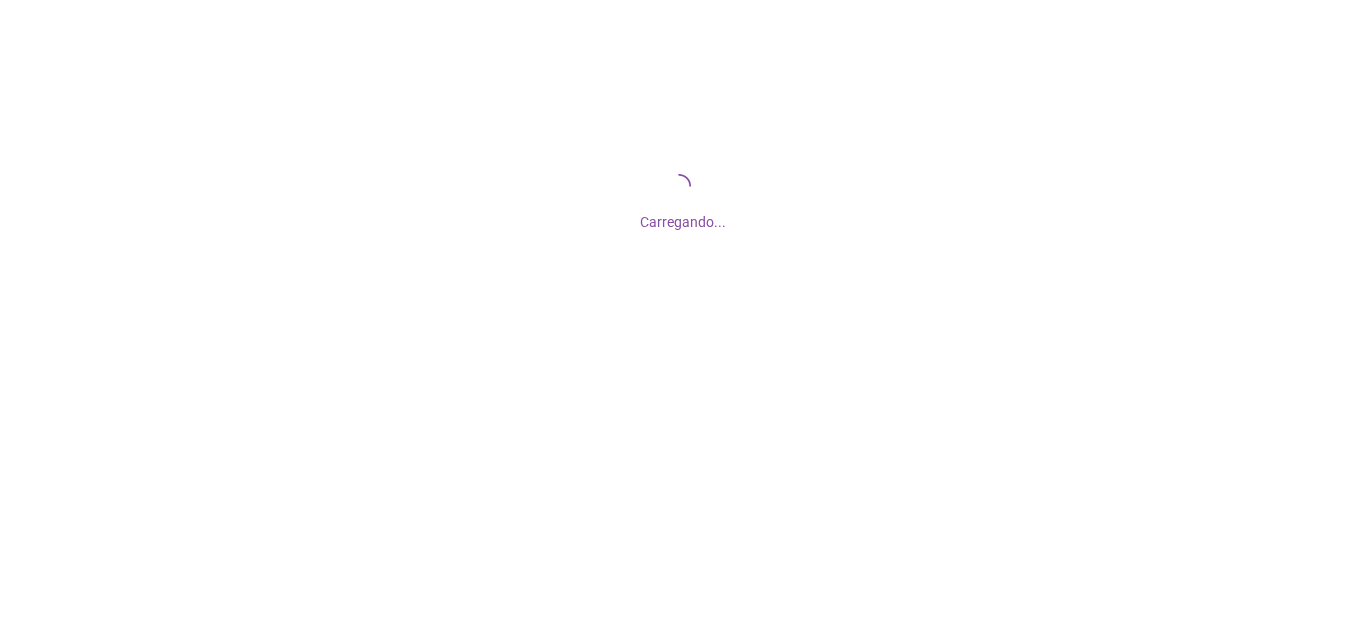 scroll, scrollTop: 0, scrollLeft: 0, axis: both 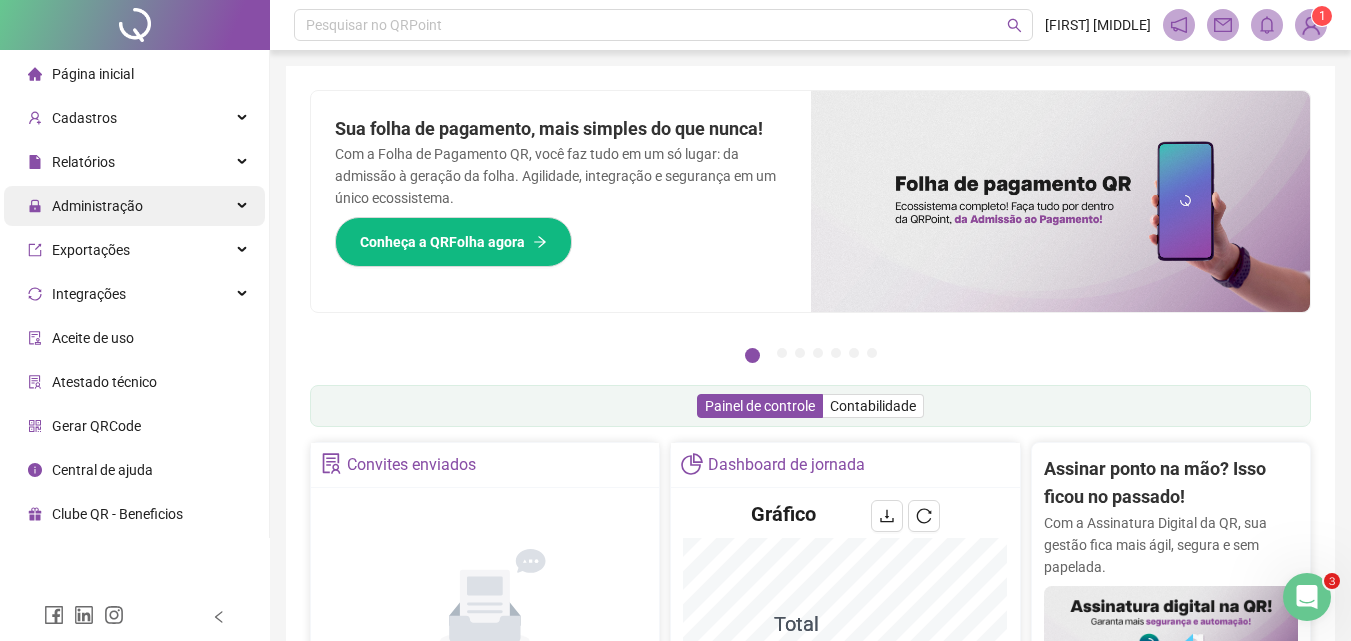 click on "Administração" at bounding box center [97, 206] 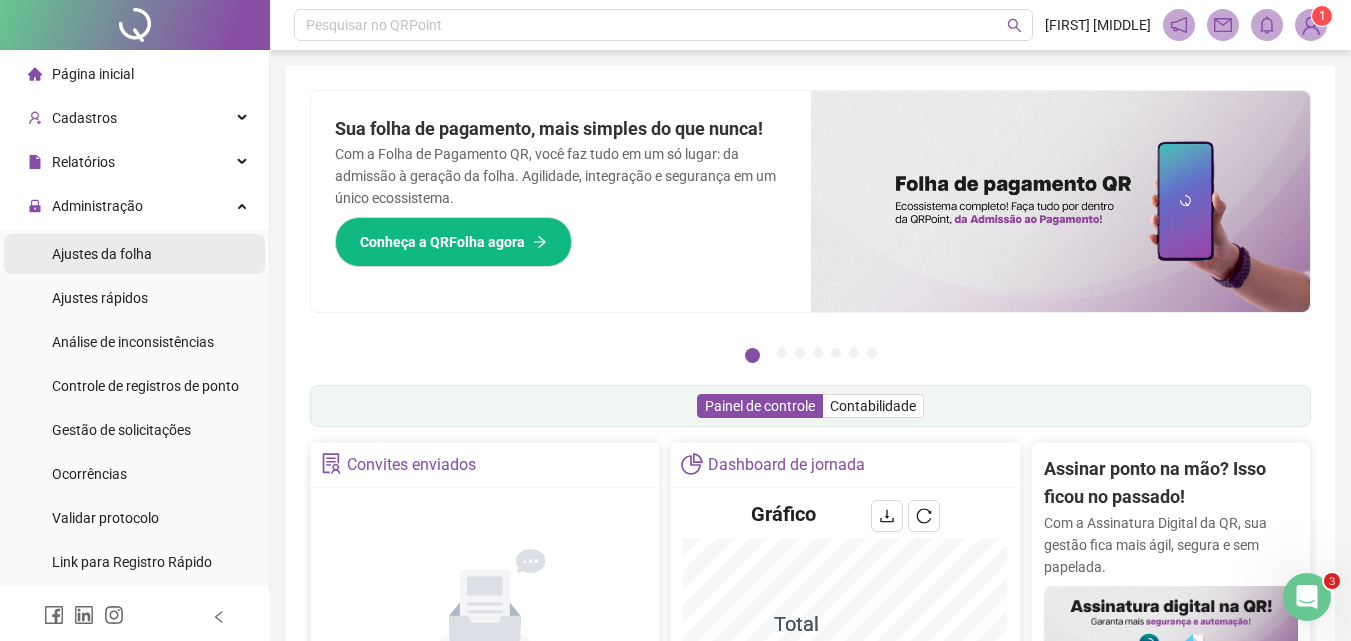 click on "Ajustes da folha" at bounding box center (102, 254) 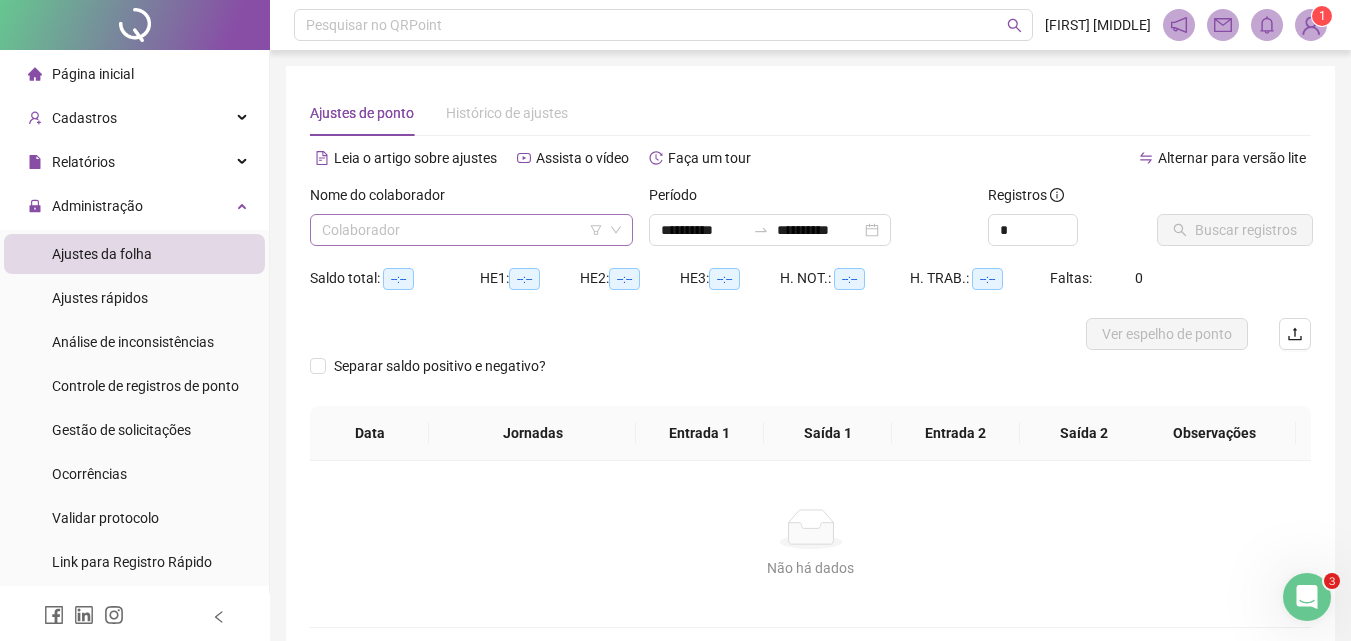 click on "Colaborador" at bounding box center (471, 230) 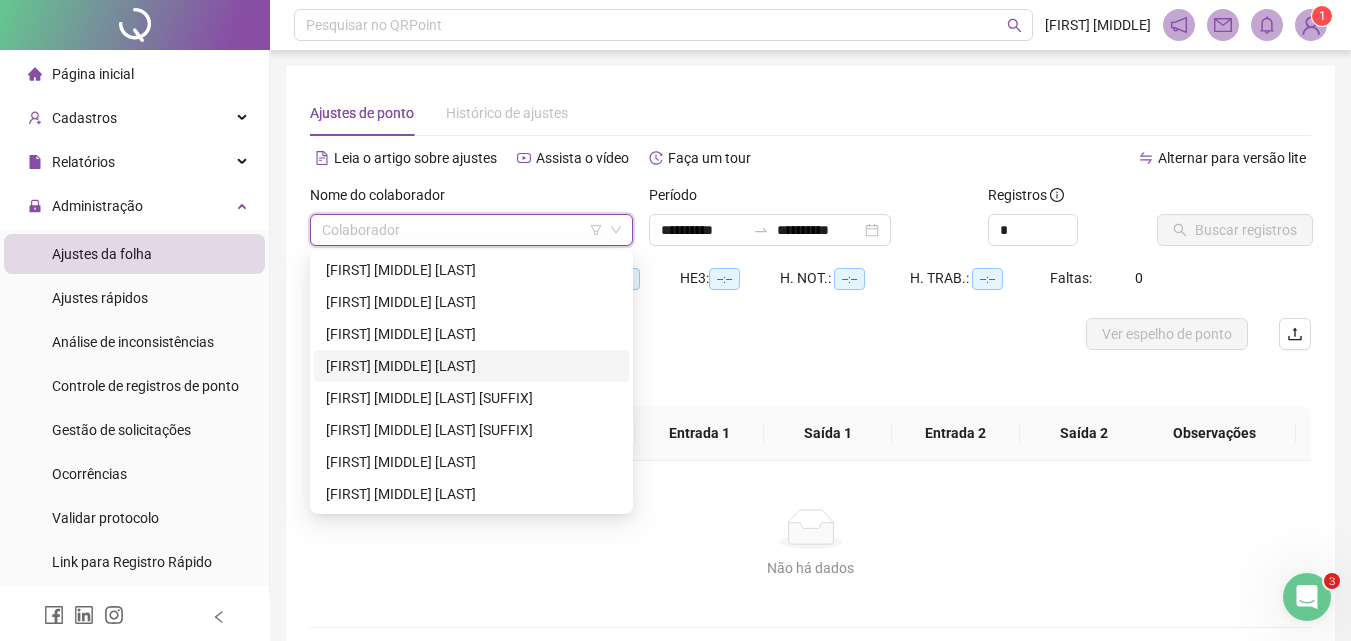 click on "[FIRST] [MIDDLE] [LAST]" at bounding box center [471, 366] 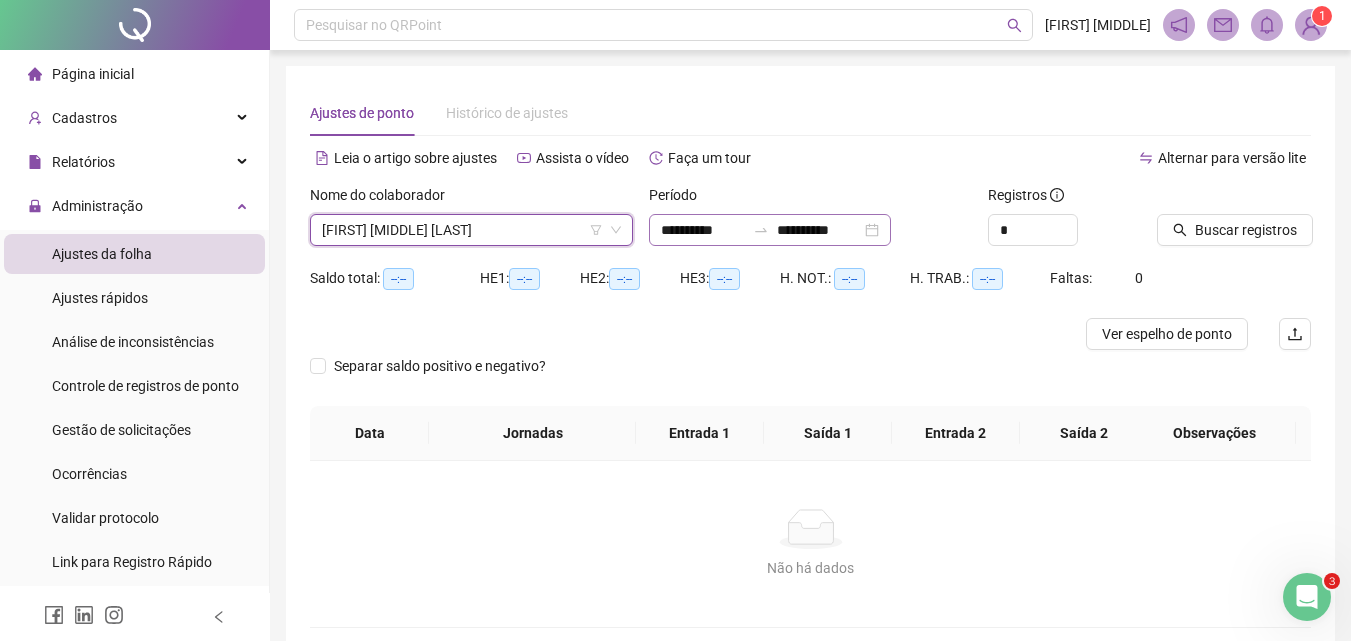 click on "**********" at bounding box center [770, 230] 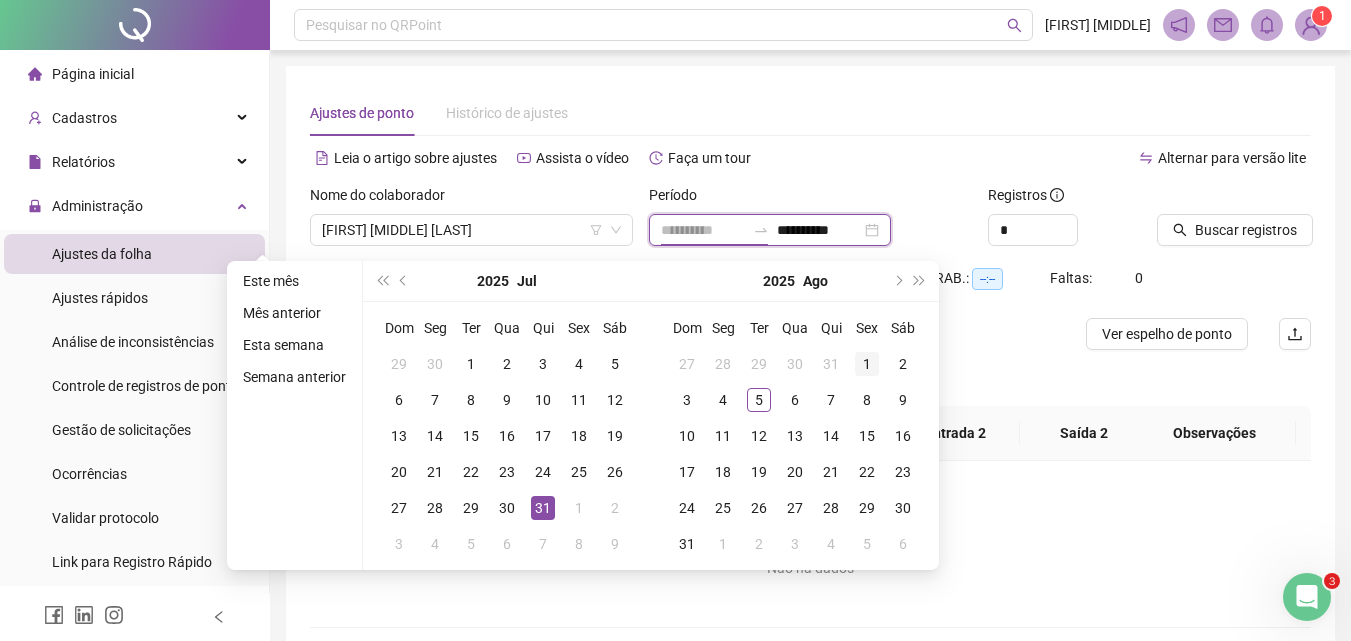 type on "**********" 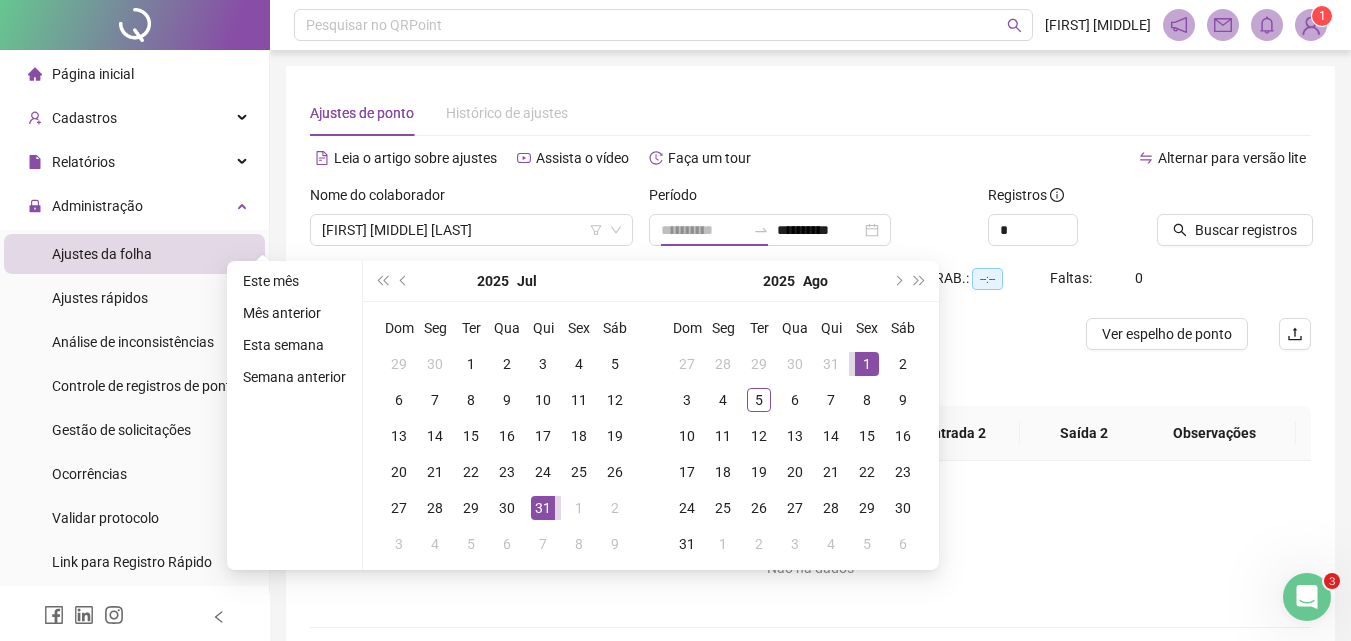 click on "1" at bounding box center [867, 364] 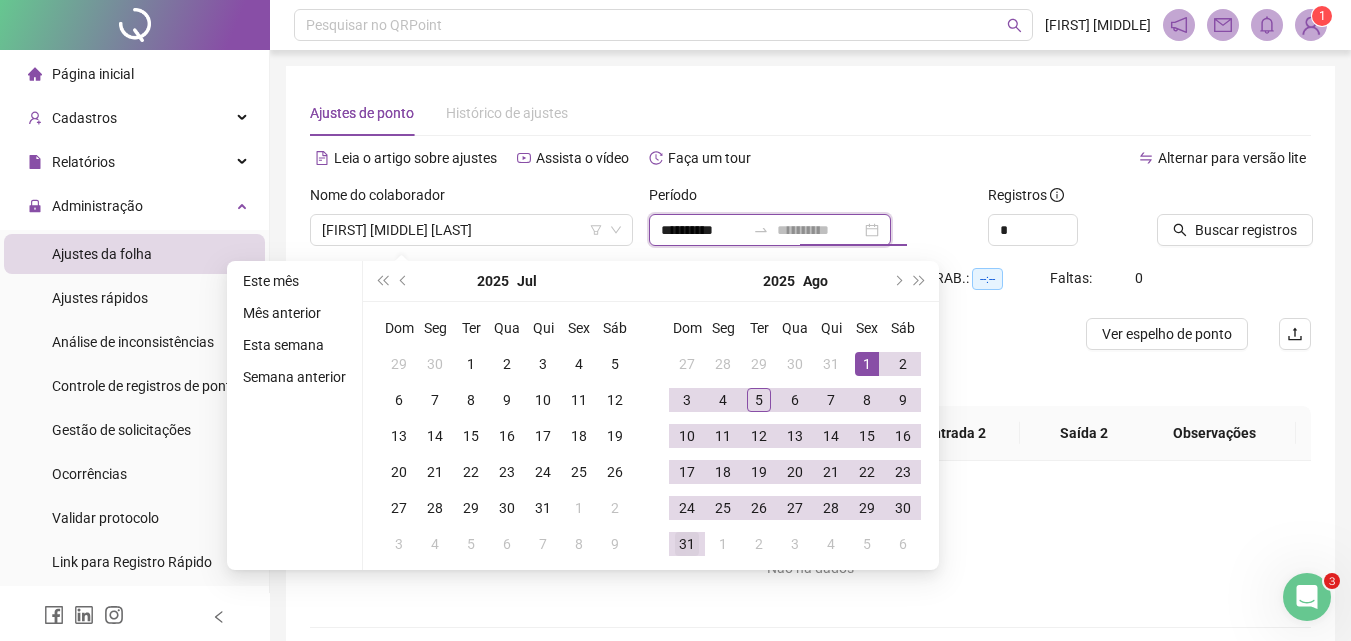 type on "**********" 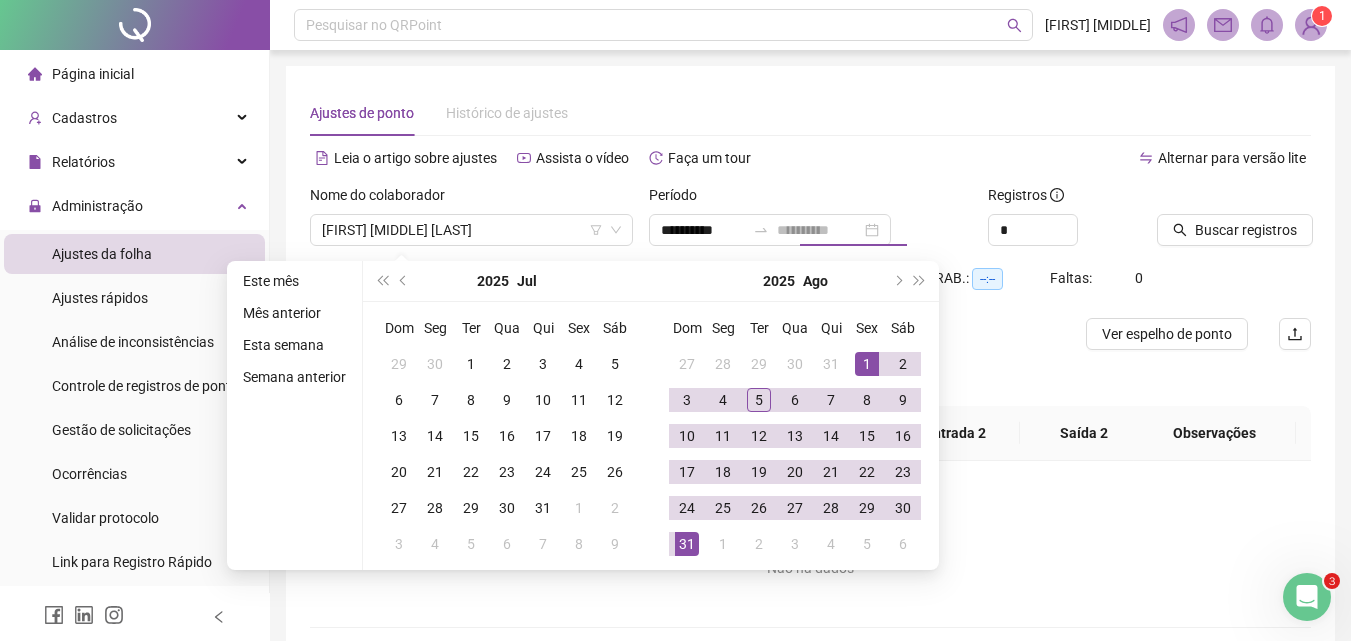 click on "31" at bounding box center [687, 544] 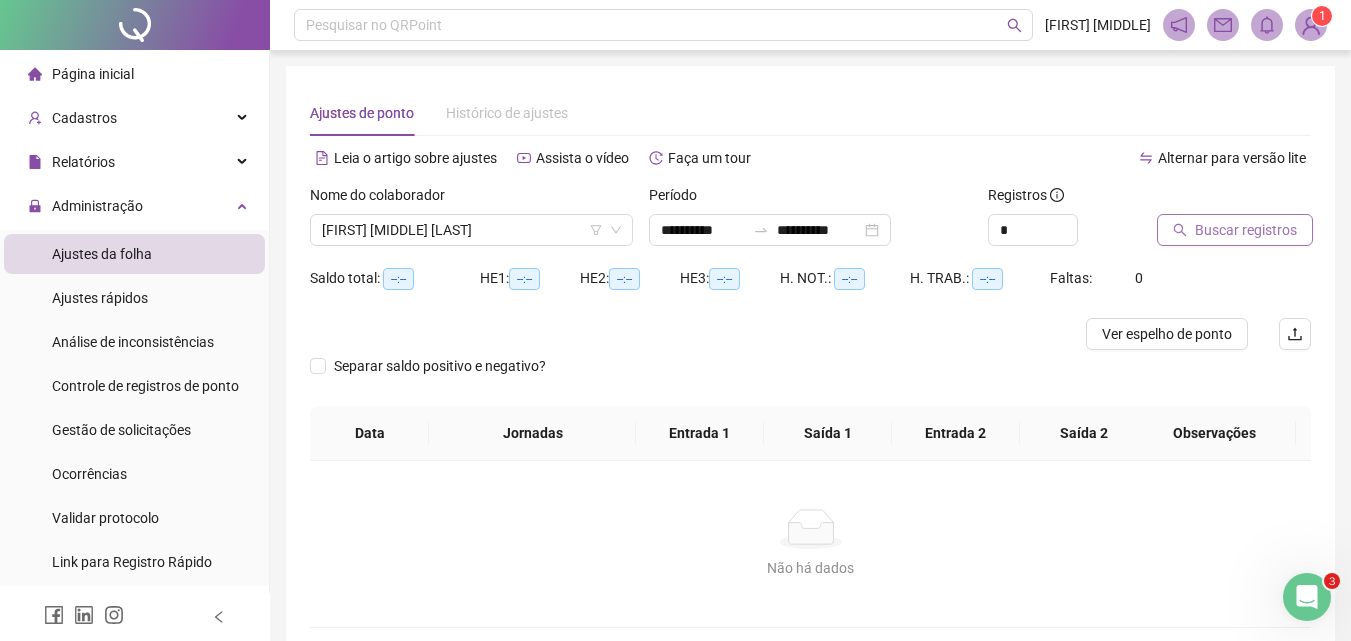 click on "Buscar registros" at bounding box center (1246, 230) 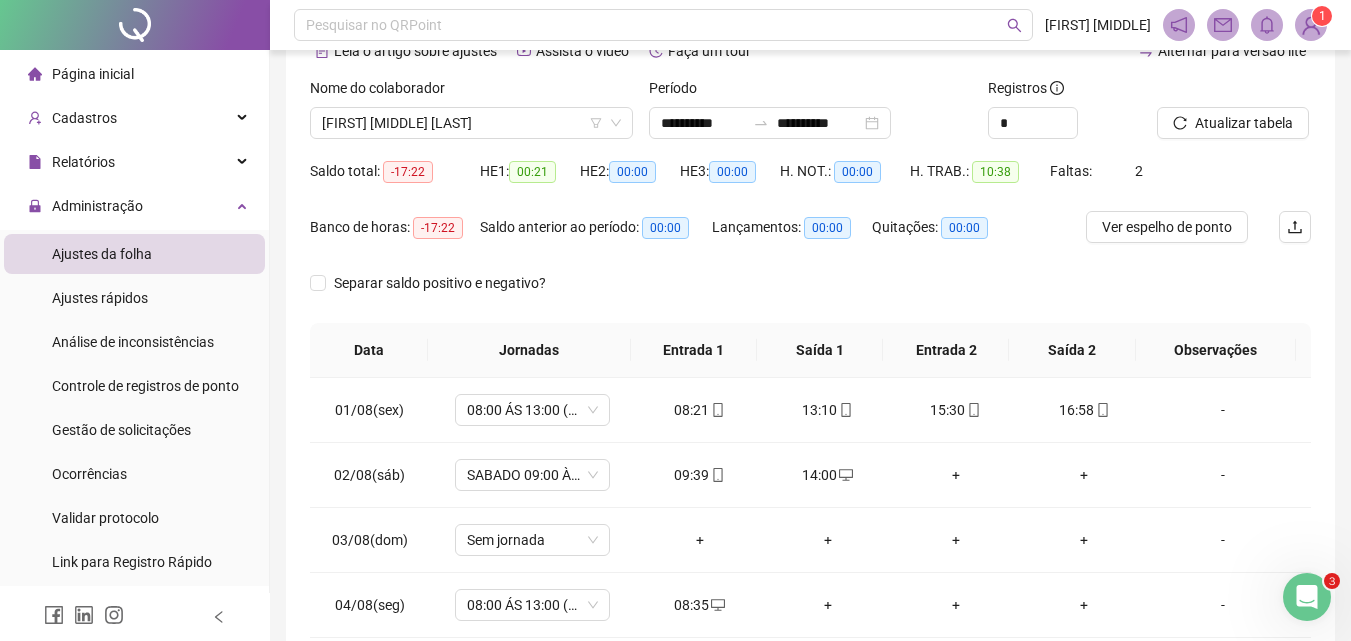 scroll, scrollTop: 0, scrollLeft: 0, axis: both 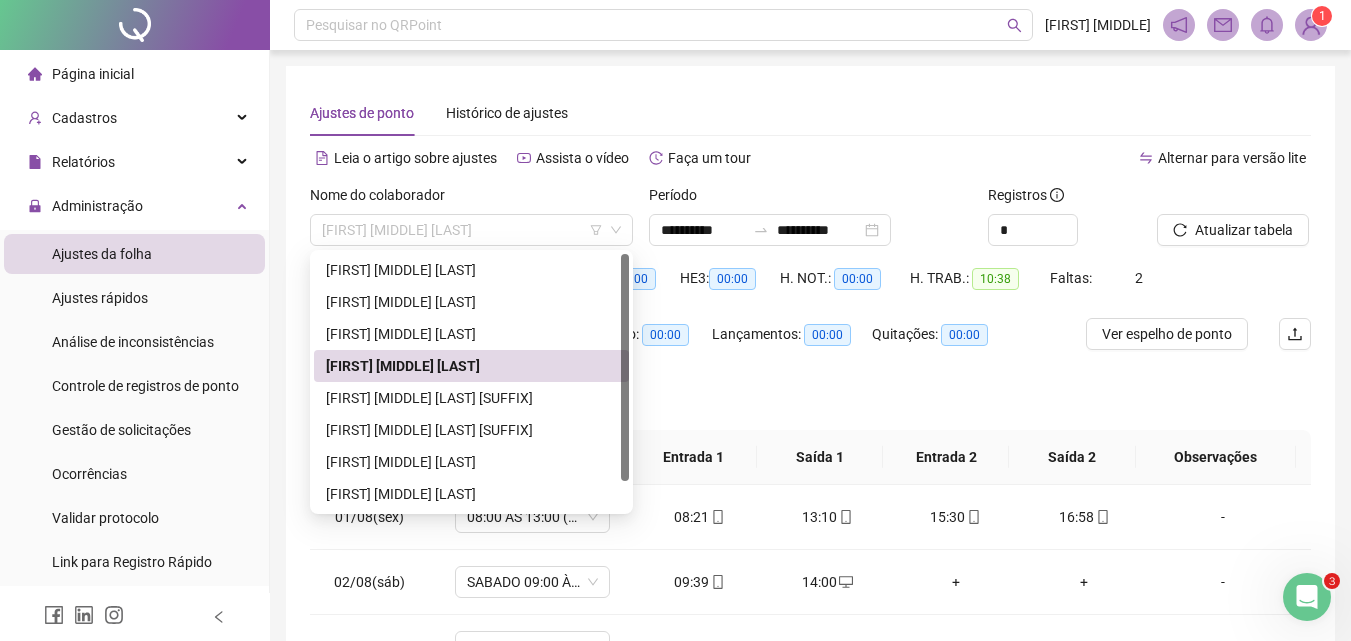 drag, startPoint x: 559, startPoint y: 238, endPoint x: 230, endPoint y: 272, distance: 330.75217 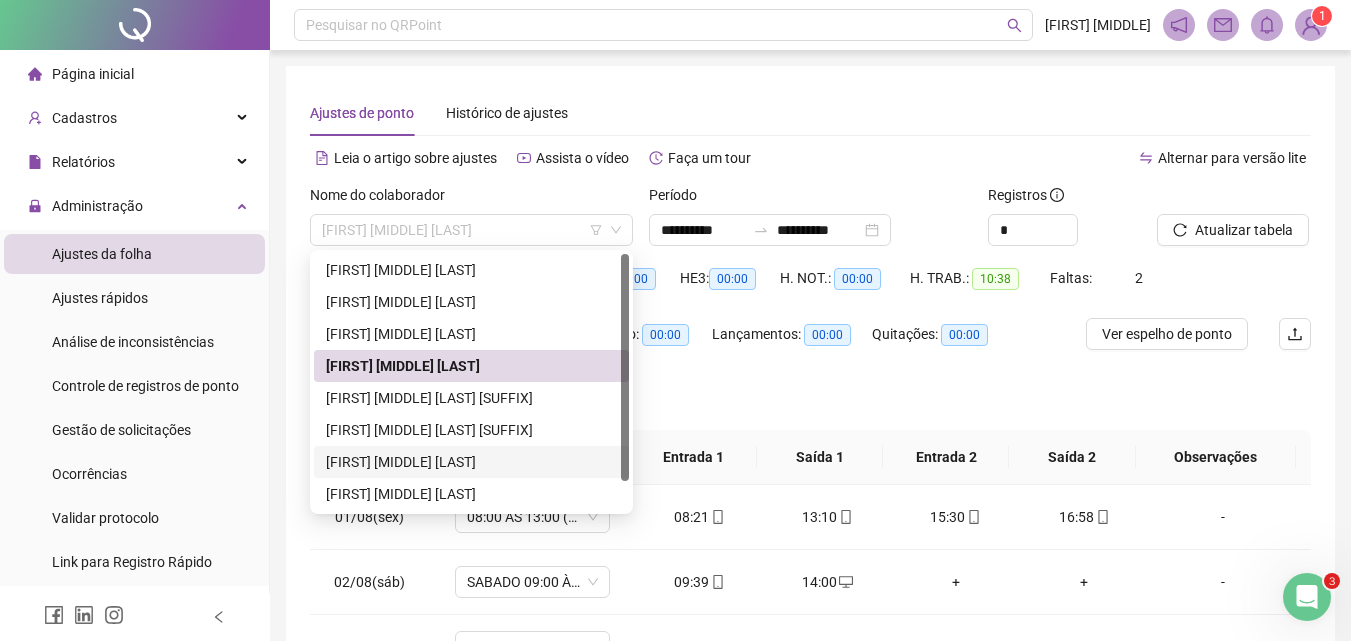 scroll, scrollTop: 32, scrollLeft: 0, axis: vertical 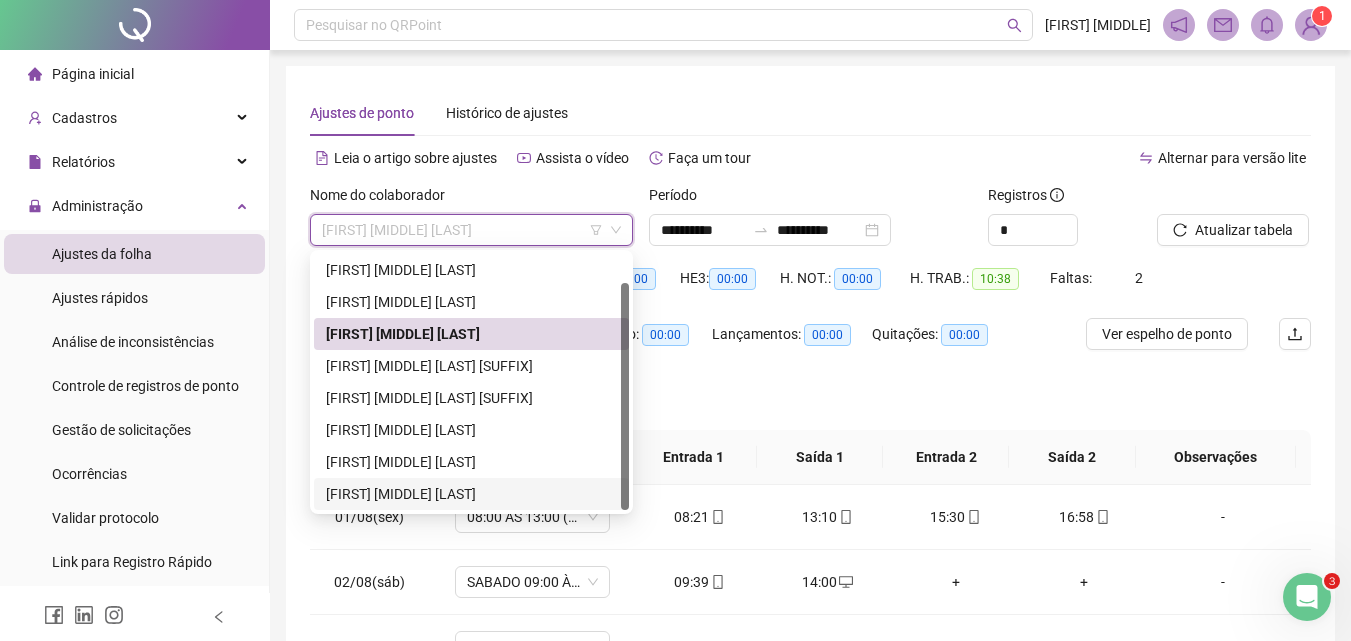 click on "[FIRST] [MIDDLE] [LAST]" at bounding box center (471, 494) 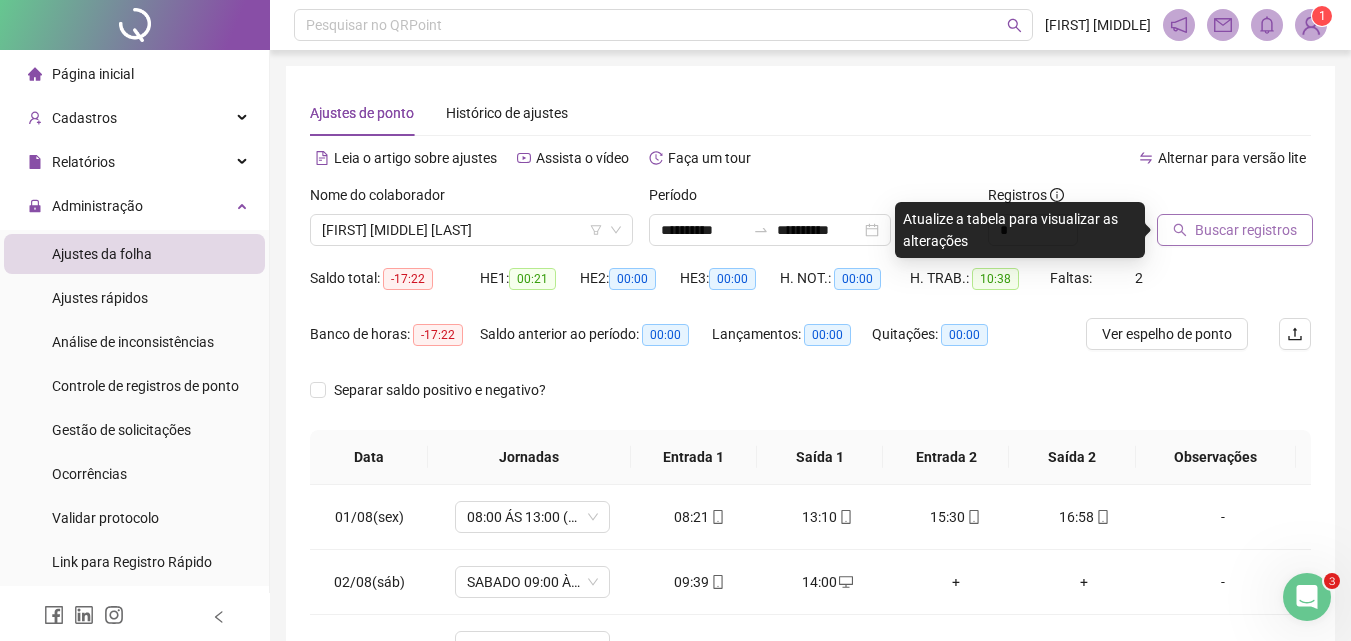 click on "Buscar registros" at bounding box center (1246, 230) 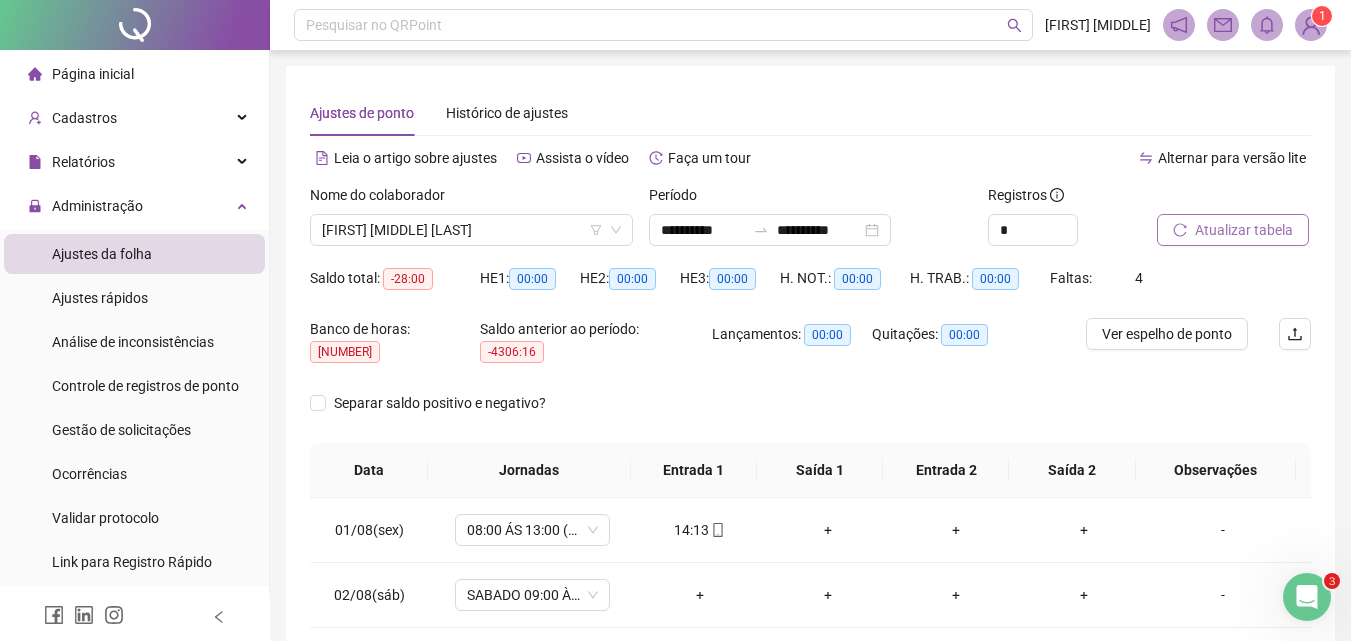 scroll, scrollTop: 291, scrollLeft: 0, axis: vertical 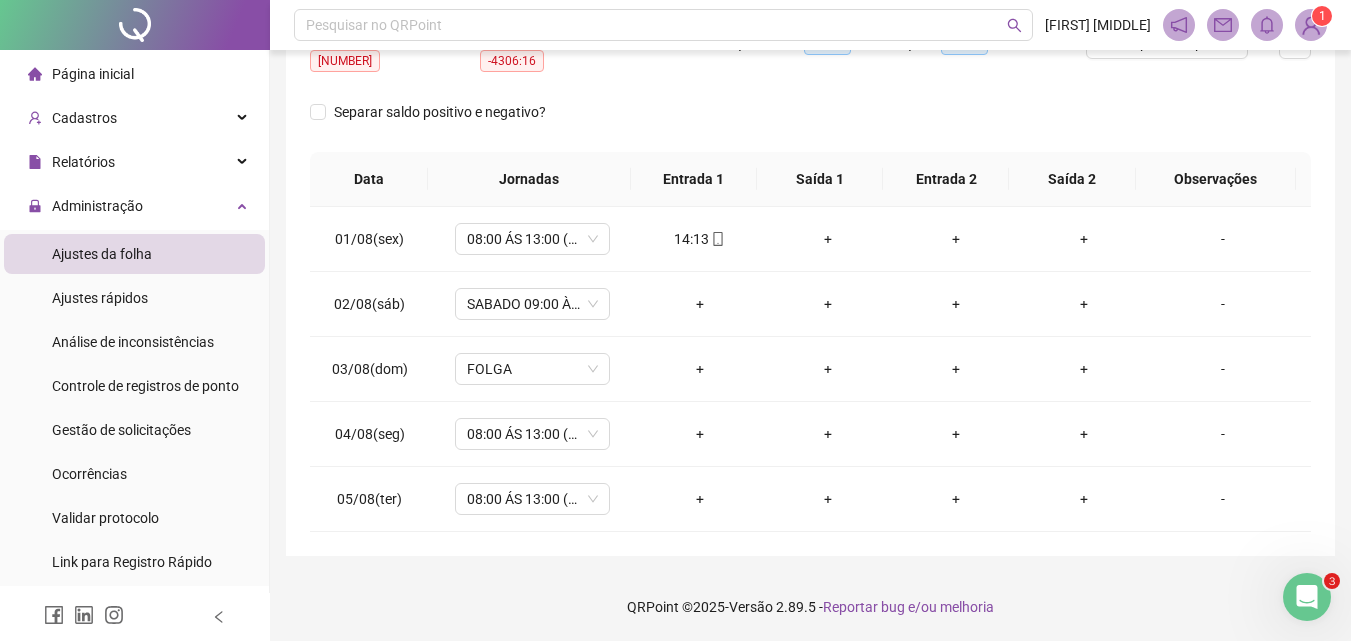 type 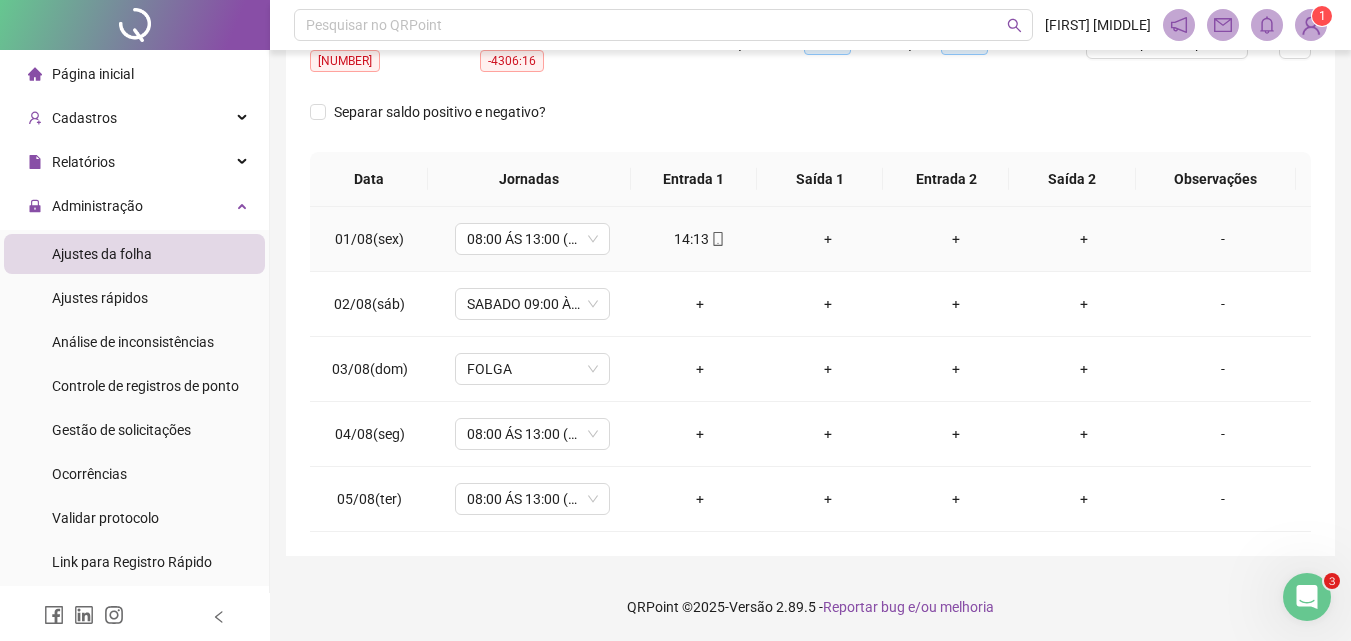 scroll, scrollTop: 0, scrollLeft: 0, axis: both 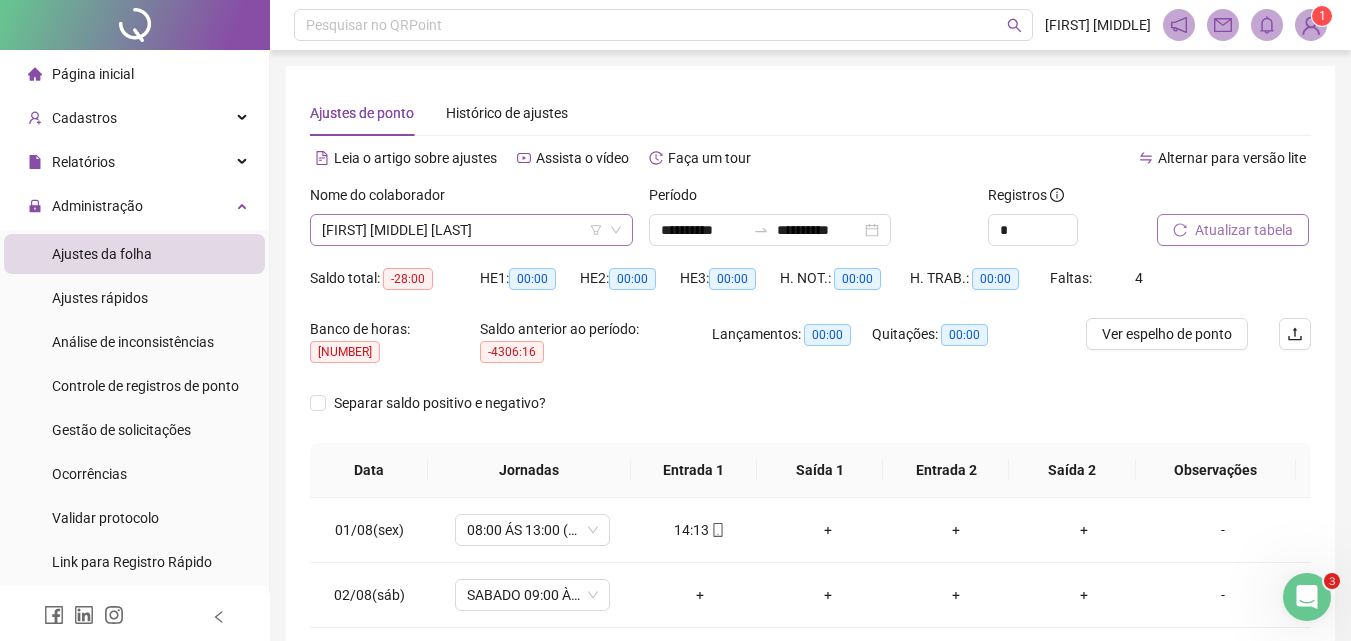 click on "[FIRST] [MIDDLE] [LAST]" at bounding box center (471, 230) 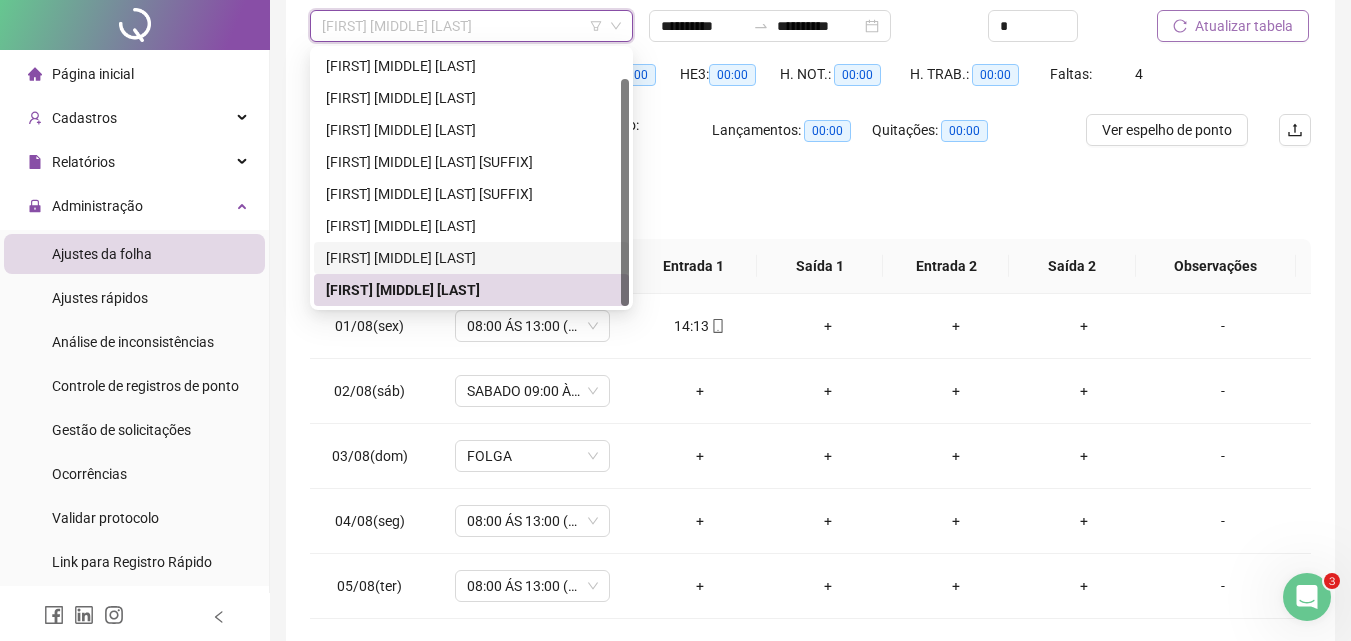 scroll, scrollTop: 291, scrollLeft: 0, axis: vertical 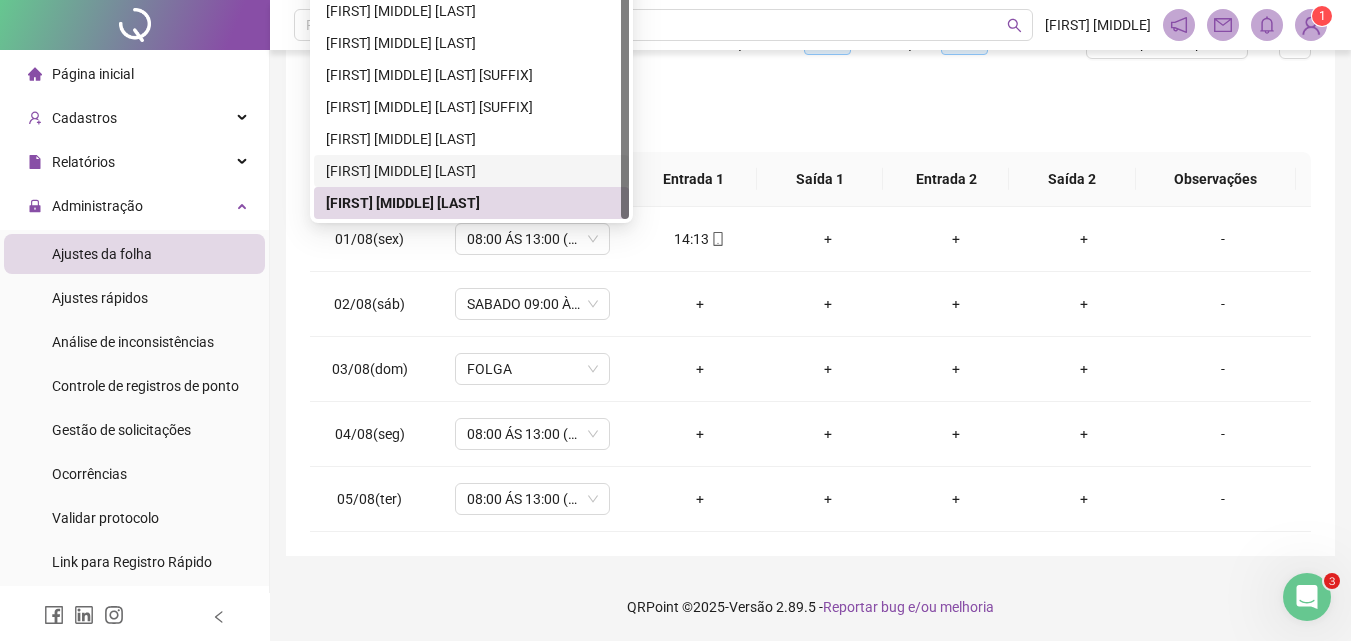 click on "[FIRST] [MIDDLE] [LAST]" at bounding box center (471, 171) 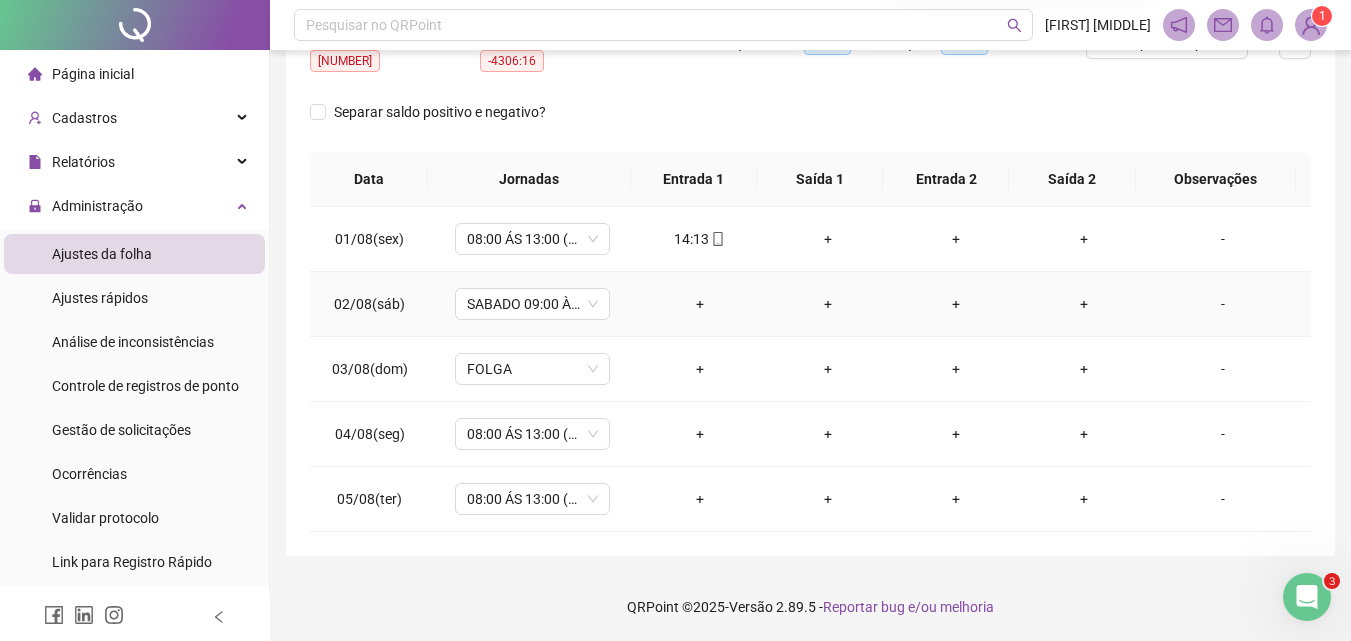 scroll, scrollTop: 0, scrollLeft: 0, axis: both 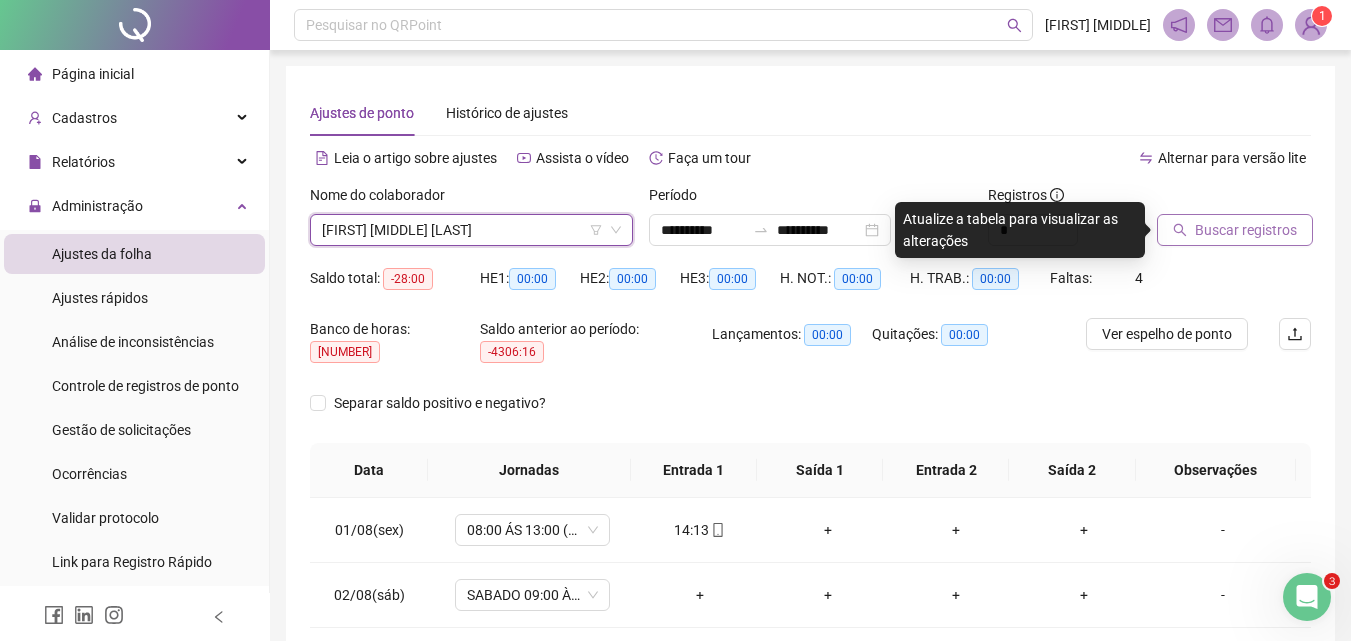 click on "Buscar registros" at bounding box center (1246, 230) 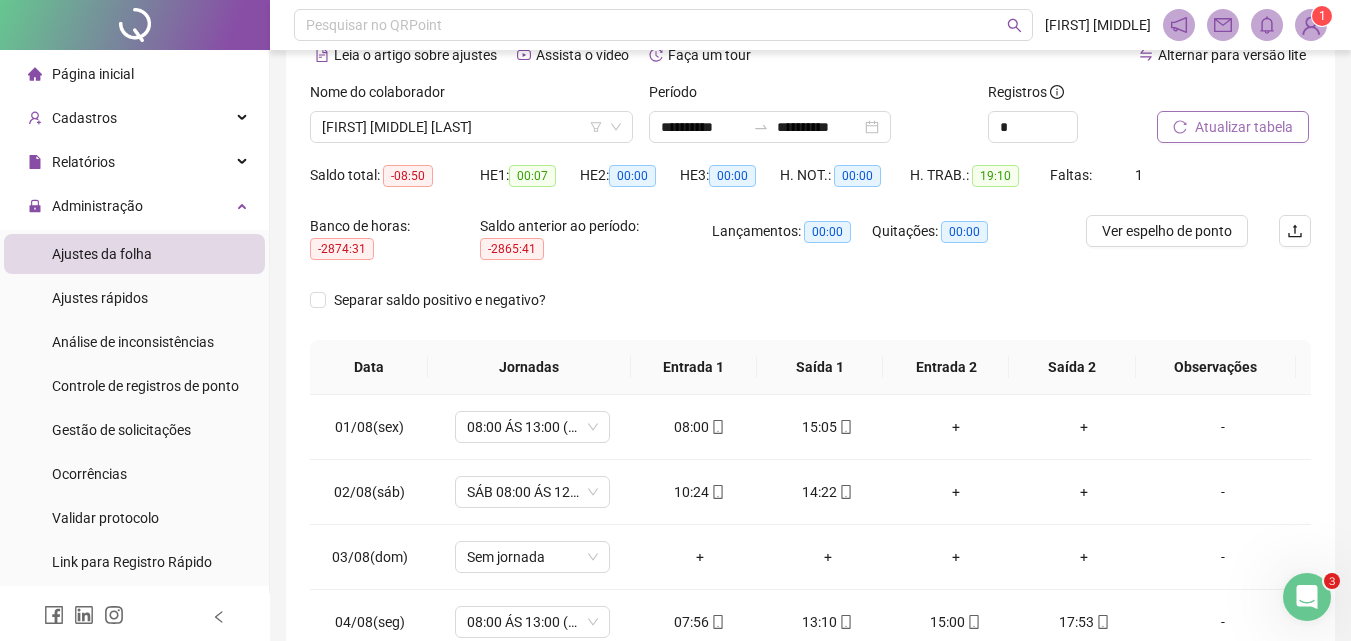 scroll, scrollTop: 291, scrollLeft: 0, axis: vertical 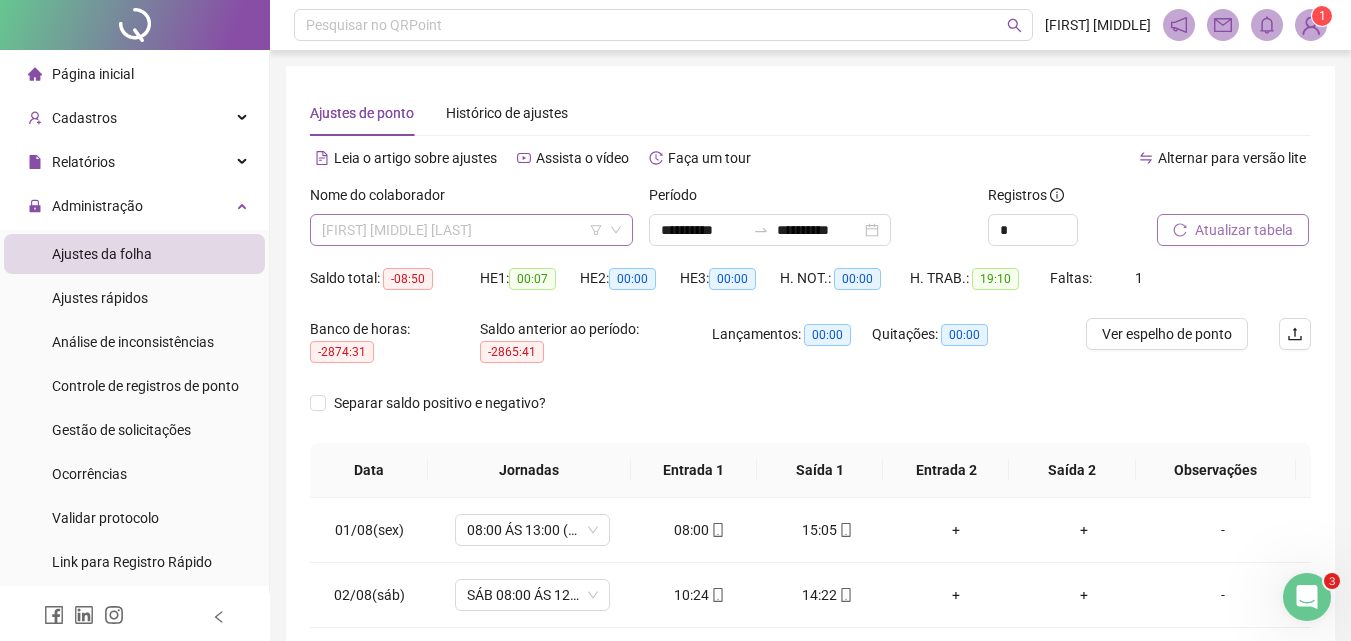 click on "[FIRST] [MIDDLE] [LAST]" at bounding box center [471, 230] 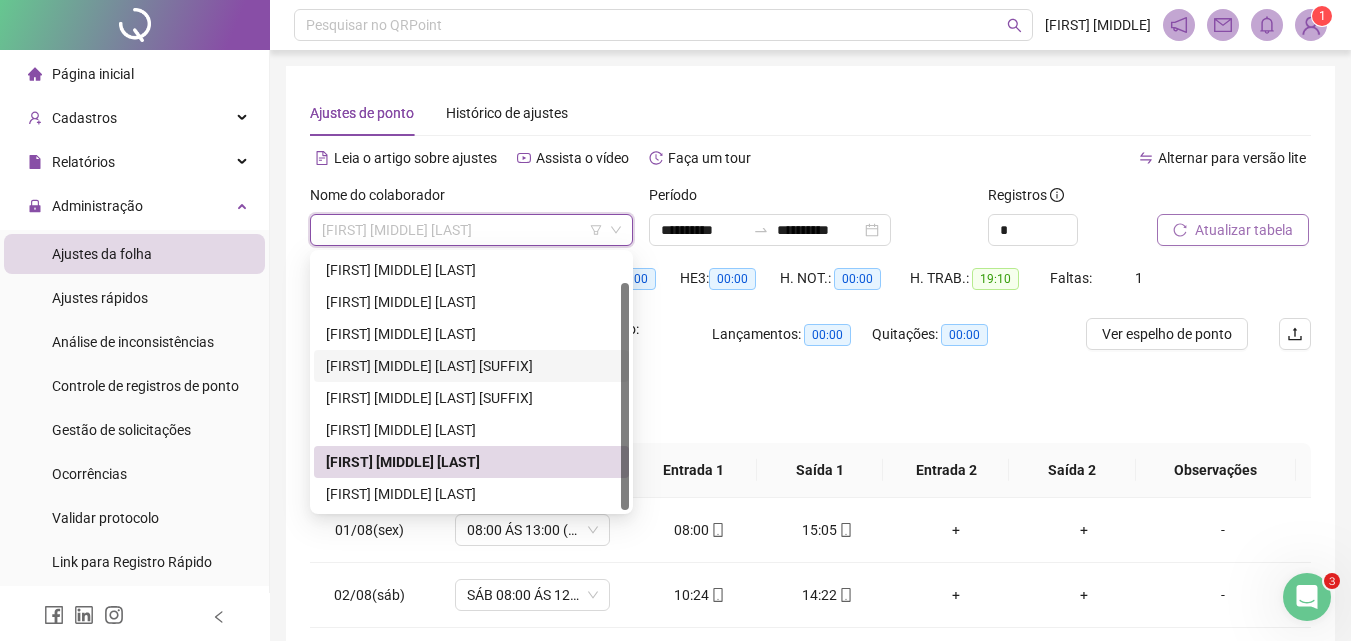 drag, startPoint x: 409, startPoint y: 334, endPoint x: 408, endPoint y: 365, distance: 31.016125 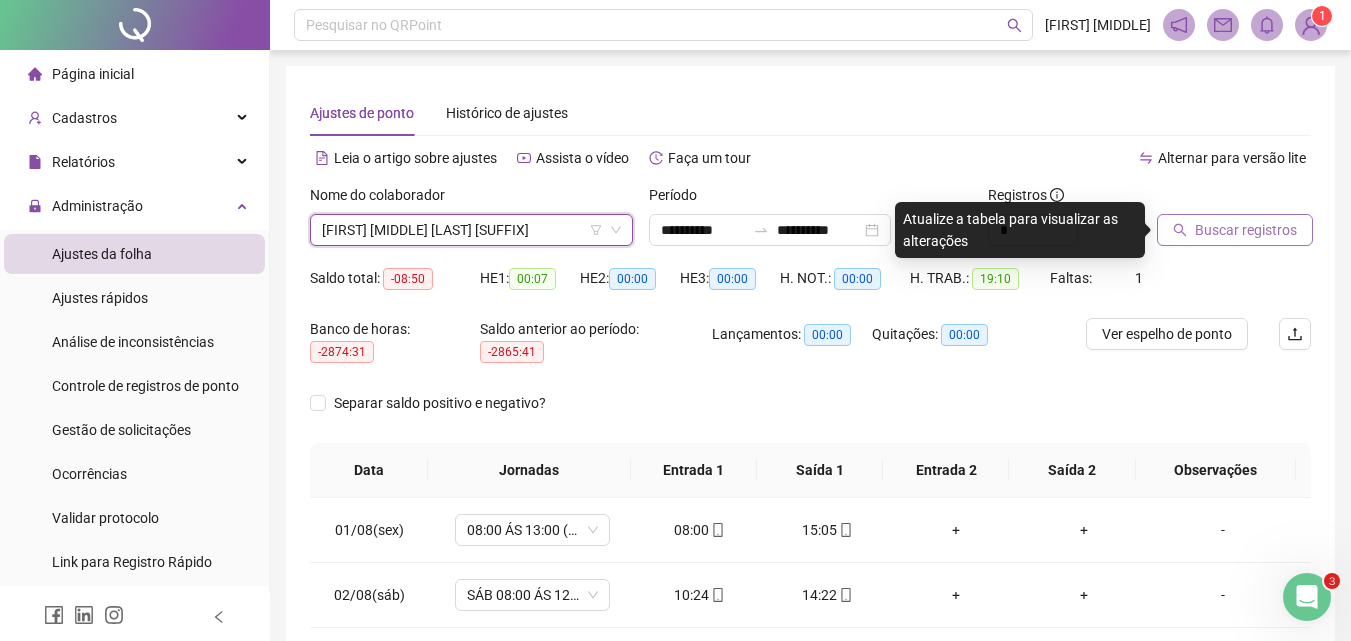 click on "Buscar registros" at bounding box center (1246, 230) 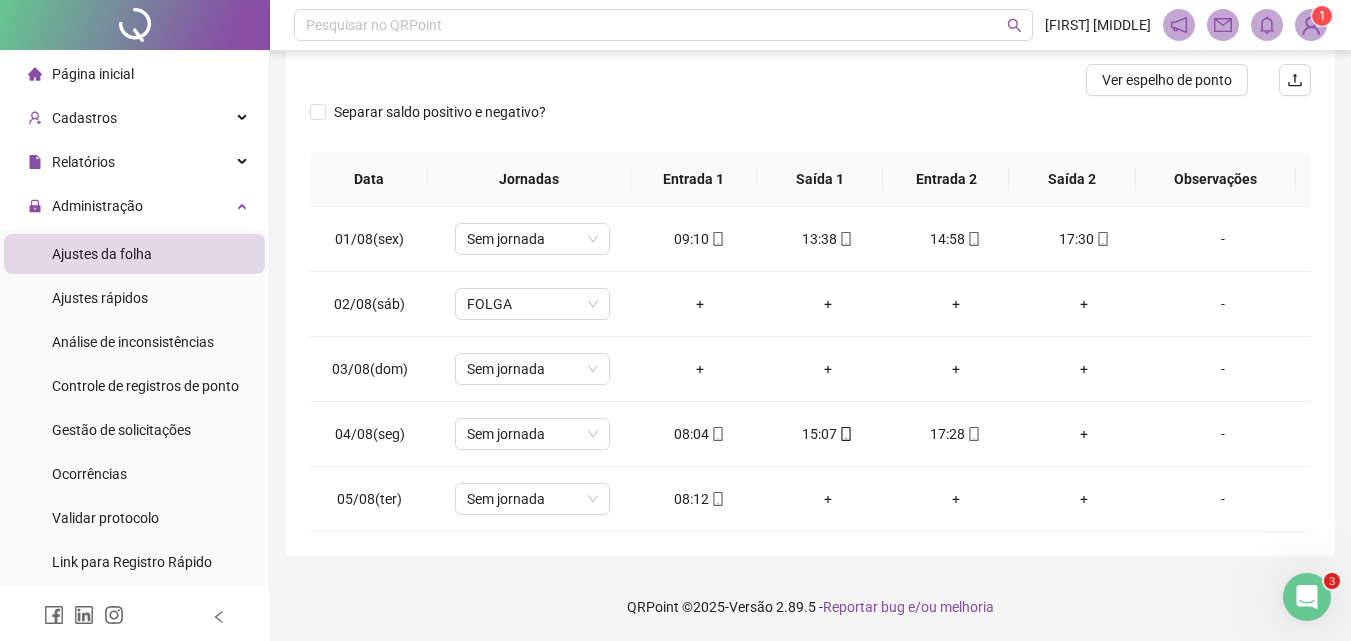 scroll, scrollTop: 255, scrollLeft: 0, axis: vertical 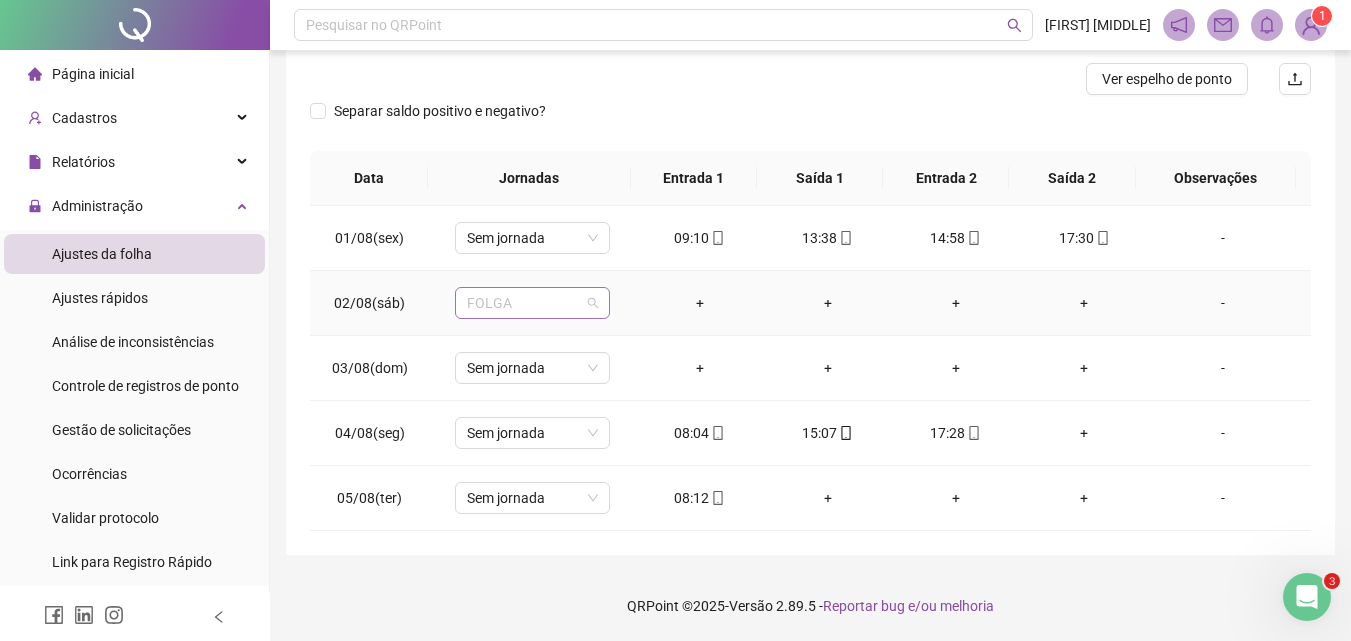click on "FOLGA" at bounding box center [532, 303] 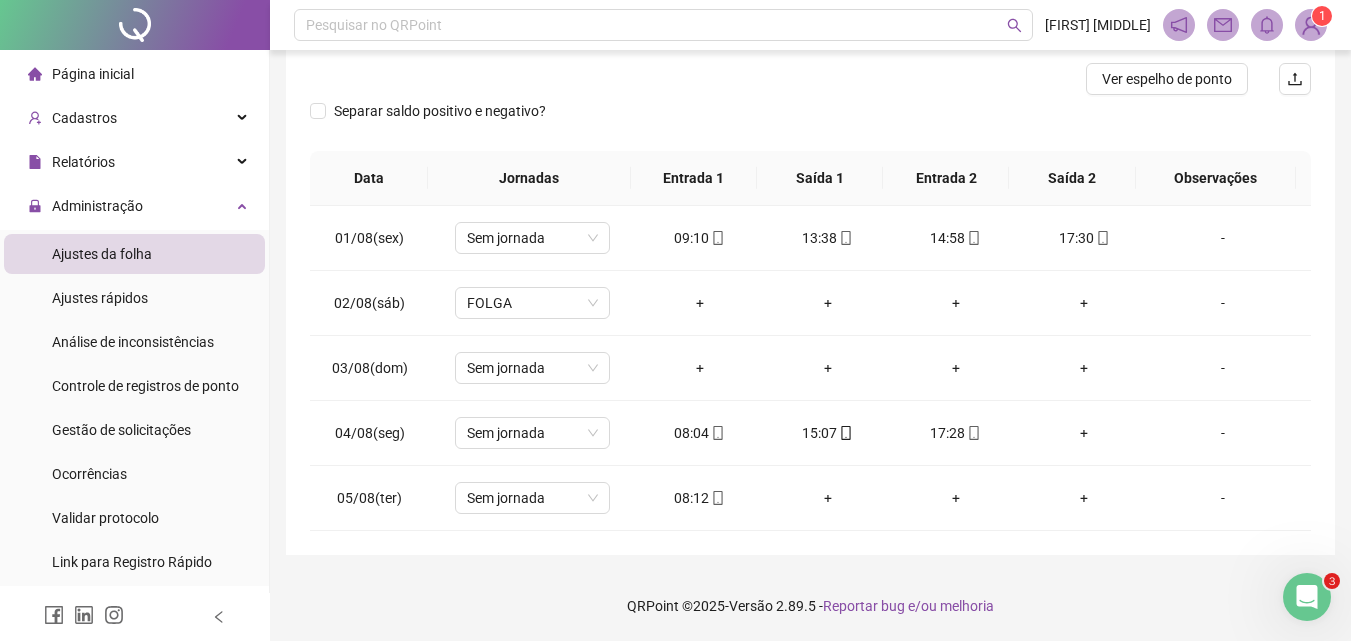 click on "**********" at bounding box center [810, 183] 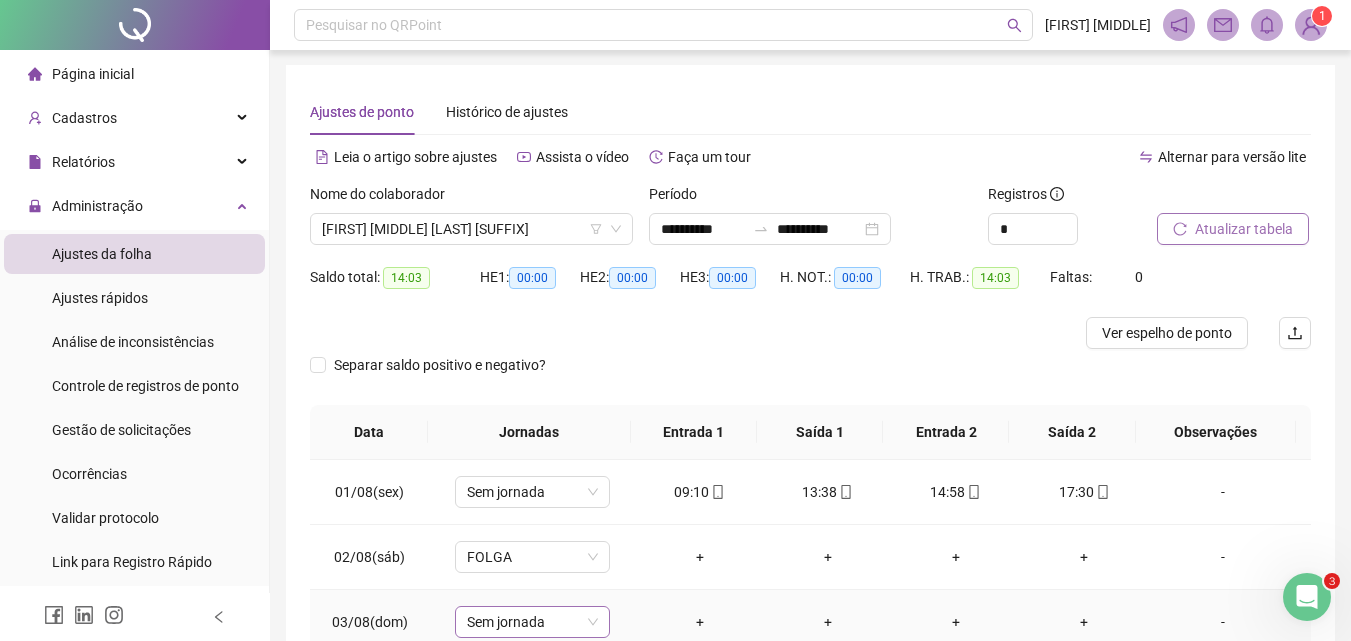 scroll, scrollTop: 0, scrollLeft: 0, axis: both 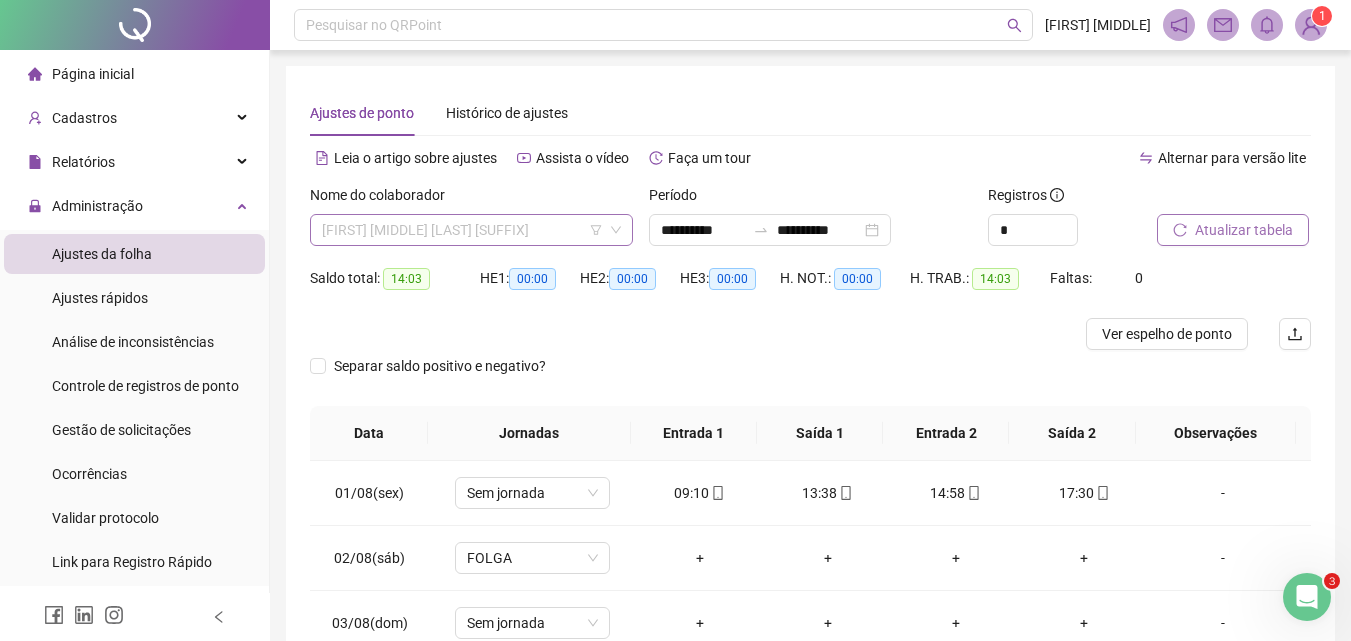 click on "[FIRST] [MIDDLE] [LAST] [SUFFIX]" at bounding box center [471, 230] 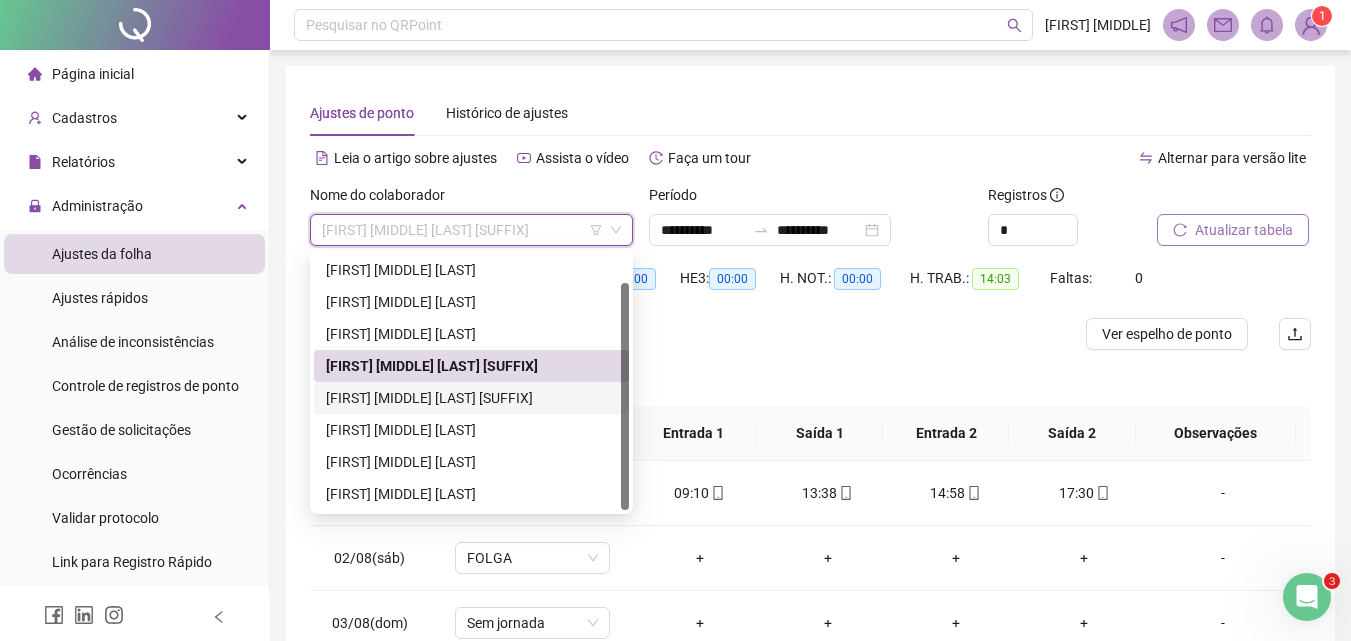 click on "[FIRST] [MIDDLE] [LAST] [SUFFIX]" at bounding box center (471, 398) 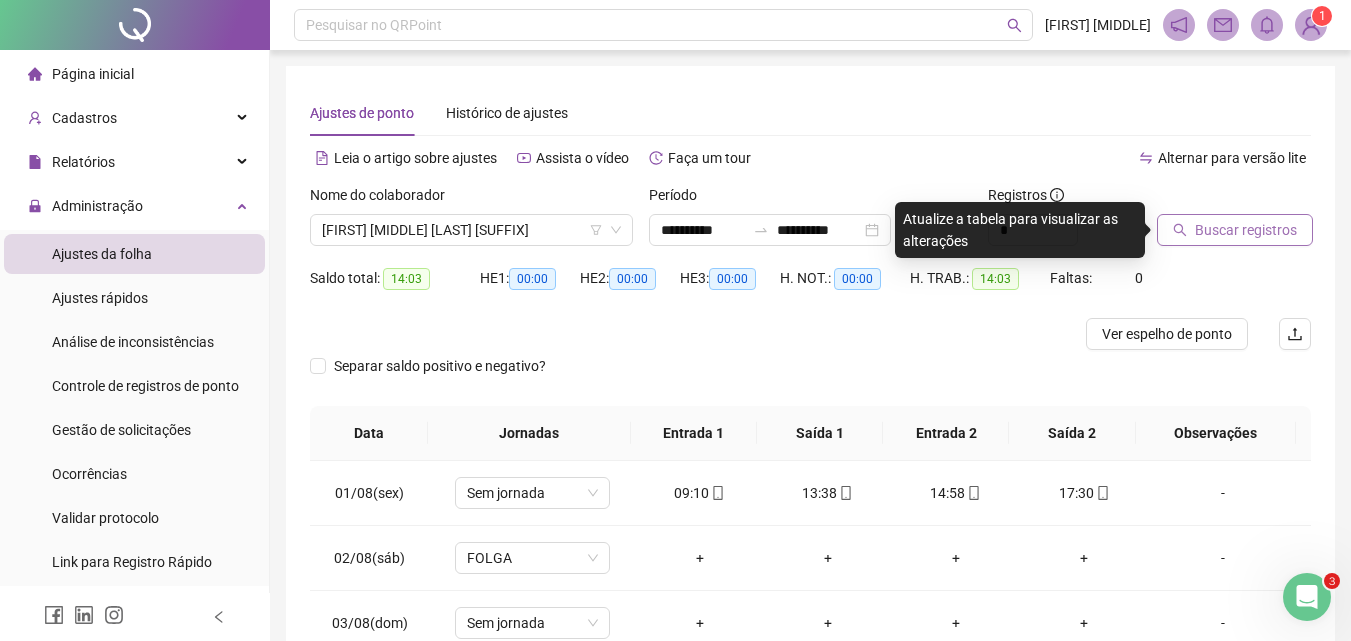 click on "Buscar registros" at bounding box center [1246, 230] 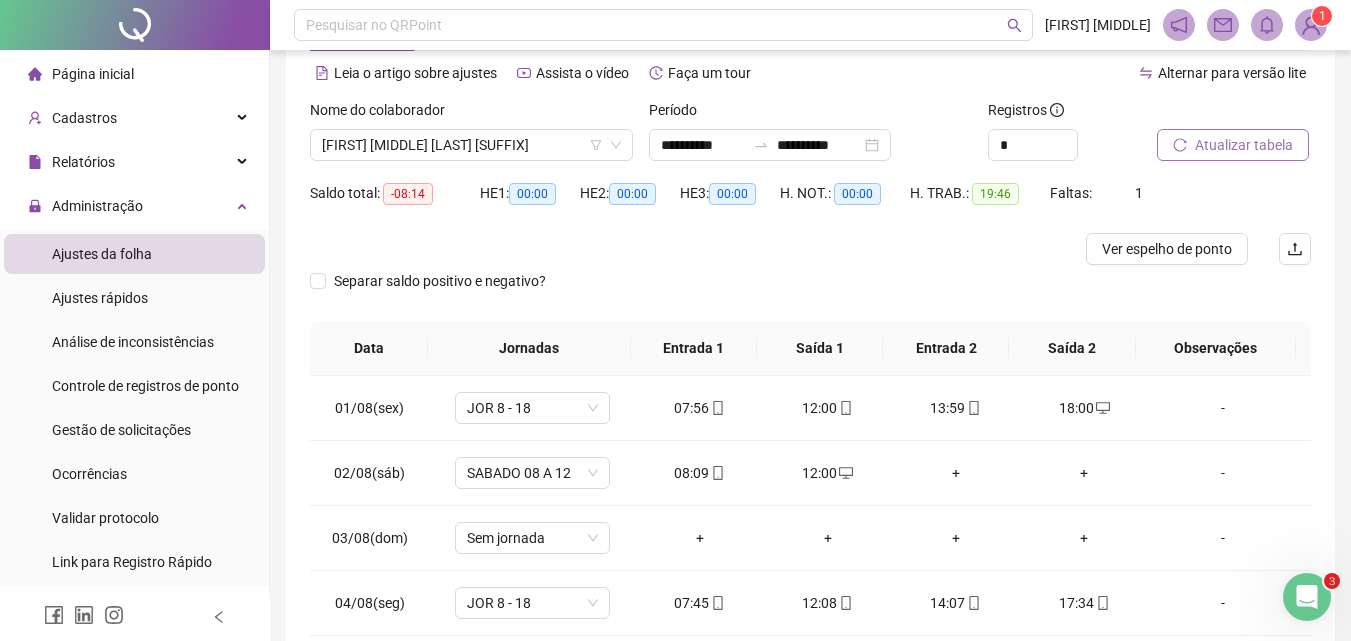 scroll, scrollTop: 0, scrollLeft: 0, axis: both 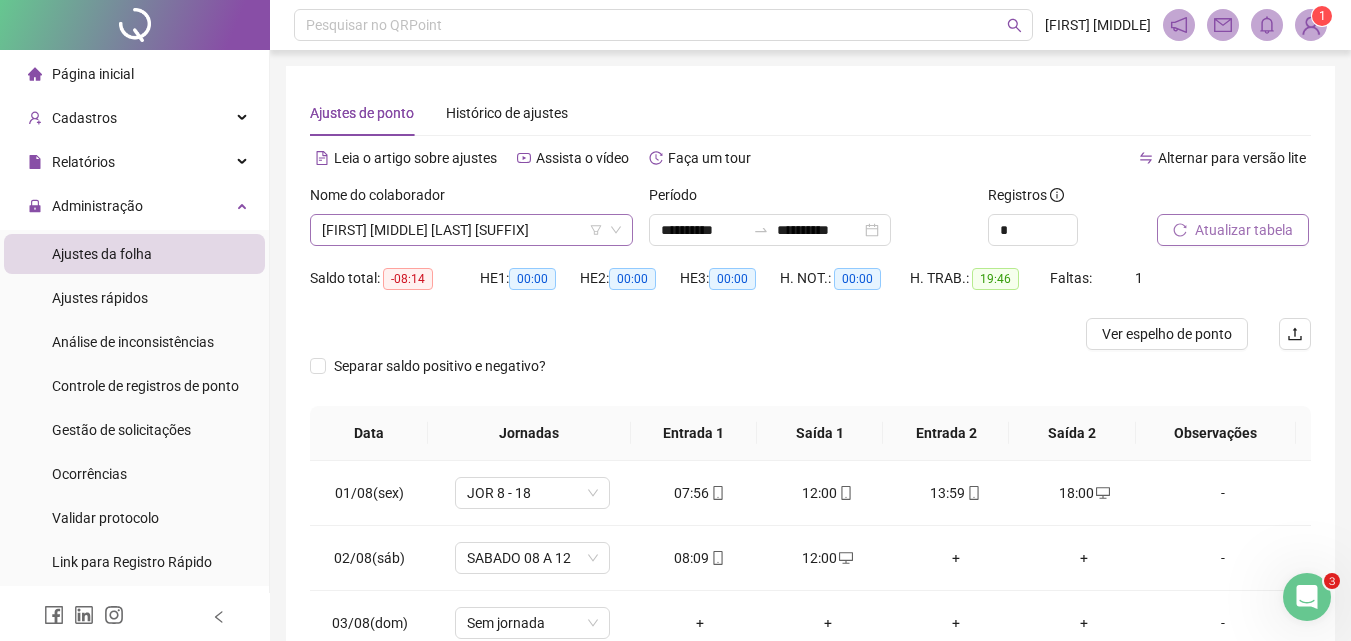 click on "[FIRST] [MIDDLE] [LAST] [SUFFIX]" at bounding box center [471, 230] 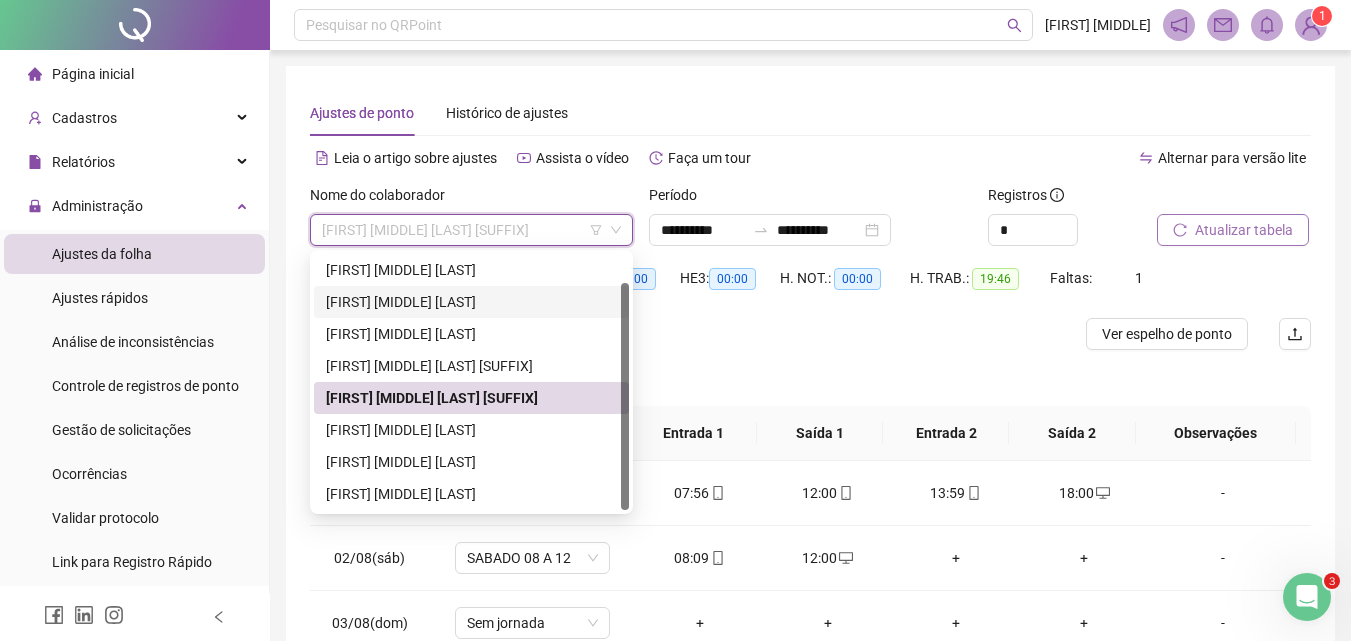 click on "[FIRST] [MIDDLE] [LAST]" at bounding box center [471, 302] 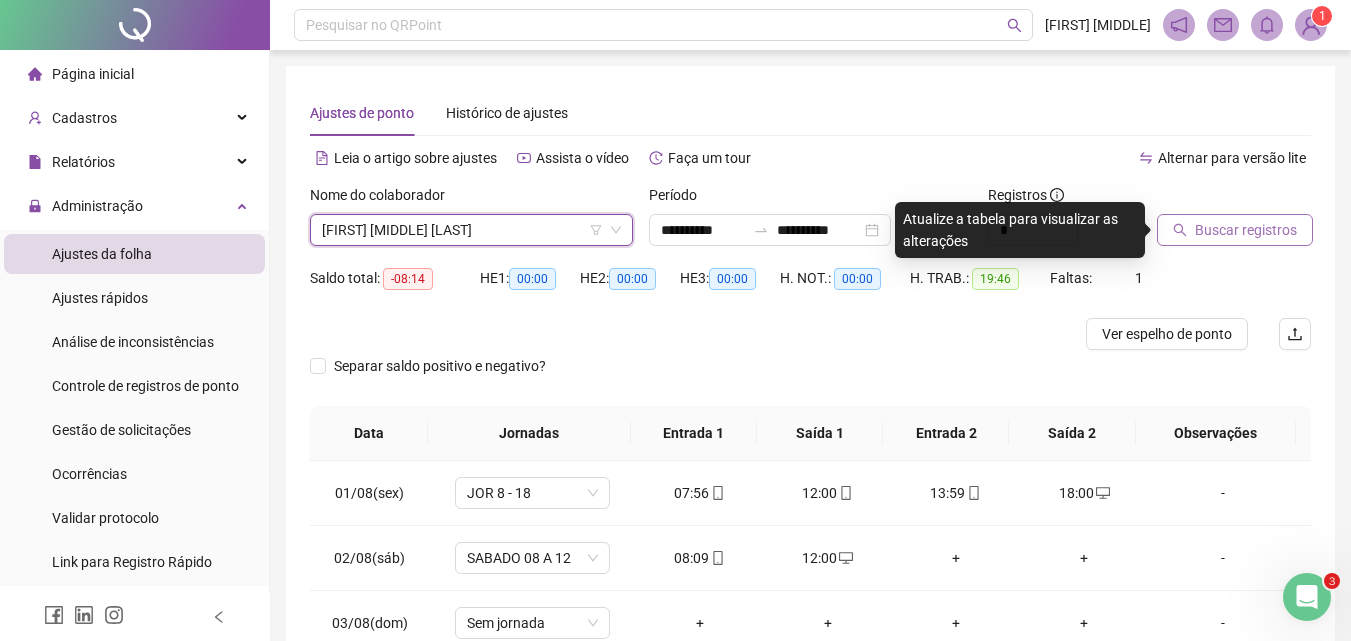 click on "Buscar registros" at bounding box center (1246, 230) 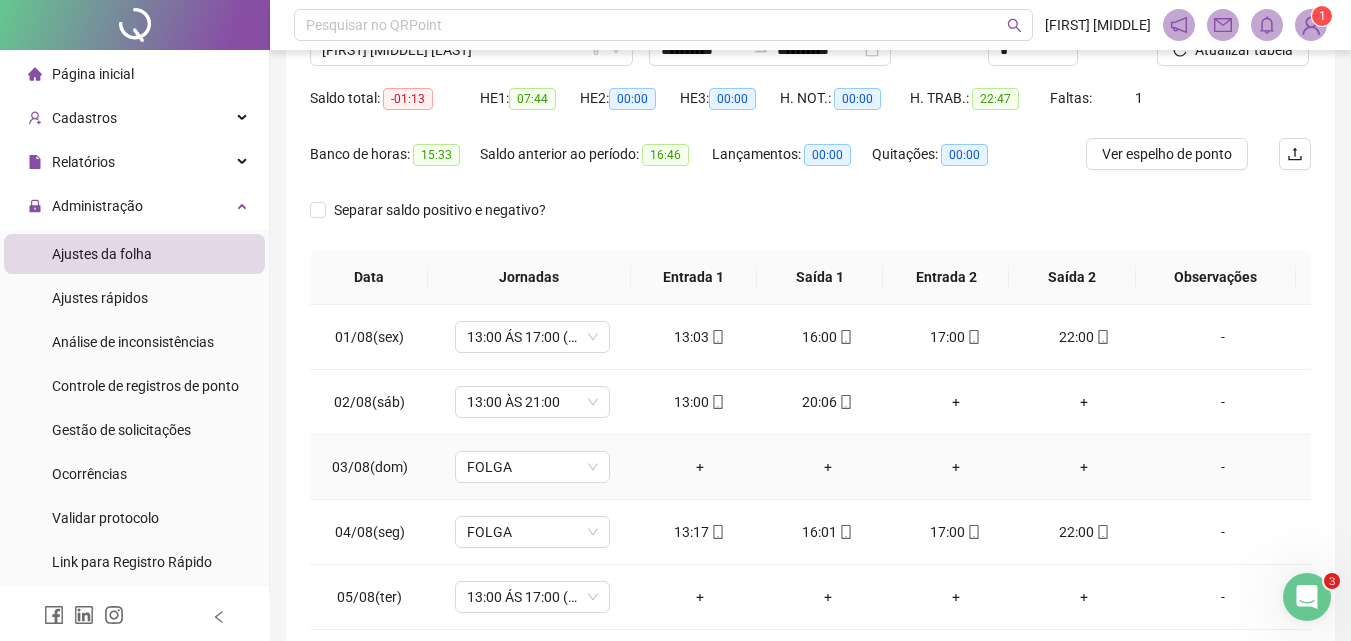 scroll, scrollTop: 0, scrollLeft: 0, axis: both 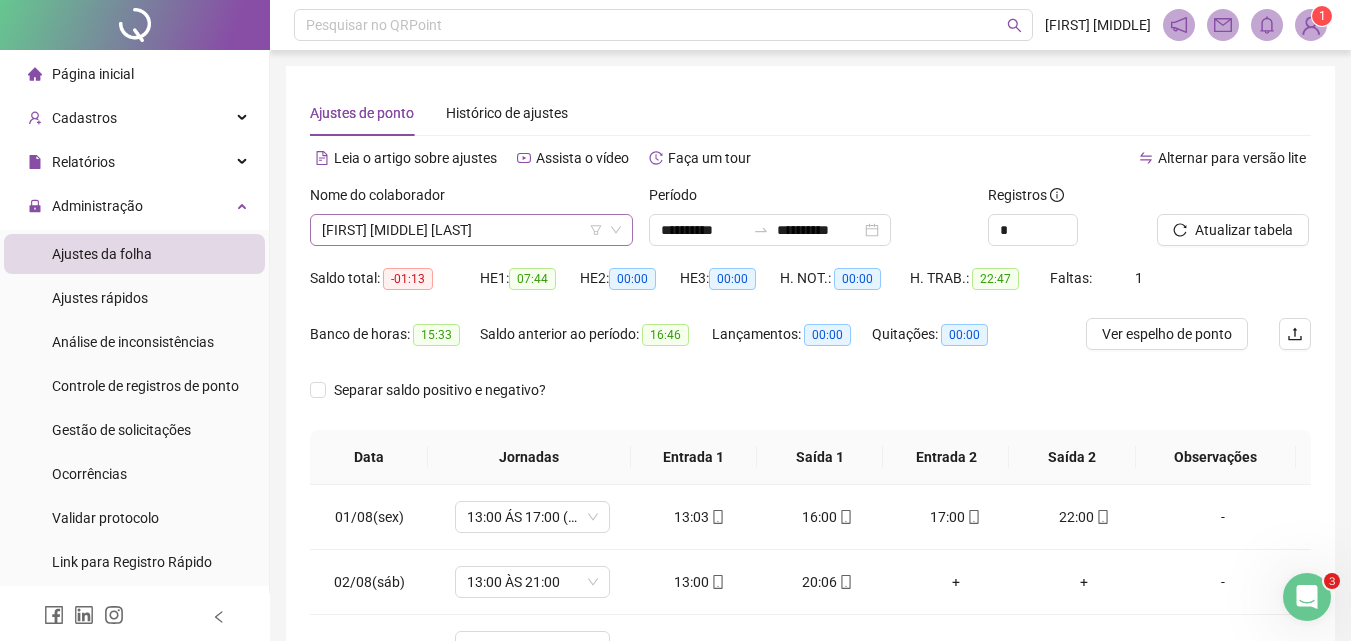 click on "[FIRST] [MIDDLE] [LAST]" at bounding box center [471, 230] 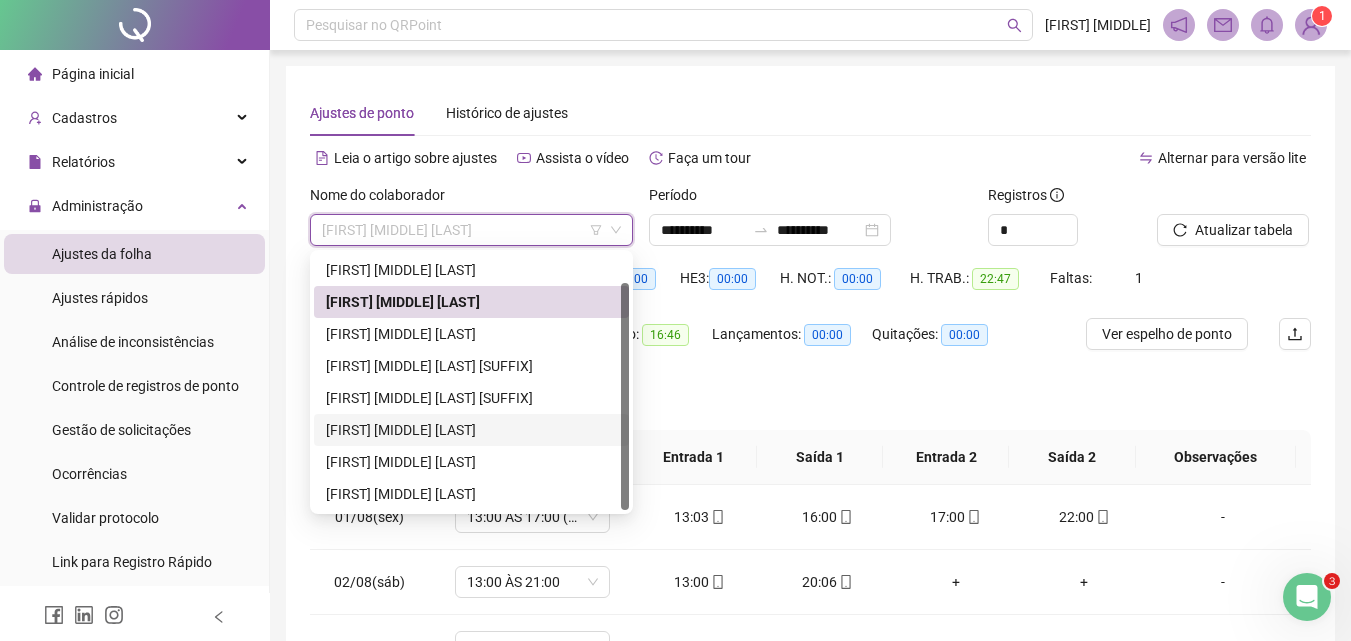 click on "[FIRST] [MIDDLE] [LAST]" at bounding box center (471, 430) 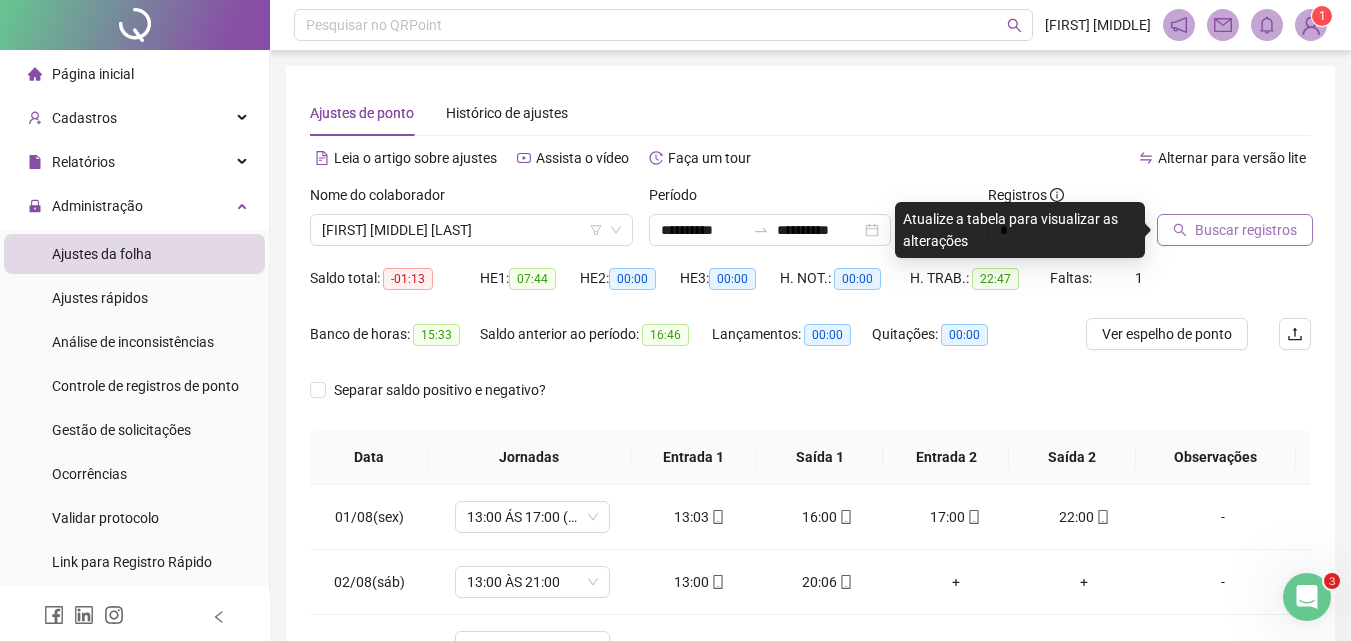 click on "Buscar registros" at bounding box center (1235, 230) 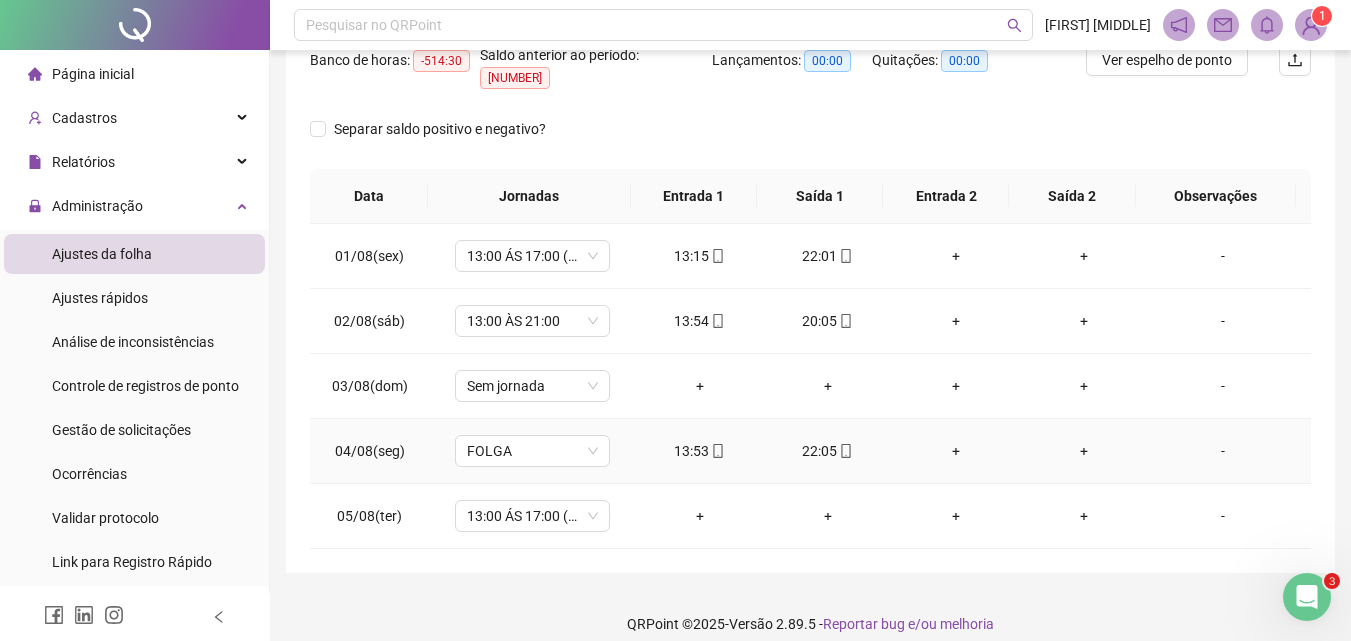 scroll, scrollTop: 0, scrollLeft: 0, axis: both 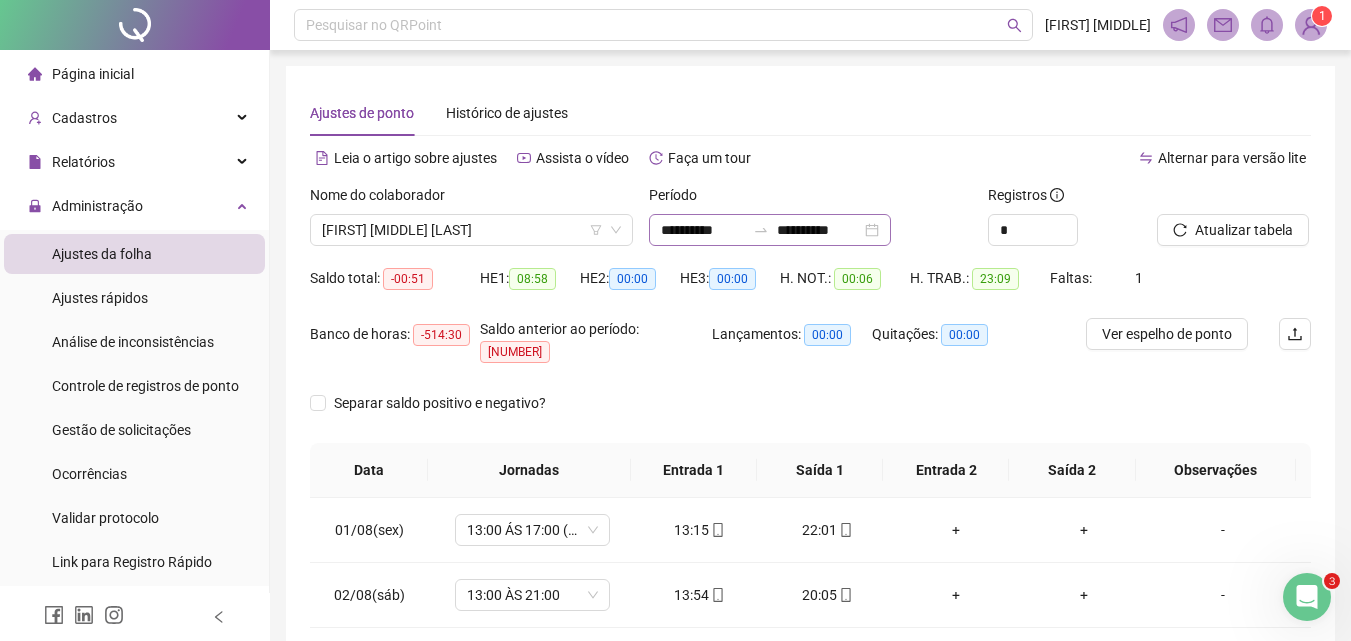 click on "**********" at bounding box center (770, 230) 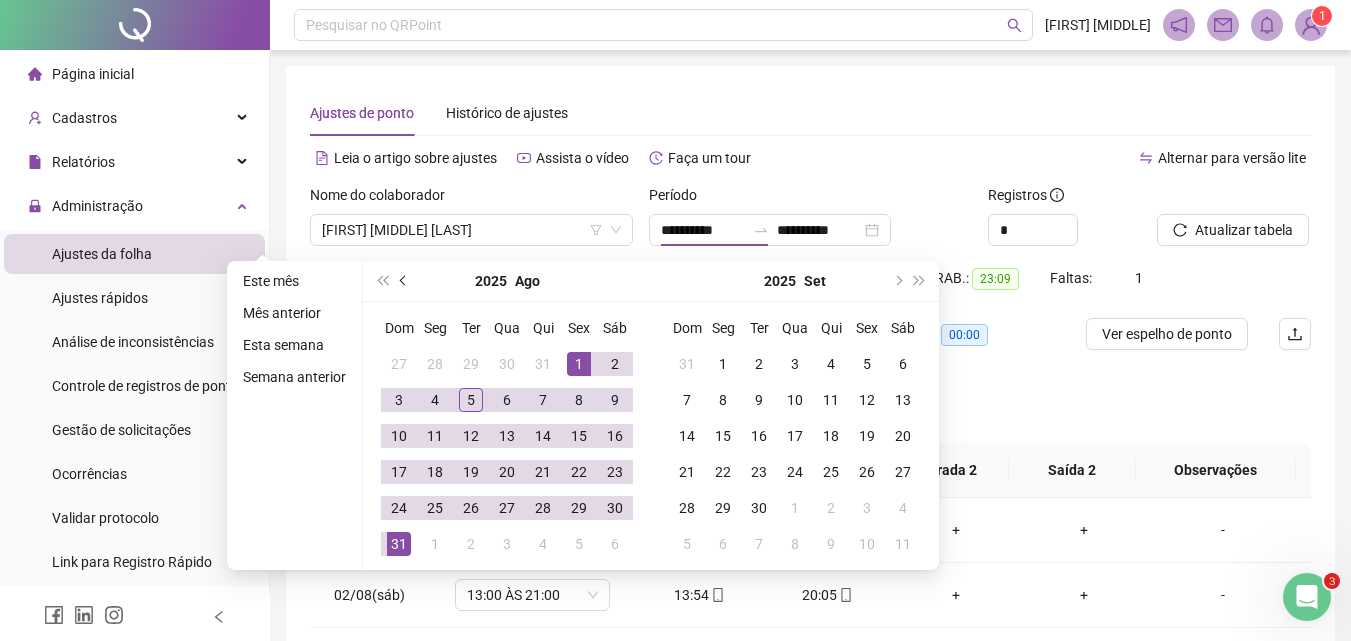 click at bounding box center [404, 281] 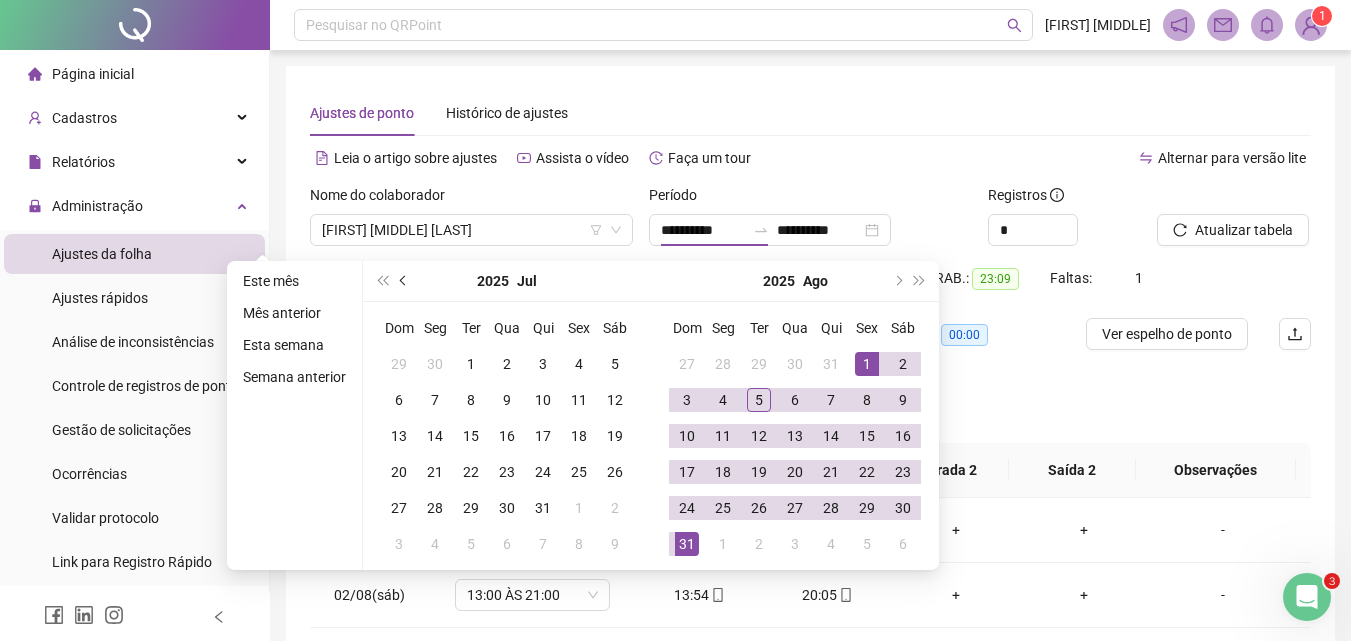 click at bounding box center (404, 281) 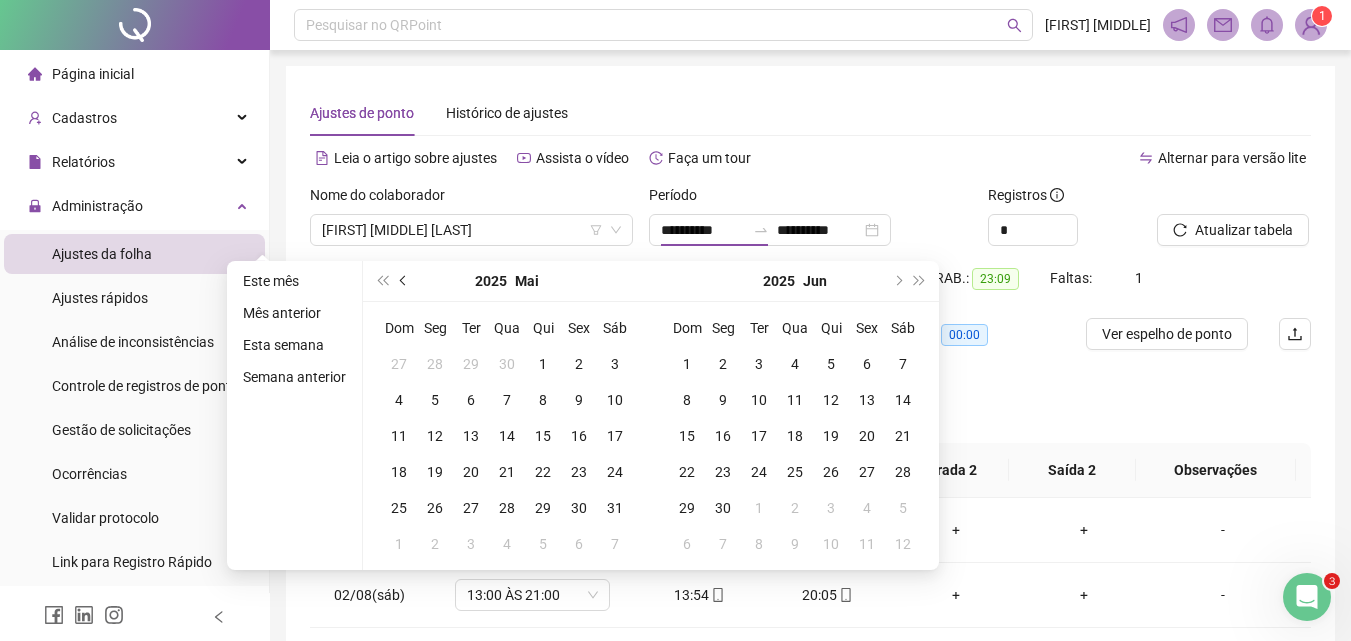 click at bounding box center [404, 281] 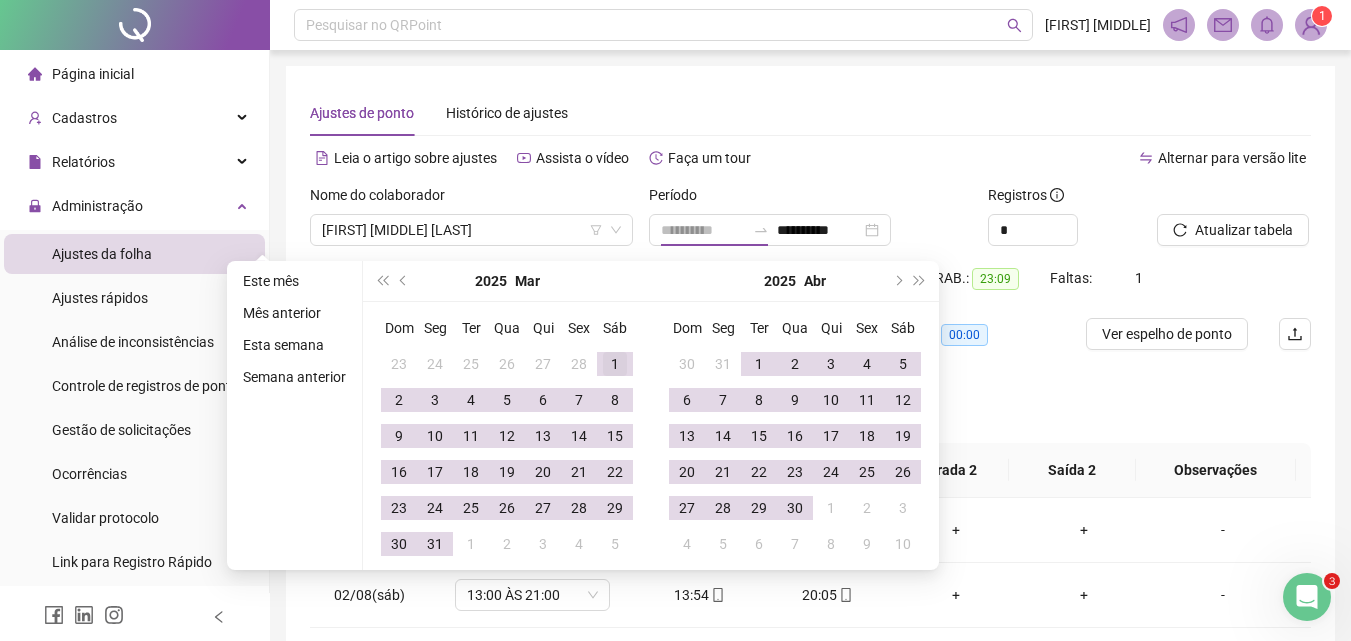 type on "**********" 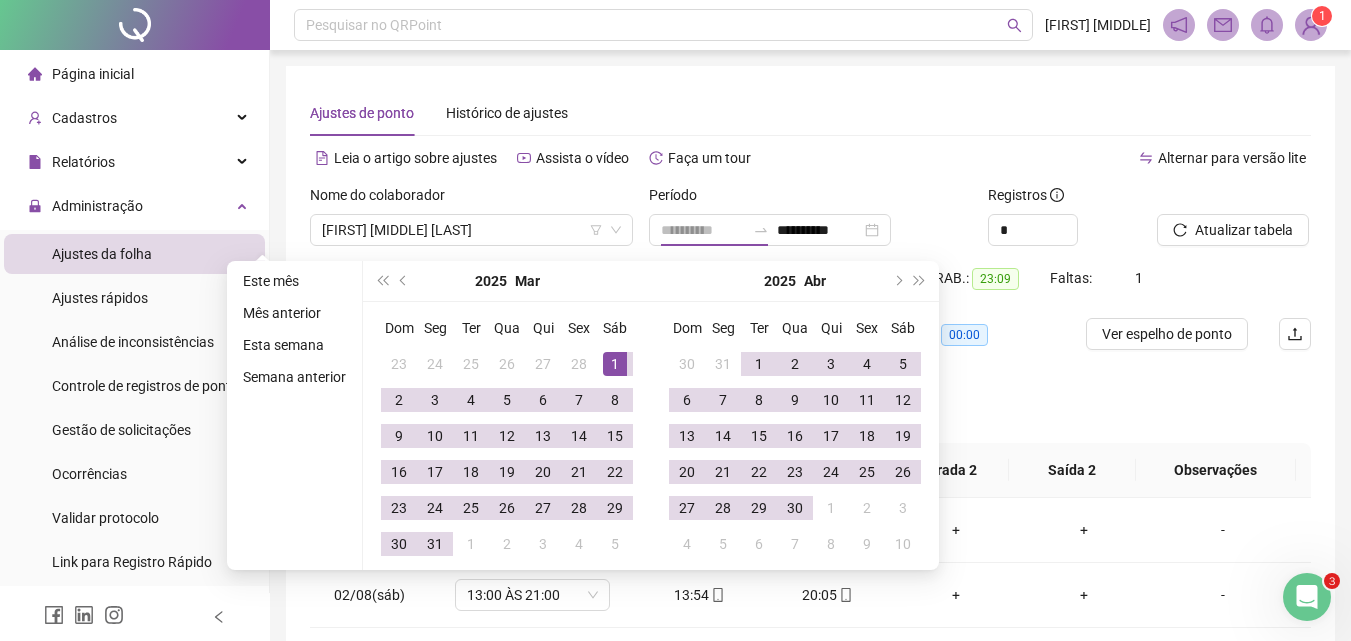 click on "1" at bounding box center (615, 364) 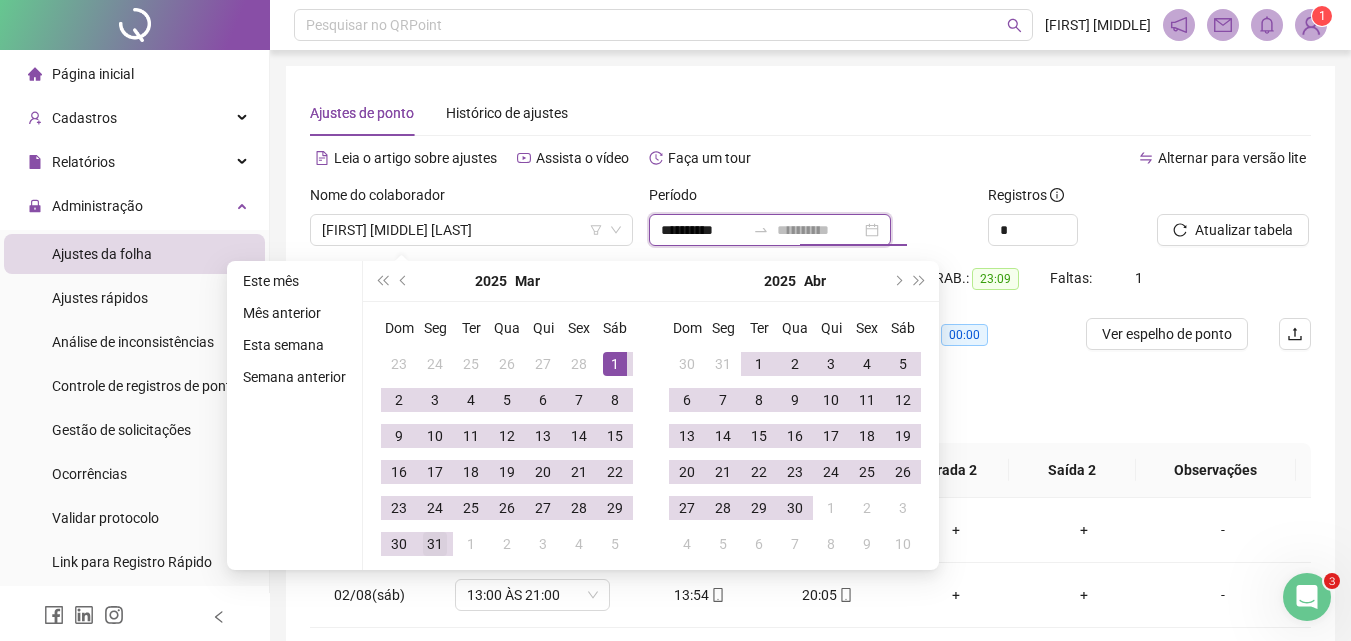type on "**********" 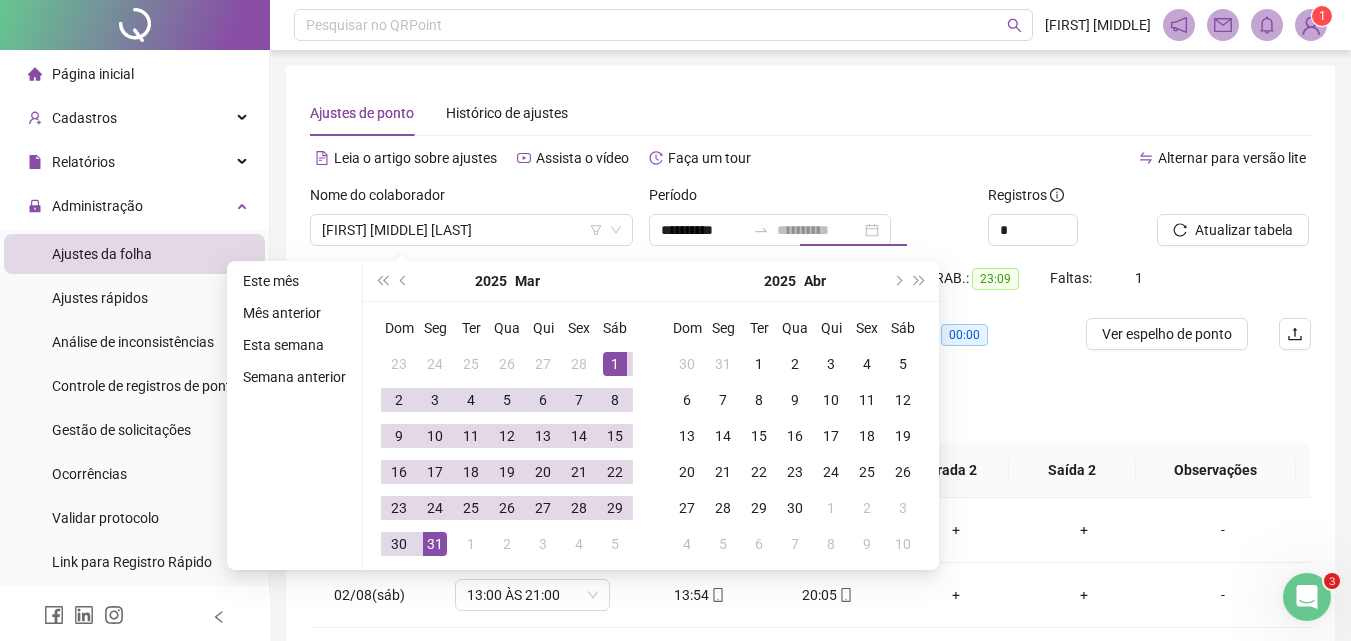 click on "31" at bounding box center (435, 544) 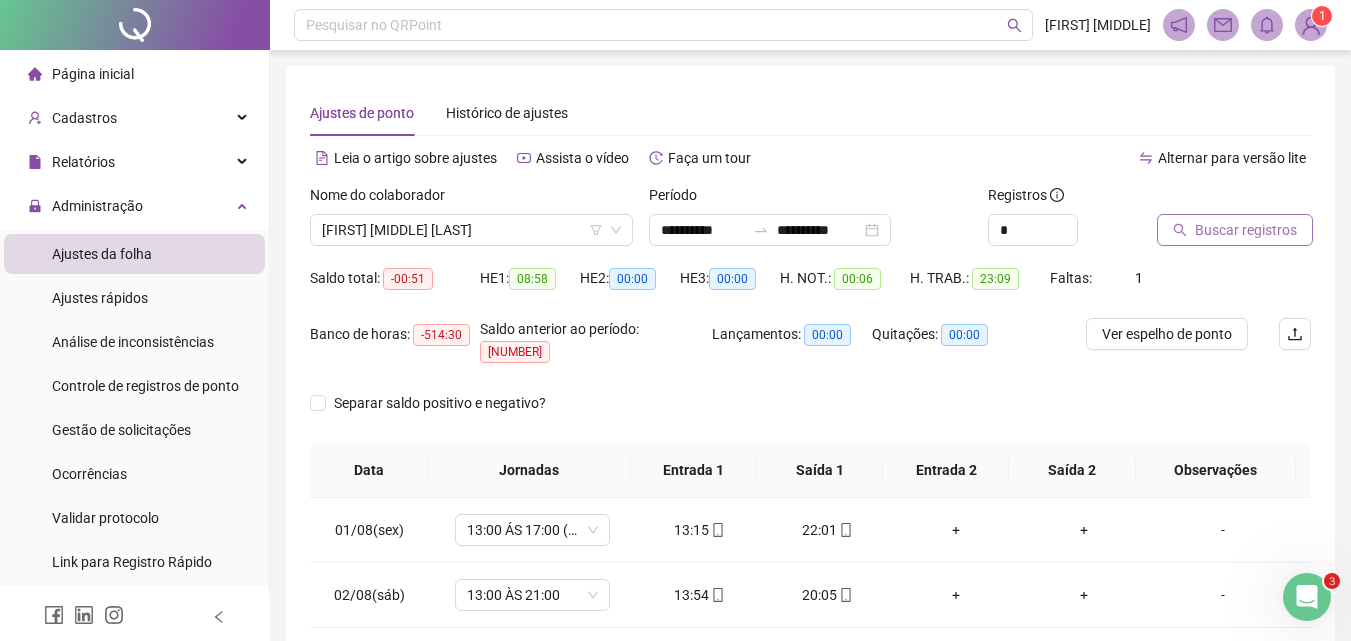 click on "Buscar registros" at bounding box center (1246, 230) 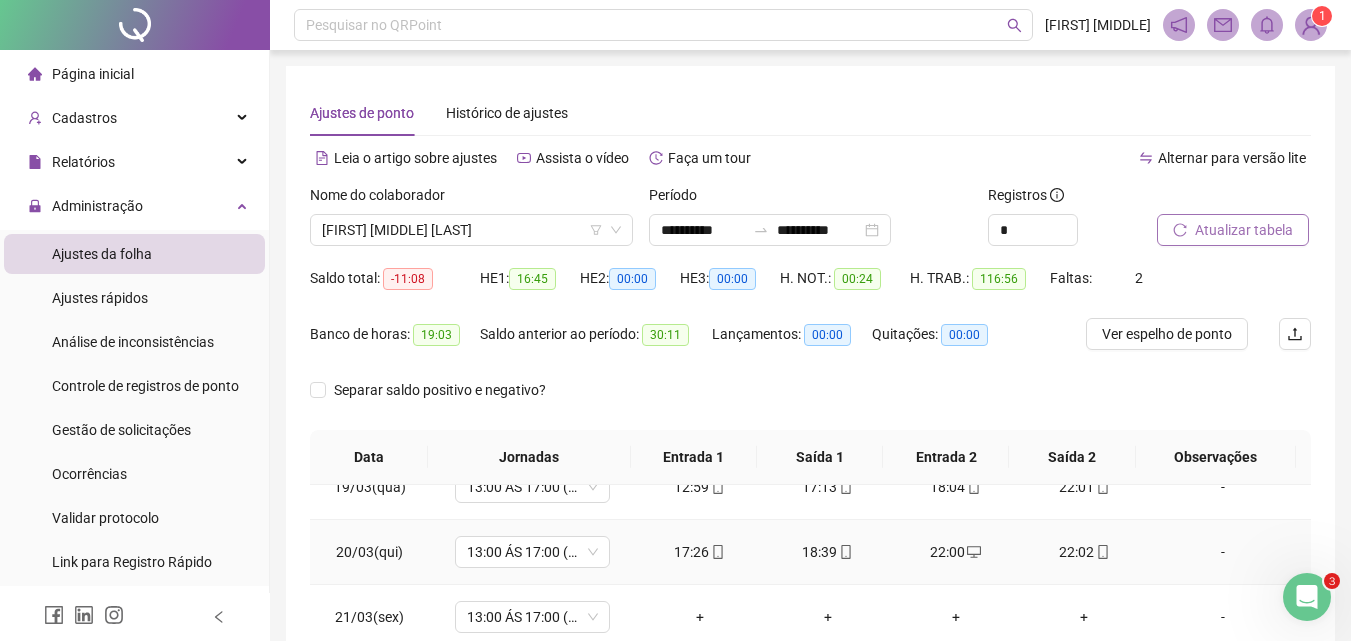 scroll, scrollTop: 1588, scrollLeft: 0, axis: vertical 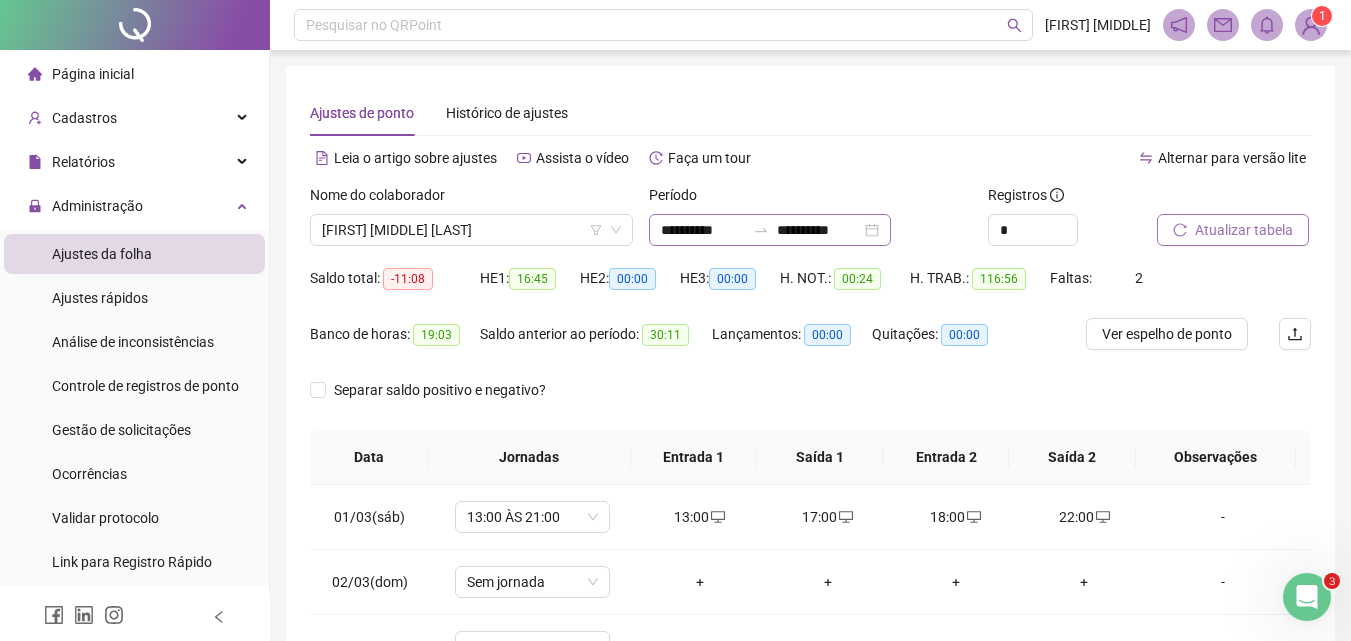 click on "**********" at bounding box center (770, 230) 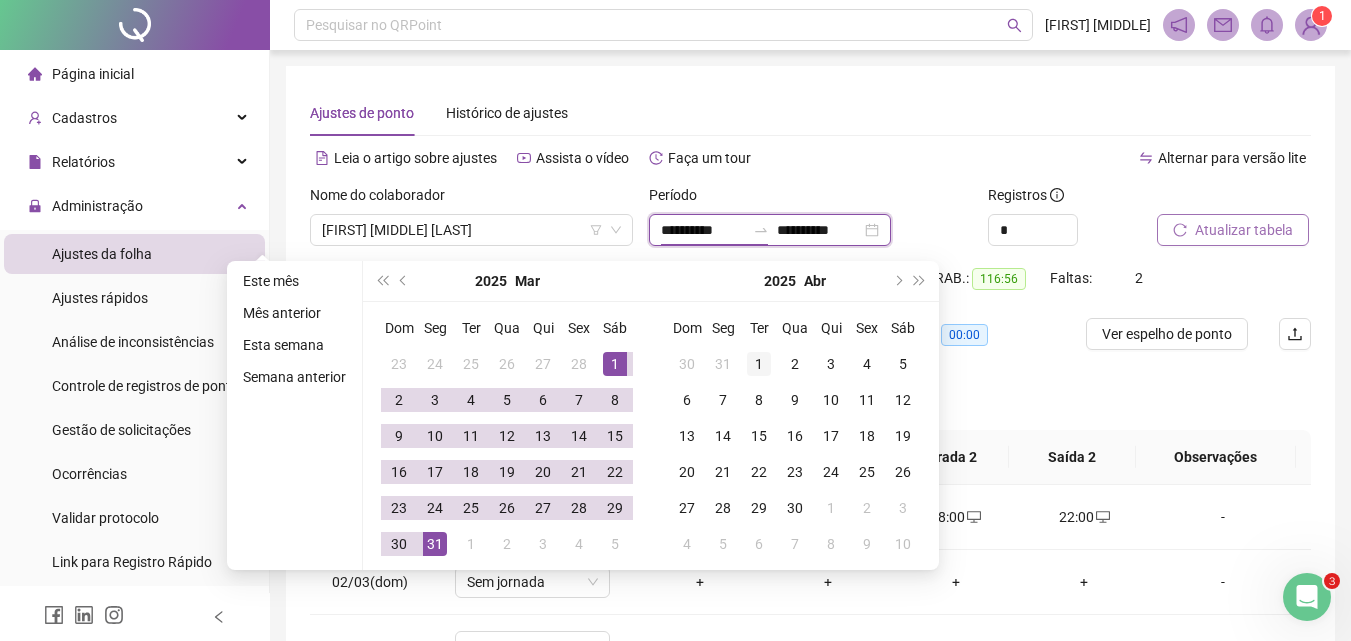 type on "**********" 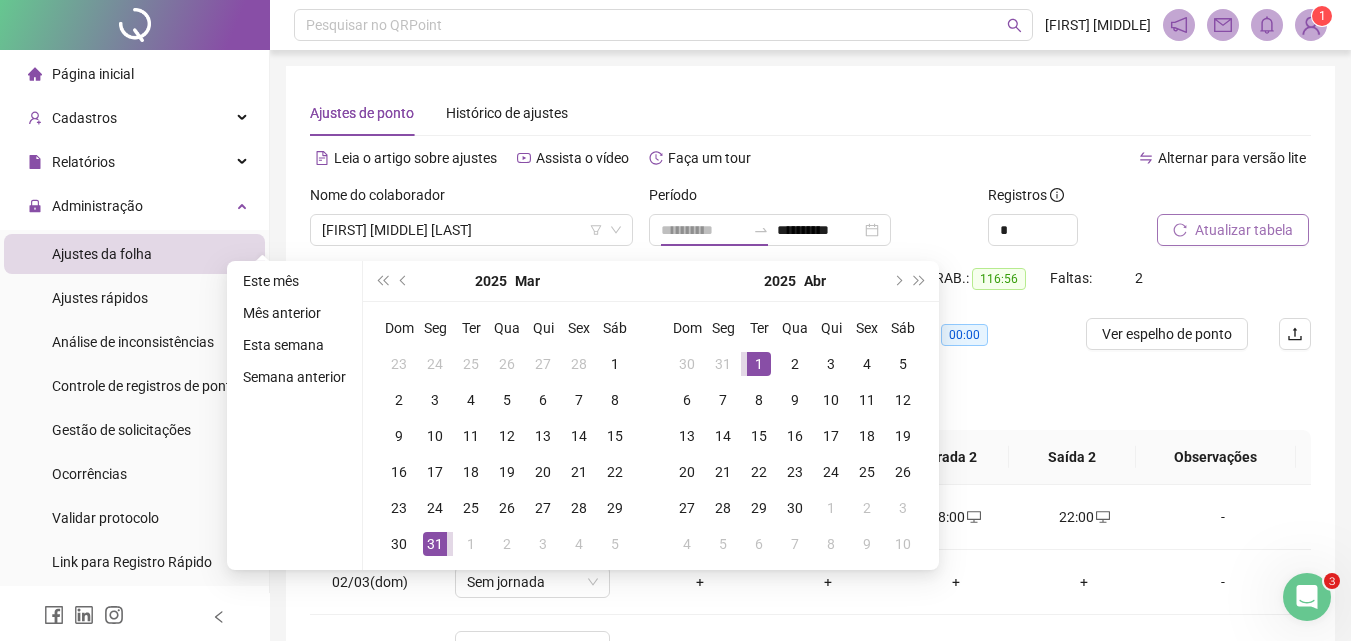 click on "1" at bounding box center (759, 364) 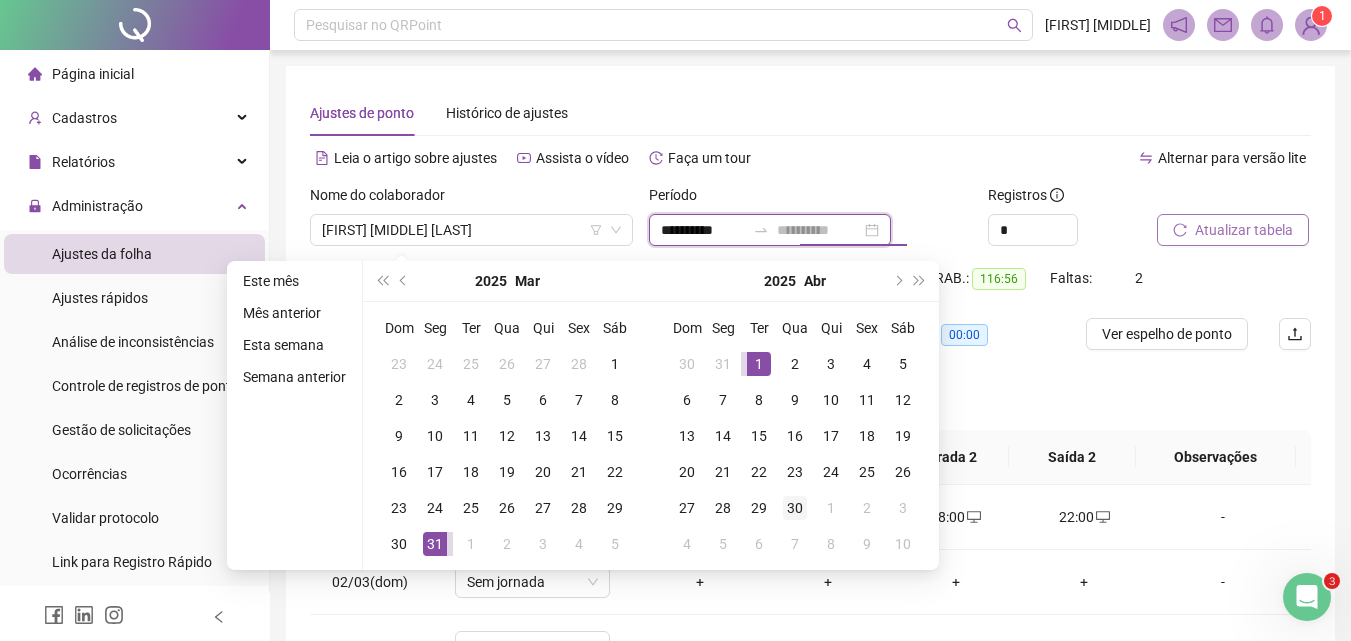 type on "**********" 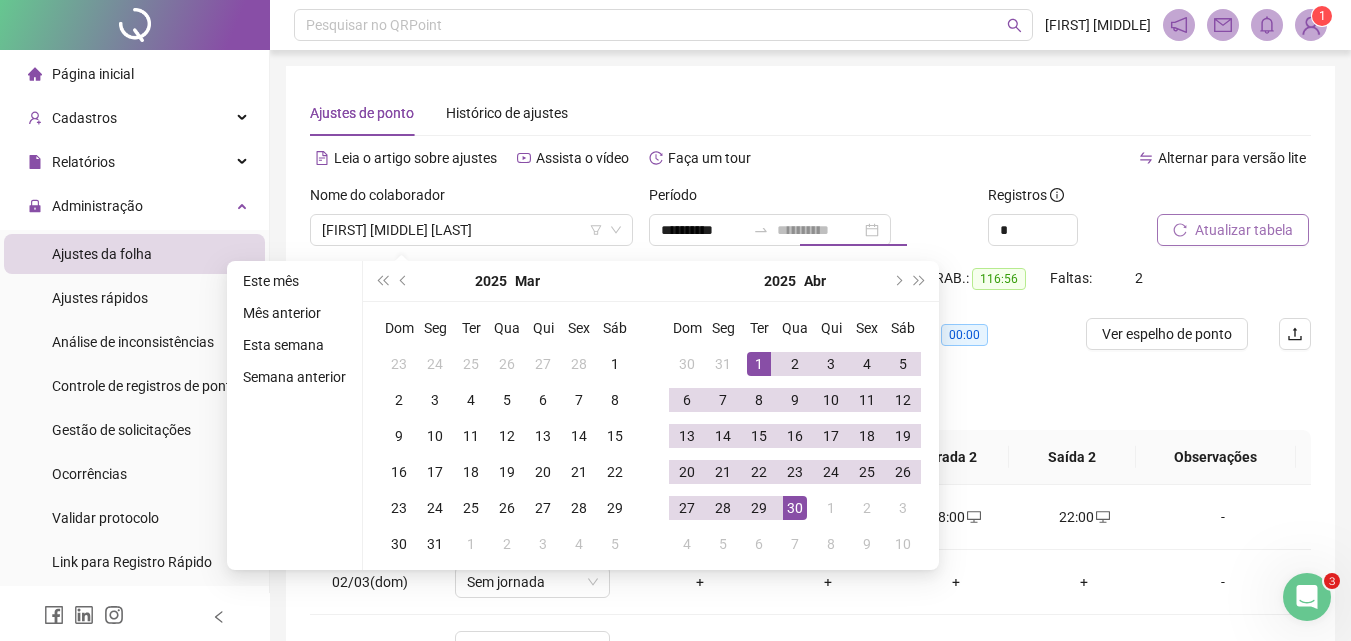 click on "30" at bounding box center (795, 508) 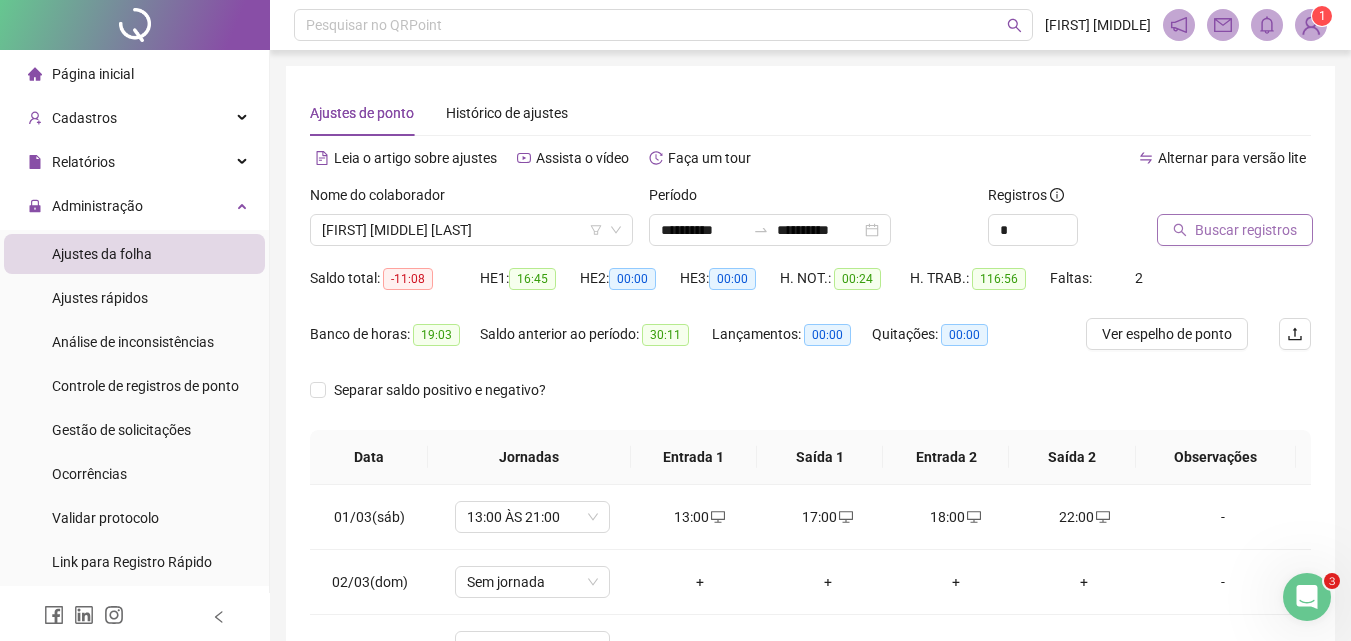 click on "Buscar registros" at bounding box center (1246, 230) 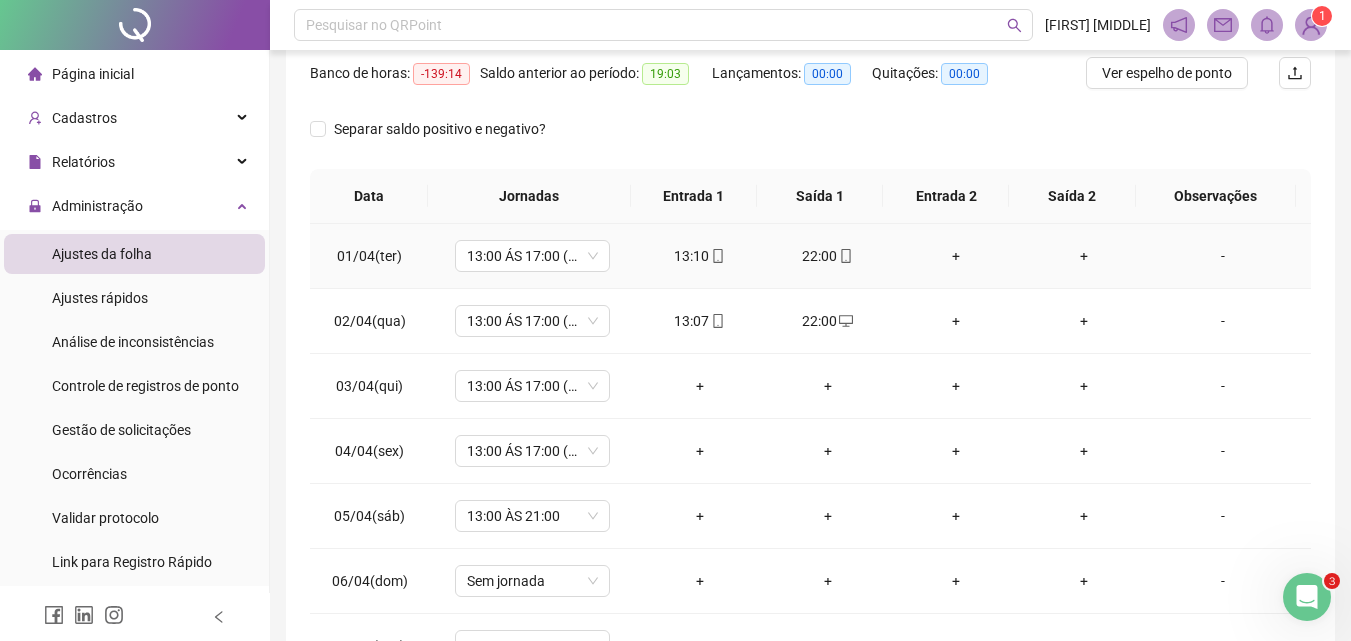 scroll, scrollTop: 381, scrollLeft: 0, axis: vertical 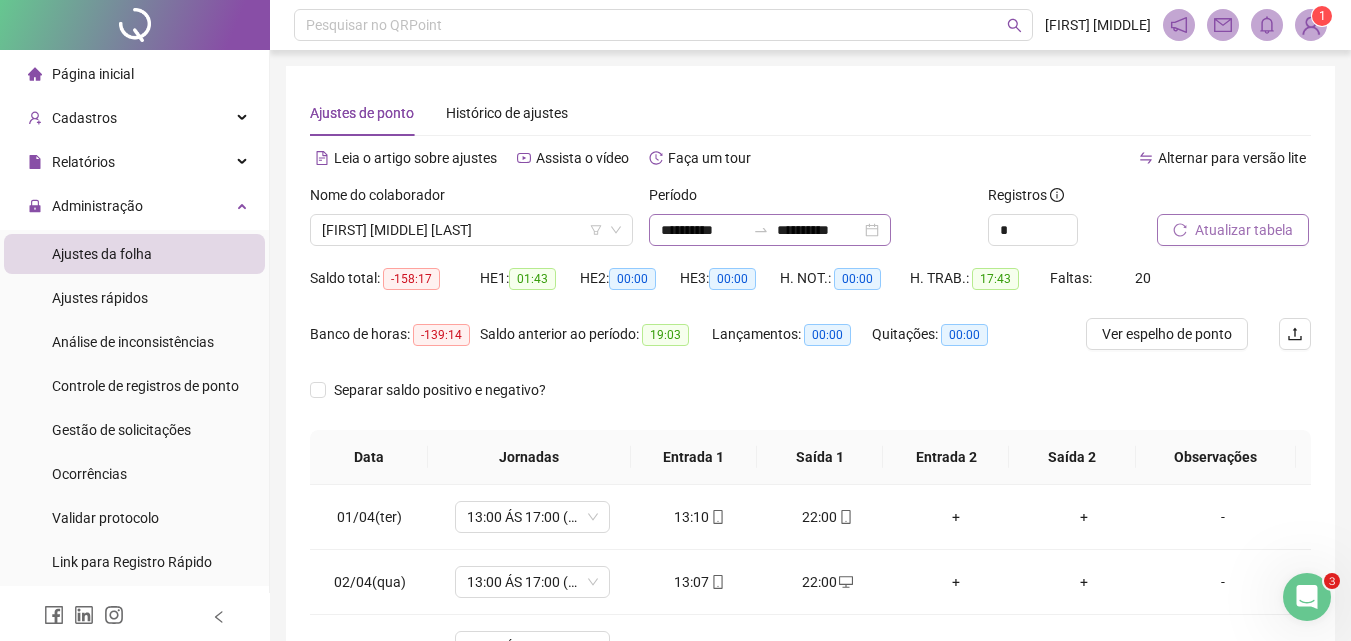 click on "**********" at bounding box center [770, 230] 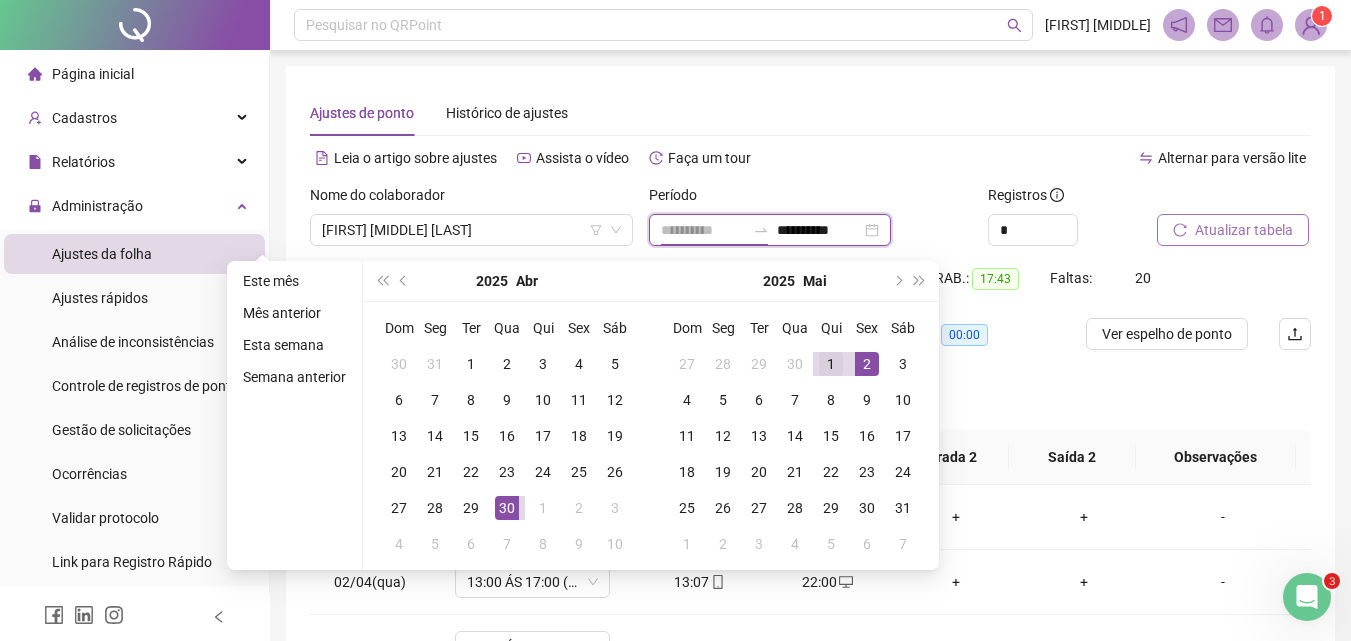 type on "**********" 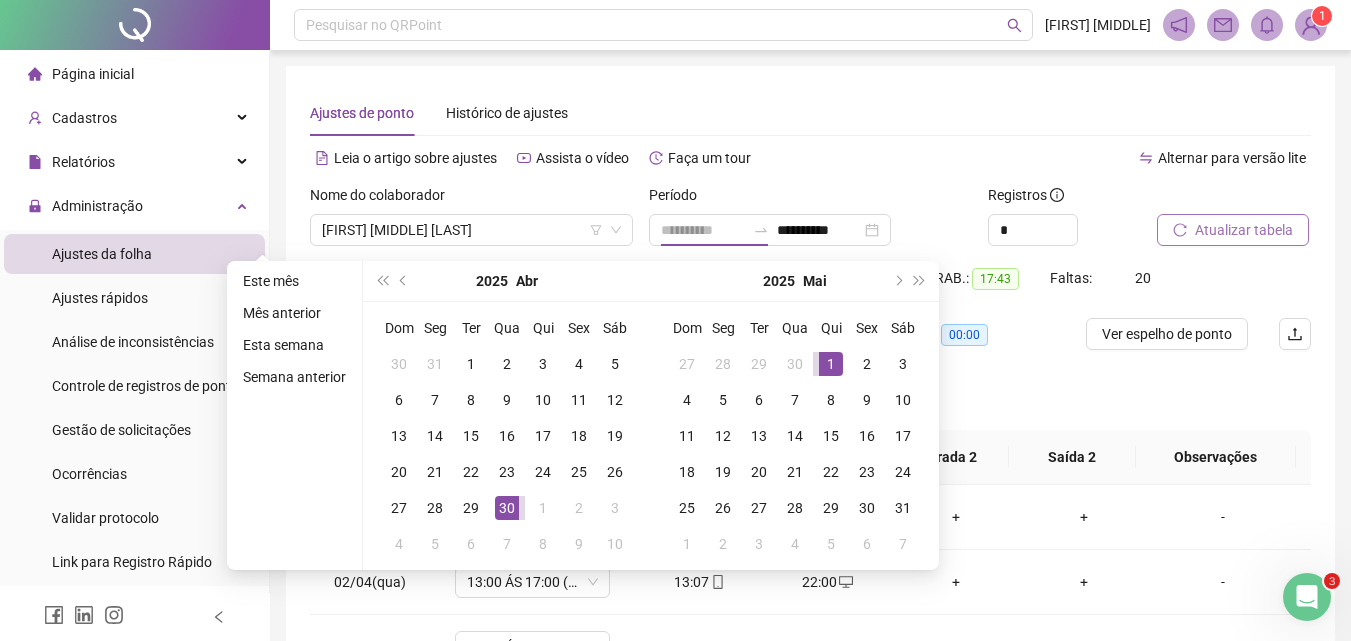 click on "1" at bounding box center (831, 364) 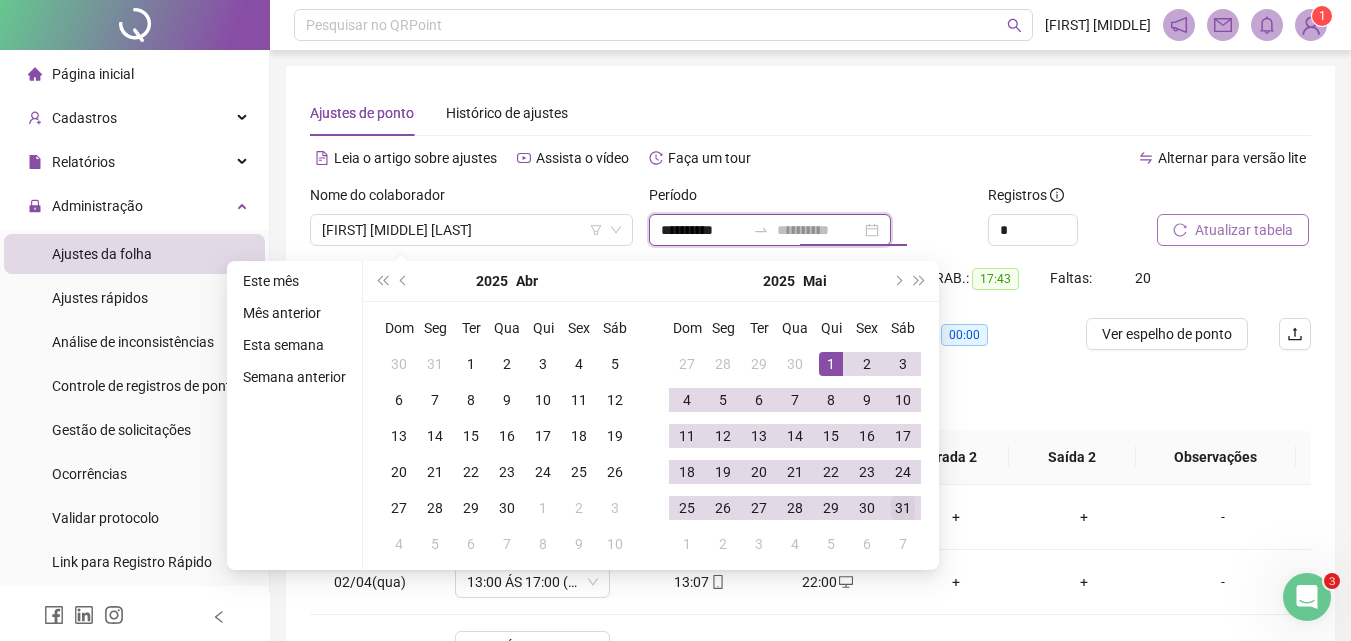 type on "**********" 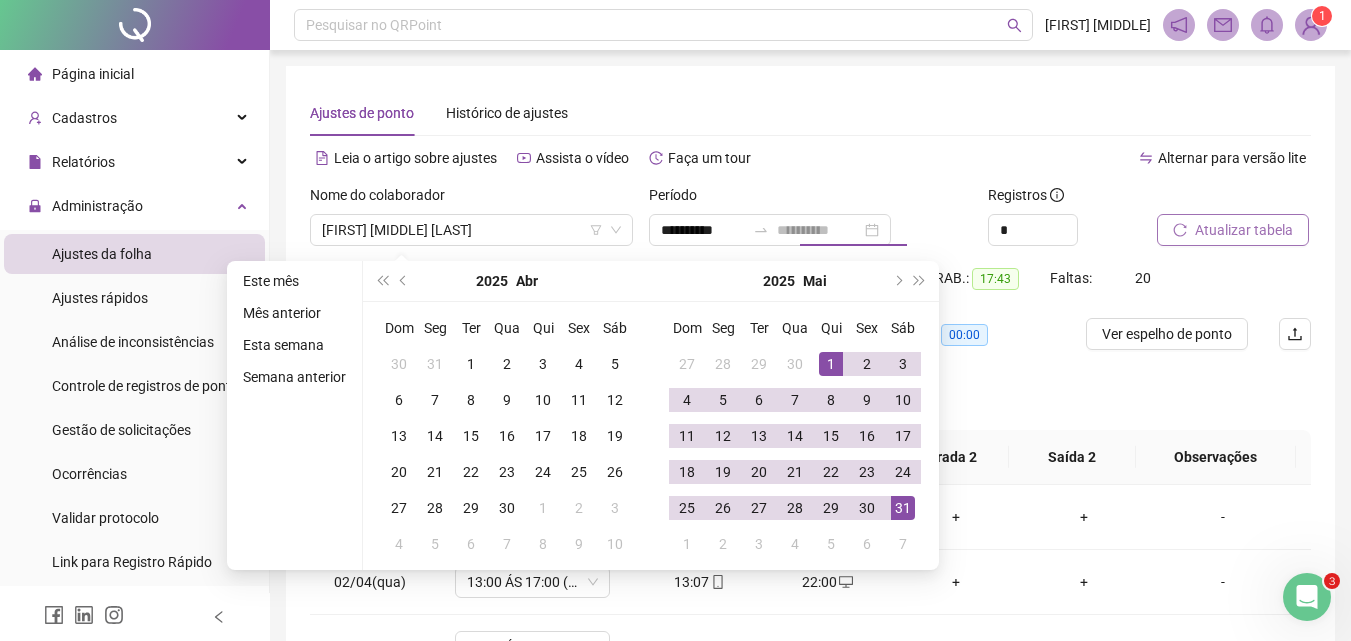 click on "31" at bounding box center (903, 508) 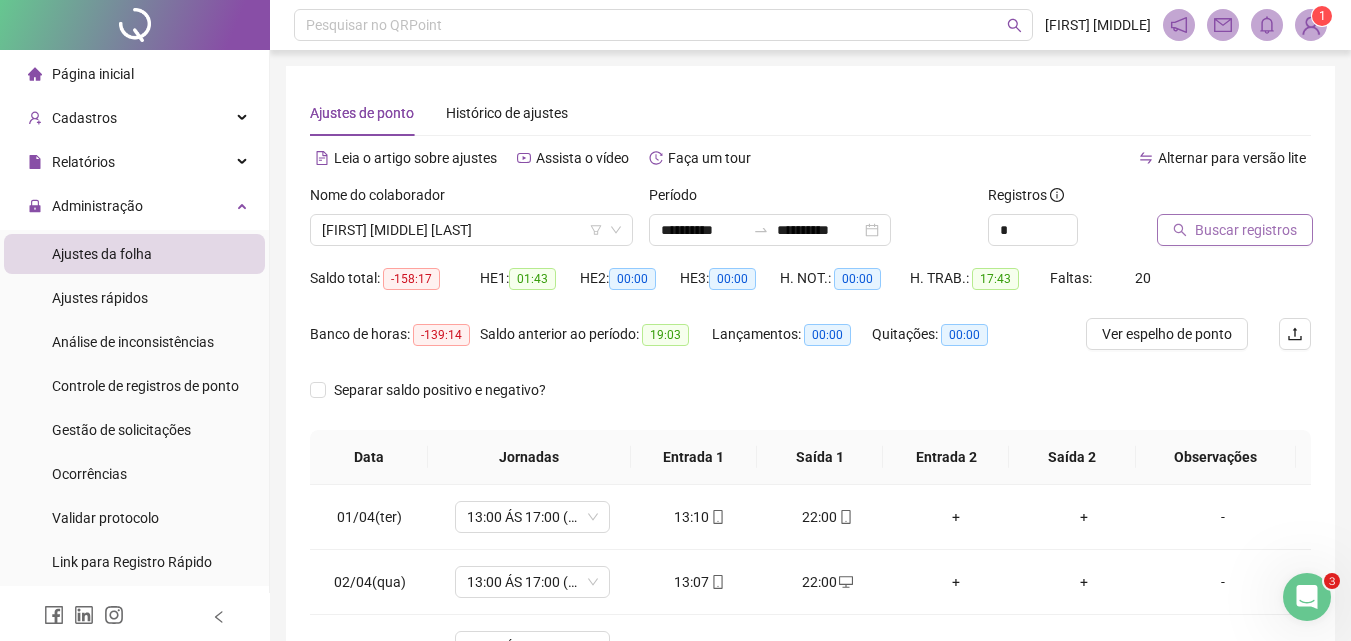 click on "Buscar registros" at bounding box center [1246, 230] 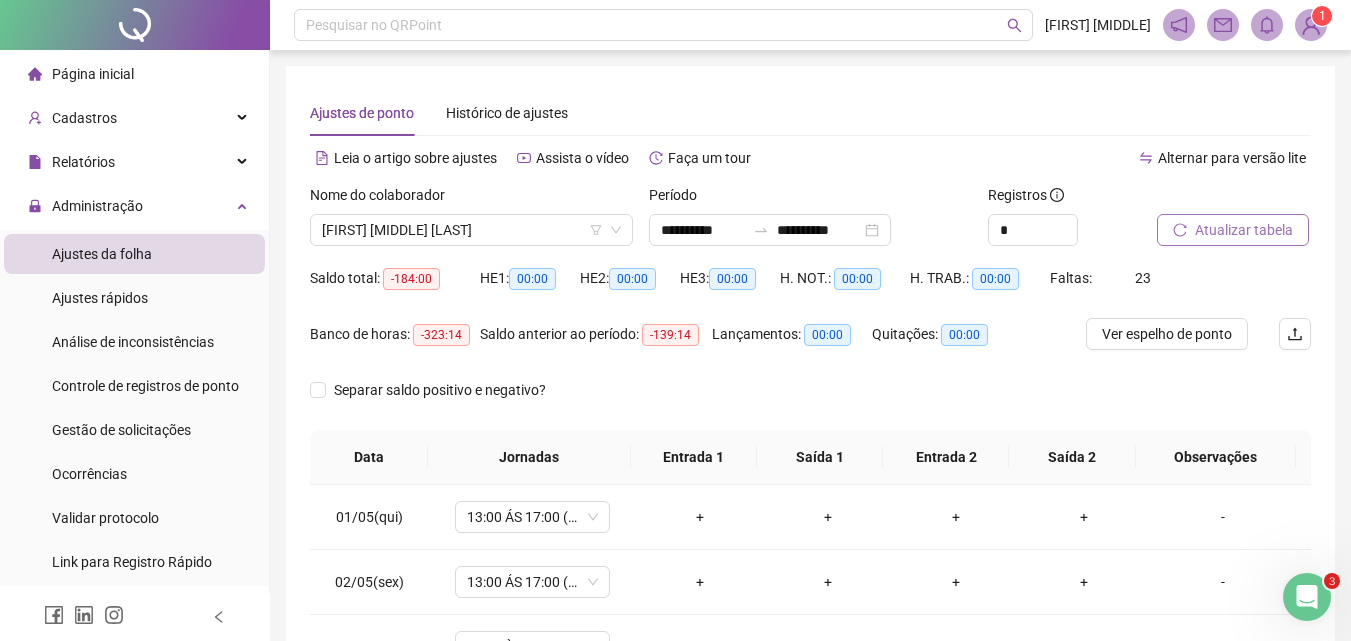 scroll, scrollTop: 381, scrollLeft: 0, axis: vertical 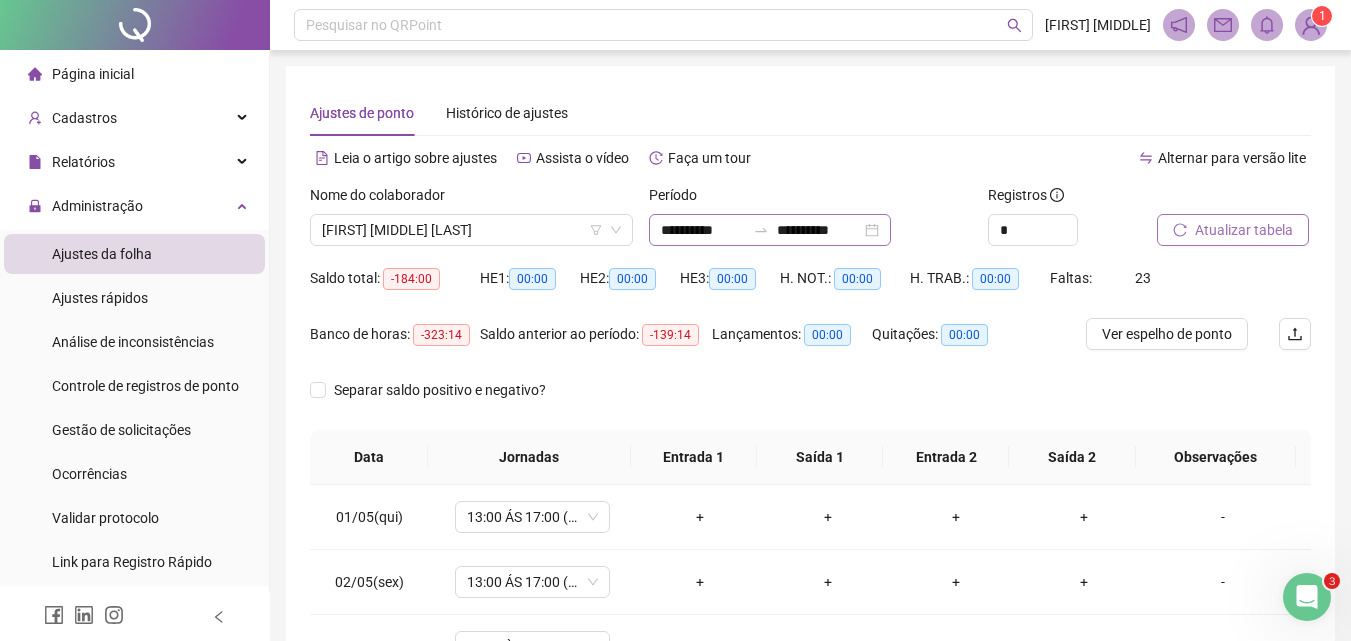 click on "**********" at bounding box center (770, 230) 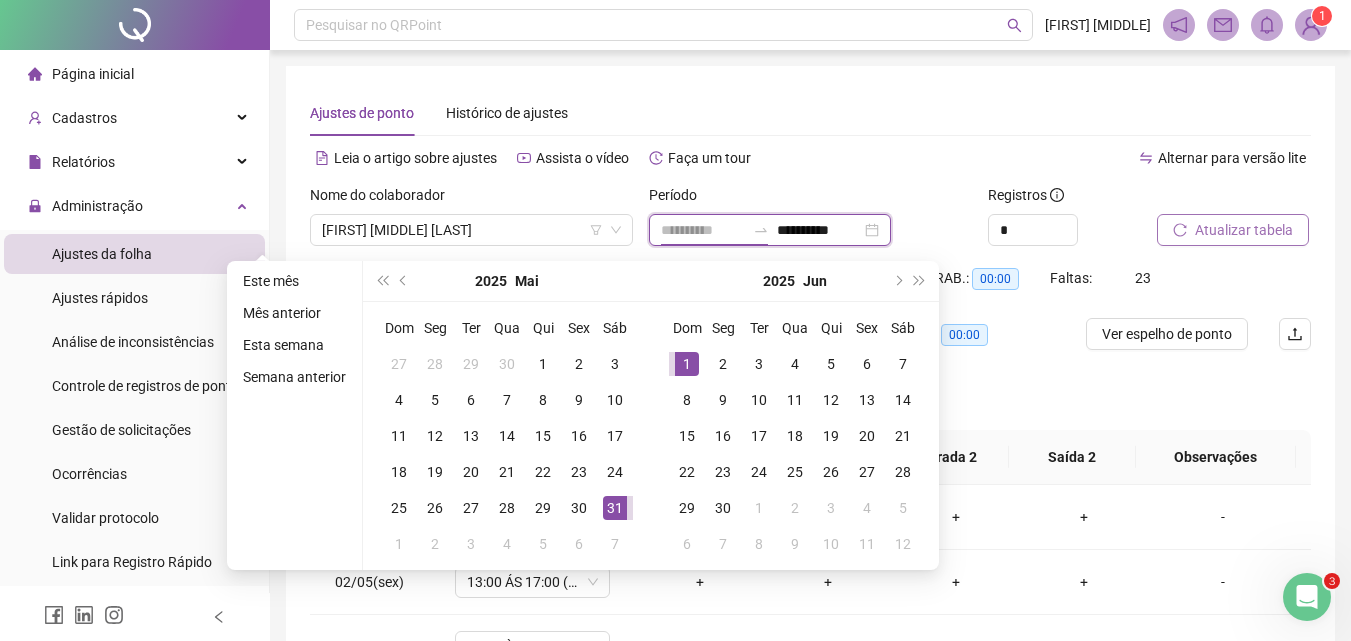 type on "**********" 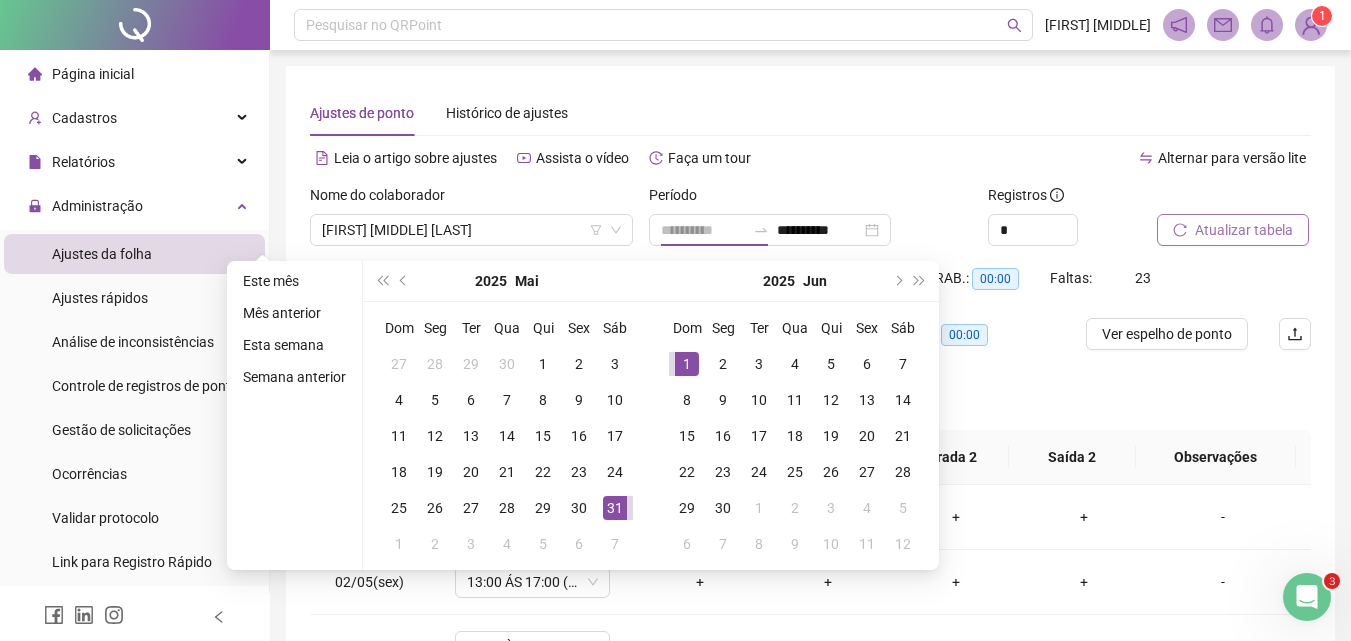 click on "1" at bounding box center (687, 364) 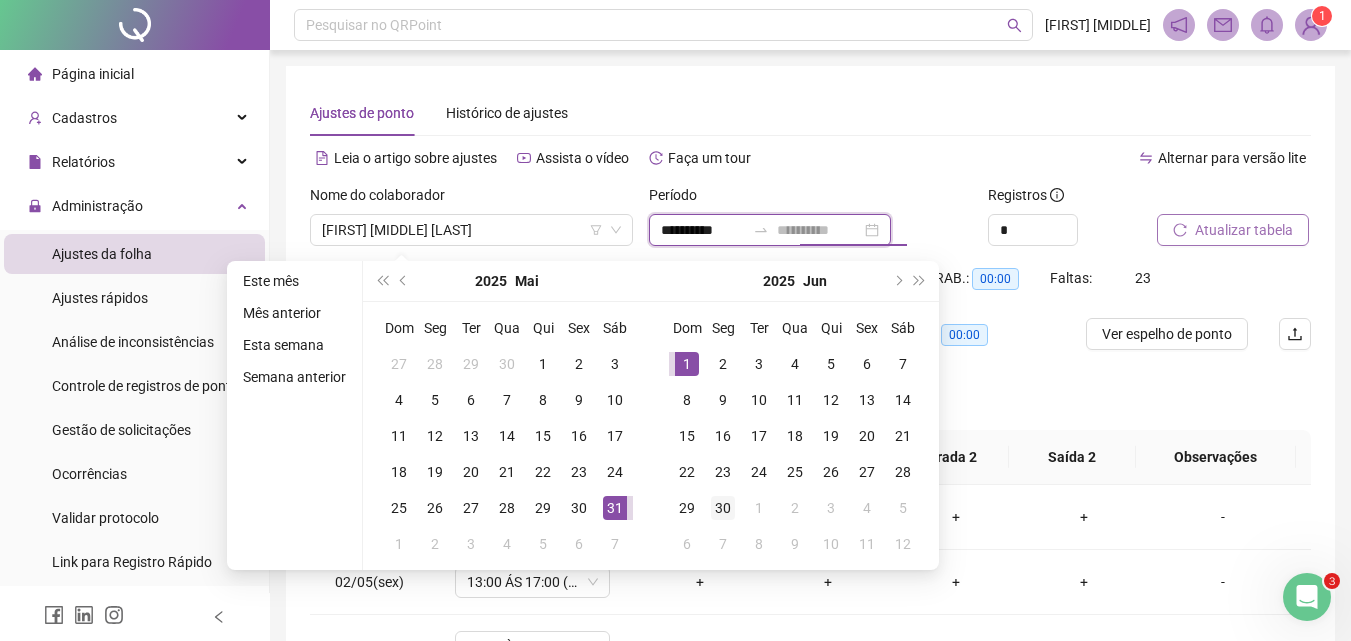 type on "**********" 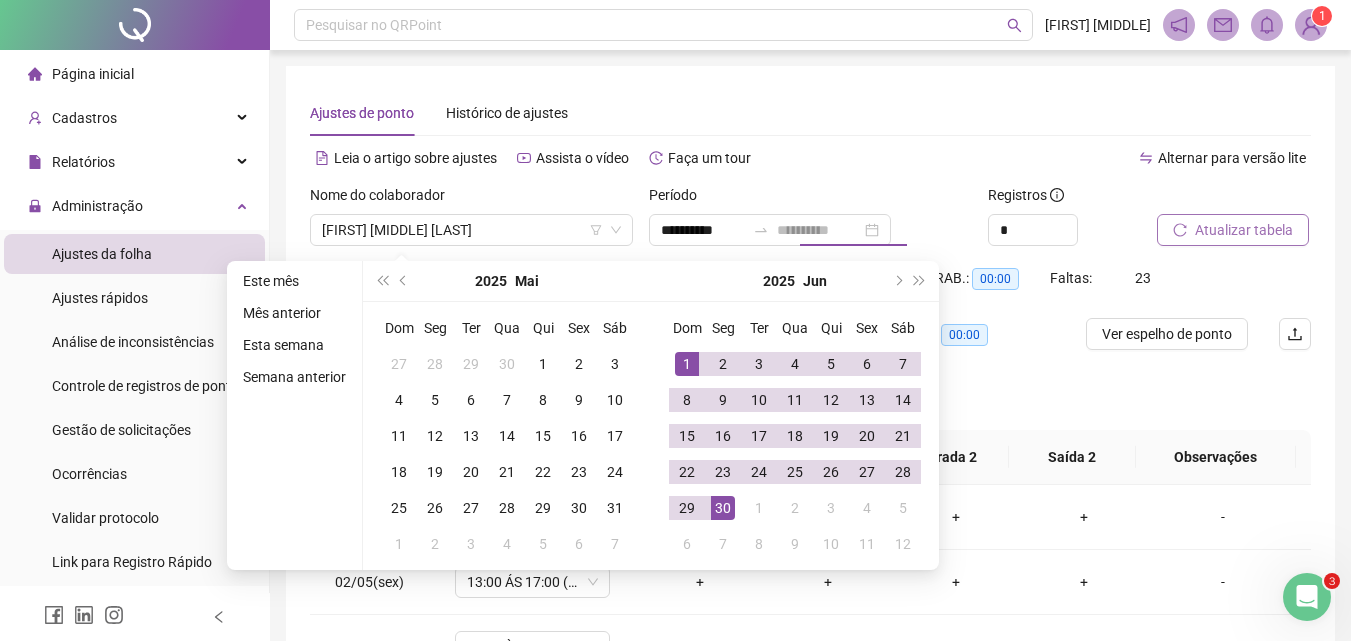 click on "30" at bounding box center (723, 508) 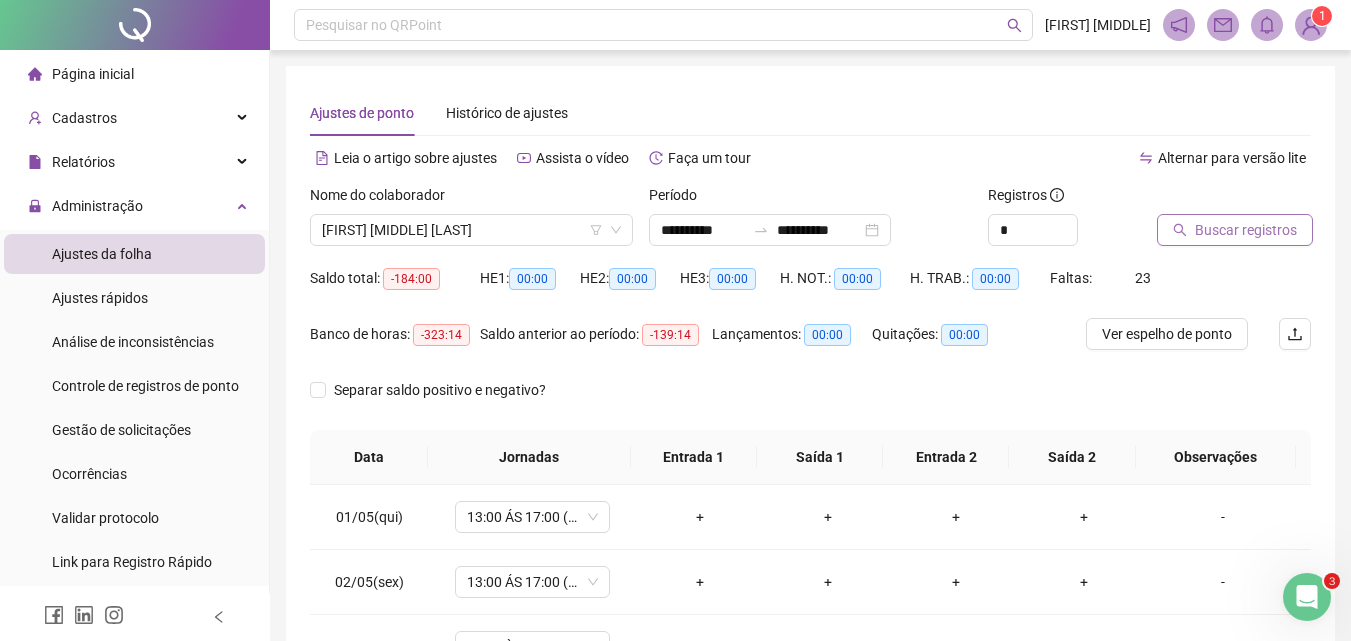 click on "Buscar registros" at bounding box center (1246, 230) 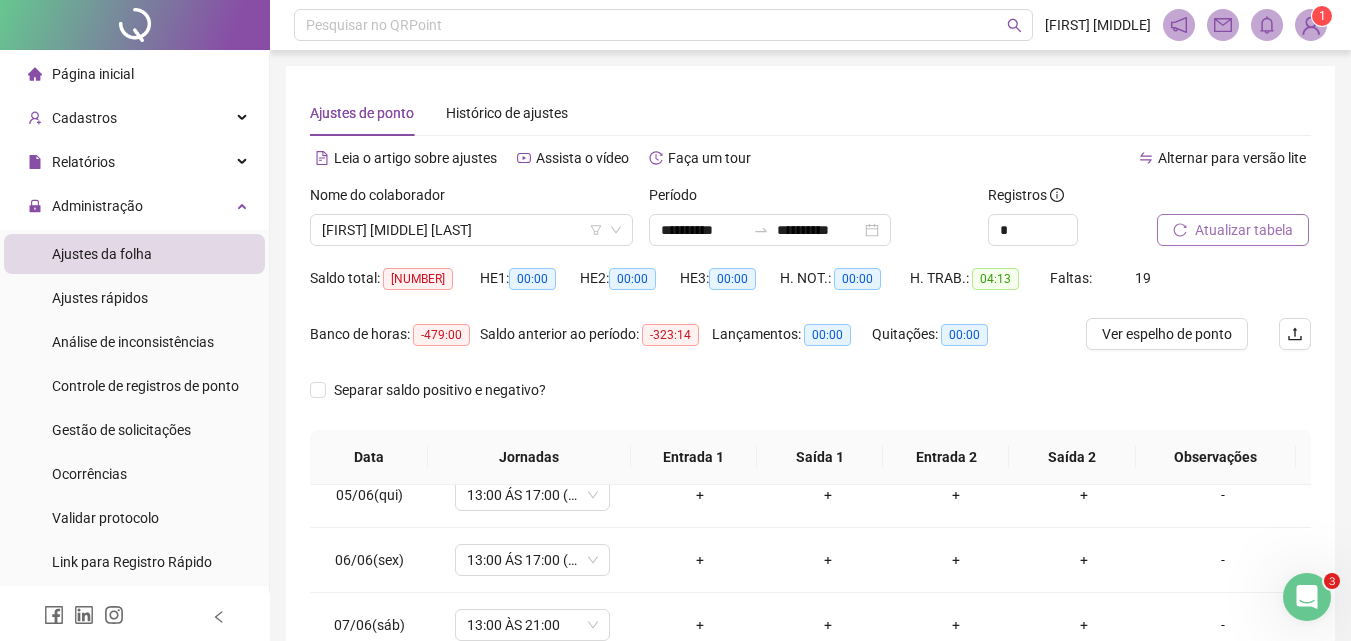 scroll, scrollTop: 800, scrollLeft: 0, axis: vertical 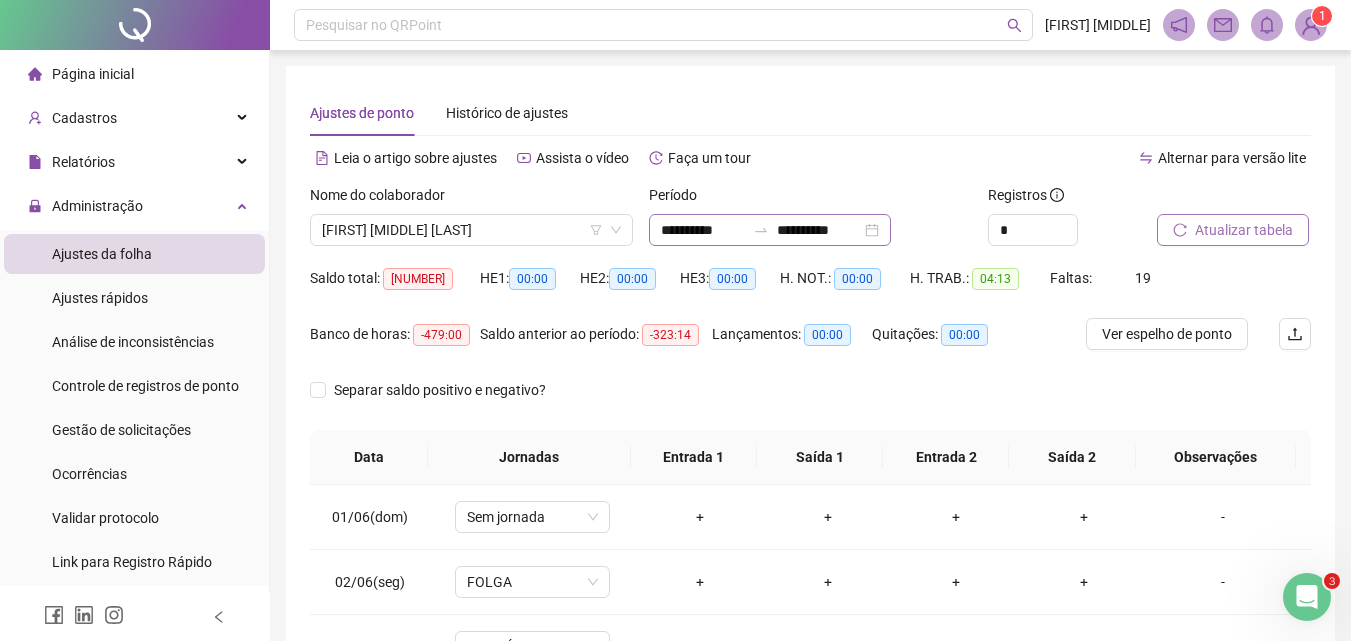 click on "**********" at bounding box center (770, 230) 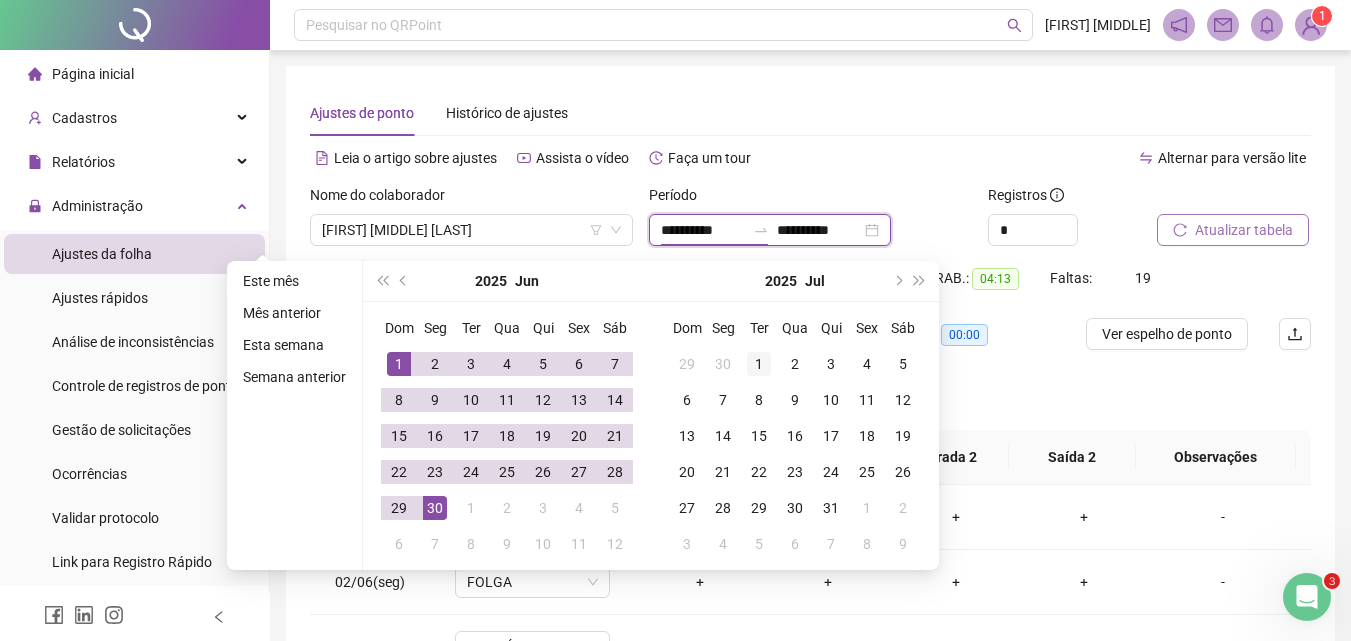 type on "**********" 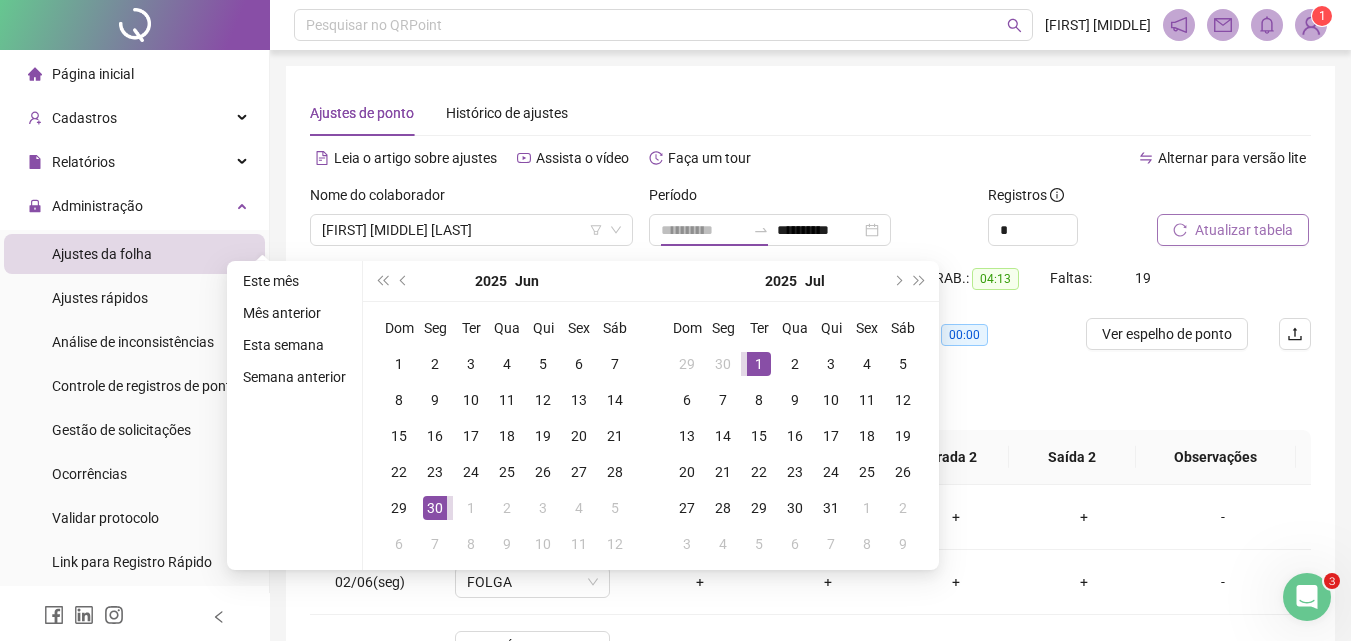 click on "1" at bounding box center (759, 364) 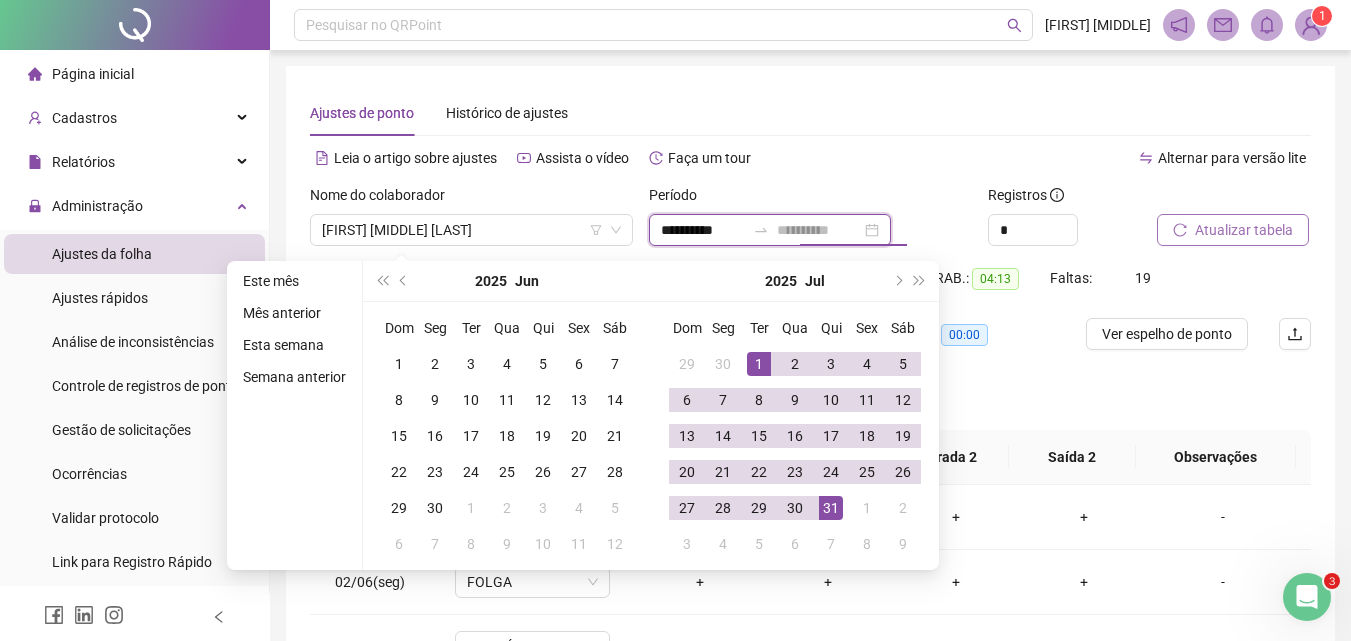 type on "**********" 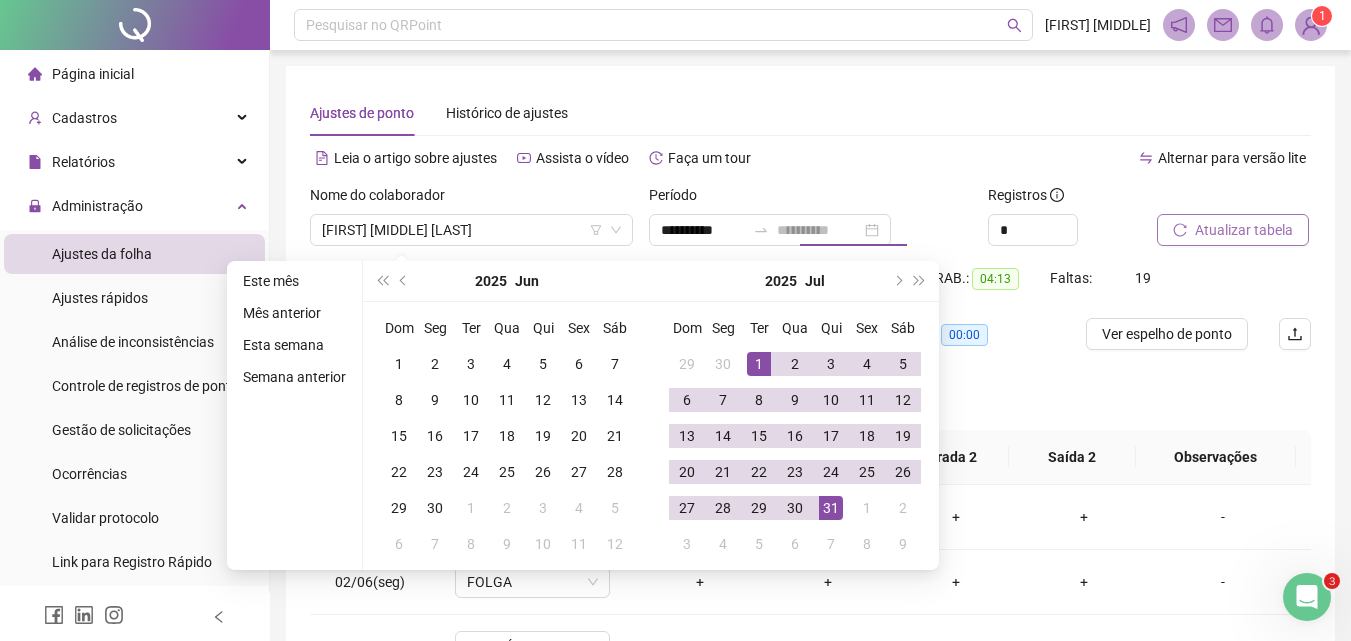 click on "31" at bounding box center [831, 508] 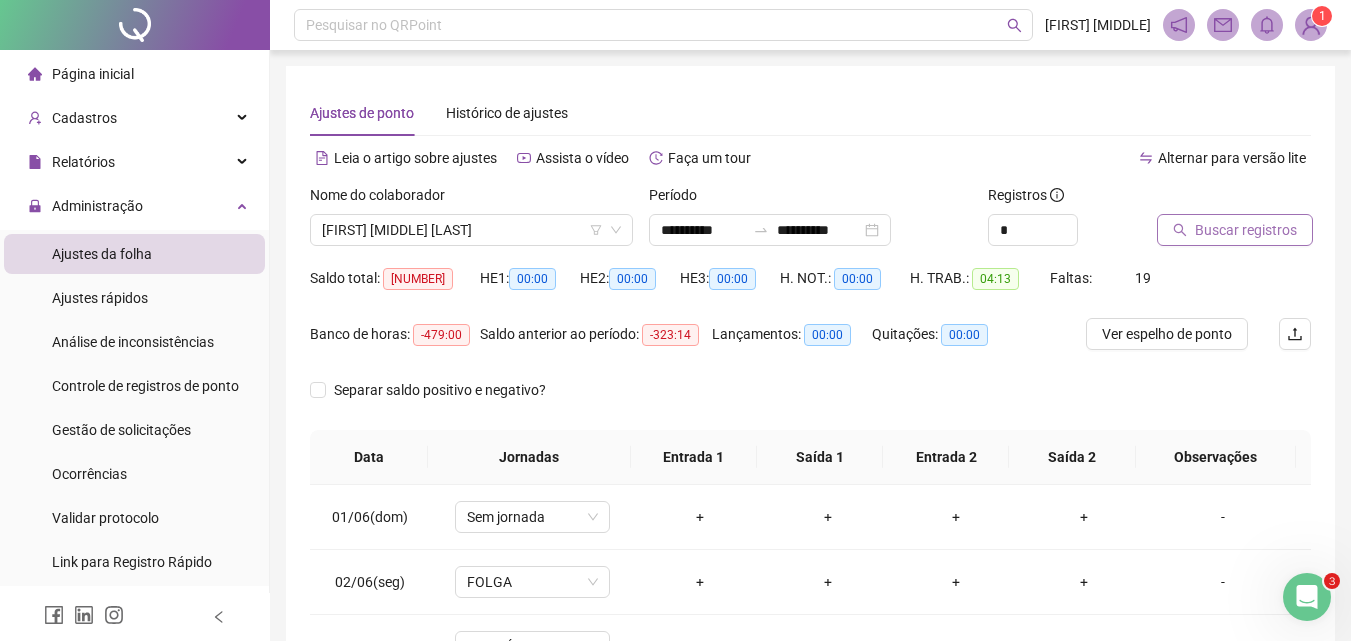click on "Buscar registros" at bounding box center (1246, 230) 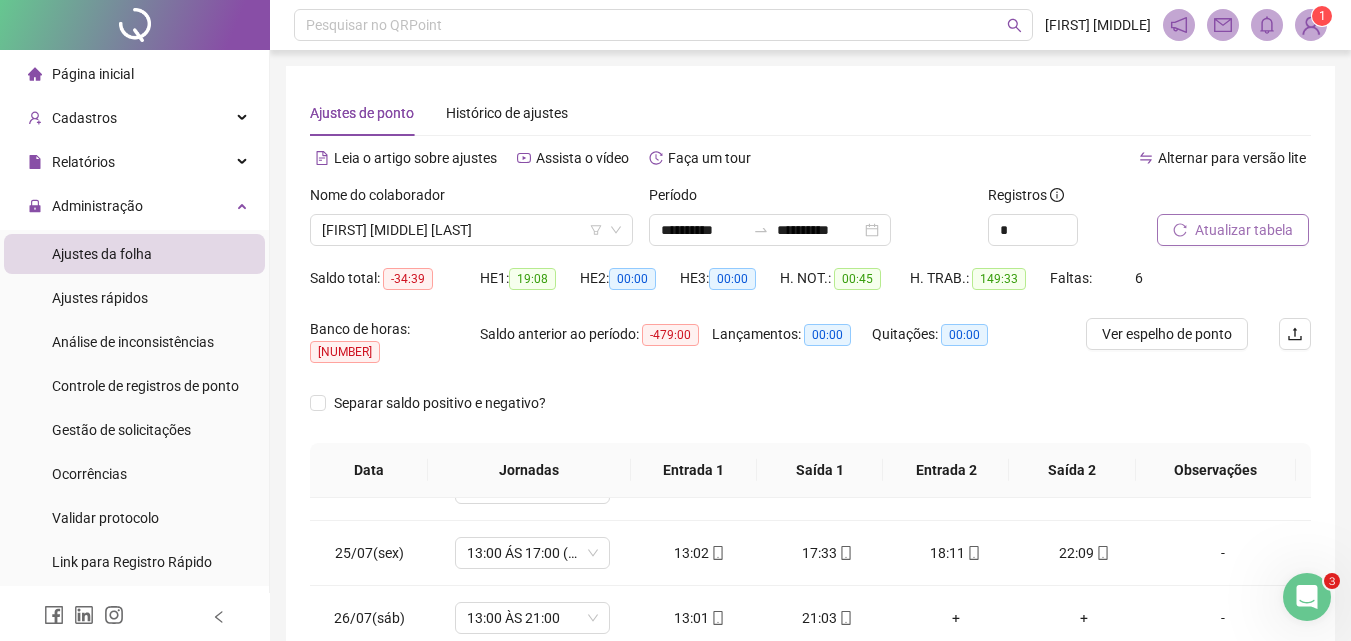 scroll, scrollTop: 1588, scrollLeft: 0, axis: vertical 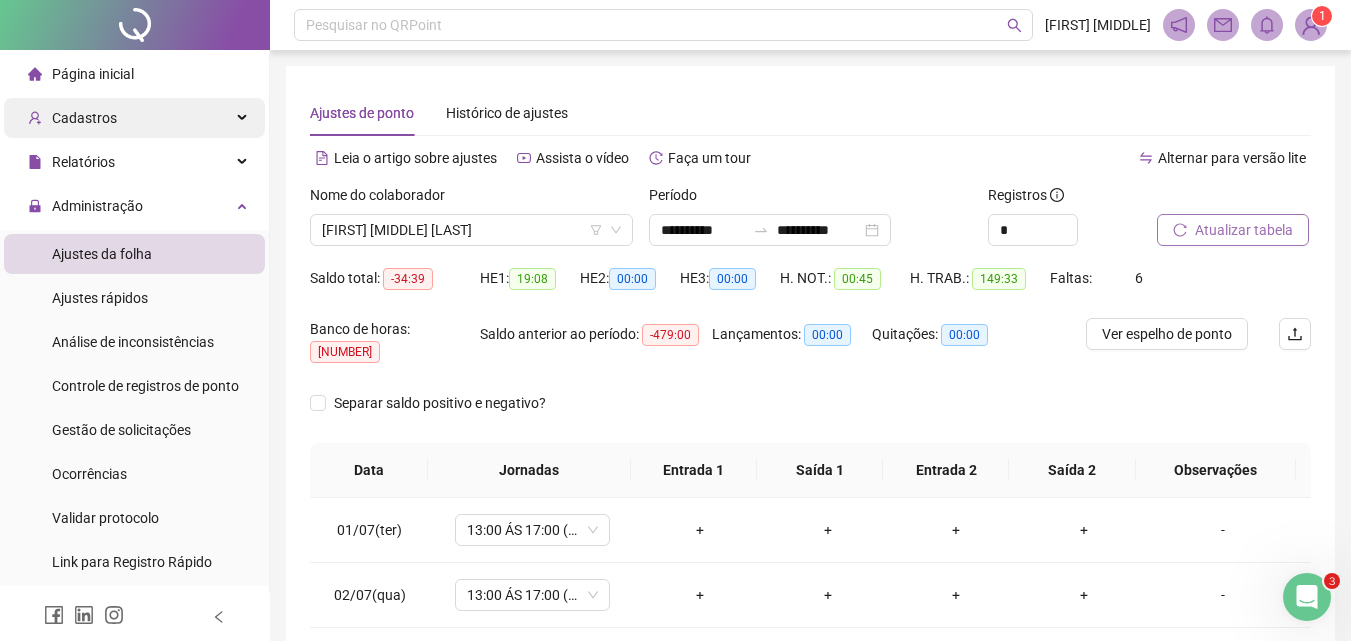 click on "Cadastros" at bounding box center [84, 118] 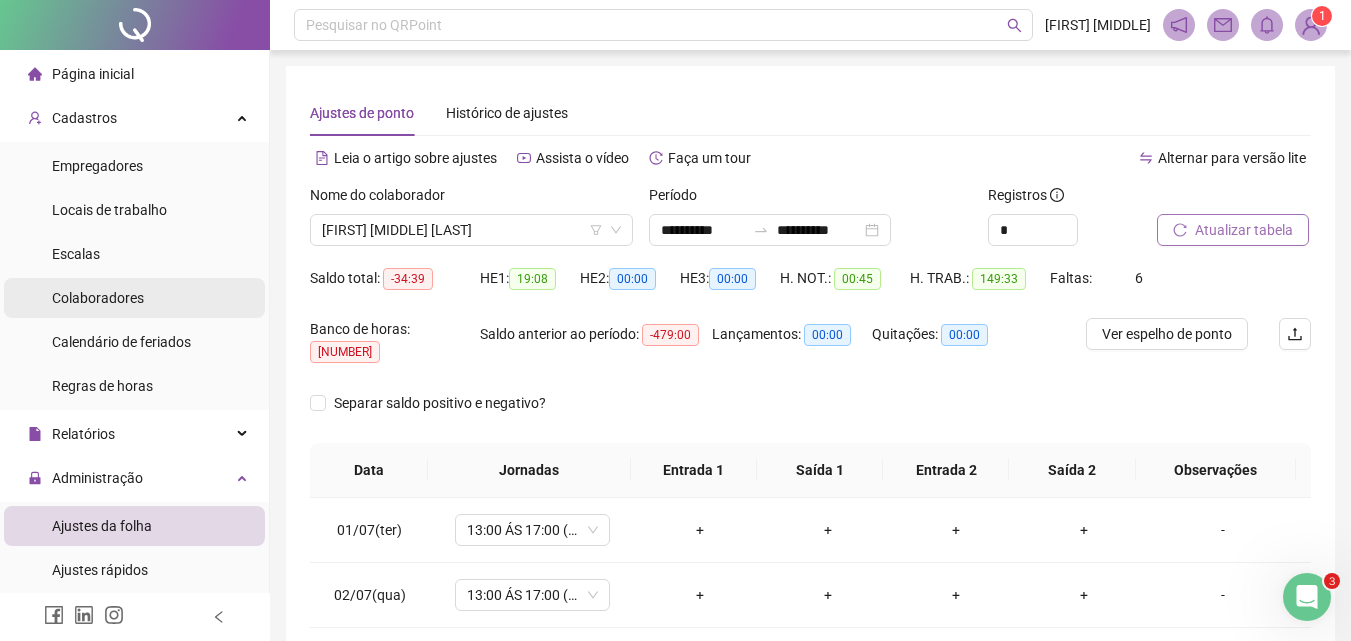 click on "Colaboradores" at bounding box center (98, 298) 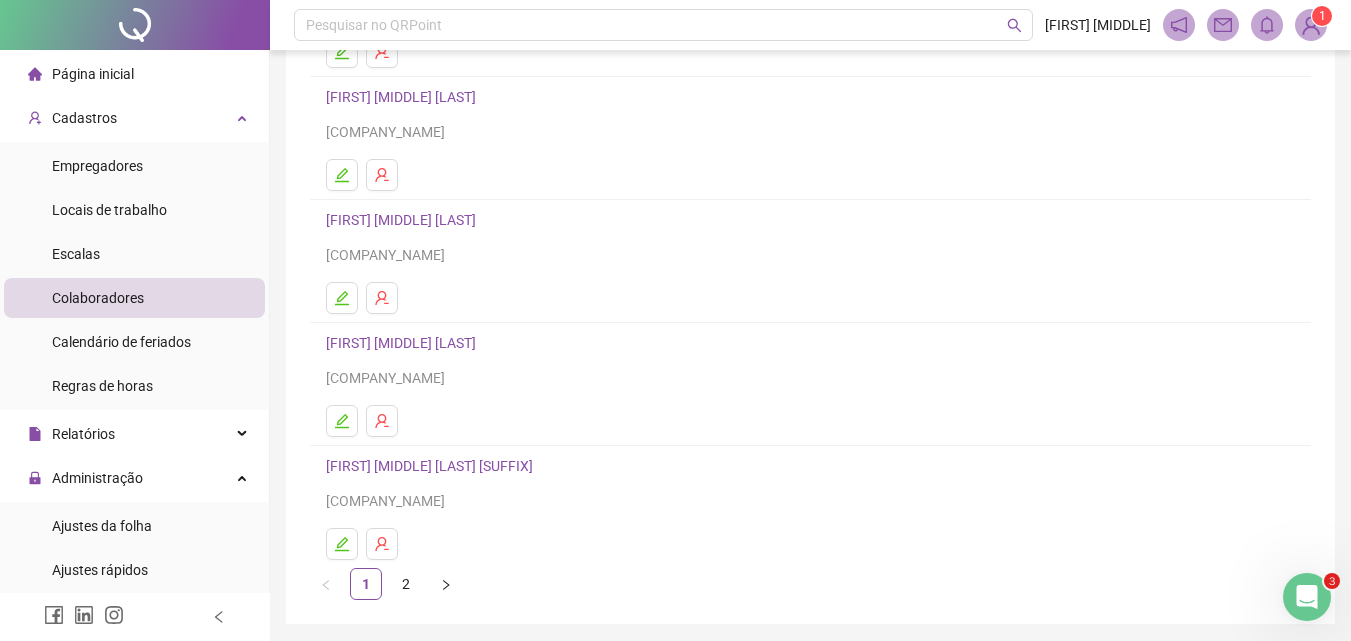 scroll, scrollTop: 326, scrollLeft: 0, axis: vertical 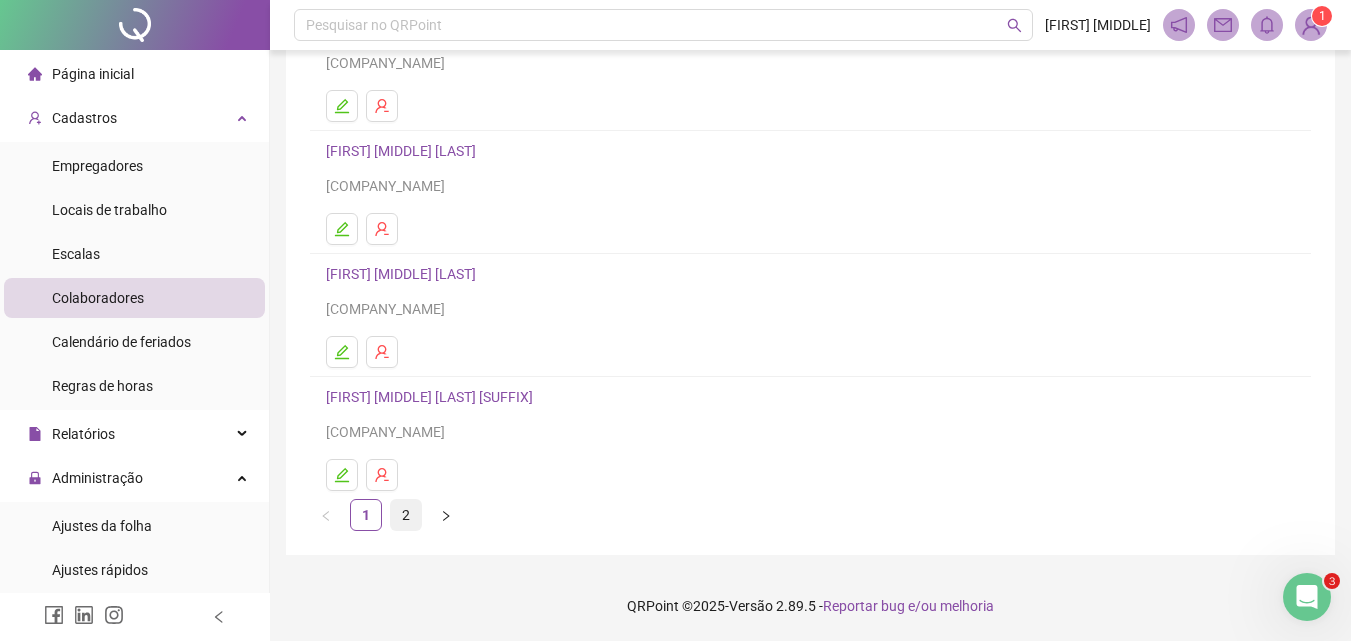 click on "2" at bounding box center [406, 515] 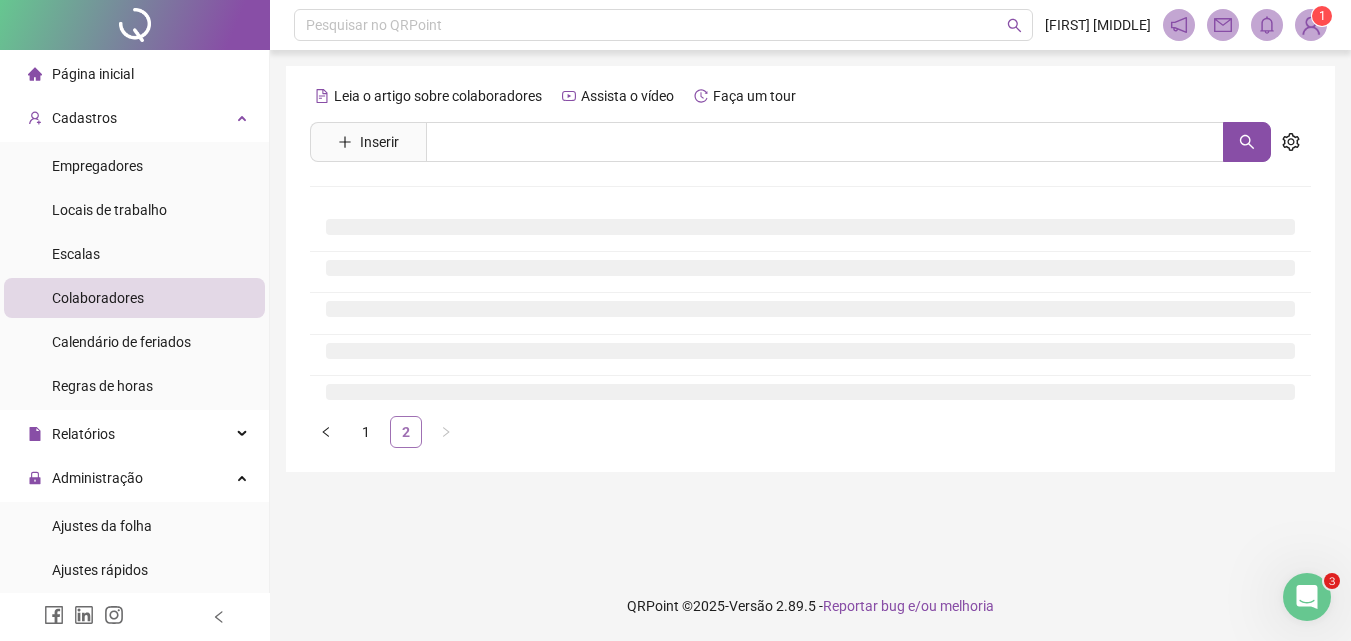 scroll, scrollTop: 0, scrollLeft: 0, axis: both 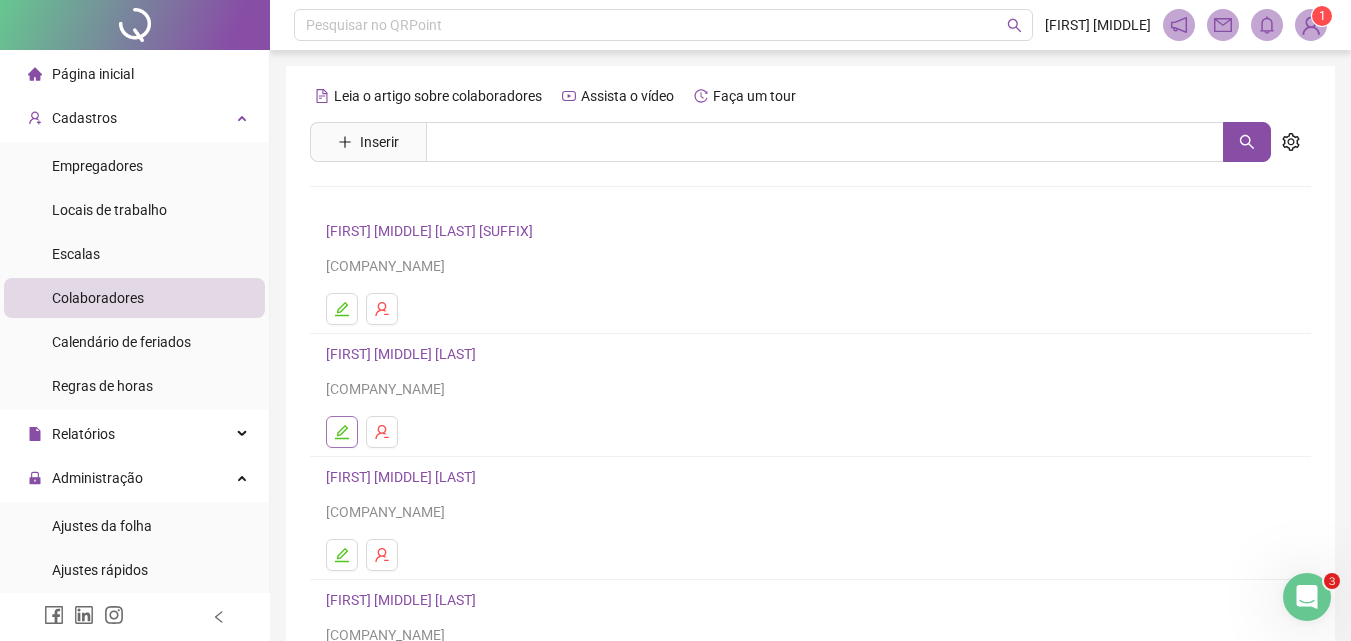 click 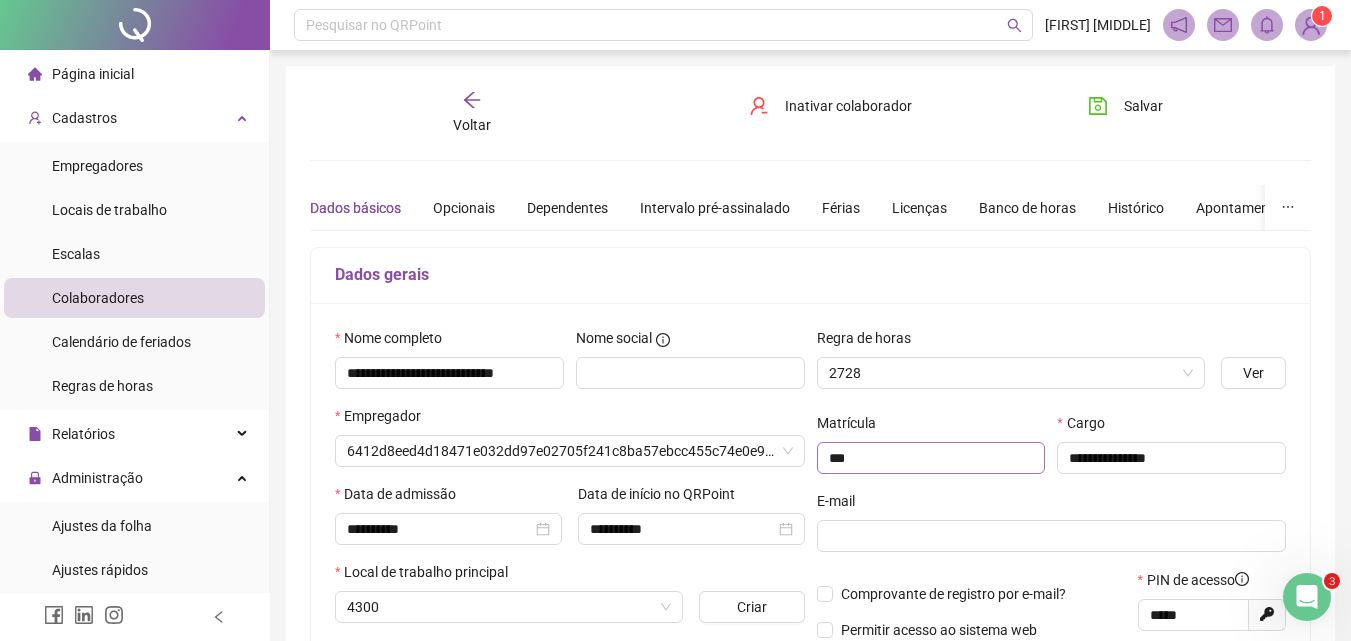 type on "**********" 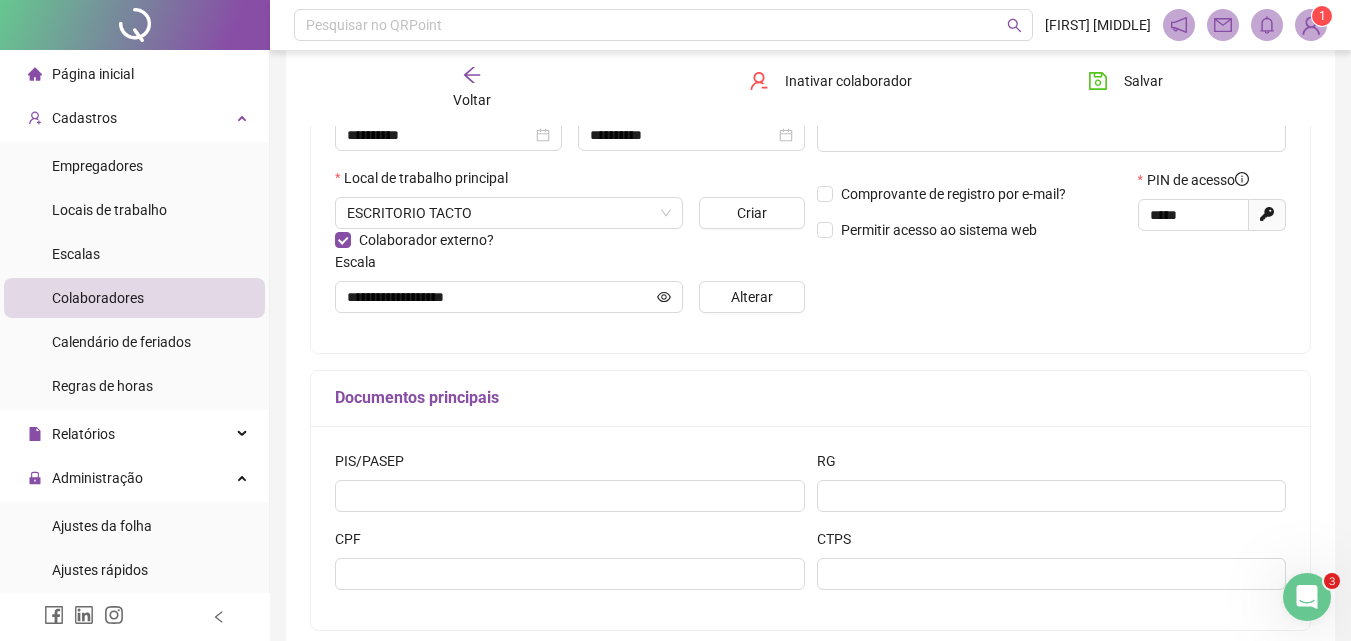 scroll, scrollTop: 100, scrollLeft: 0, axis: vertical 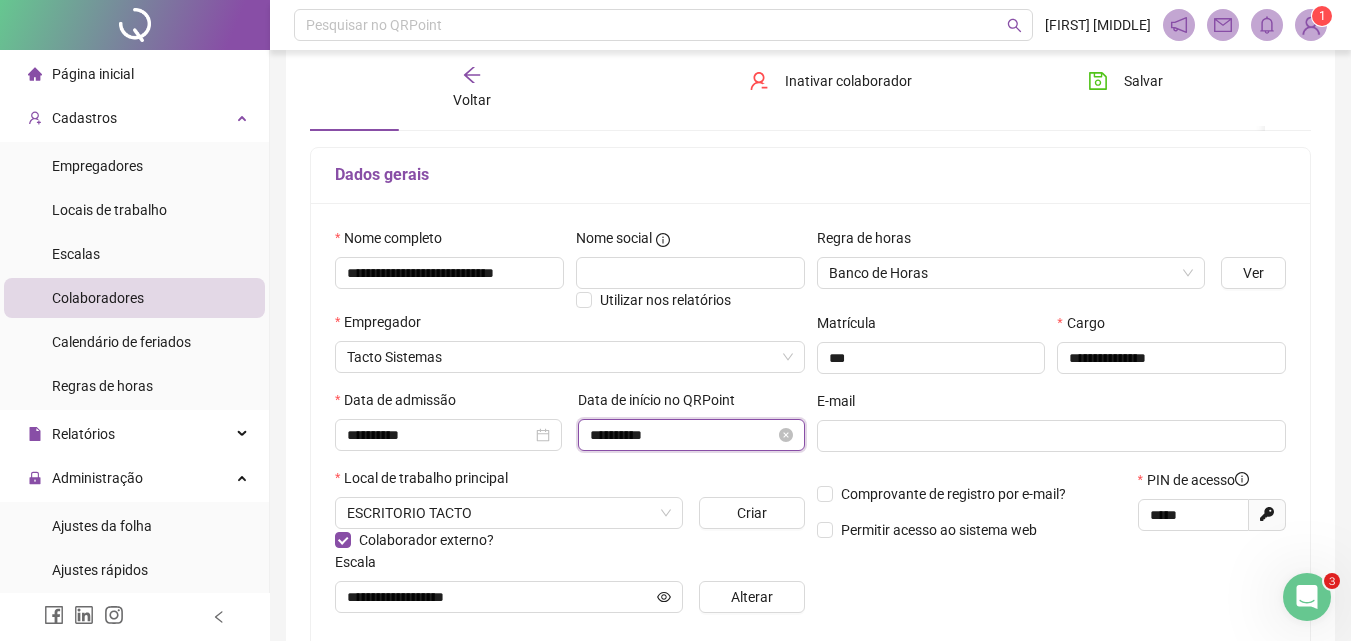 click on "**********" at bounding box center [682, 435] 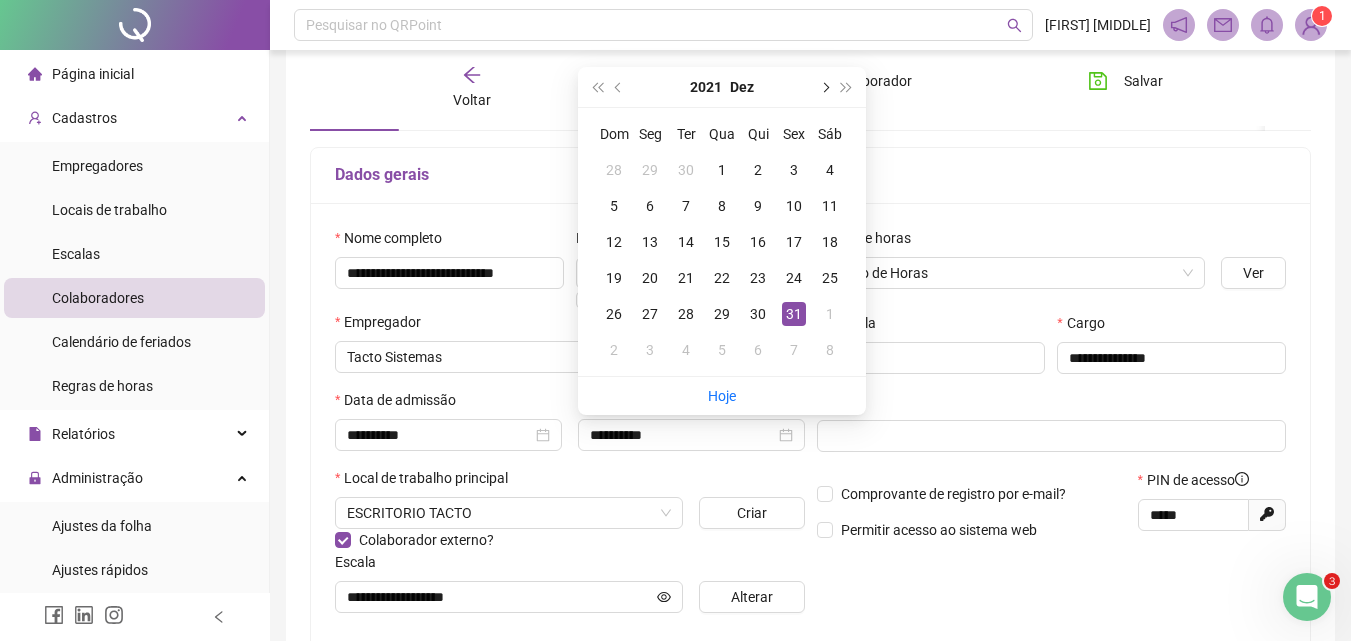 click at bounding box center [824, 87] 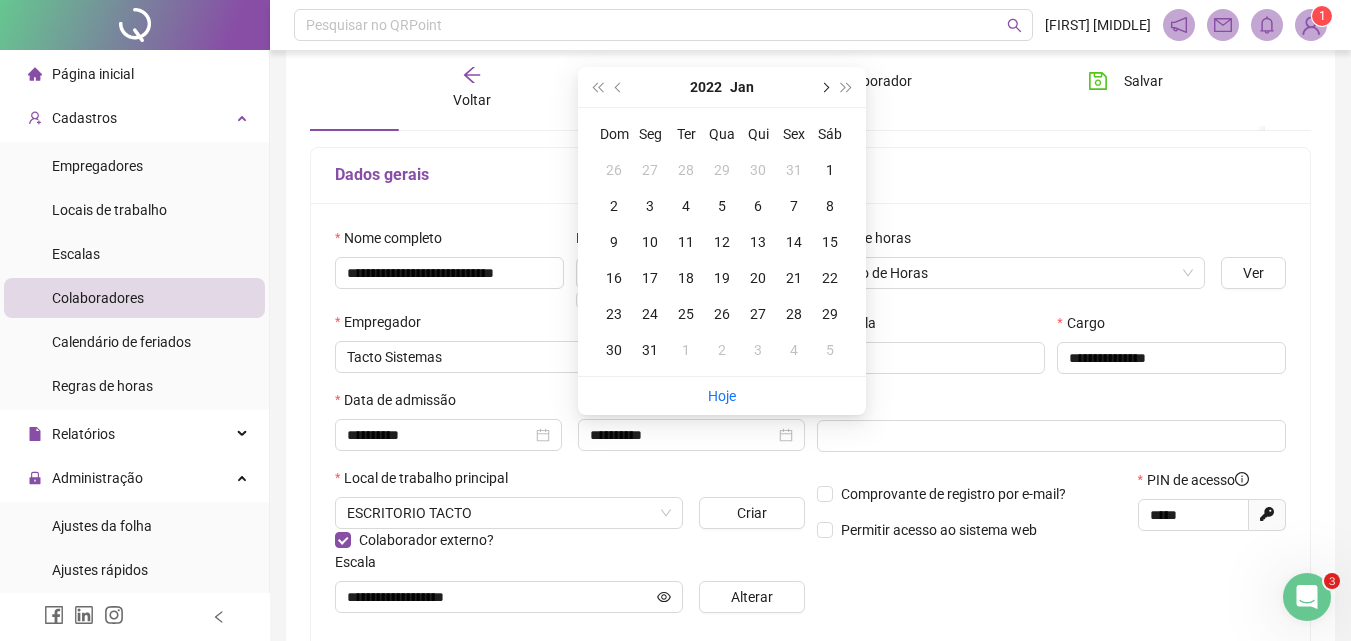 click at bounding box center (824, 87) 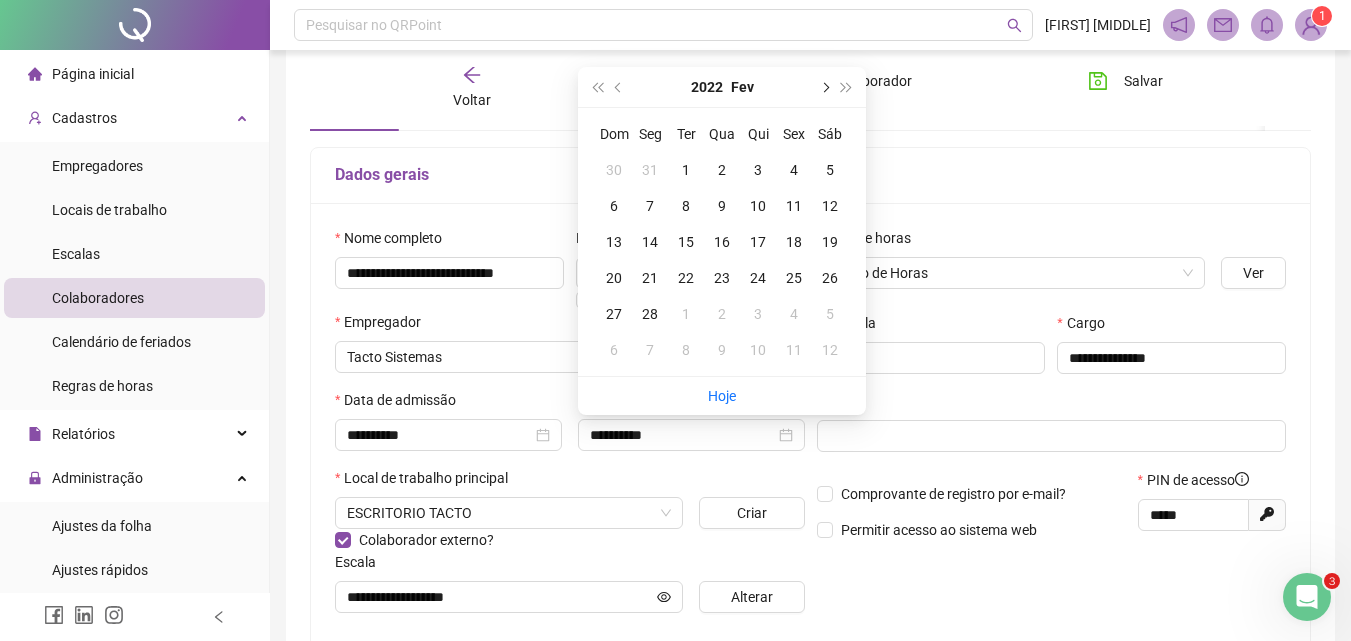 click at bounding box center (824, 87) 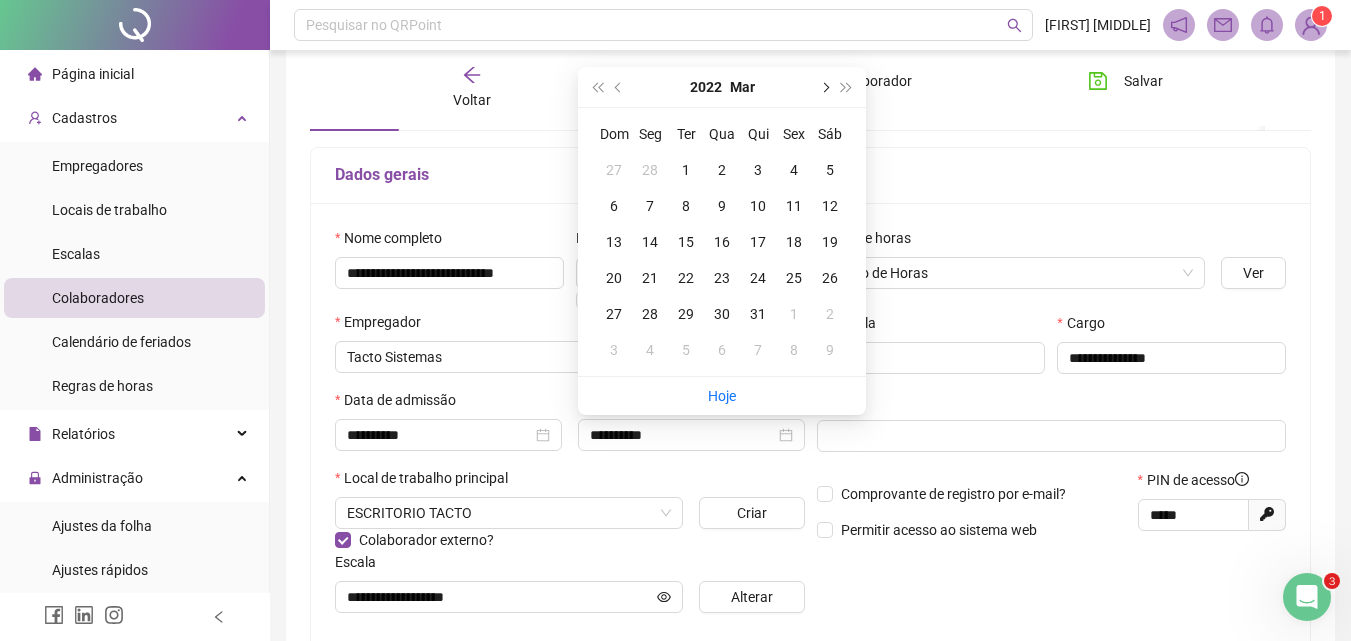 click at bounding box center (824, 87) 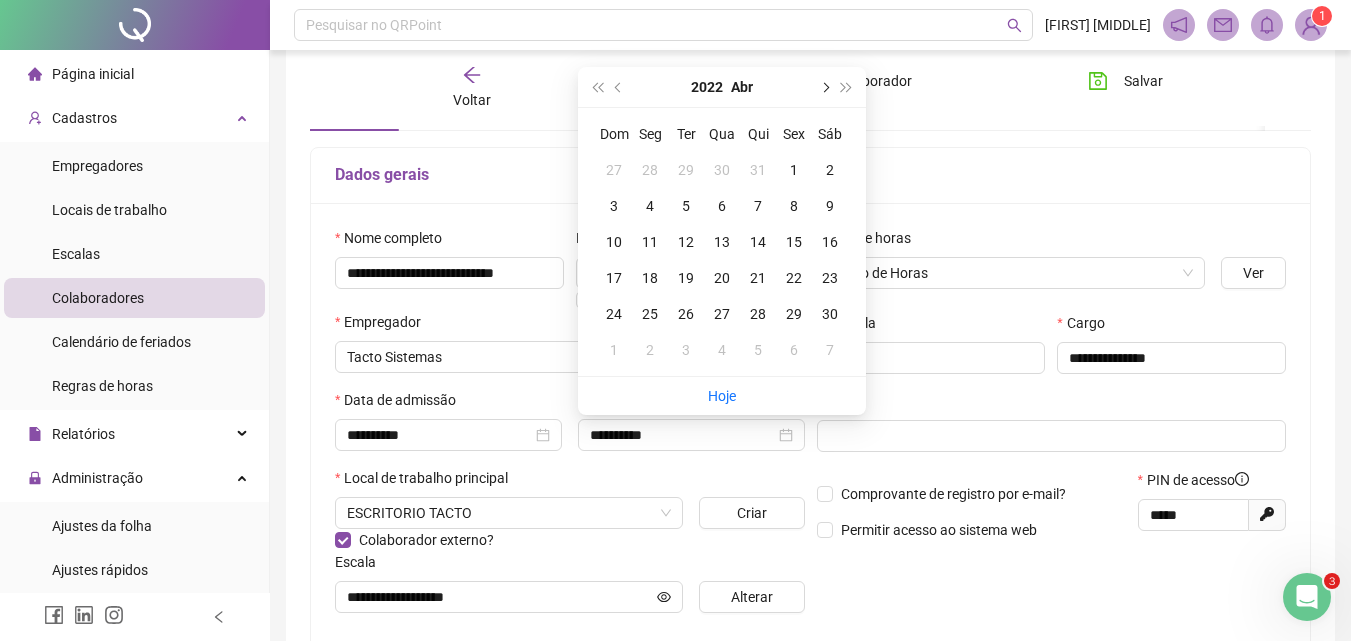 click at bounding box center (824, 87) 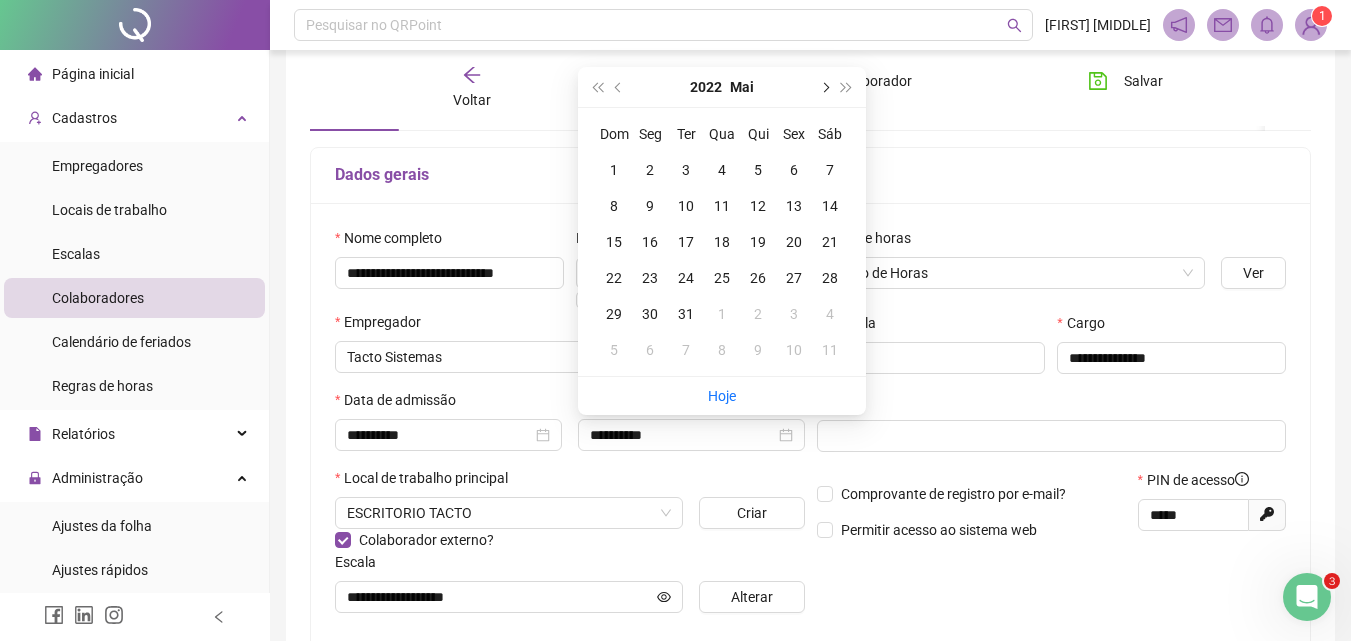click at bounding box center (824, 87) 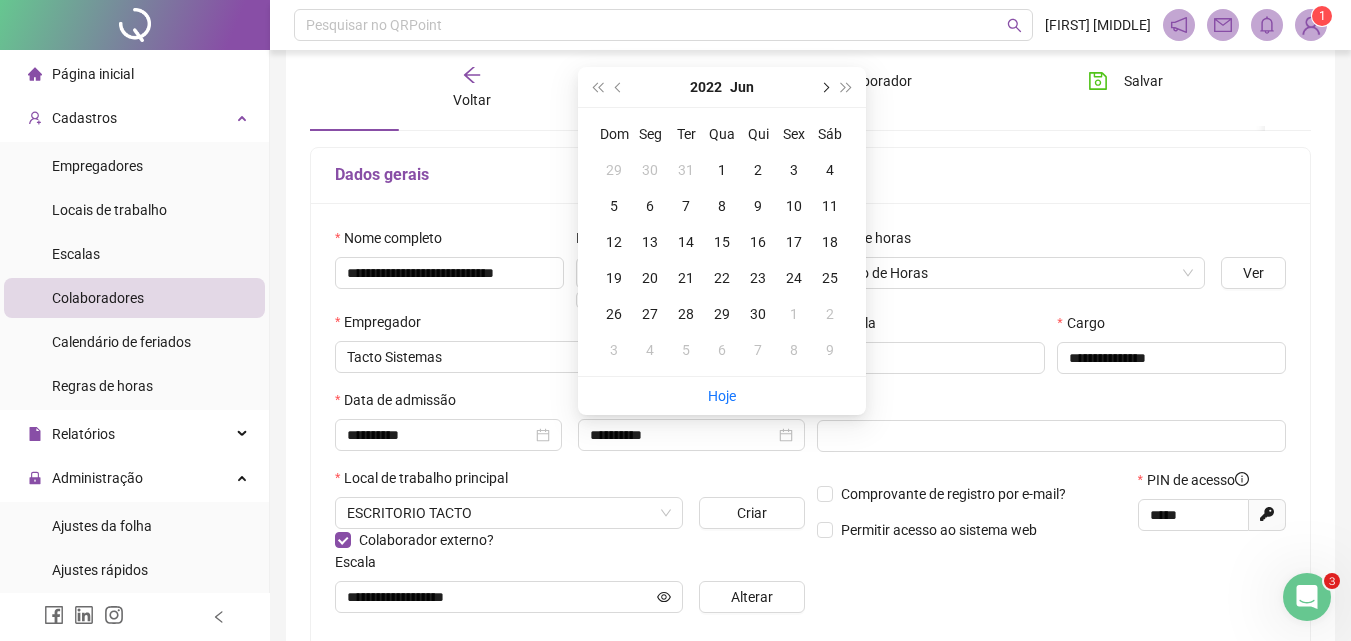 click at bounding box center (824, 87) 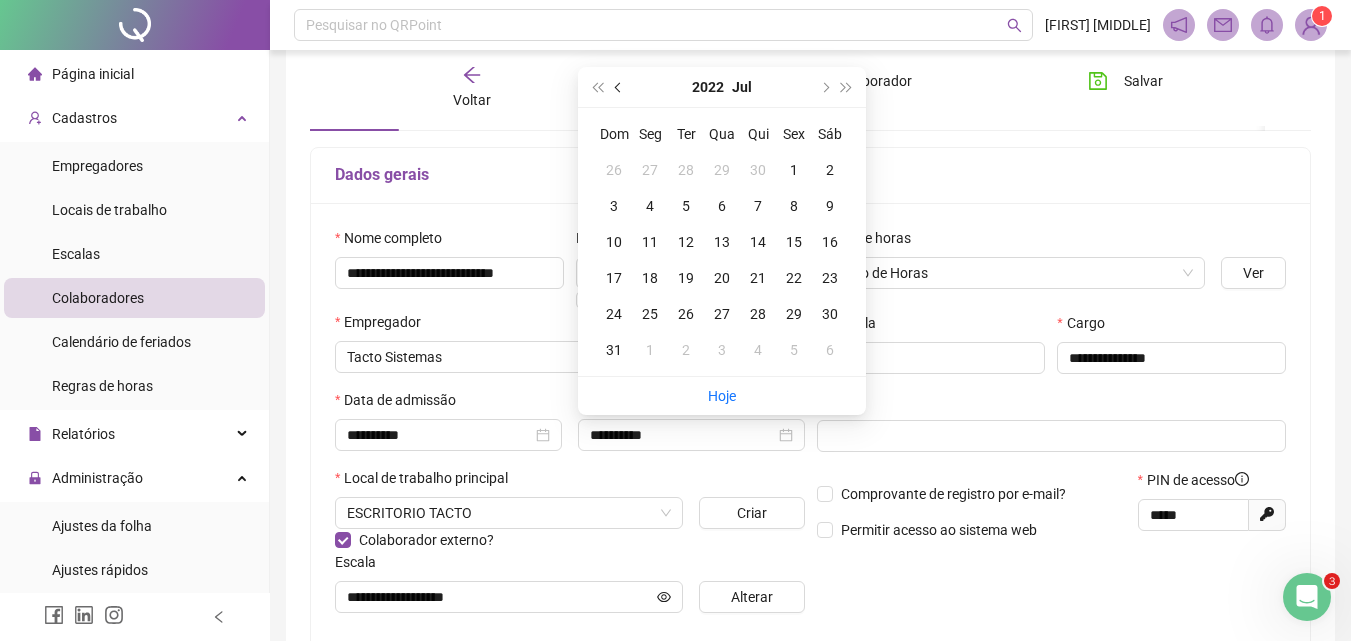 click at bounding box center [620, 87] 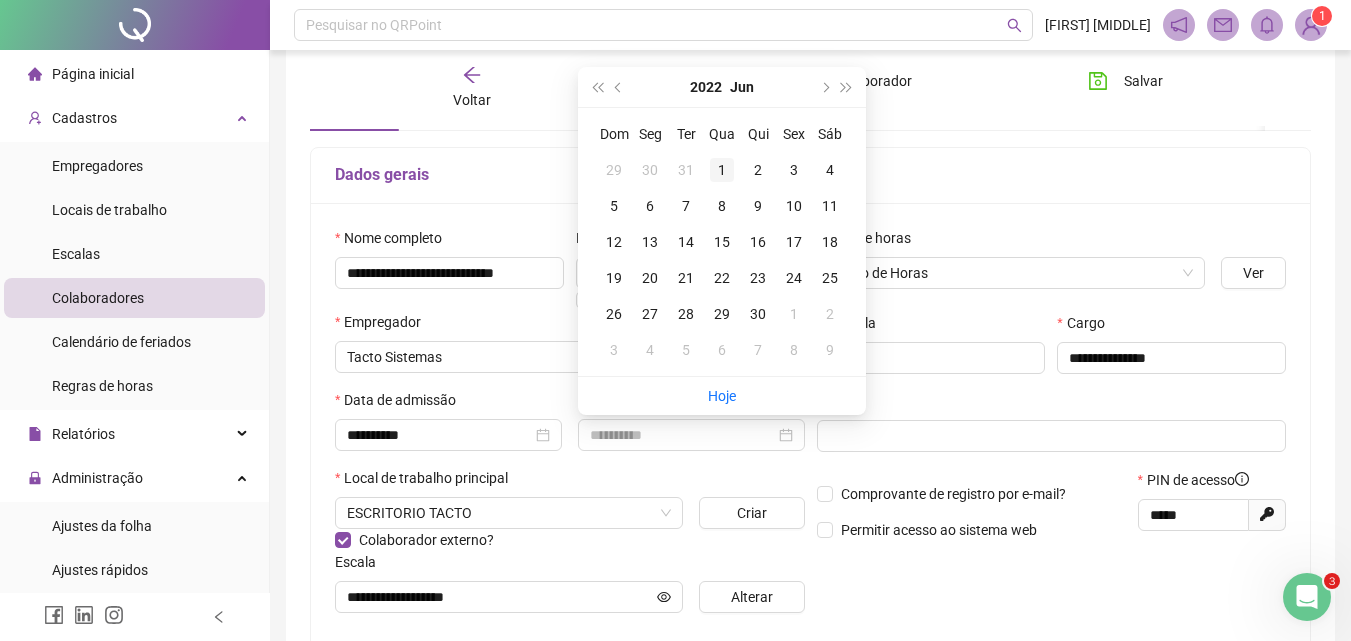 type on "**********" 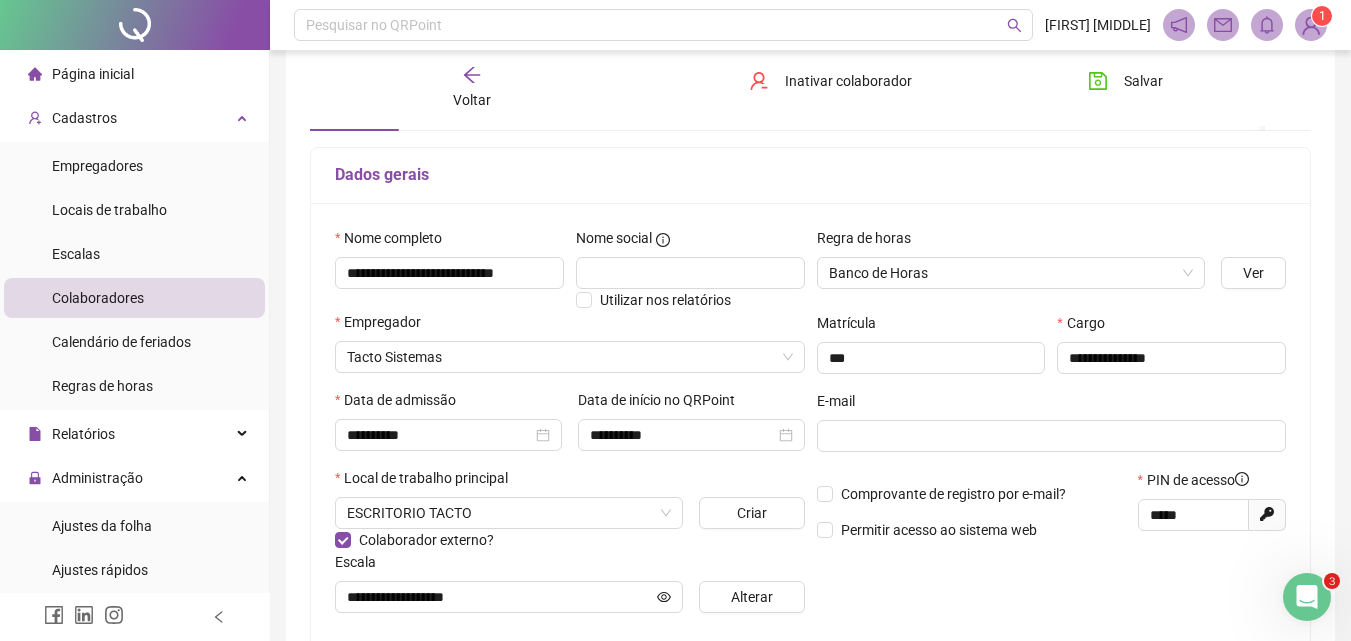 click on "Página inicial" at bounding box center (93, 74) 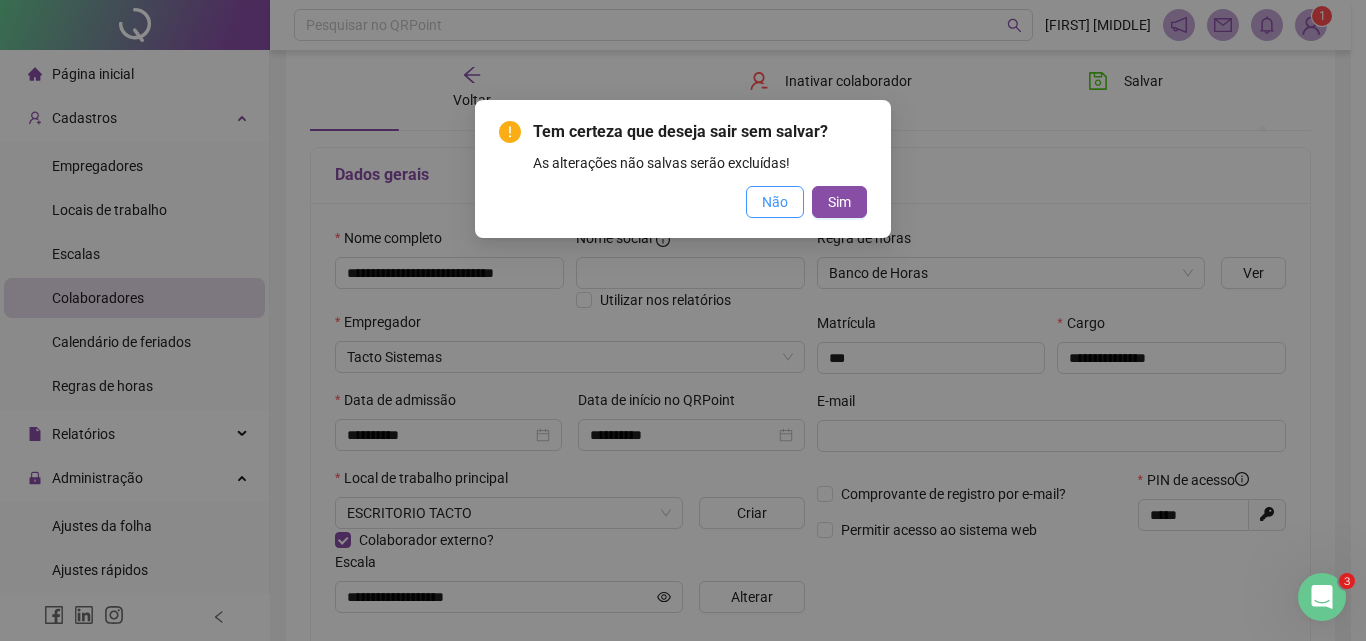 click on "Não" at bounding box center (775, 202) 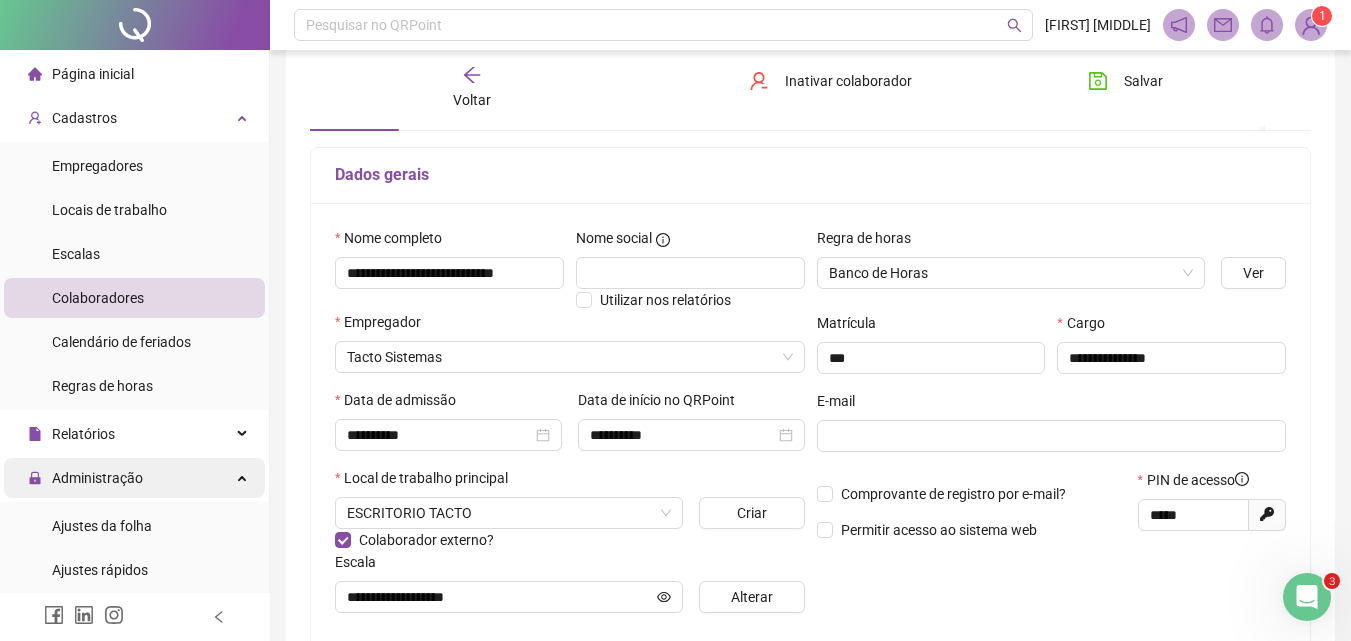 scroll, scrollTop: 100, scrollLeft: 0, axis: vertical 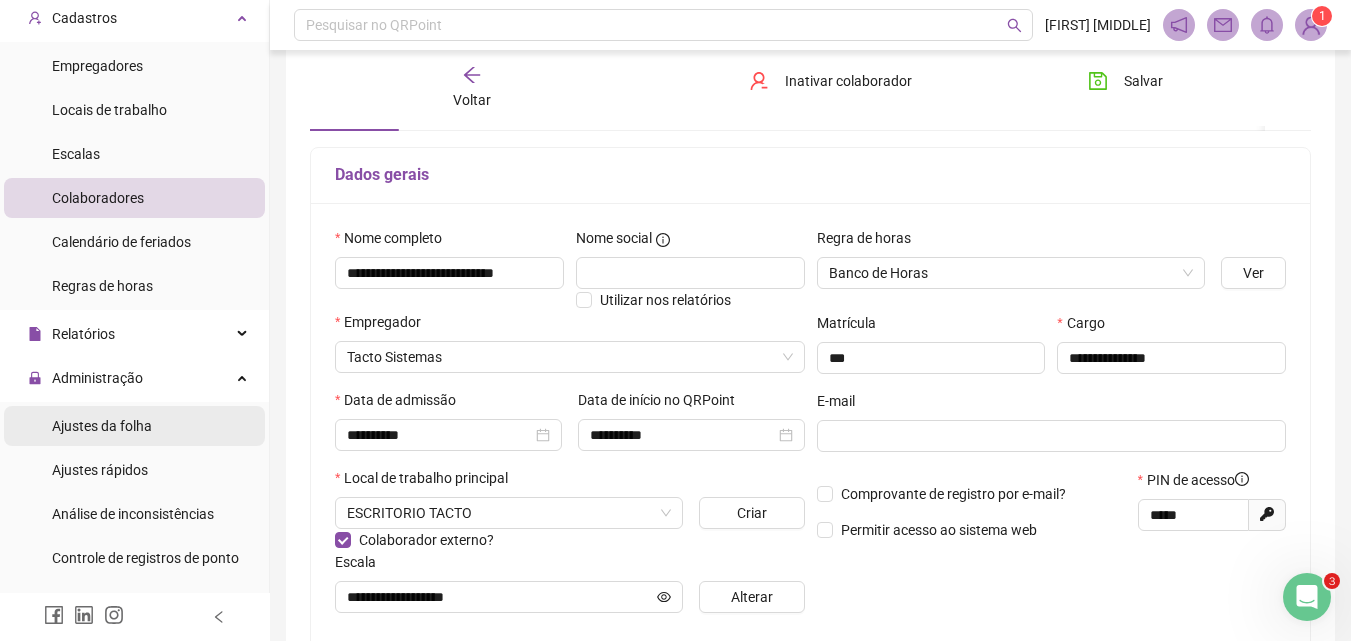 click on "Ajustes da folha" at bounding box center (102, 426) 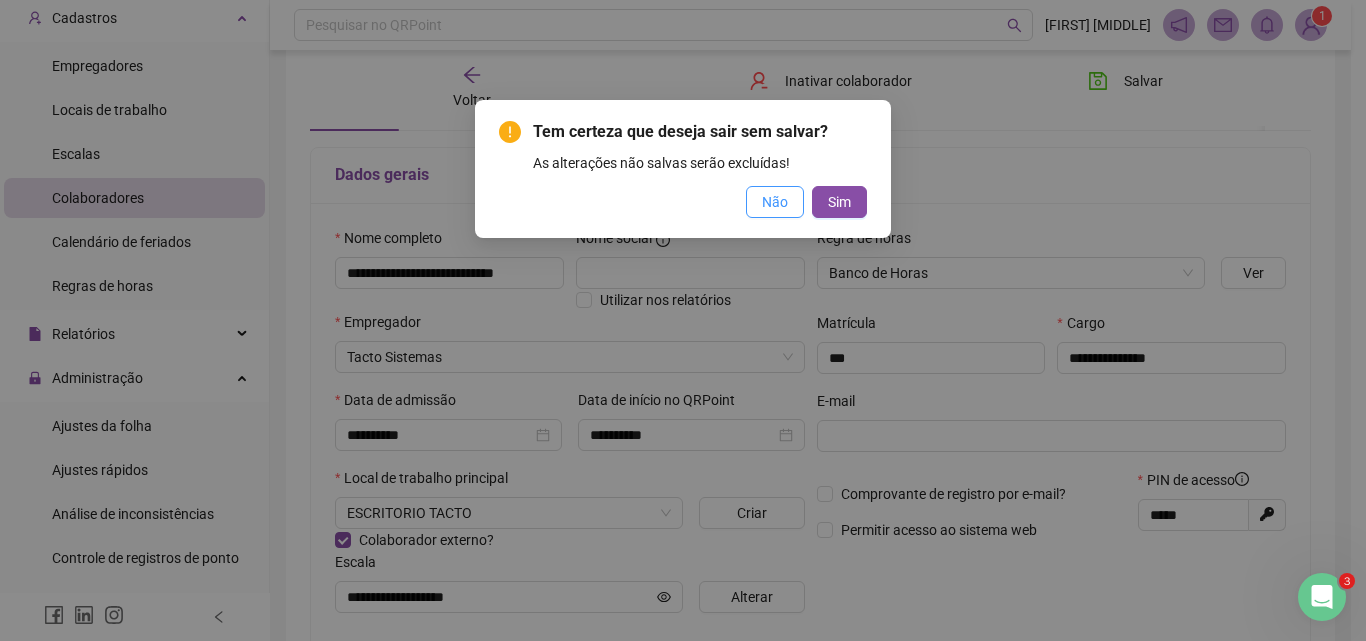click on "Não" at bounding box center (775, 202) 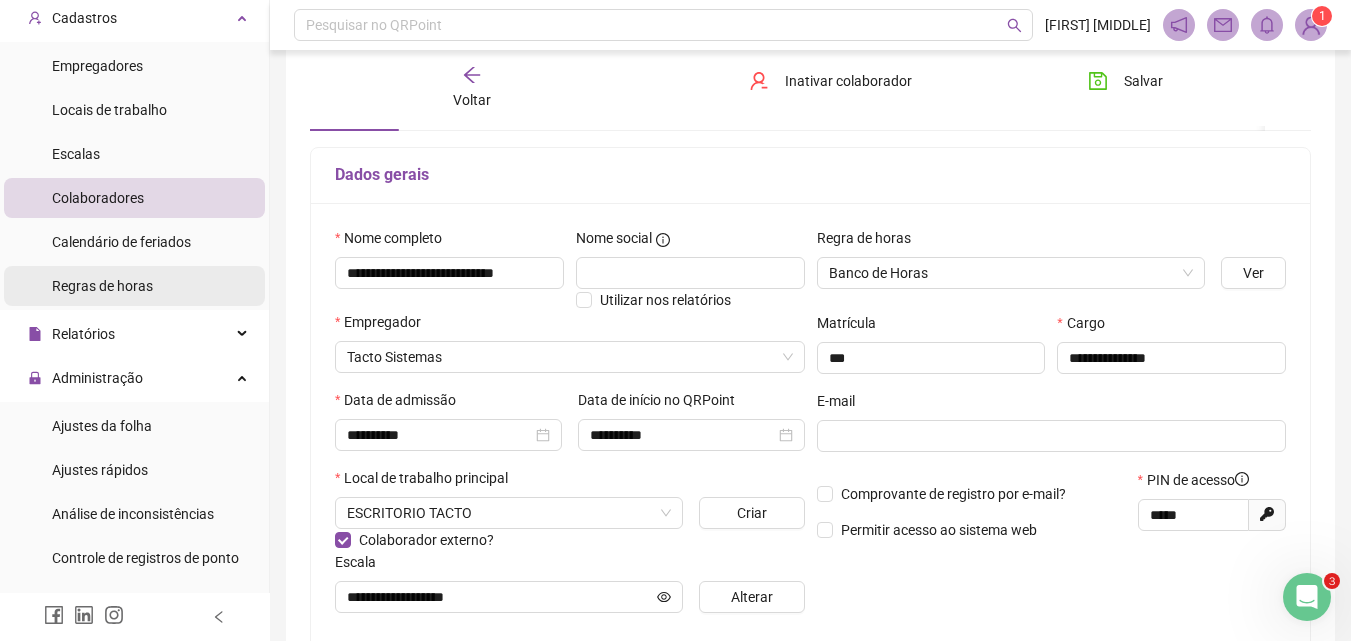 scroll, scrollTop: 0, scrollLeft: 0, axis: both 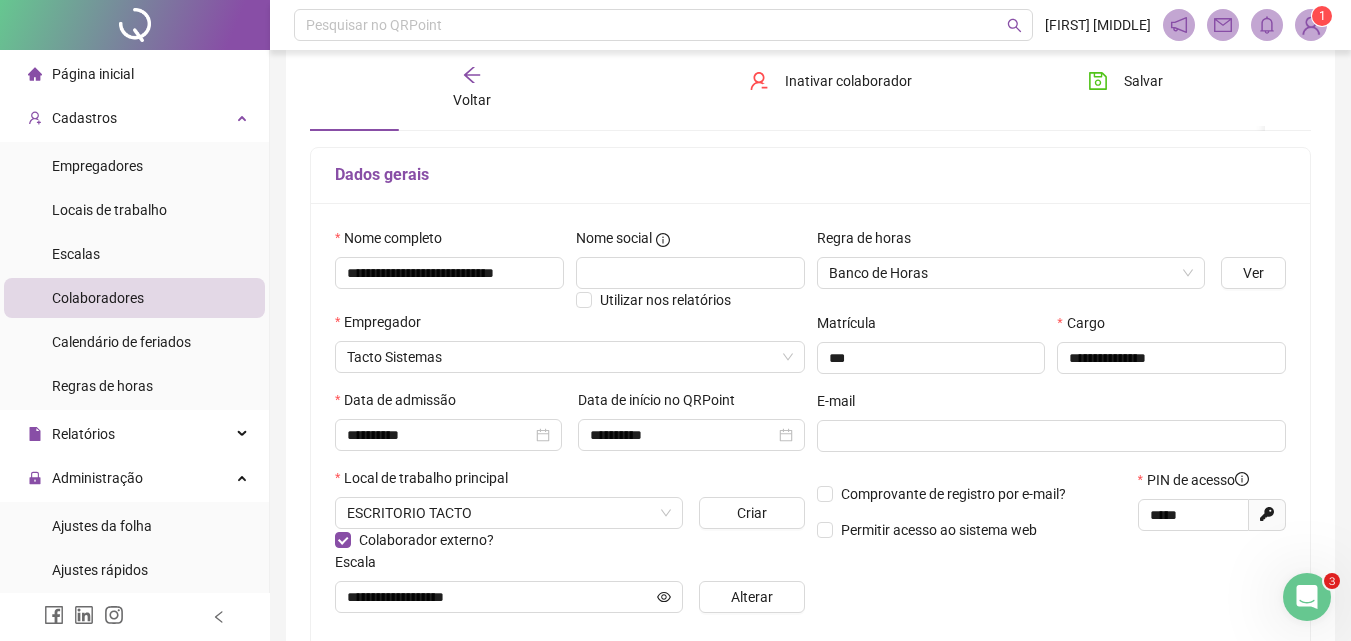click on "Página inicial" at bounding box center (81, 74) 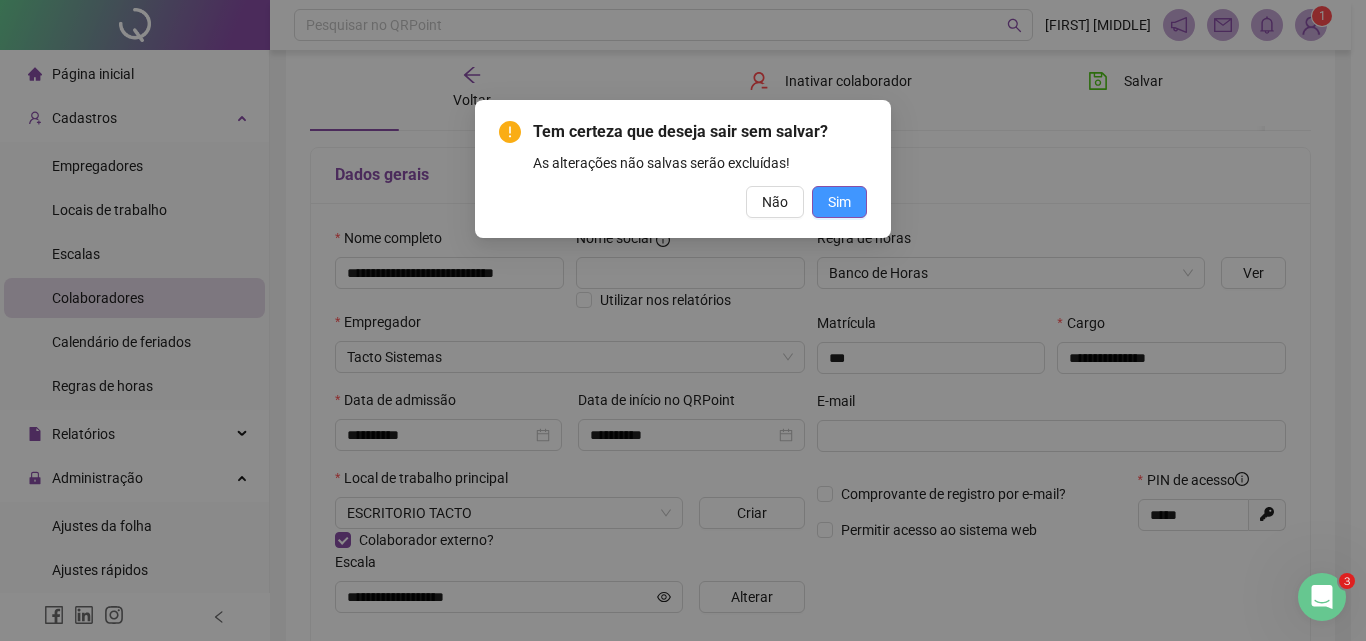 click on "Sim" at bounding box center (839, 202) 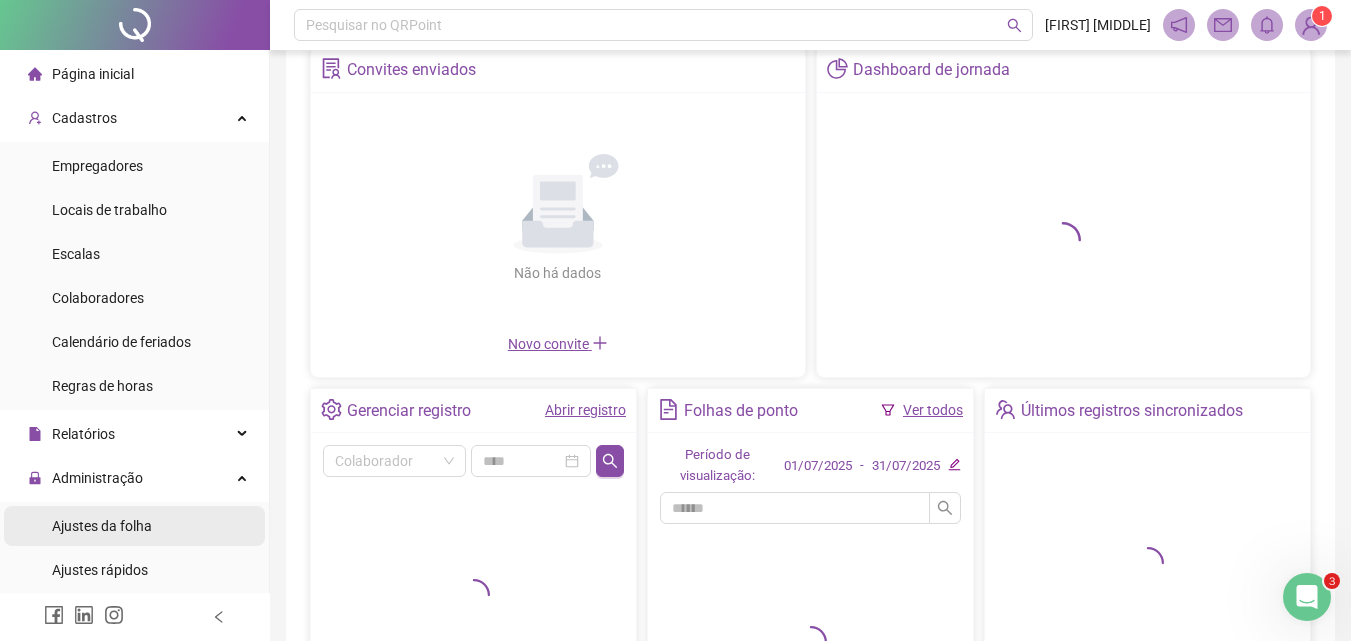 click on "Ajustes da folha" at bounding box center (102, 526) 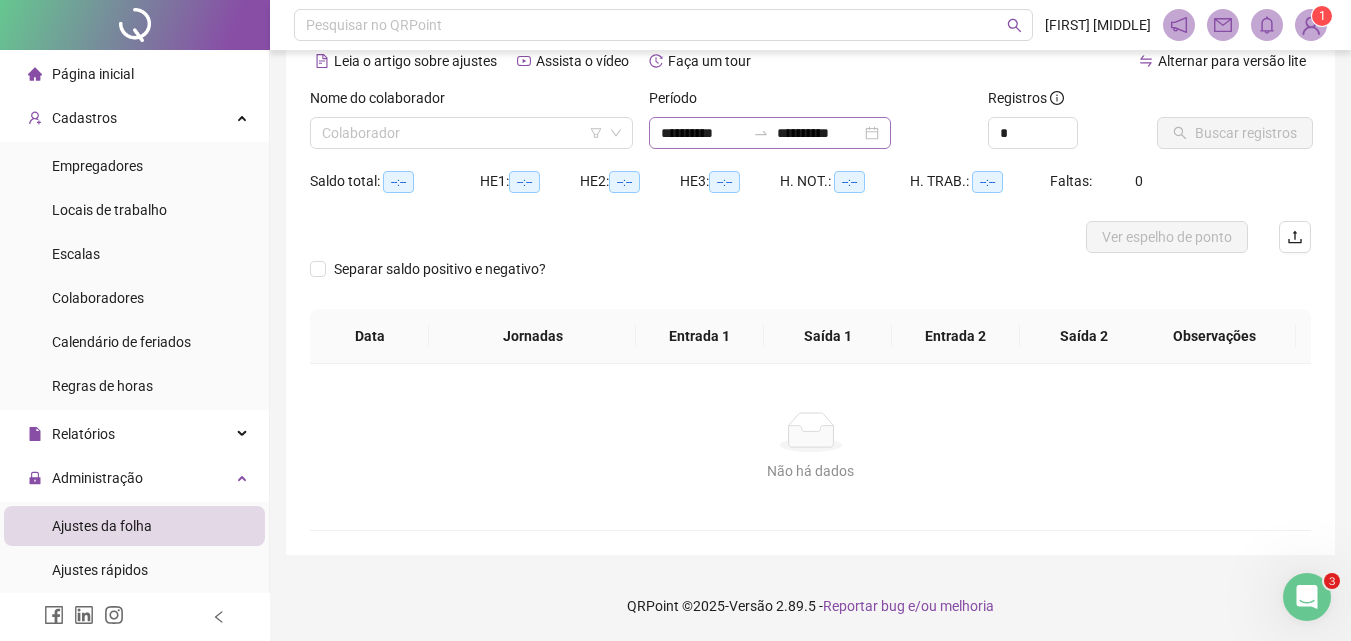 click on "**********" at bounding box center [770, 133] 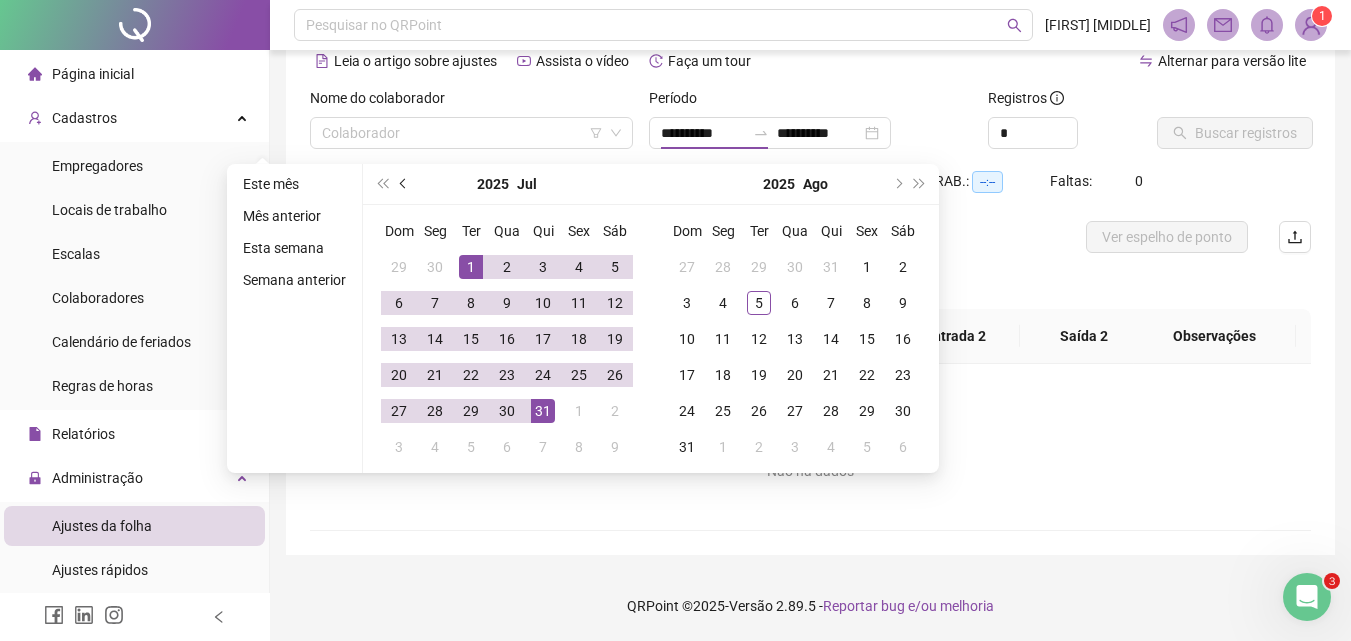 click at bounding box center [405, 184] 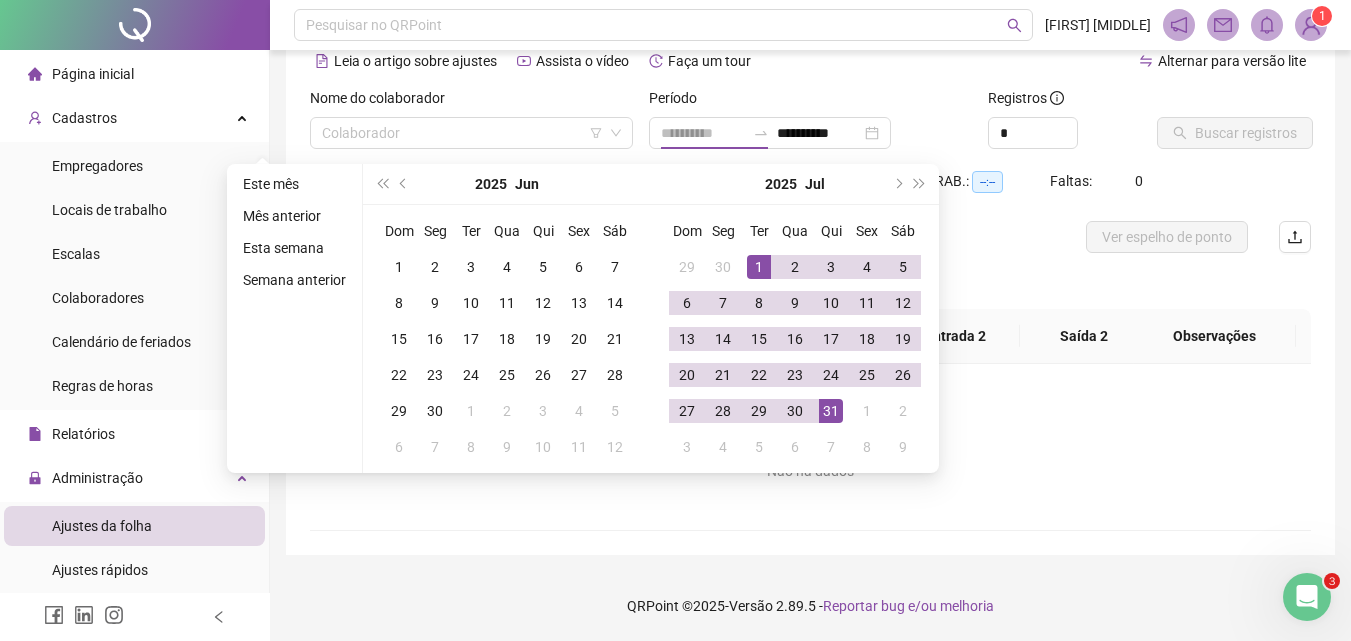 type on "**********" 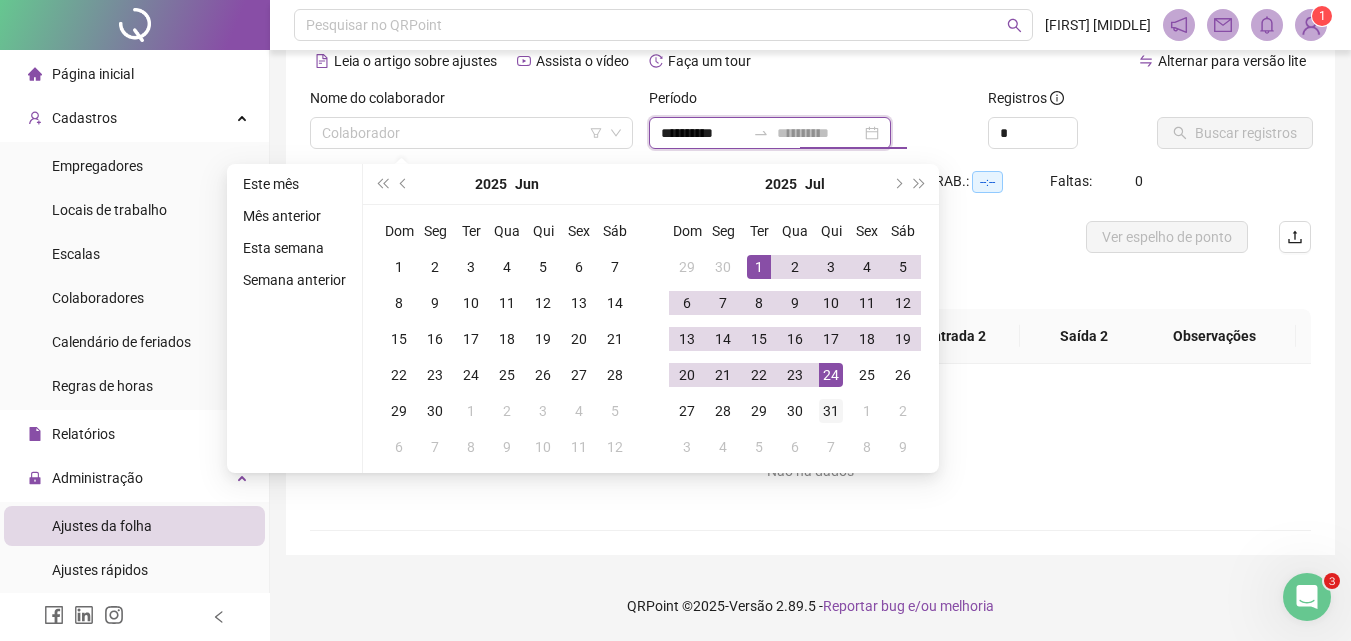 type on "**********" 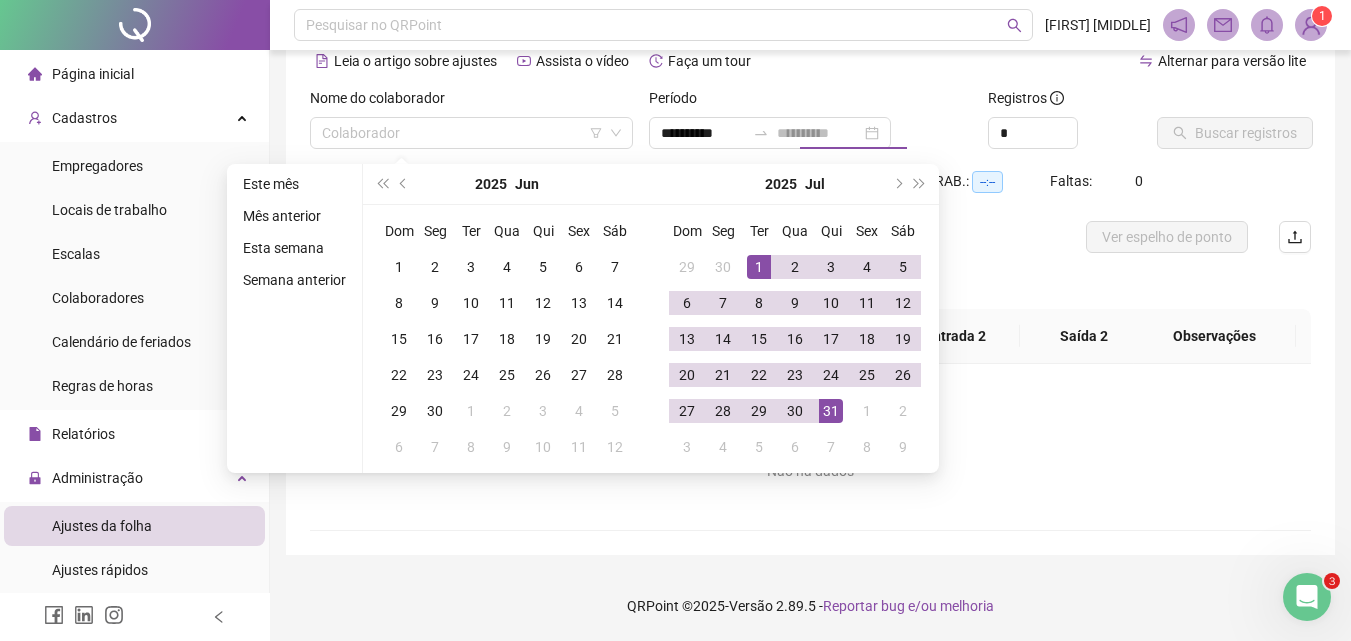 click on "31" at bounding box center [831, 411] 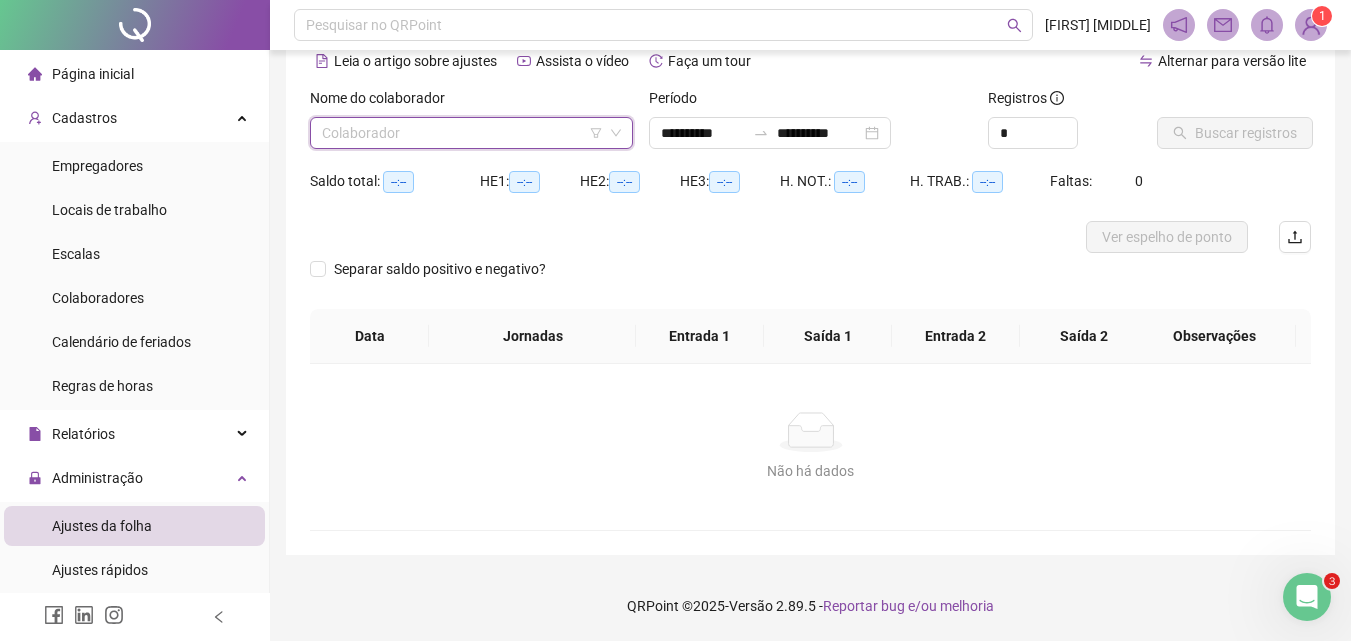 click at bounding box center (462, 133) 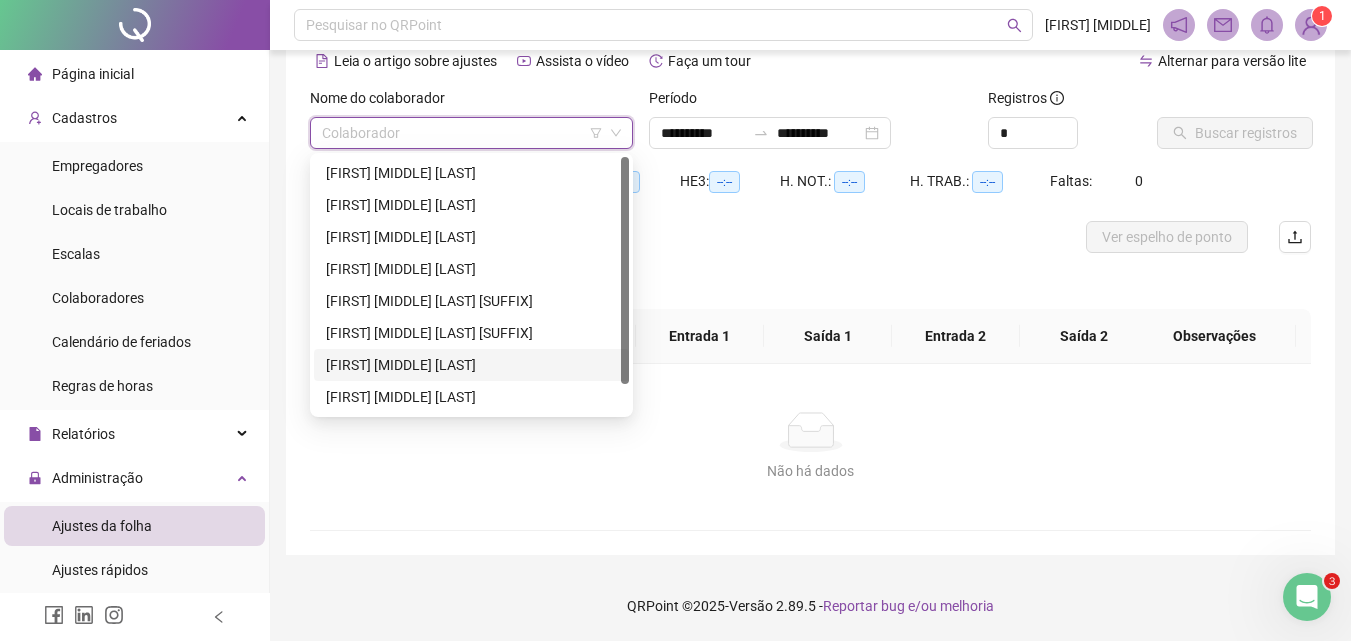 click on "[FIRST] [MIDDLE] [LAST]" at bounding box center (471, 365) 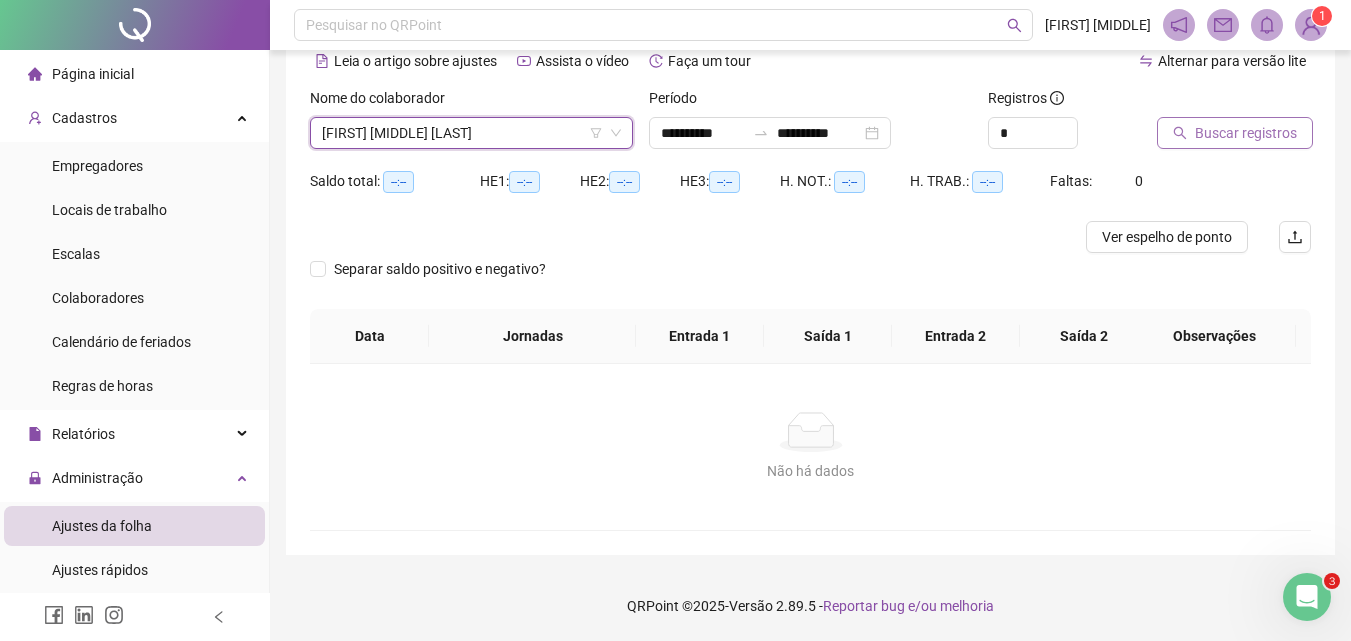 click on "Buscar registros" at bounding box center [1246, 133] 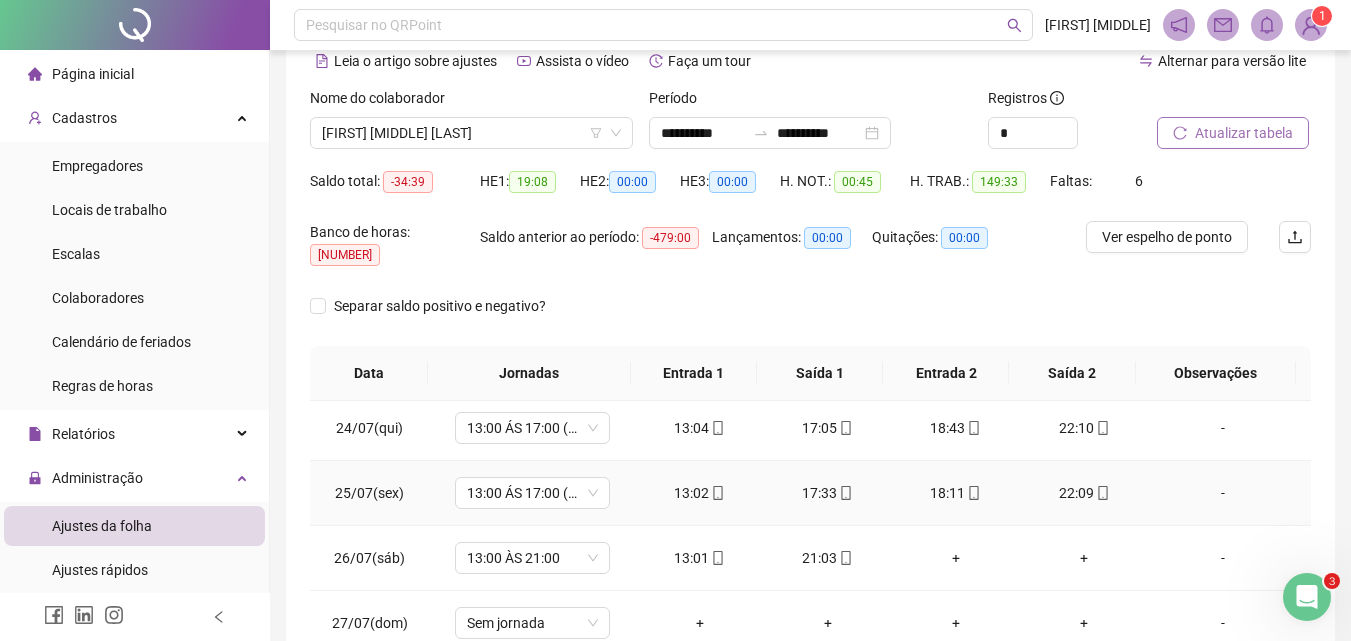 scroll, scrollTop: 1588, scrollLeft: 0, axis: vertical 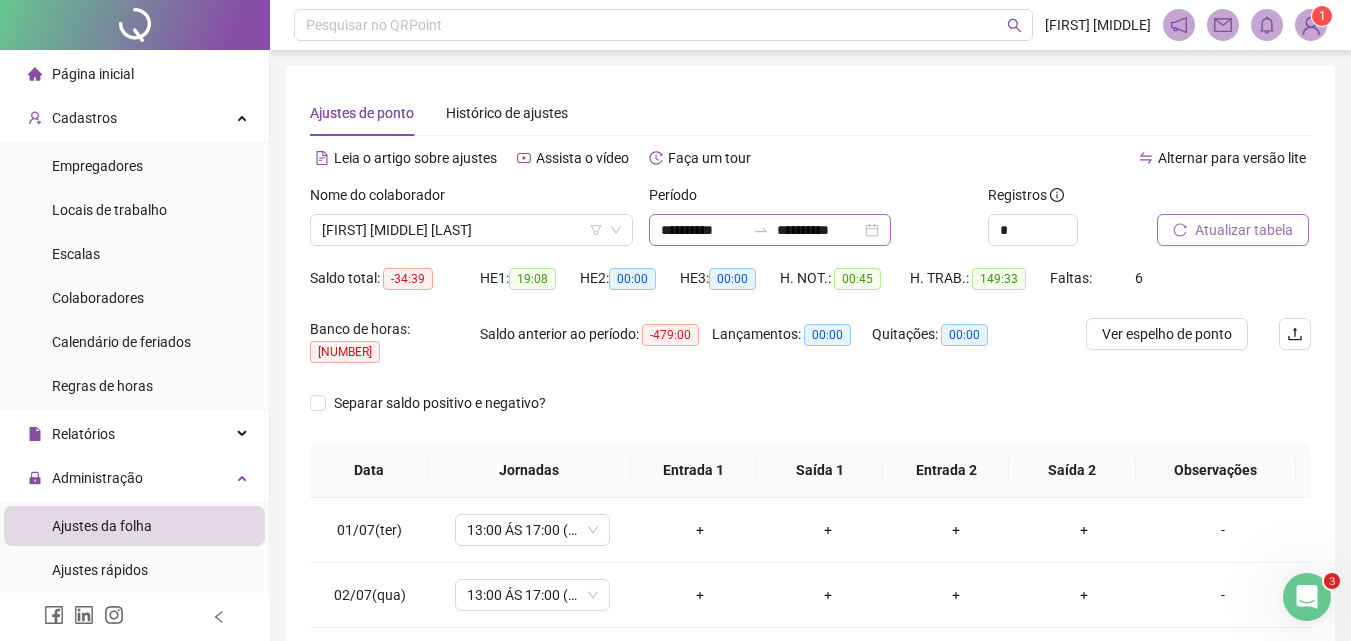 click on "**********" at bounding box center (770, 230) 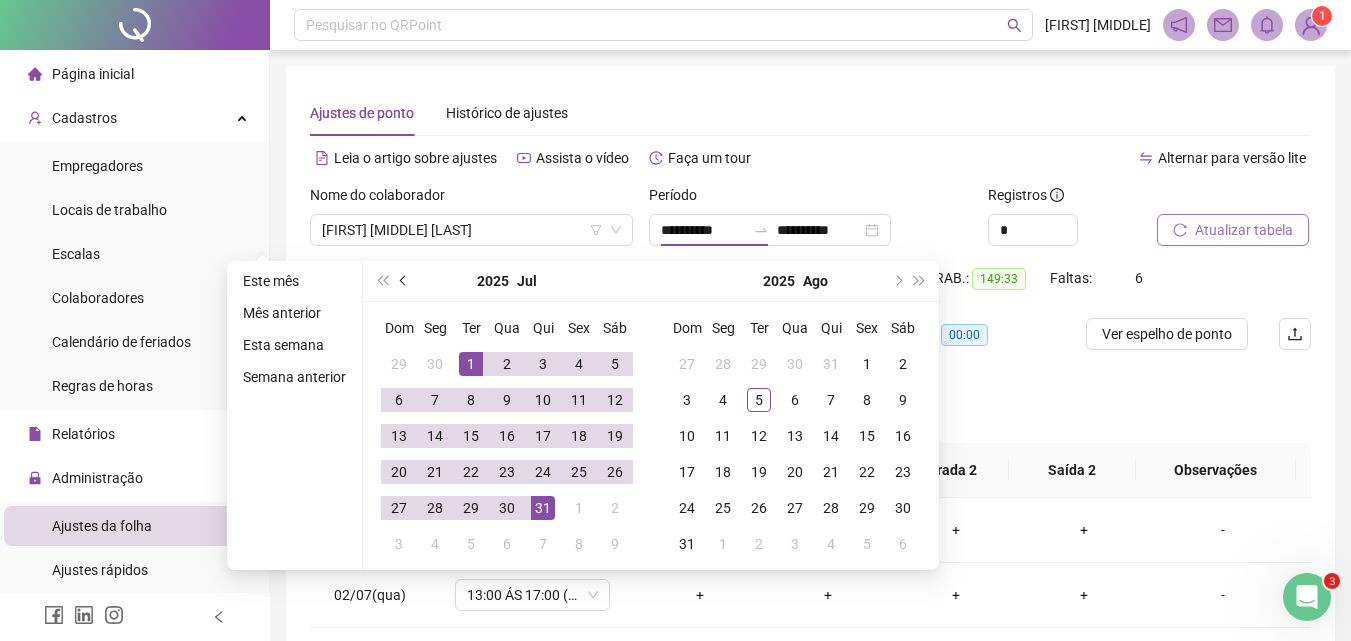click at bounding box center [404, 281] 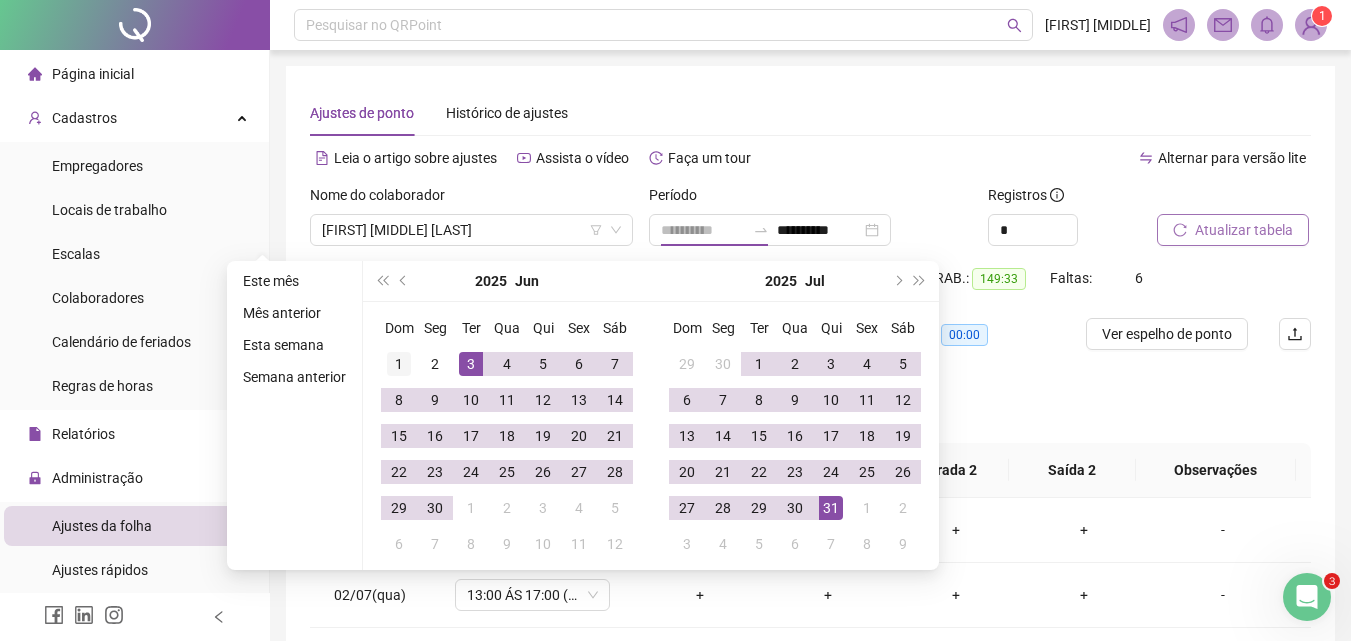 type on "**********" 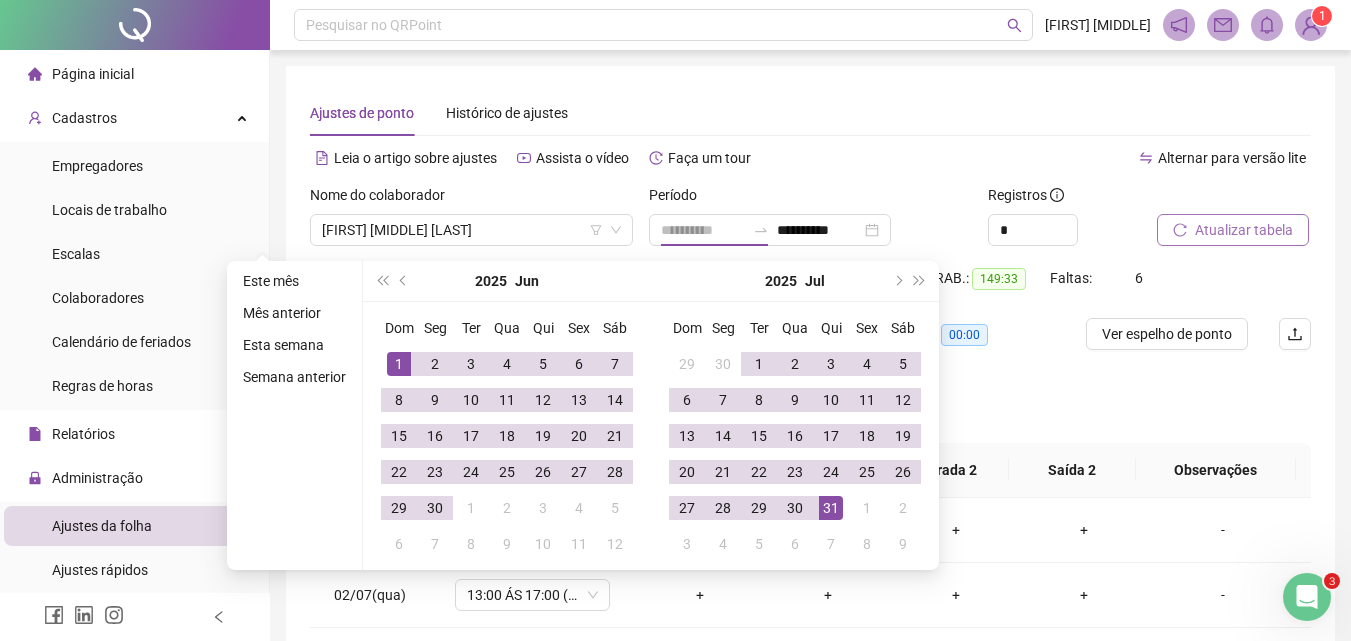 click on "1" at bounding box center [399, 364] 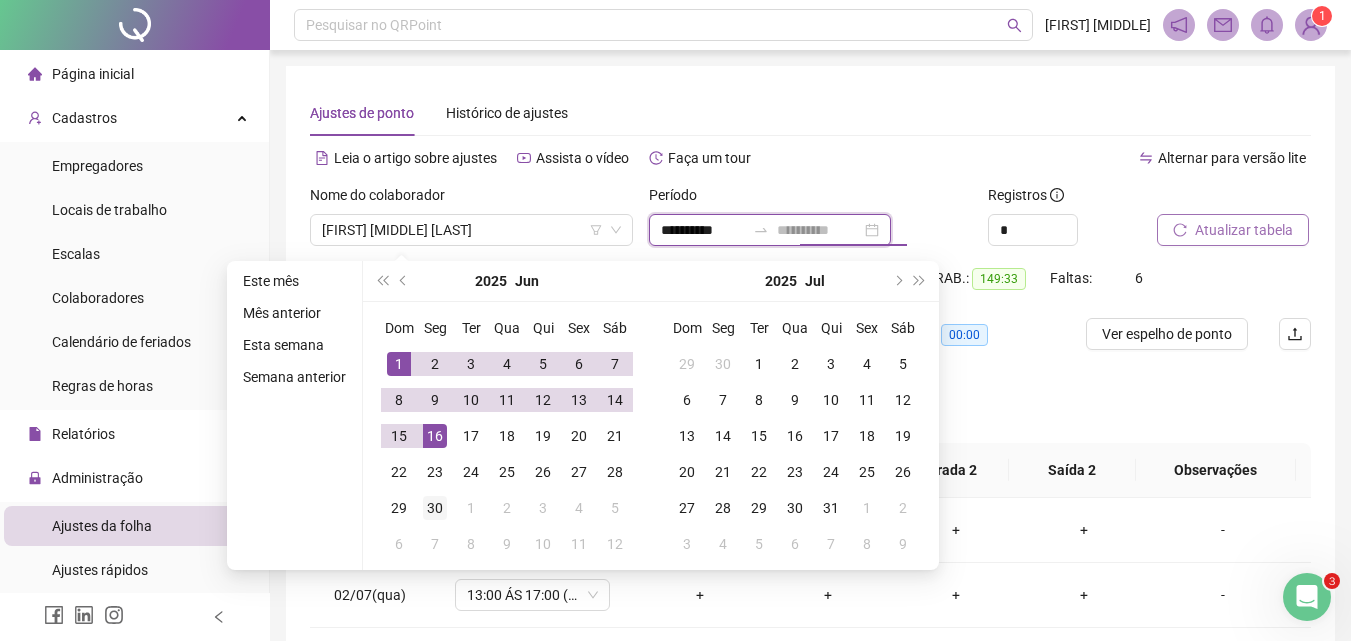 type on "**********" 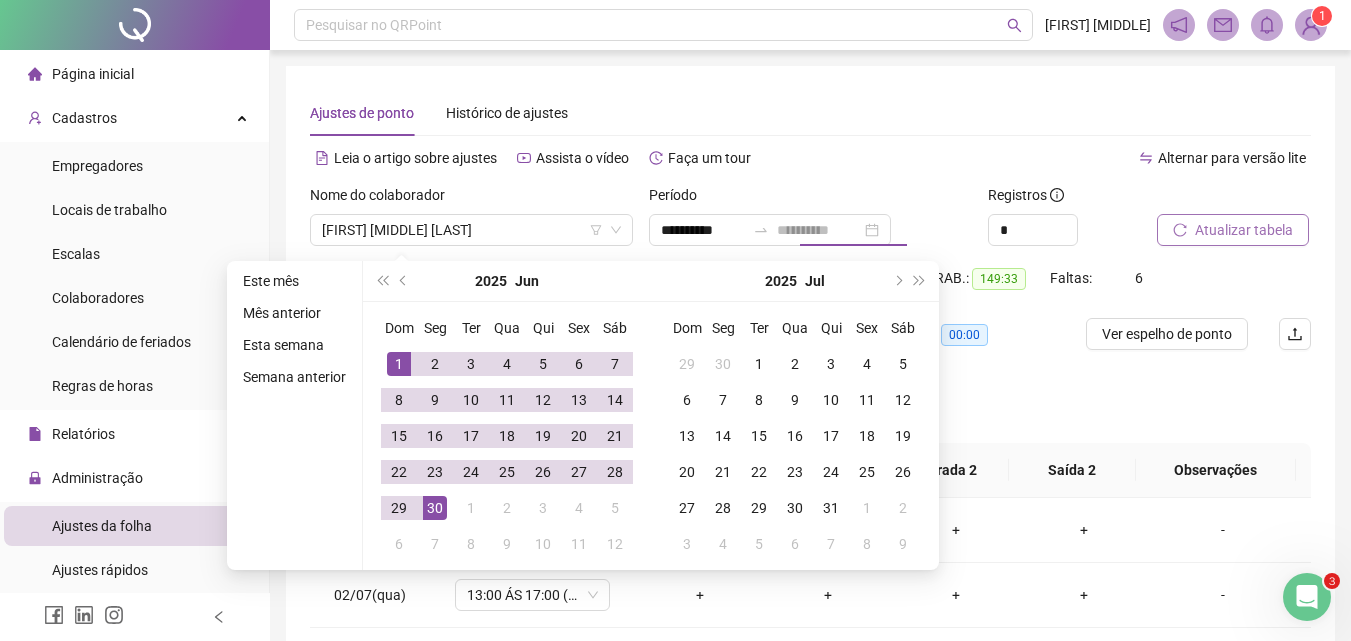 click on "30" at bounding box center [435, 508] 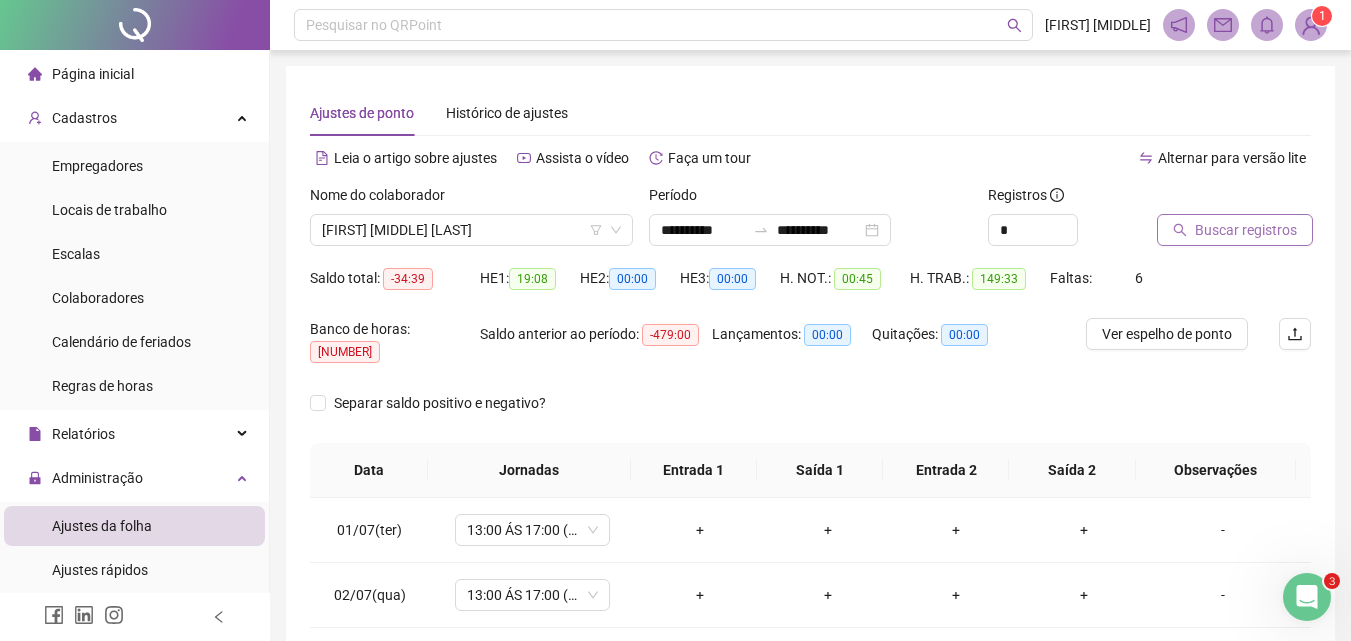 click on "Buscar registros" at bounding box center (1246, 230) 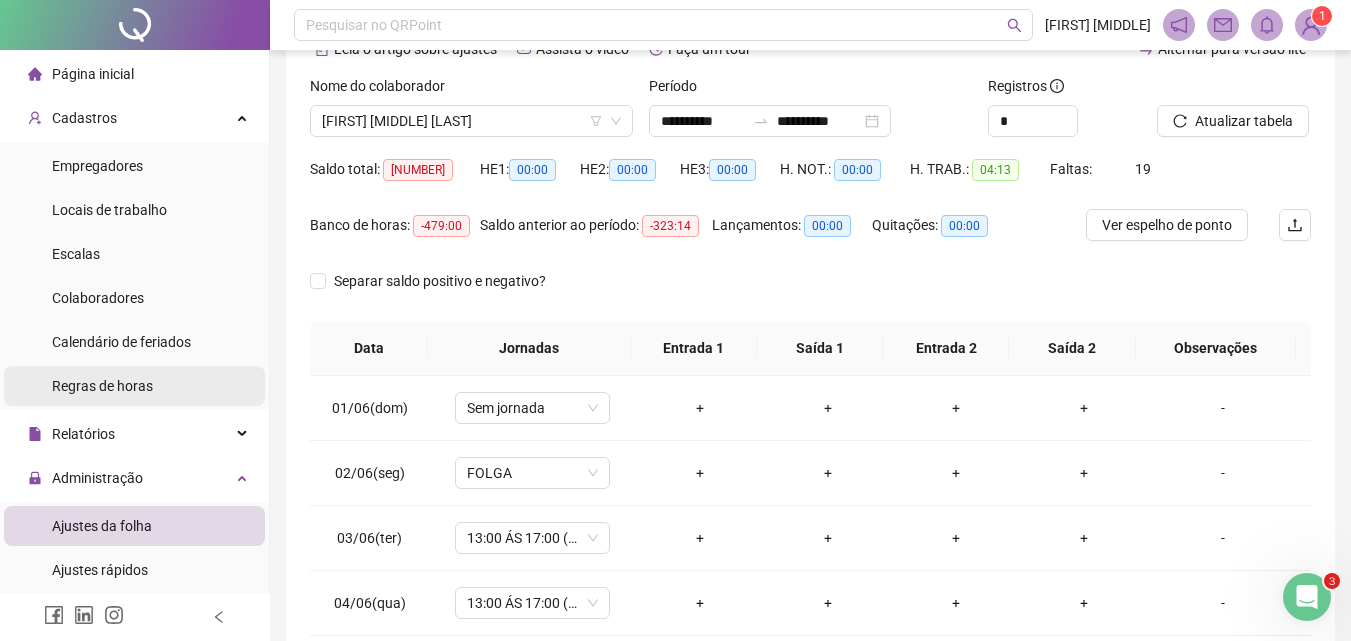 scroll, scrollTop: 0, scrollLeft: 0, axis: both 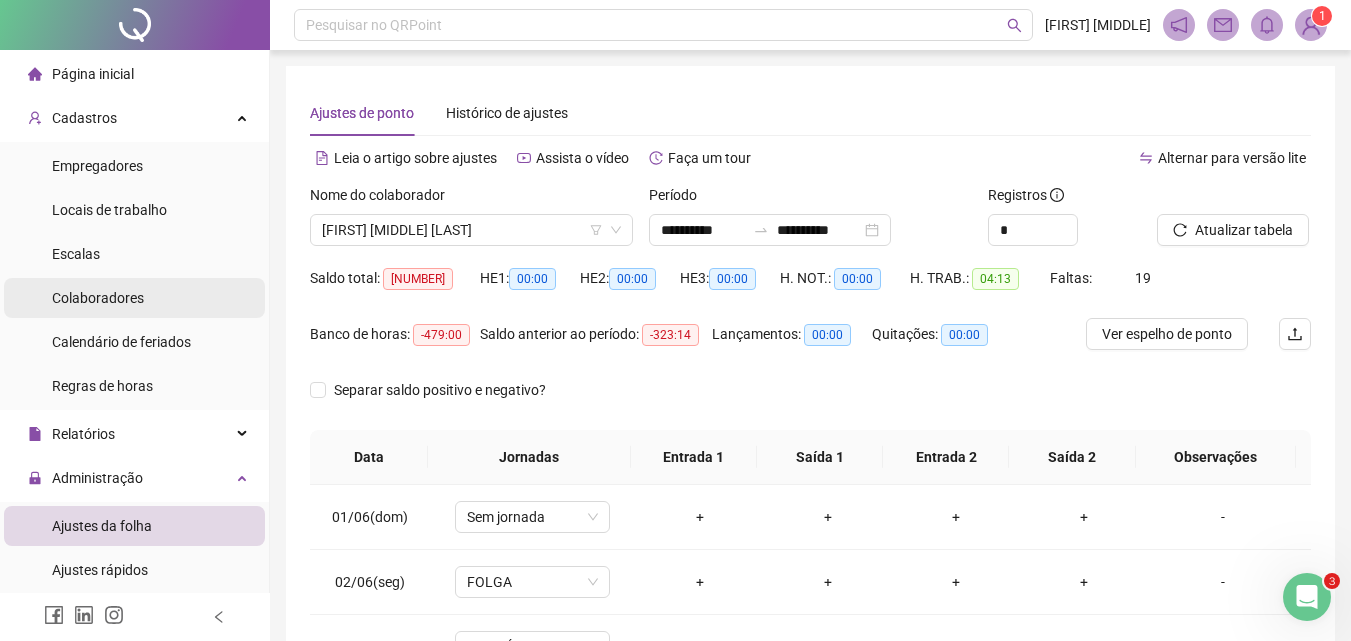 click on "Colaboradores" at bounding box center (98, 298) 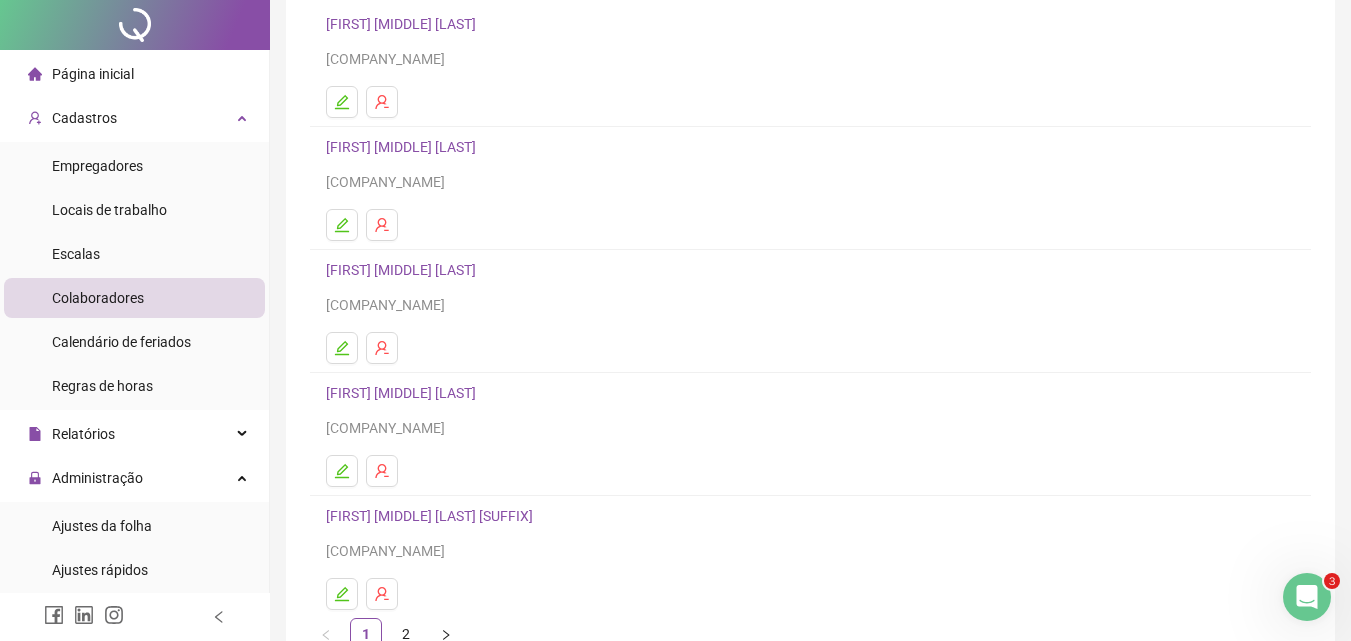 scroll, scrollTop: 326, scrollLeft: 0, axis: vertical 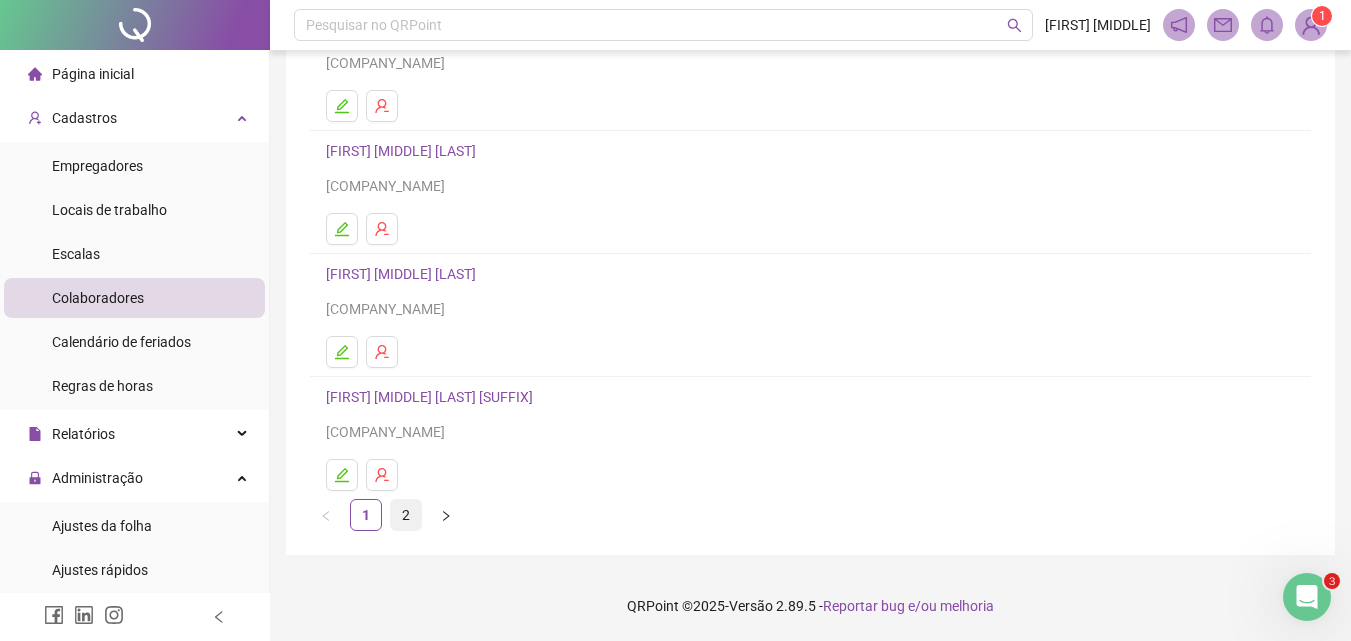 click on "2" at bounding box center [406, 515] 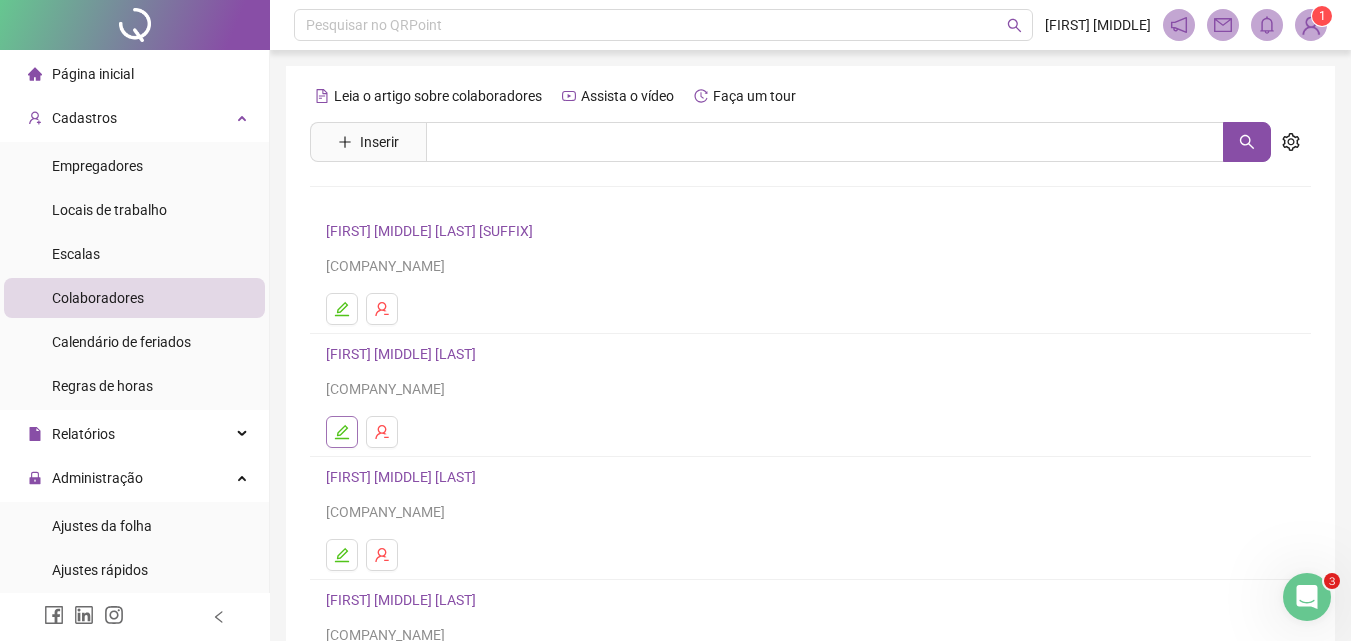 click 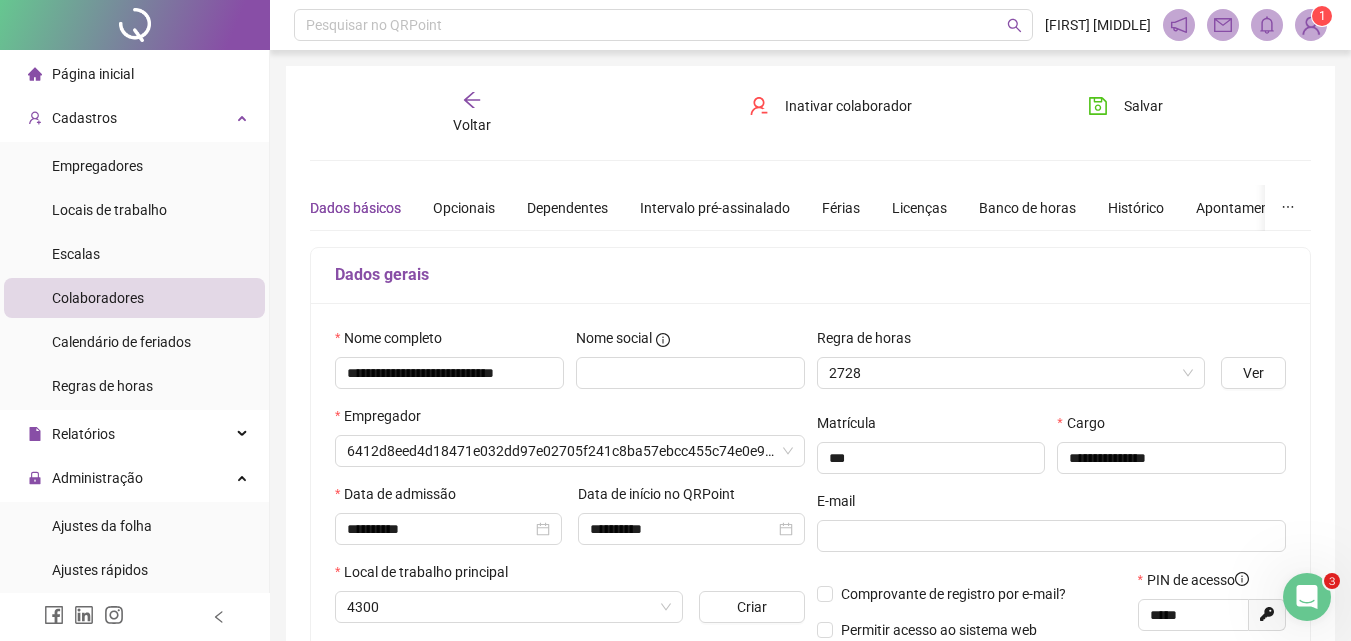 type on "**********" 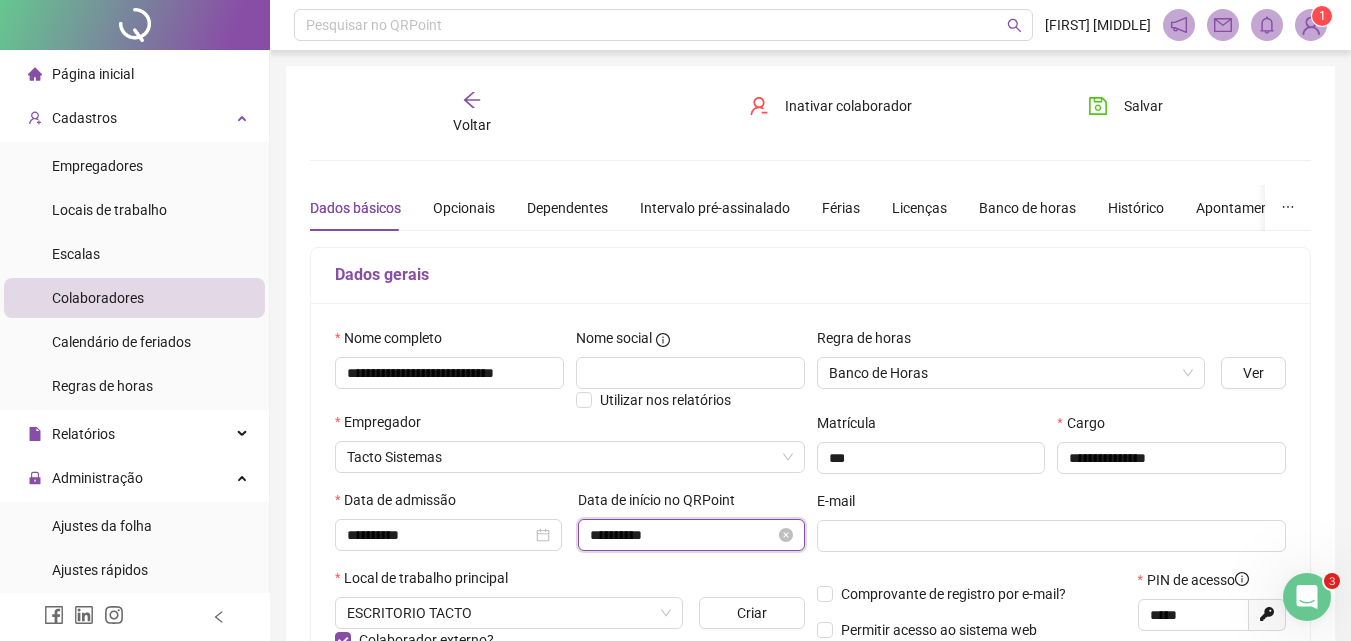 click on "**********" at bounding box center [682, 535] 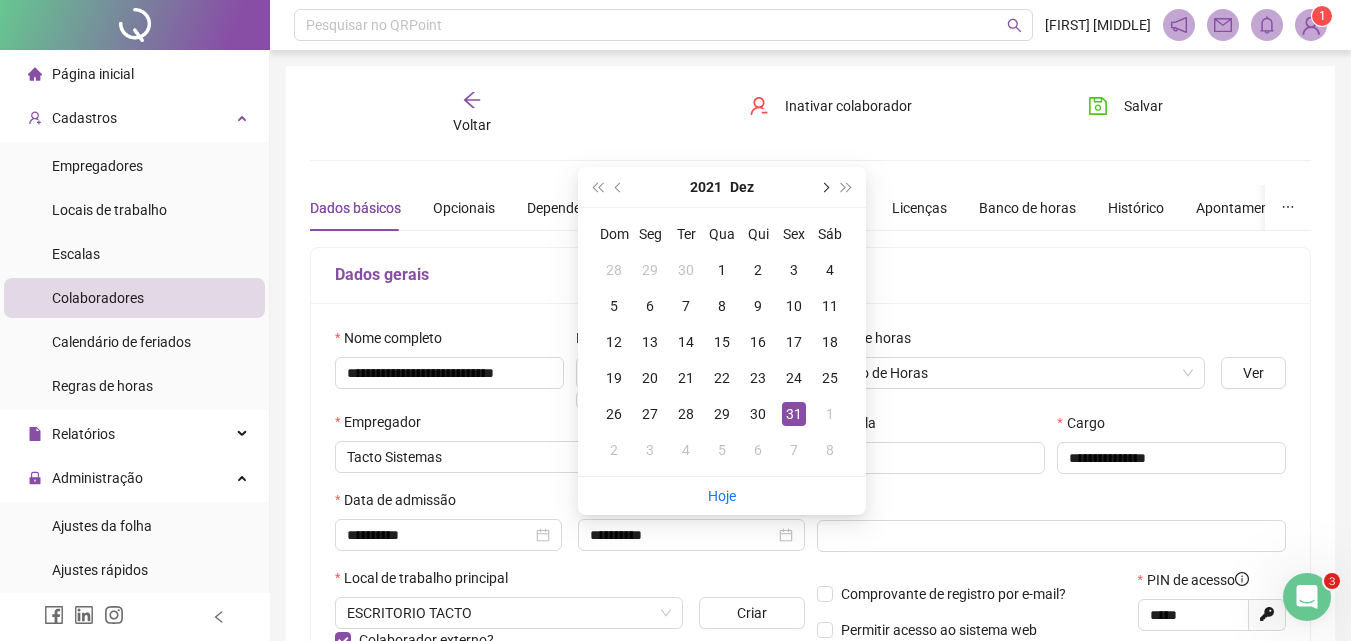 click at bounding box center (824, 187) 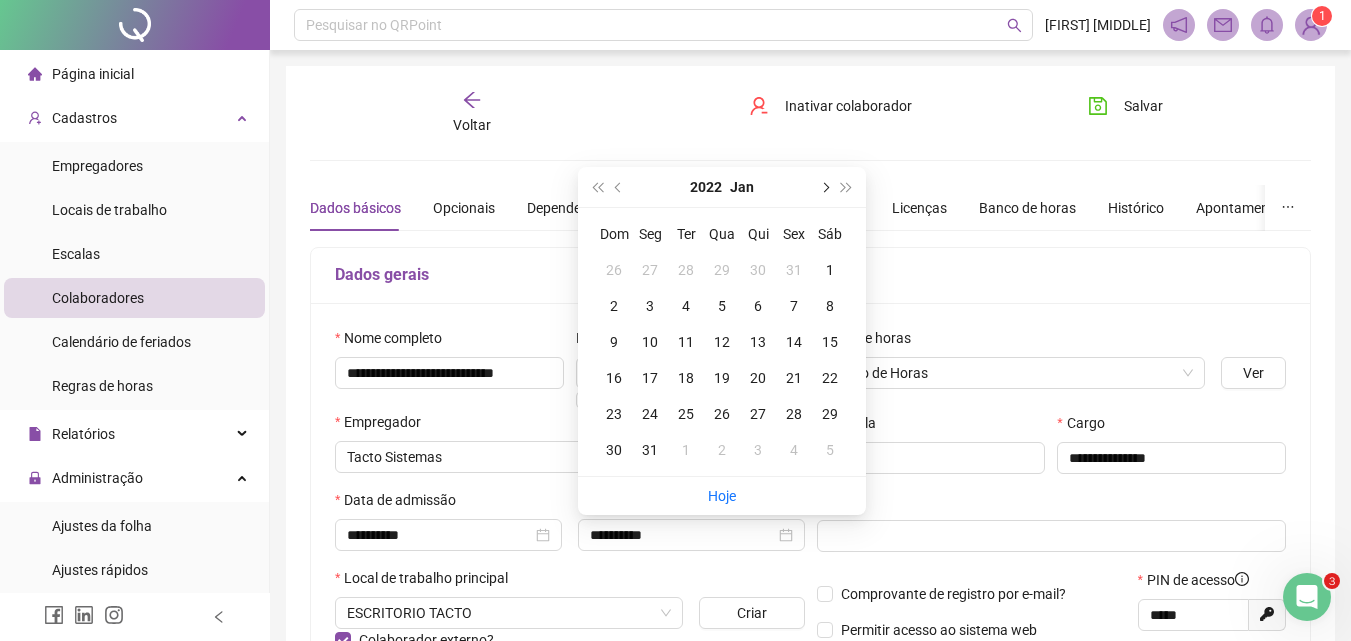 click at bounding box center (824, 187) 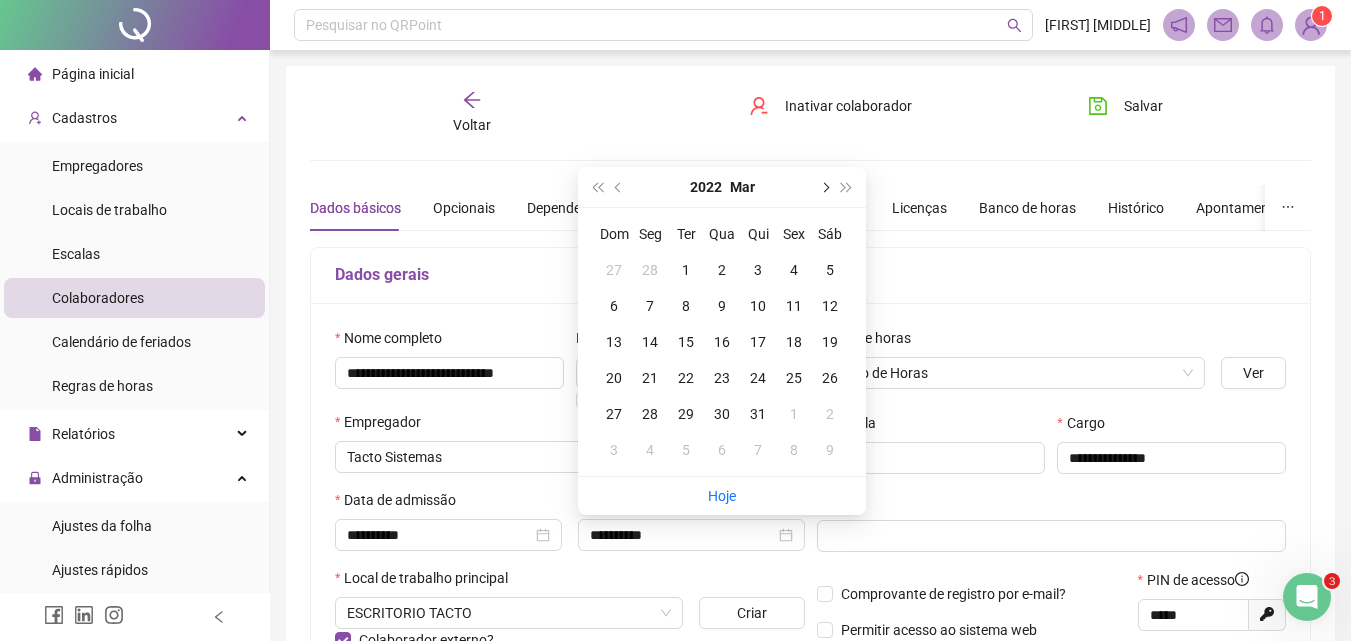click at bounding box center (824, 187) 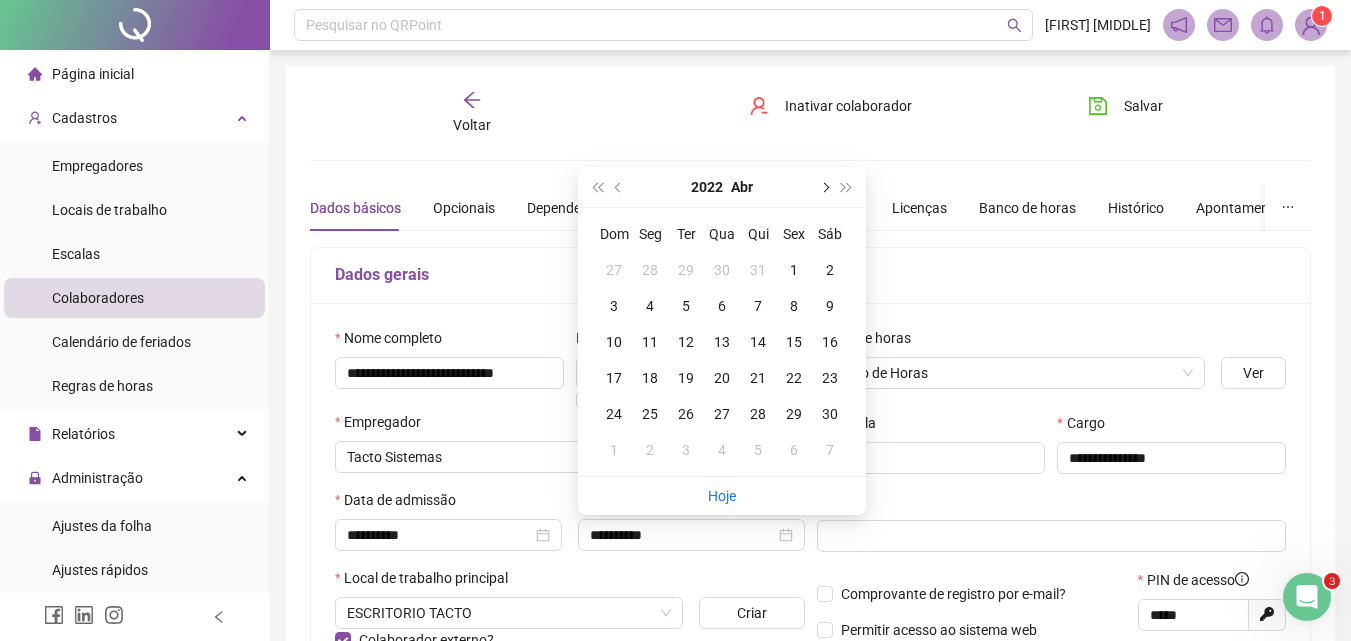 click at bounding box center (824, 187) 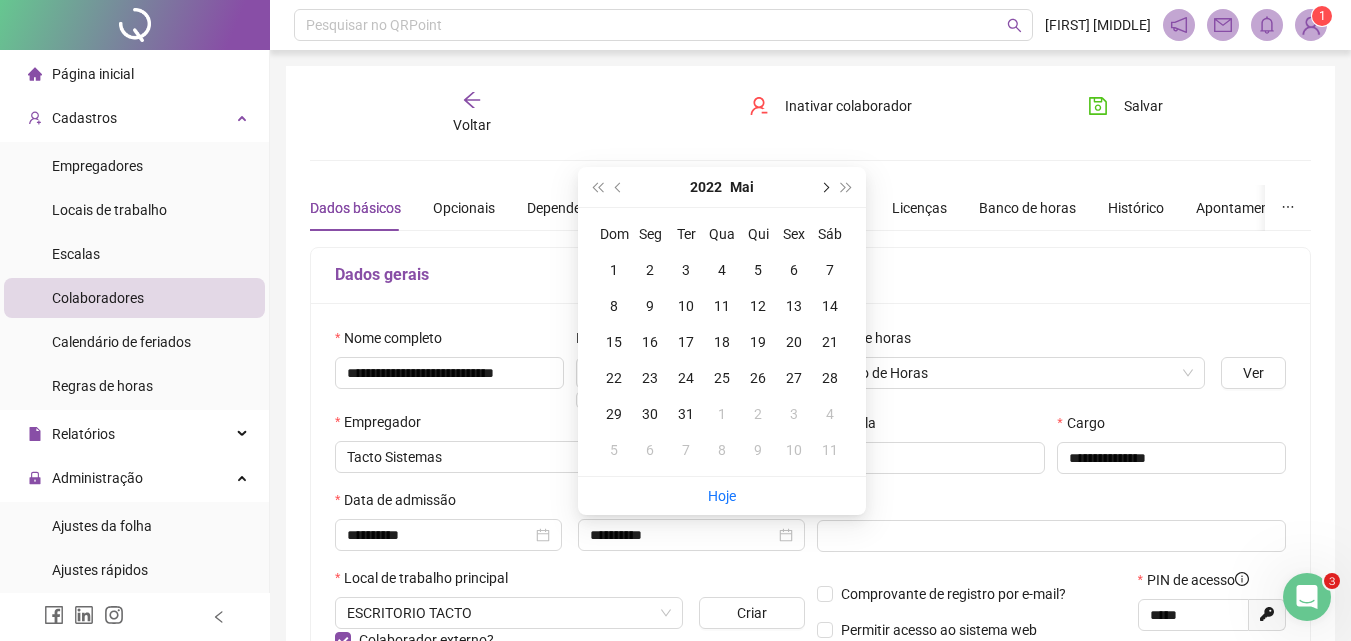 click at bounding box center [824, 187] 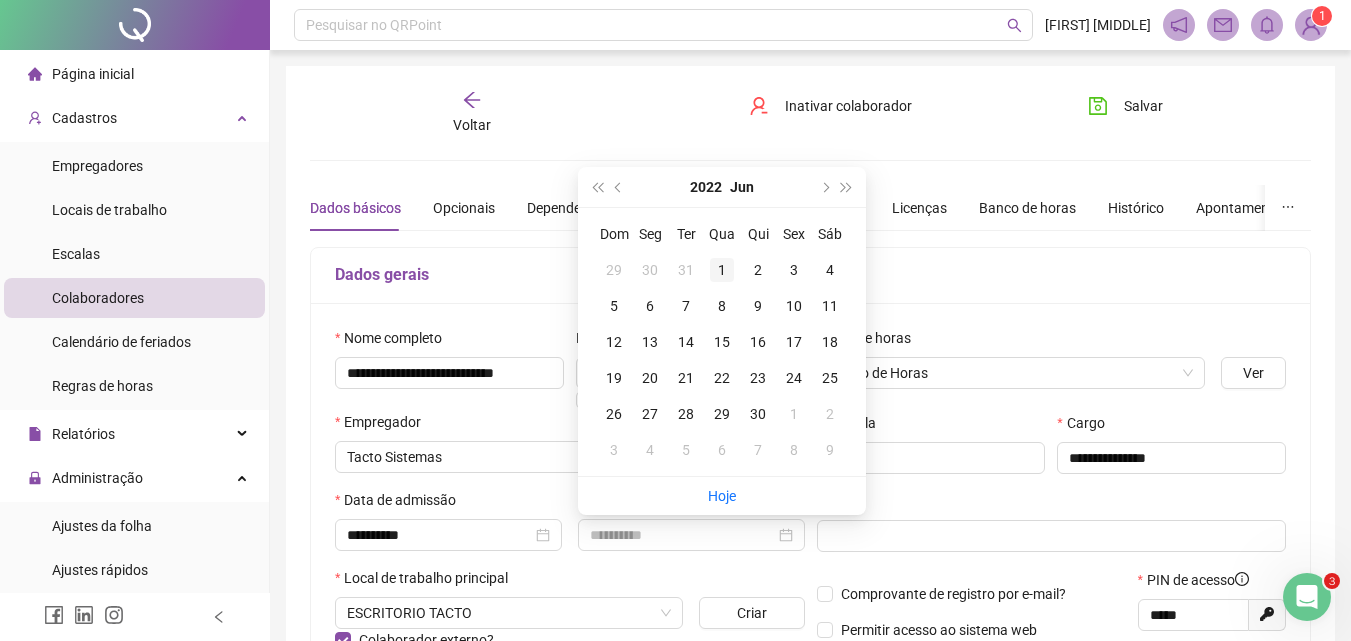 click on "1" at bounding box center (722, 270) 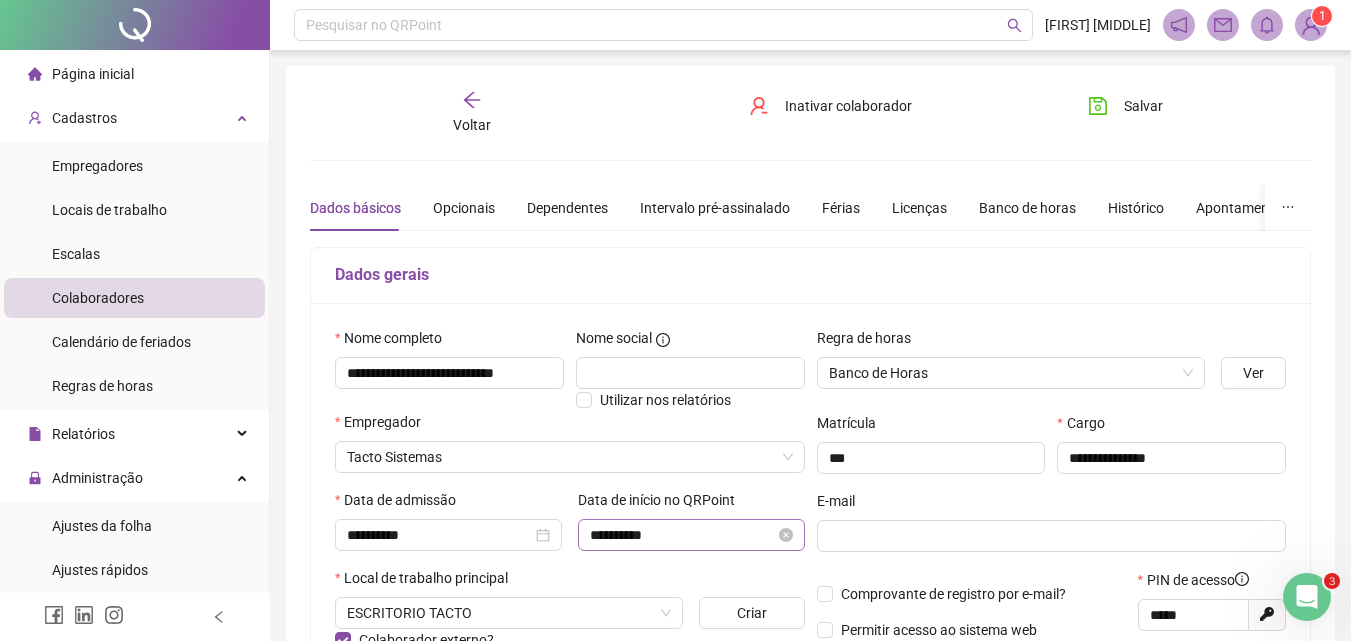 click on "**********" at bounding box center [691, 535] 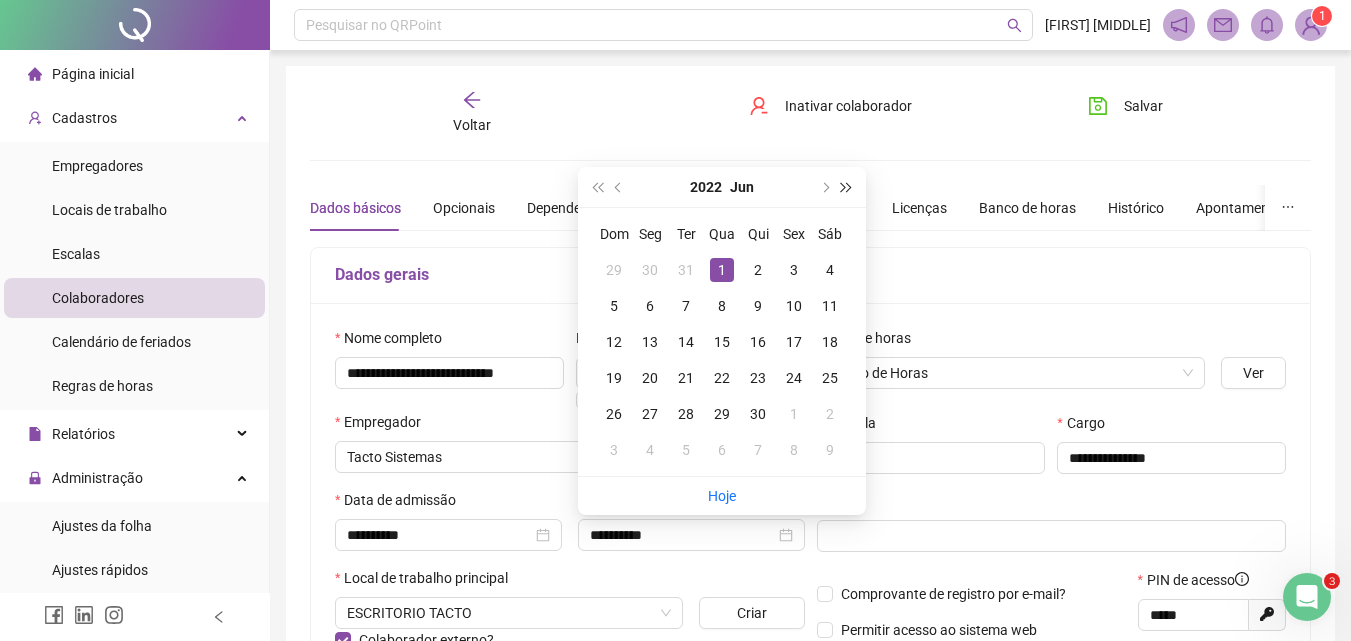 click at bounding box center [847, 187] 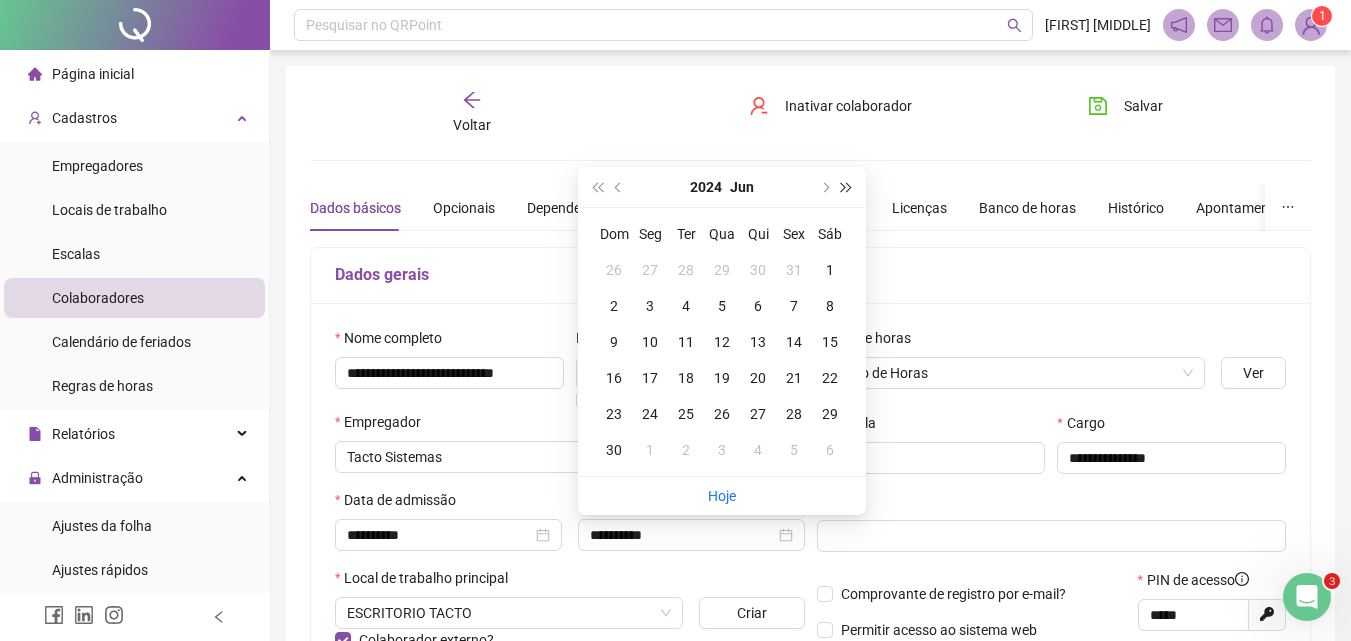 click at bounding box center [847, 187] 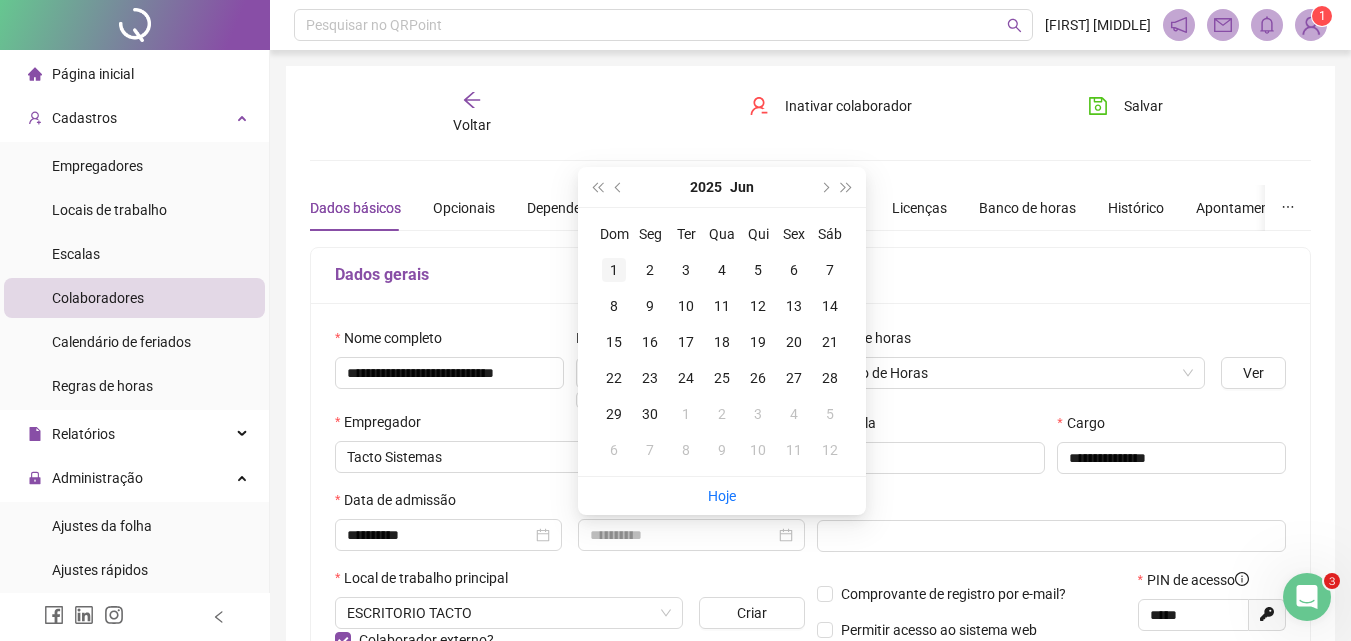 type on "**********" 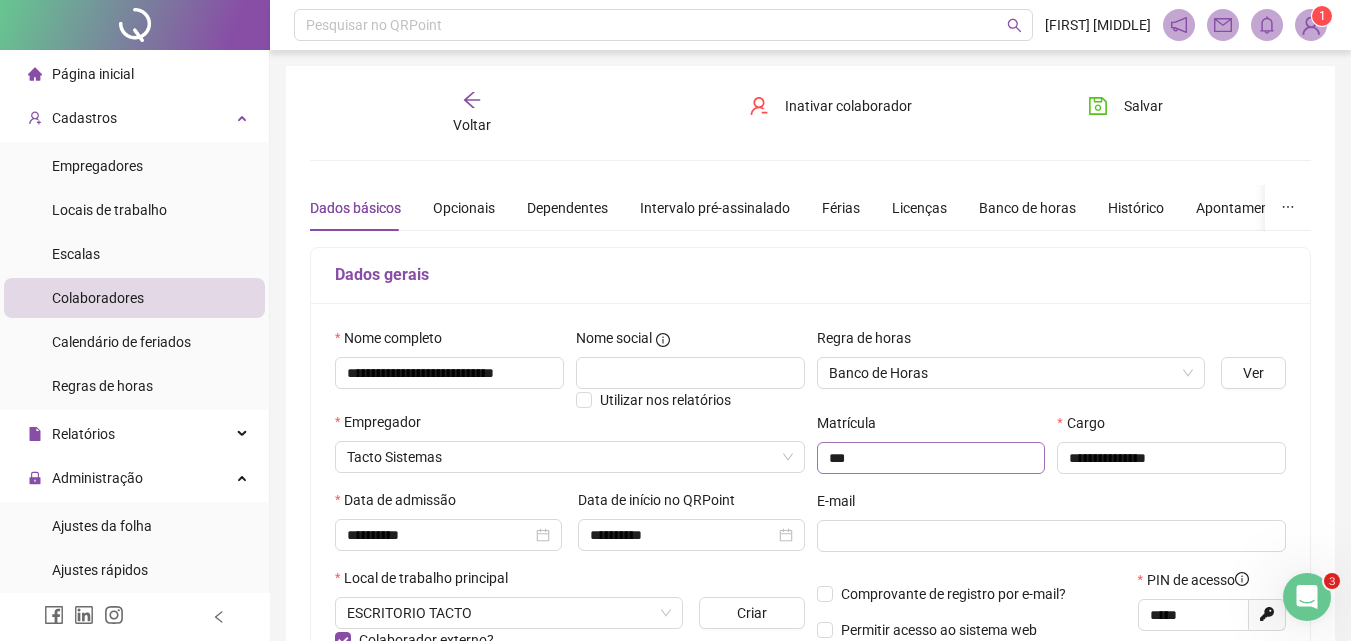 scroll, scrollTop: 200, scrollLeft: 0, axis: vertical 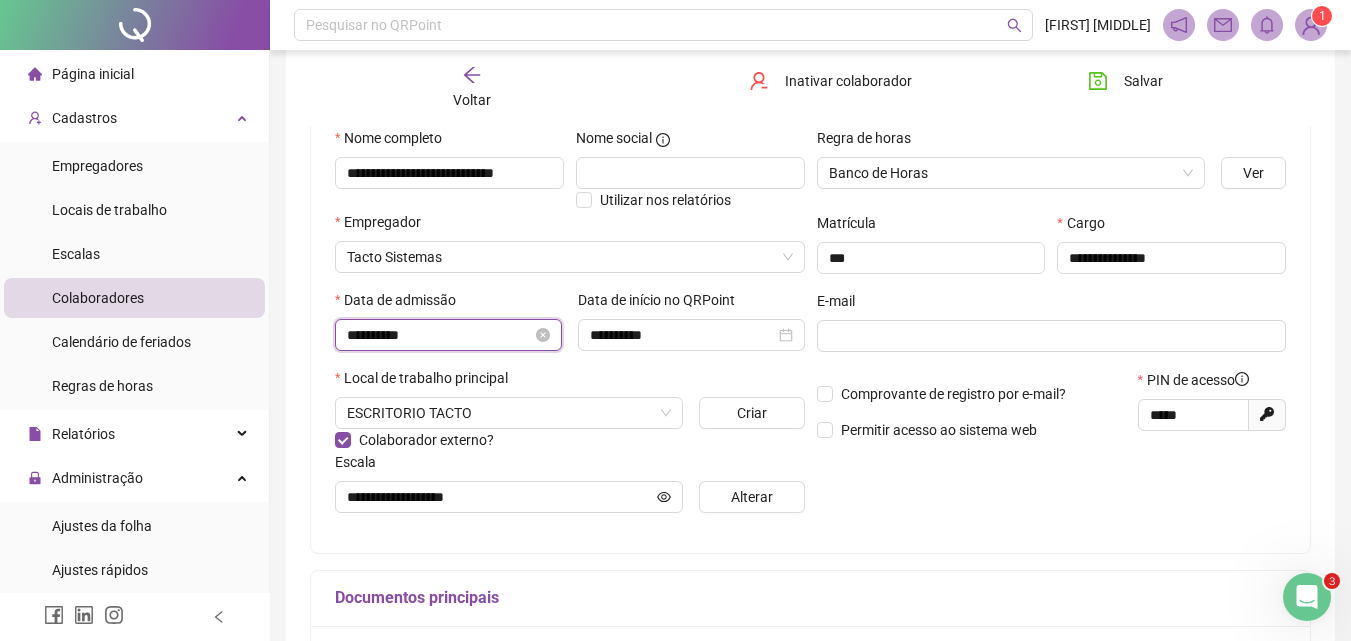 click on "**********" at bounding box center [439, 335] 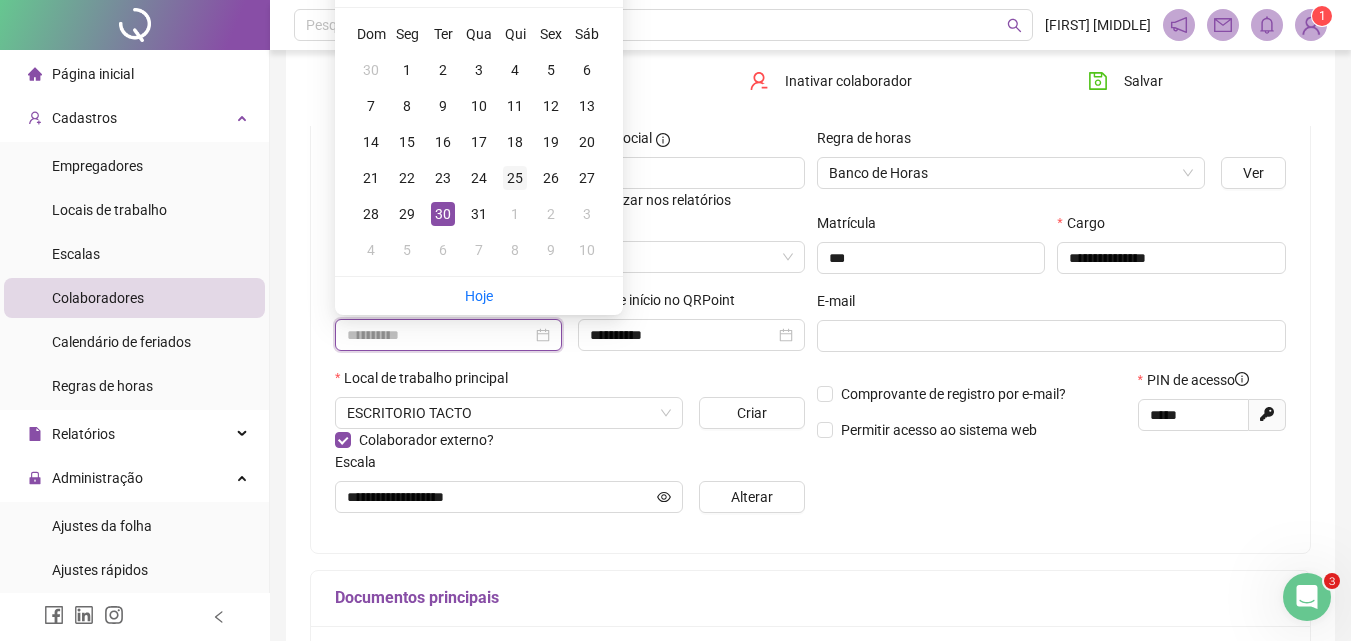 scroll, scrollTop: 10, scrollLeft: 0, axis: vertical 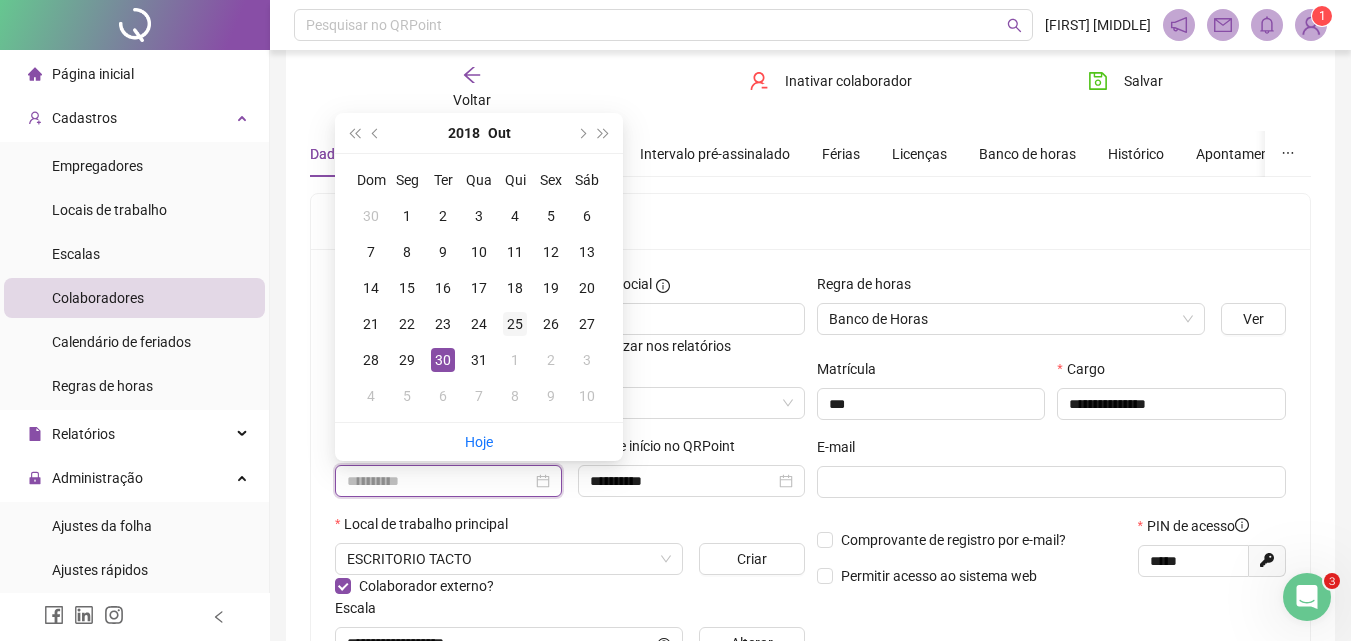type on "**********" 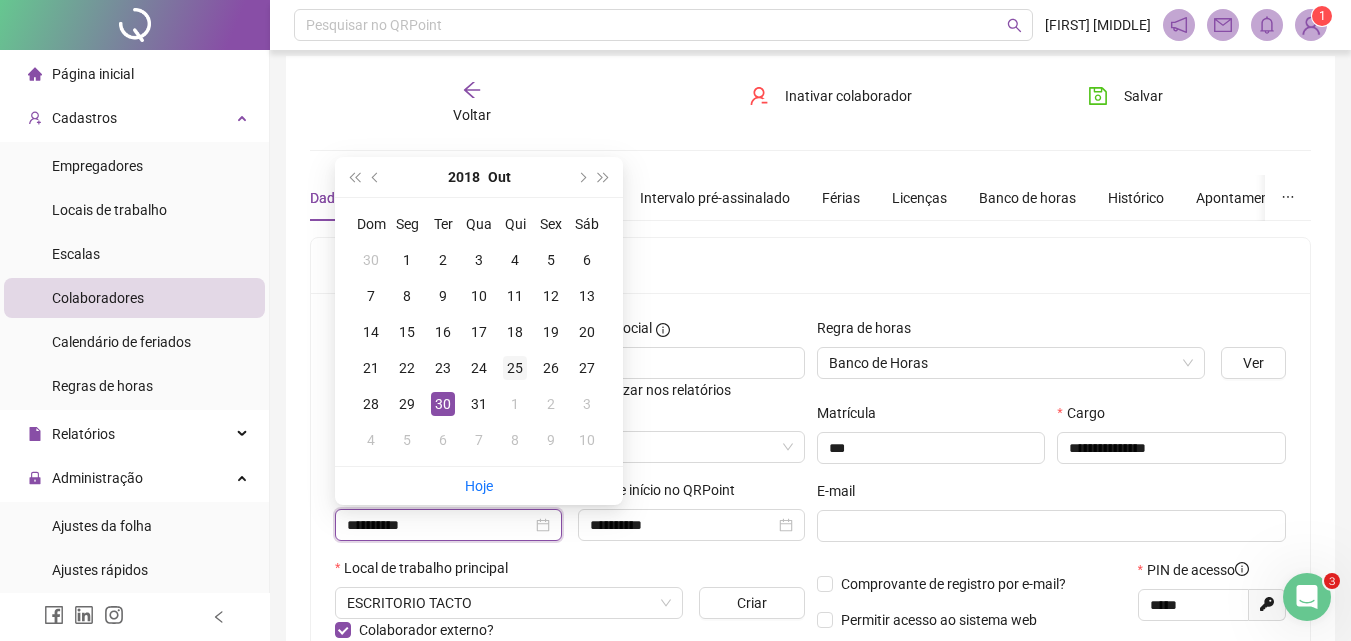 scroll, scrollTop: 0, scrollLeft: 0, axis: both 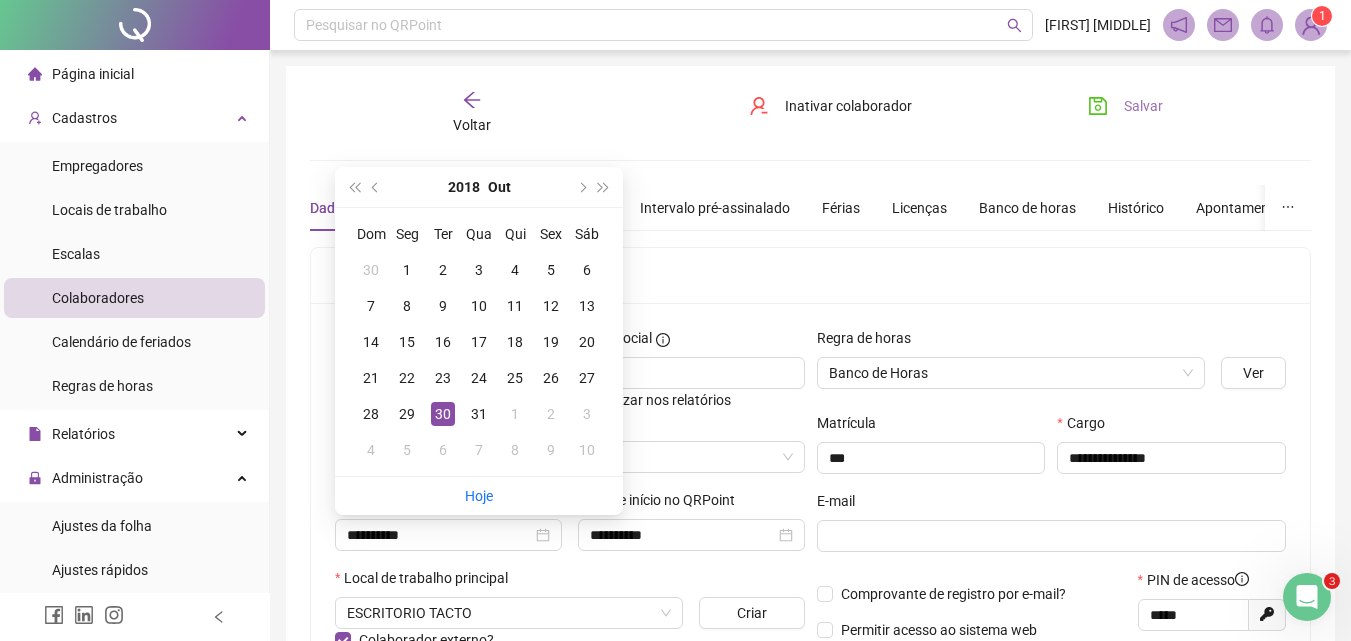 click on "Salvar" at bounding box center (1143, 106) 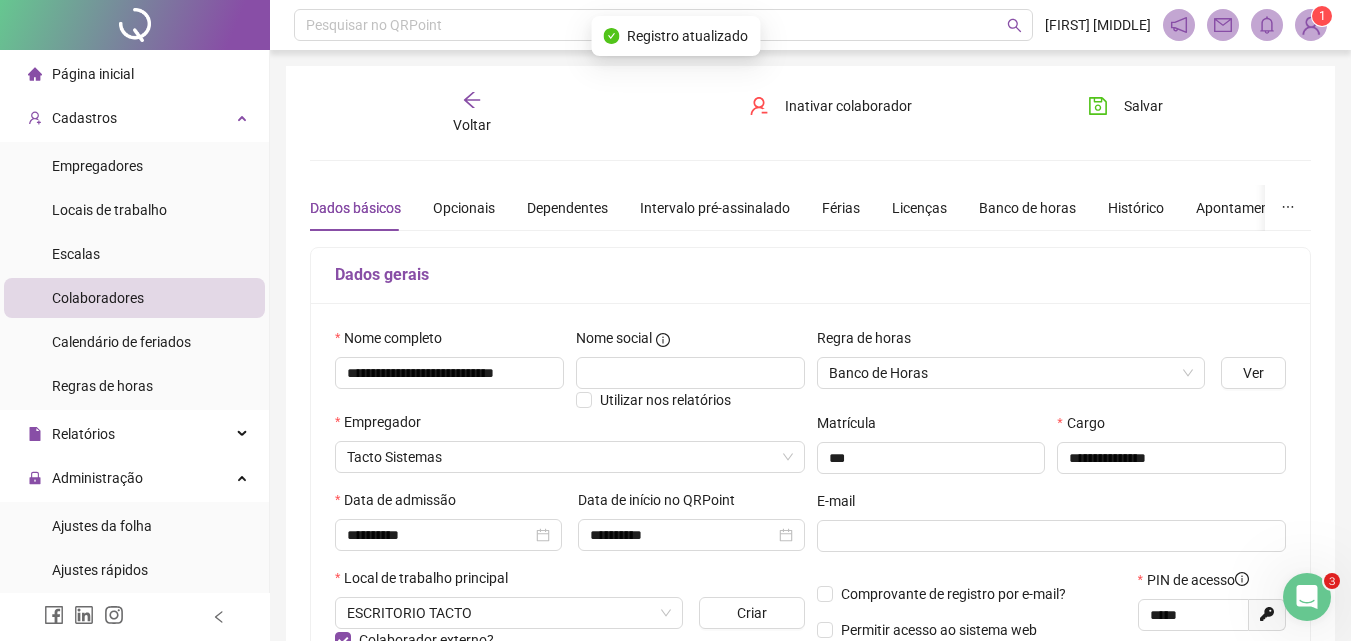 click on "Página inicial" at bounding box center (93, 74) 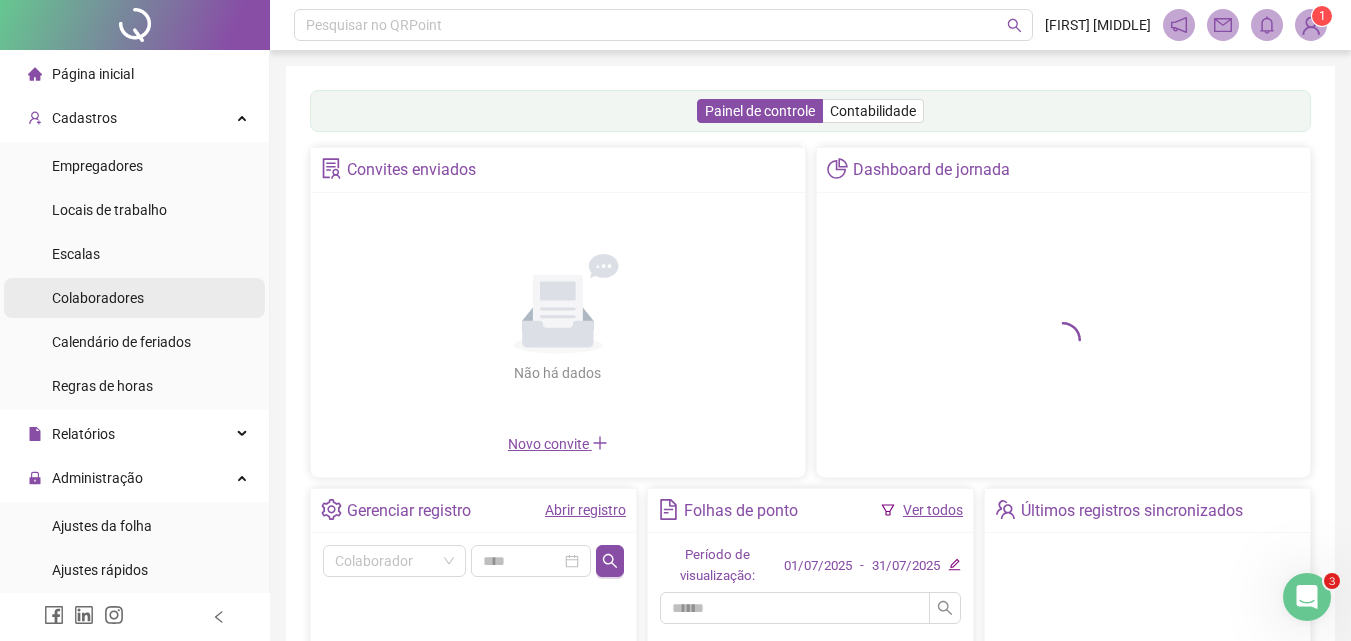 click on "Colaboradores" at bounding box center [98, 298] 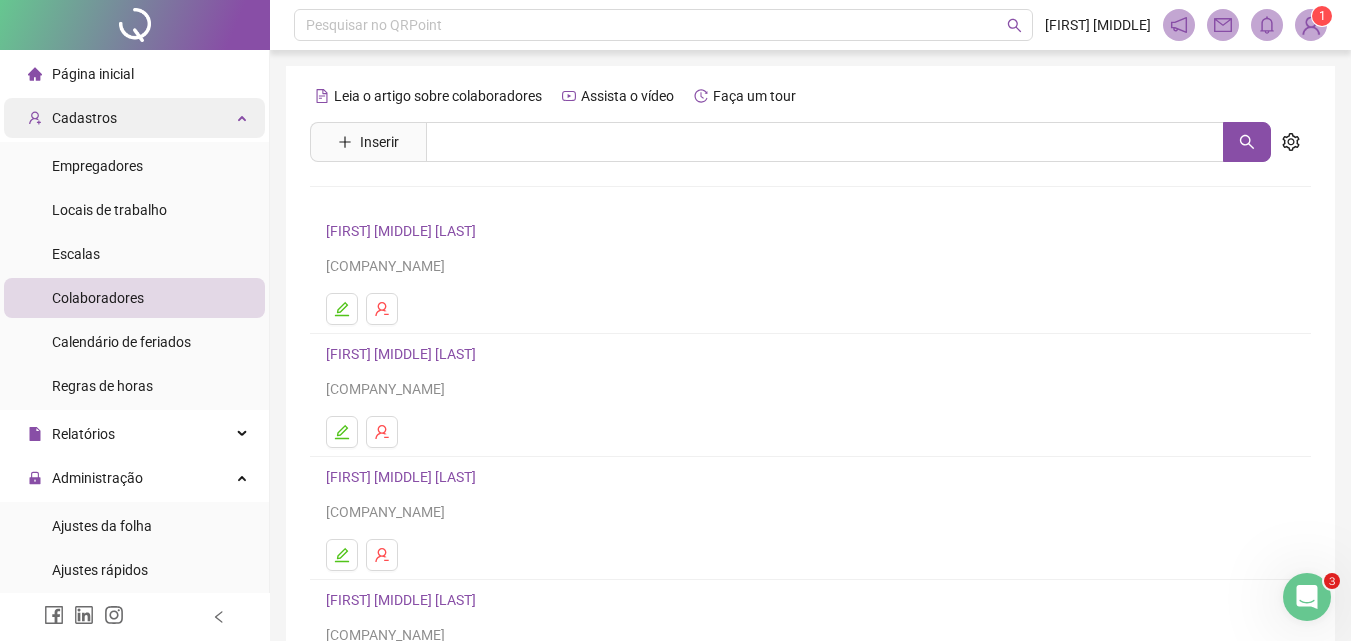 click on "Cadastros" at bounding box center (84, 118) 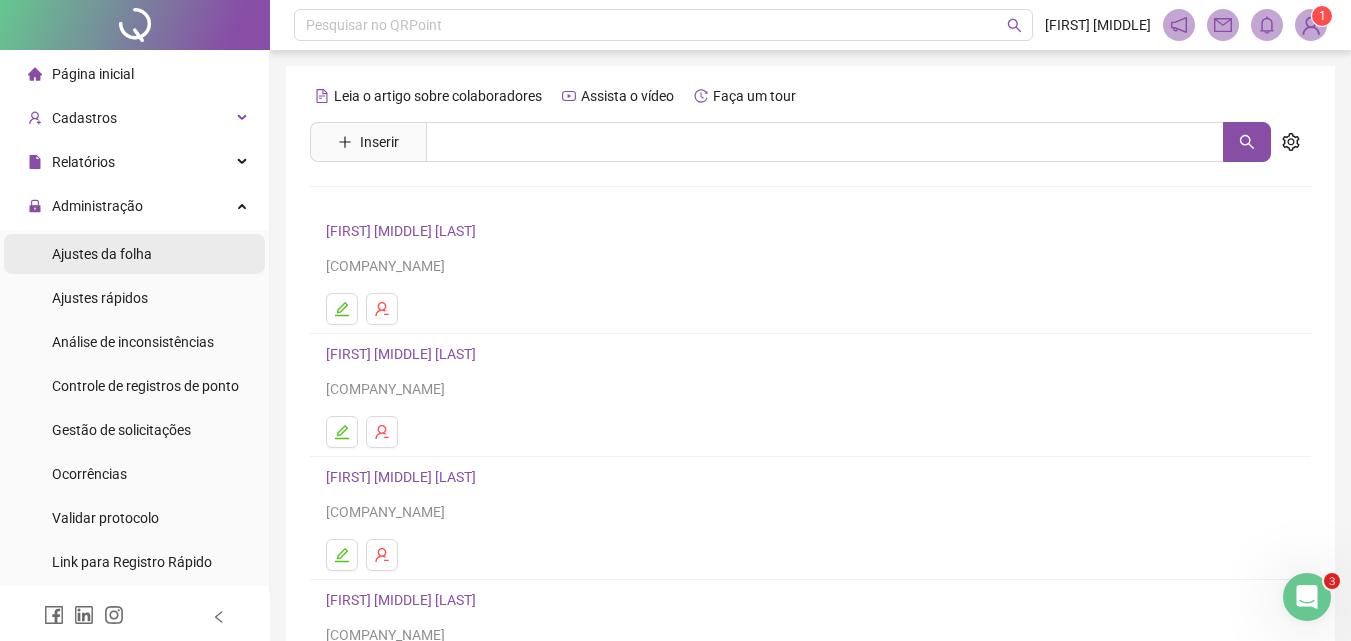 click on "Ajustes da folha" at bounding box center (102, 254) 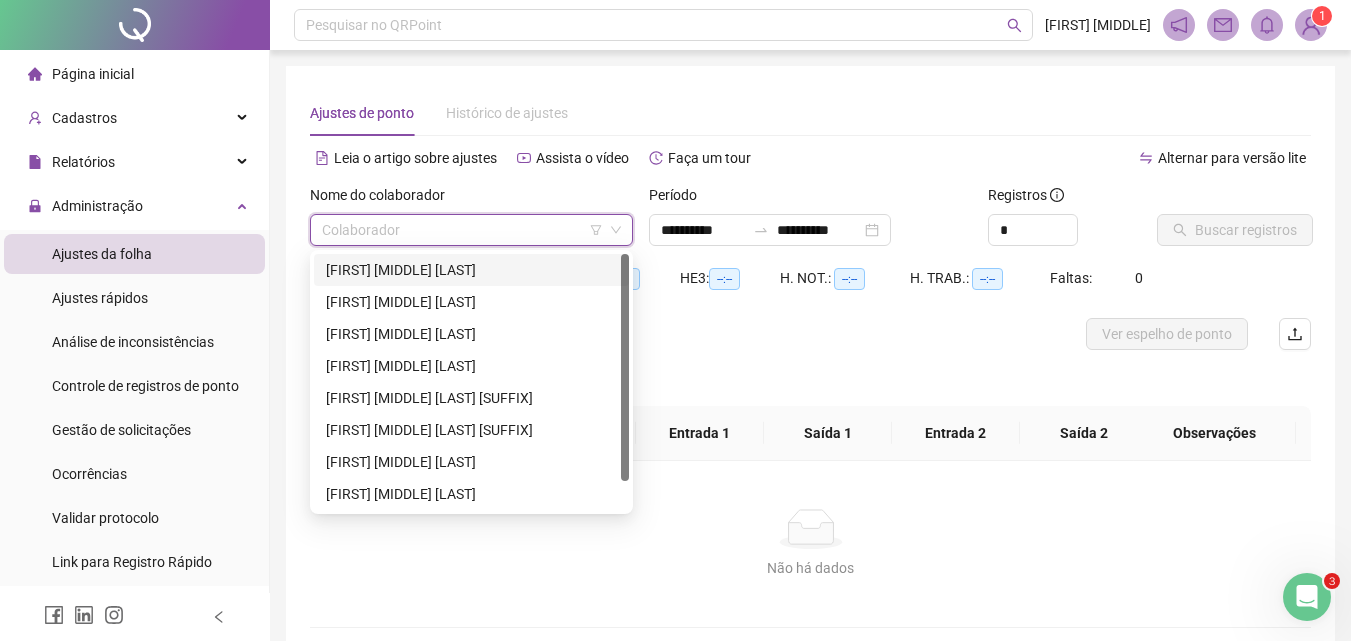 click at bounding box center [462, 230] 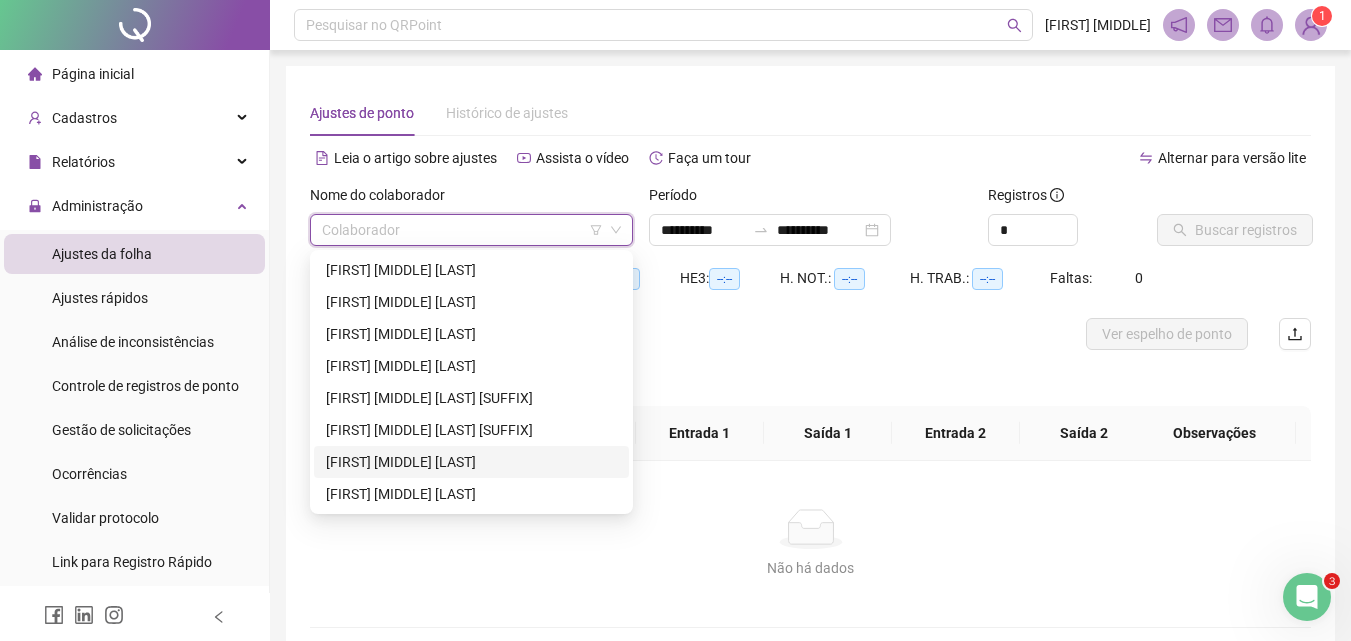 click on "[FIRST] [MIDDLE] [LAST]" at bounding box center [471, 462] 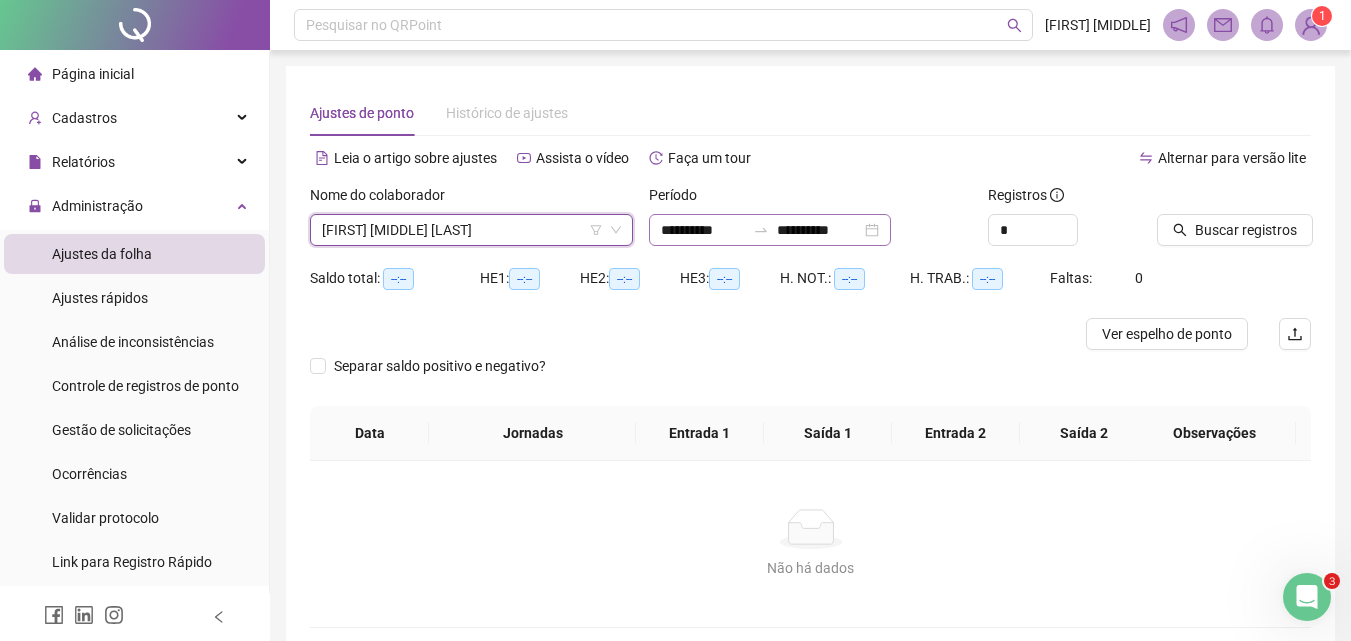 click on "**********" at bounding box center (770, 230) 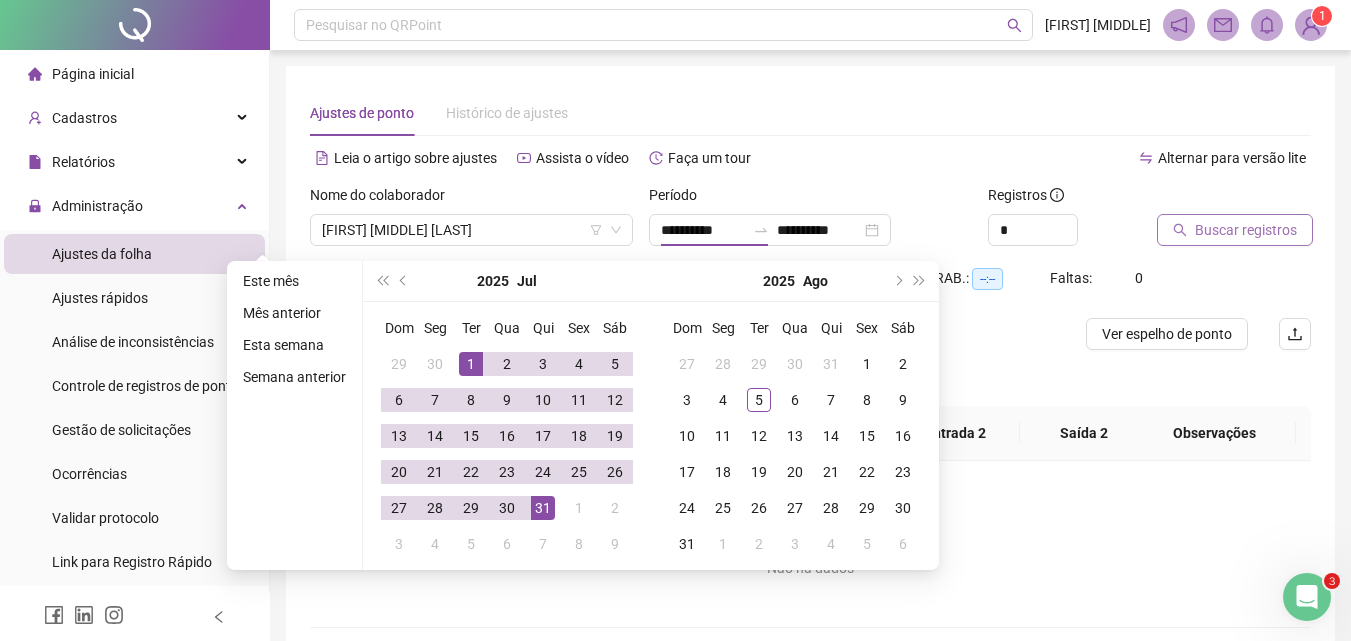click on "Buscar registros" at bounding box center (1246, 230) 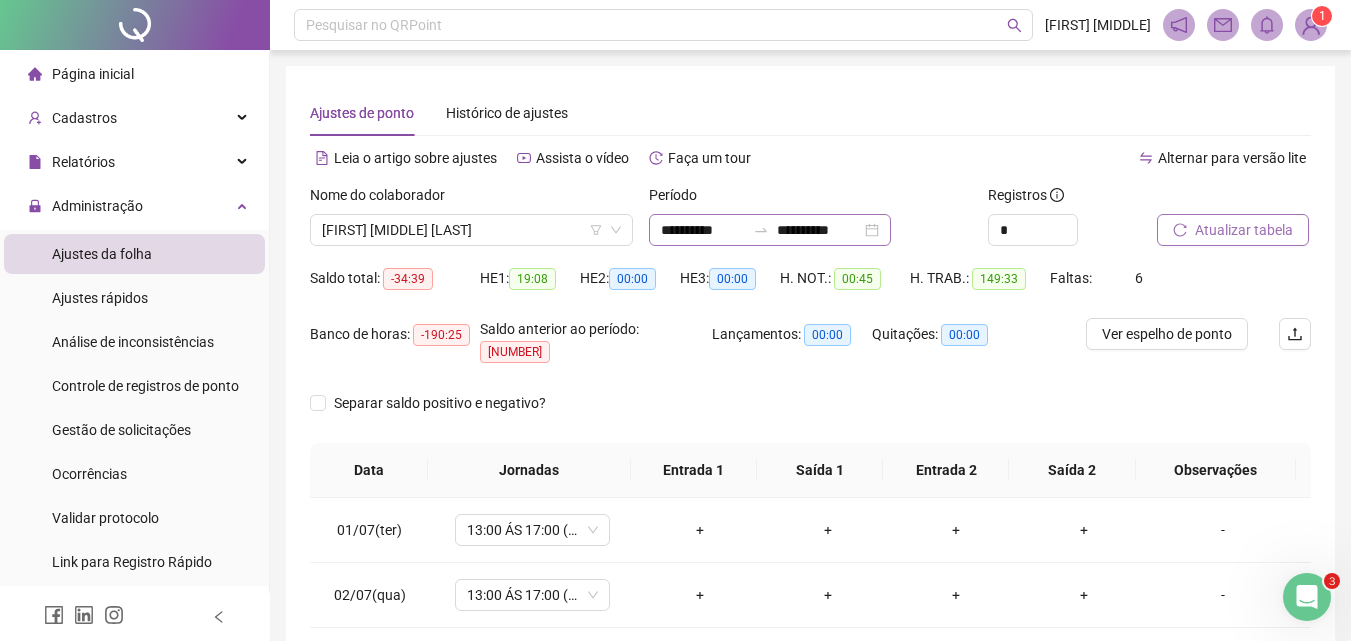 click on "**********" at bounding box center (770, 230) 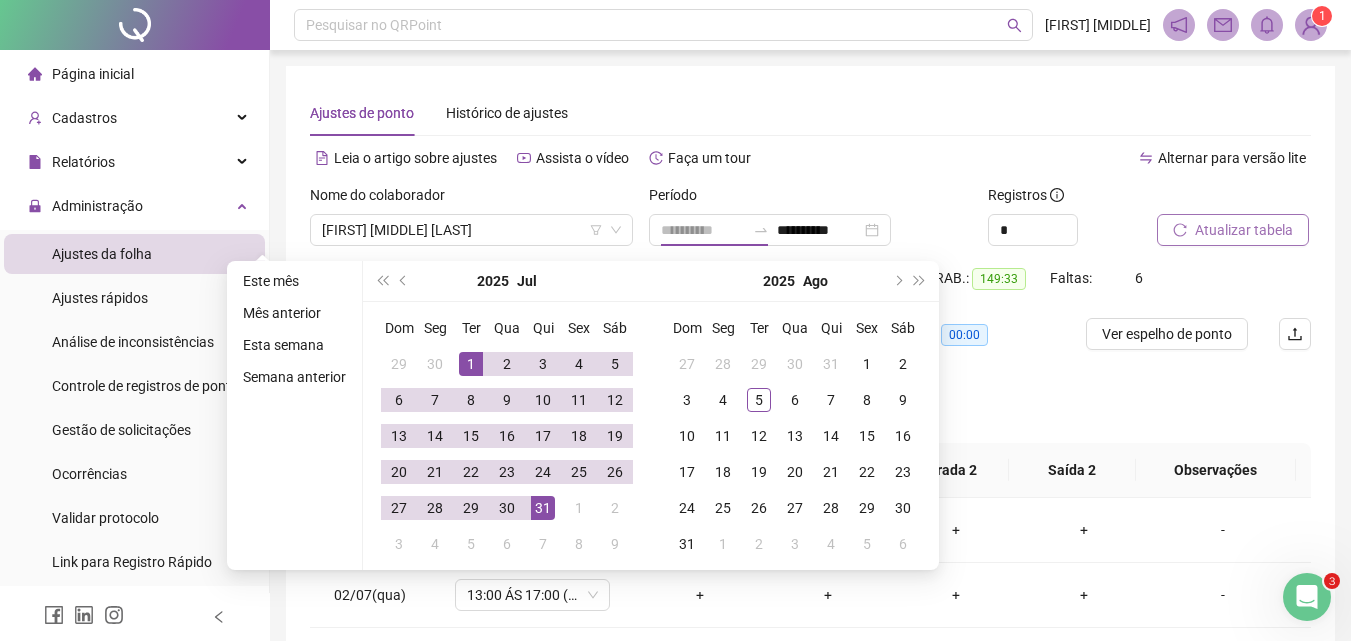 click on "1" at bounding box center (471, 364) 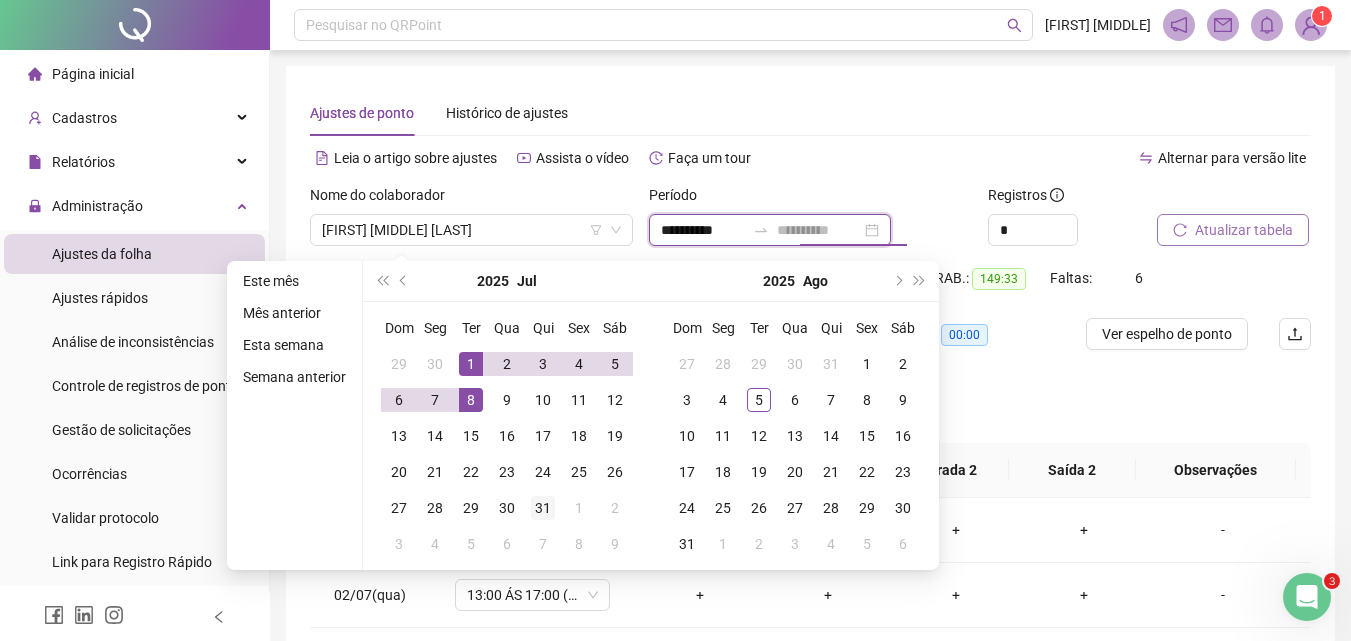type on "**********" 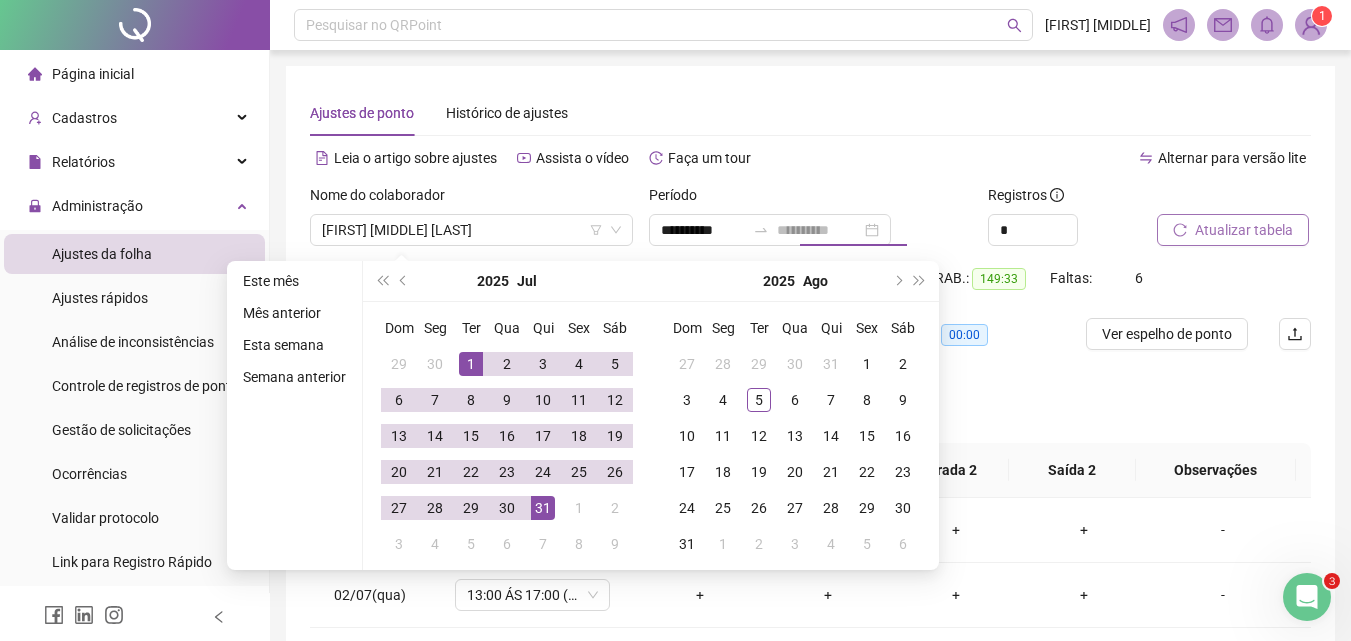 click on "31" at bounding box center [543, 508] 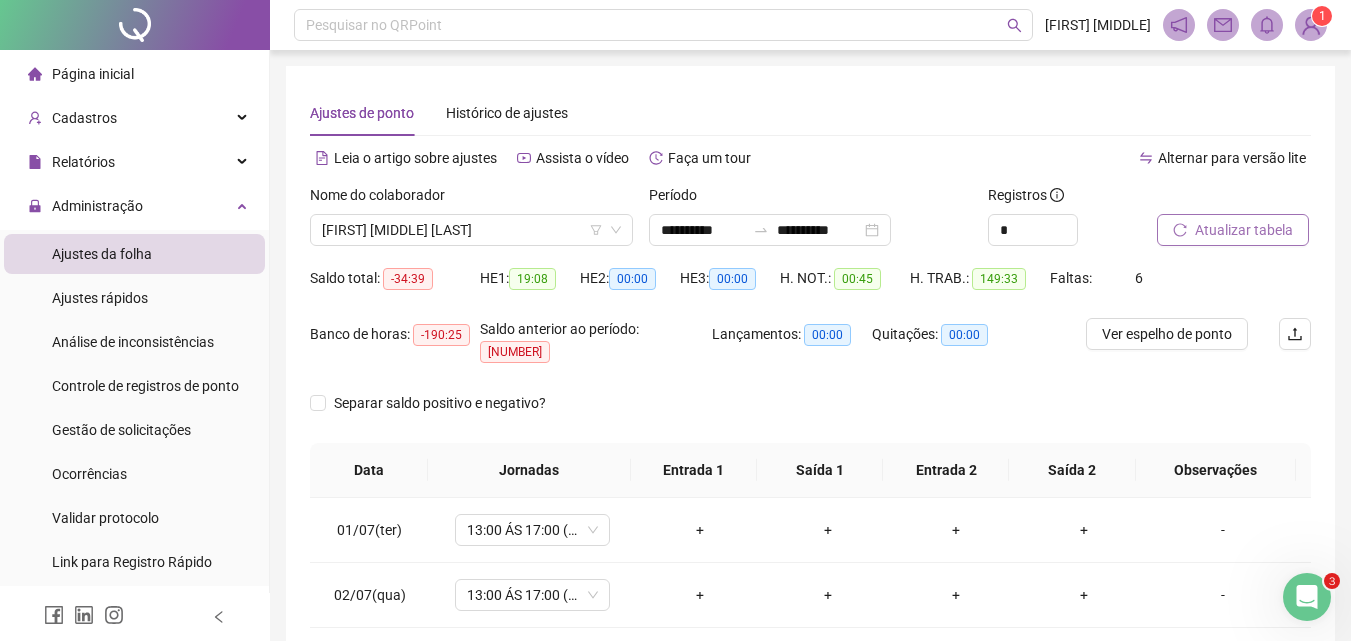 click on "Atualizar tabela" at bounding box center [1233, 230] 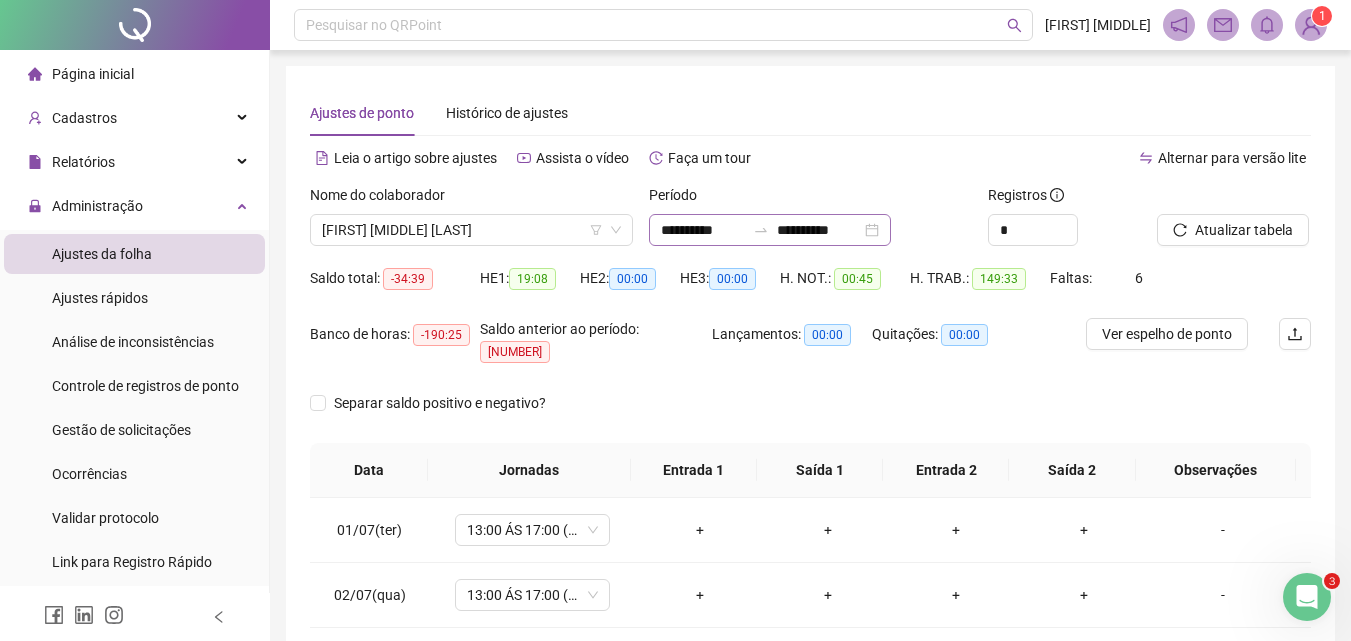 click on "**********" at bounding box center (770, 230) 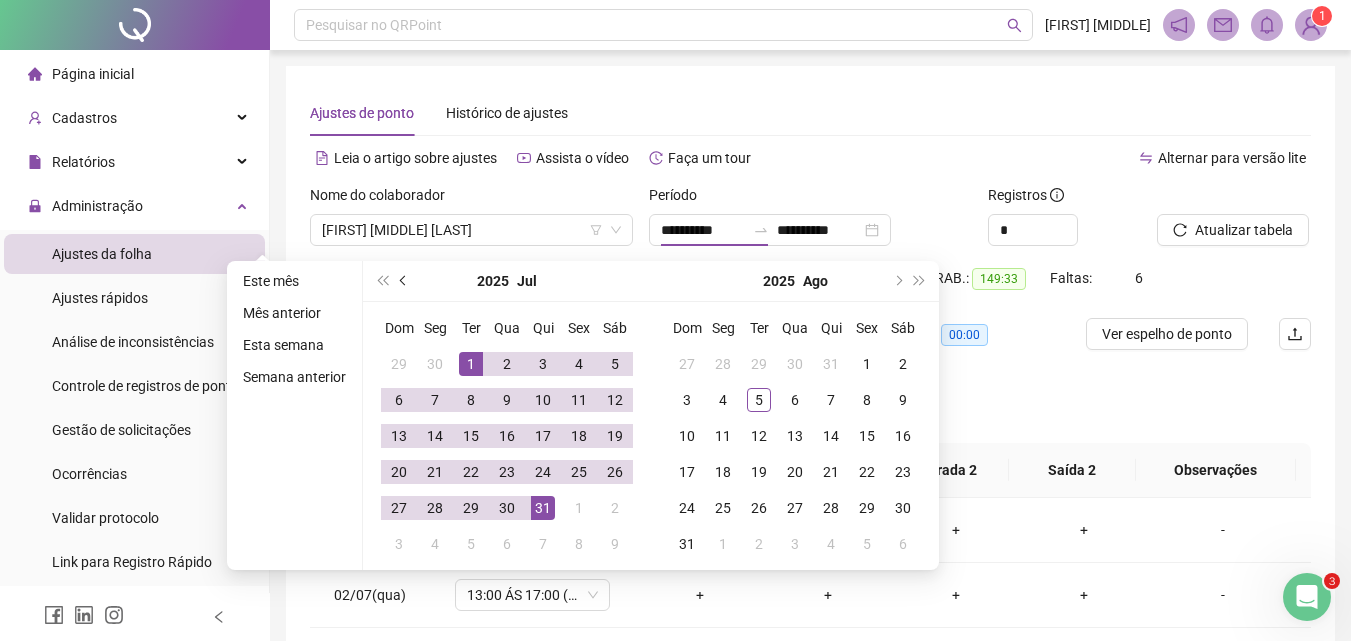 click at bounding box center [404, 281] 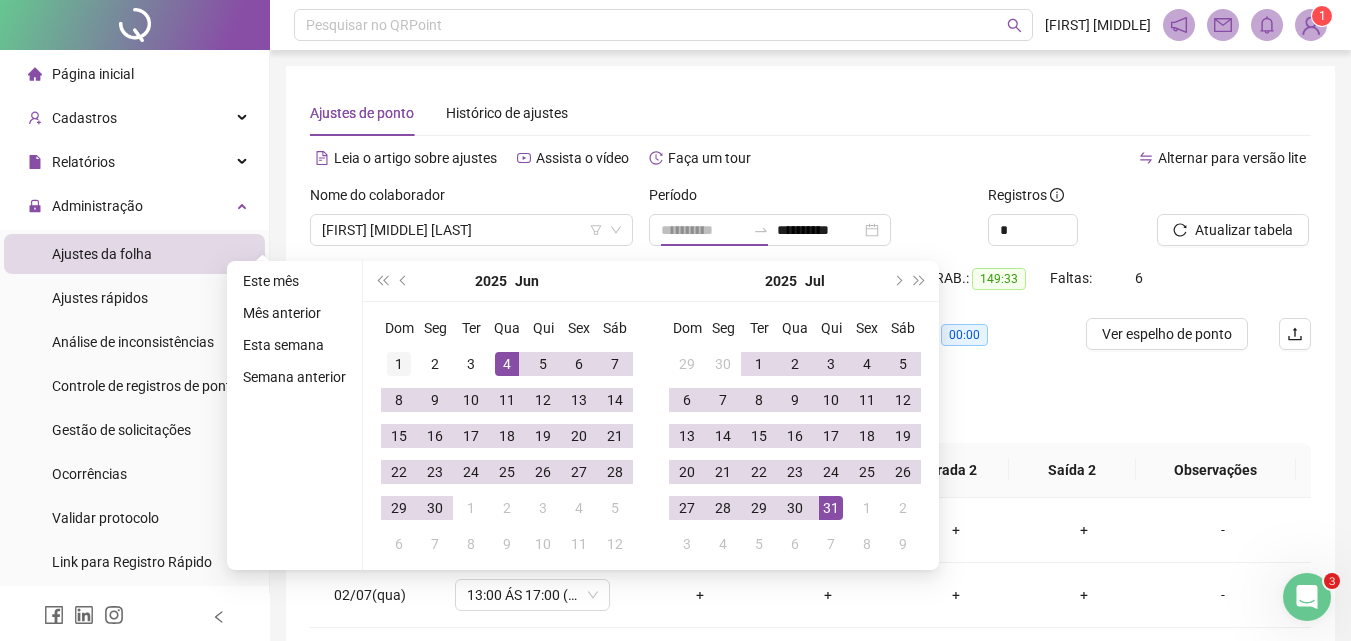 type on "**********" 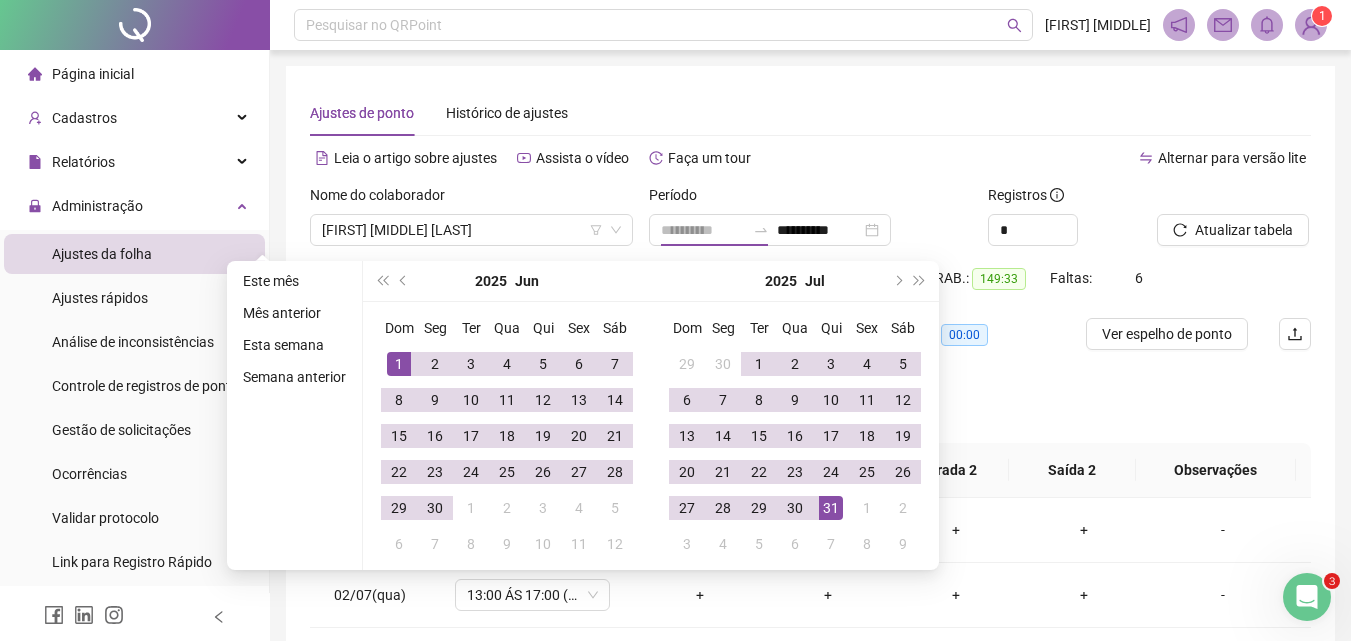 click on "1" at bounding box center [399, 364] 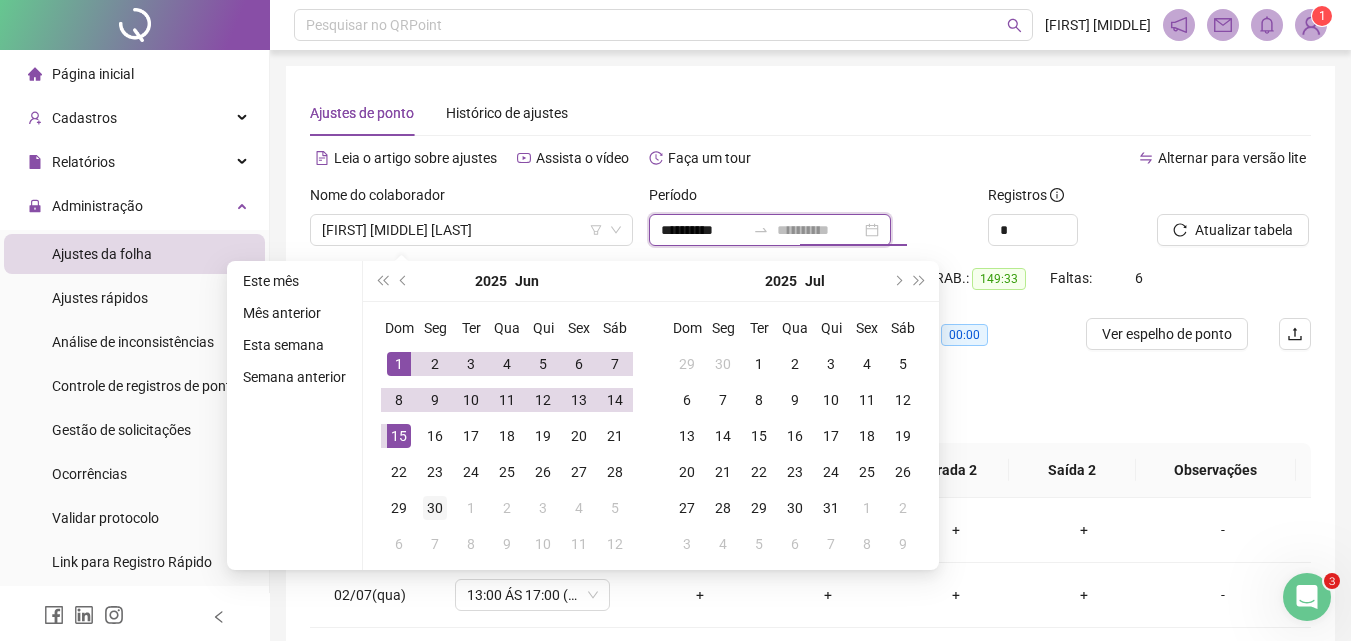 type on "**********" 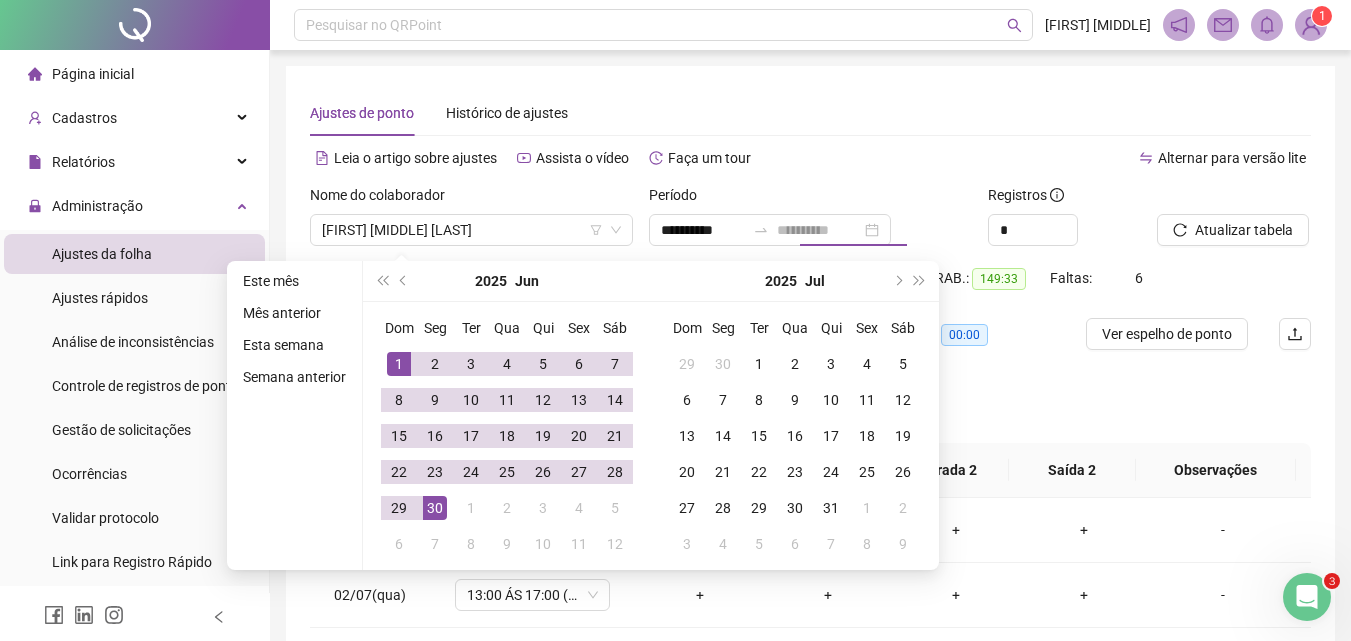 click on "30" at bounding box center (435, 508) 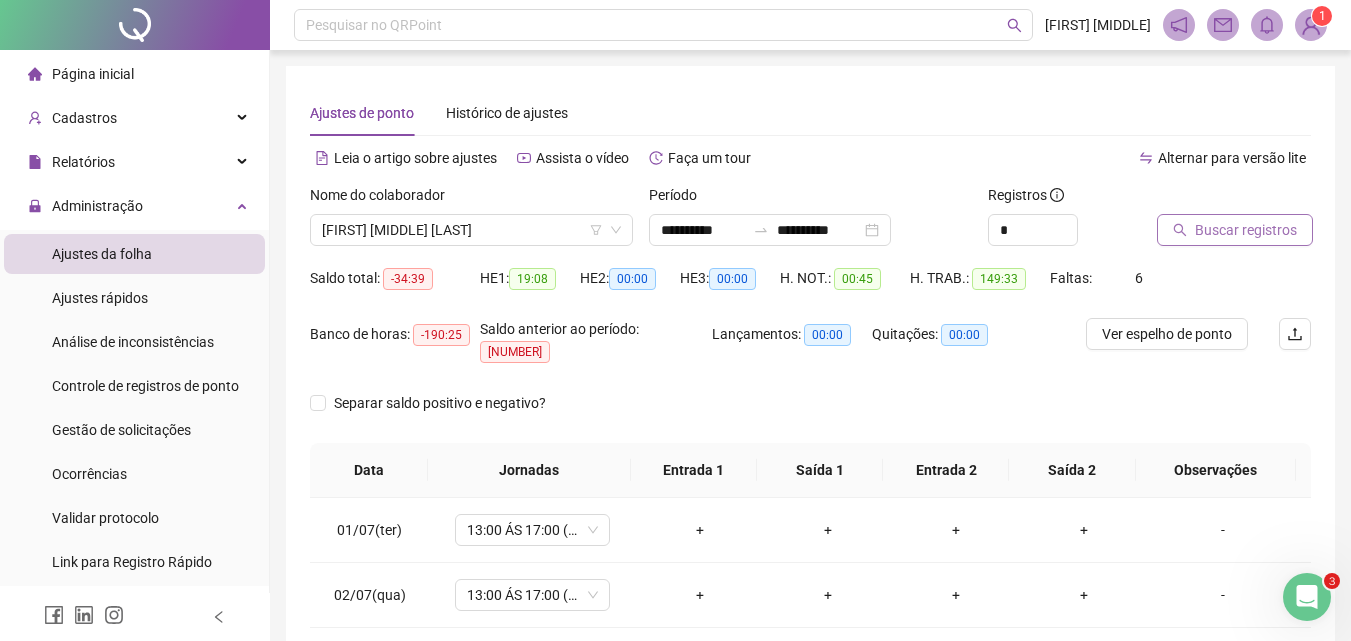 click on "Buscar registros" at bounding box center (1246, 230) 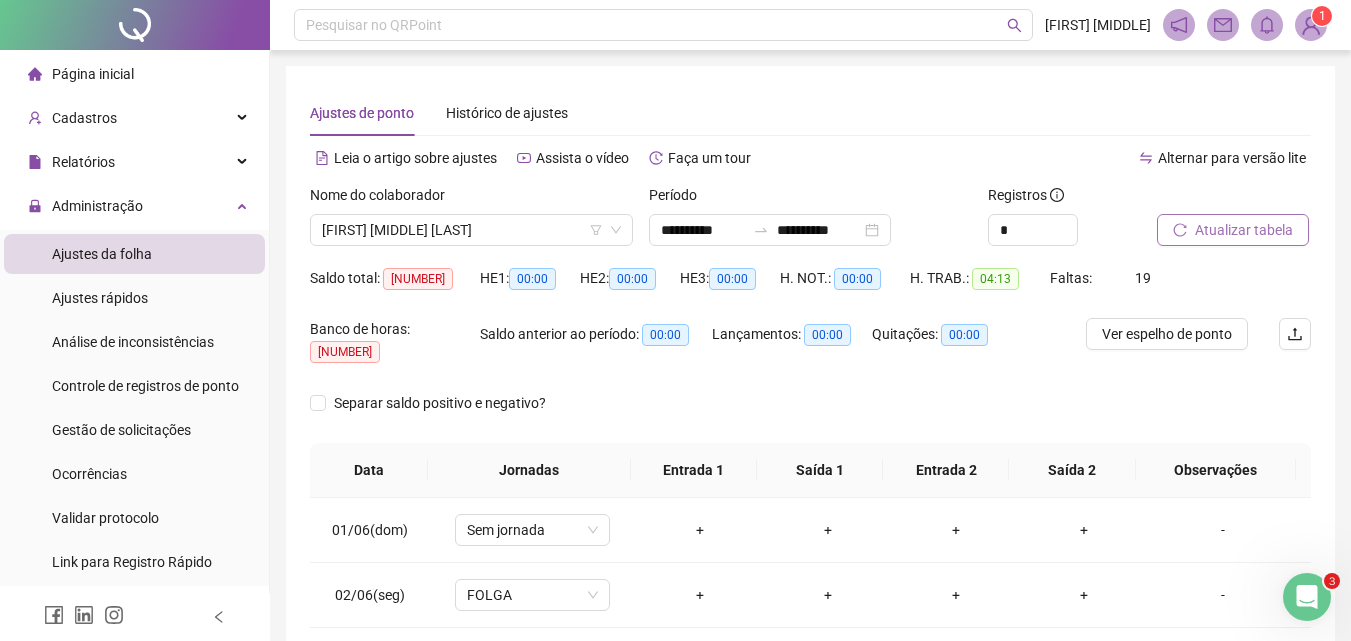 click at bounding box center [1307, 597] 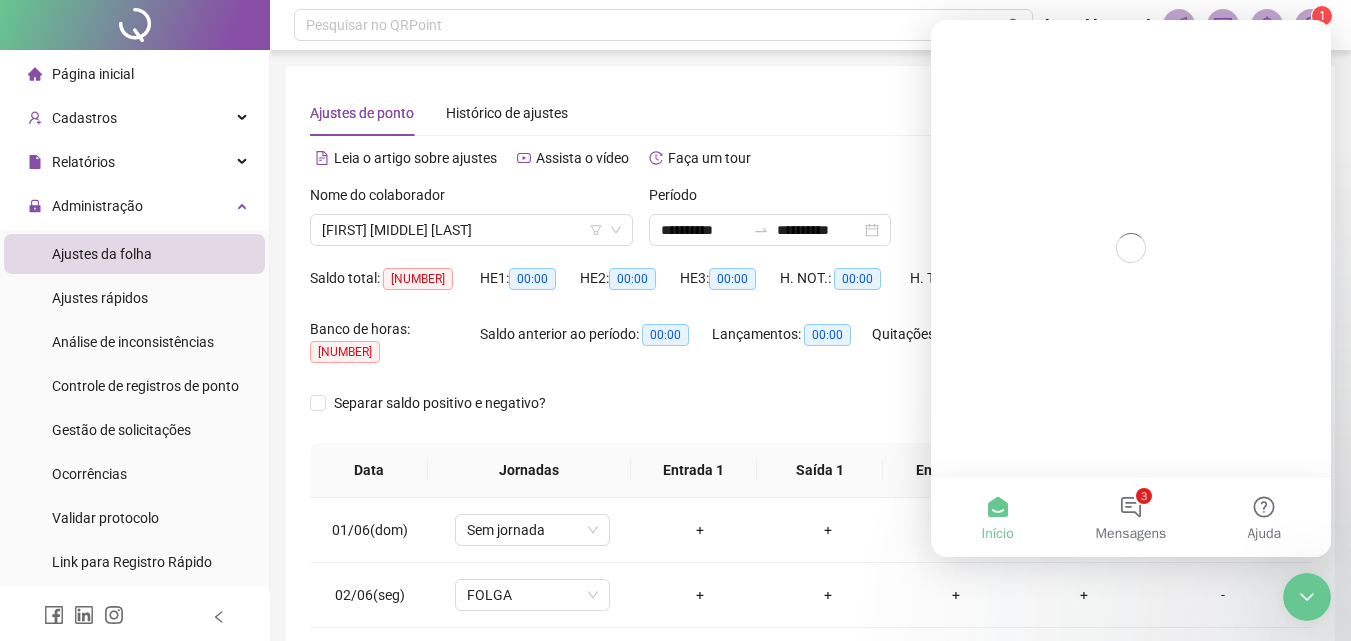 scroll, scrollTop: 0, scrollLeft: 0, axis: both 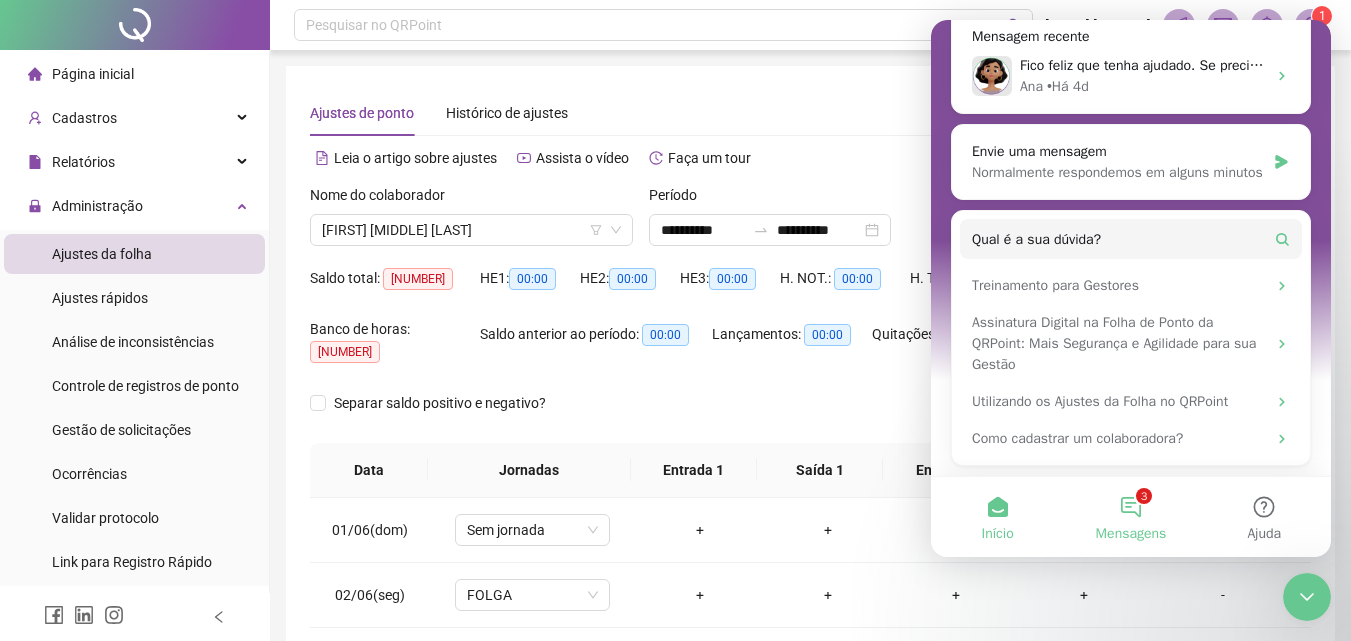 click on "3 Mensagens" at bounding box center (1130, 517) 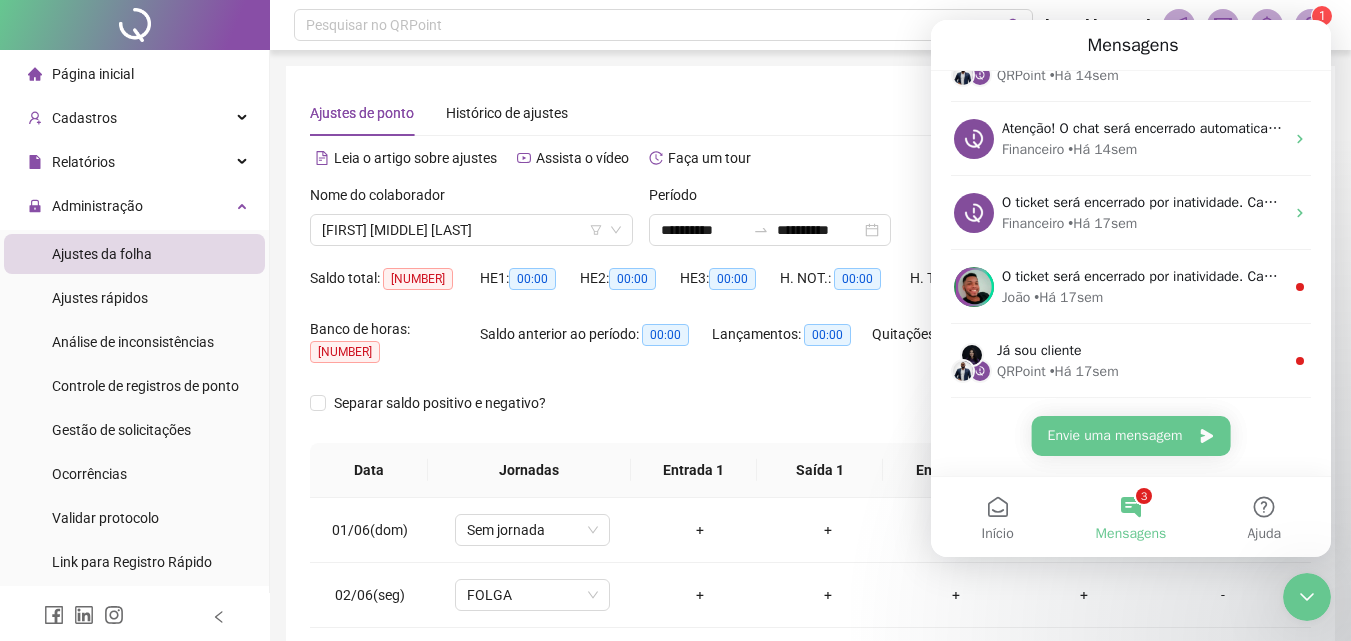 scroll, scrollTop: 415, scrollLeft: 0, axis: vertical 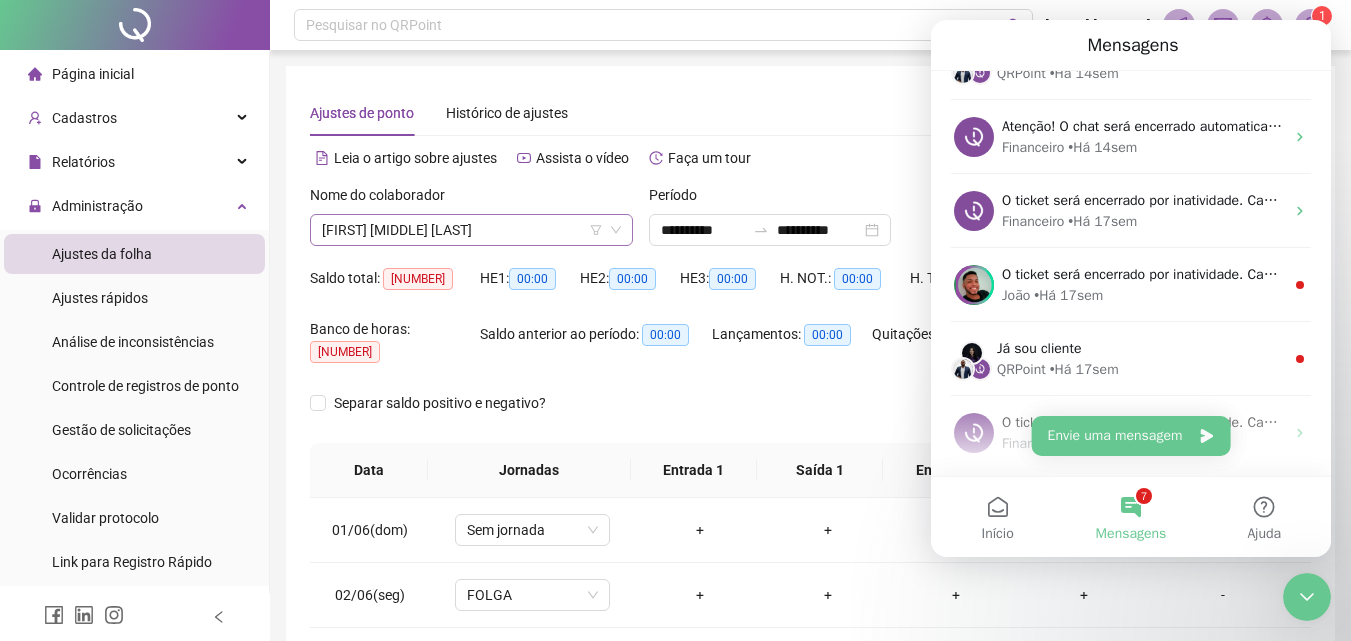click on "[FIRST] [MIDDLE] [LAST]" at bounding box center [471, 230] 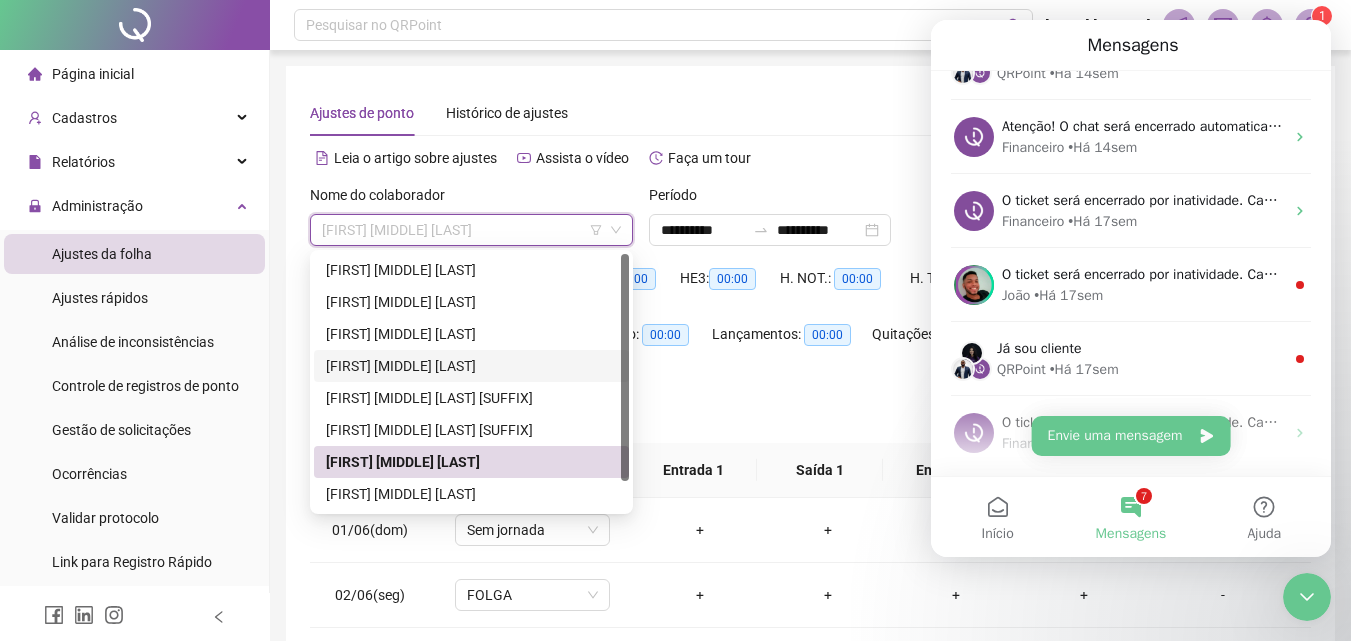 click on "[FIRST] [MIDDLE] [LAST]" at bounding box center [471, 366] 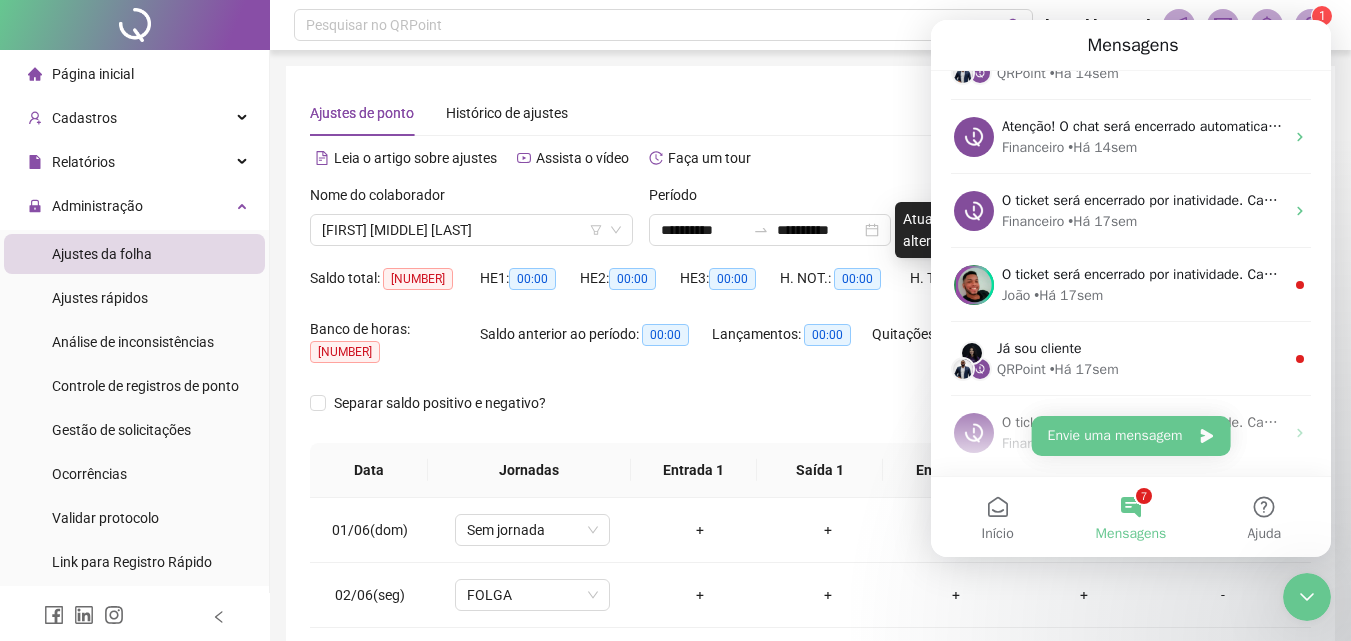 click on "**********" at bounding box center (810, 507) 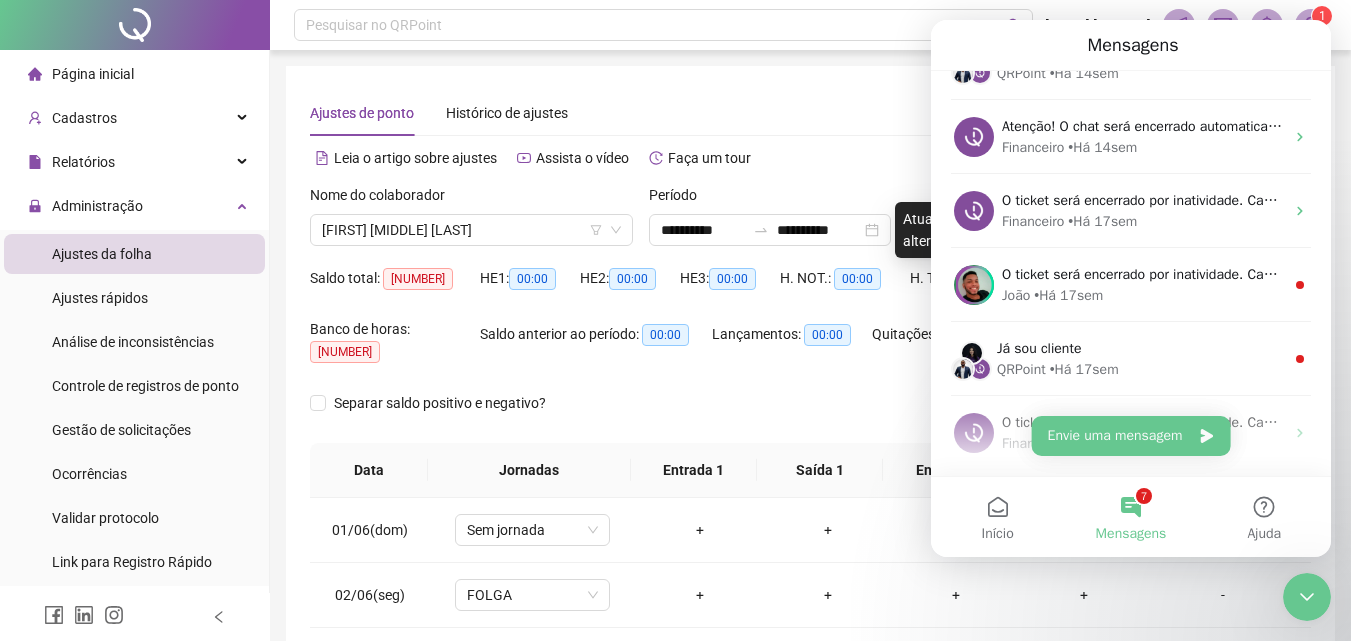 click at bounding box center (1307, 597) 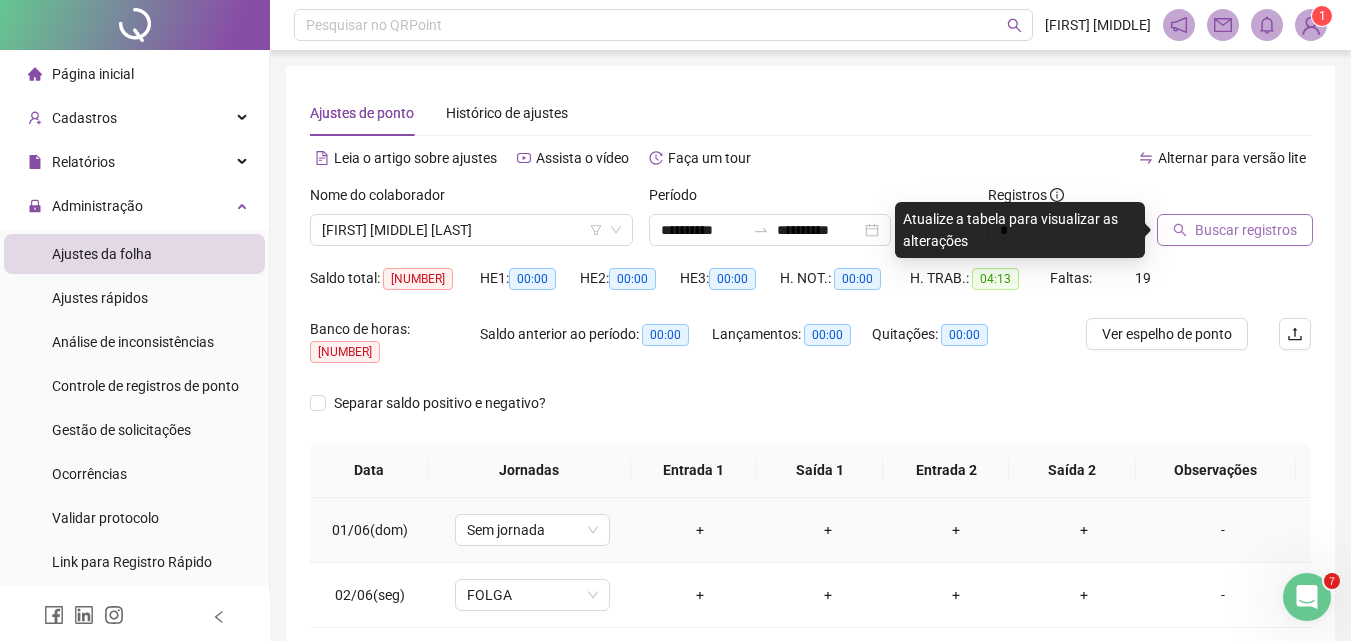scroll, scrollTop: 0, scrollLeft: 0, axis: both 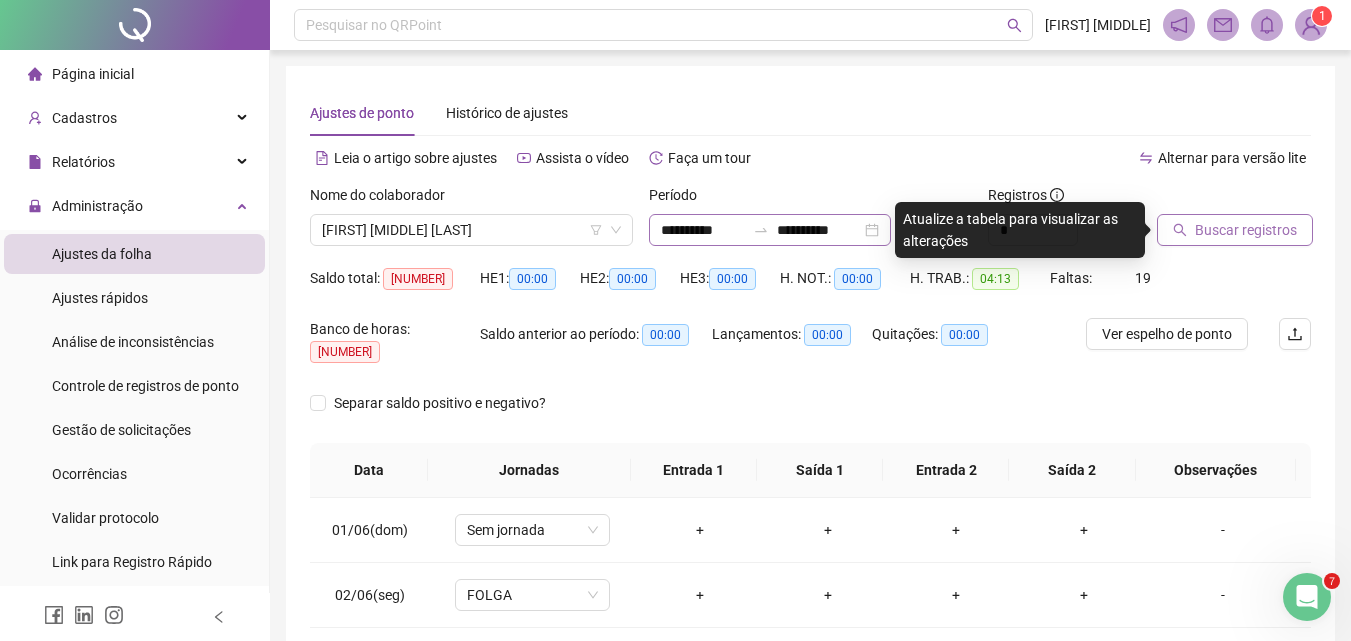 click on "**********" at bounding box center (770, 230) 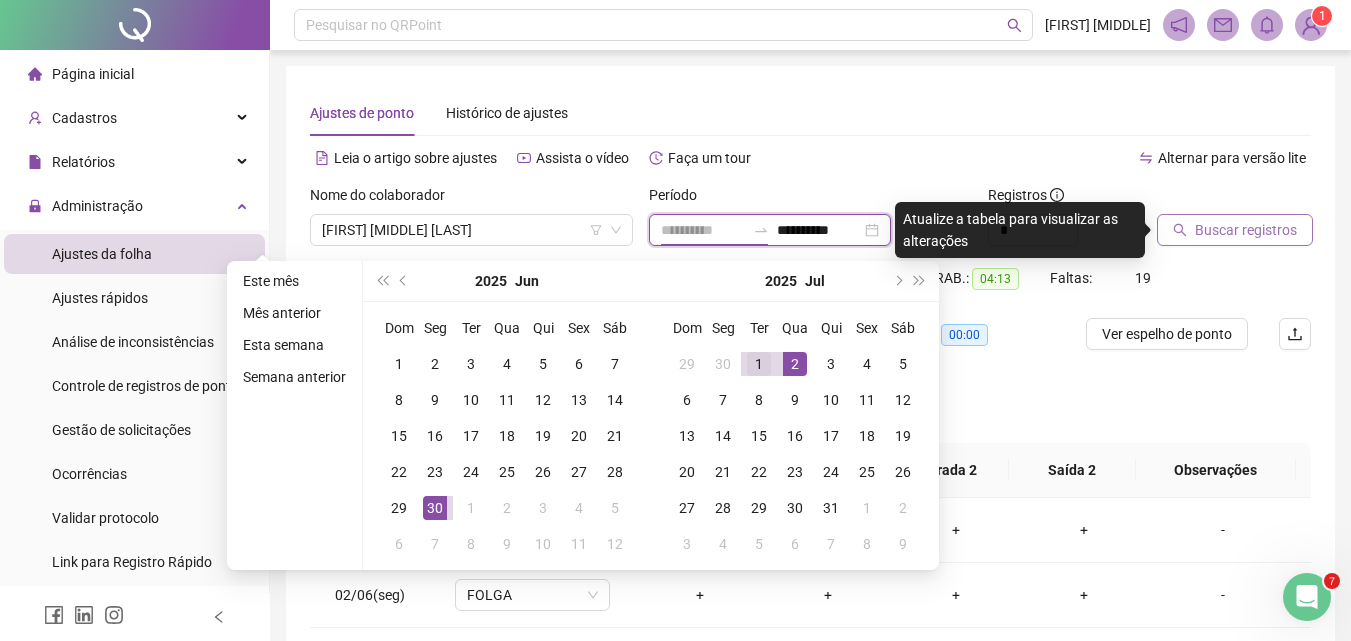 type on "**********" 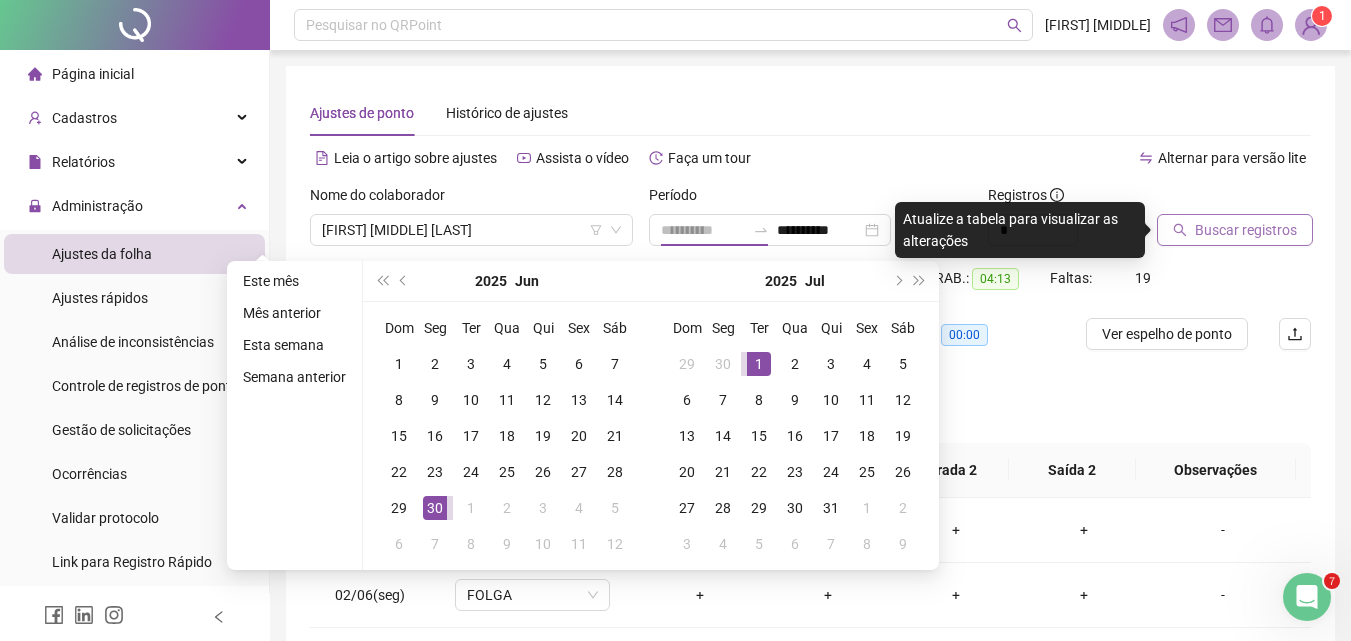 click on "1" at bounding box center [759, 364] 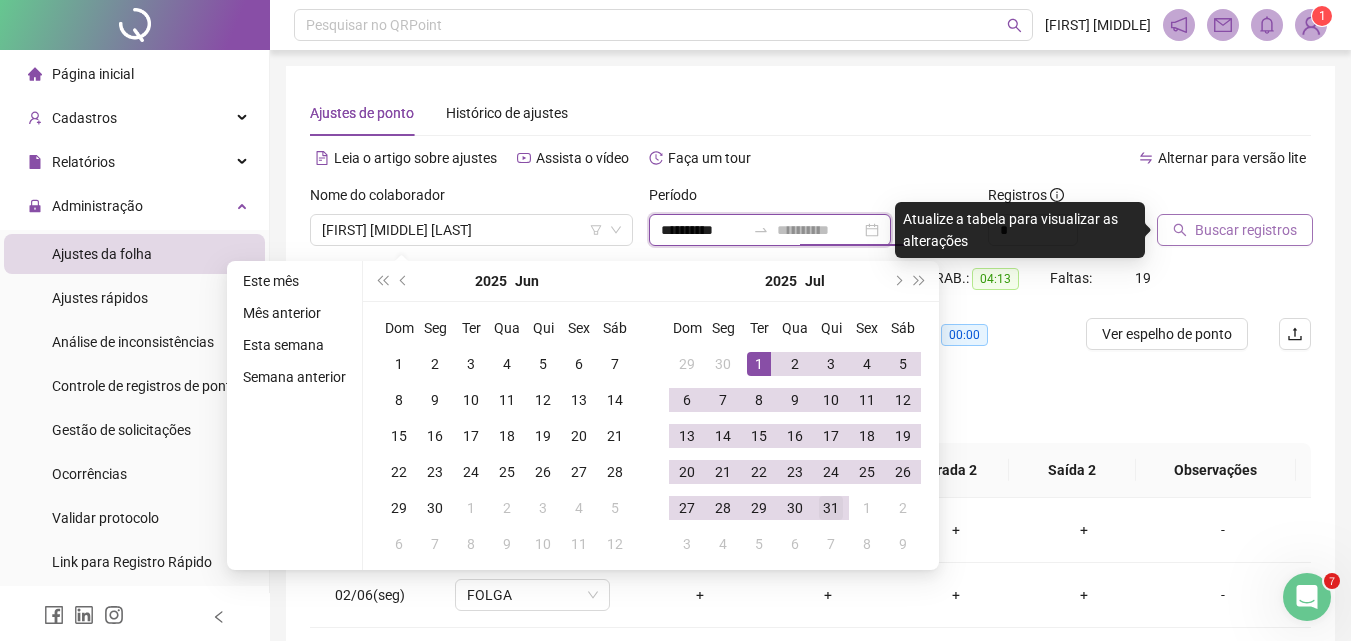 type on "**********" 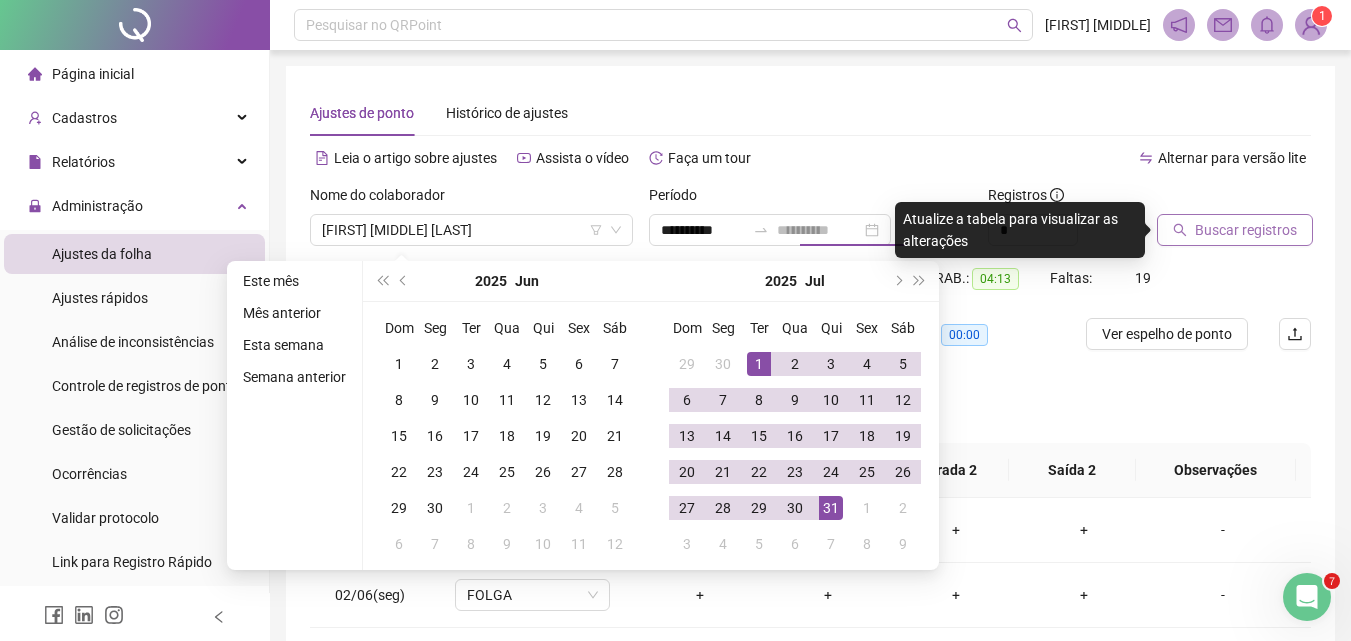 click on "31" at bounding box center [831, 508] 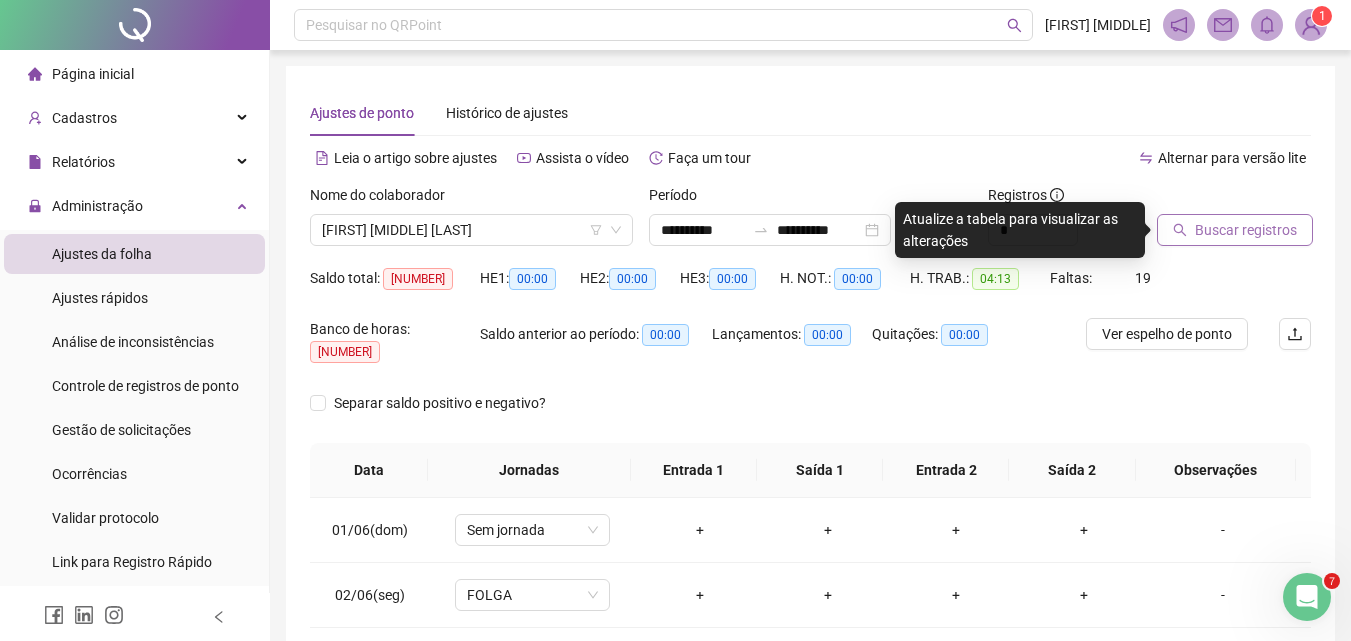click on "Buscar registros" at bounding box center [1246, 230] 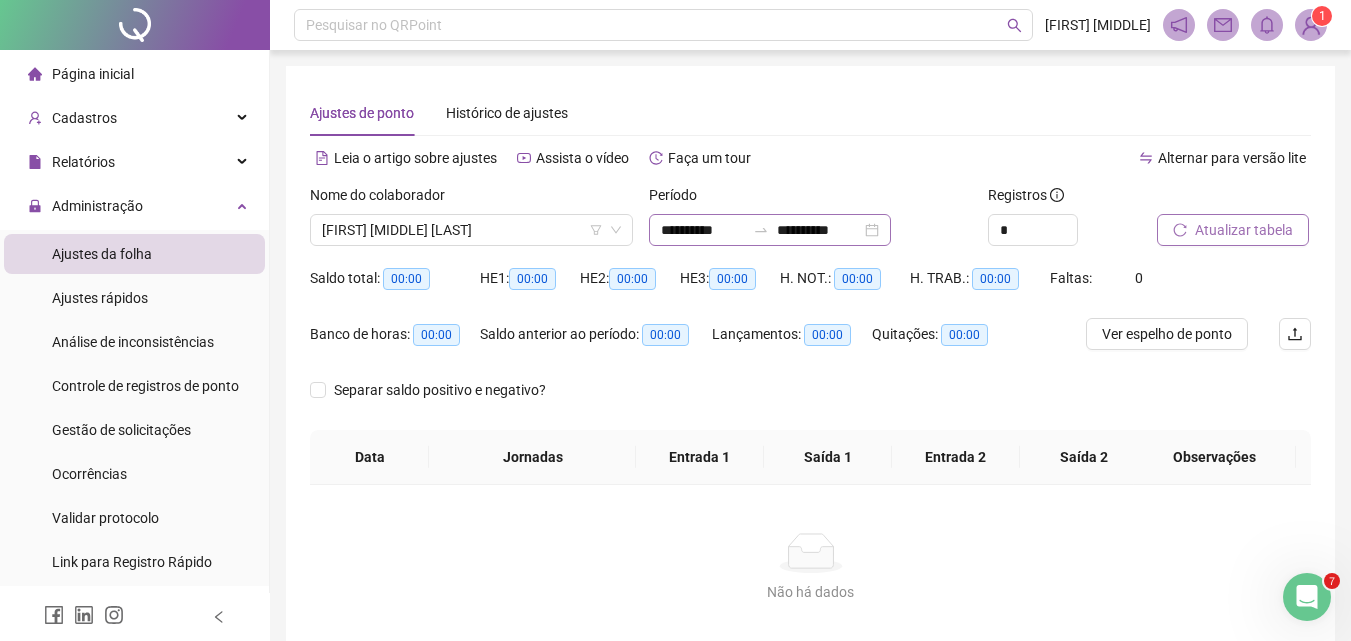 click on "**********" at bounding box center (770, 230) 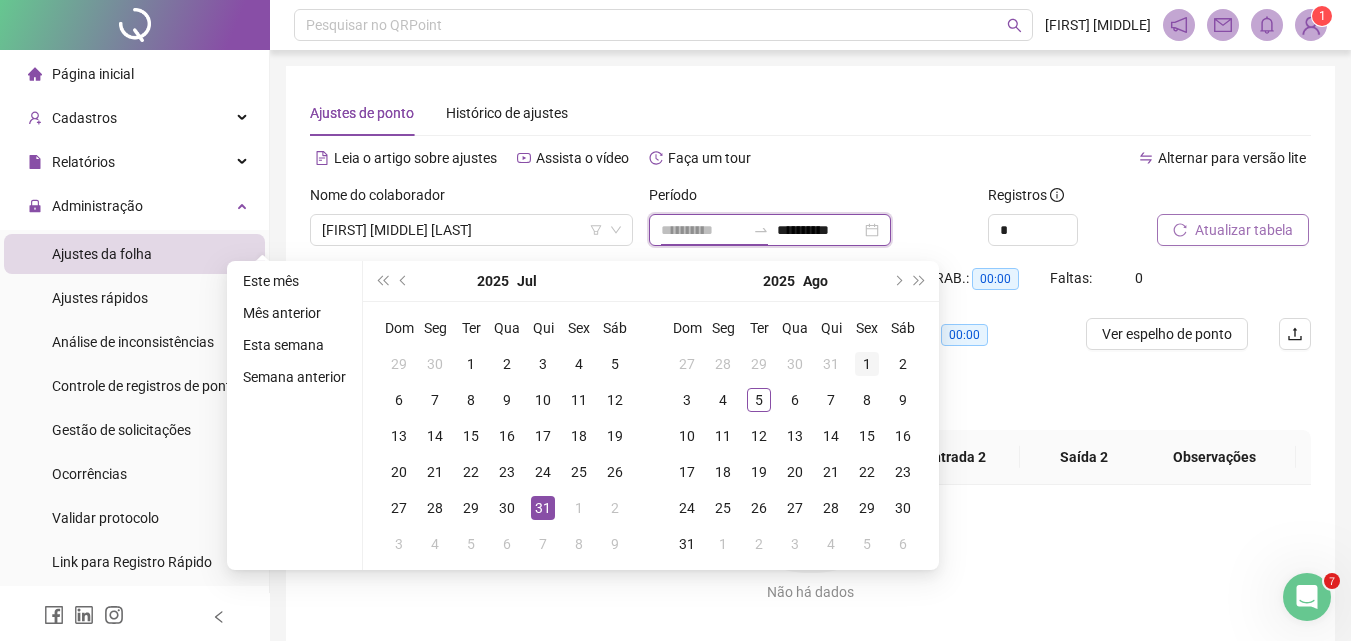 type on "**********" 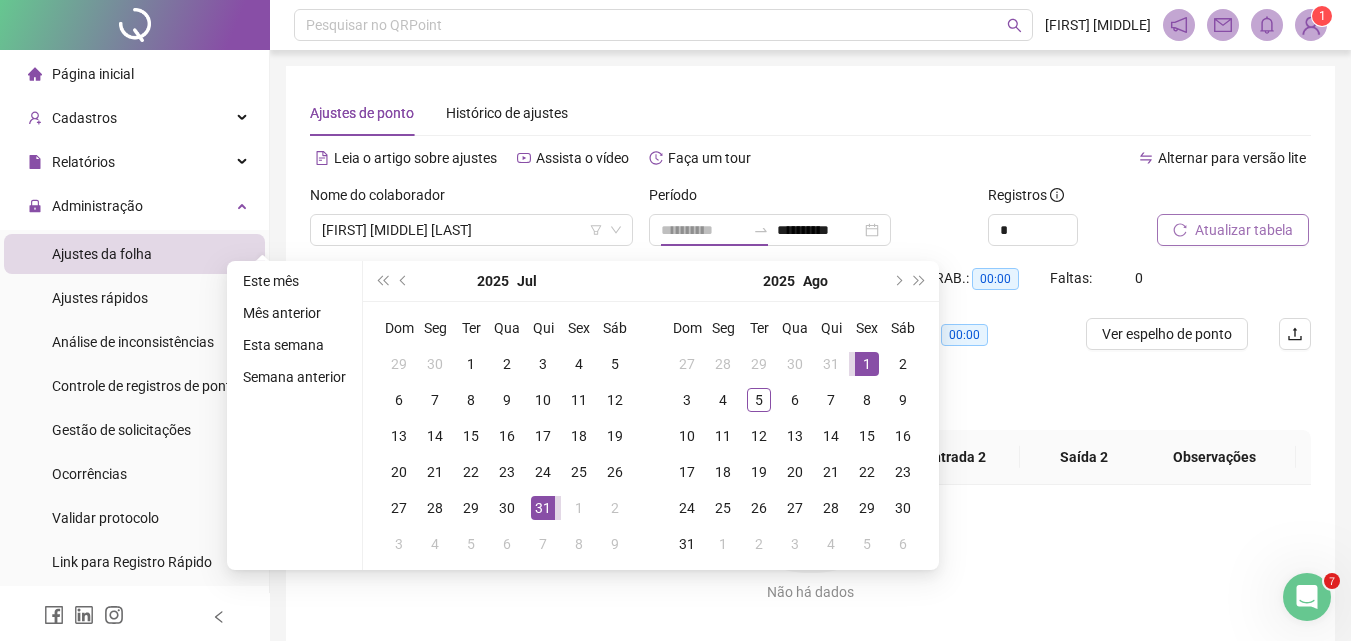click on "1" at bounding box center [867, 364] 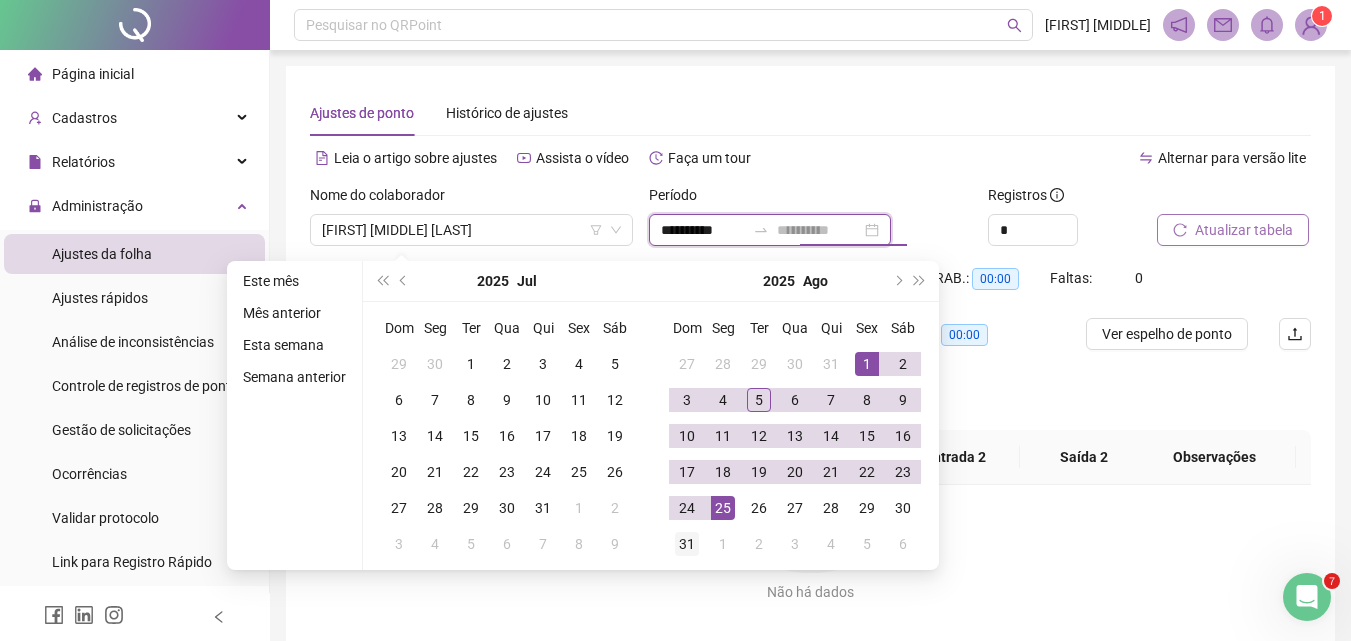 type on "**********" 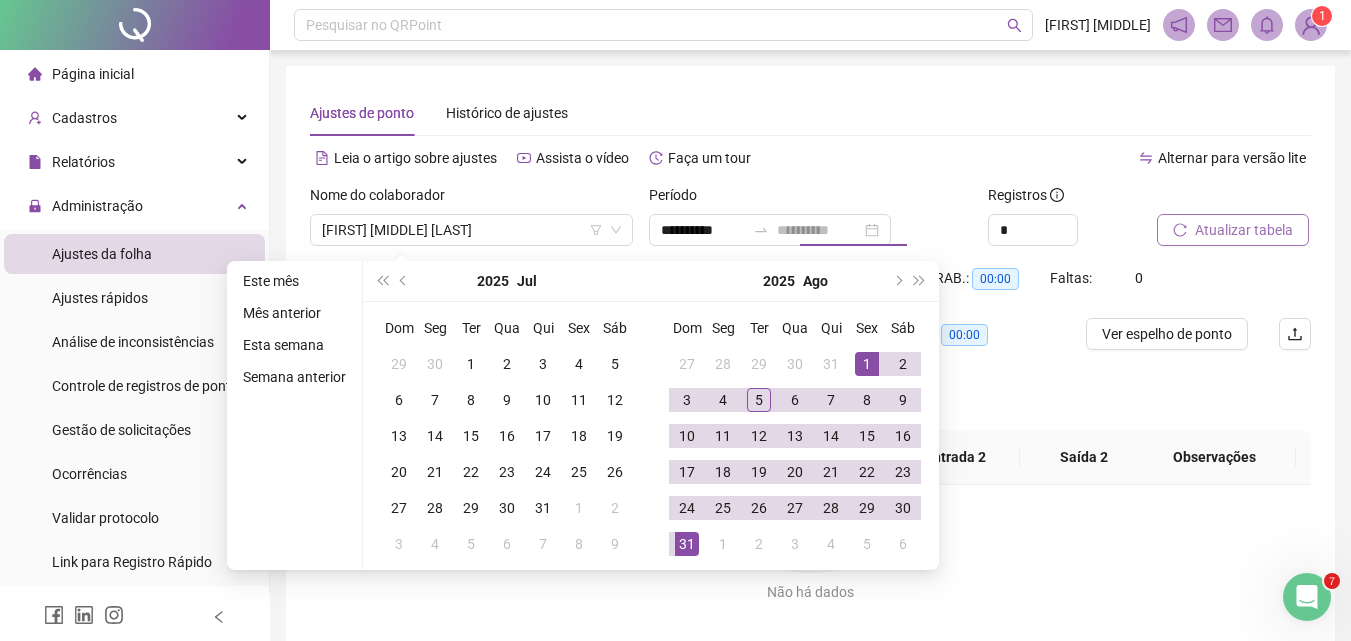 click on "31" at bounding box center (687, 544) 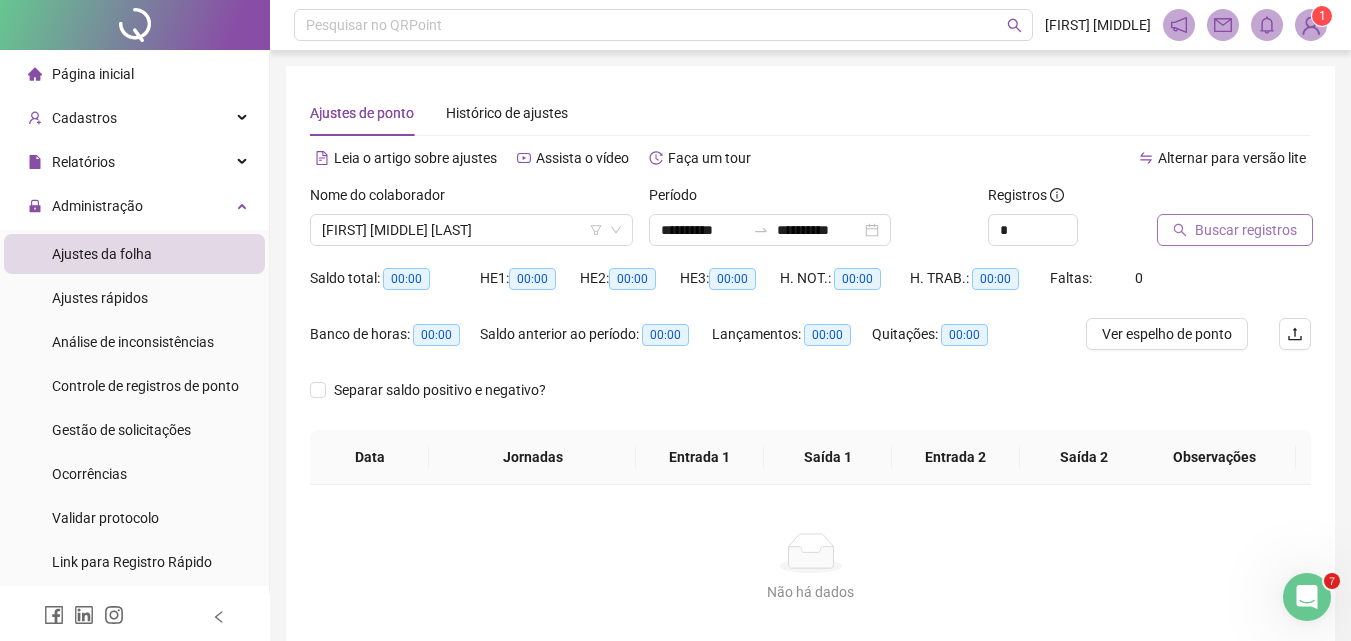 click on "Buscar registros" at bounding box center [1235, 230] 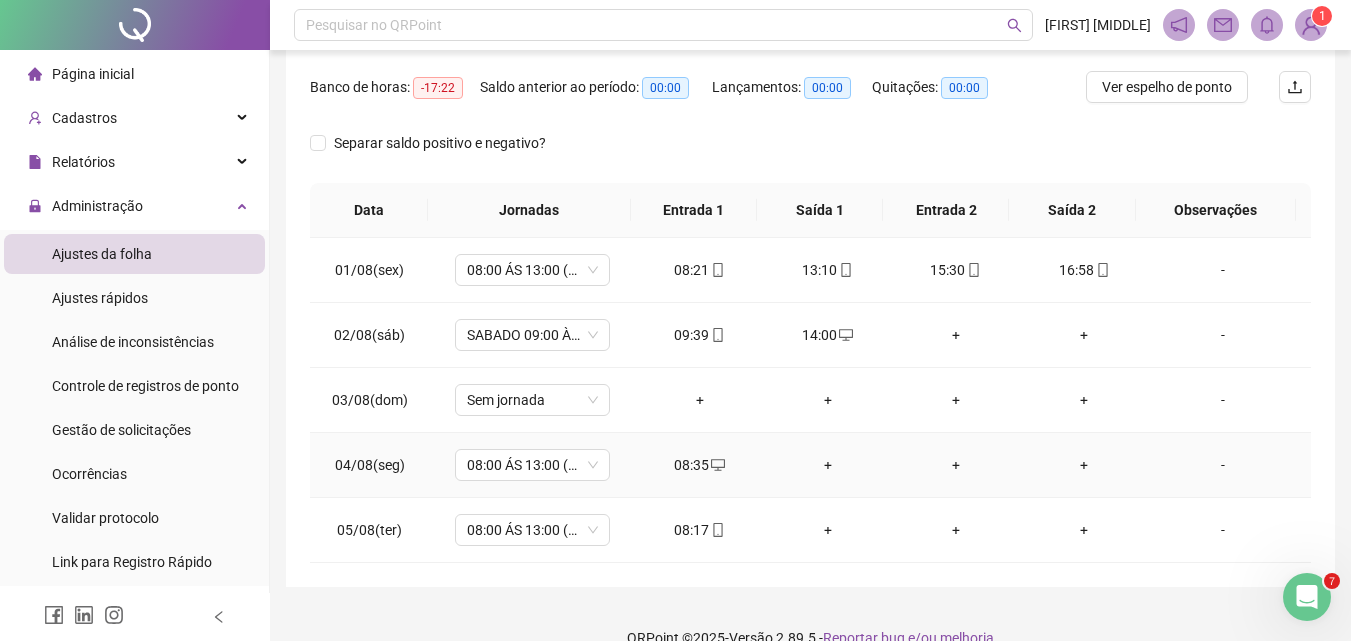 scroll, scrollTop: 279, scrollLeft: 0, axis: vertical 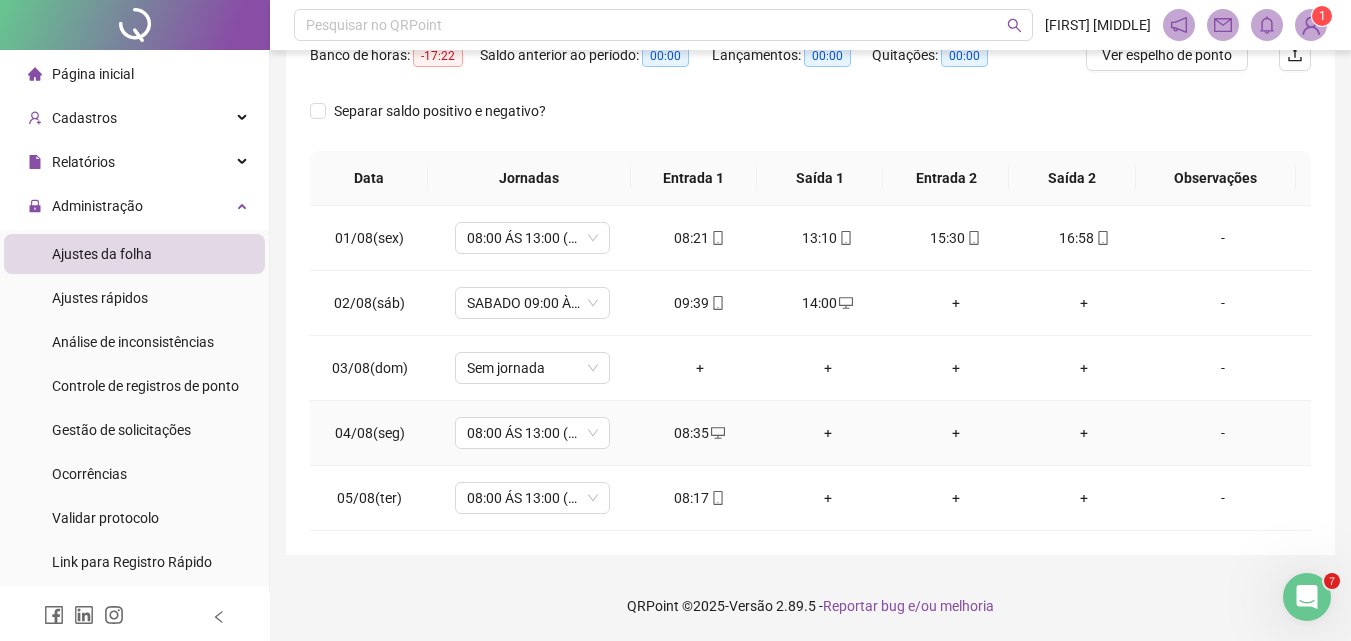 click on "+" at bounding box center [828, 433] 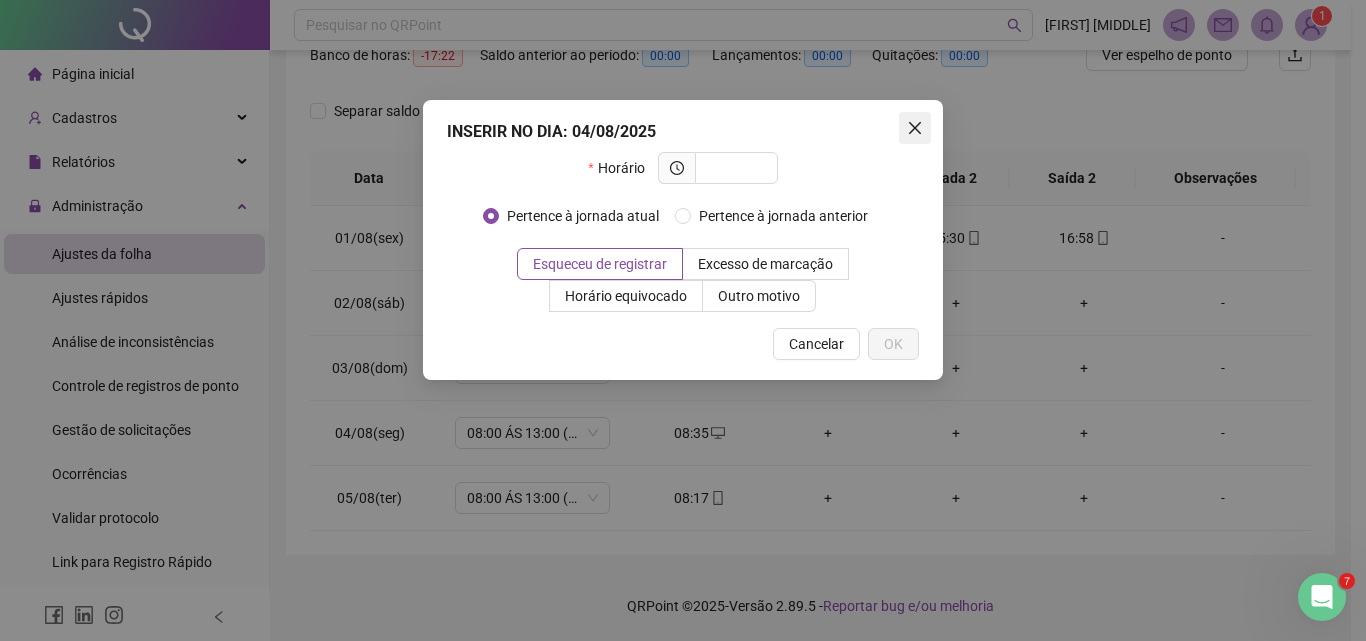 click 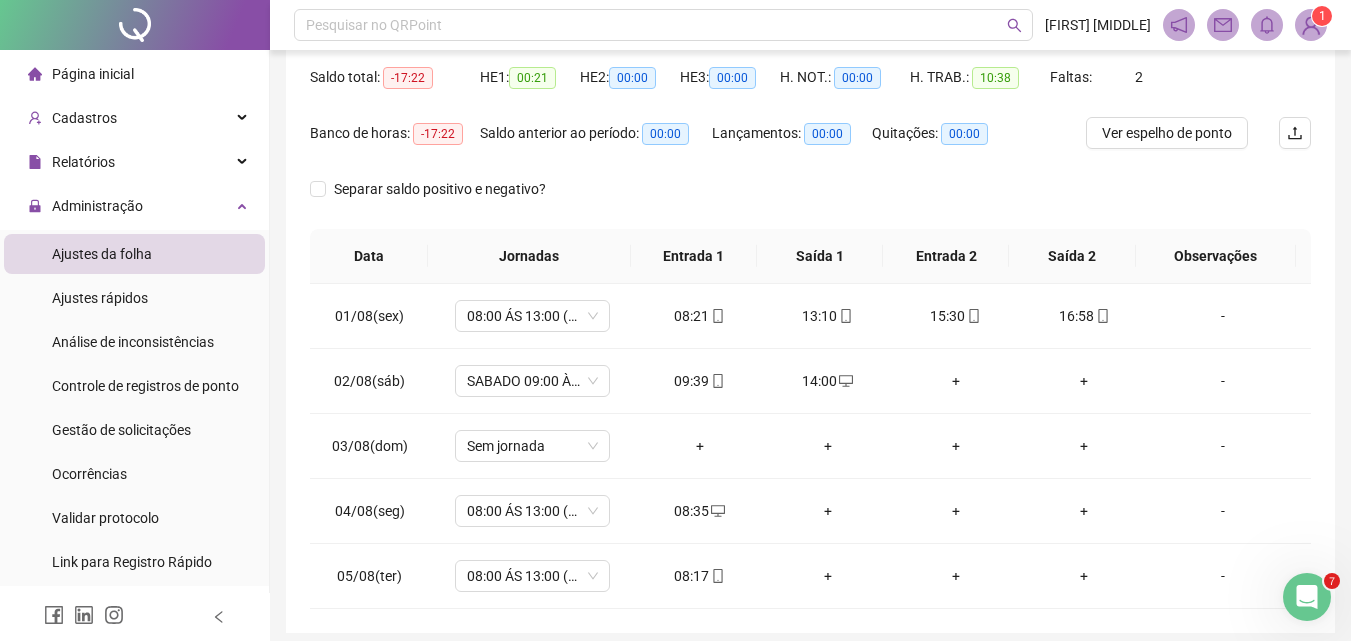 scroll, scrollTop: 189, scrollLeft: 0, axis: vertical 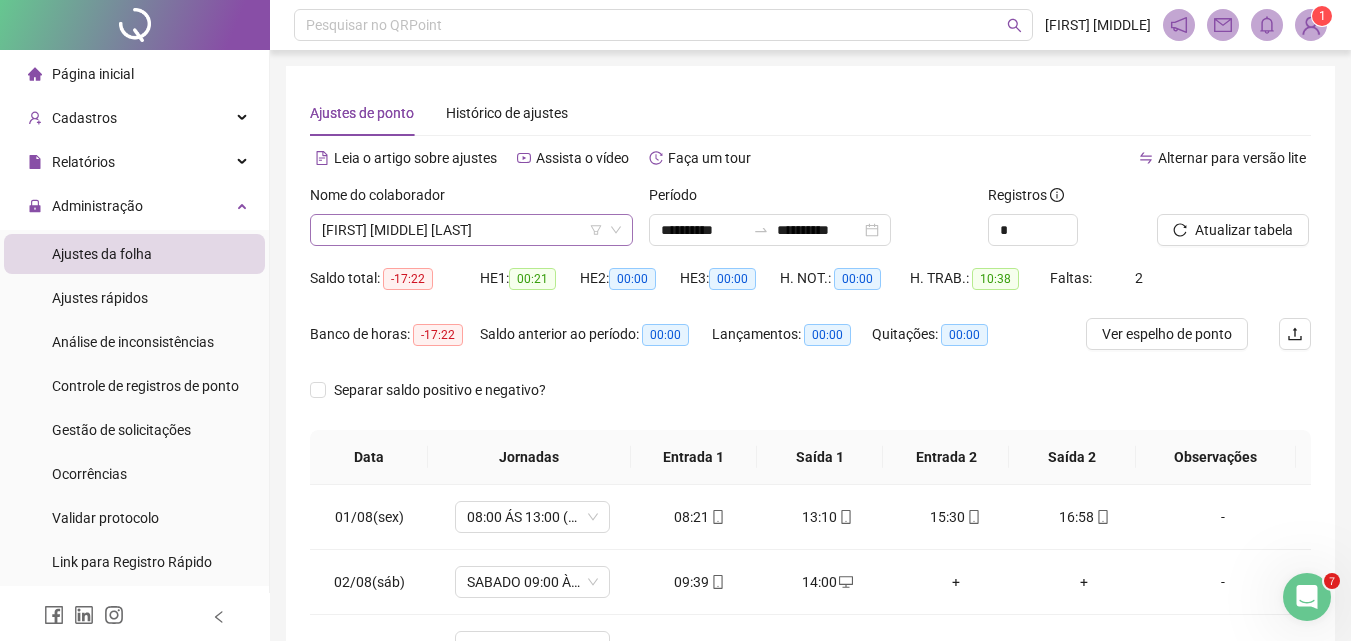 click on "[FIRST] [MIDDLE] [LAST]" at bounding box center (471, 230) 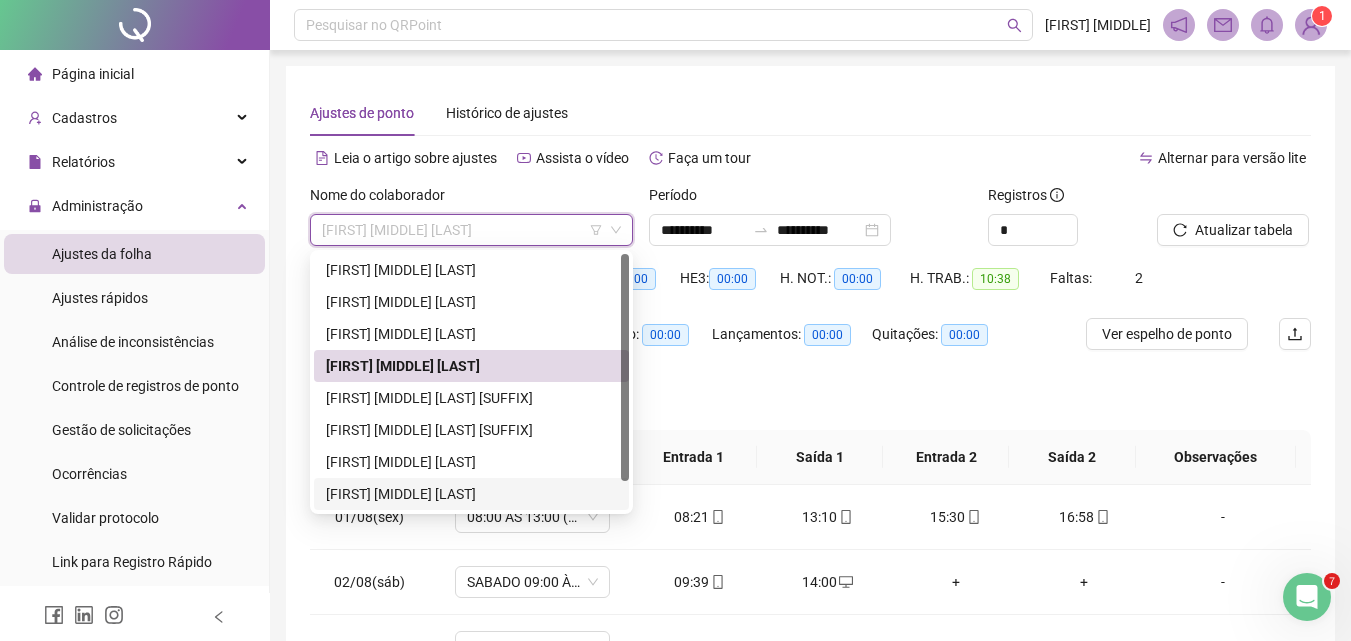 click on "[FIRST] [MIDDLE] [LAST]" at bounding box center [471, 494] 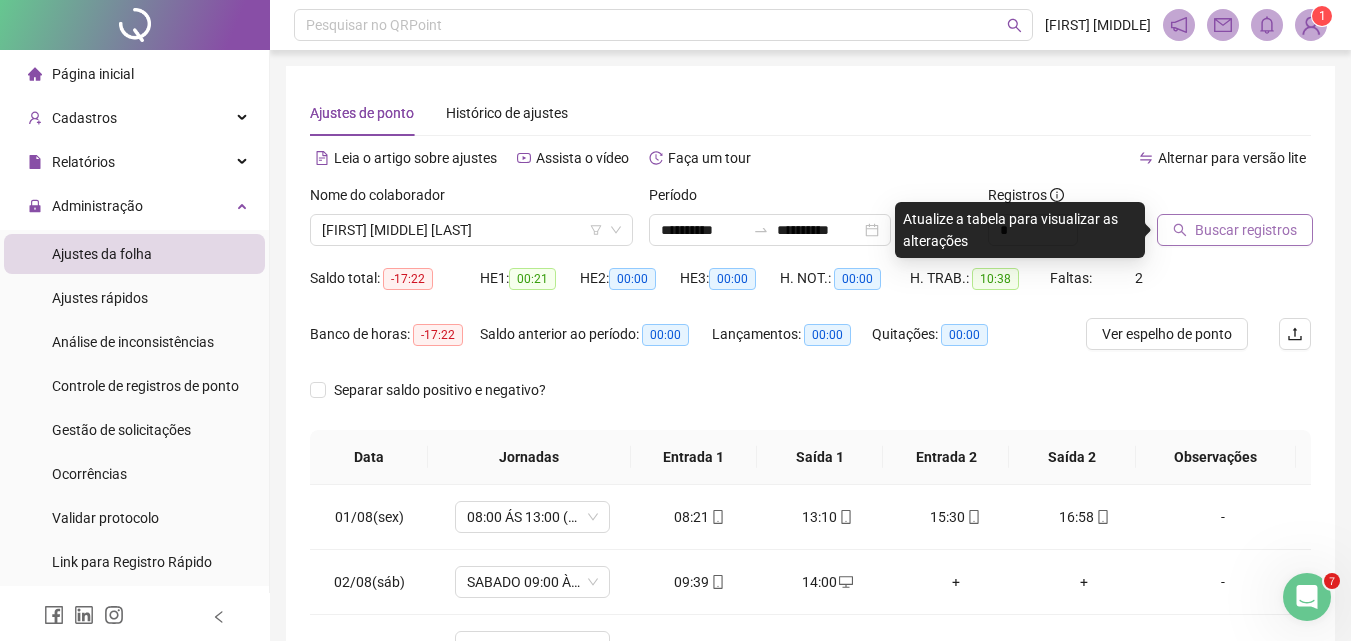 click on "Buscar registros" at bounding box center [1246, 230] 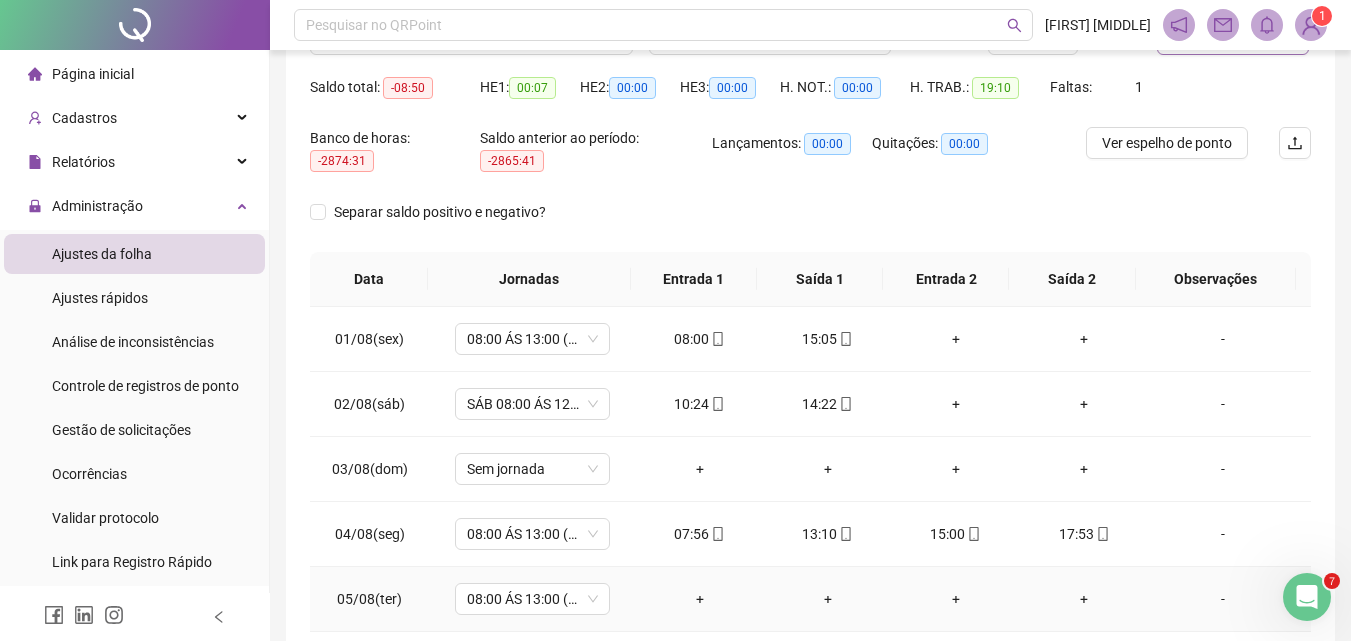 scroll, scrollTop: 291, scrollLeft: 0, axis: vertical 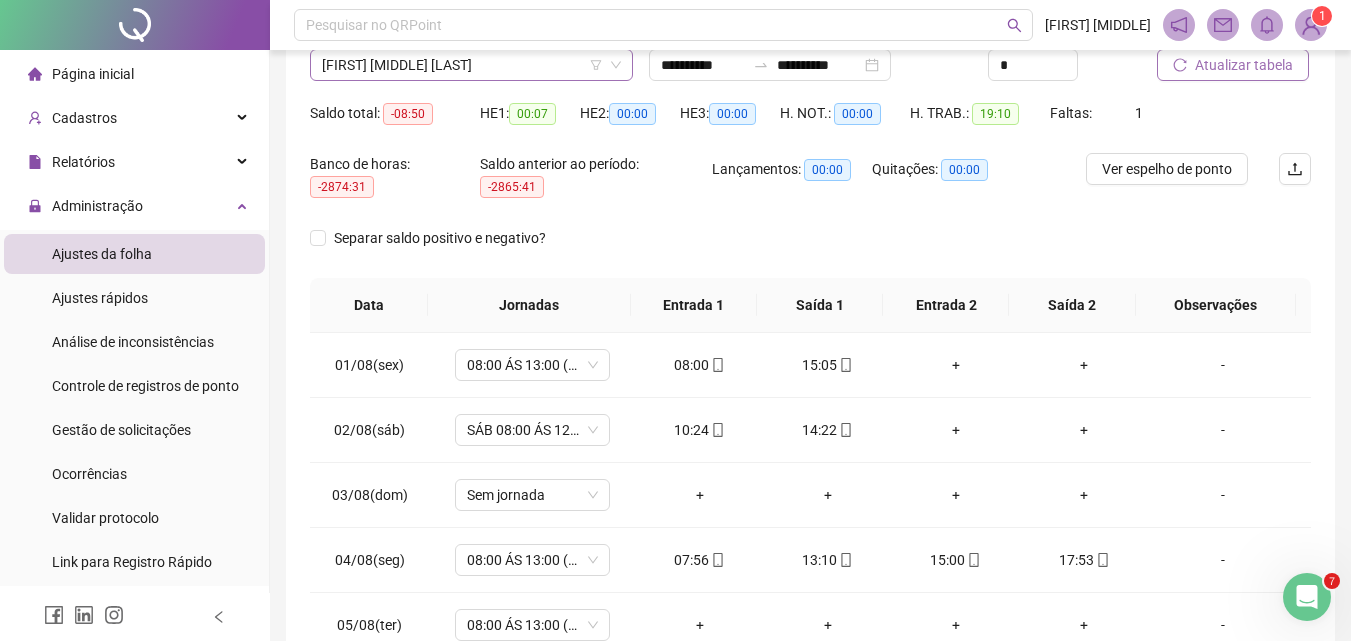 type 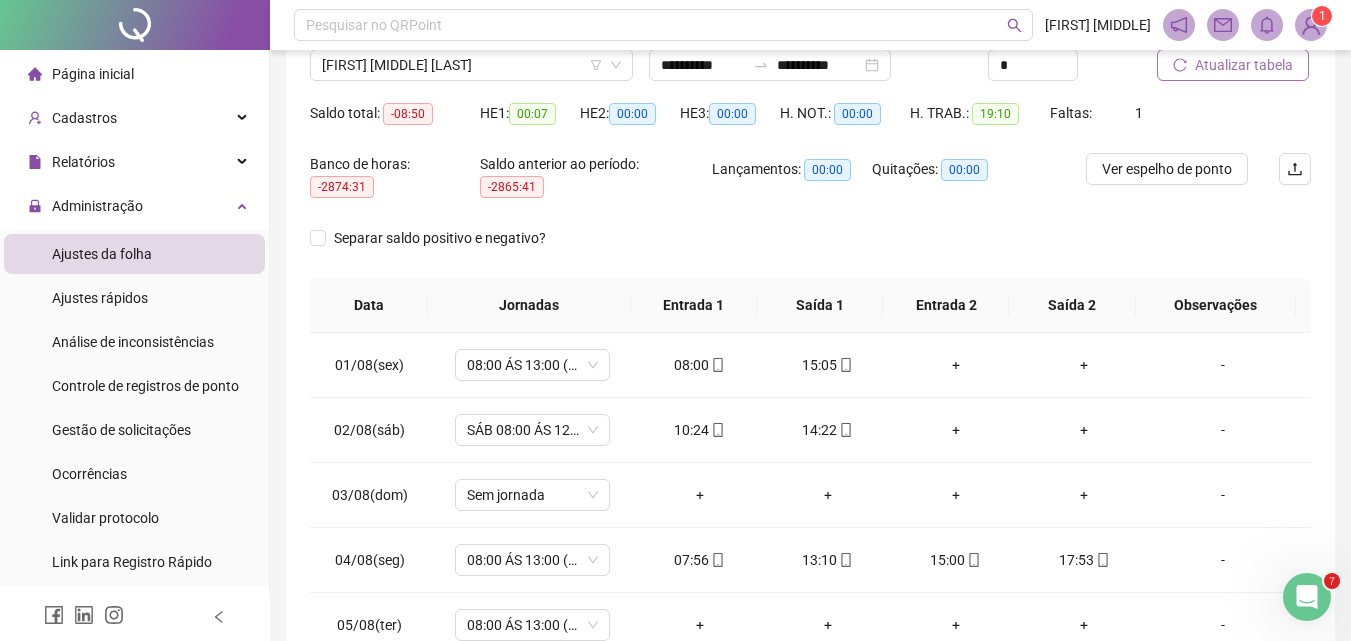 click 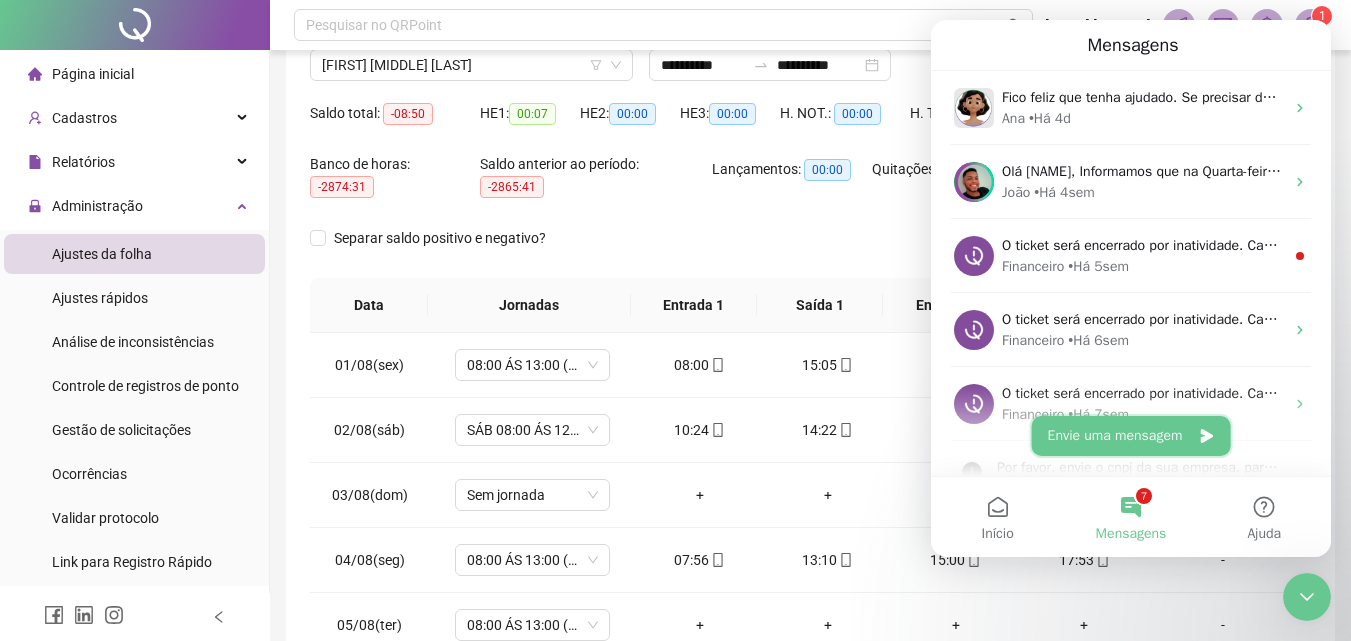 click on "Envie uma mensagem" at bounding box center (1131, 436) 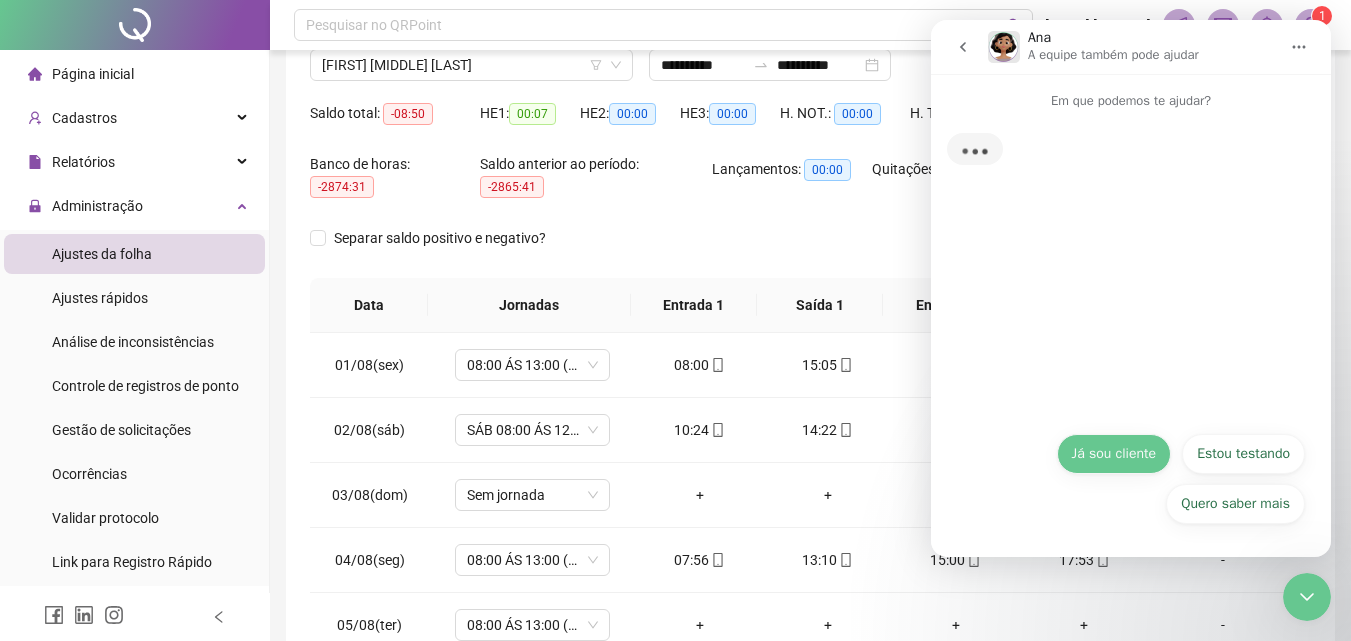 click on "Já sou cliente" at bounding box center (1114, 454) 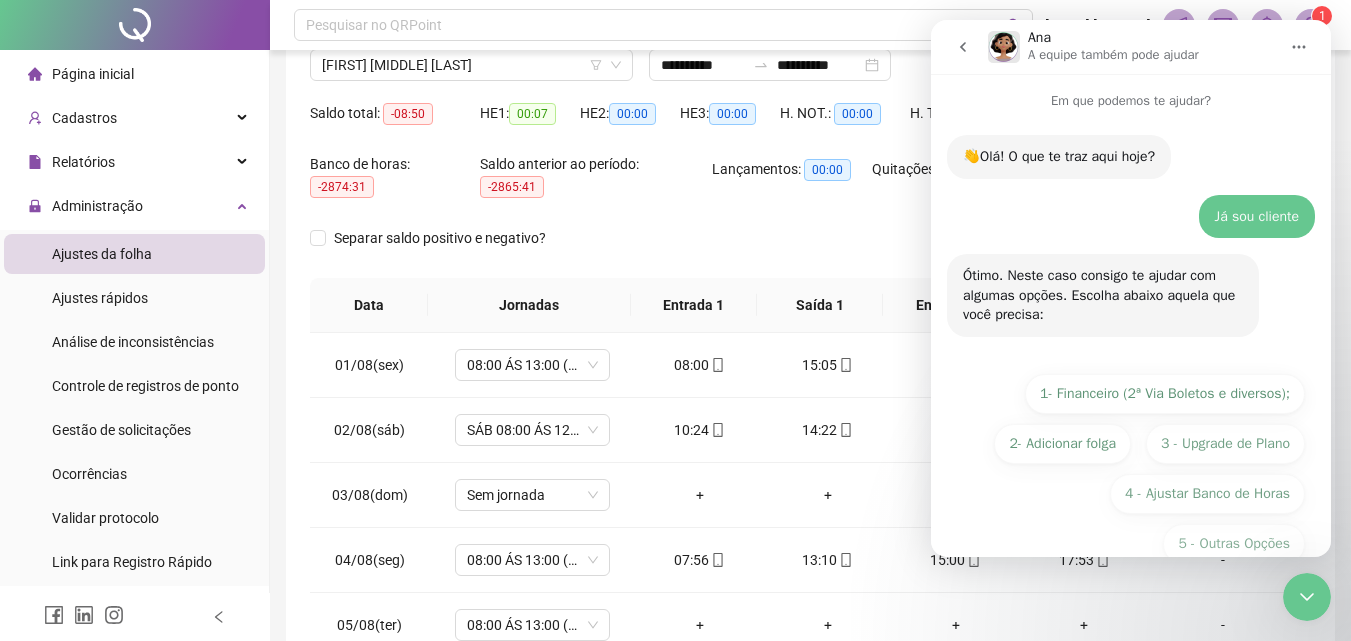 scroll, scrollTop: 40, scrollLeft: 0, axis: vertical 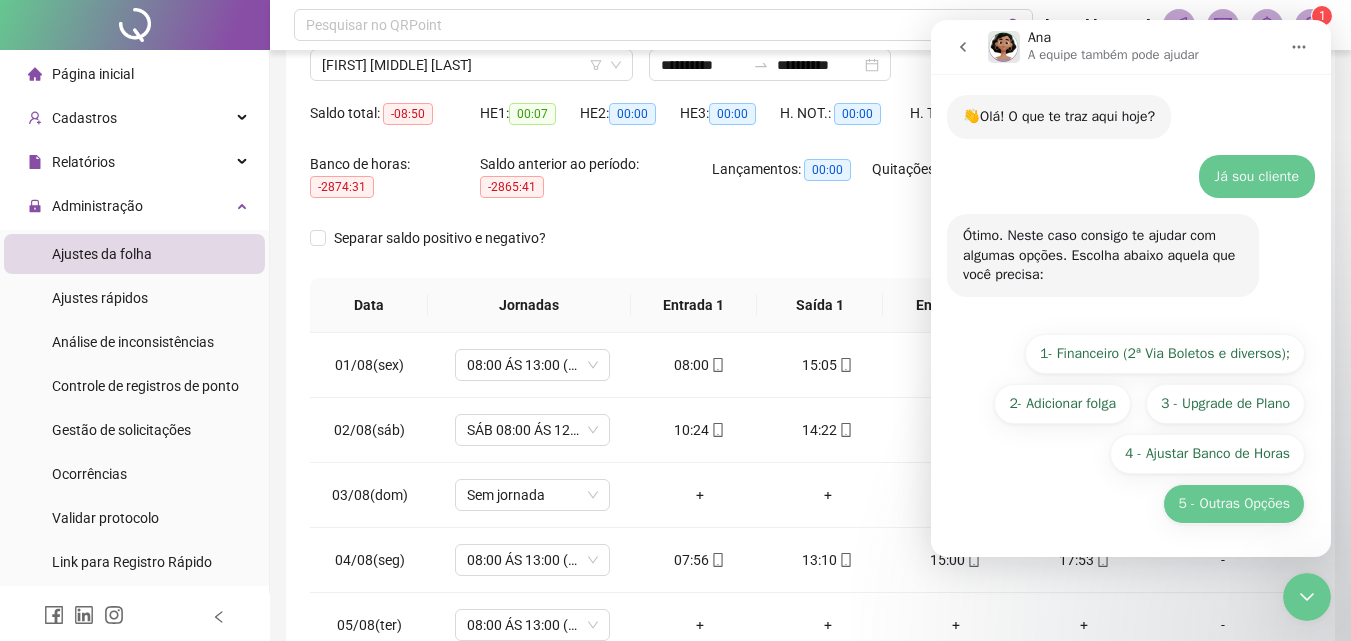 click on "5 - Outras Opções" at bounding box center [1234, 504] 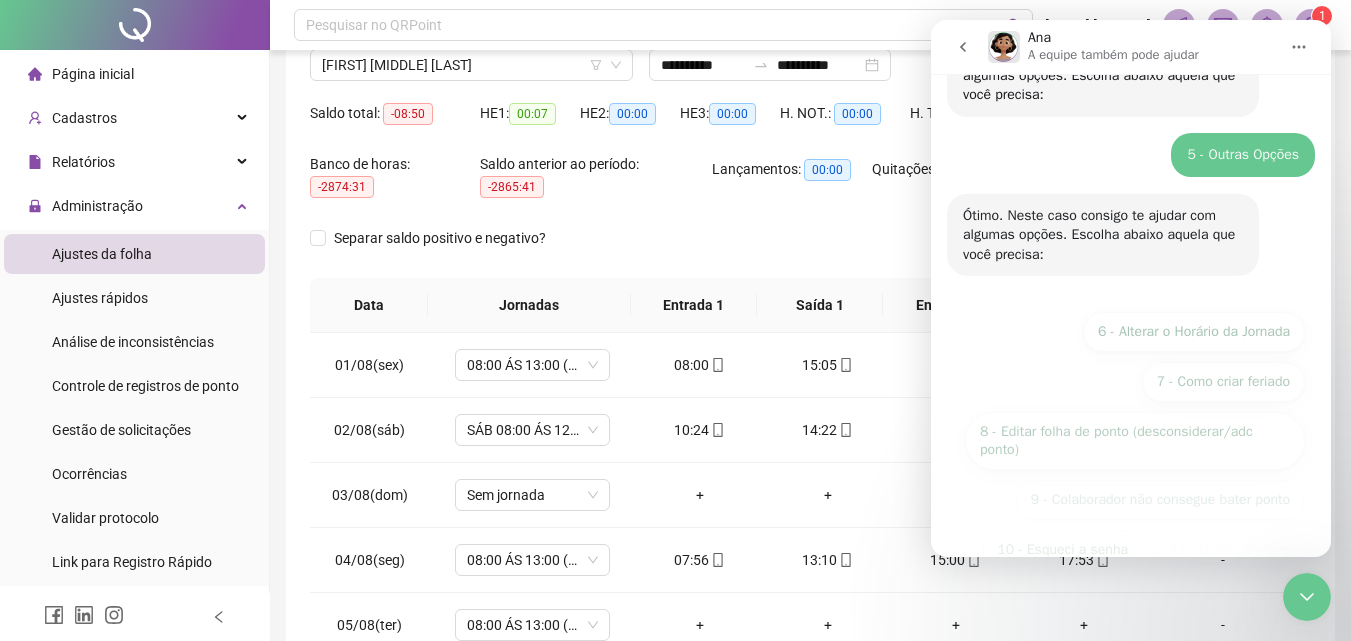 scroll, scrollTop: 266, scrollLeft: 0, axis: vertical 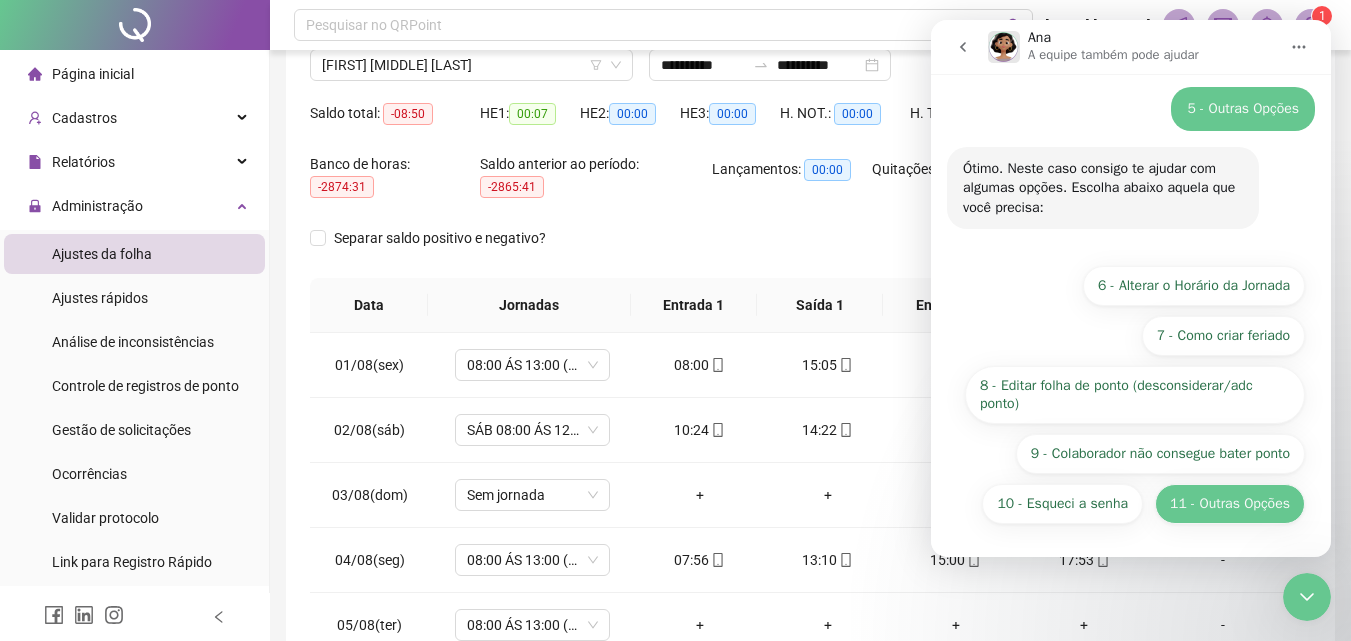 click on "11 - Outras Opções" at bounding box center [1230, 504] 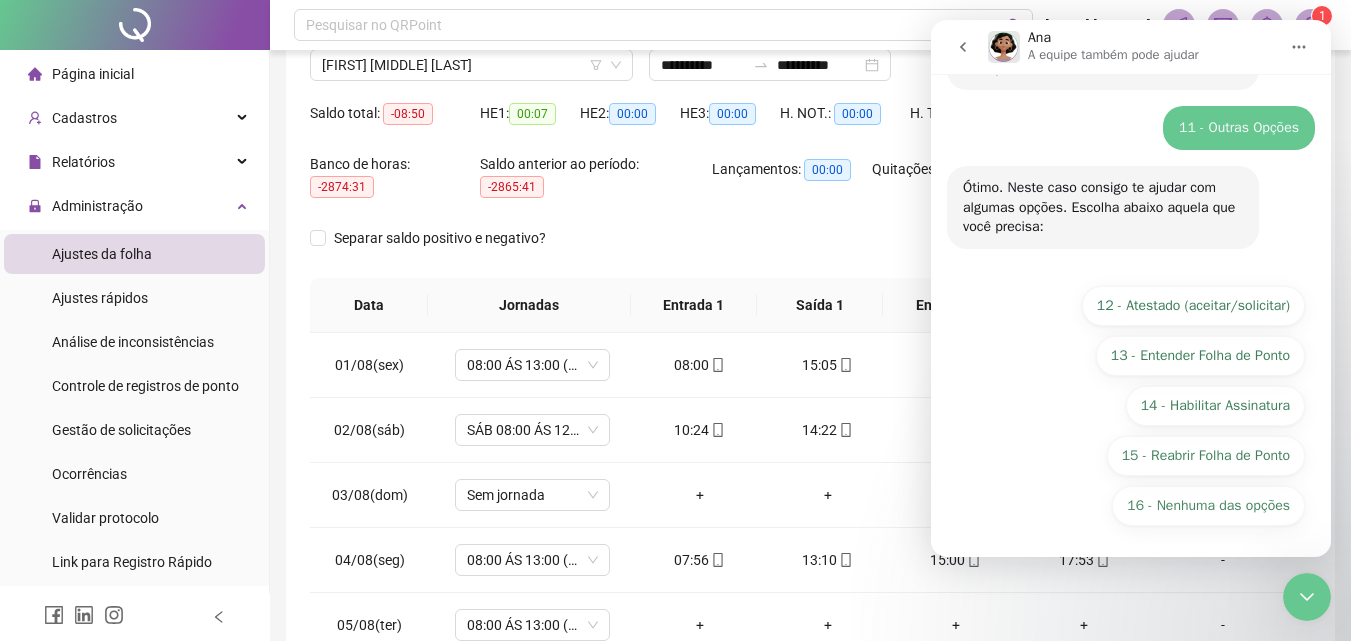 scroll, scrollTop: 407, scrollLeft: 0, axis: vertical 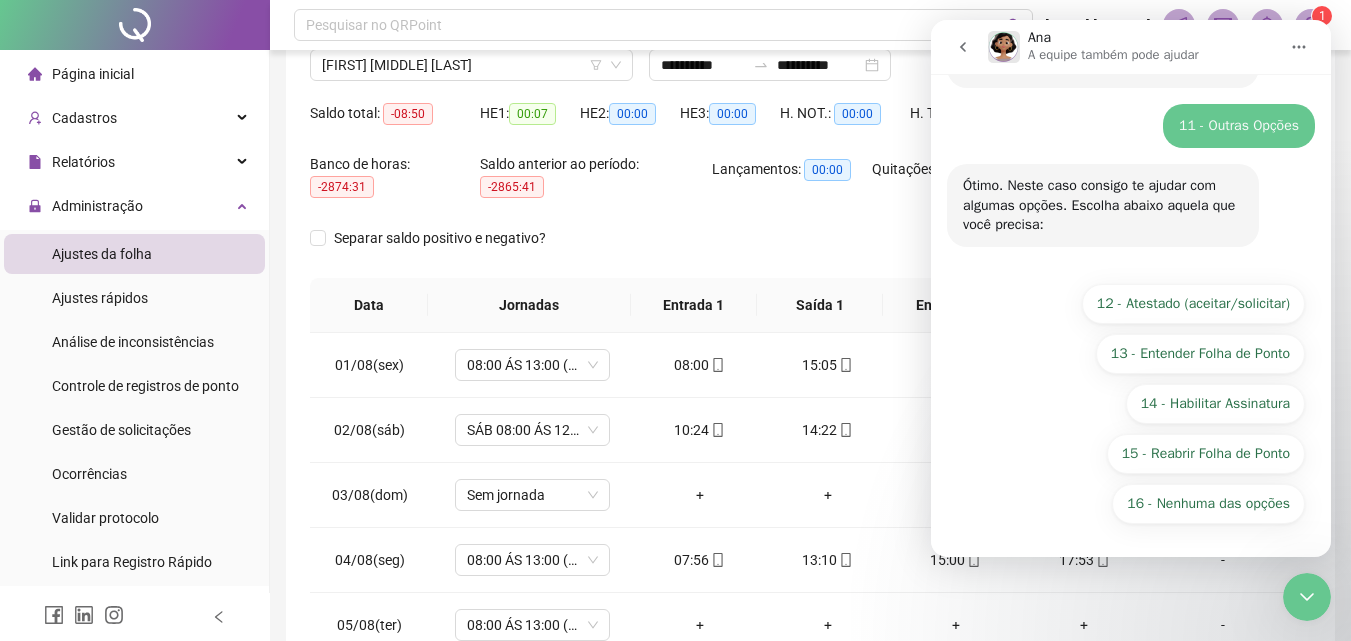 click on "16 - Nenhuma das opções" at bounding box center [1208, 504] 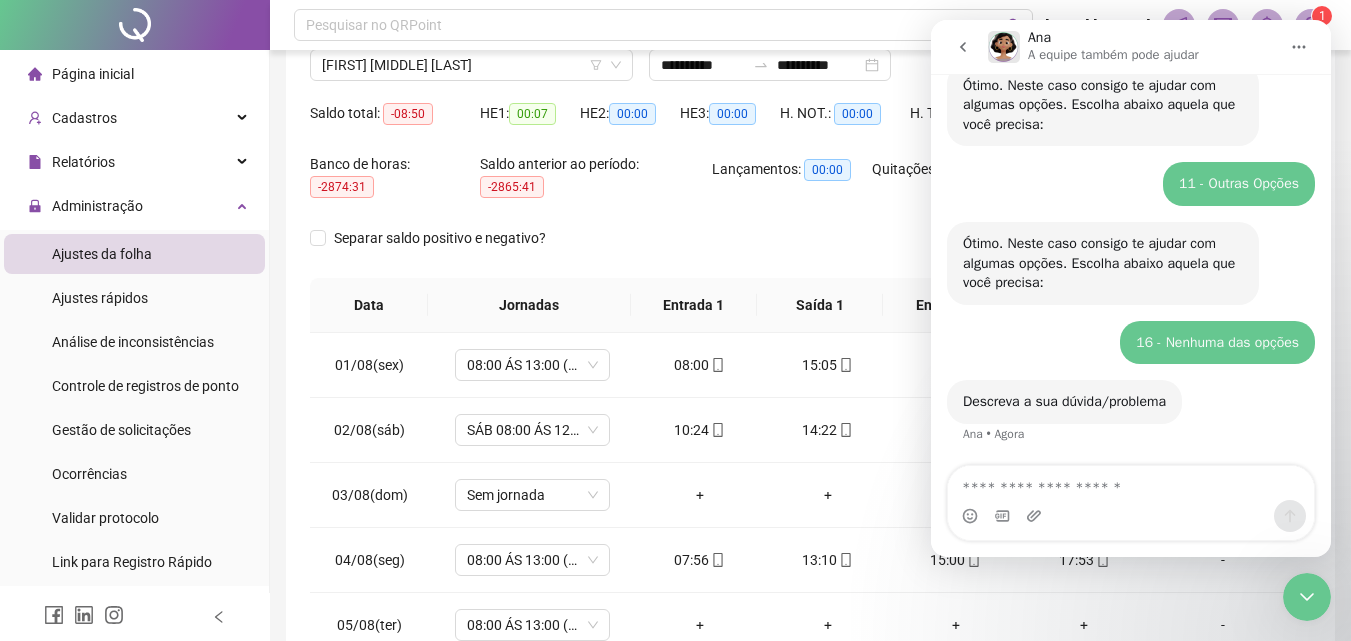 scroll, scrollTop: 439, scrollLeft: 0, axis: vertical 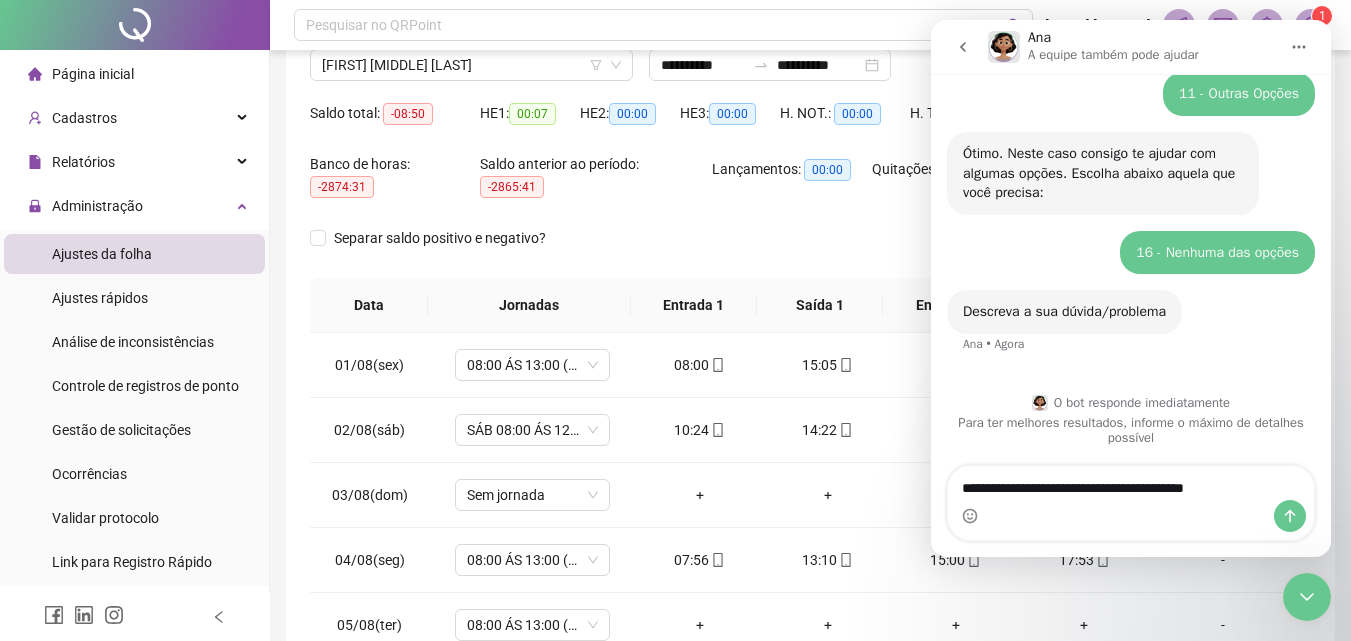 type on "**********" 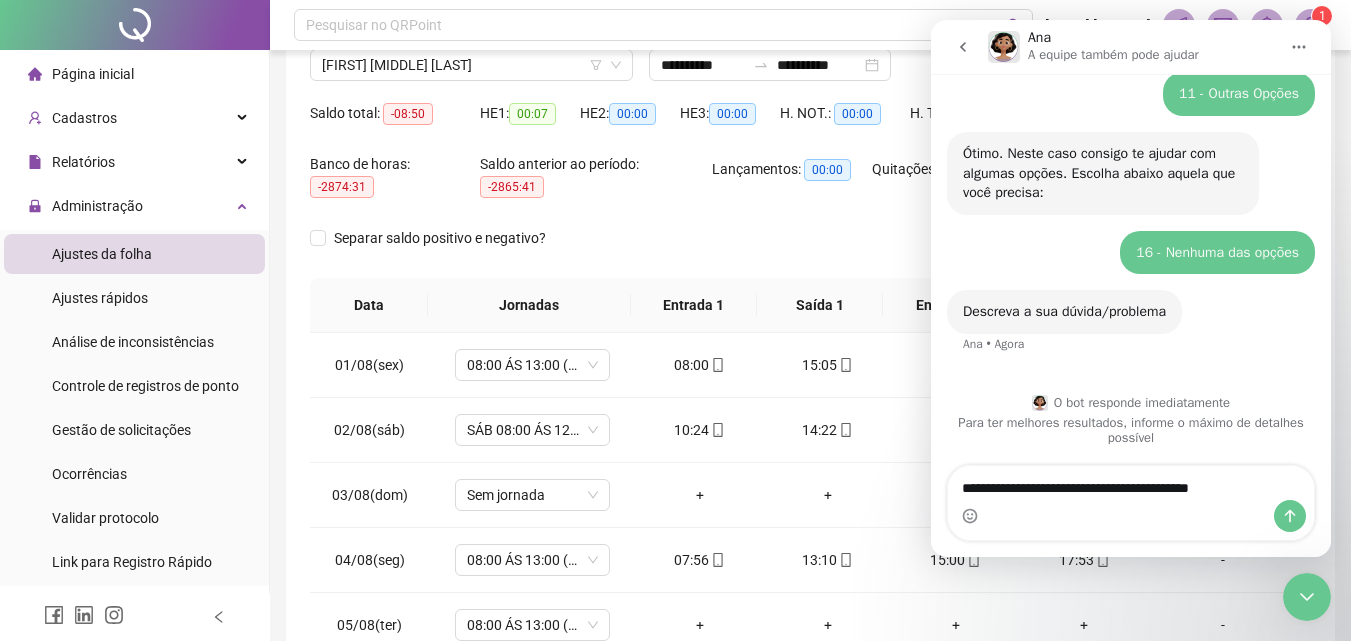 type 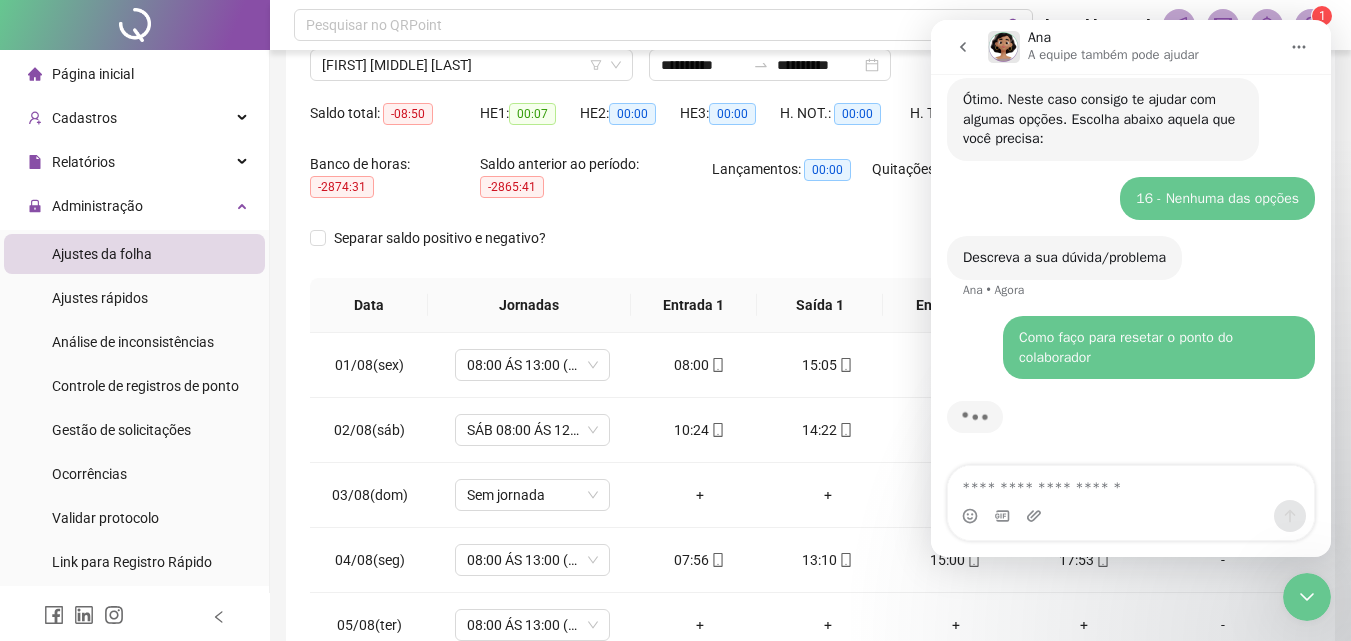 scroll, scrollTop: 518, scrollLeft: 0, axis: vertical 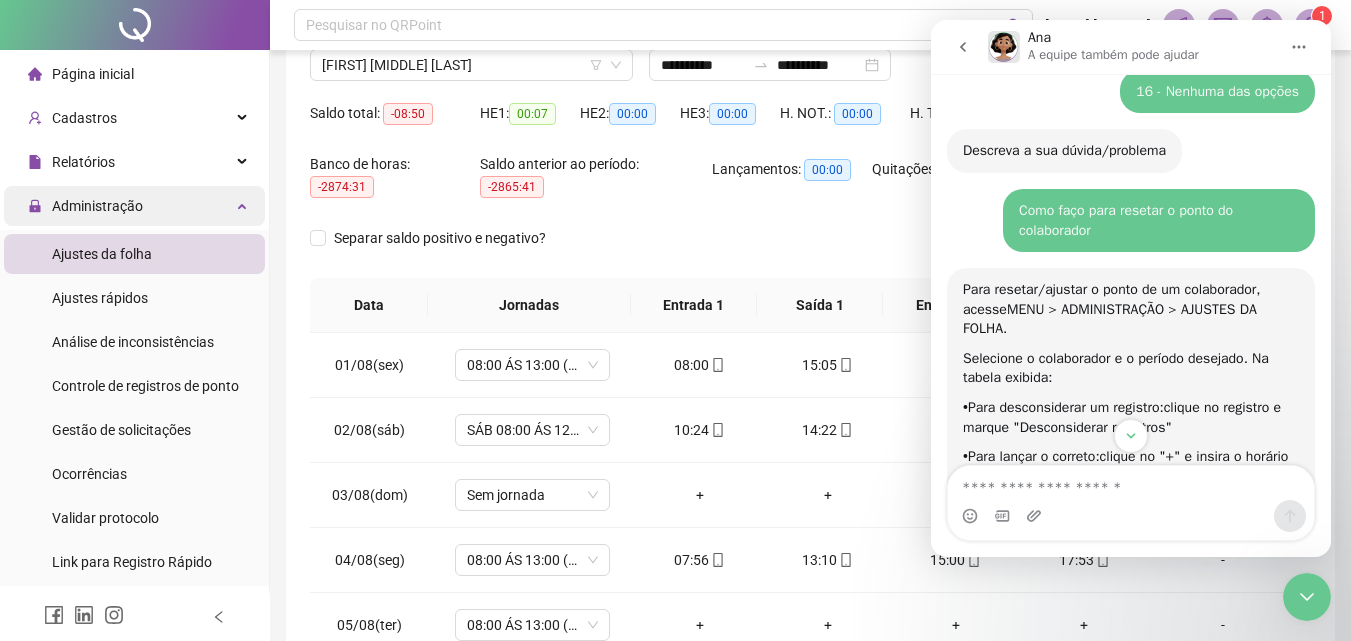 click on "Administração" at bounding box center (97, 206) 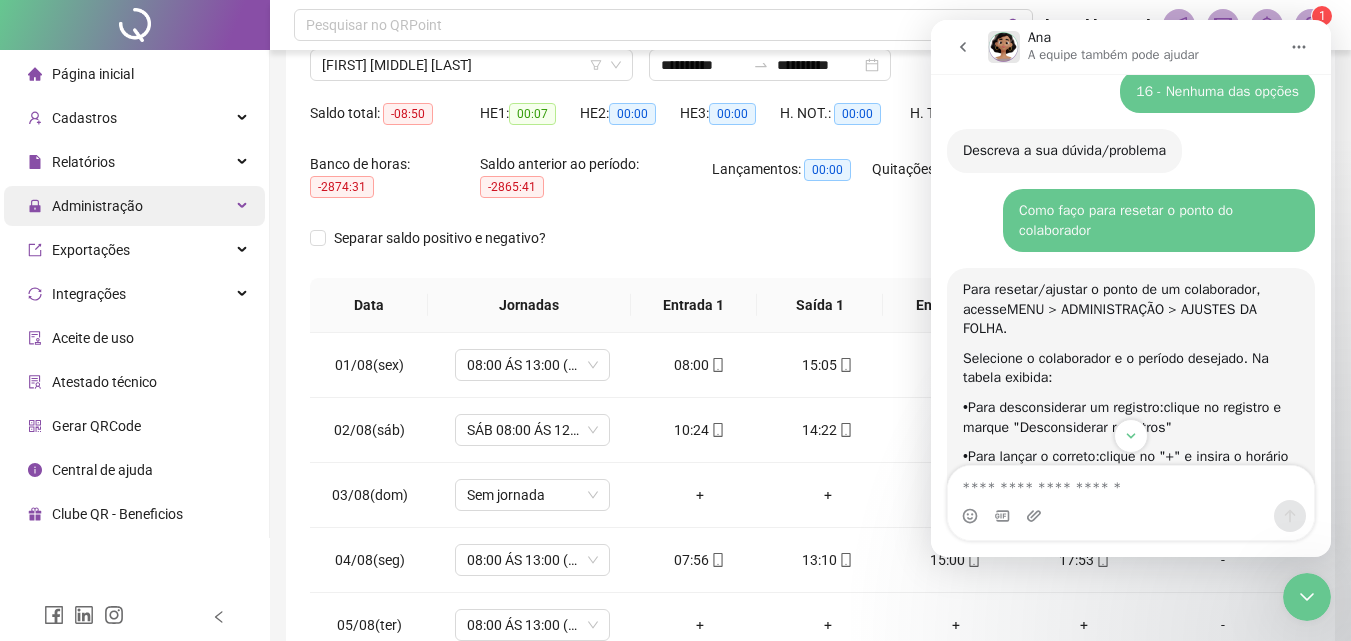 click on "Administração" at bounding box center [97, 206] 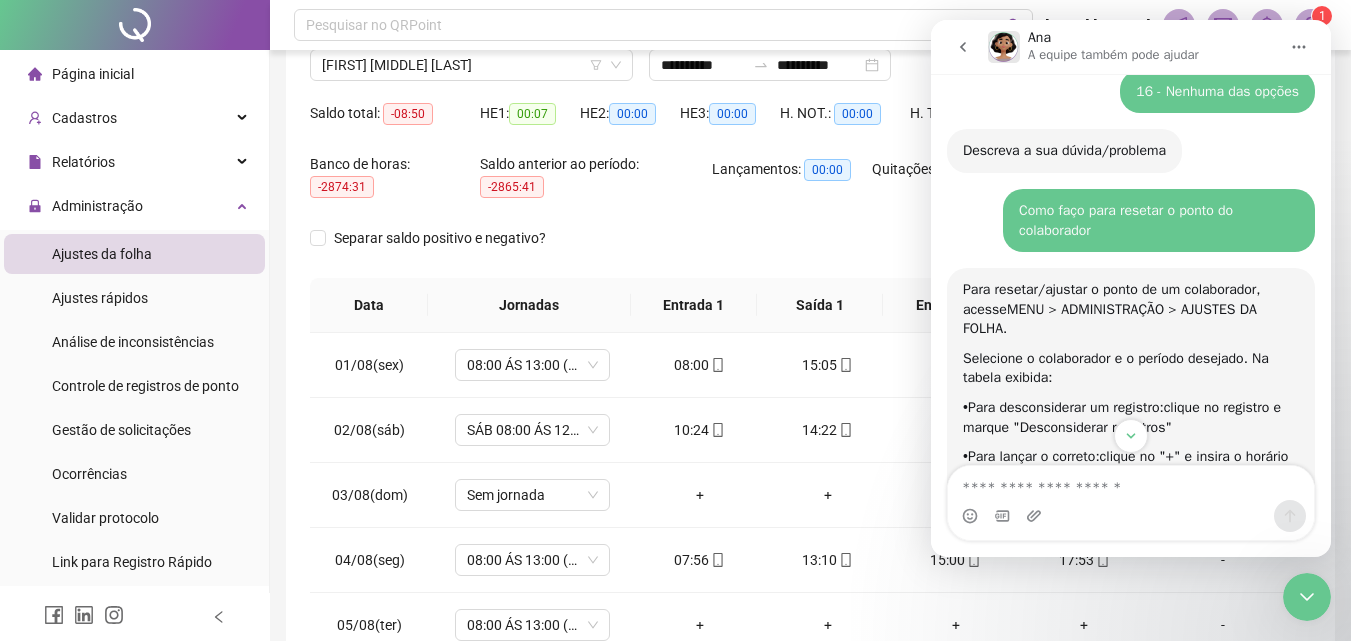 click on "Ajustes da folha" at bounding box center (102, 254) 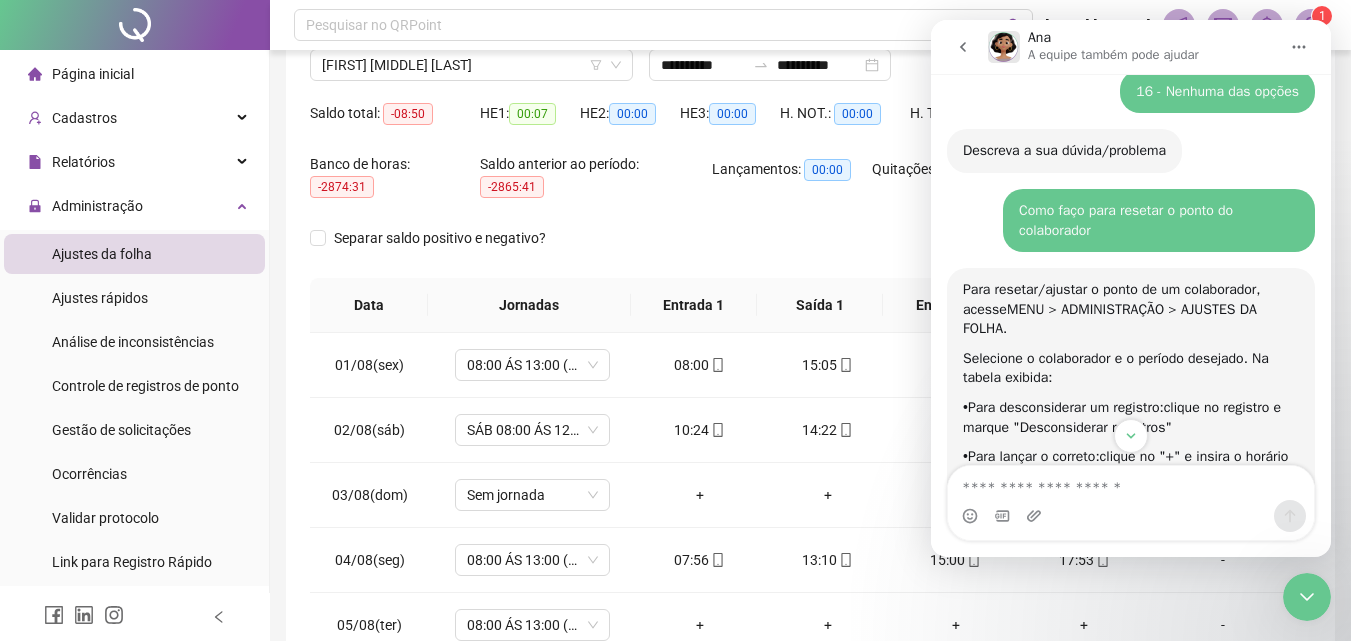 click on "Ajustes da folha" at bounding box center [102, 254] 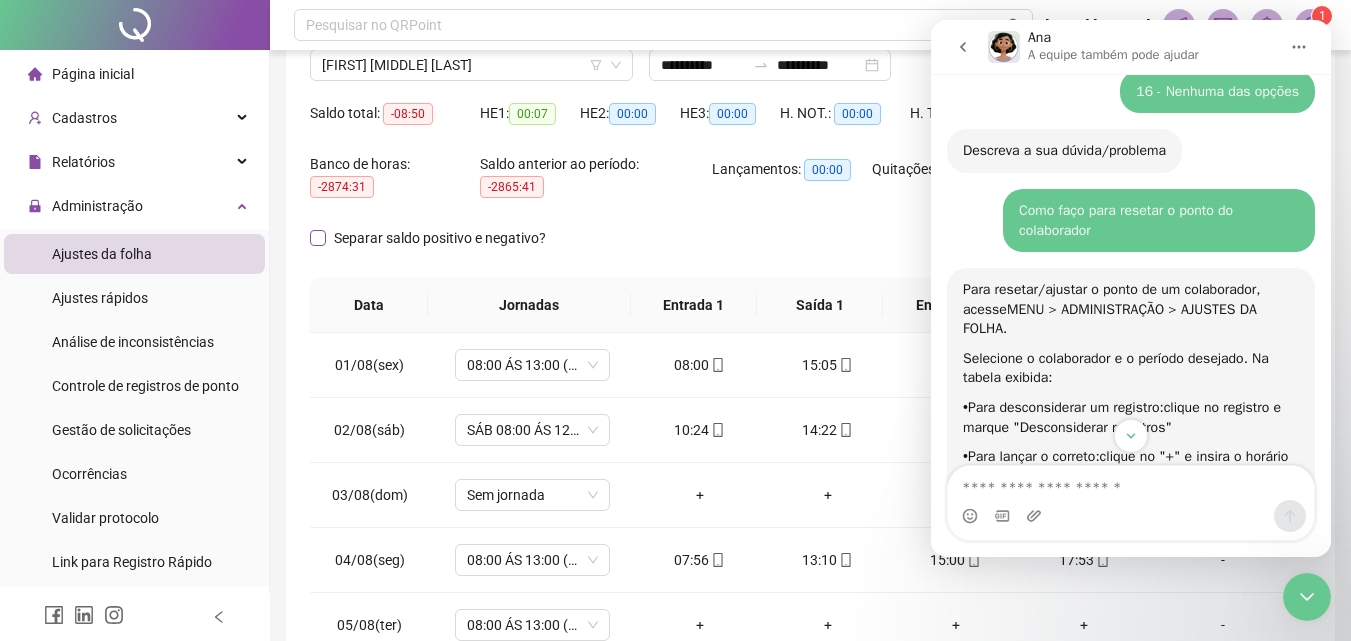 scroll, scrollTop: 0, scrollLeft: 0, axis: both 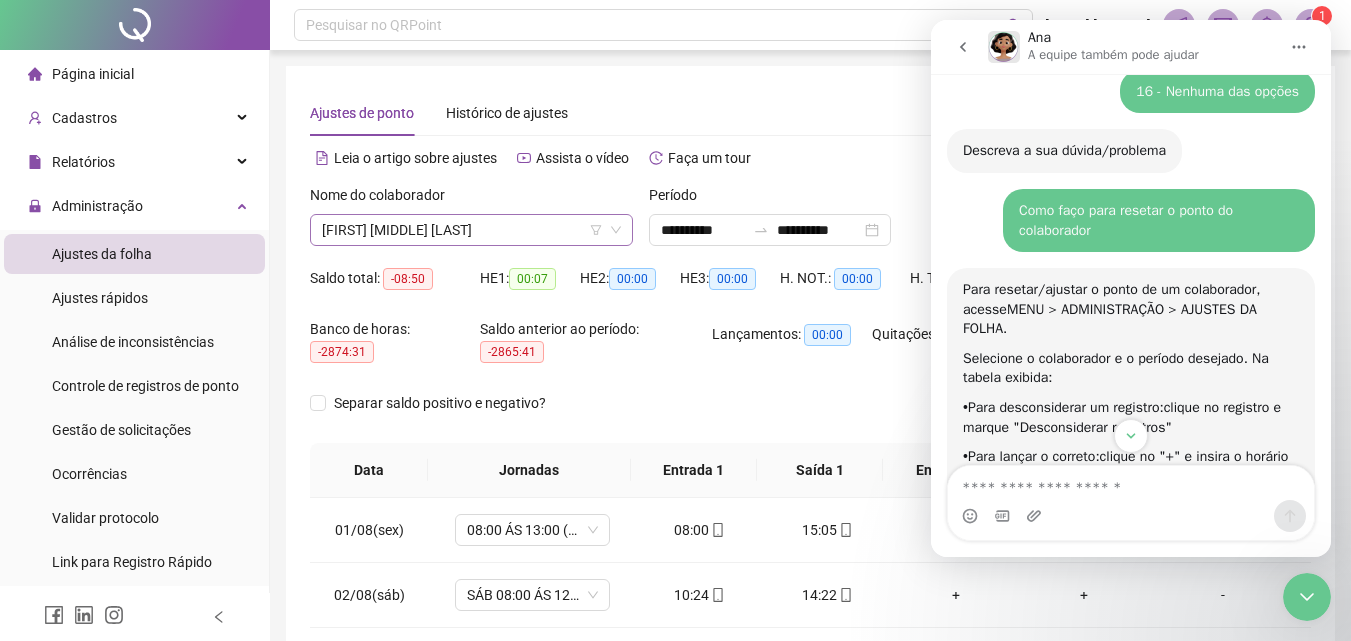 click 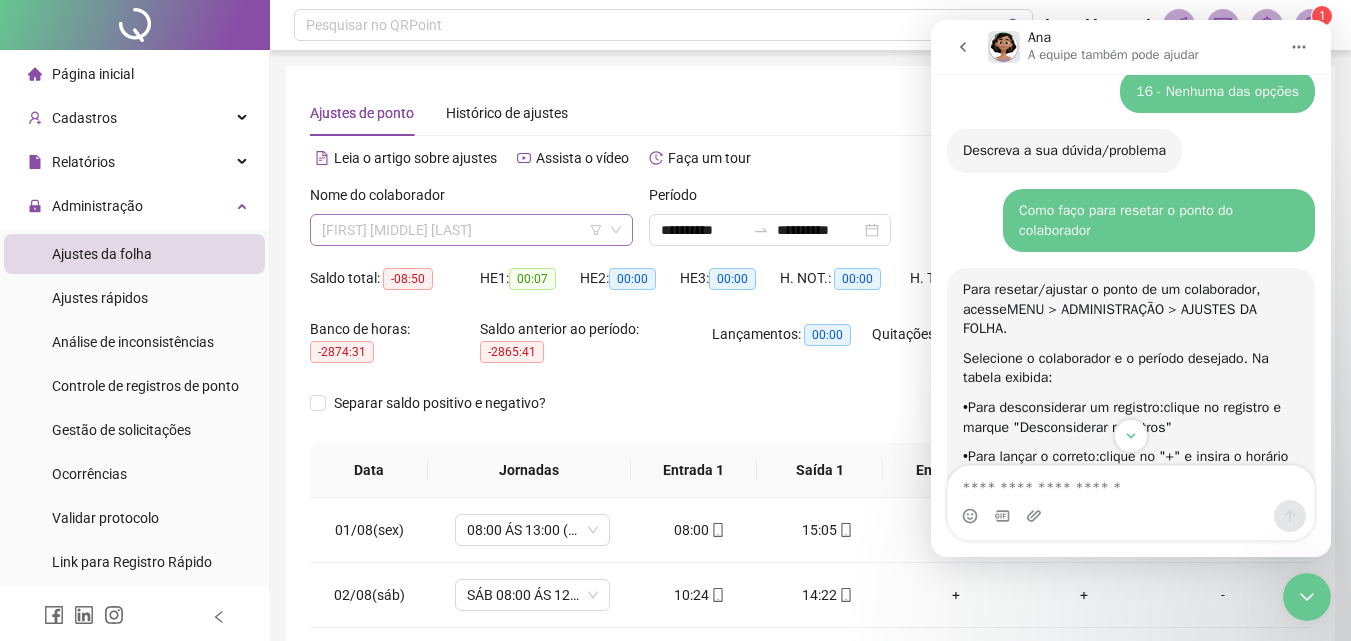click on "[FIRST] [MIDDLE] [LAST]" at bounding box center (471, 230) 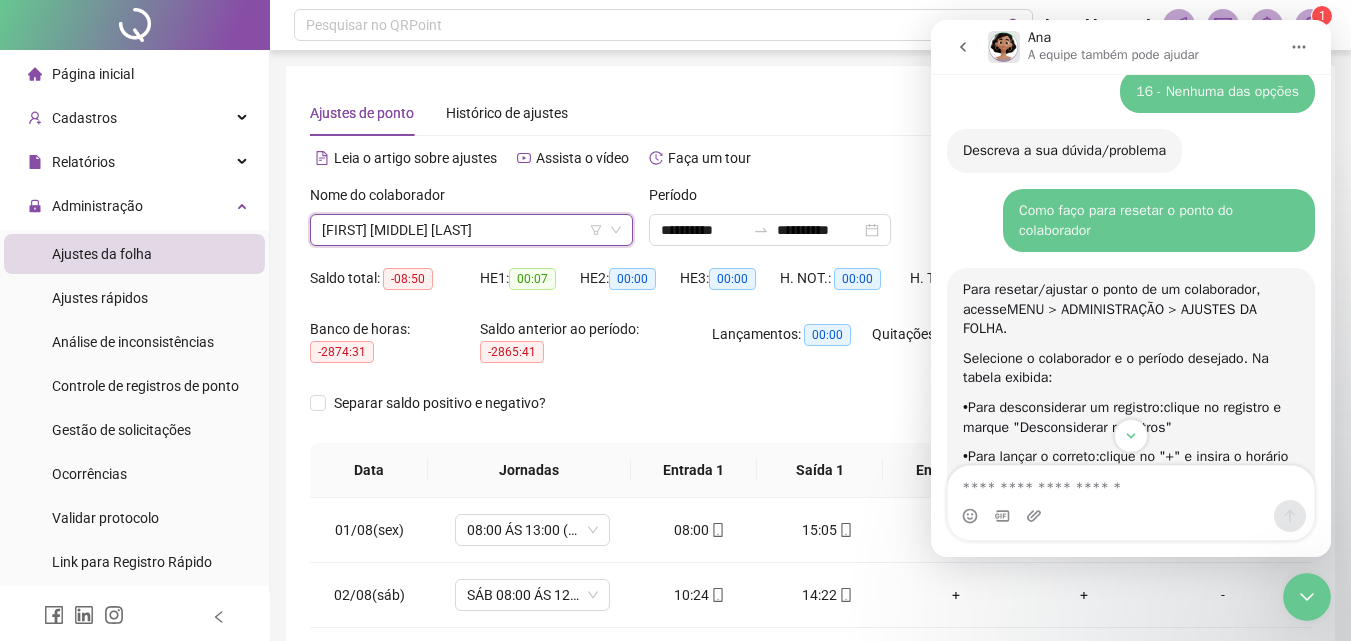 click on "[FIRST] [MIDDLE] [LAST]" at bounding box center [471, 230] 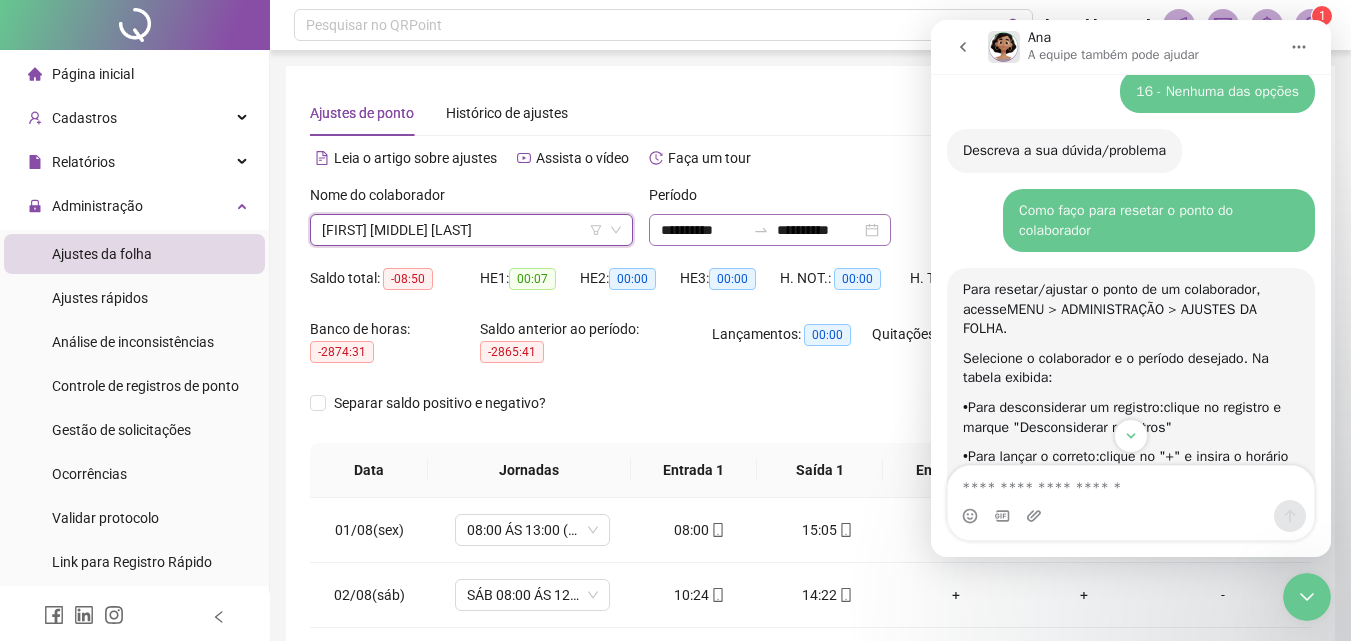 click on "**********" at bounding box center (770, 230) 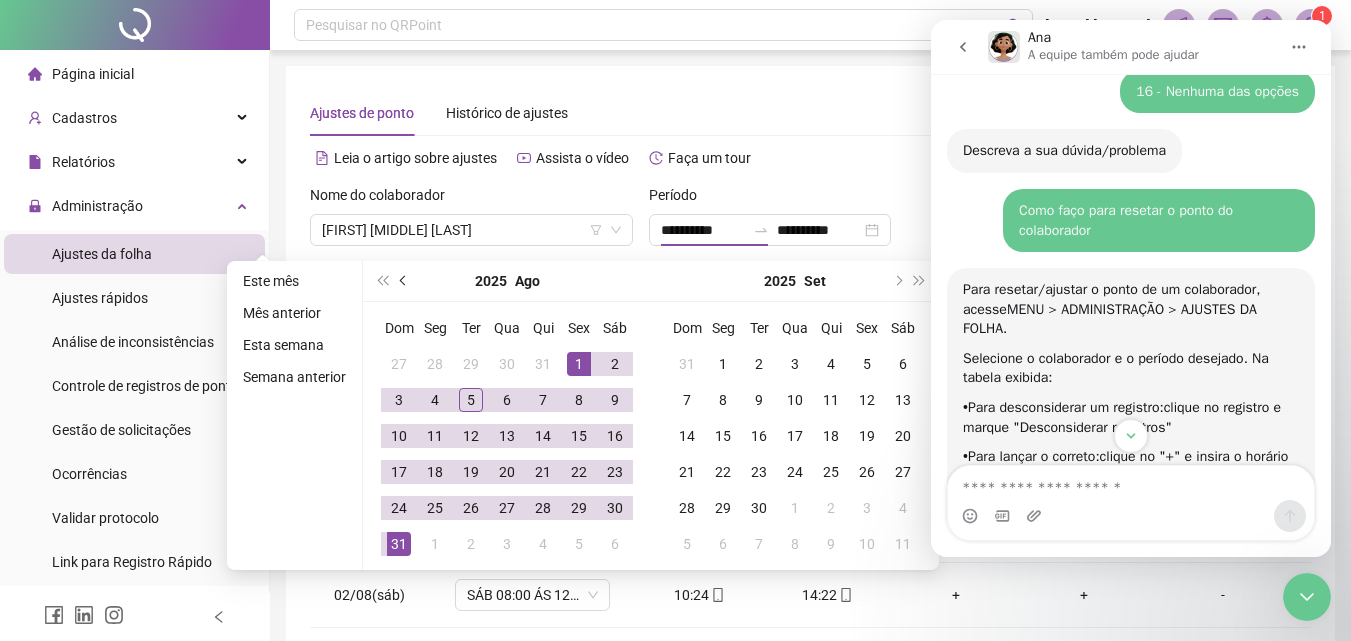 click at bounding box center [404, 281] 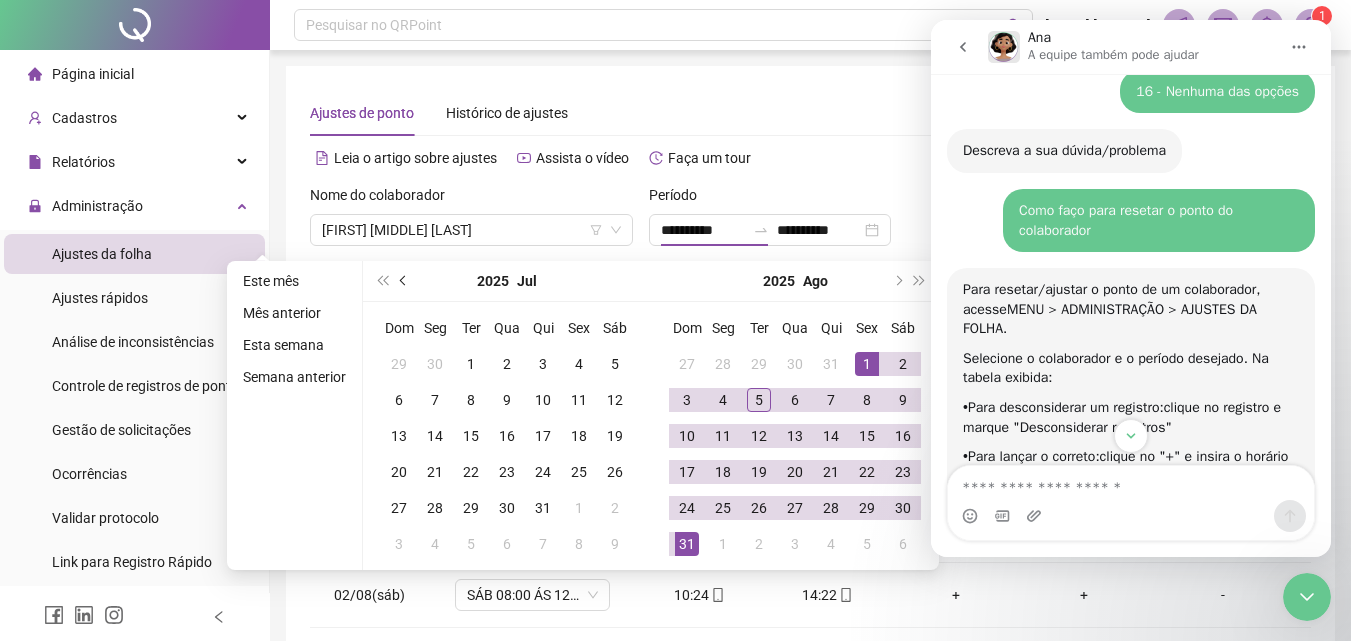 click at bounding box center [404, 281] 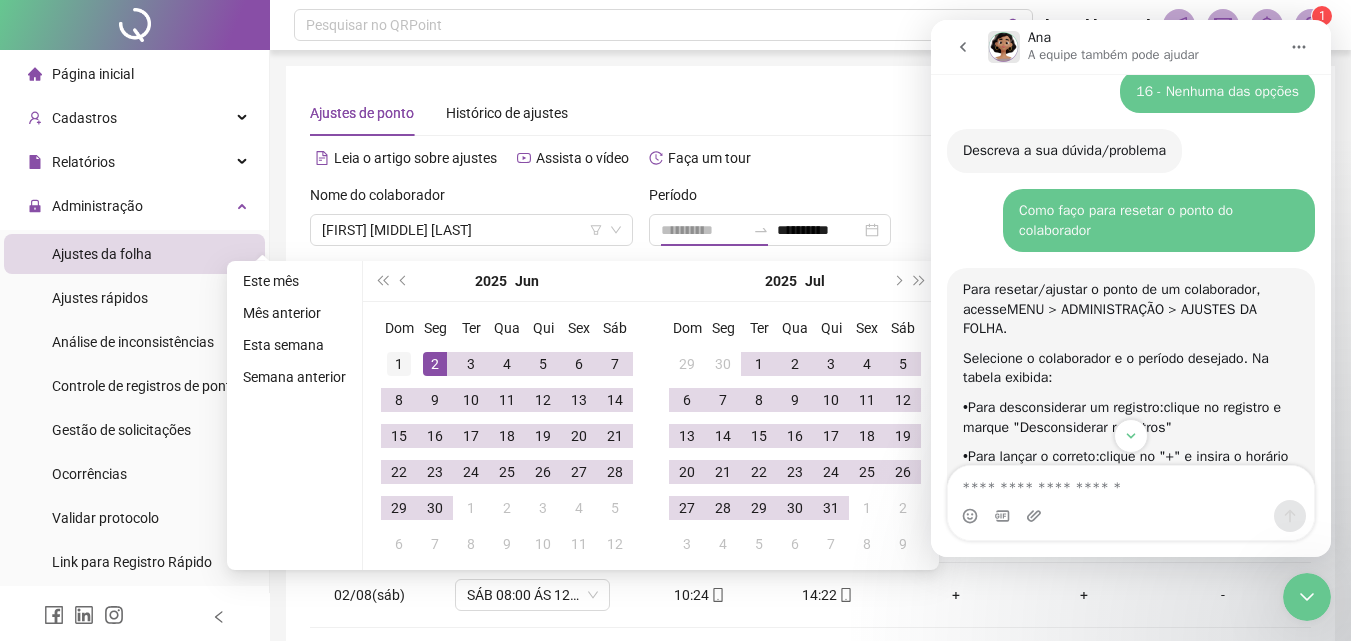type on "**********" 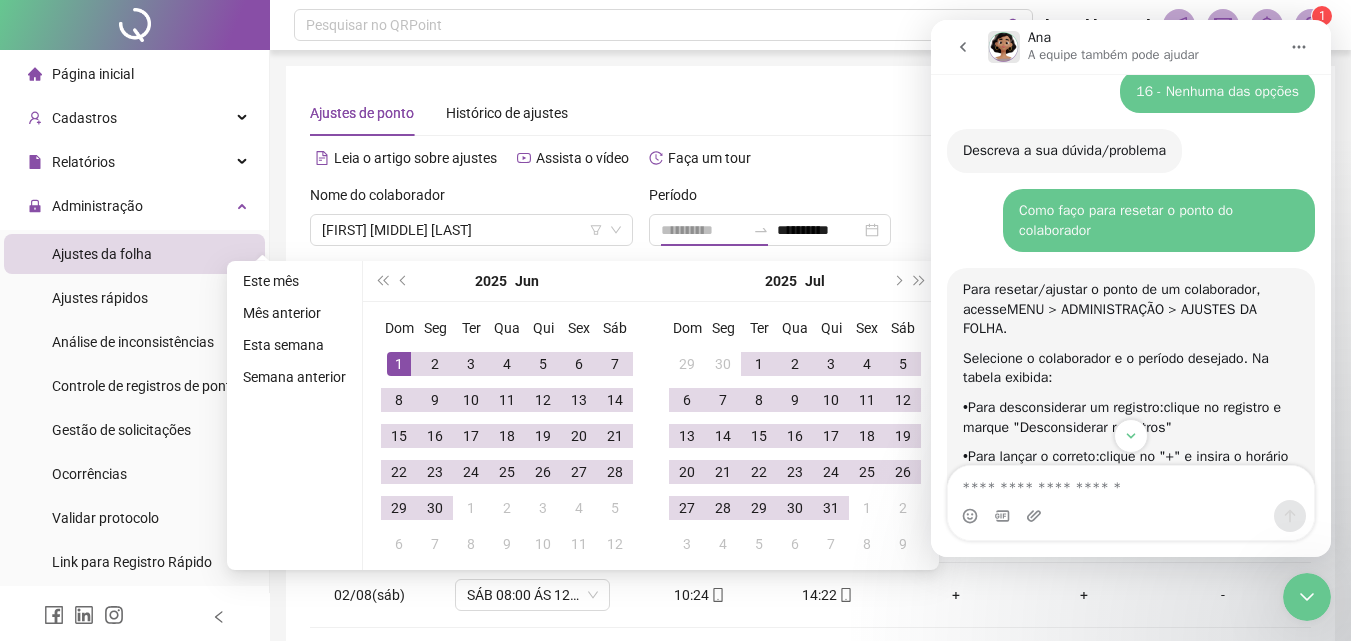 click on "1" at bounding box center (399, 364) 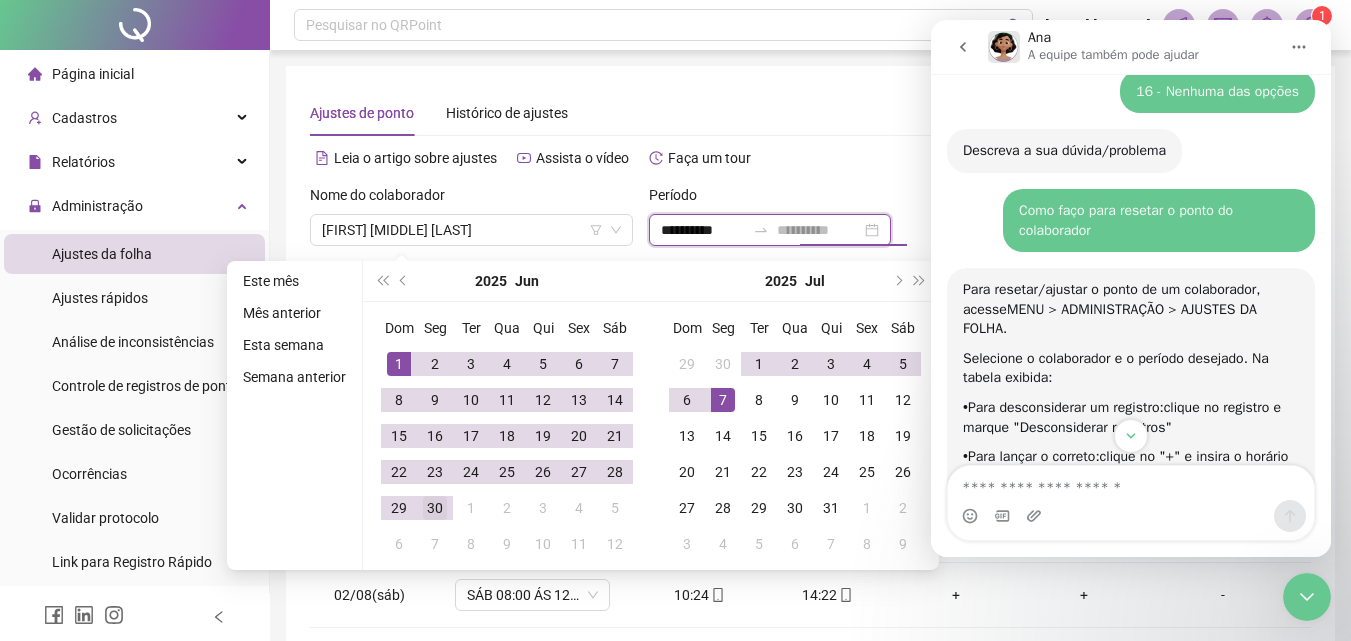 type on "**********" 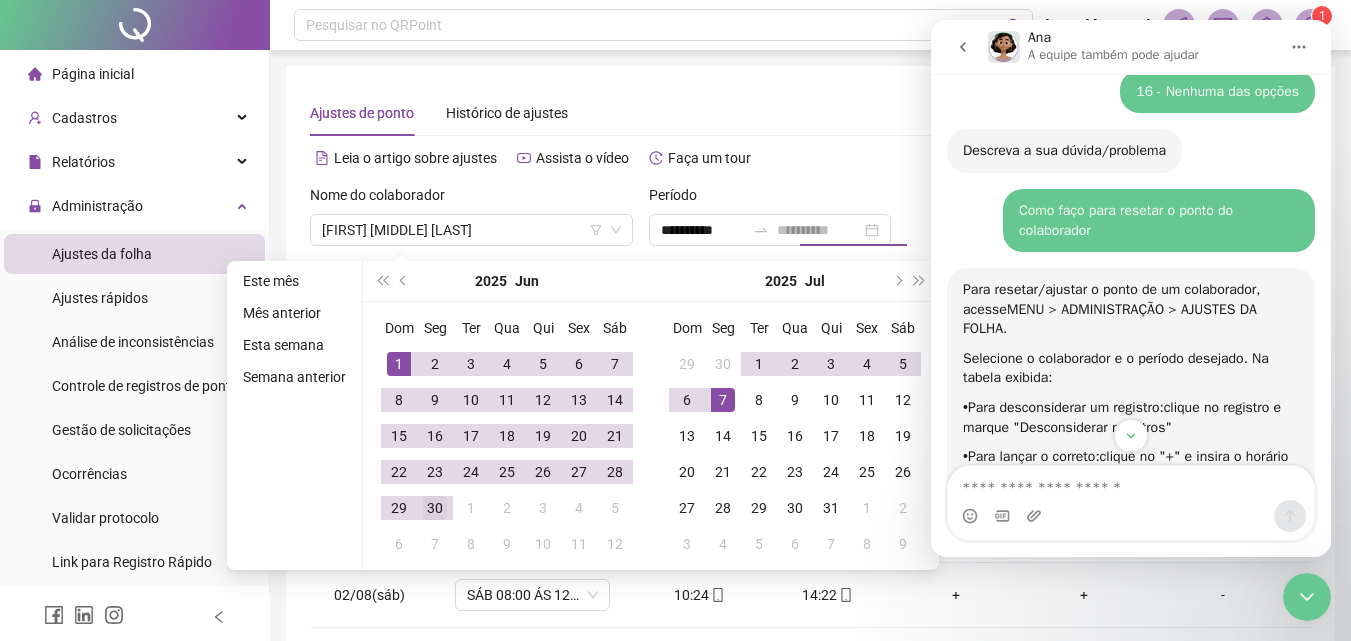 click on "30" at bounding box center [435, 508] 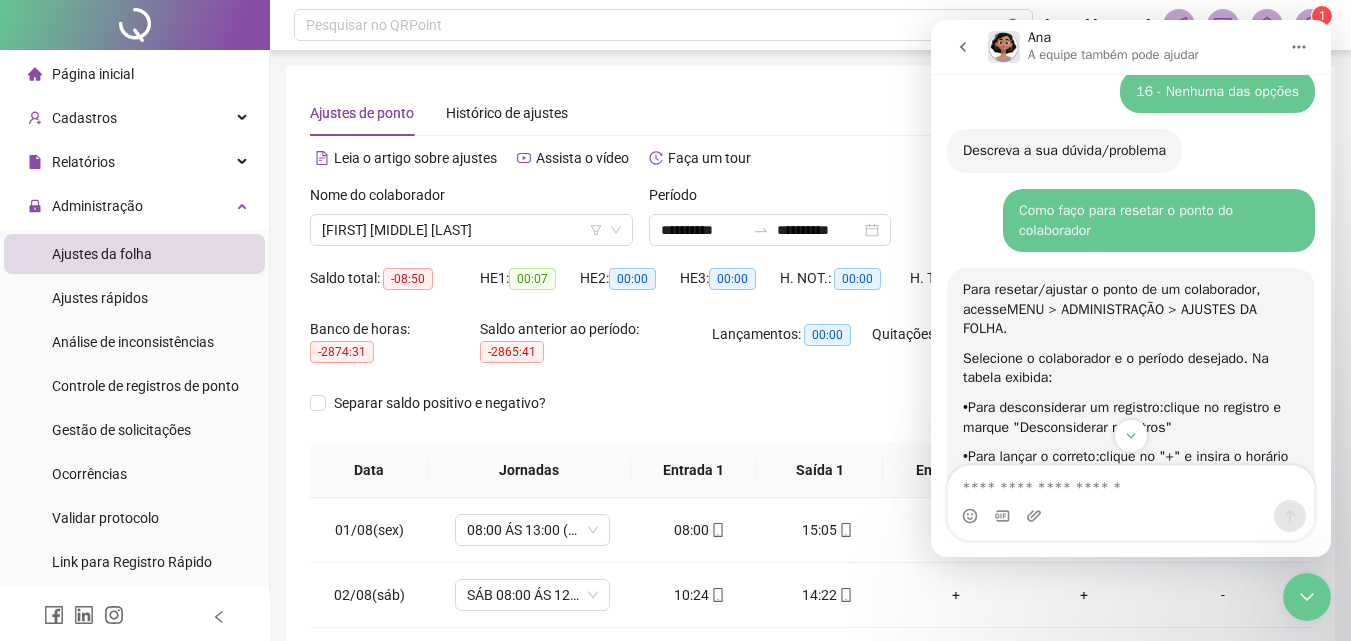 click at bounding box center (1299, 47) 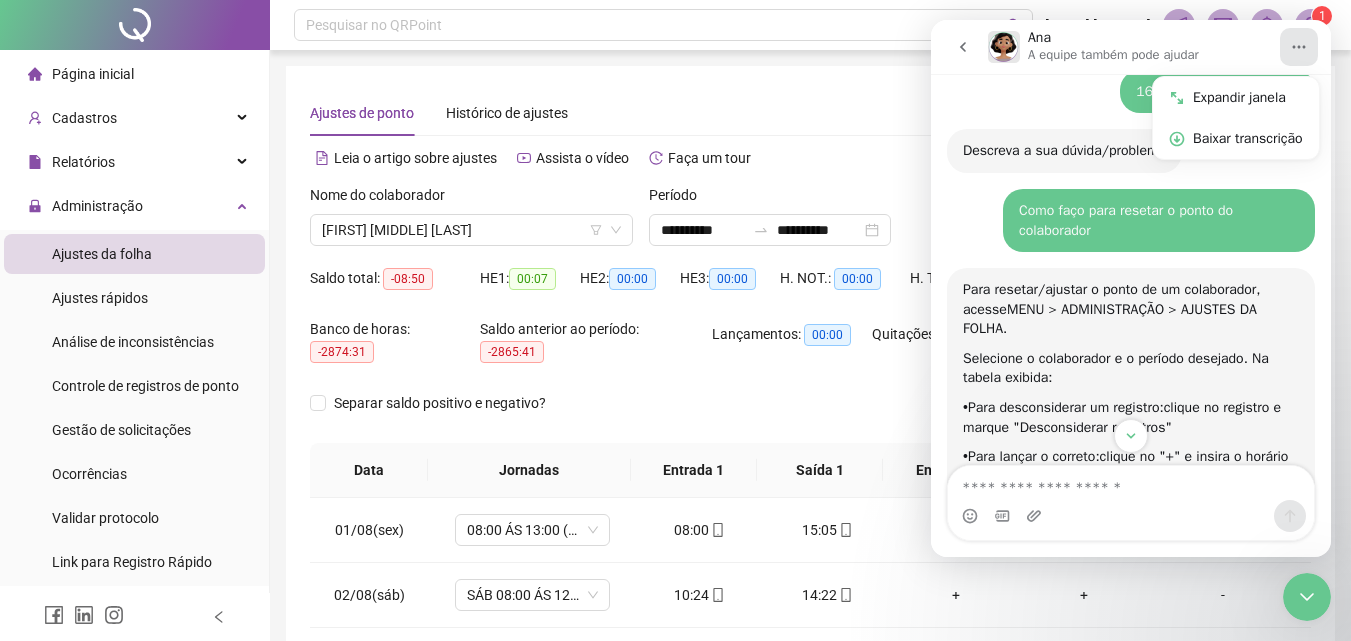 click 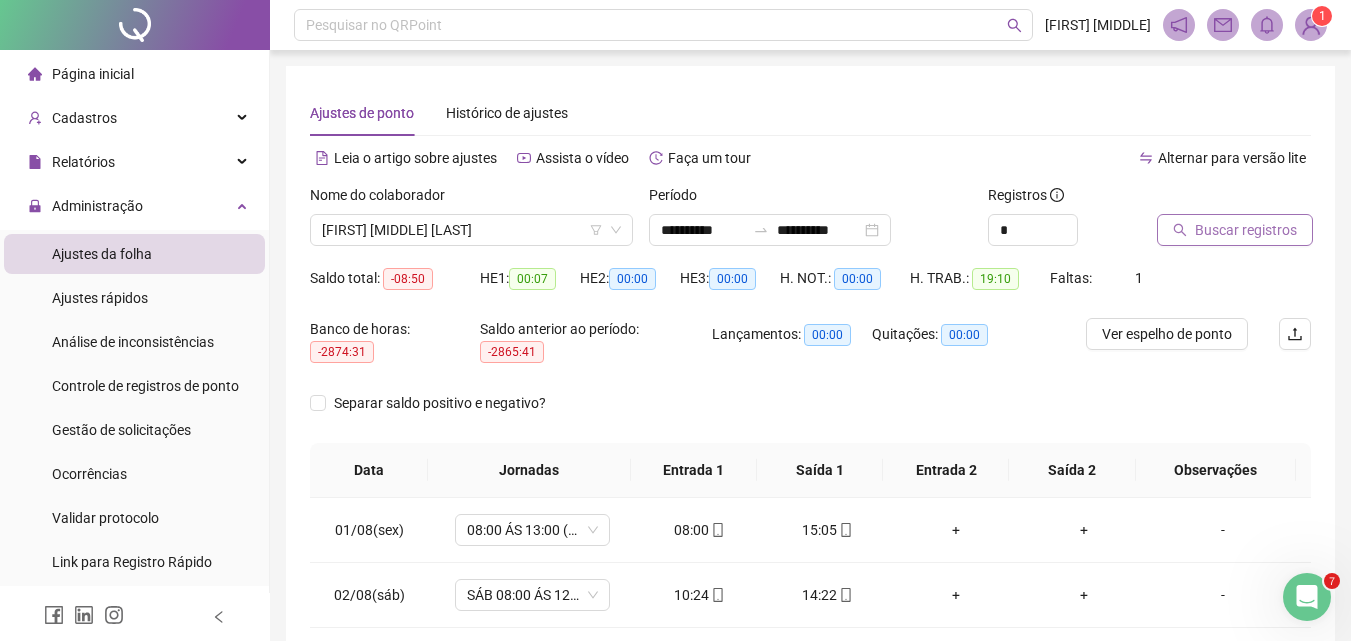 click on "Buscar registros" at bounding box center [1246, 230] 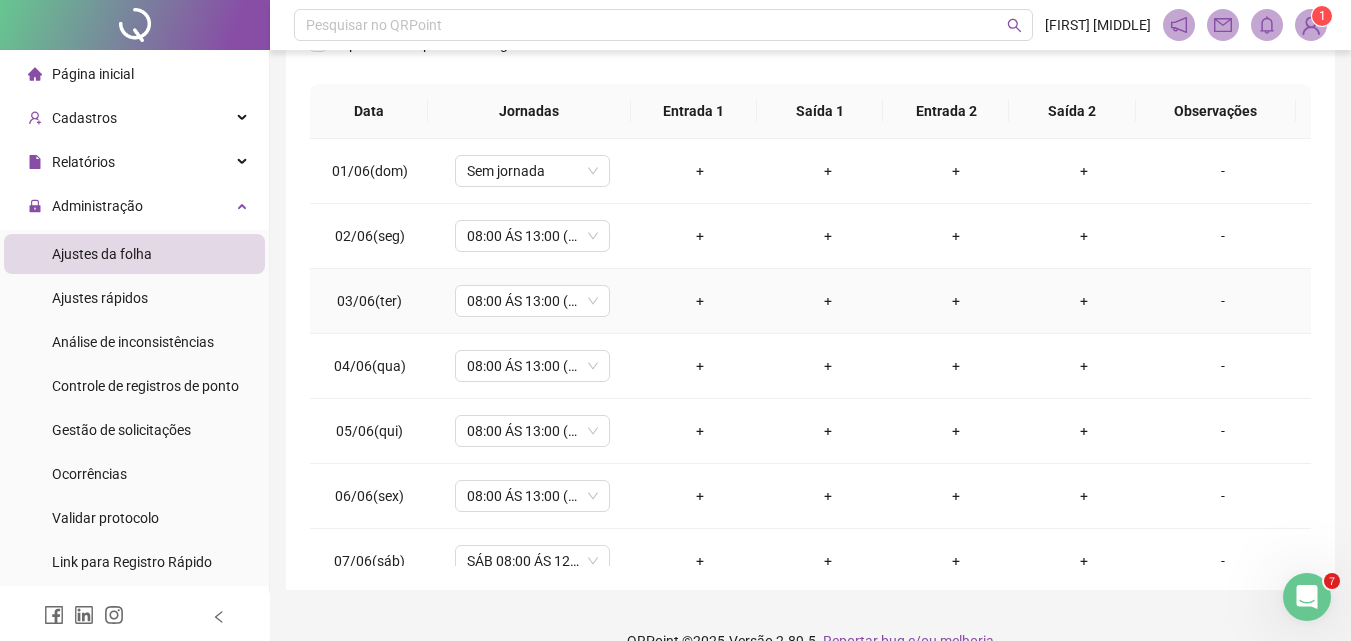 scroll, scrollTop: 393, scrollLeft: 0, axis: vertical 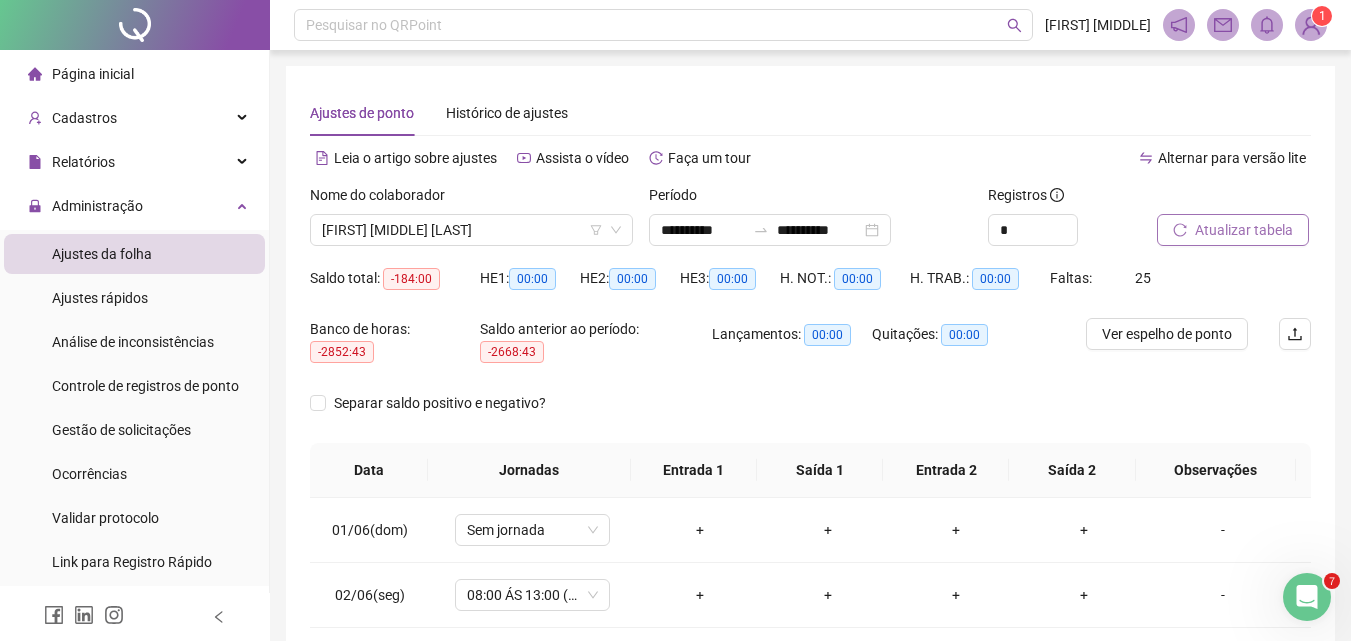 click 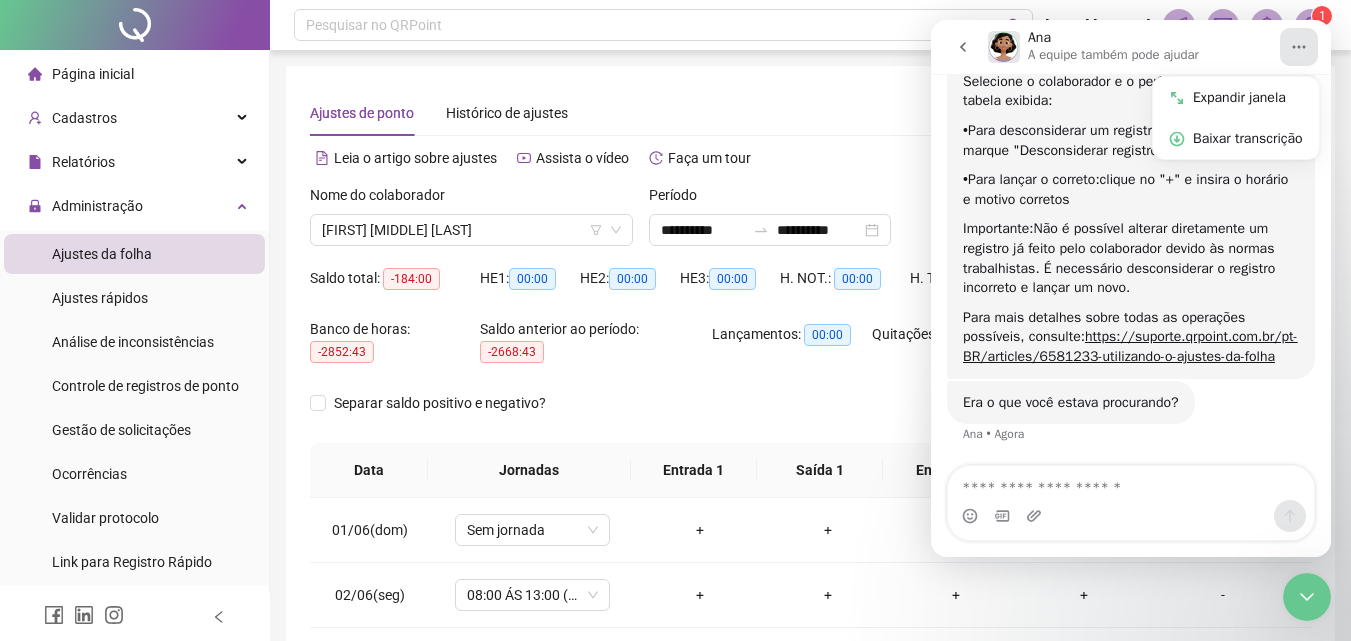 scroll, scrollTop: 897, scrollLeft: 0, axis: vertical 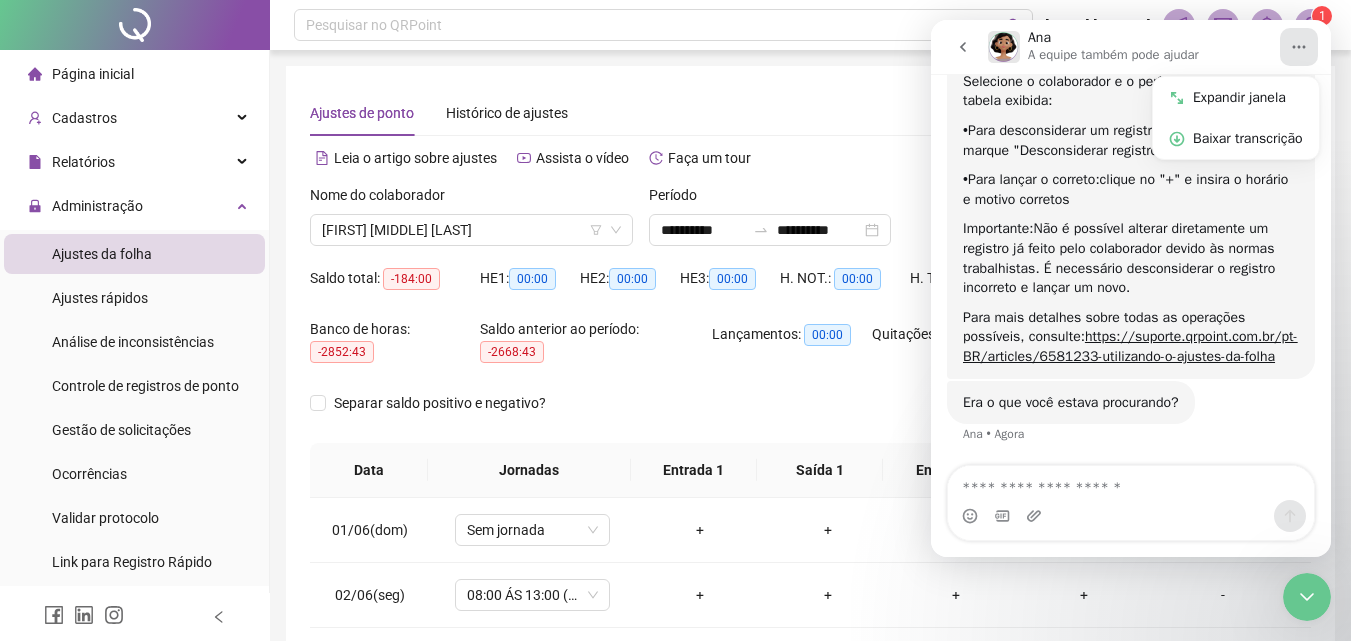 click at bounding box center (1131, 483) 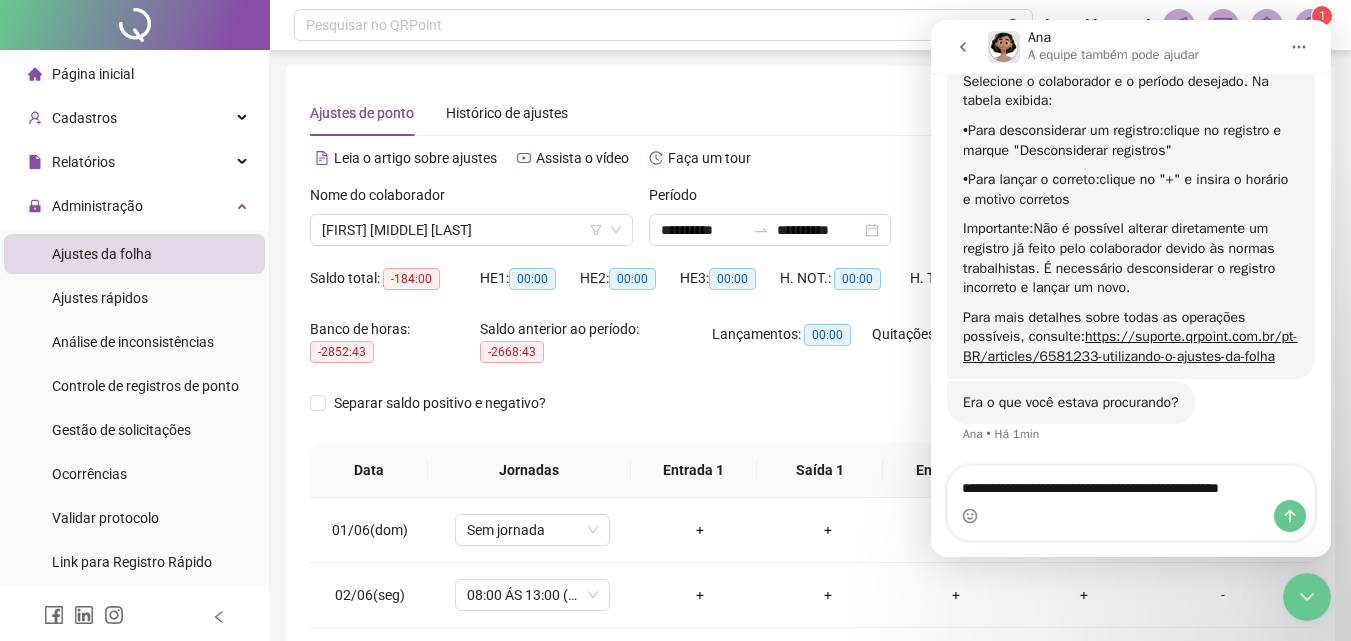 scroll, scrollTop: 897, scrollLeft: 0, axis: vertical 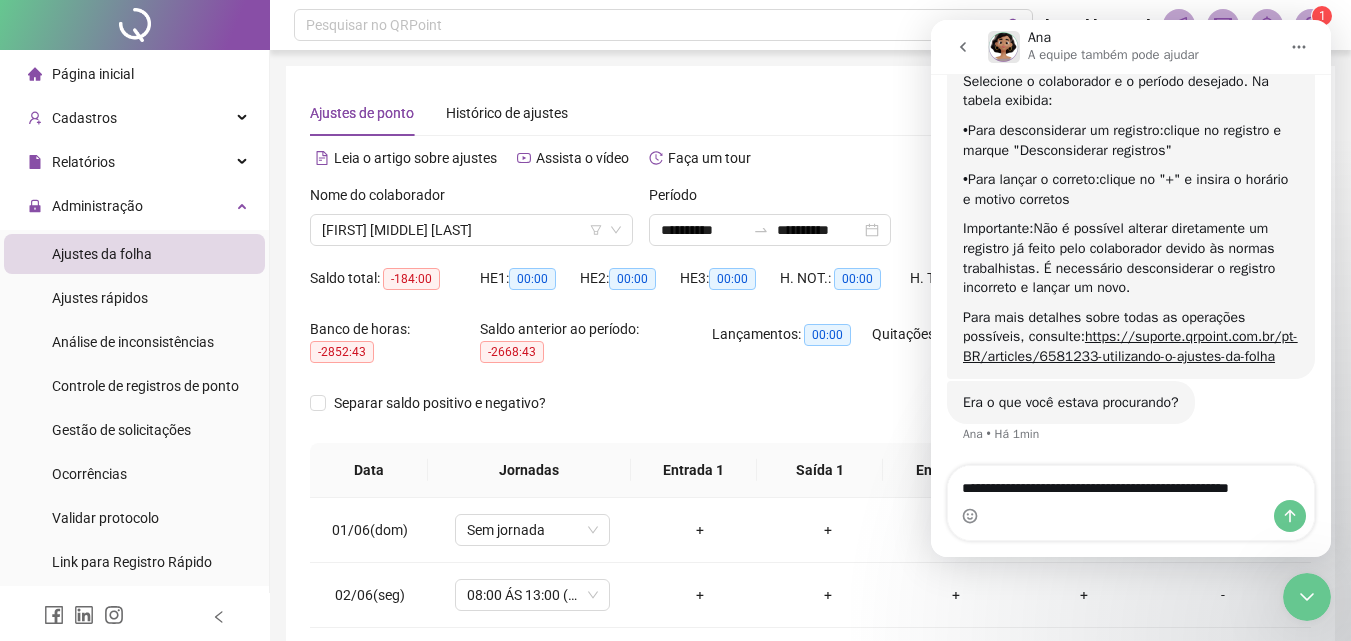 type on "**********" 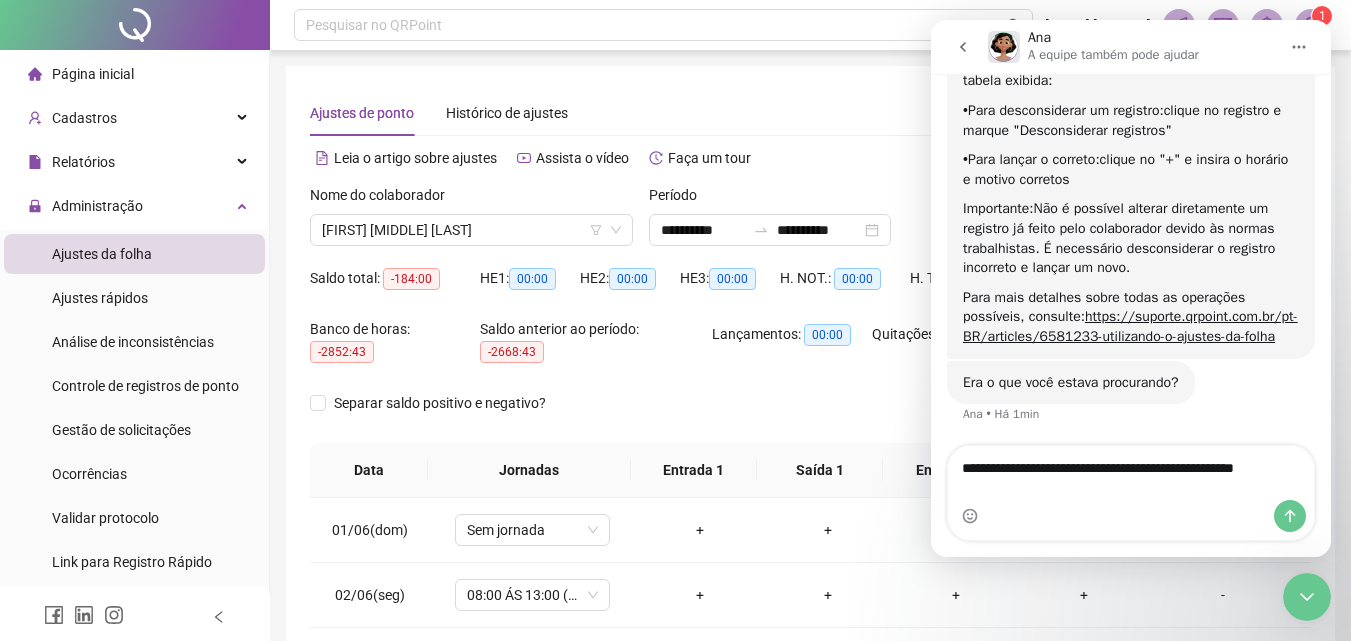 type 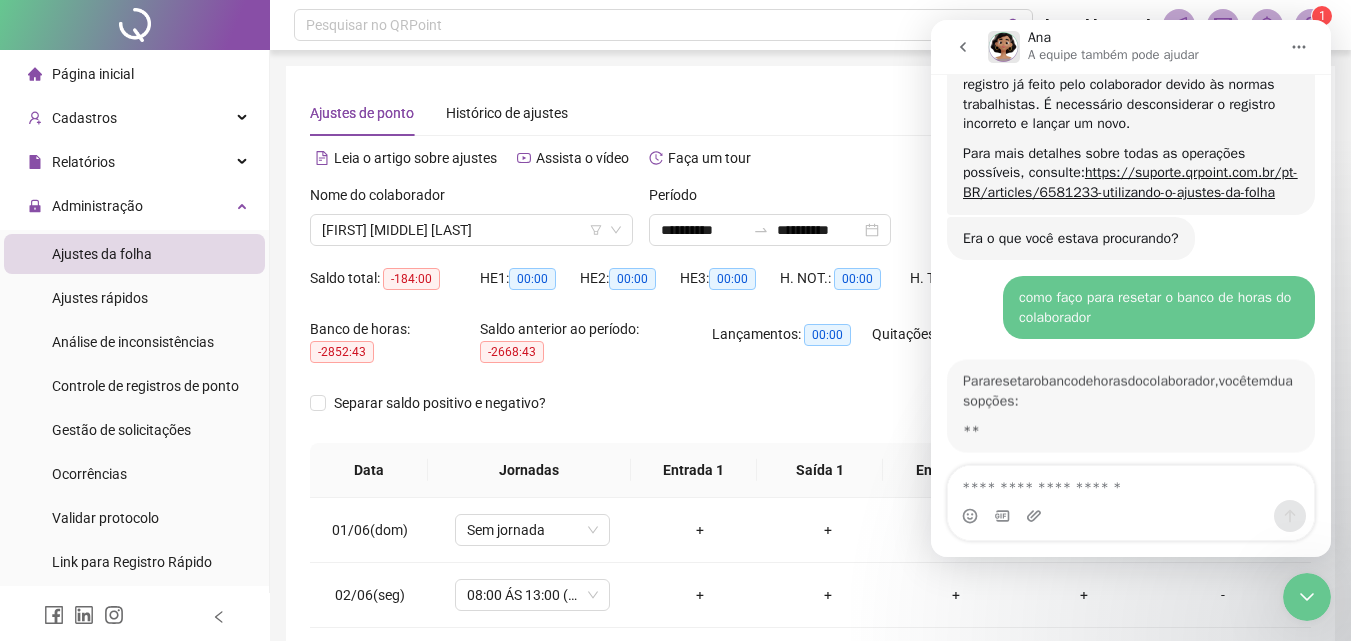 scroll, scrollTop: 1225, scrollLeft: 0, axis: vertical 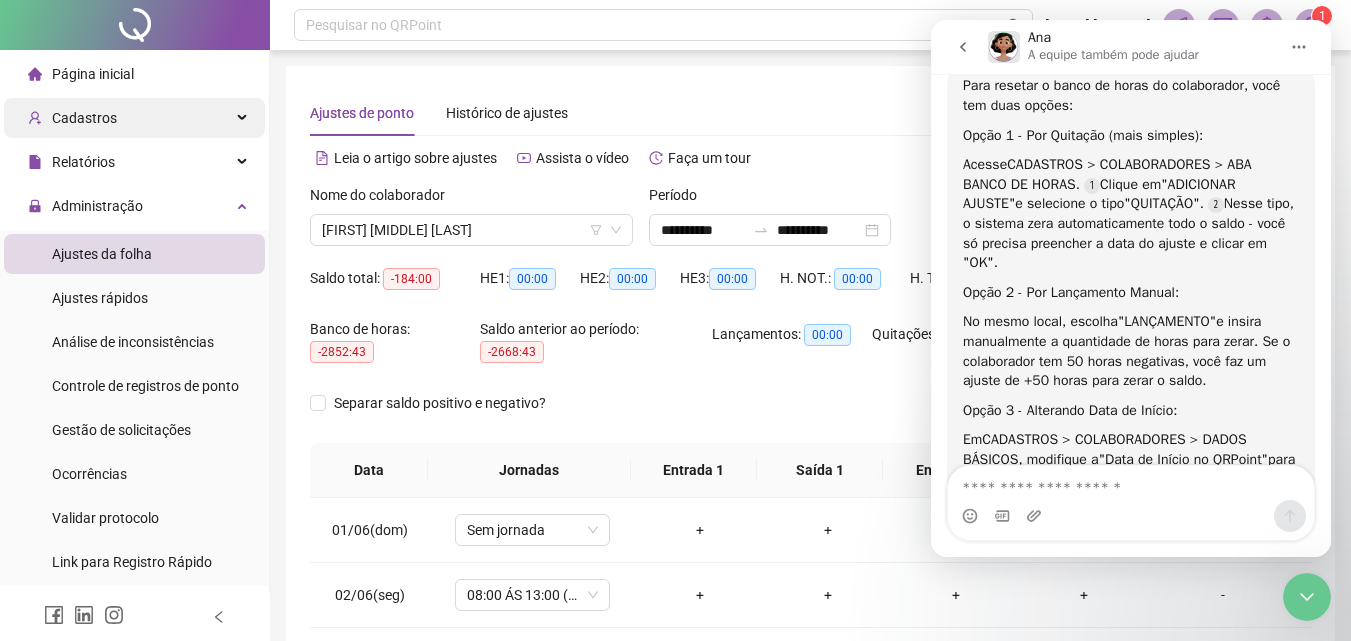 click on "Cadastros" at bounding box center [84, 118] 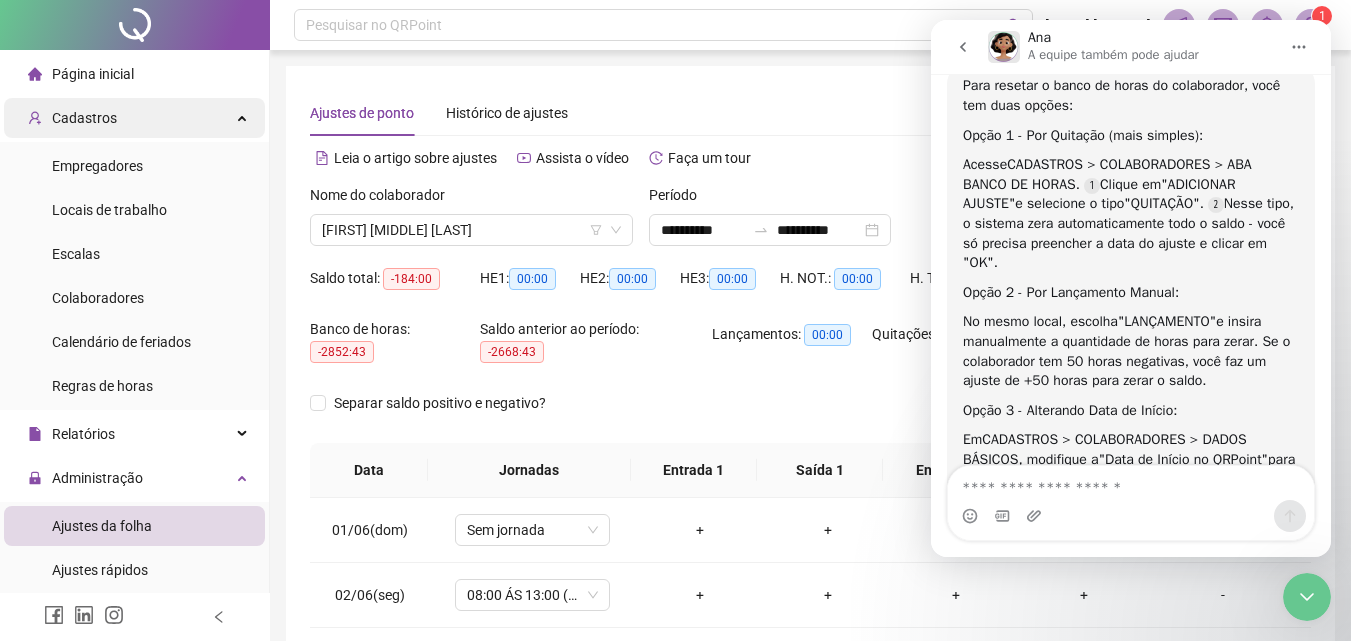 click on "Cadastros" at bounding box center (84, 118) 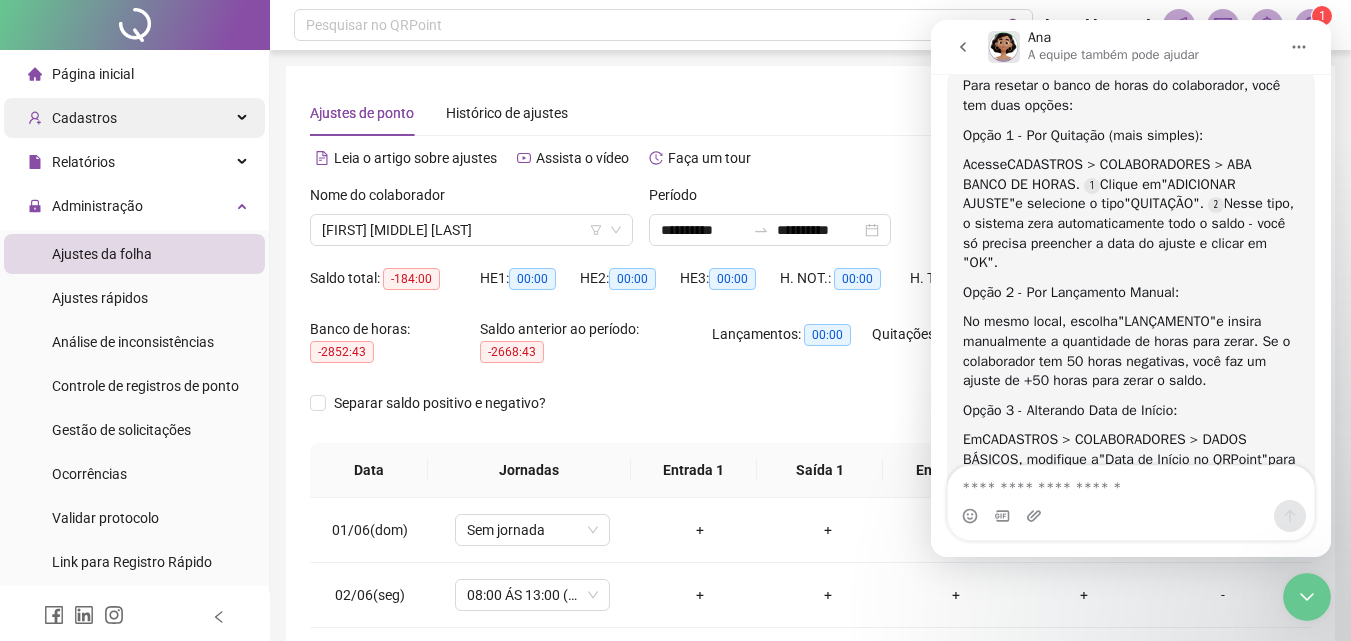 click on "Cadastros" at bounding box center [84, 118] 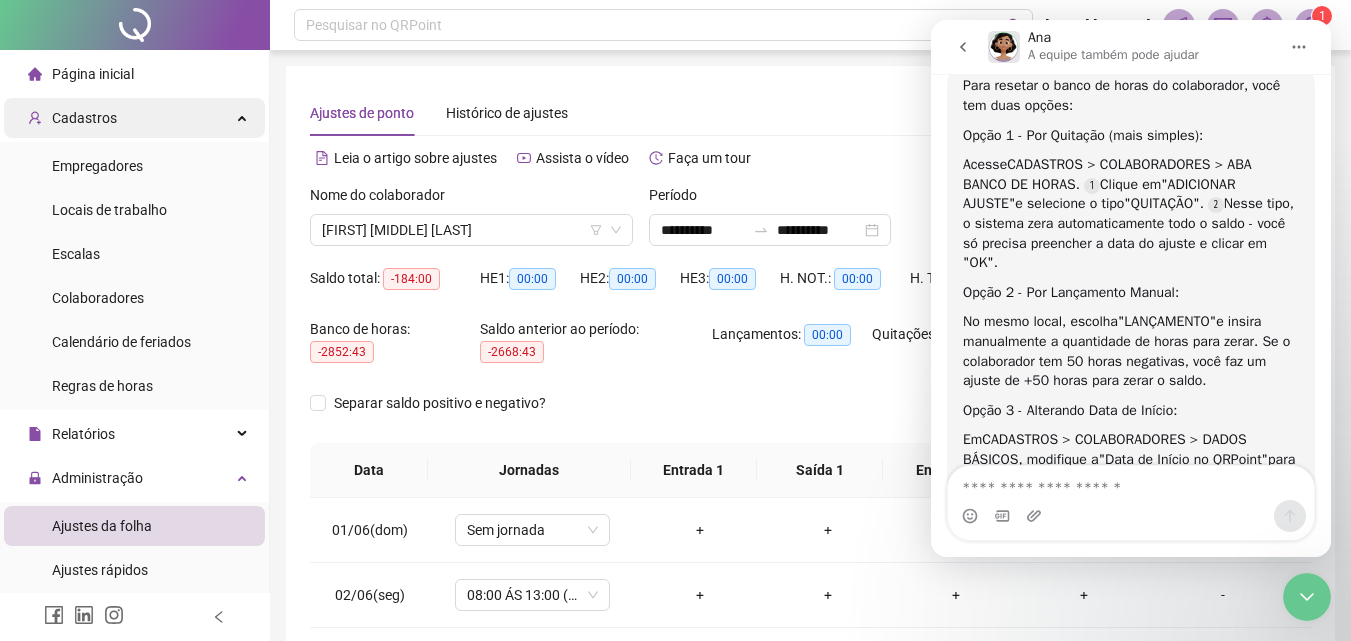 click on "Cadastros" at bounding box center (84, 118) 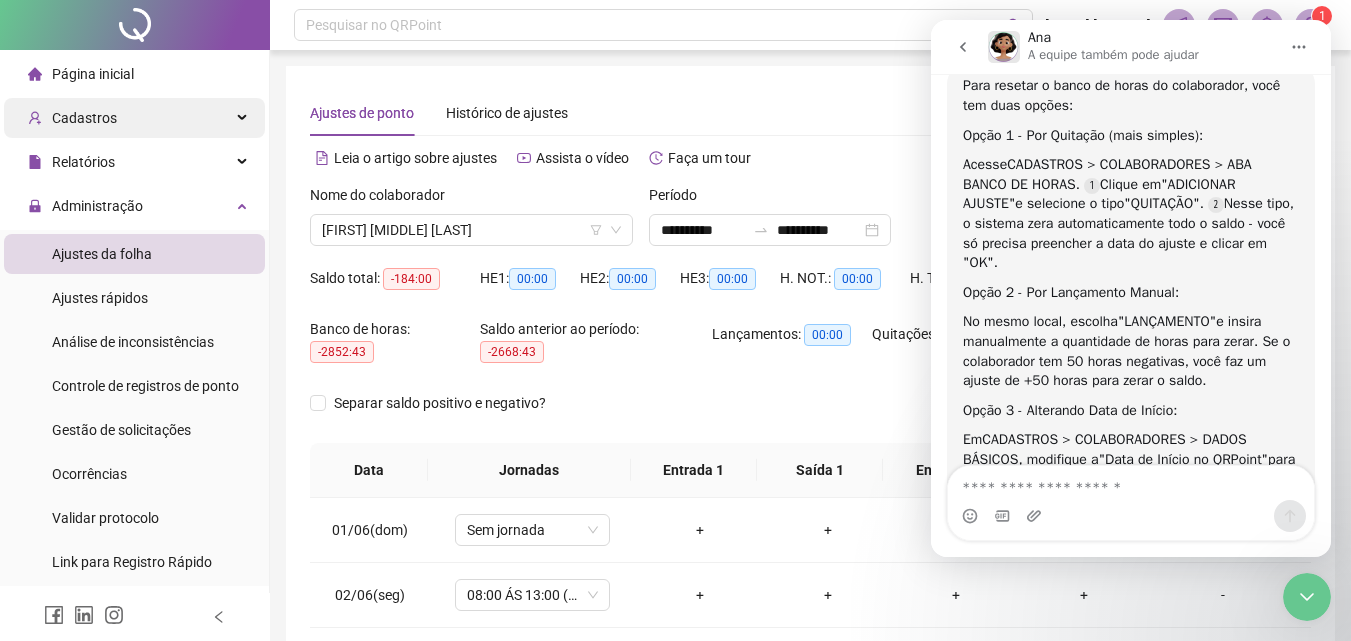 click on "Cadastros" at bounding box center [84, 118] 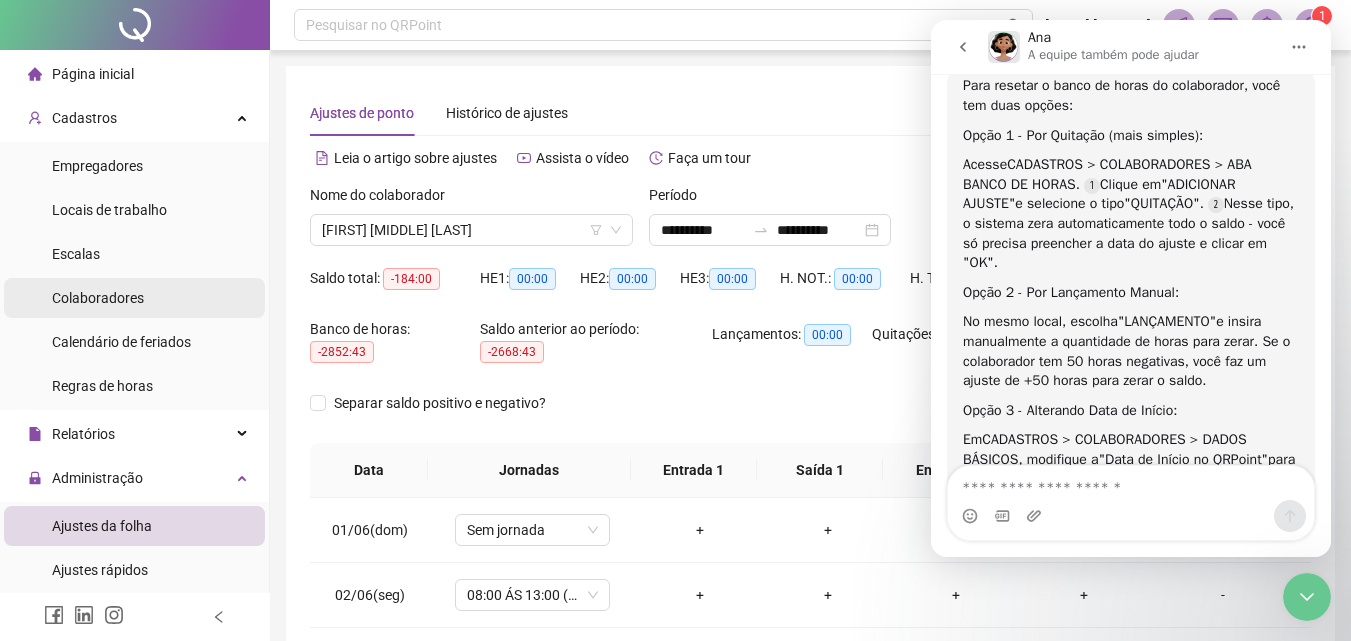 click on "Colaboradores" at bounding box center (98, 298) 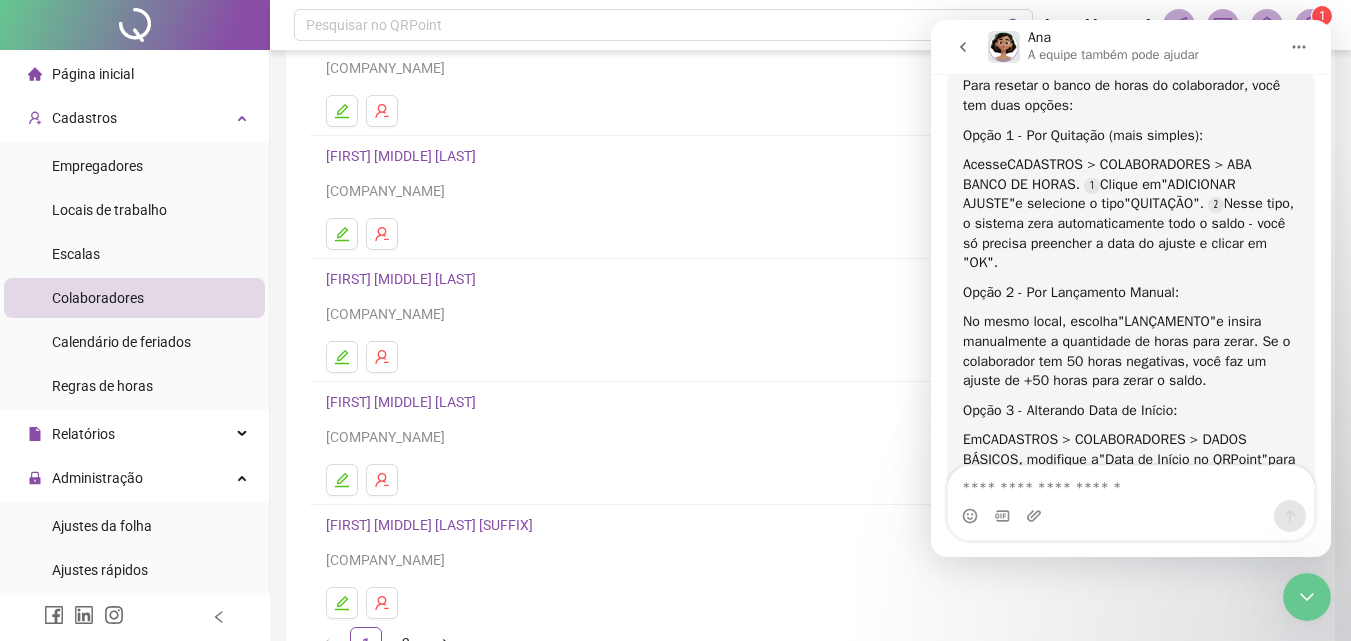 scroll, scrollTop: 326, scrollLeft: 0, axis: vertical 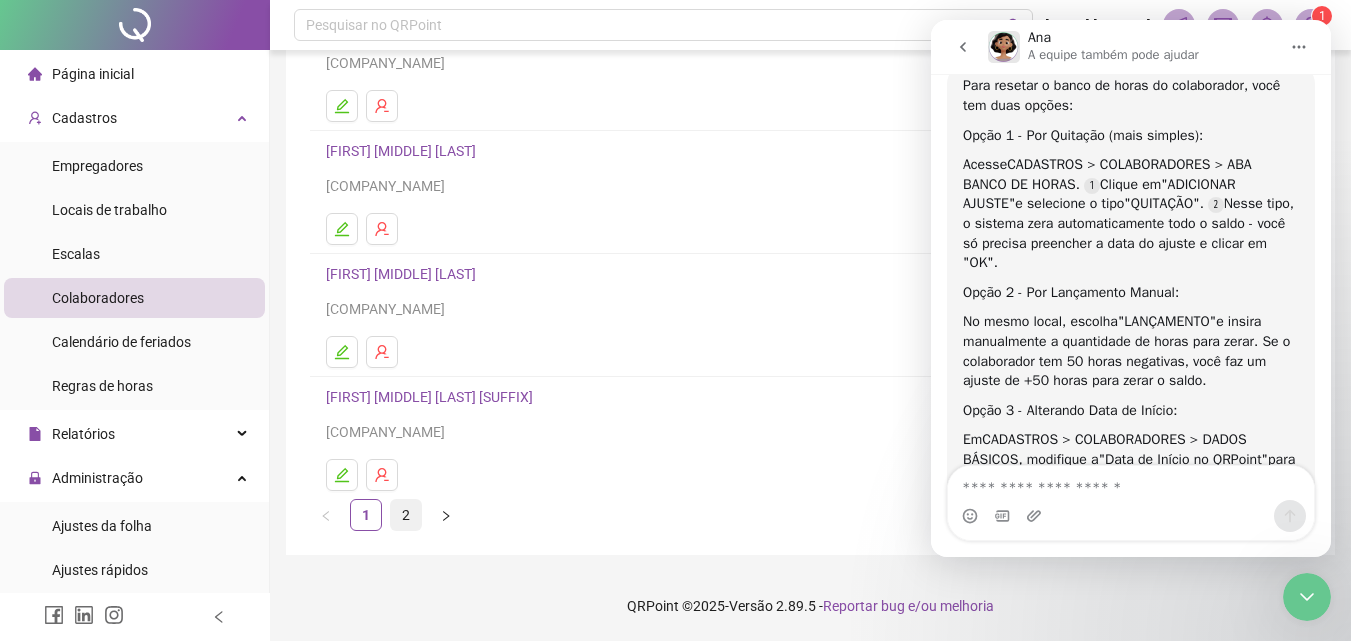 click on "2" at bounding box center [406, 515] 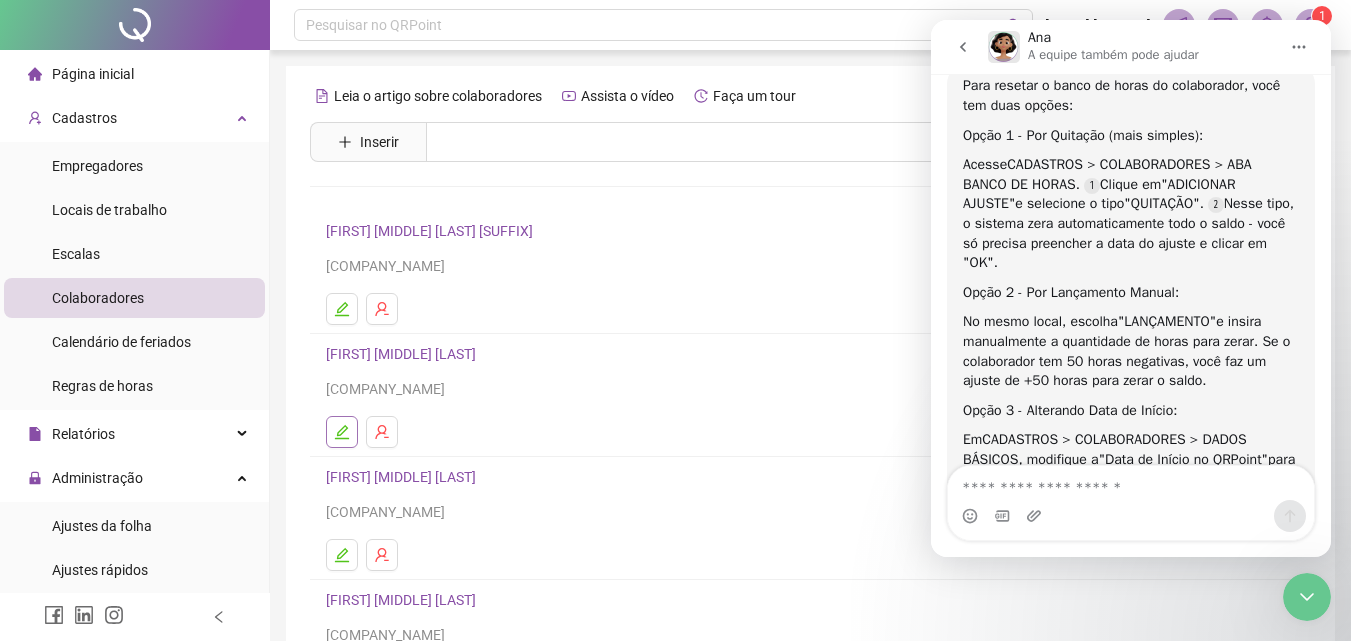 click 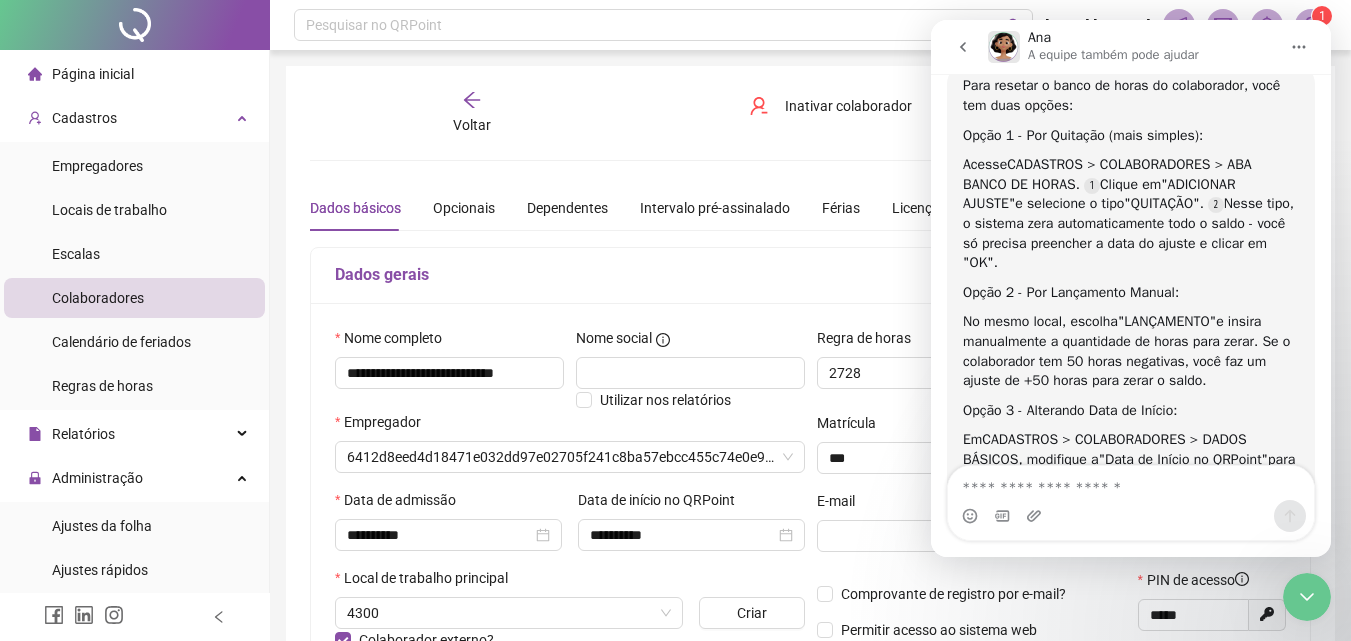 type on "**********" 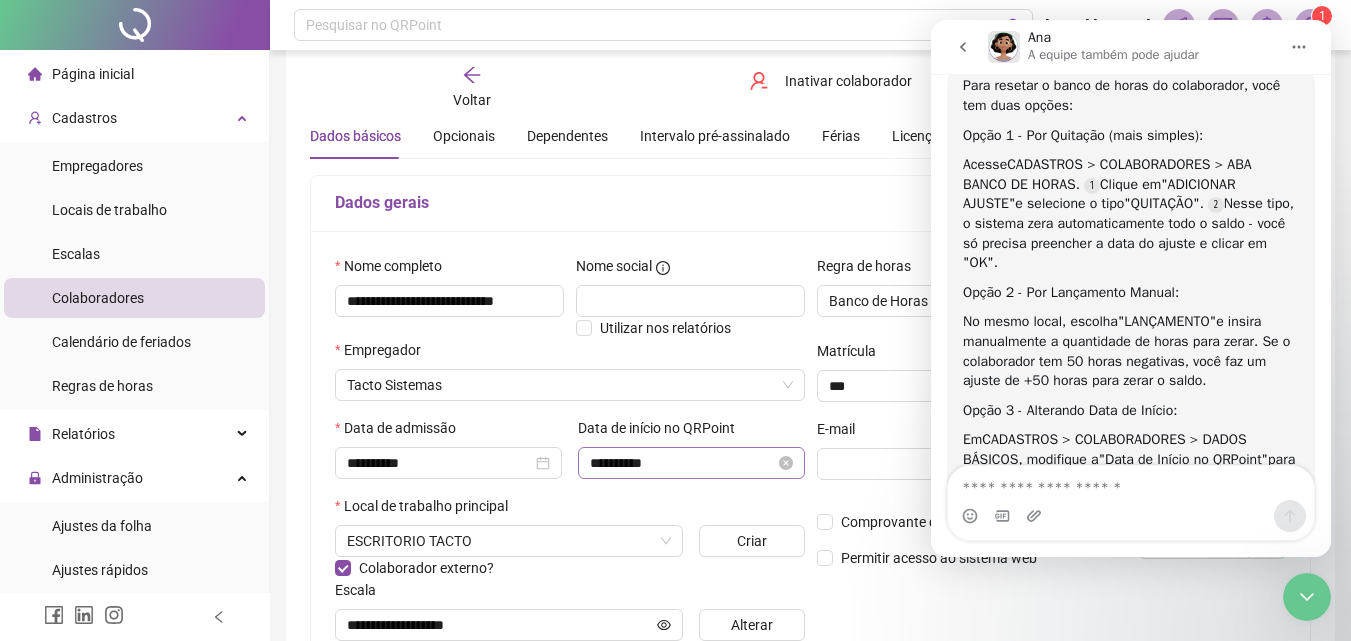 scroll, scrollTop: 100, scrollLeft: 0, axis: vertical 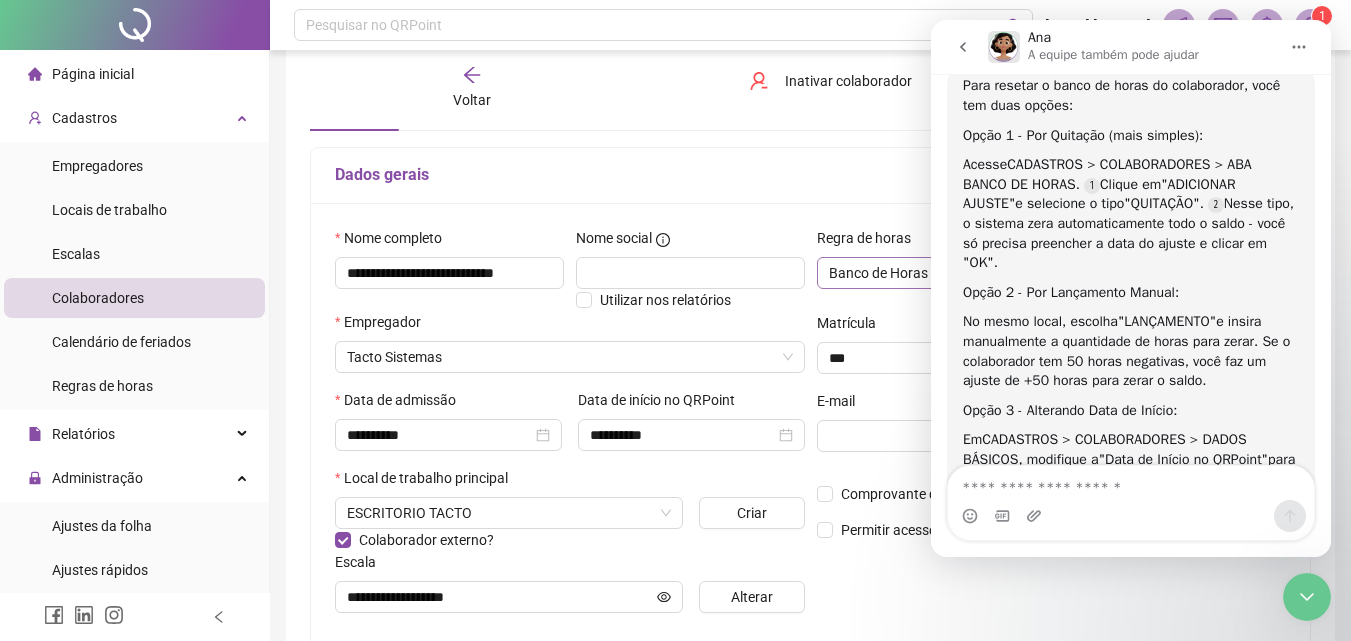 click on "Banco de Horas" at bounding box center (1011, 273) 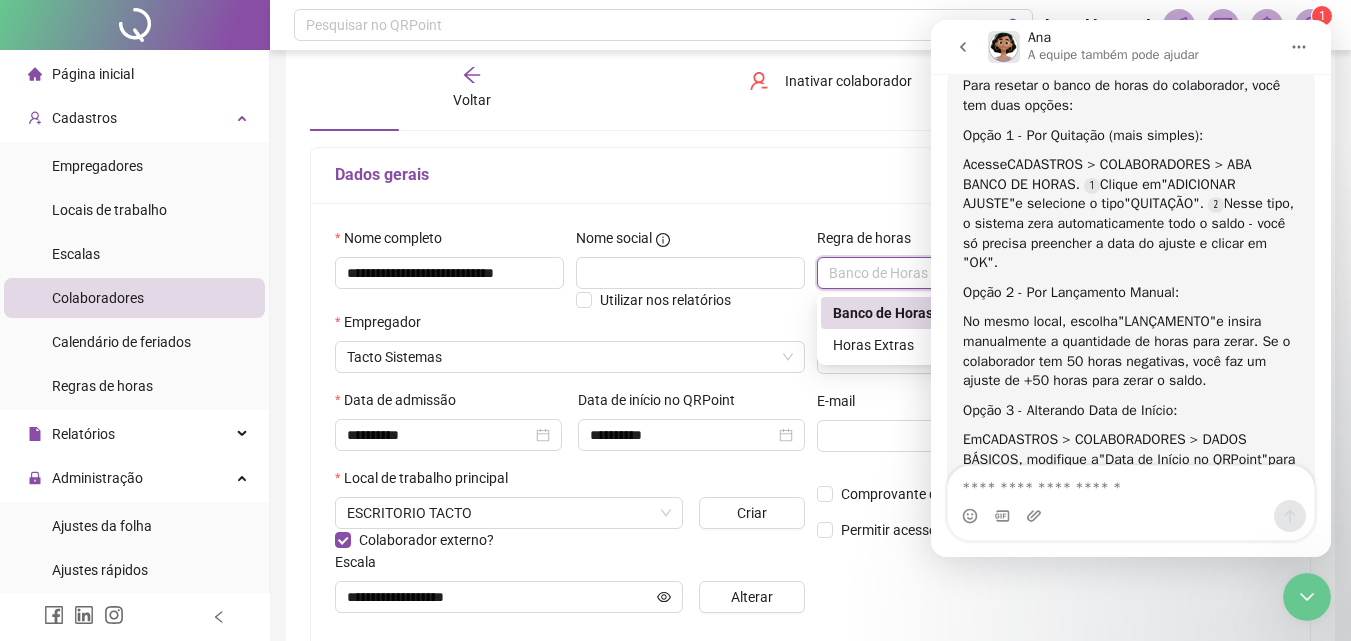 click on "Banco de Horas" at bounding box center [1011, 273] 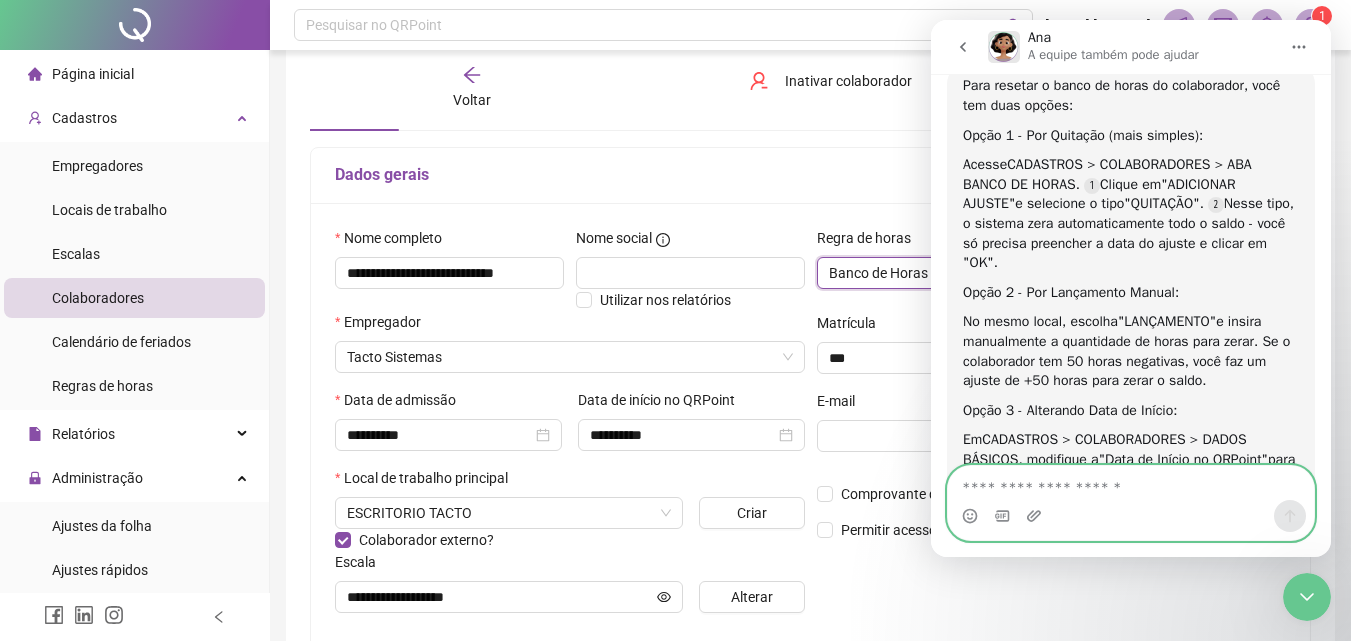 click at bounding box center (1131, 483) 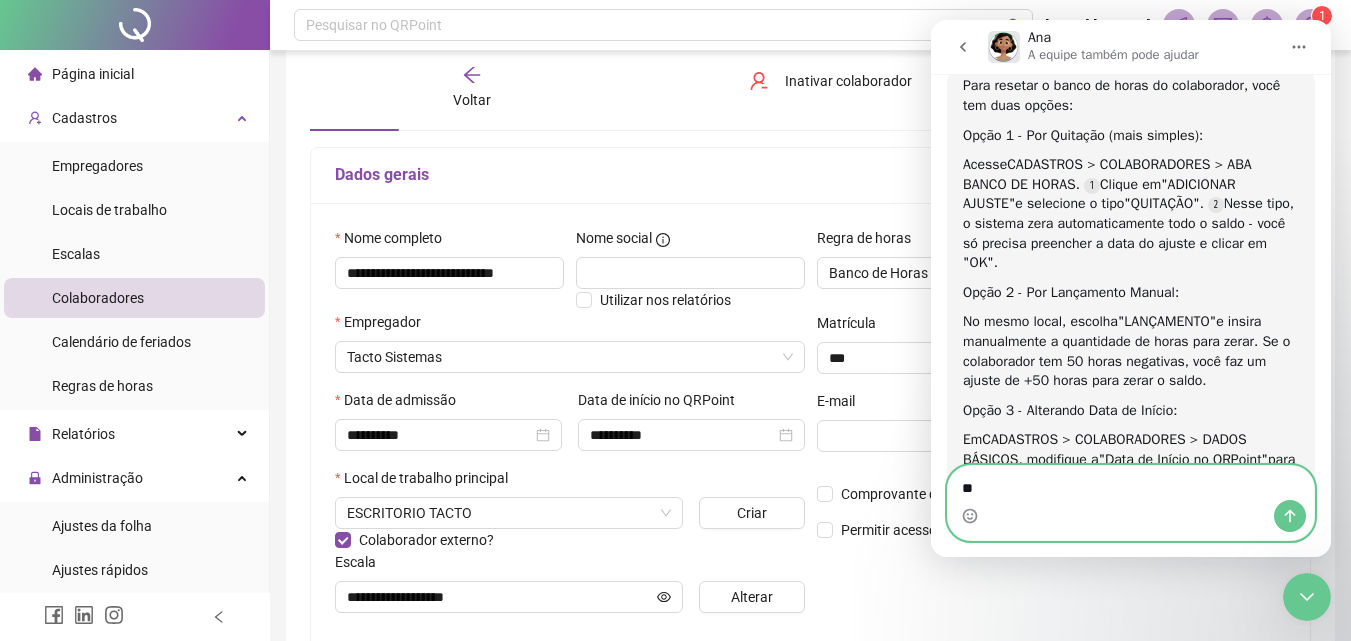 type on "*" 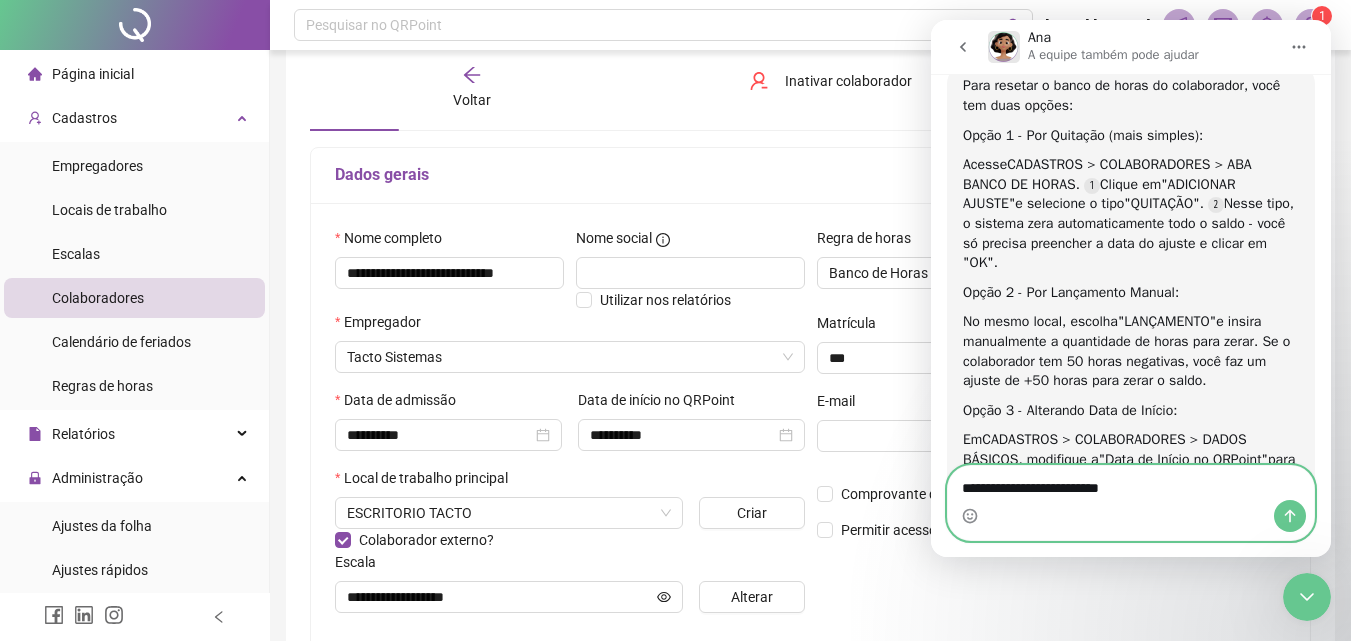 type on "**********" 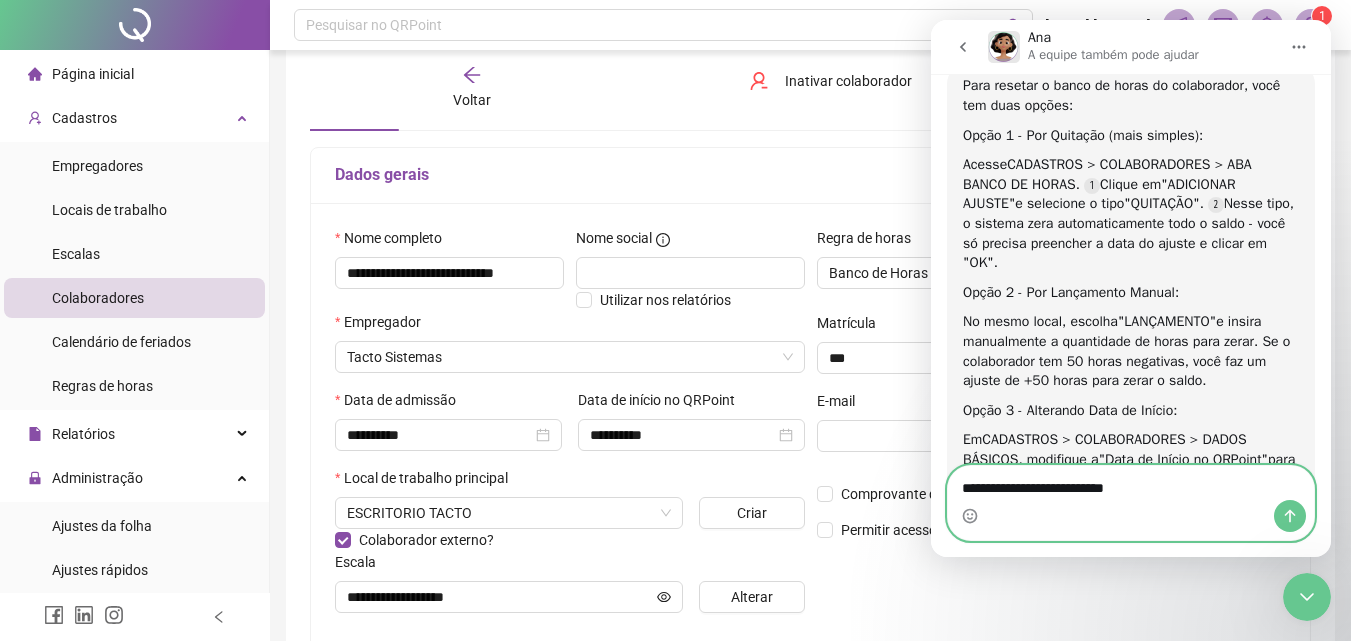 type 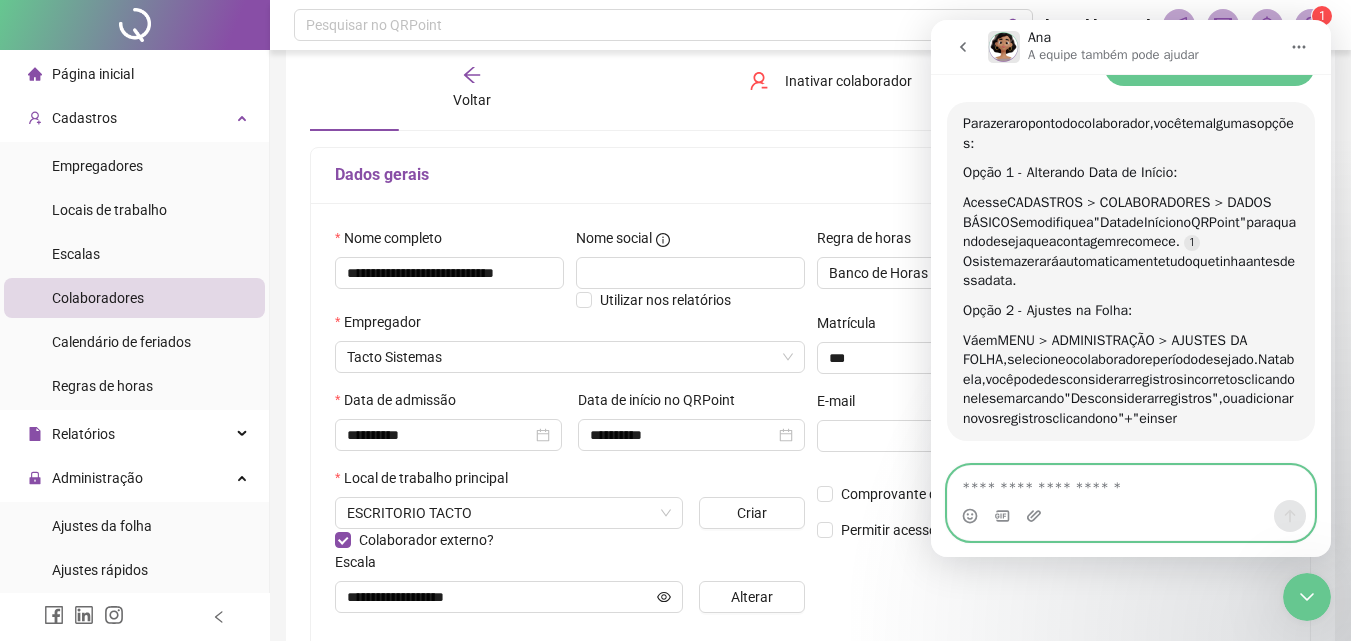 scroll, scrollTop: 1887, scrollLeft: 0, axis: vertical 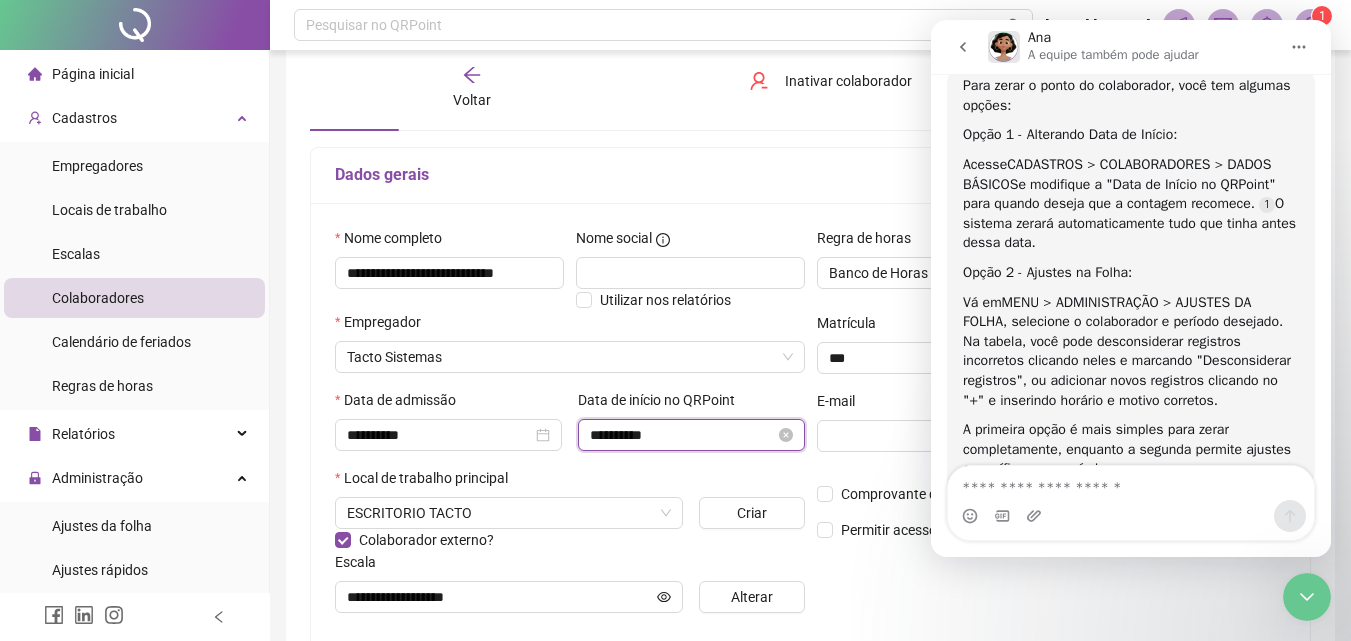 click on "**********" at bounding box center (682, 435) 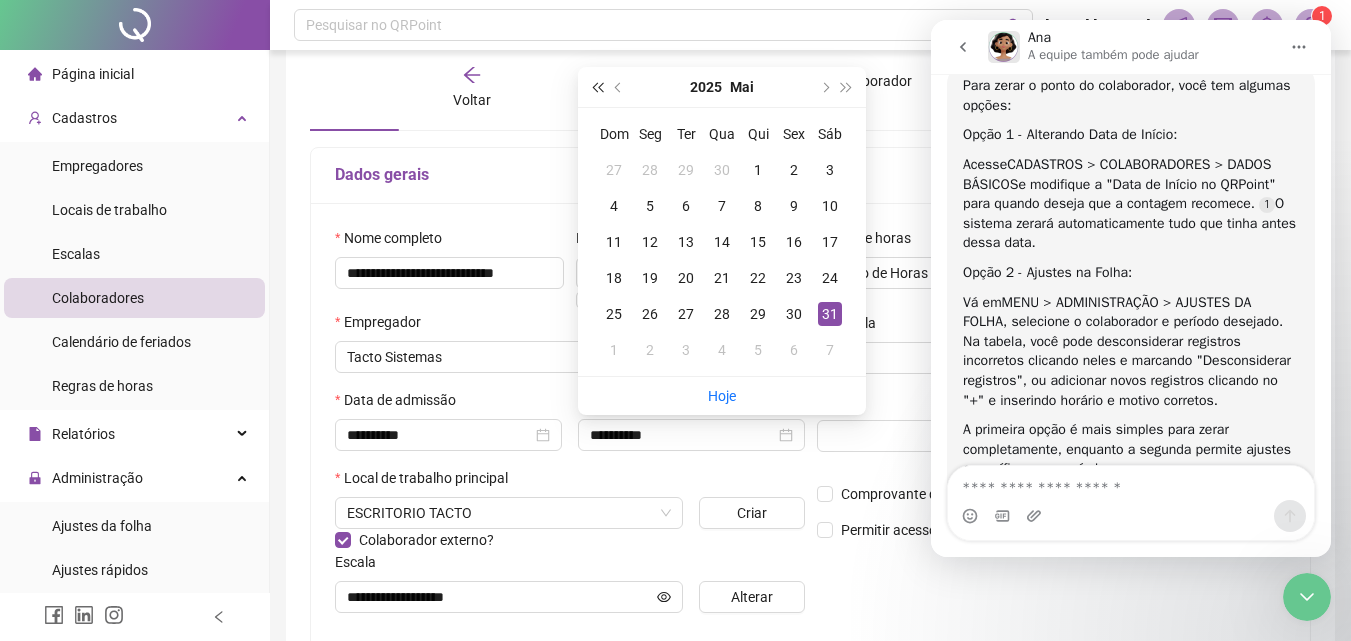 click at bounding box center (597, 87) 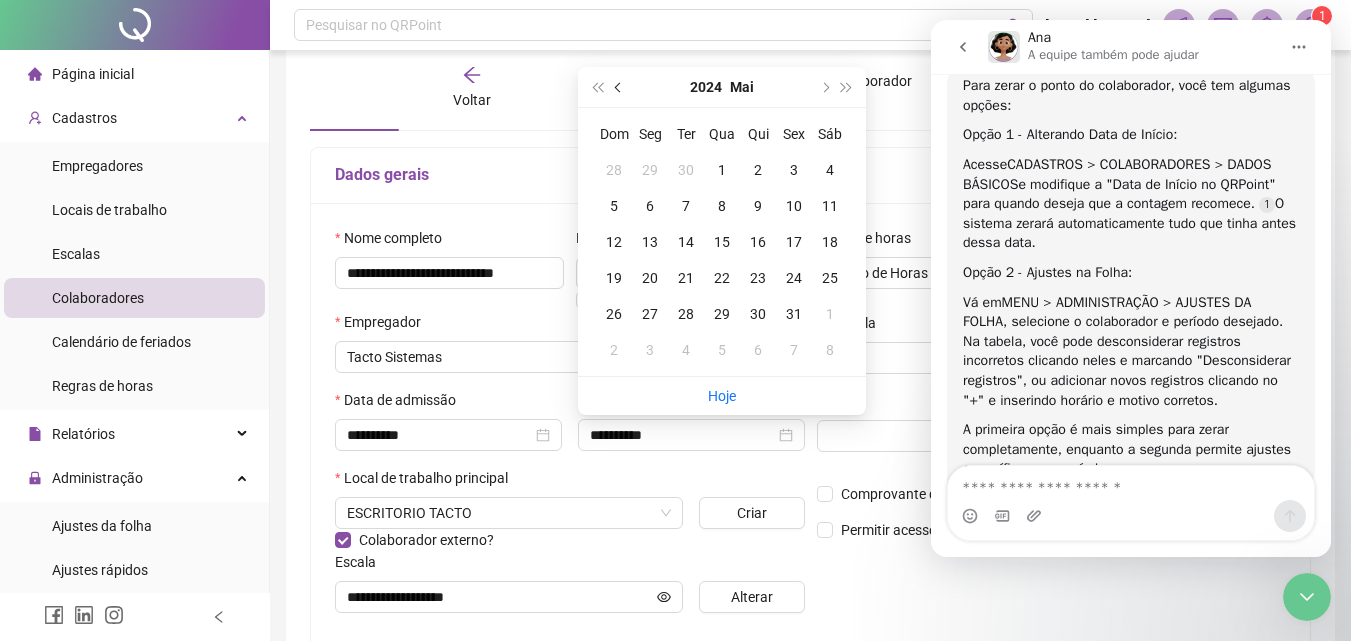 click at bounding box center (619, 87) 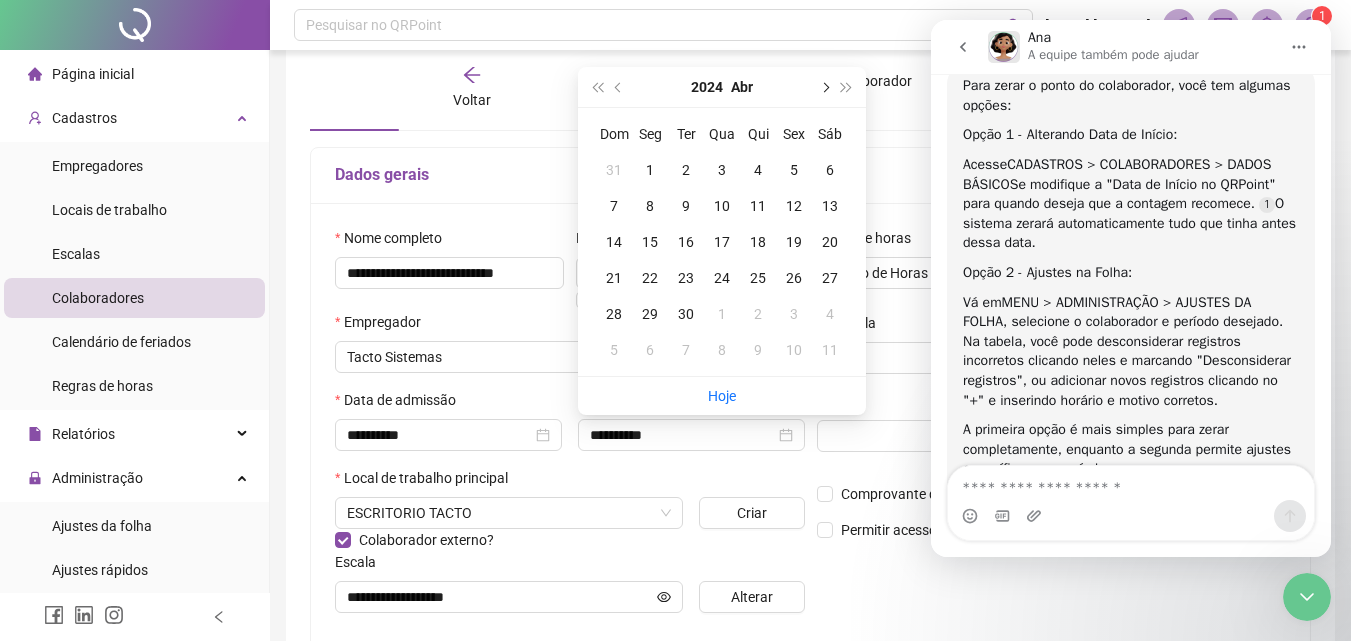click at bounding box center [824, 87] 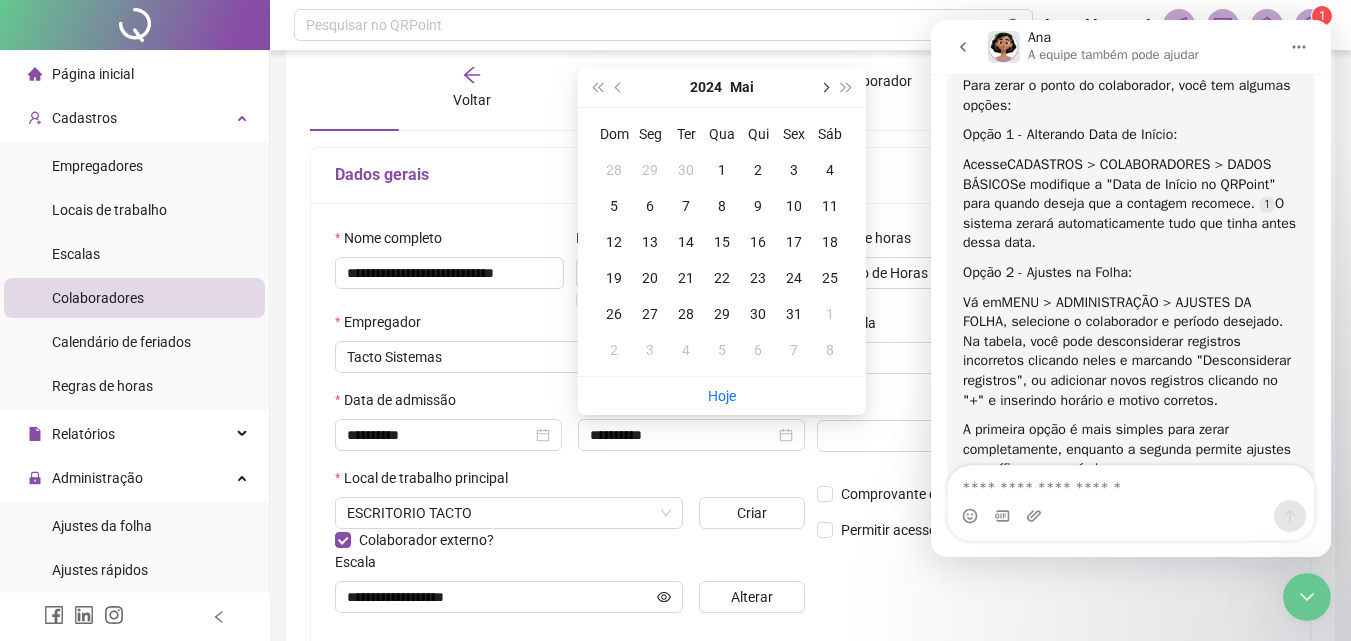 click at bounding box center (824, 87) 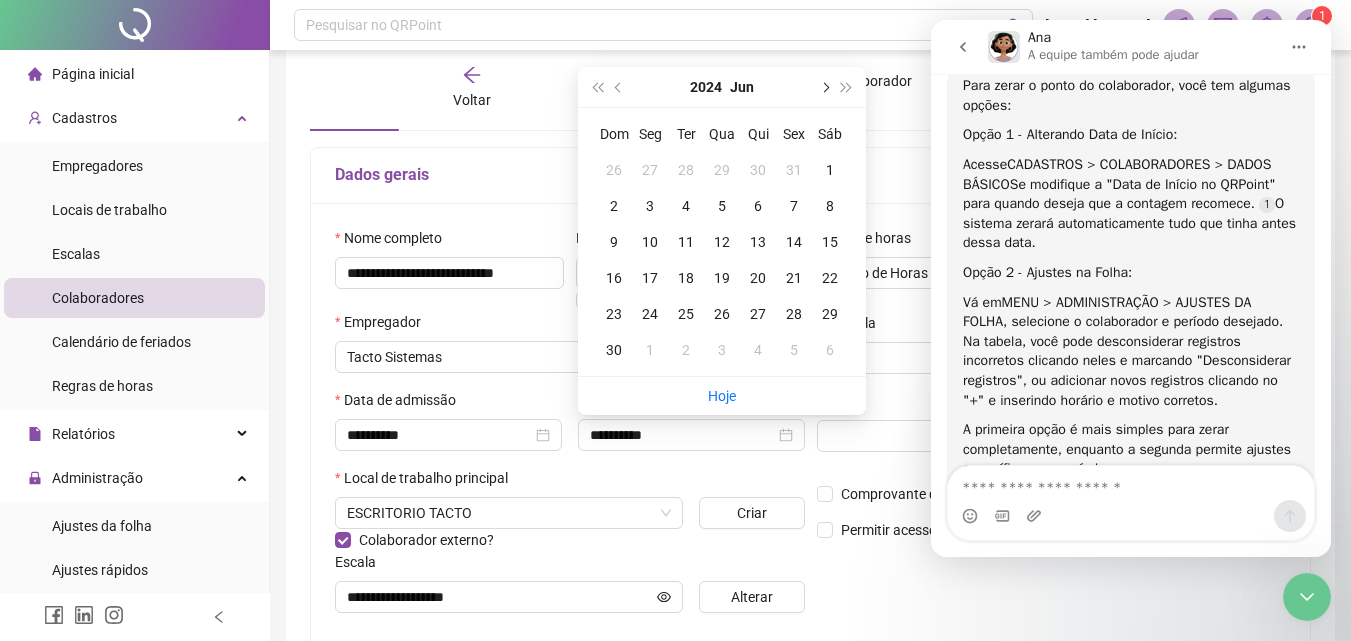 click at bounding box center (824, 87) 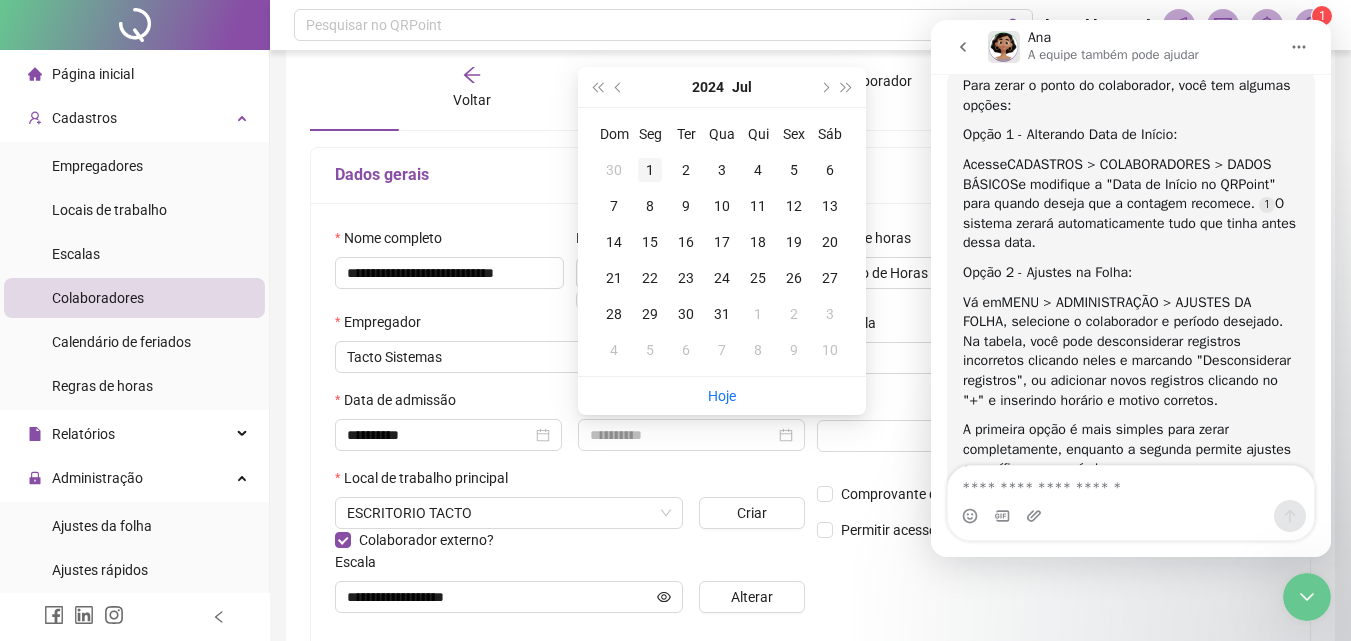 type on "**********" 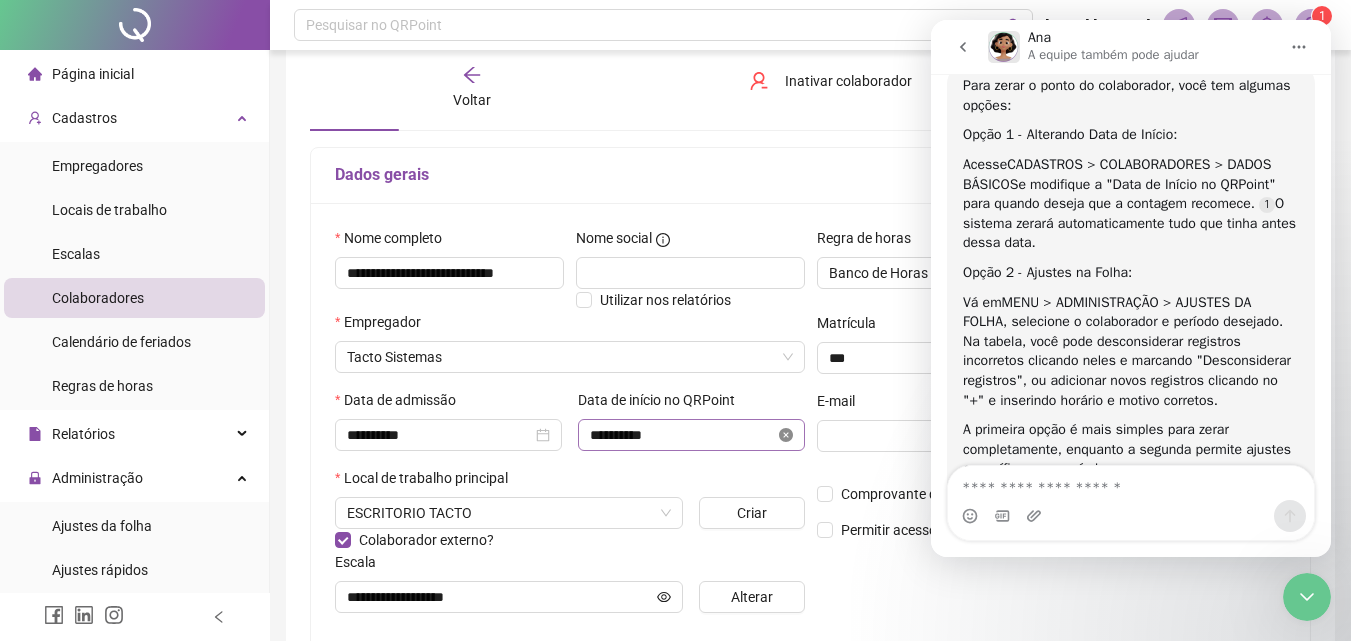 click 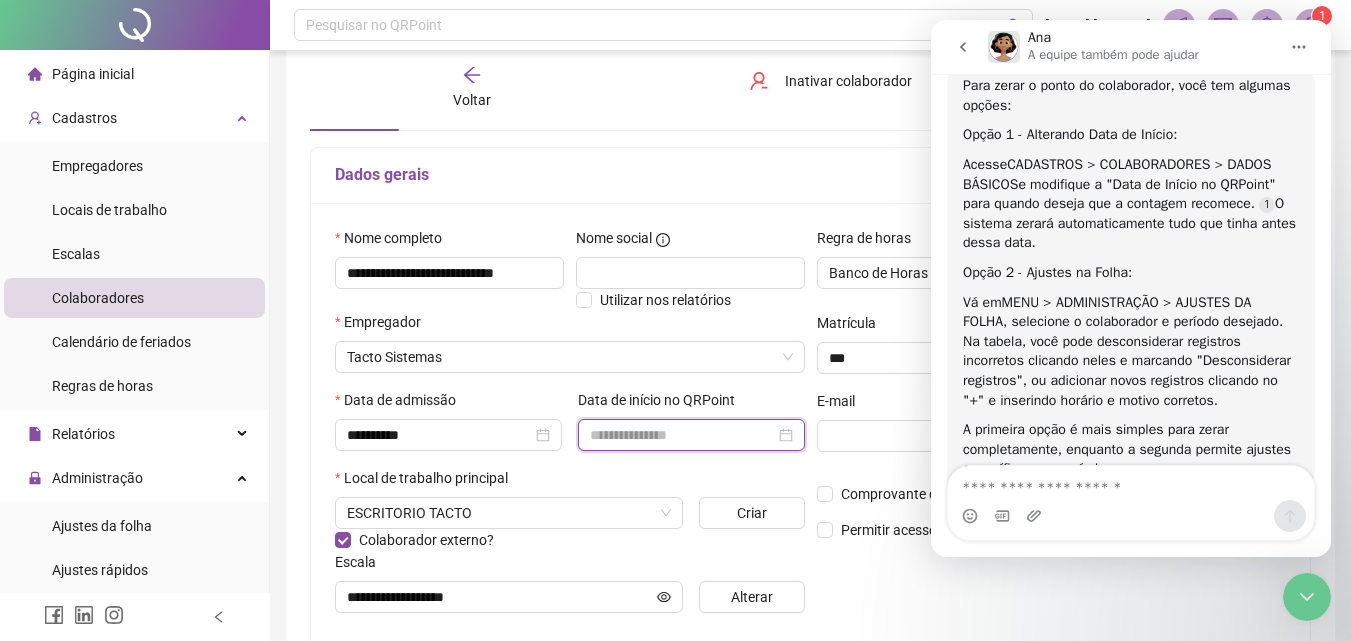 click at bounding box center [682, 435] 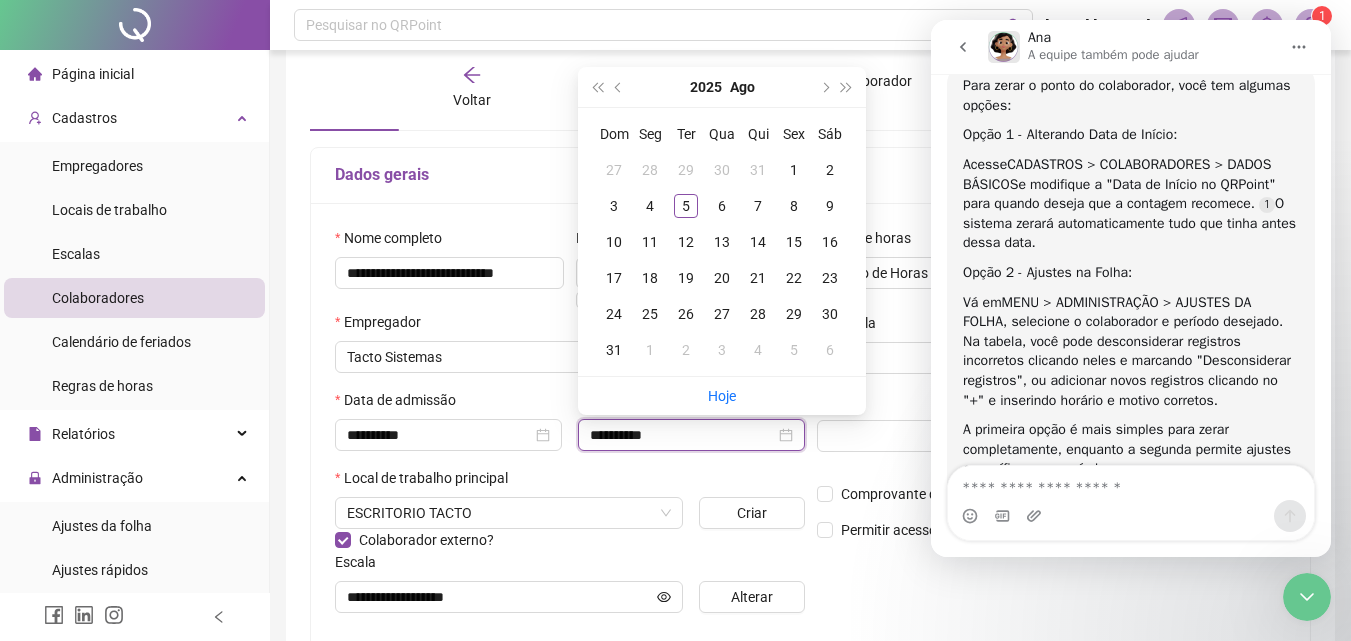 type on "**********" 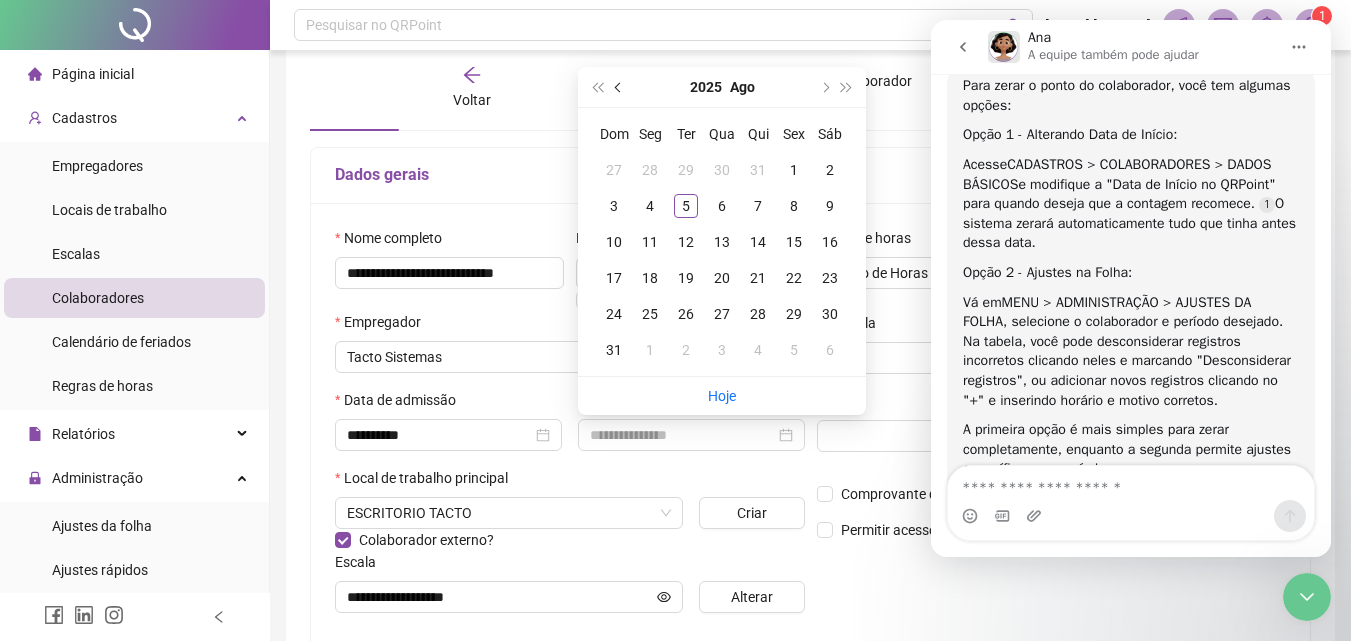 click at bounding box center (620, 87) 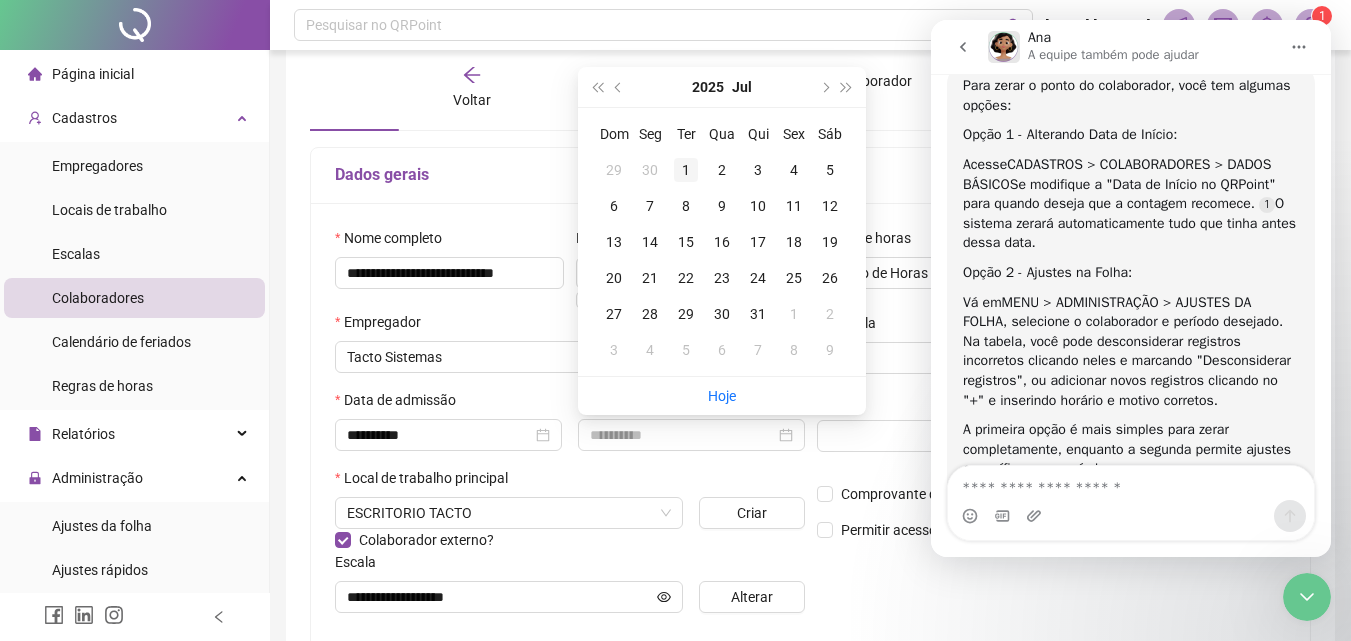 type on "**********" 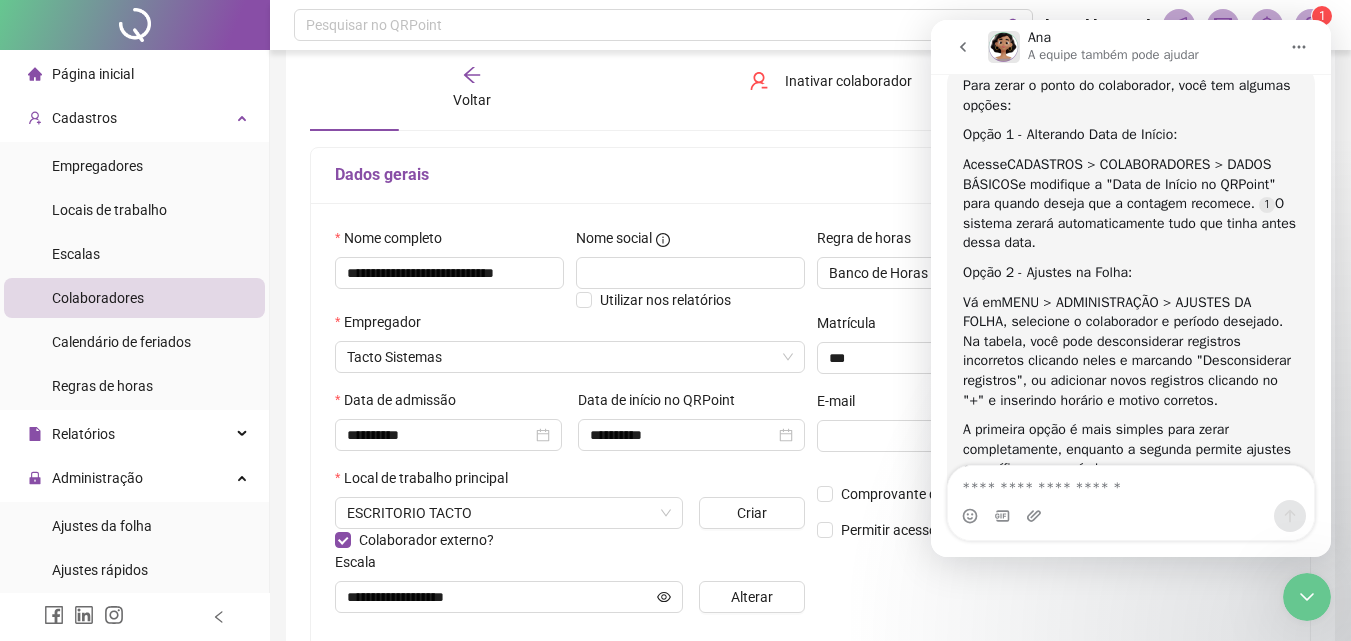 click 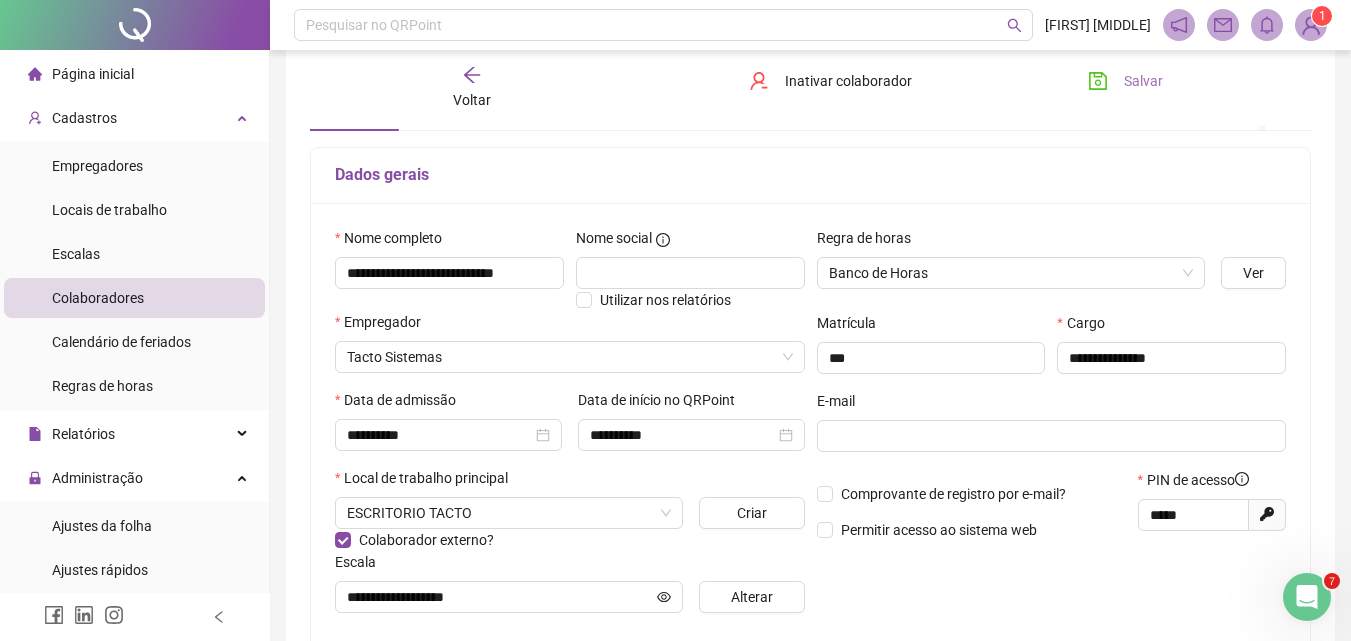 click on "Salvar" at bounding box center (1143, 81) 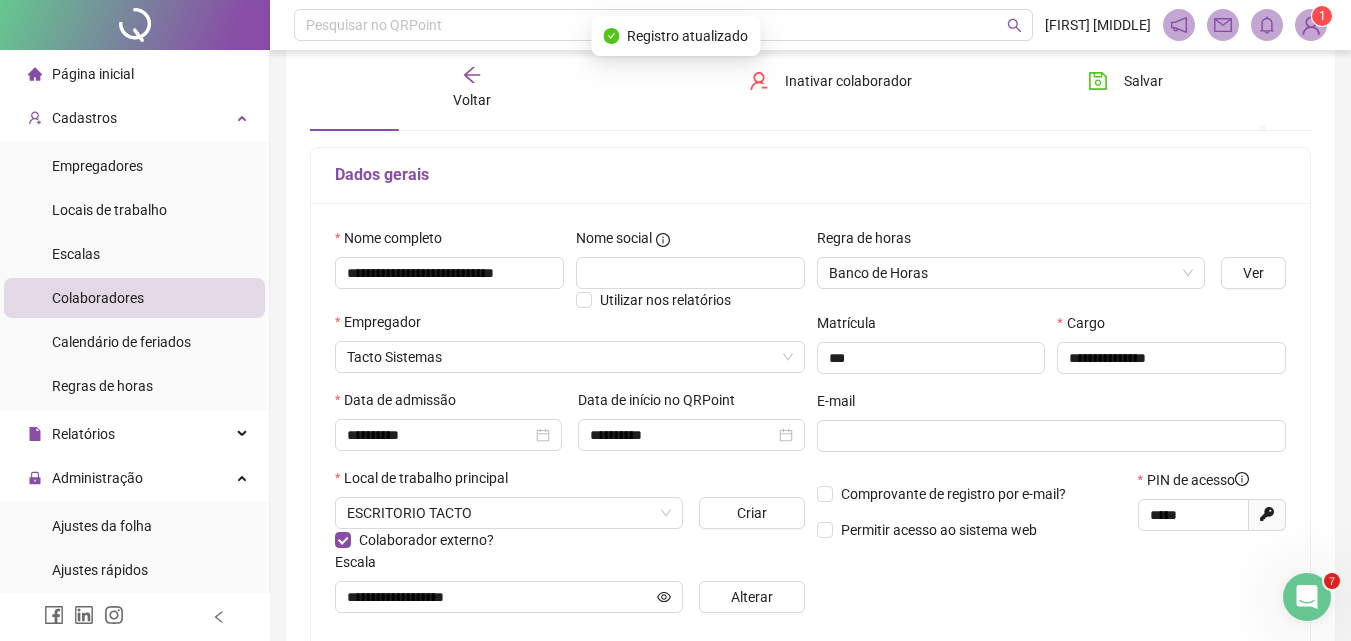 click on "Página inicial" at bounding box center (93, 74) 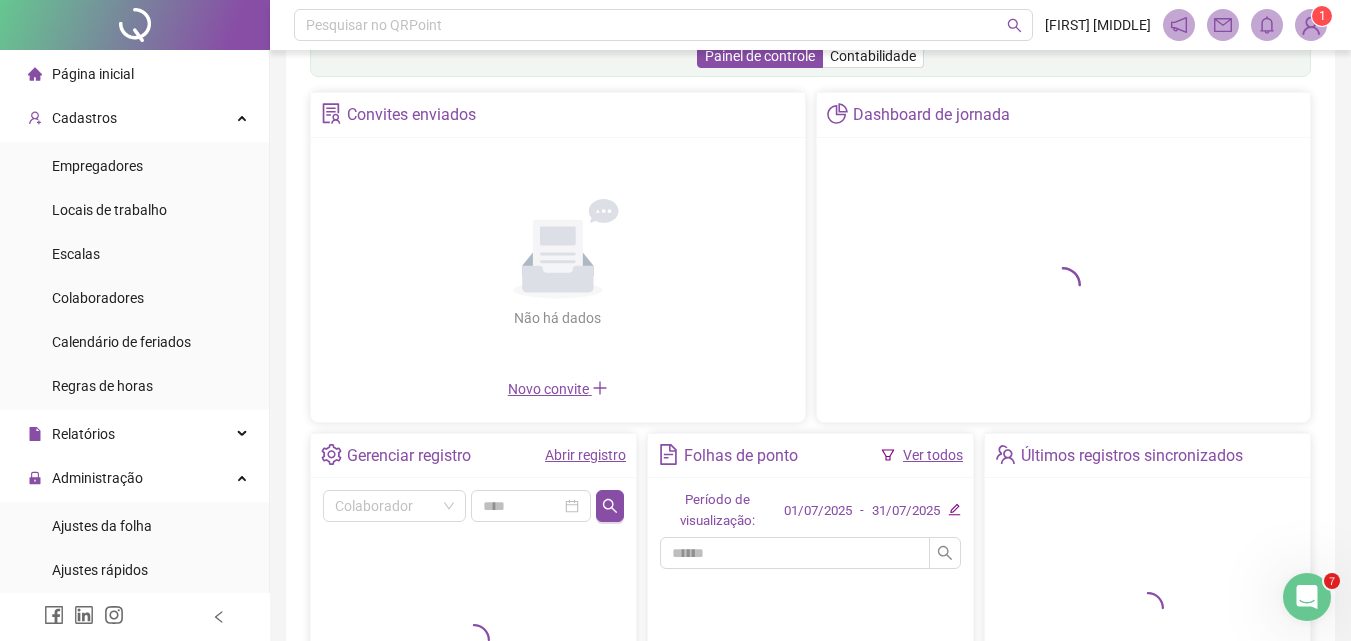 scroll, scrollTop: 0, scrollLeft: 0, axis: both 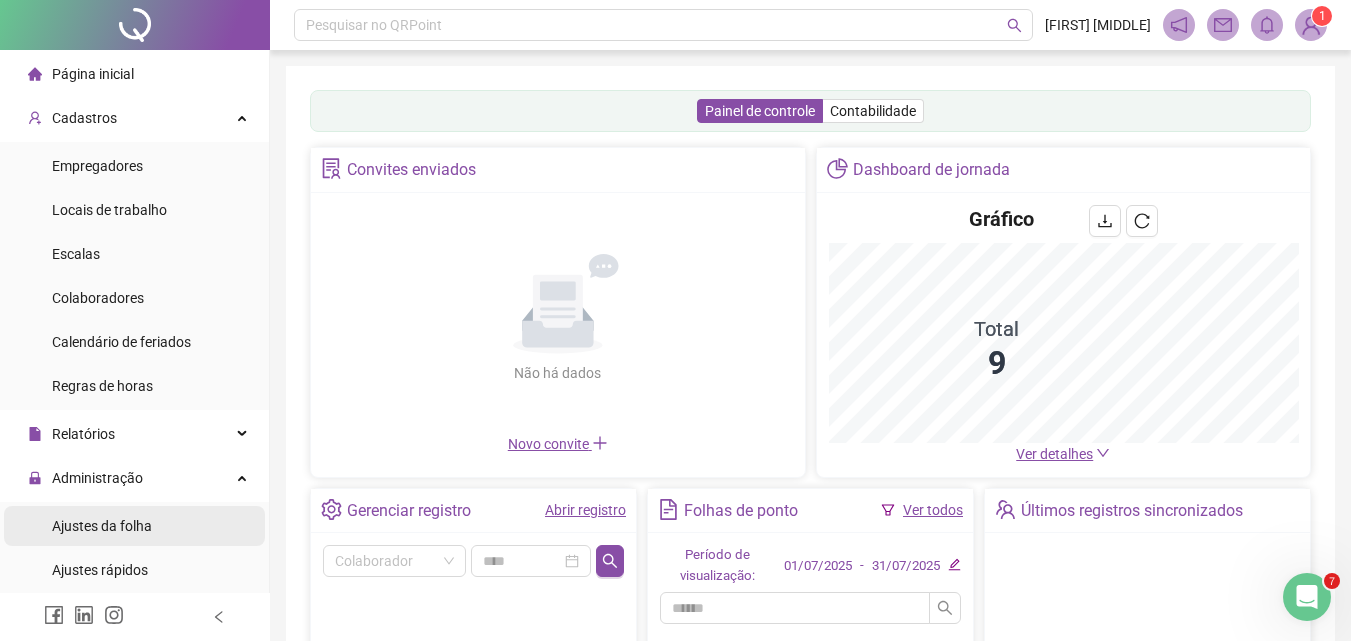click on "Ajustes da folha" at bounding box center [102, 526] 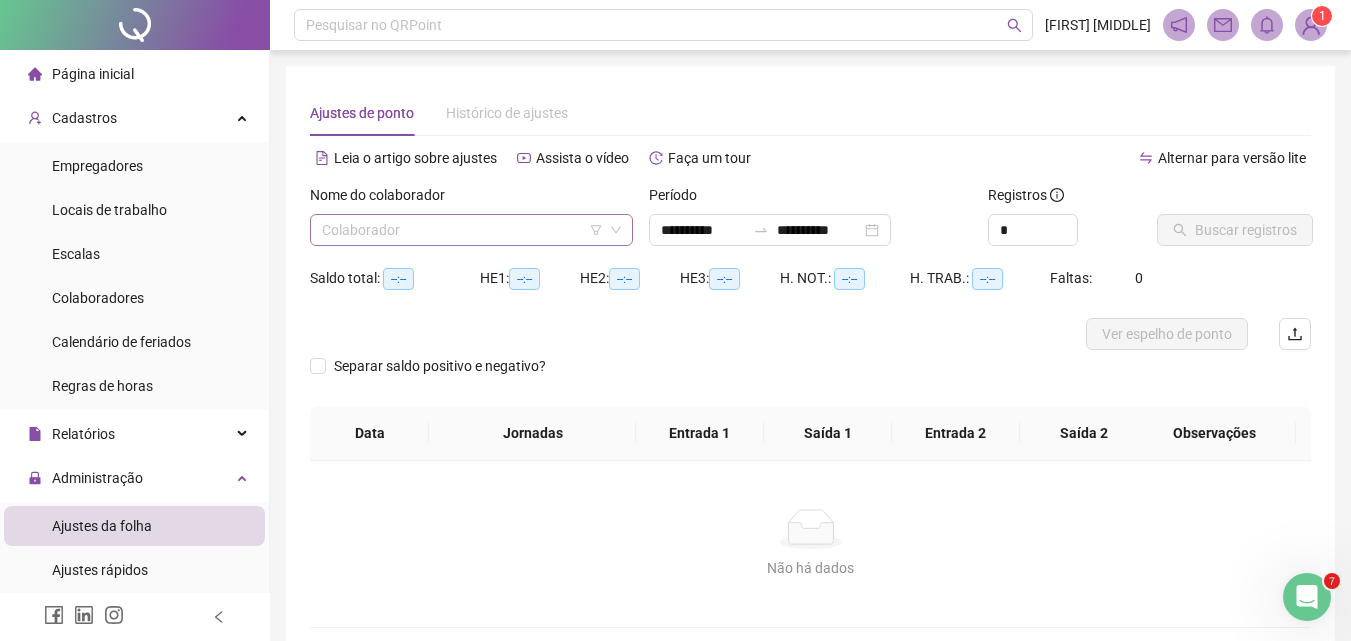 click at bounding box center (462, 230) 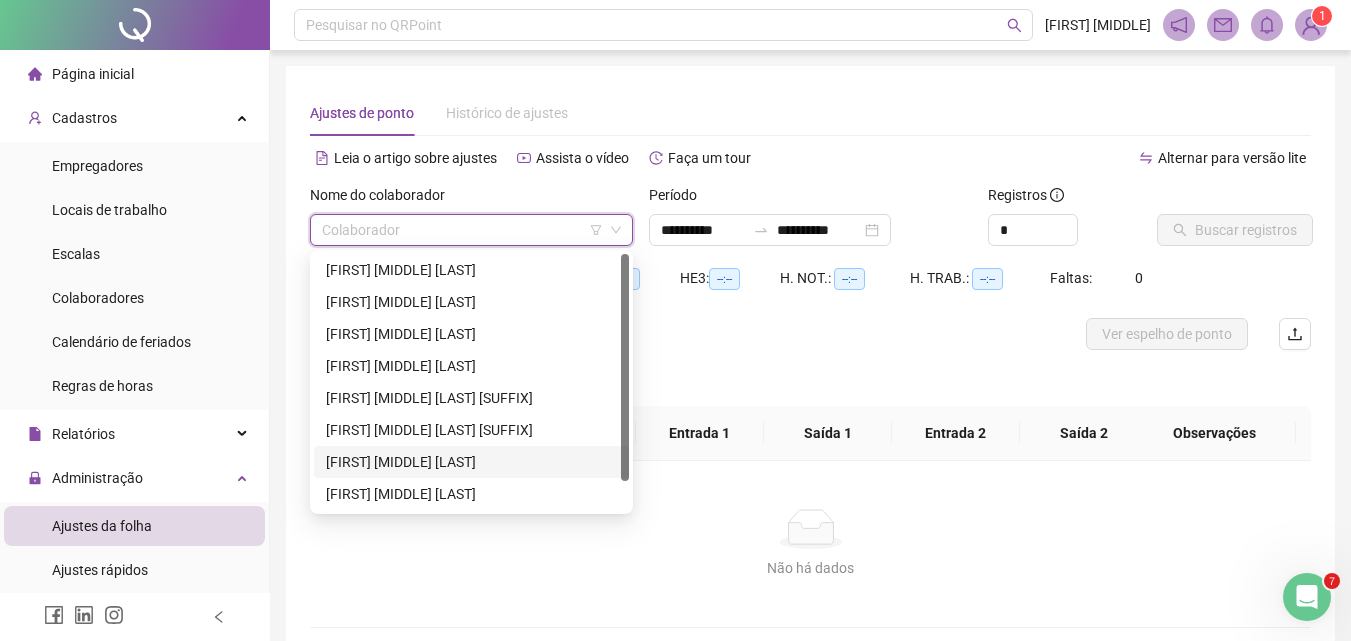 click on "[FIRST] [MIDDLE] [LAST]" at bounding box center [471, 462] 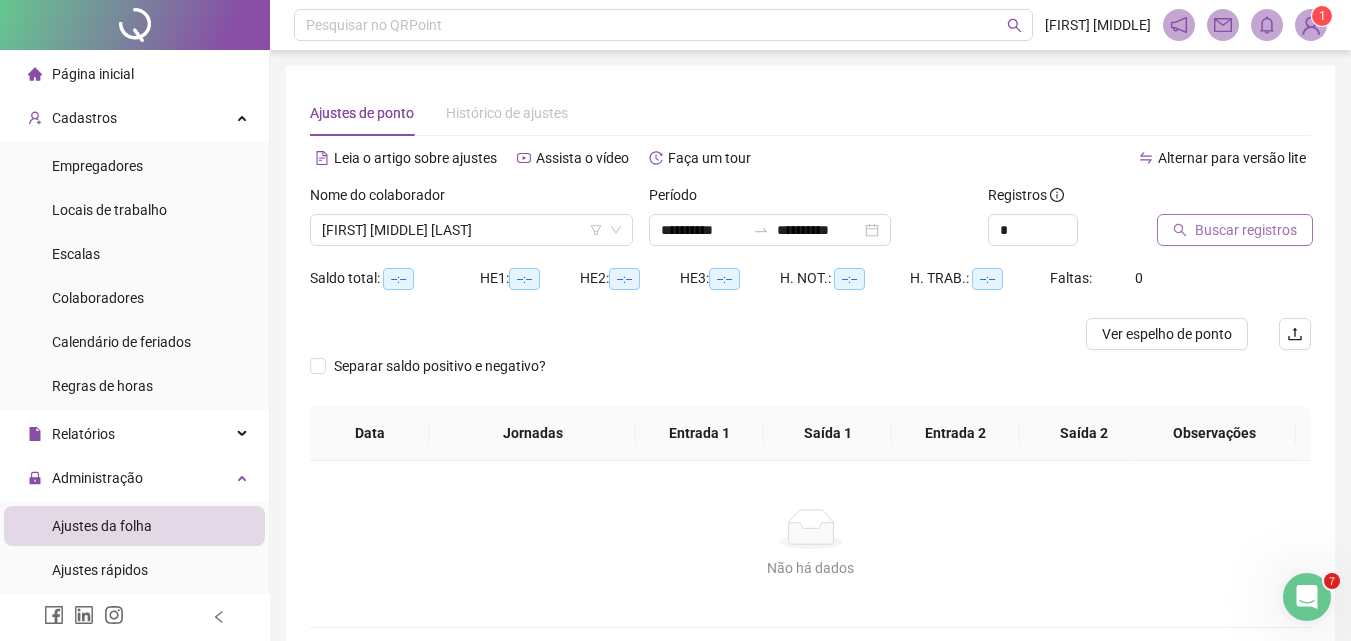 click on "Buscar registros" at bounding box center (1246, 230) 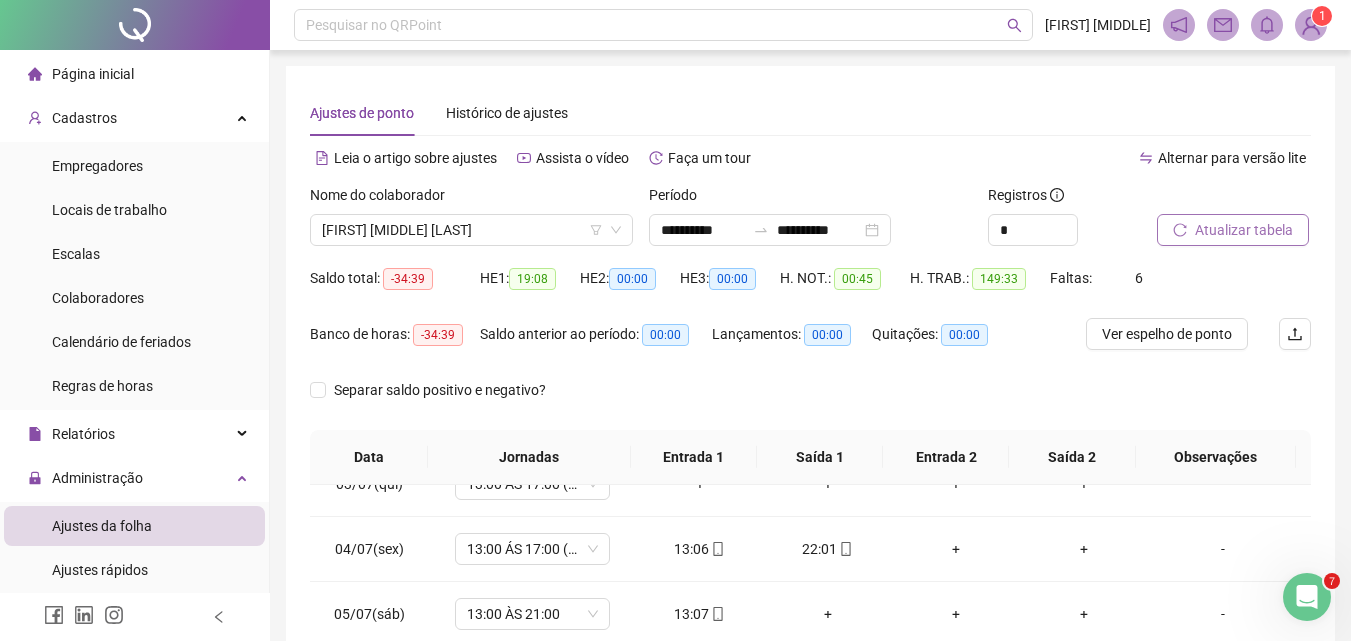 scroll, scrollTop: 0, scrollLeft: 0, axis: both 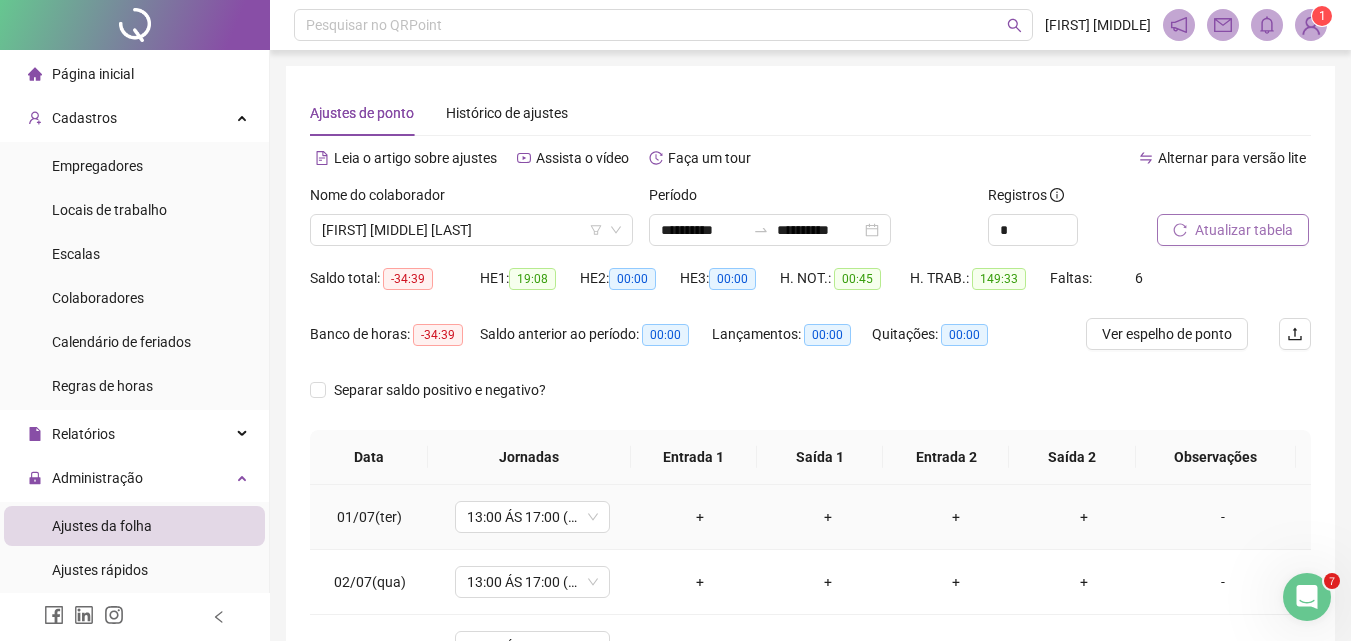click on "+" at bounding box center (700, 517) 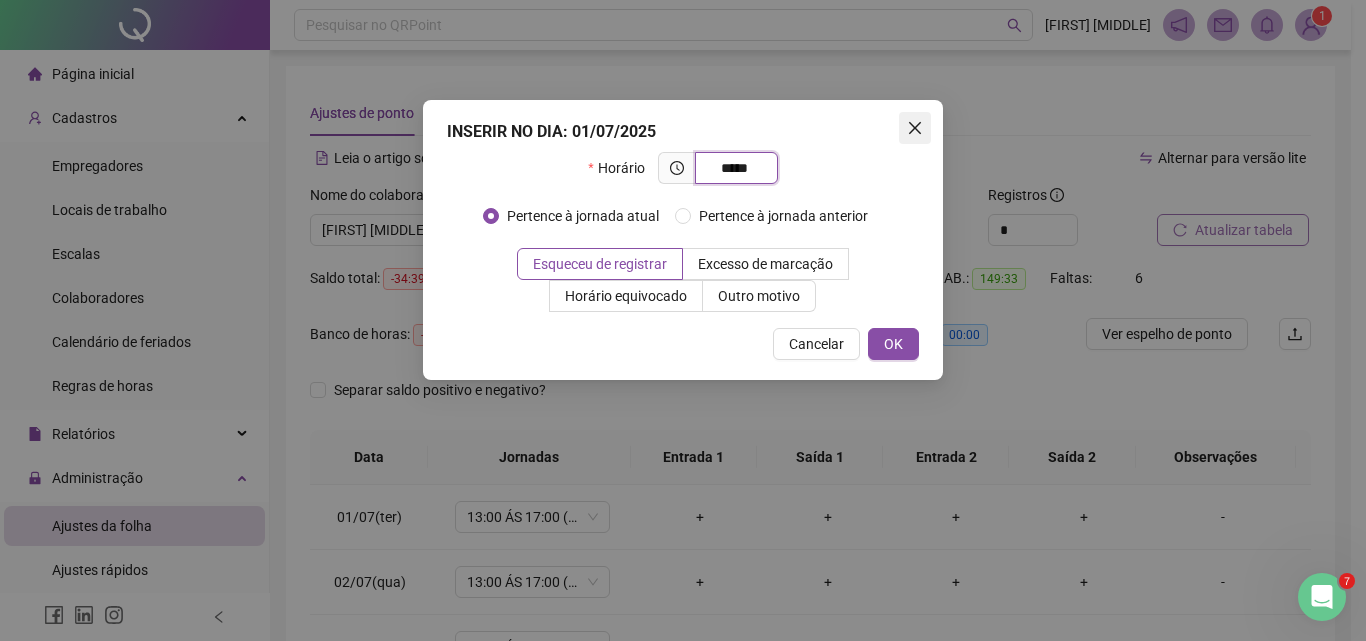 type on "*****" 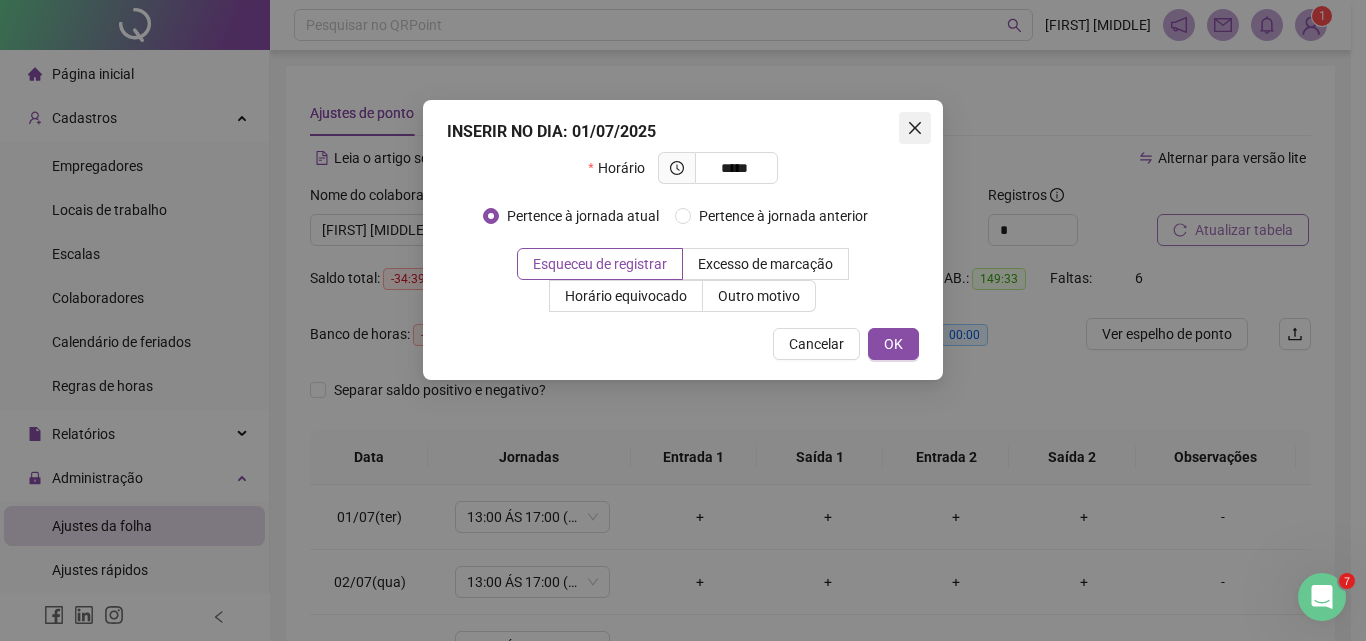 click 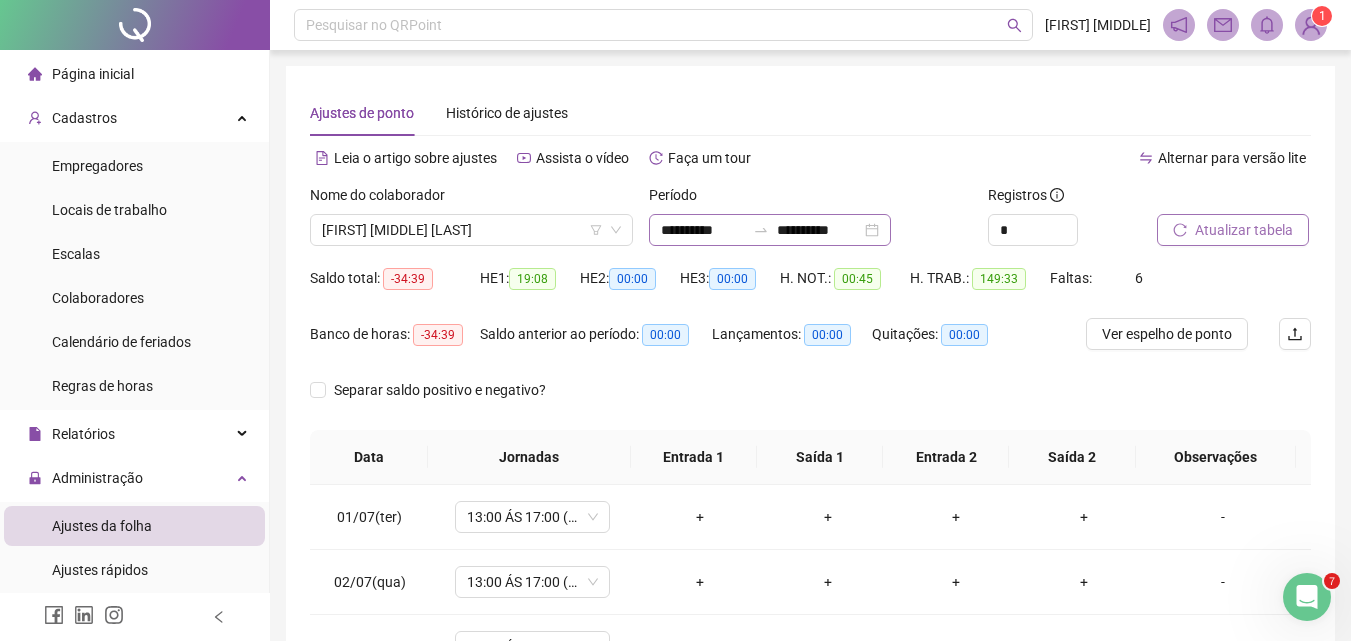 click on "**********" at bounding box center (770, 230) 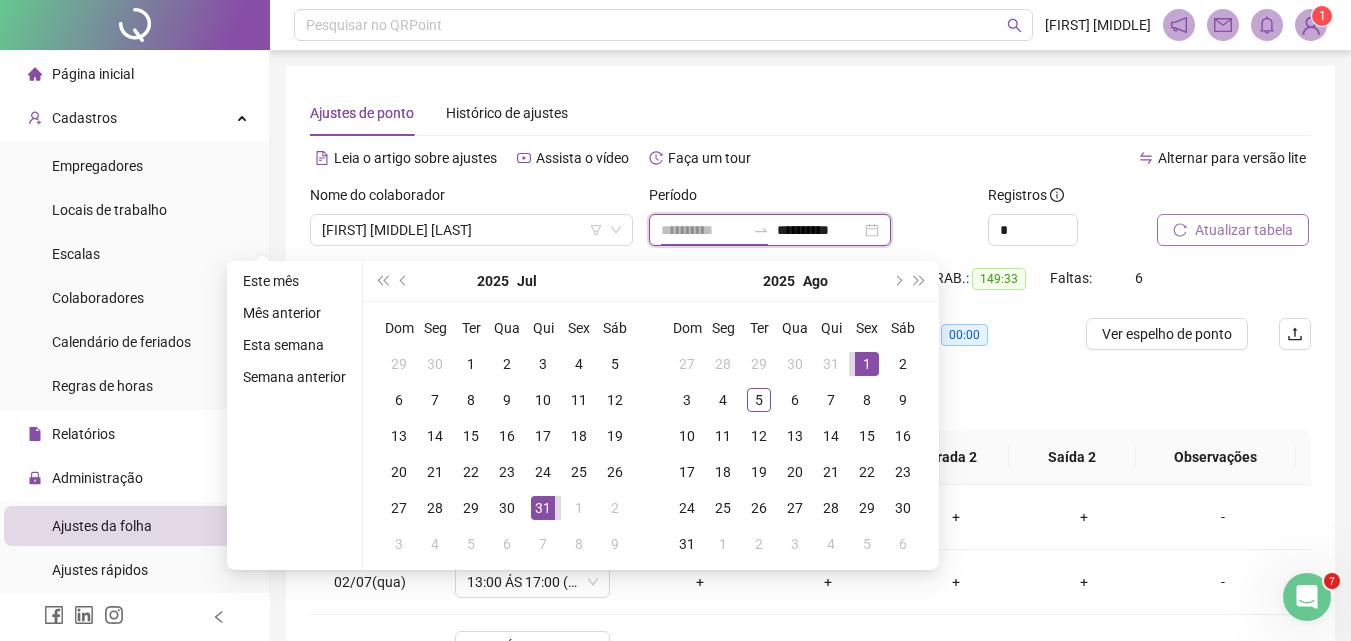 type on "**********" 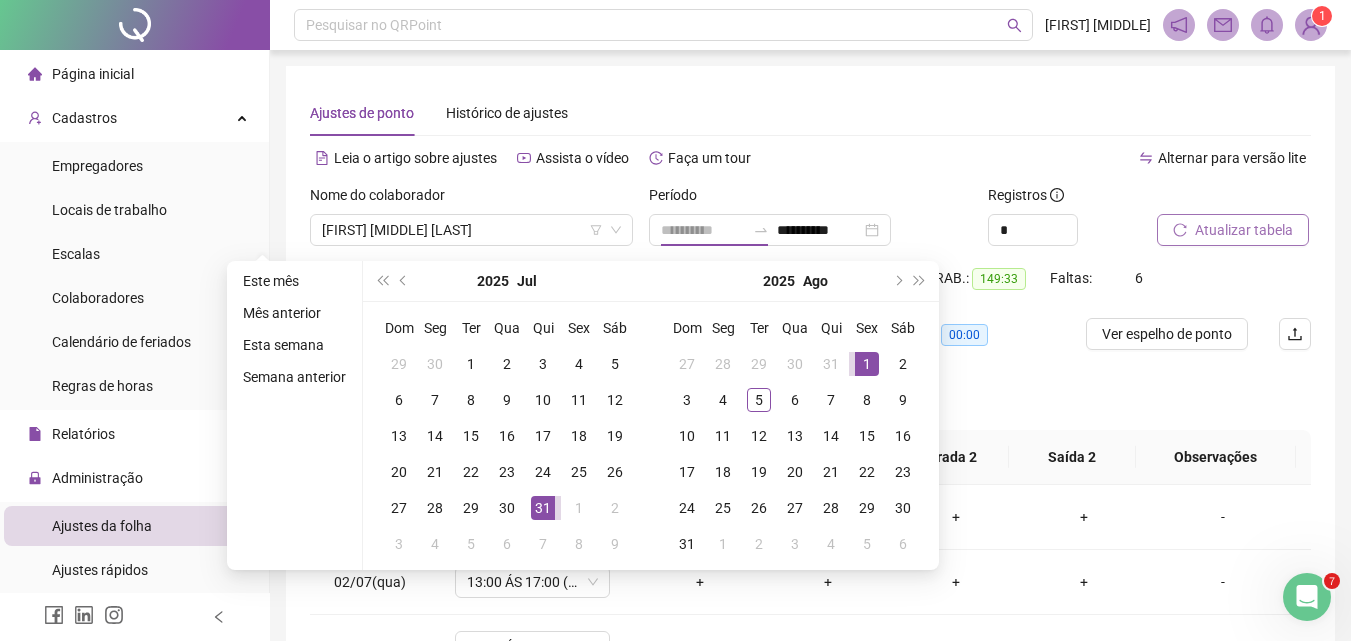 click on "1" at bounding box center [867, 364] 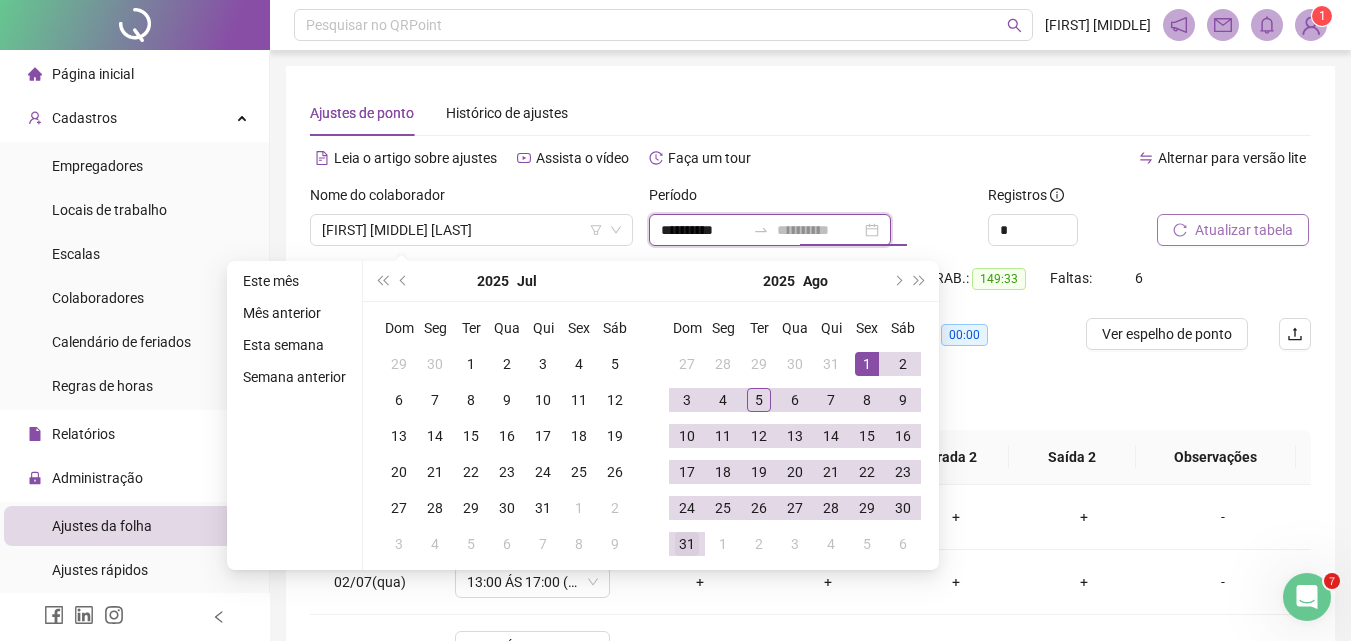 type on "**********" 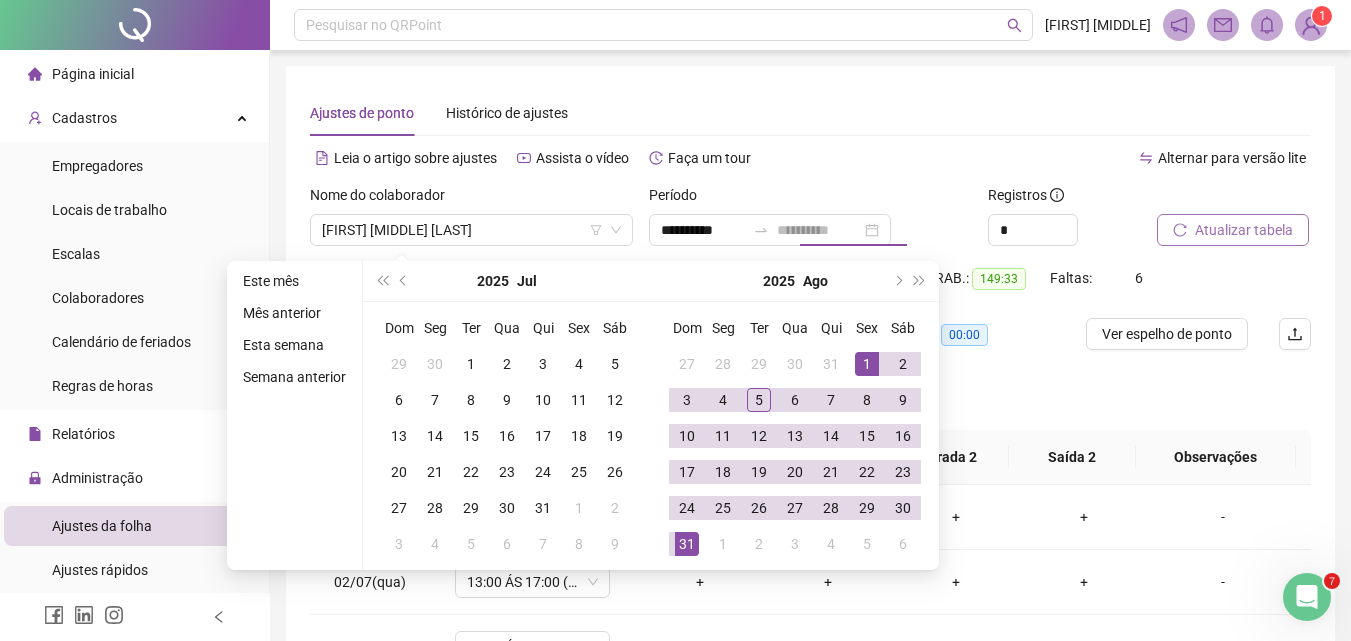 click on "31" at bounding box center [687, 544] 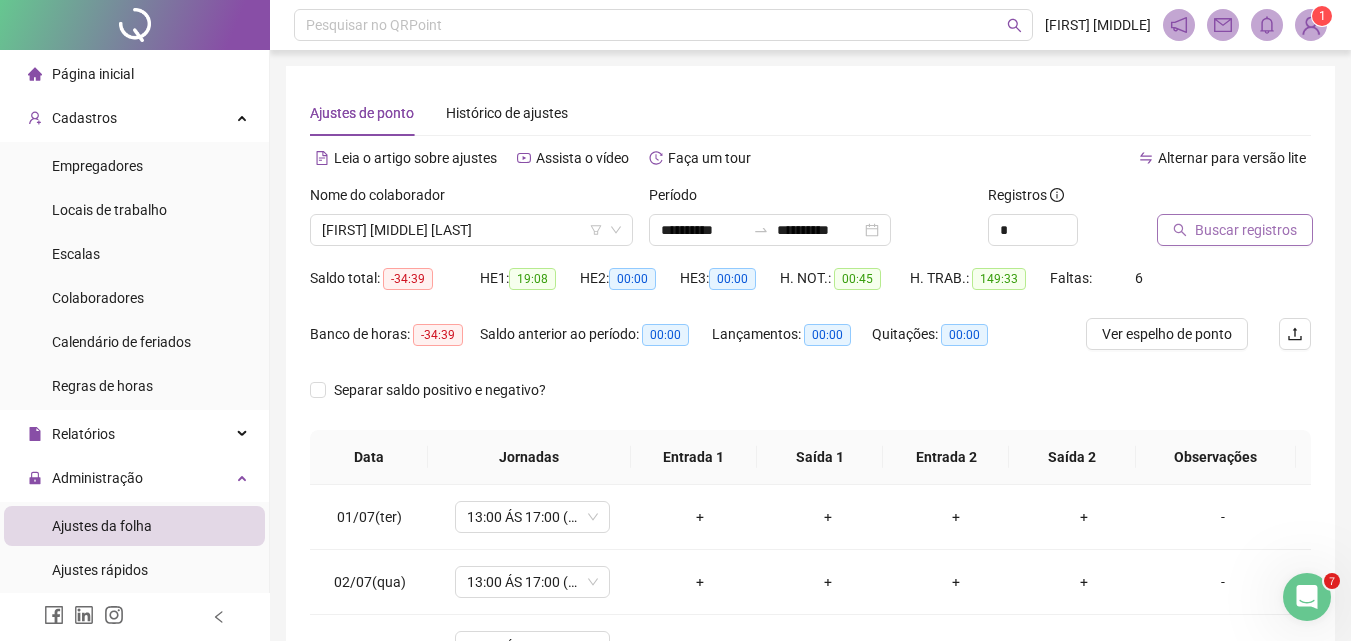 click on "Buscar registros" at bounding box center [1246, 230] 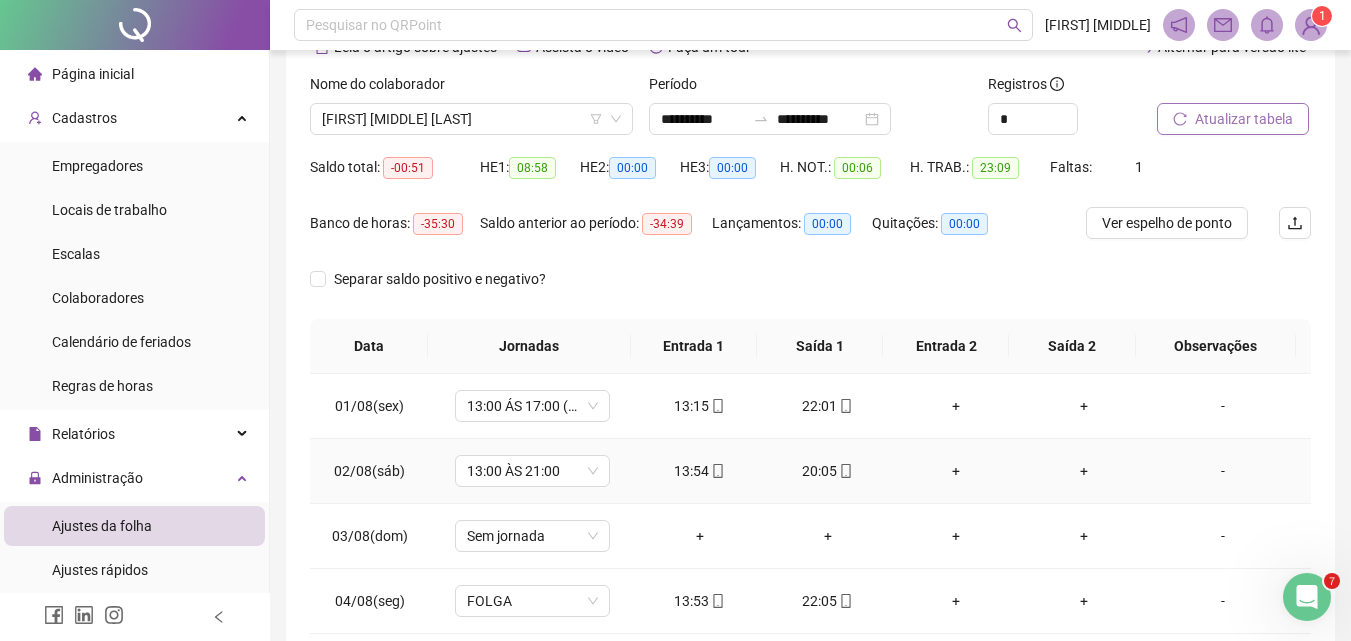 scroll, scrollTop: 0, scrollLeft: 0, axis: both 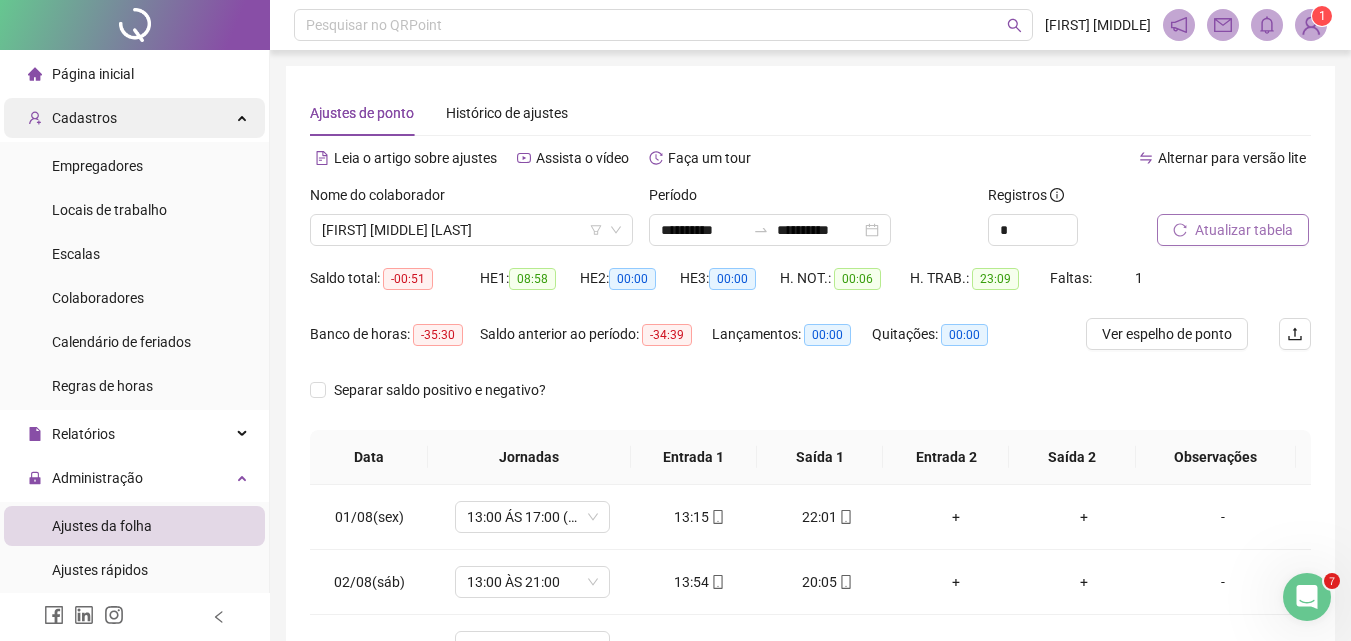 click on "Cadastros" at bounding box center (84, 118) 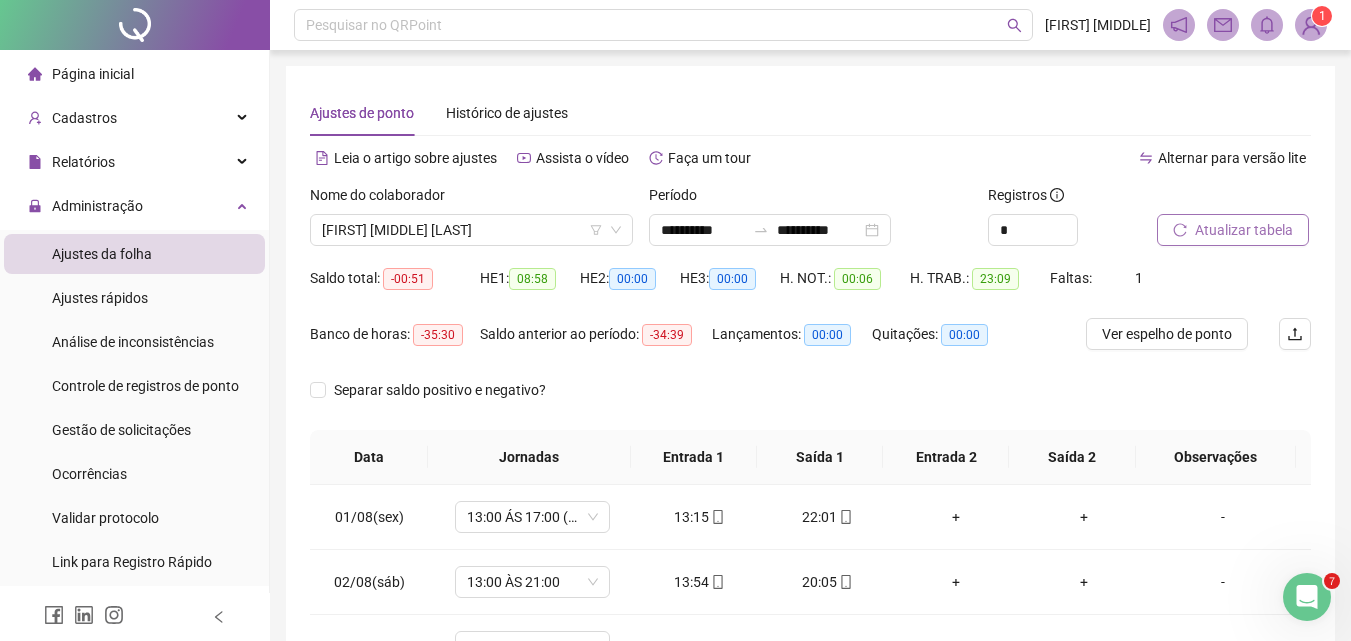 click on "Página inicial Cadastros Empregadores Locais de trabalho Escalas Colaboradores Calendário de feriados Regras de horas Relatórios Administração Ajustes da folha Ajustes rápidos Análise de inconsistências Controle de registros de ponto Gestão de solicitações Ocorrências Validar protocolo Link para Registro Rápido Exportações Integrações Aceite de uso Atestado técnico Gerar QRCode Central de ajuda Clube QR - Beneficios" at bounding box center (135, 474) 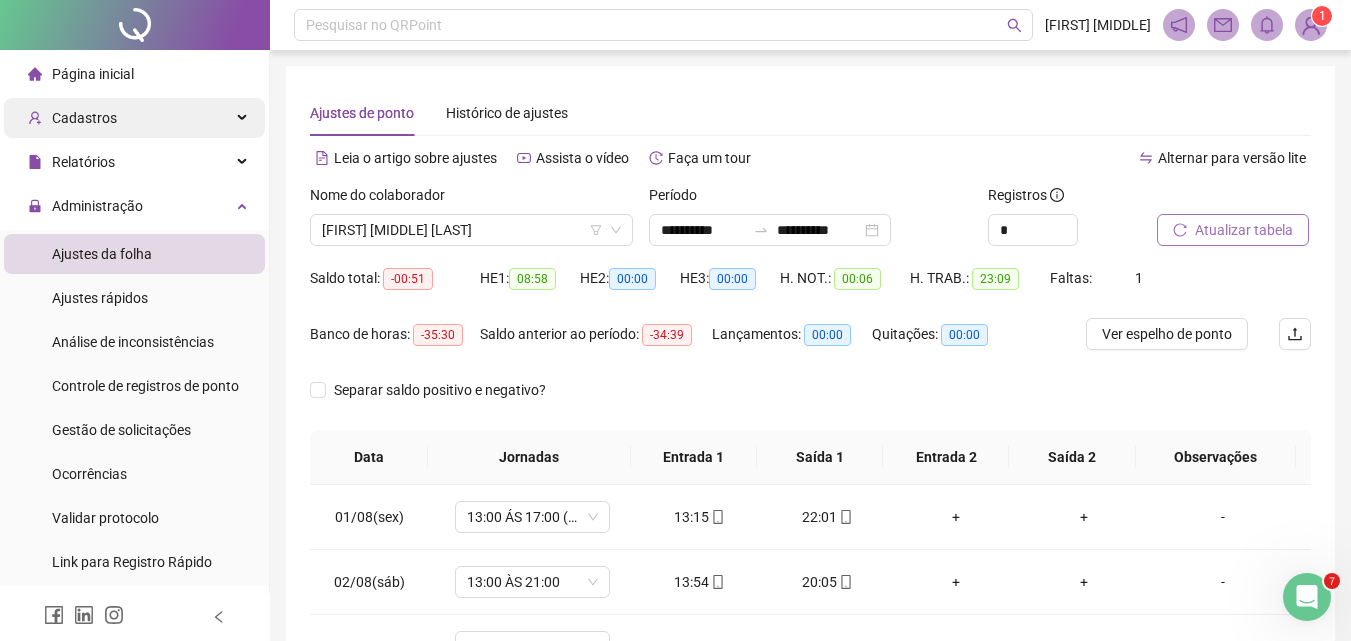 click on "Cadastros" at bounding box center (84, 118) 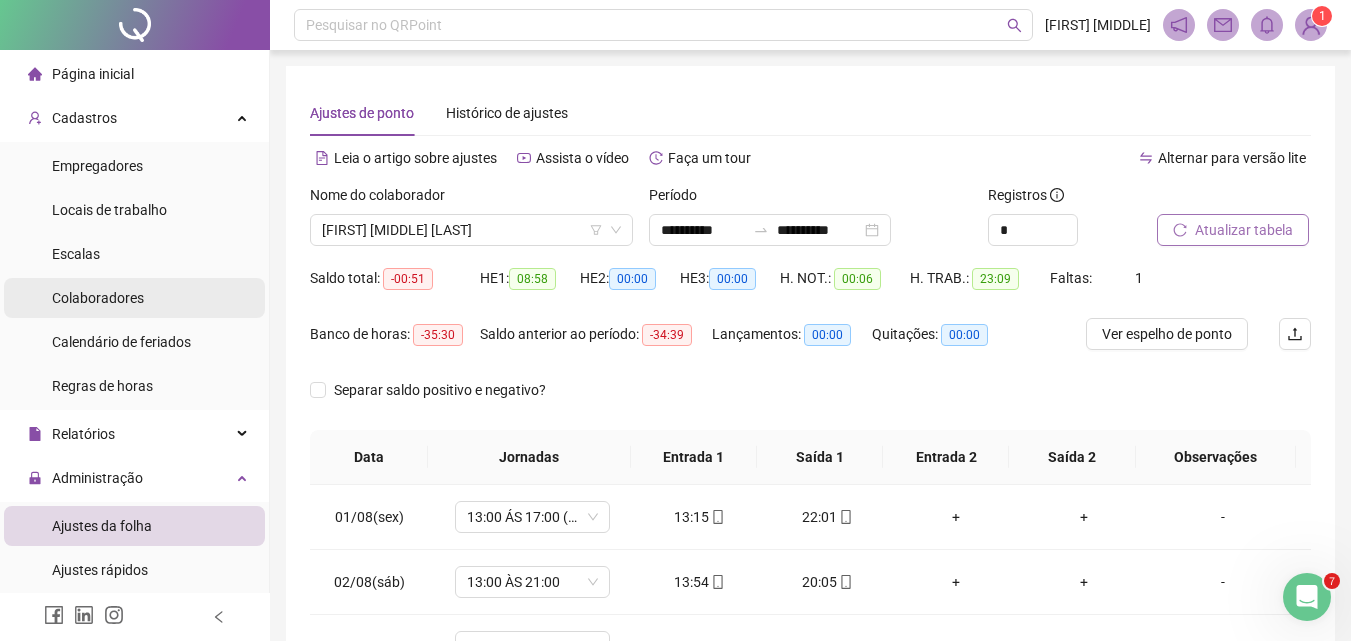 click on "Colaboradores" at bounding box center [98, 298] 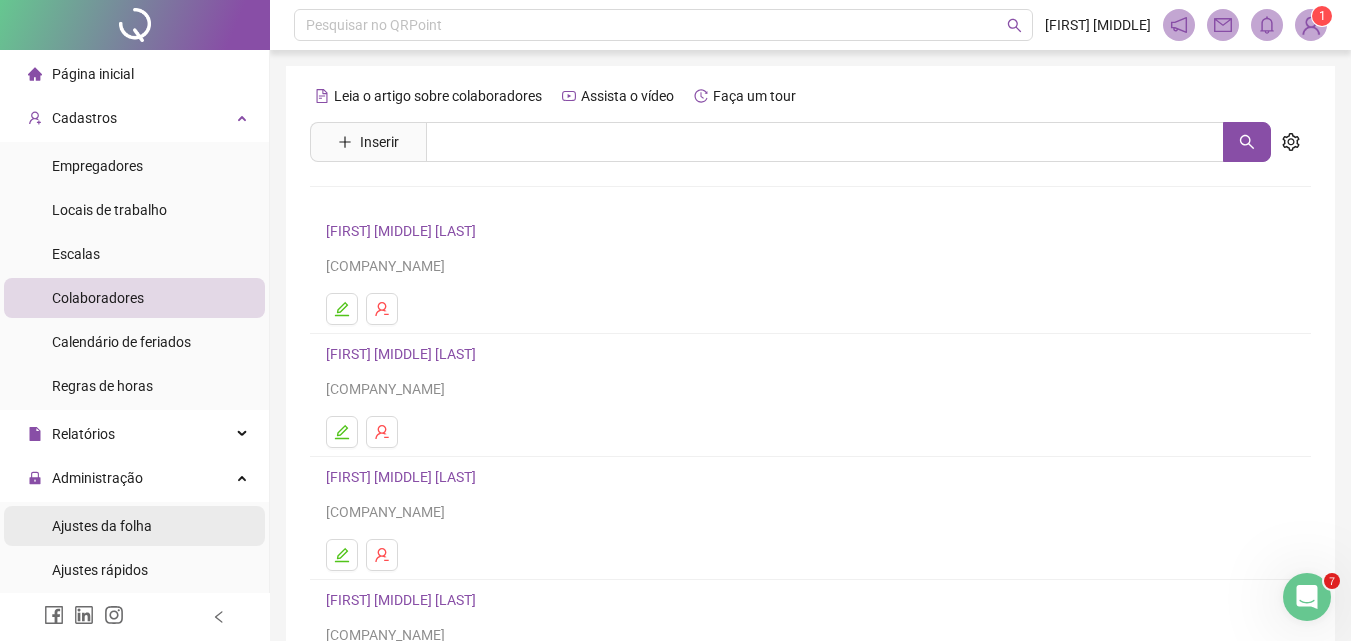 click on "Ajustes da folha" at bounding box center [102, 526] 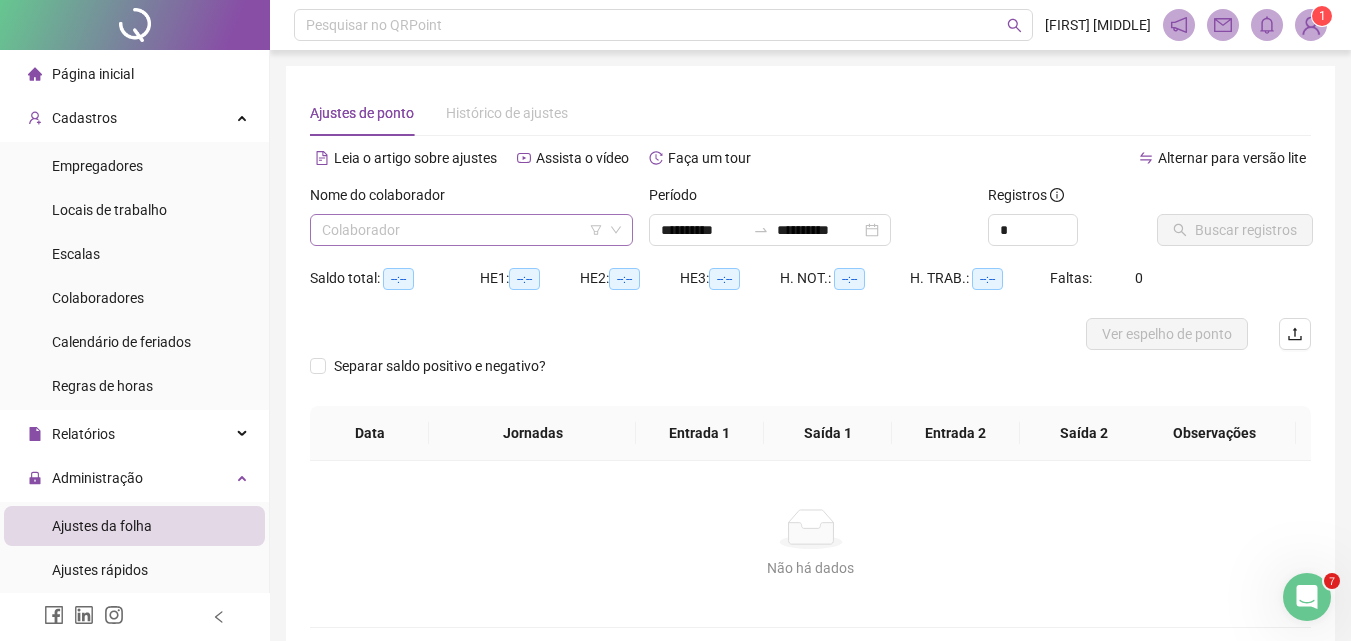 click at bounding box center [462, 230] 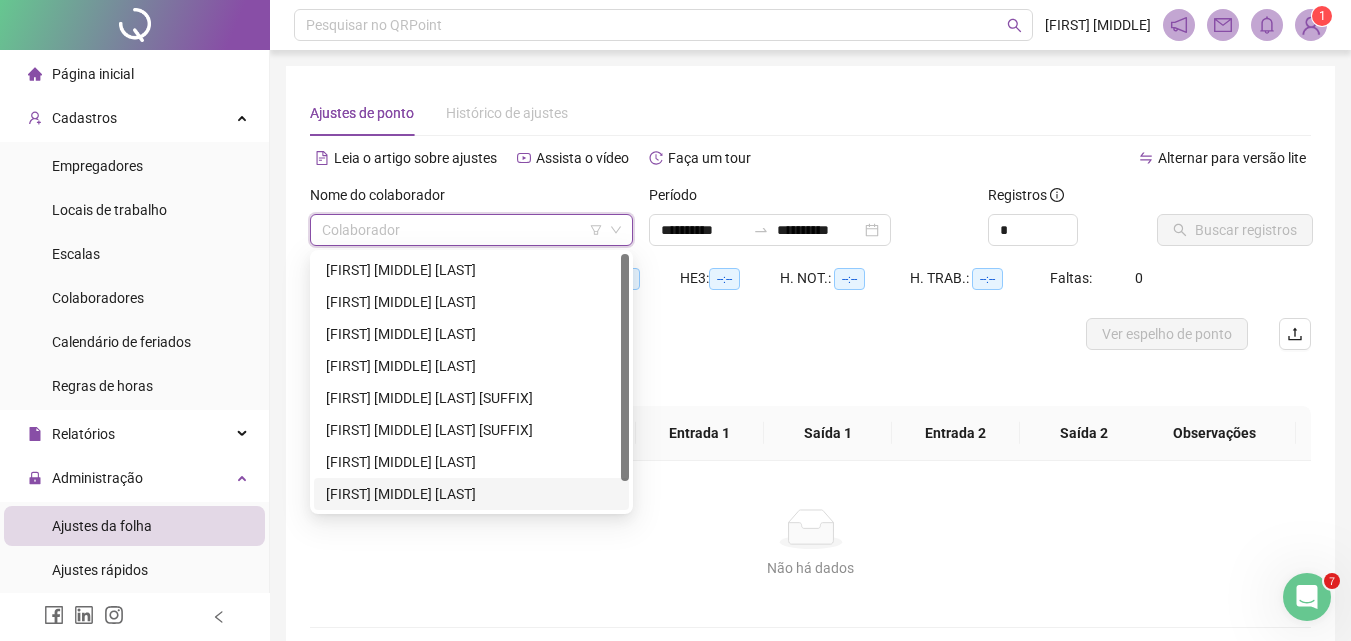 click on "[FIRST] [MIDDLE] [LAST]" at bounding box center (471, 494) 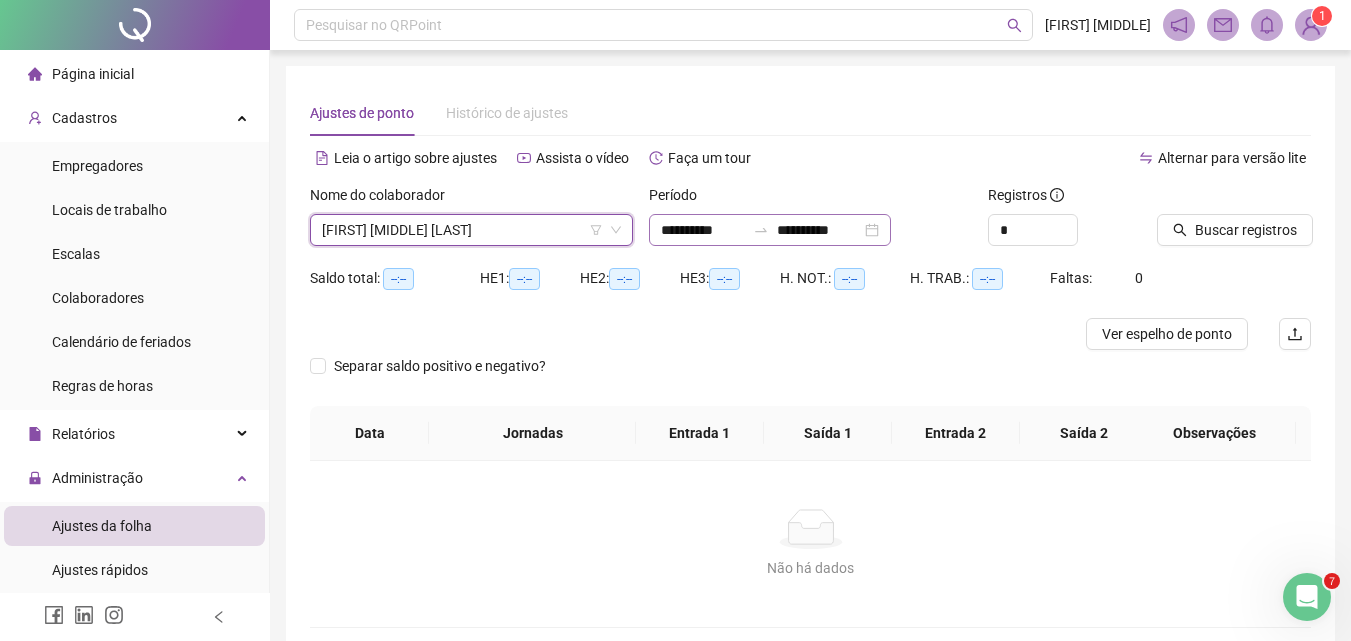 click on "**********" at bounding box center (770, 230) 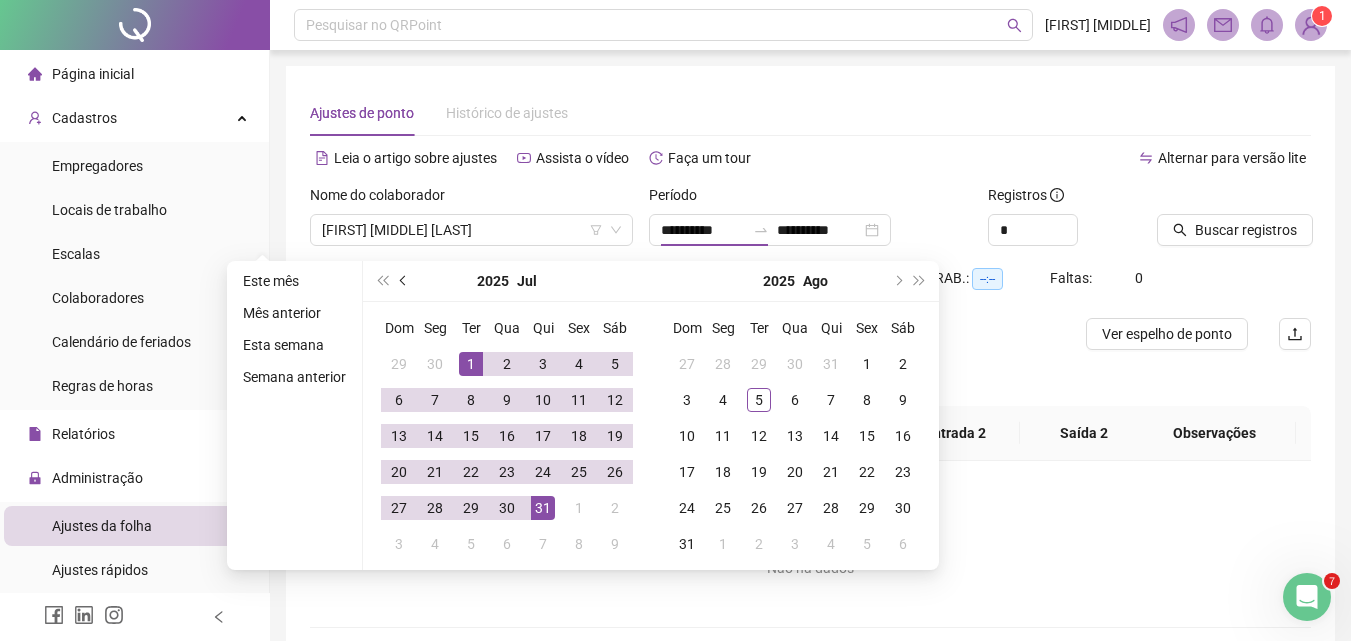 click at bounding box center (405, 281) 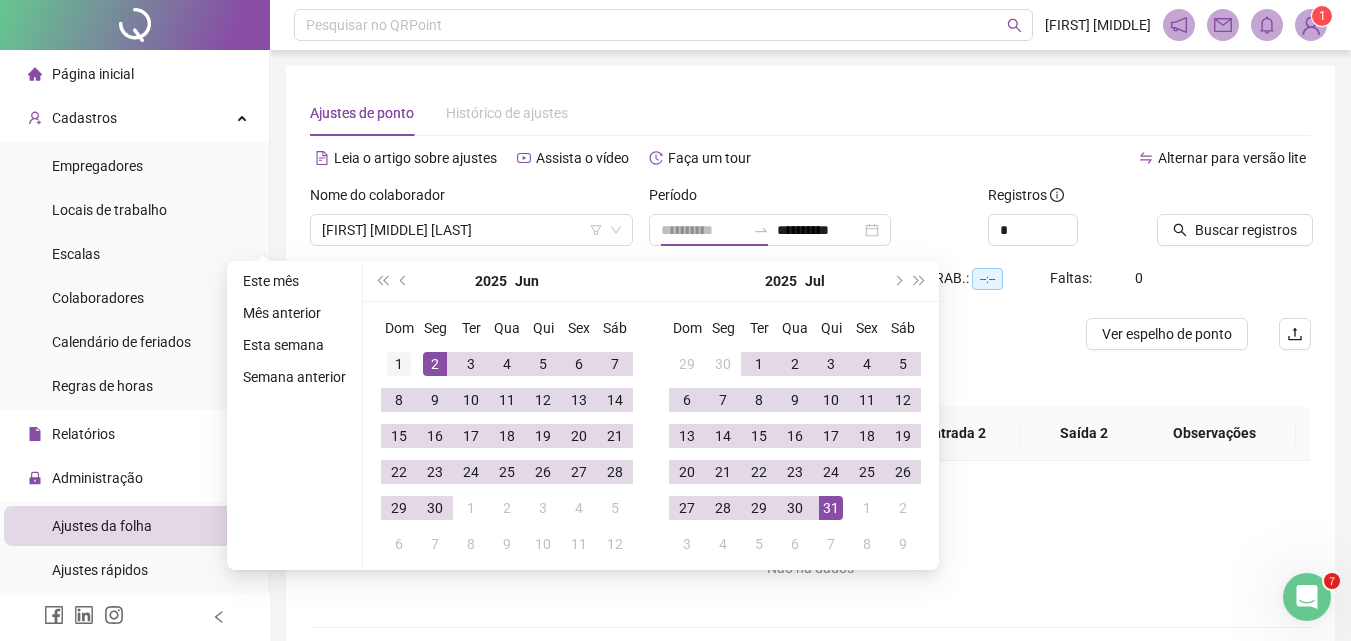 type on "**********" 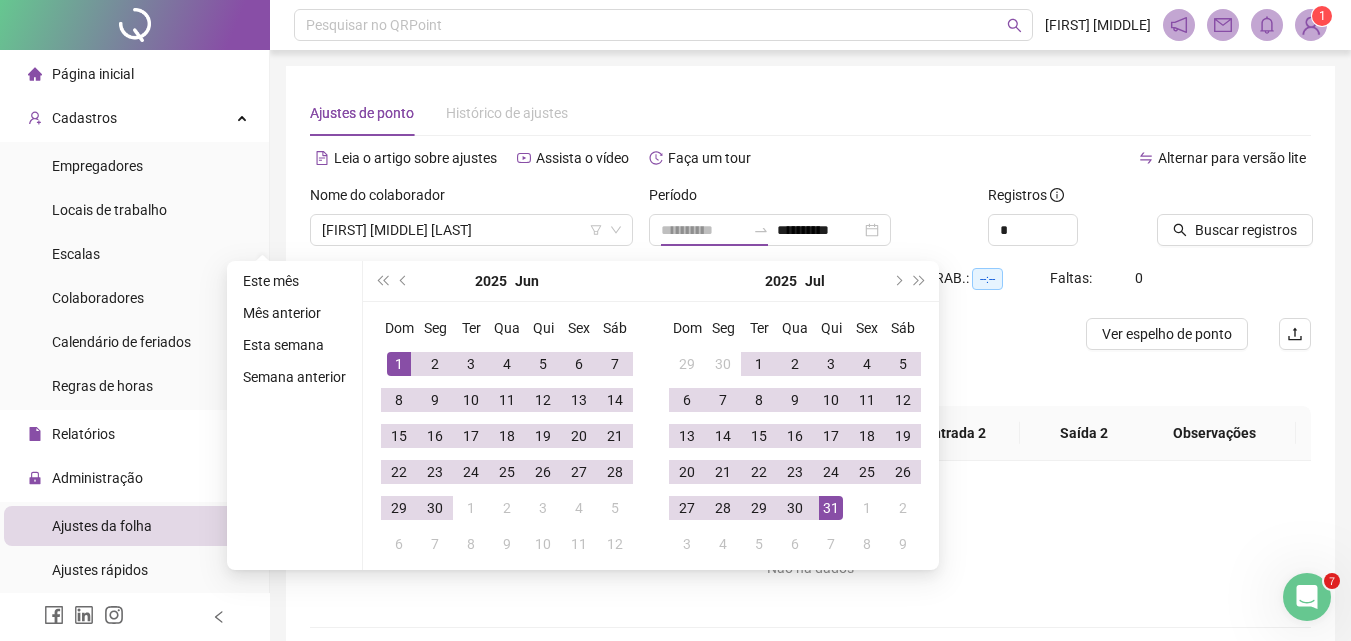 click on "1" at bounding box center (399, 364) 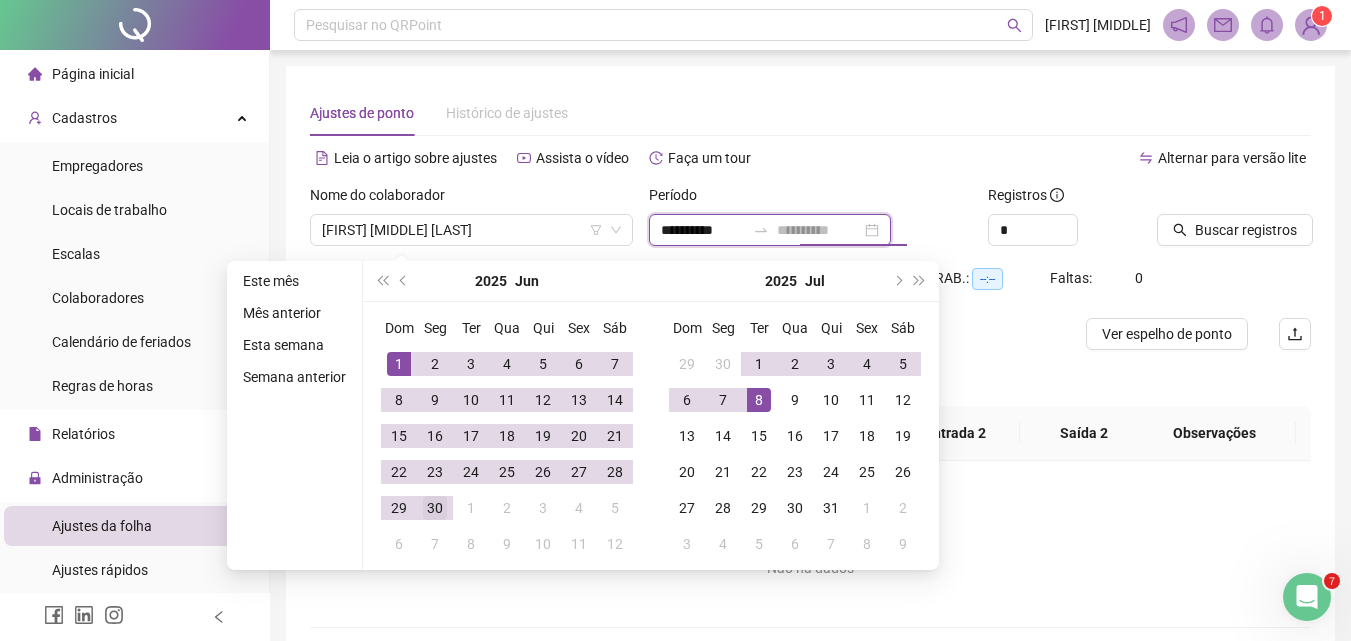 type on "**********" 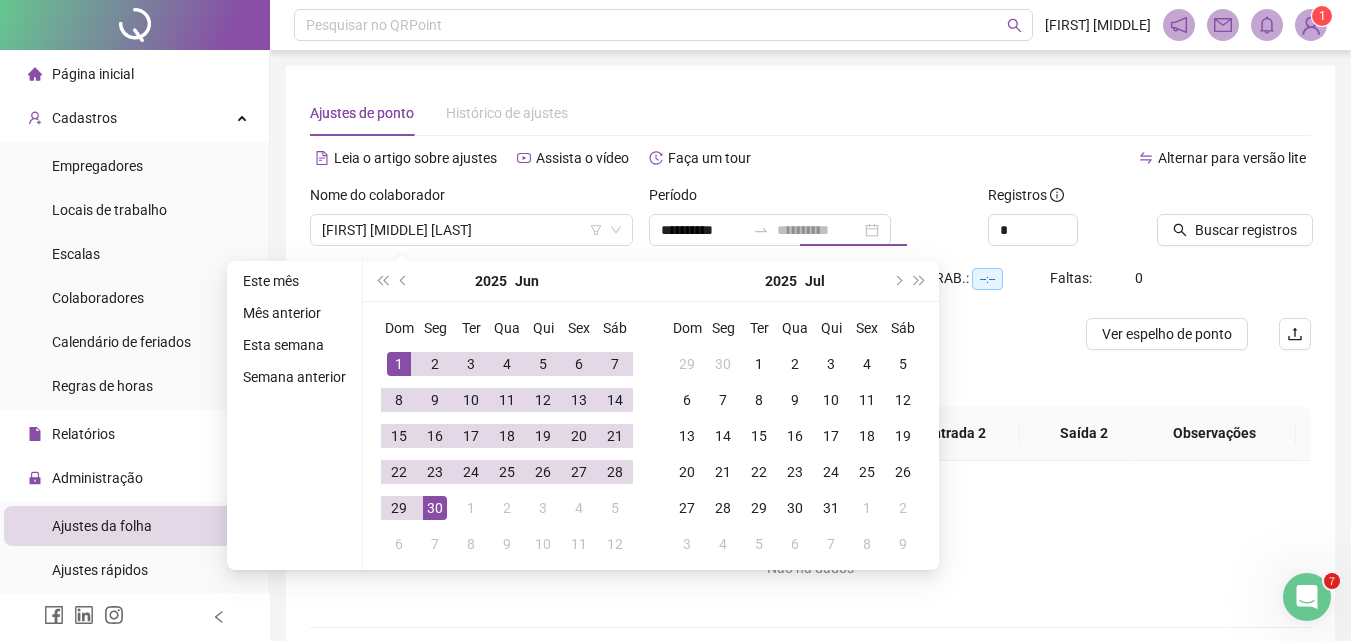 click on "30" at bounding box center [435, 508] 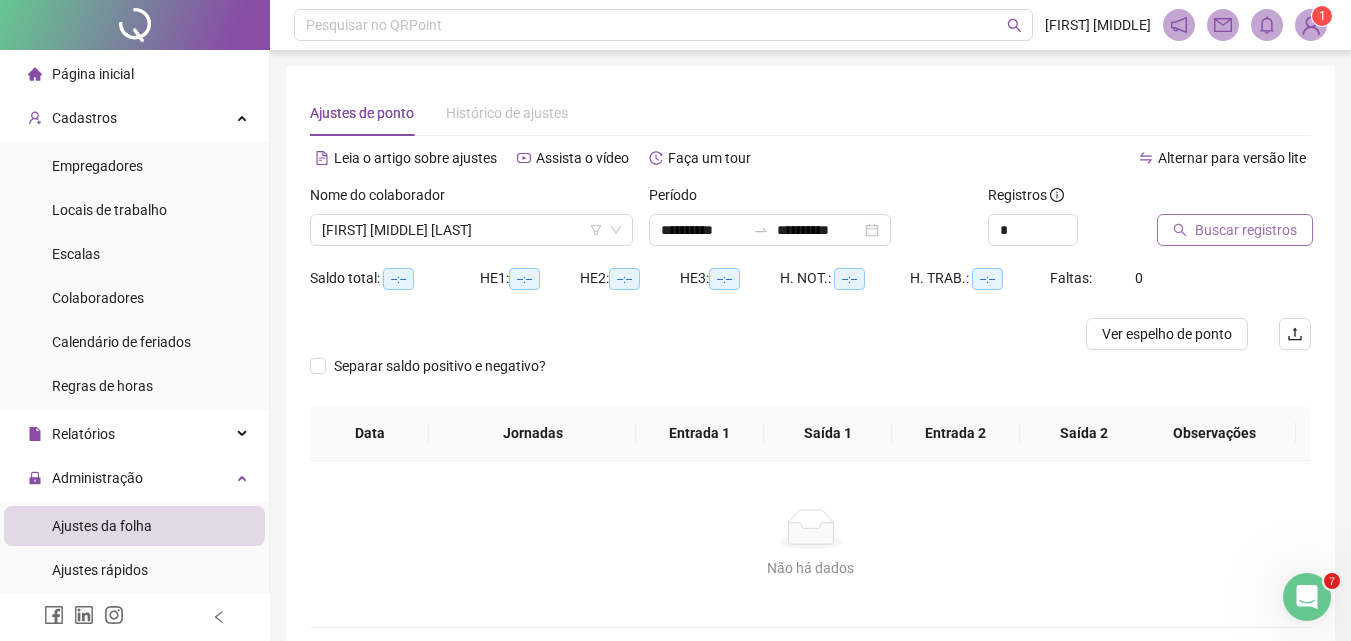 click on "Buscar registros" at bounding box center [1246, 230] 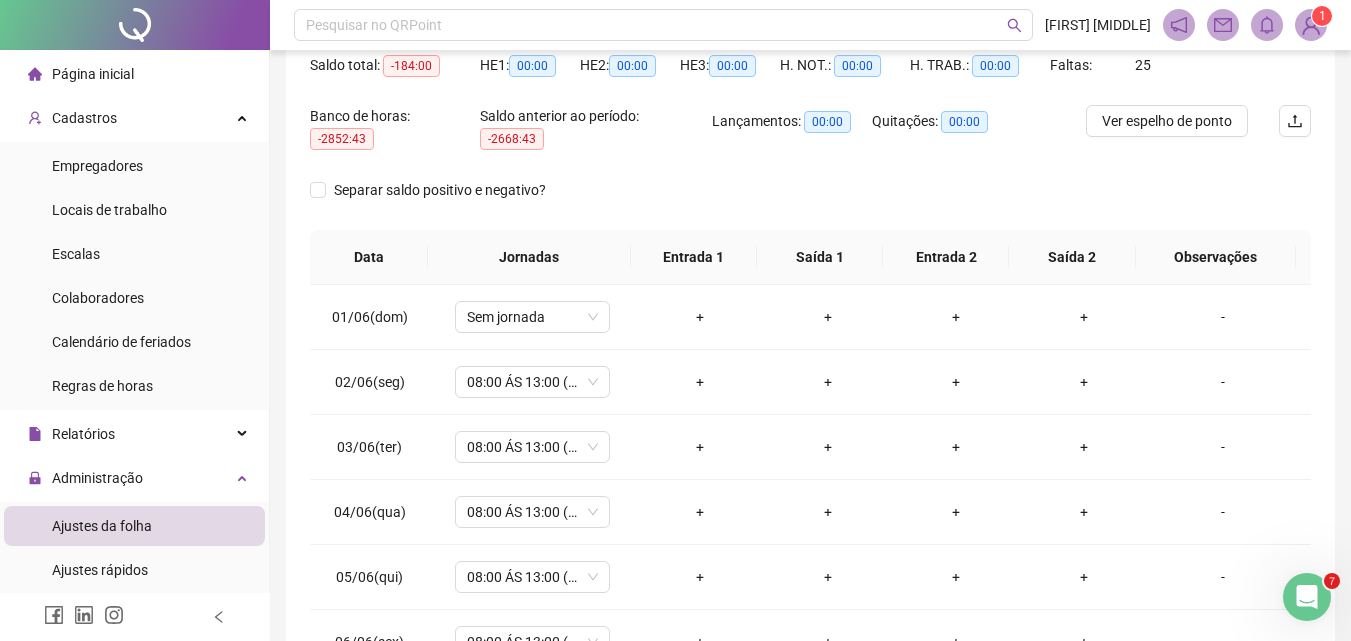 scroll, scrollTop: 393, scrollLeft: 0, axis: vertical 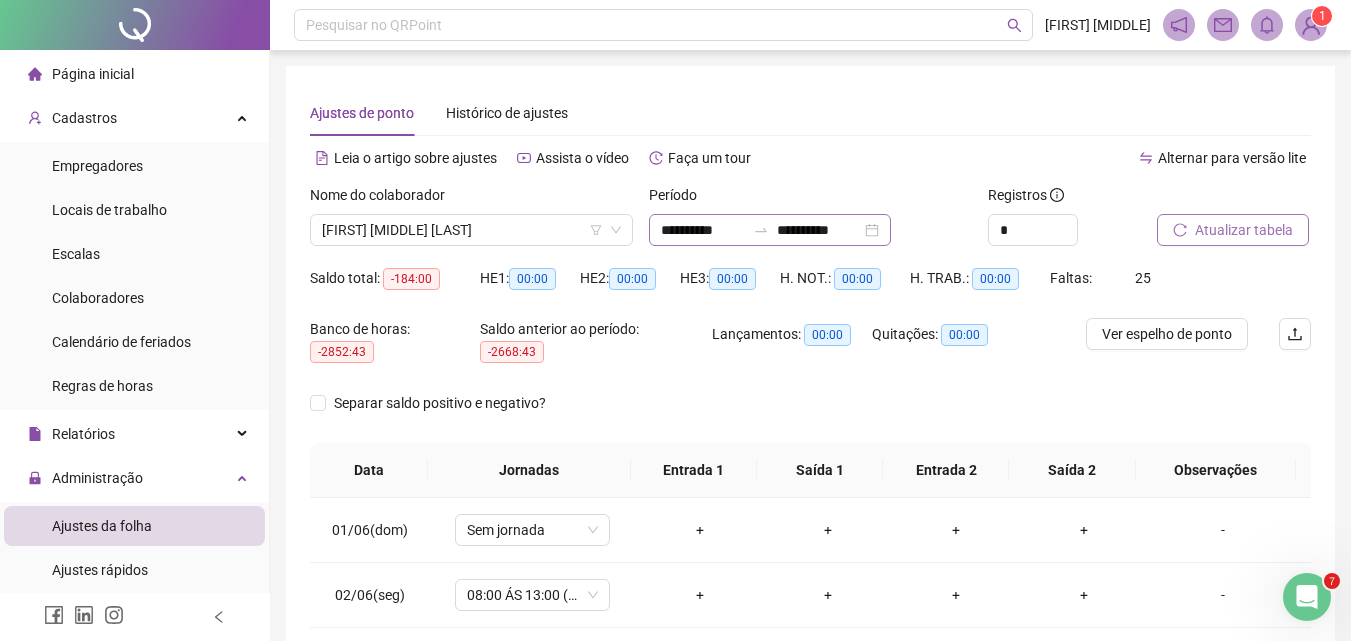 click on "**********" at bounding box center [770, 230] 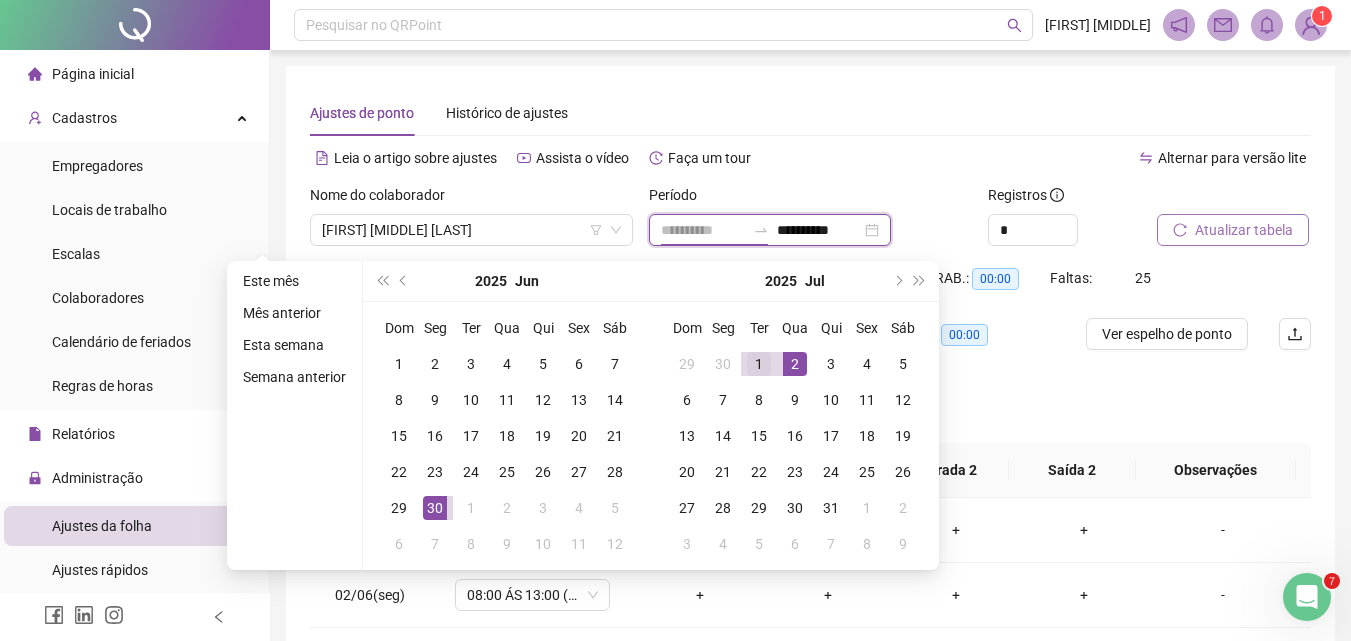 type on "**********" 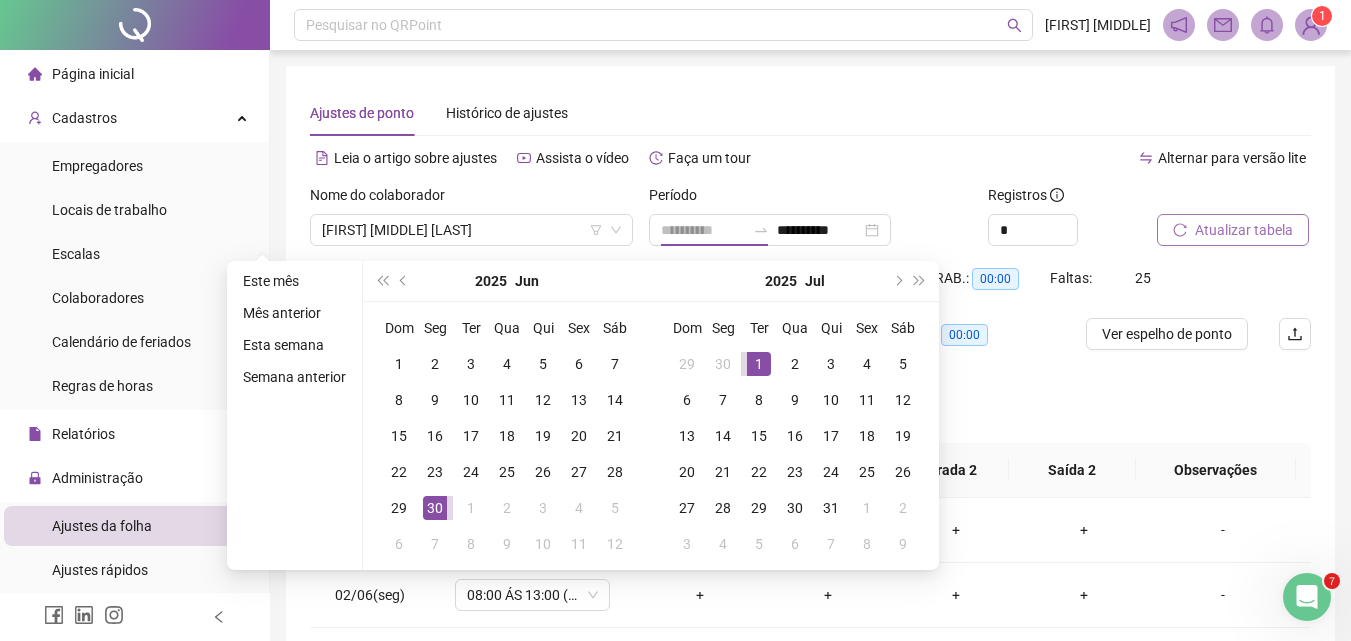 click on "1" at bounding box center (759, 364) 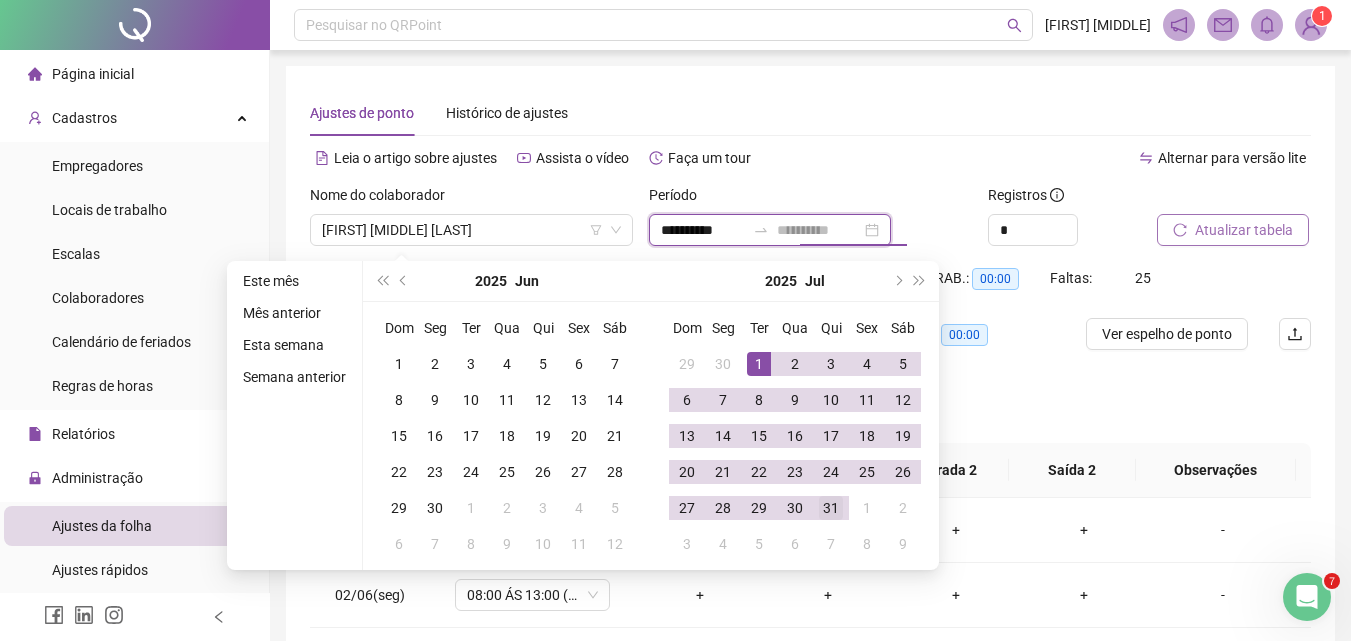 type on "**********" 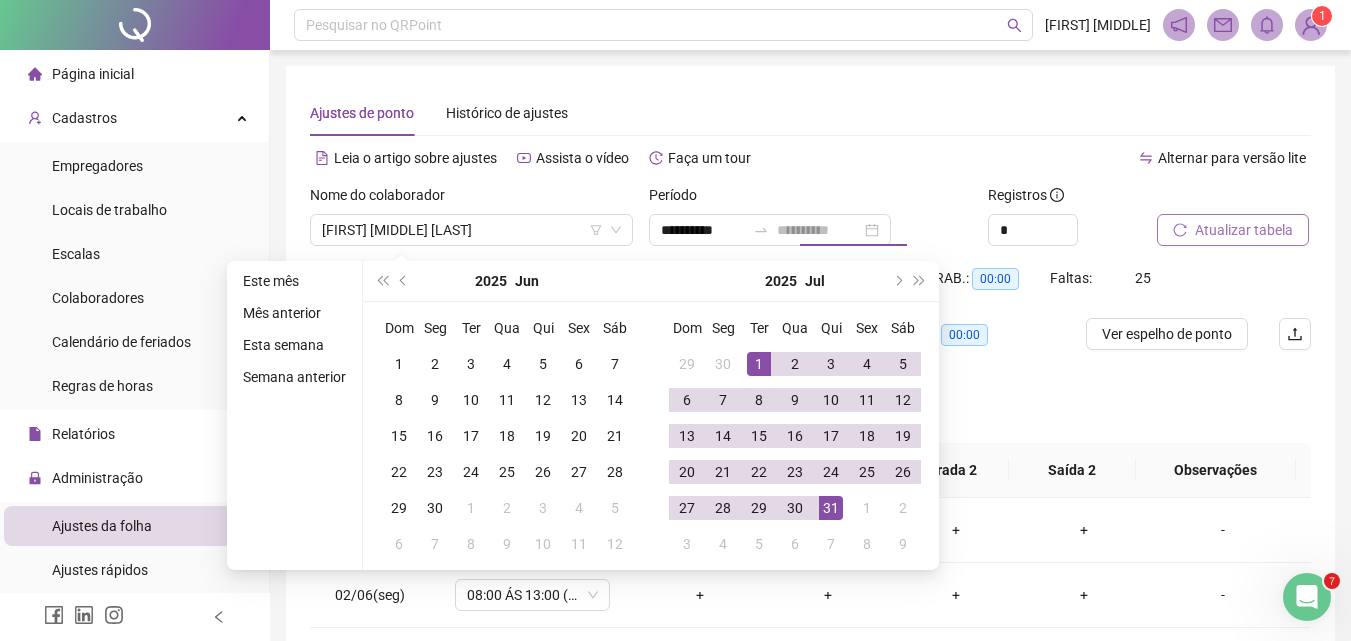 click on "31" at bounding box center [831, 508] 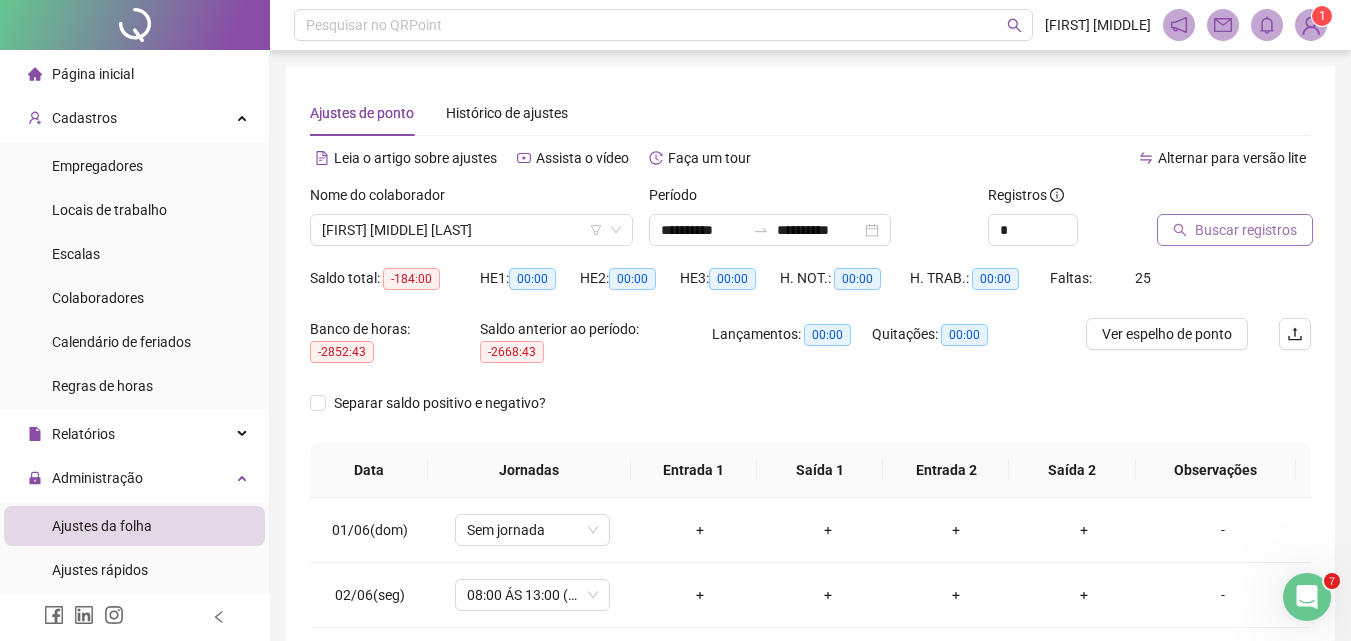 click on "Buscar registros" at bounding box center [1235, 230] 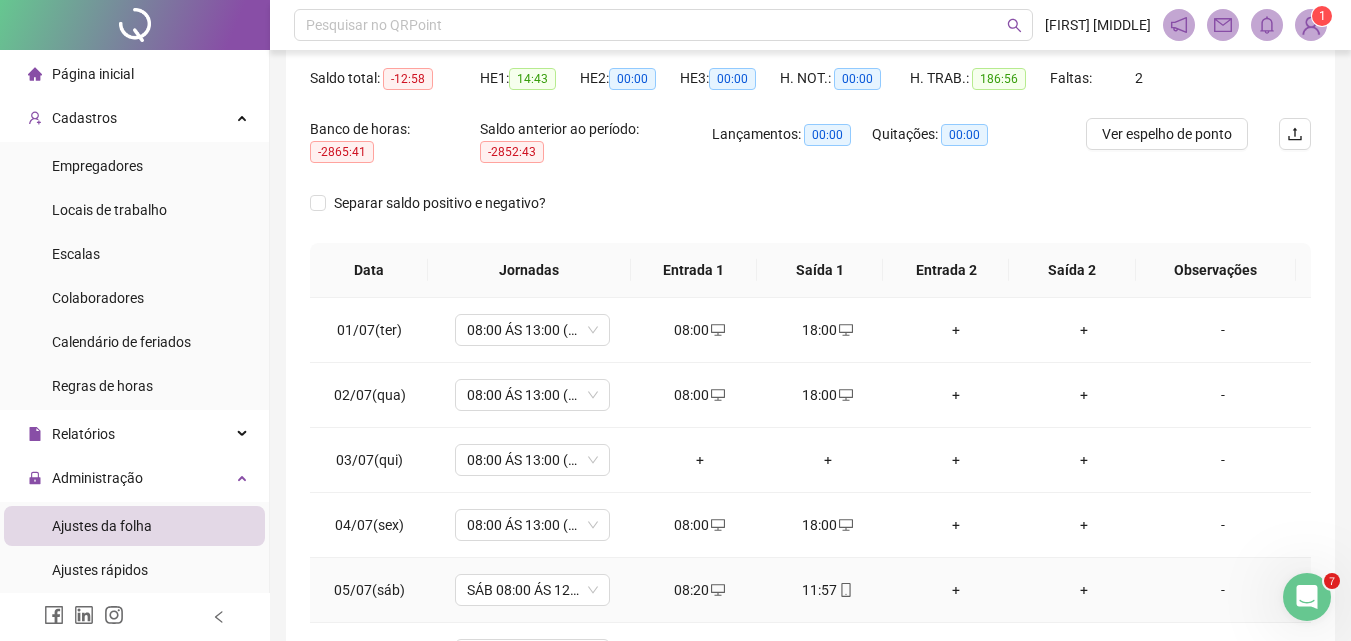 scroll, scrollTop: 0, scrollLeft: 0, axis: both 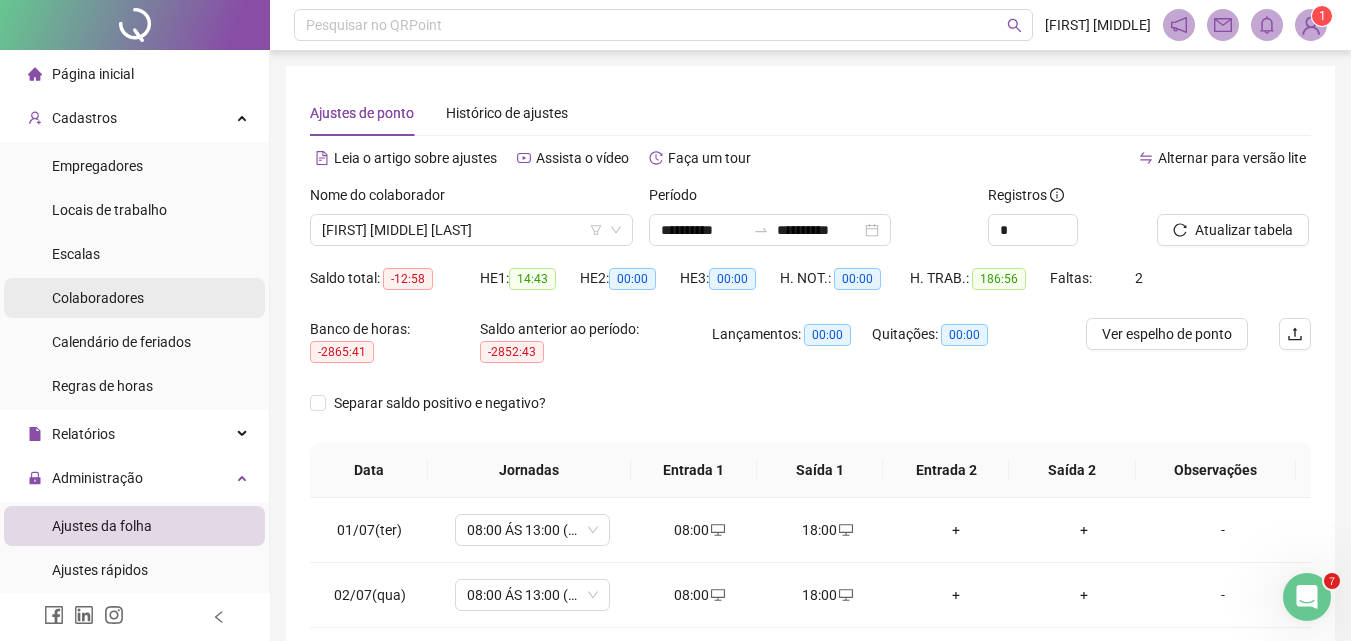 click on "Colaboradores" at bounding box center (98, 298) 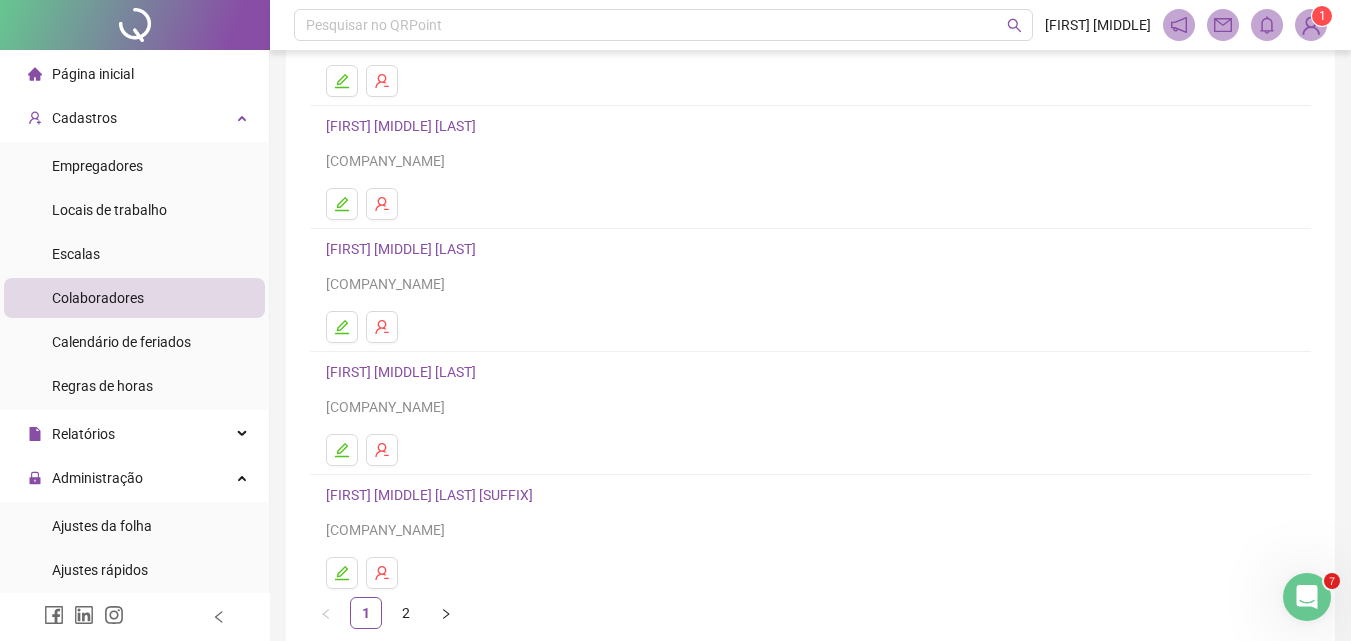 scroll, scrollTop: 326, scrollLeft: 0, axis: vertical 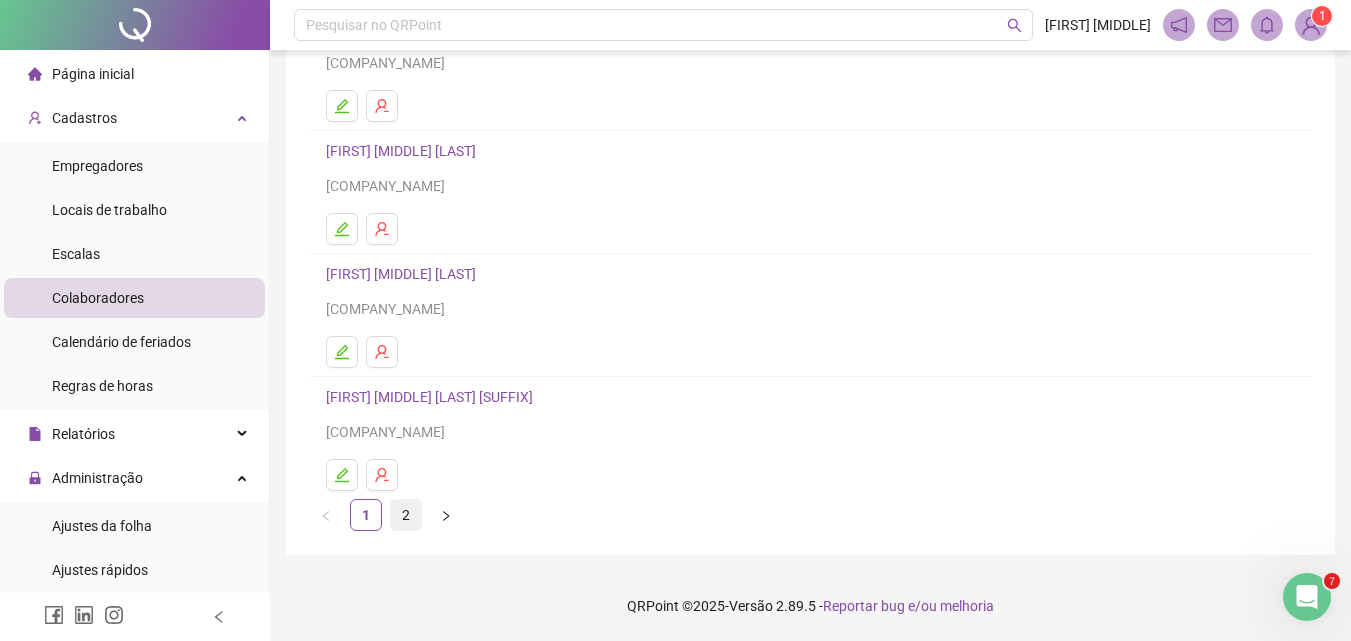 drag, startPoint x: 401, startPoint y: 532, endPoint x: 396, endPoint y: 519, distance: 13.928389 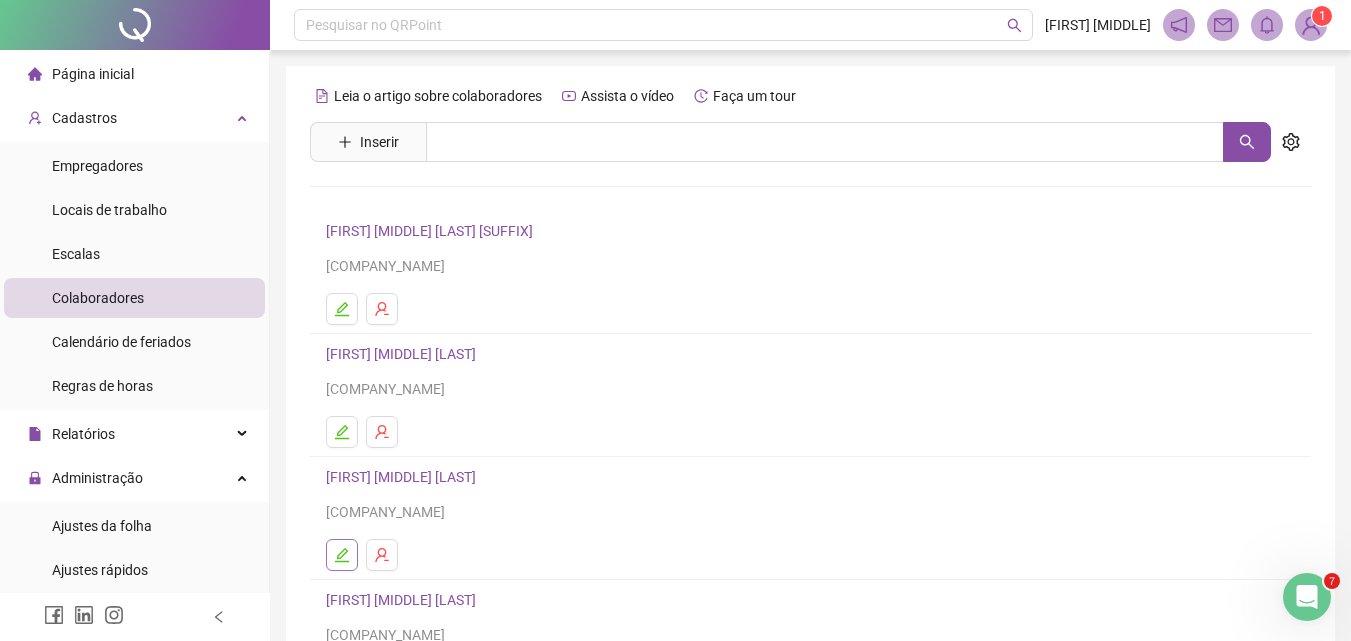 click 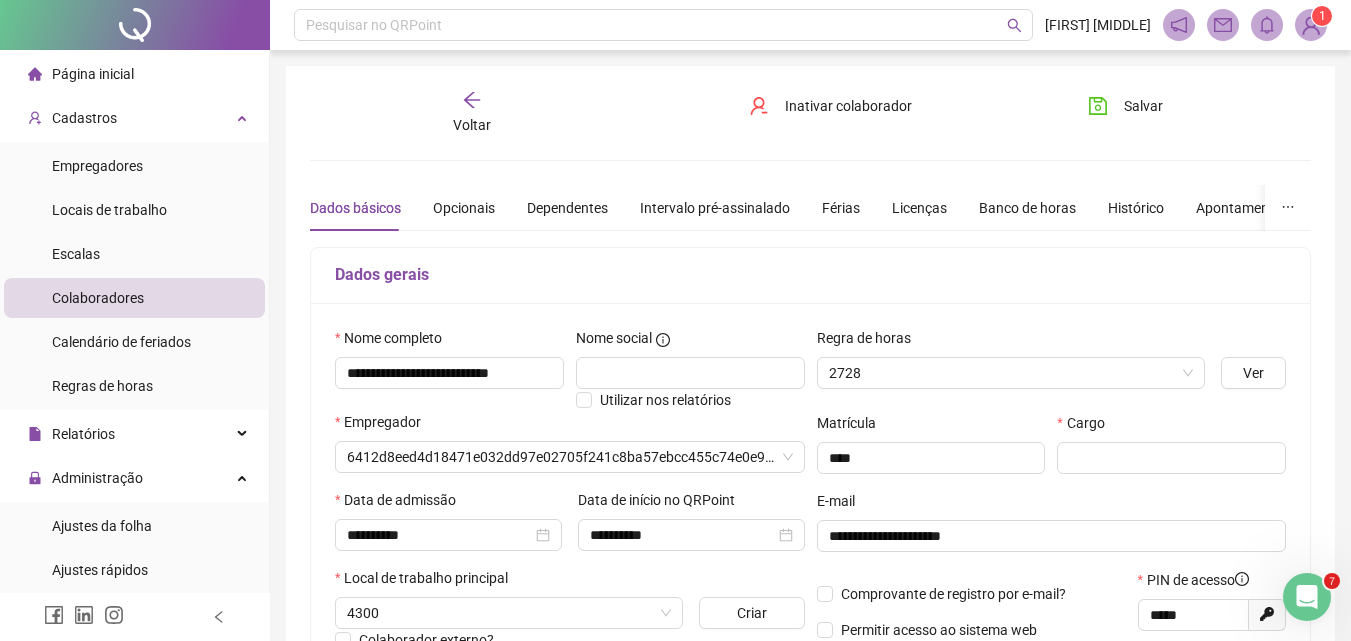 type on "**********" 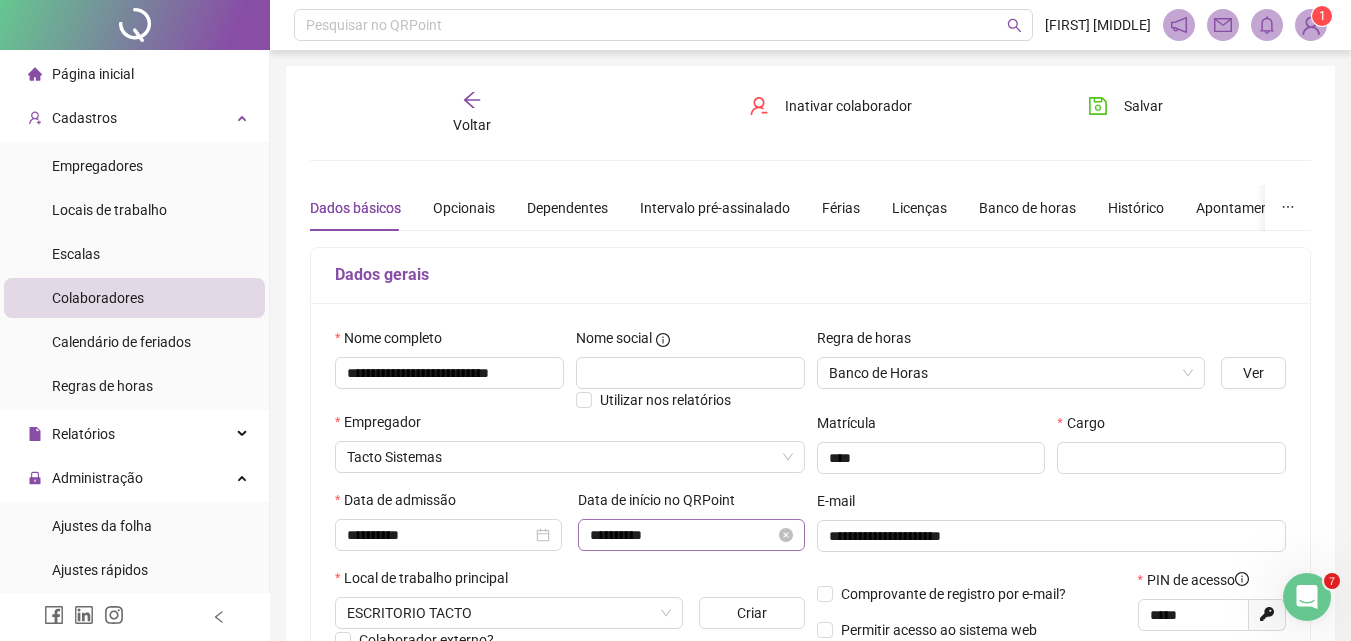 click on "**********" at bounding box center (691, 535) 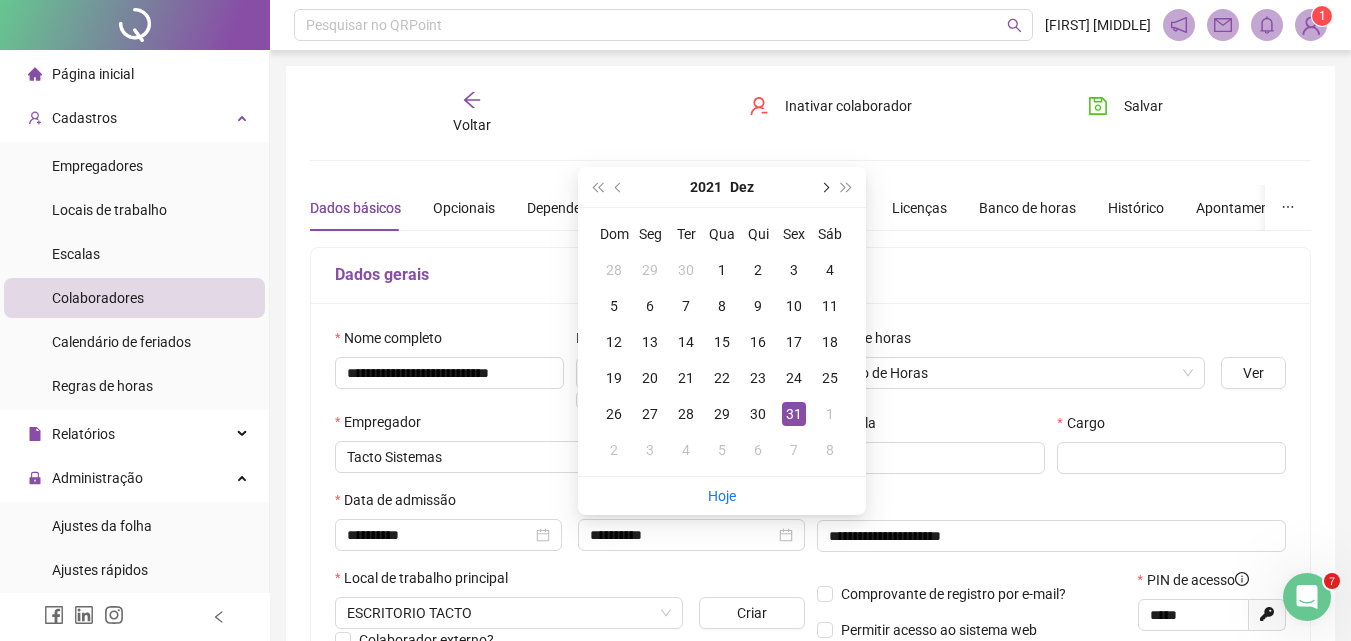 click at bounding box center (824, 187) 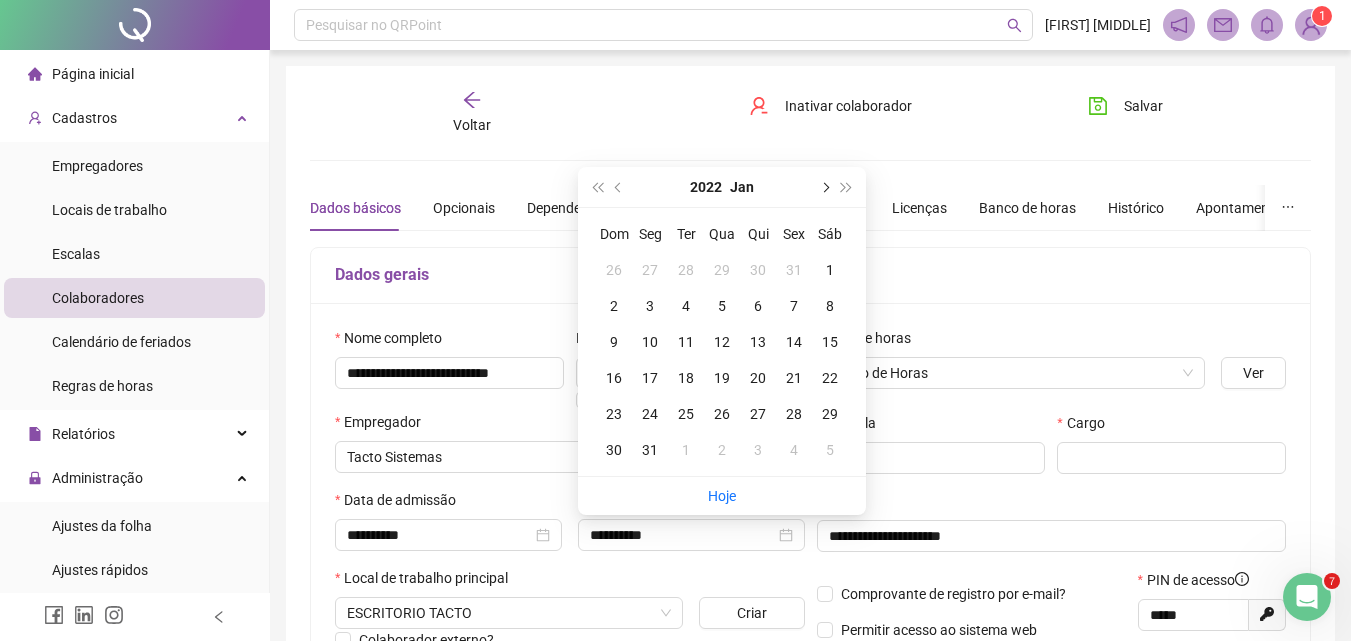 click at bounding box center [824, 187] 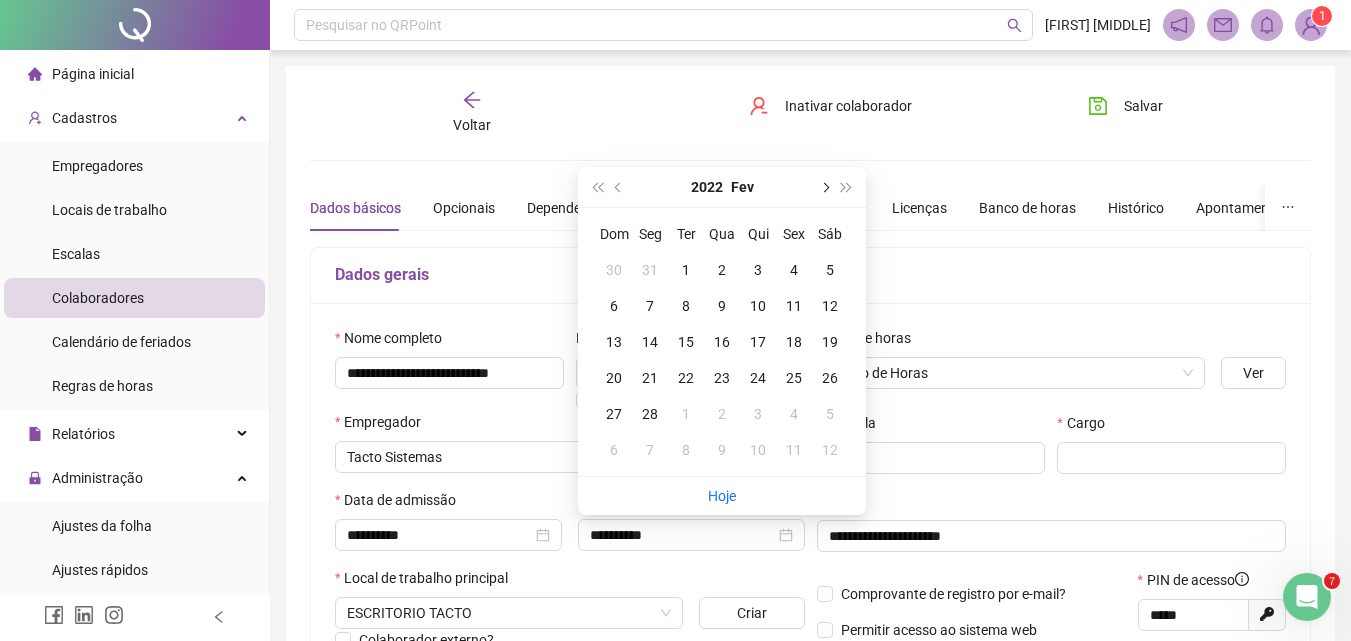 click at bounding box center [824, 187] 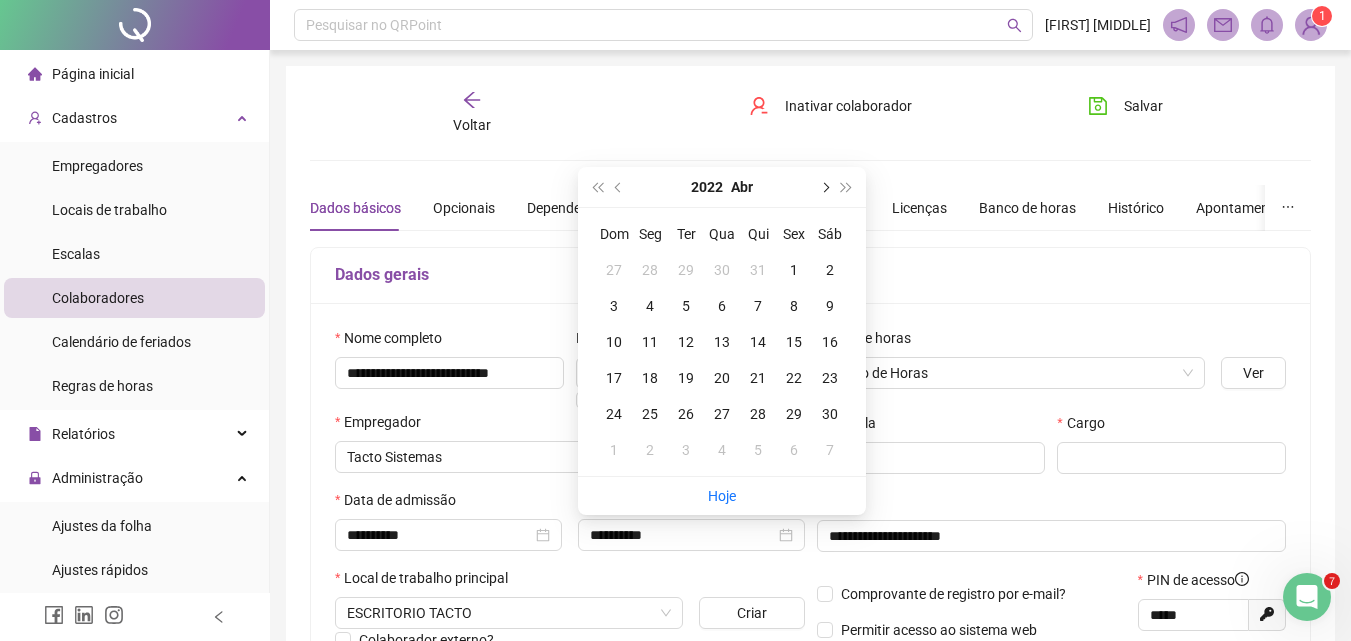 click at bounding box center (824, 187) 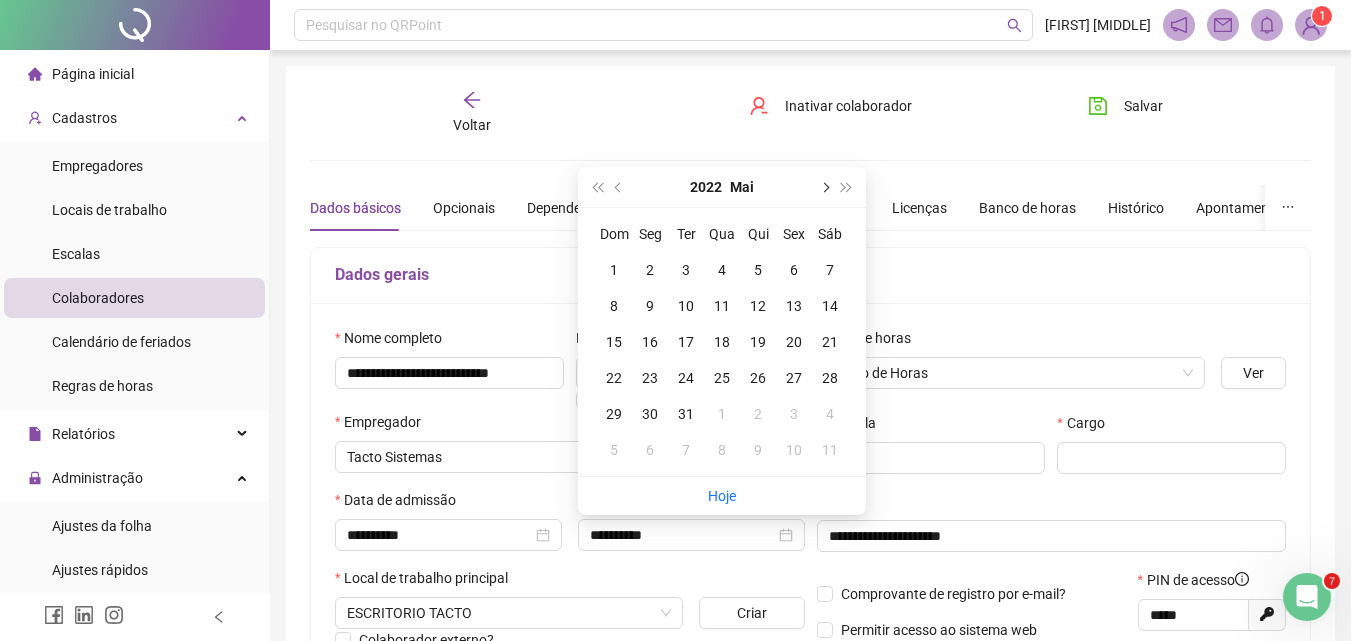 click at bounding box center [824, 187] 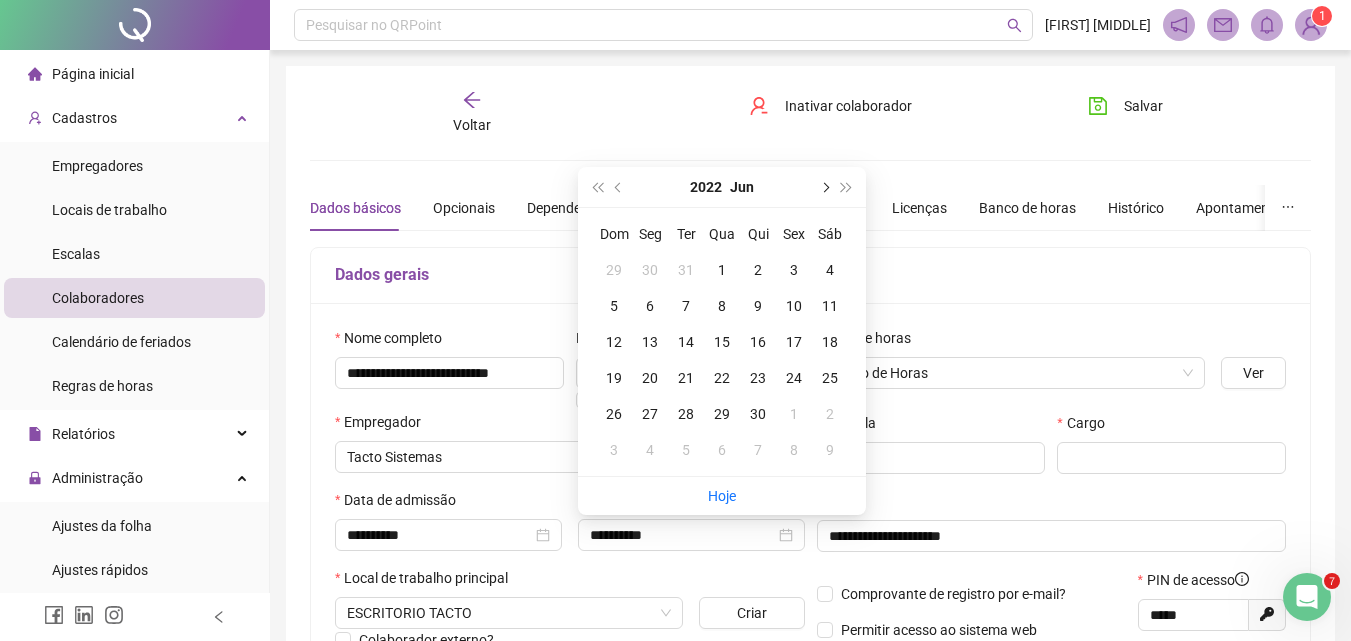 click at bounding box center [824, 187] 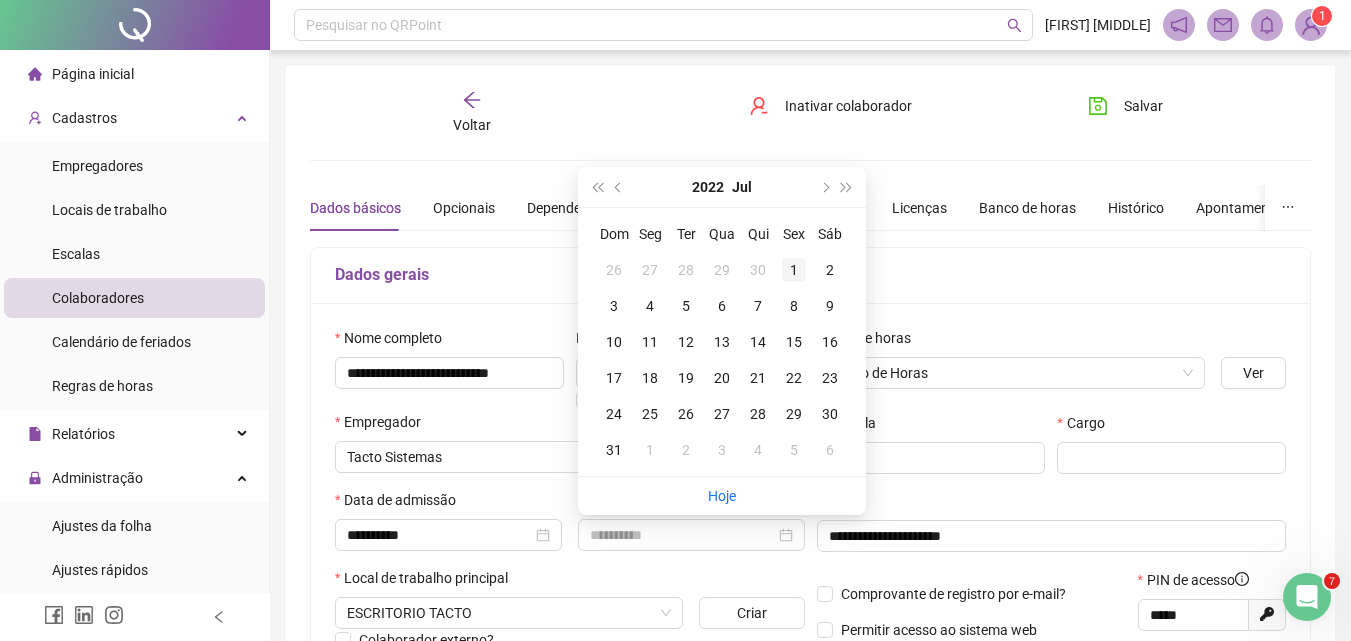 type on "**********" 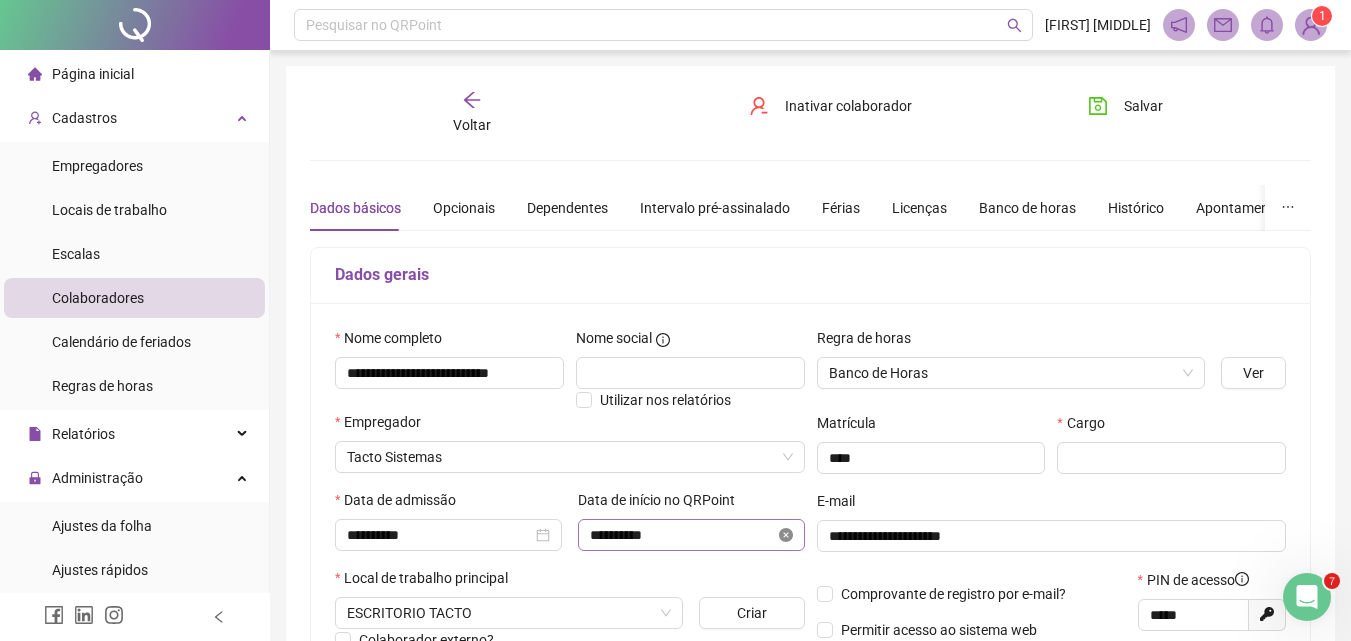 click 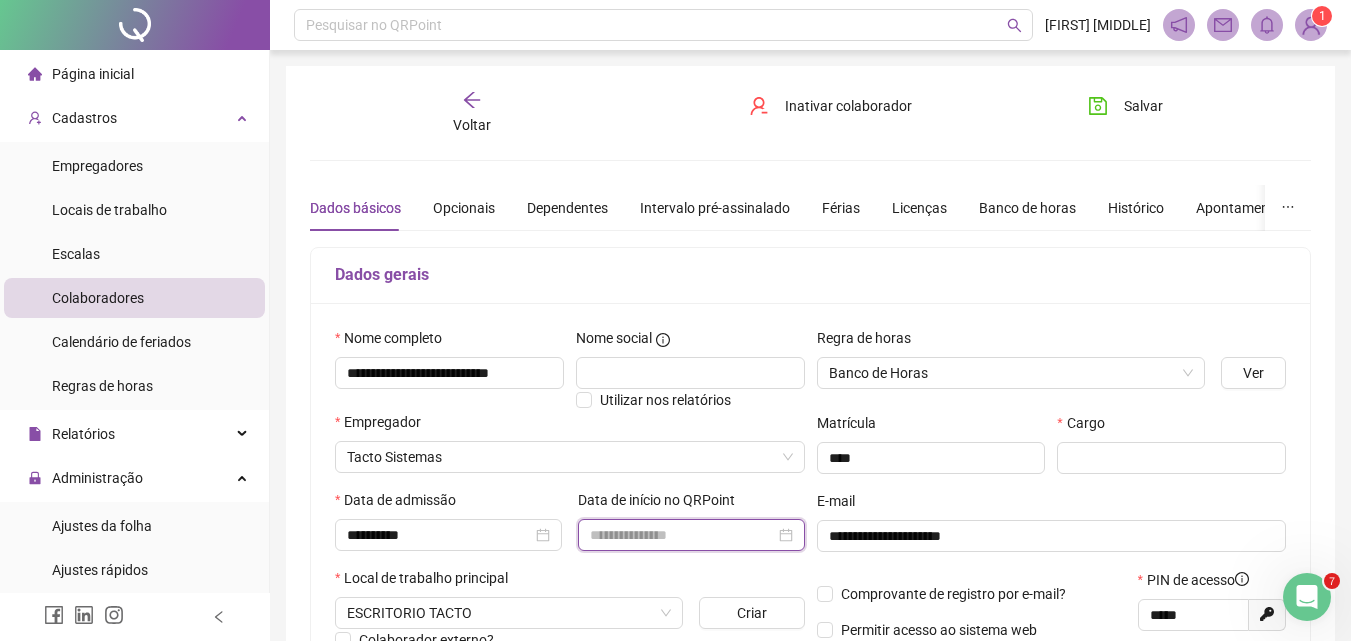click at bounding box center [682, 535] 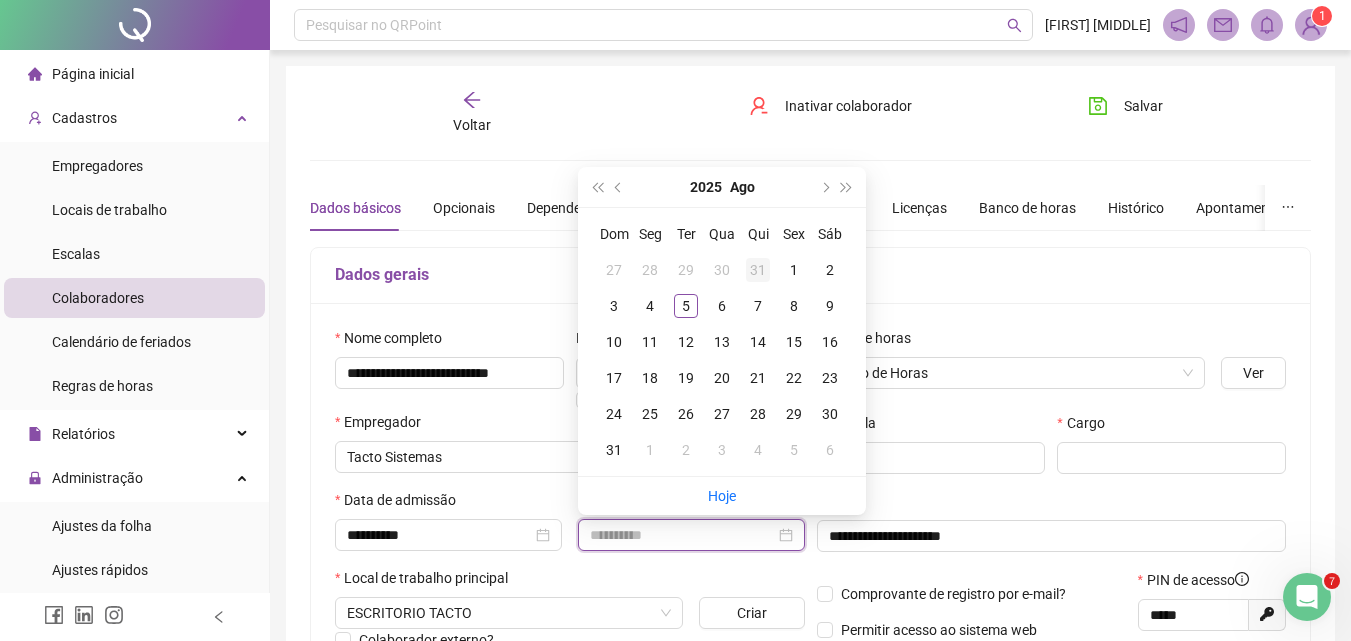 type on "**********" 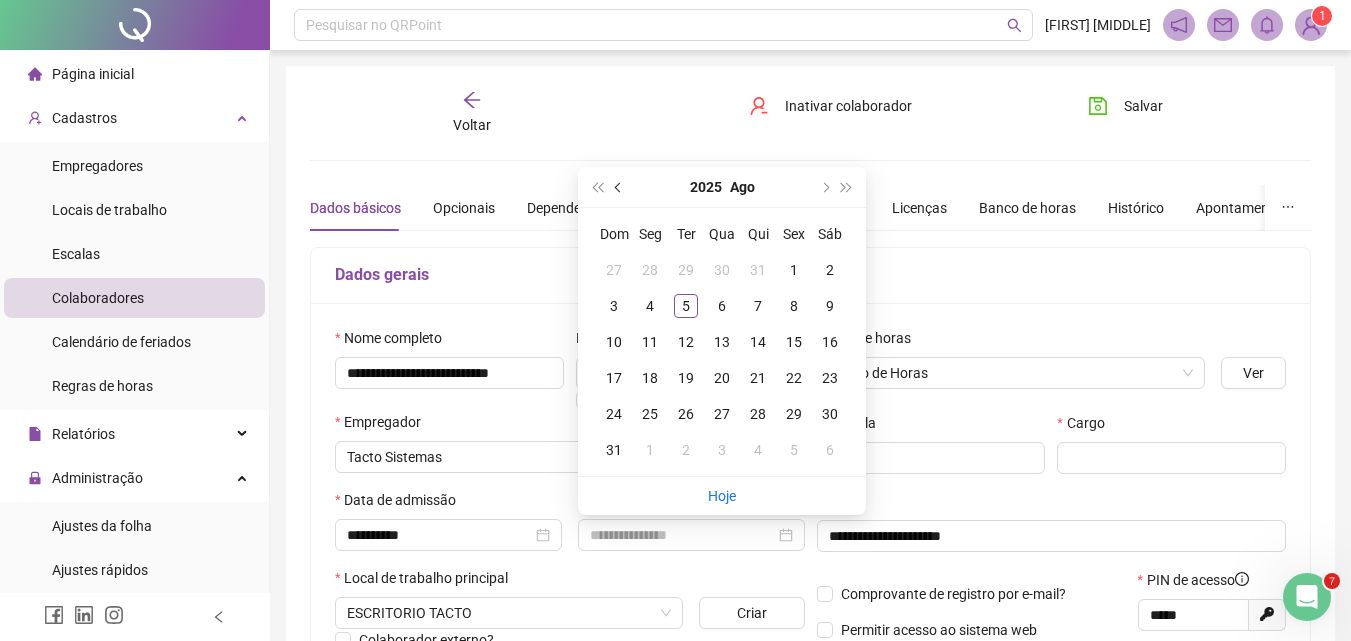 click at bounding box center [620, 187] 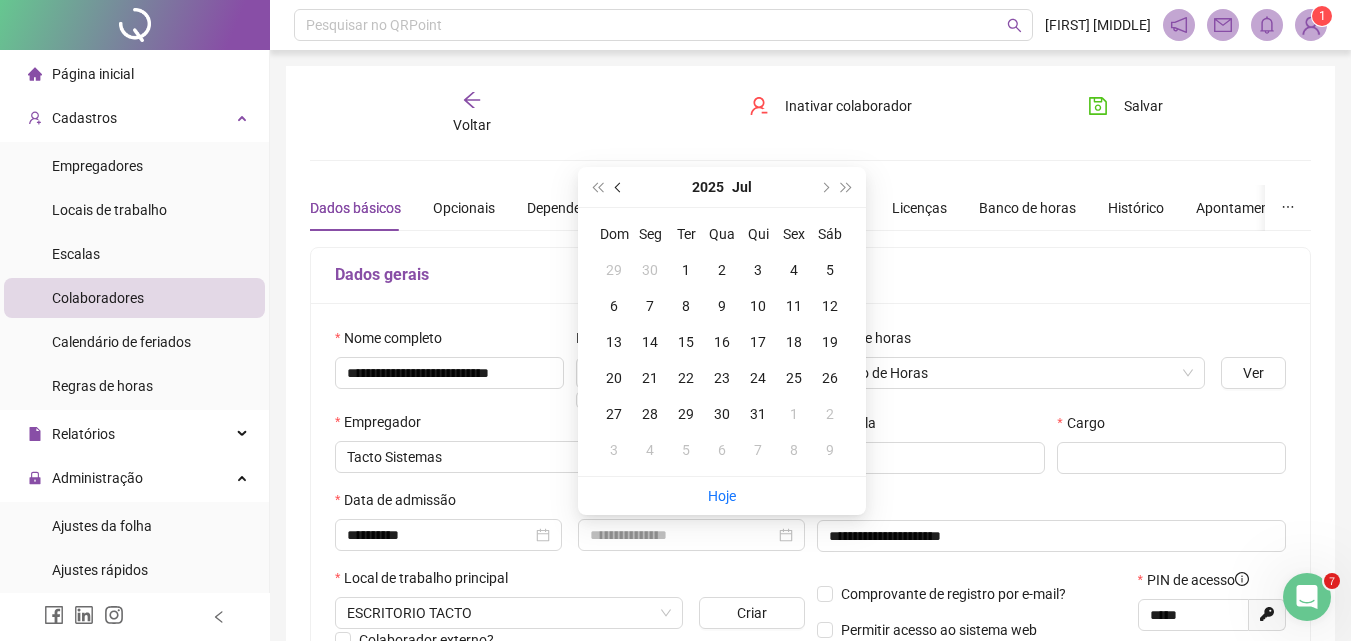 click at bounding box center [620, 187] 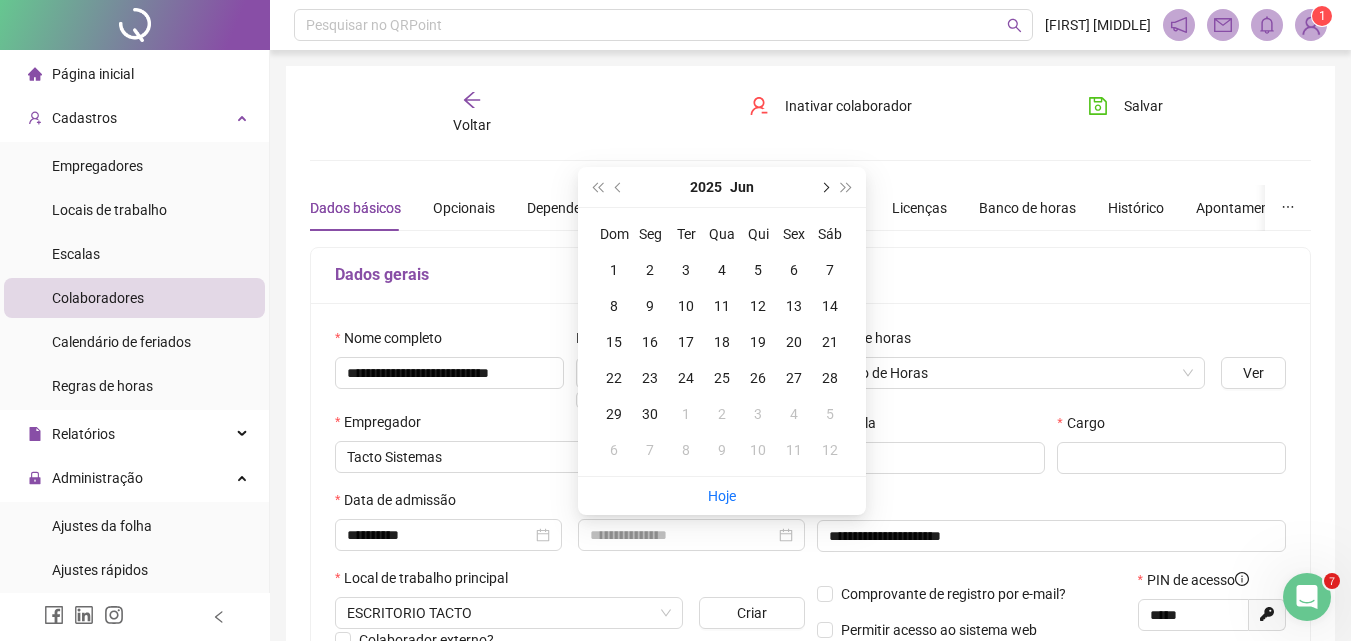 click at bounding box center [824, 187] 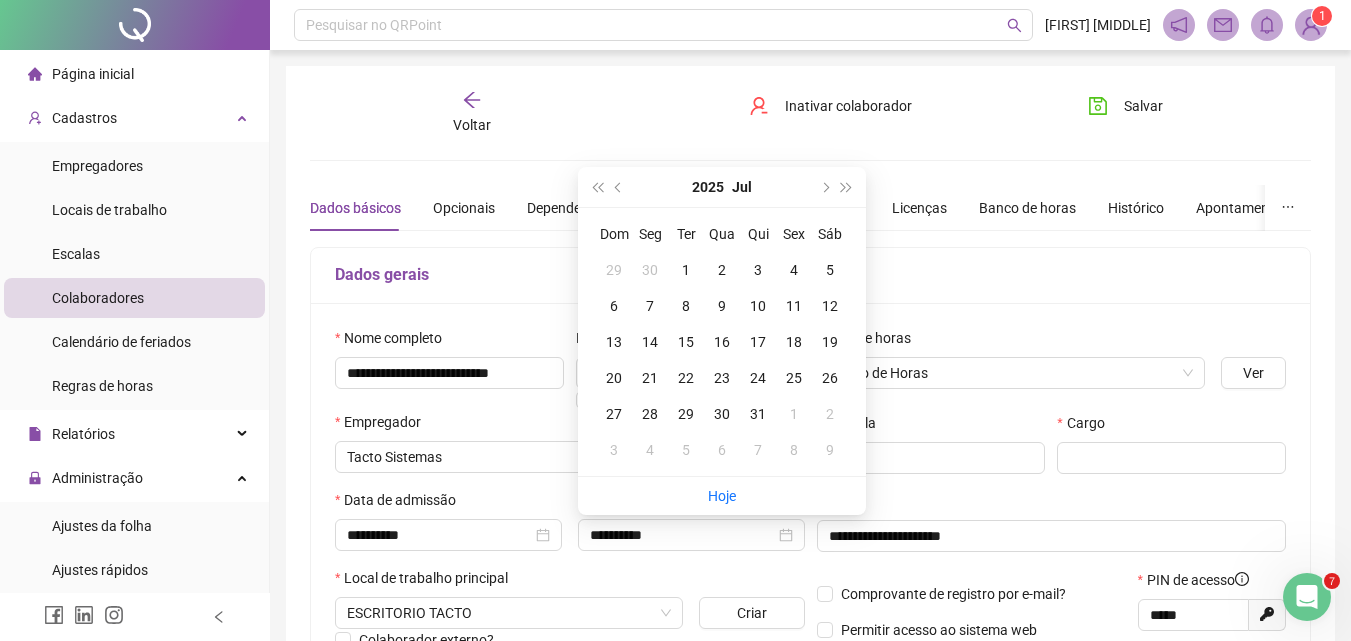 type on "**********" 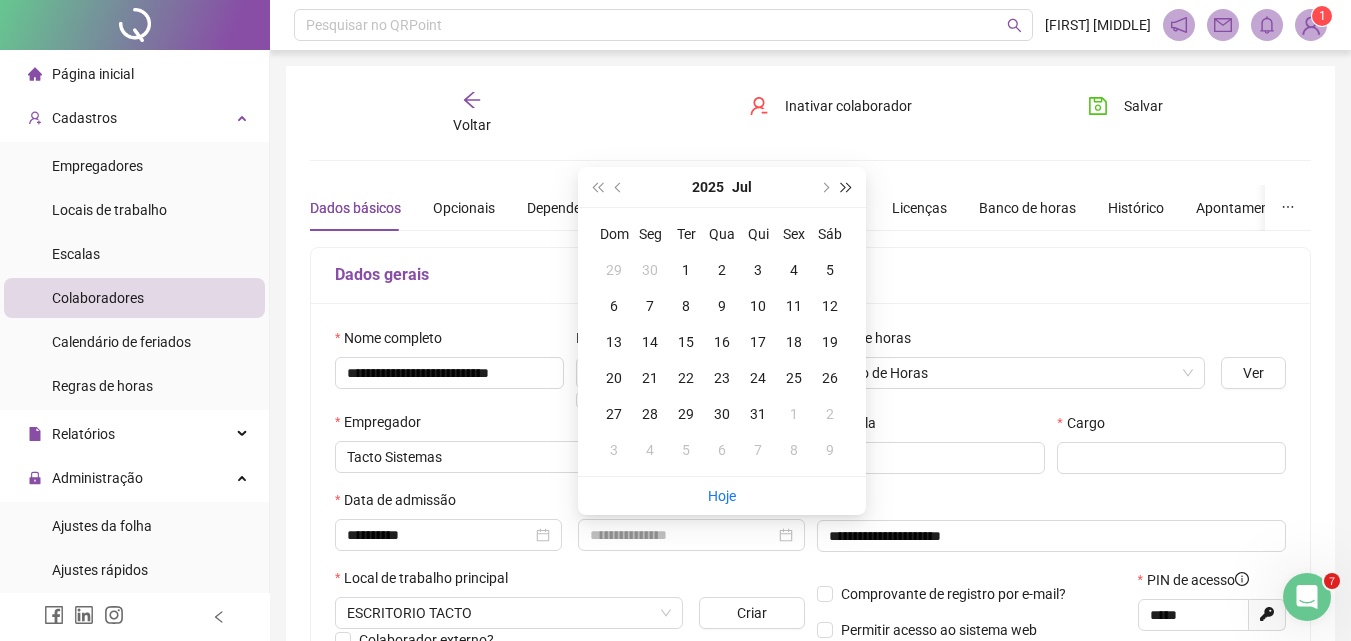 click at bounding box center (847, 187) 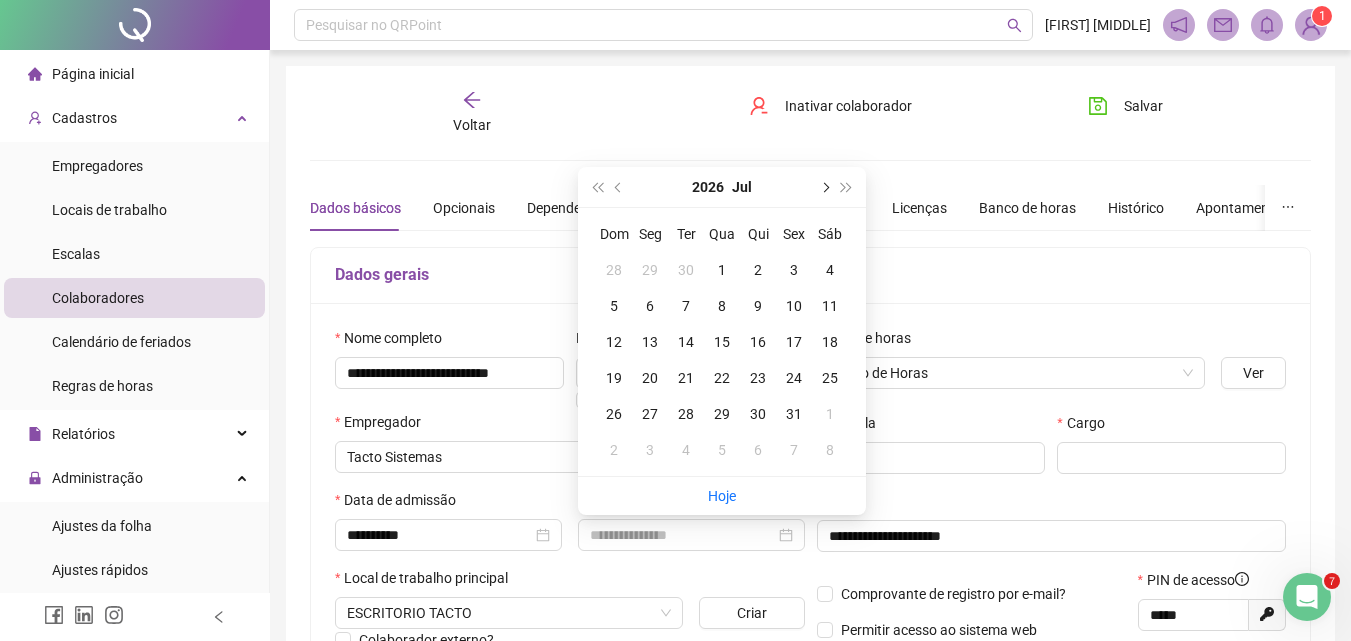 click at bounding box center [824, 187] 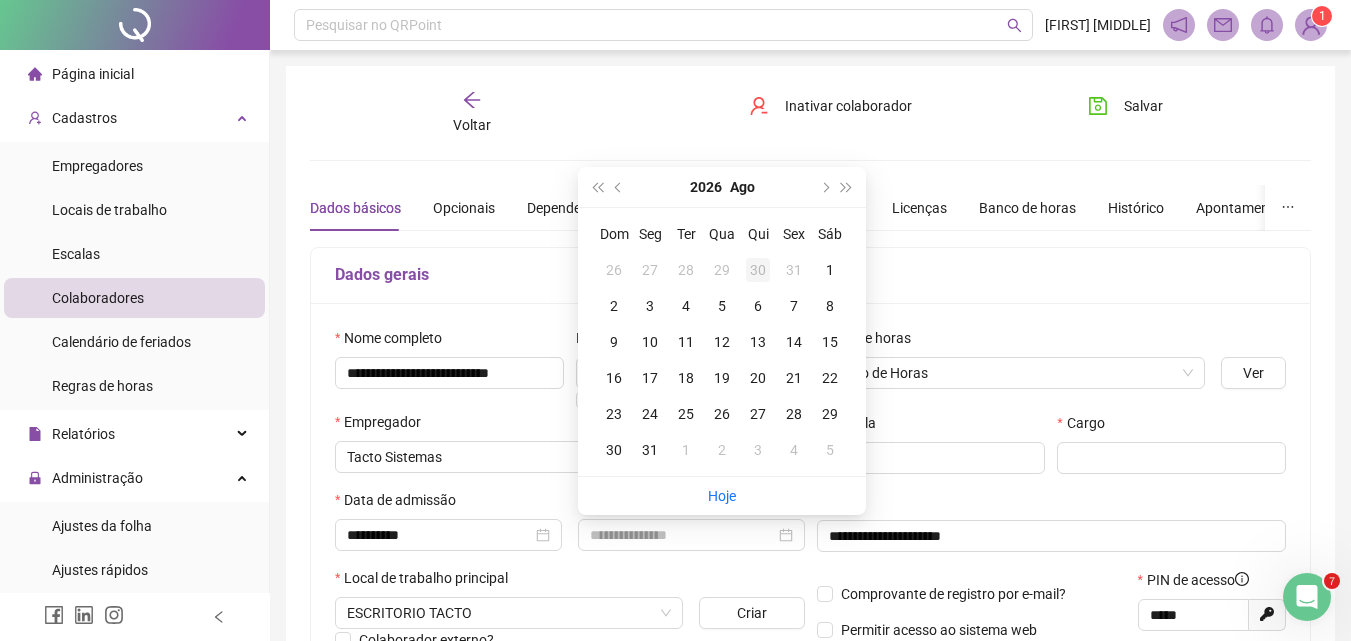 type on "**********" 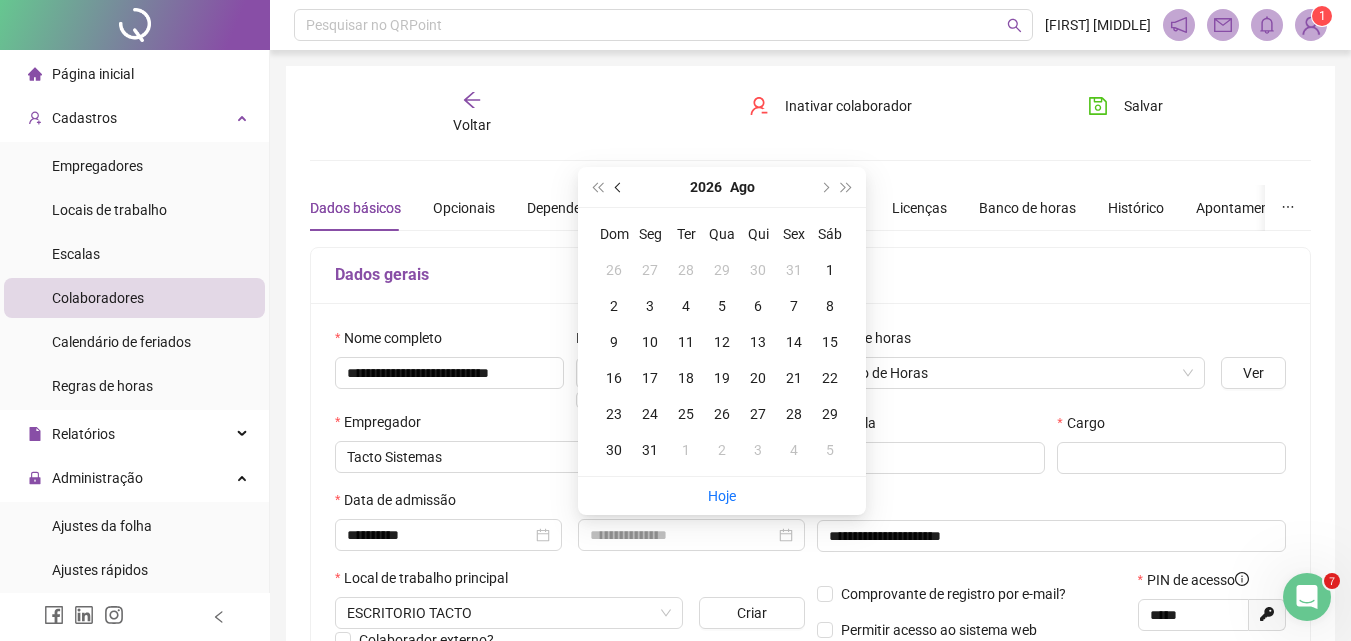 click at bounding box center [620, 187] 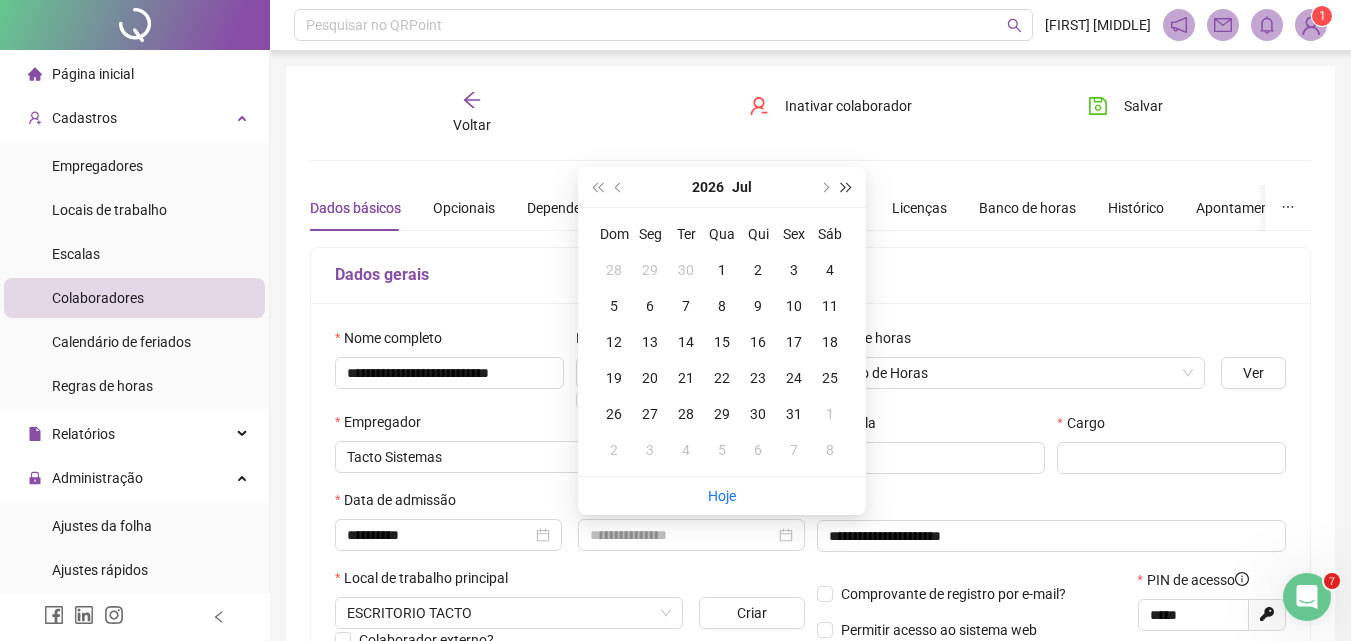 click at bounding box center [847, 187] 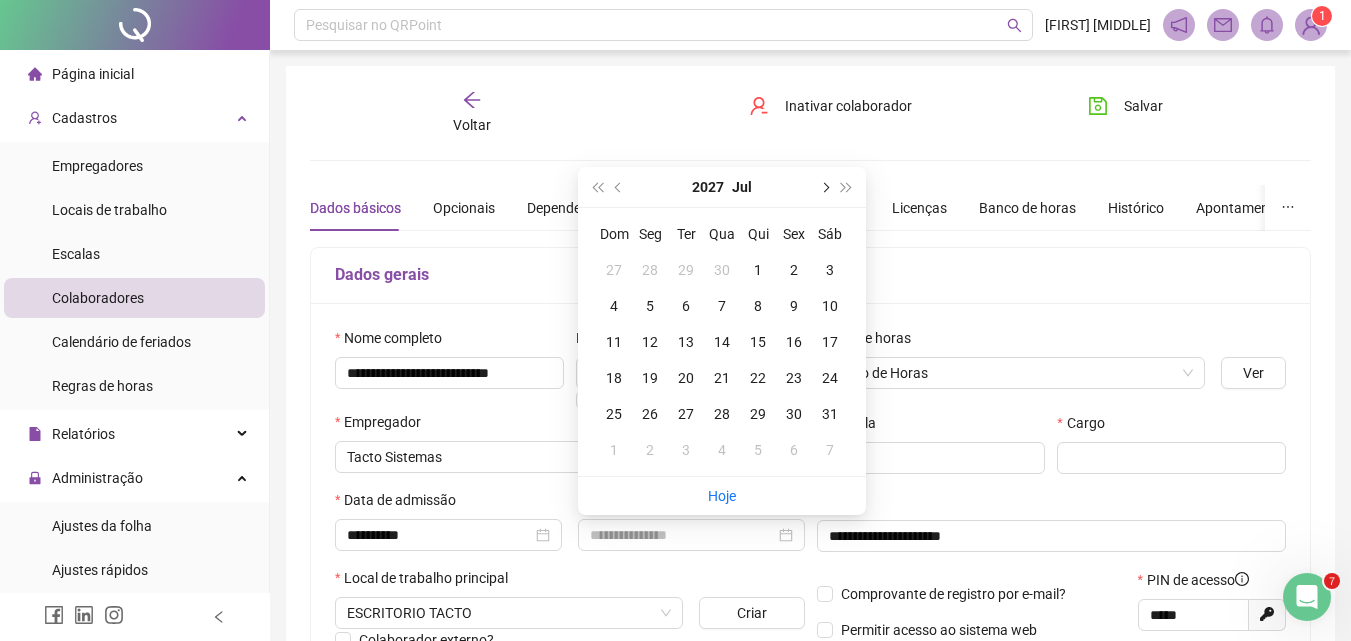 click at bounding box center (824, 187) 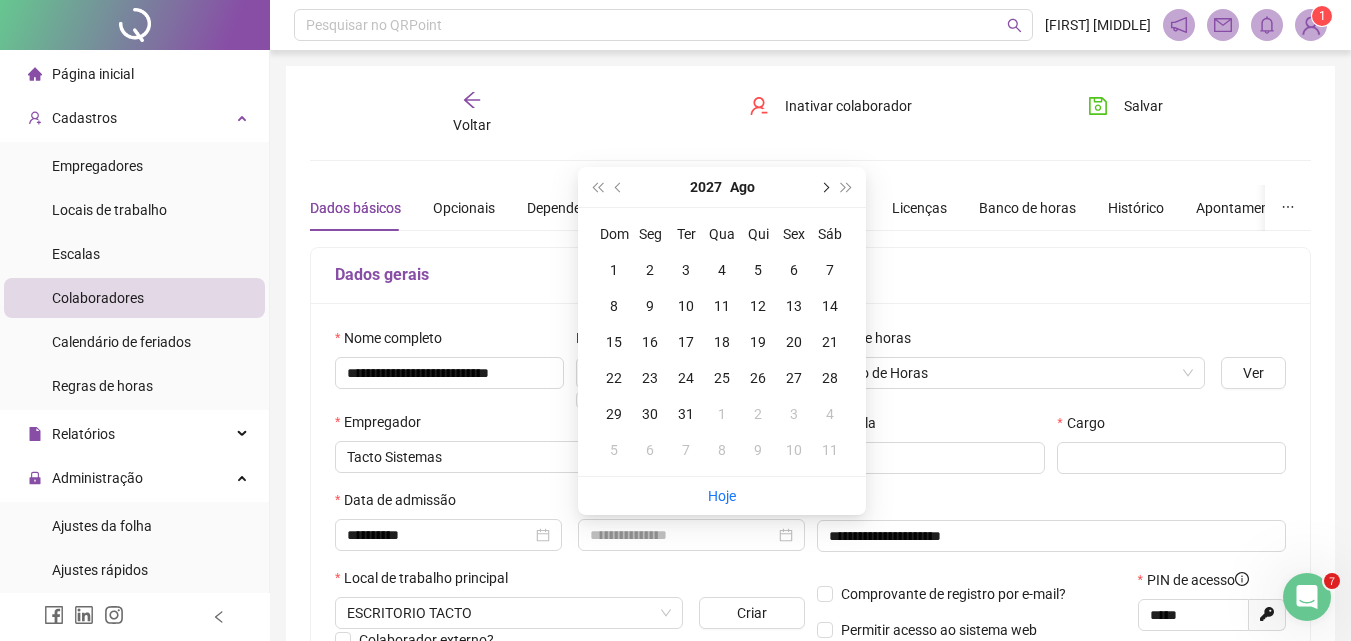 click at bounding box center (824, 187) 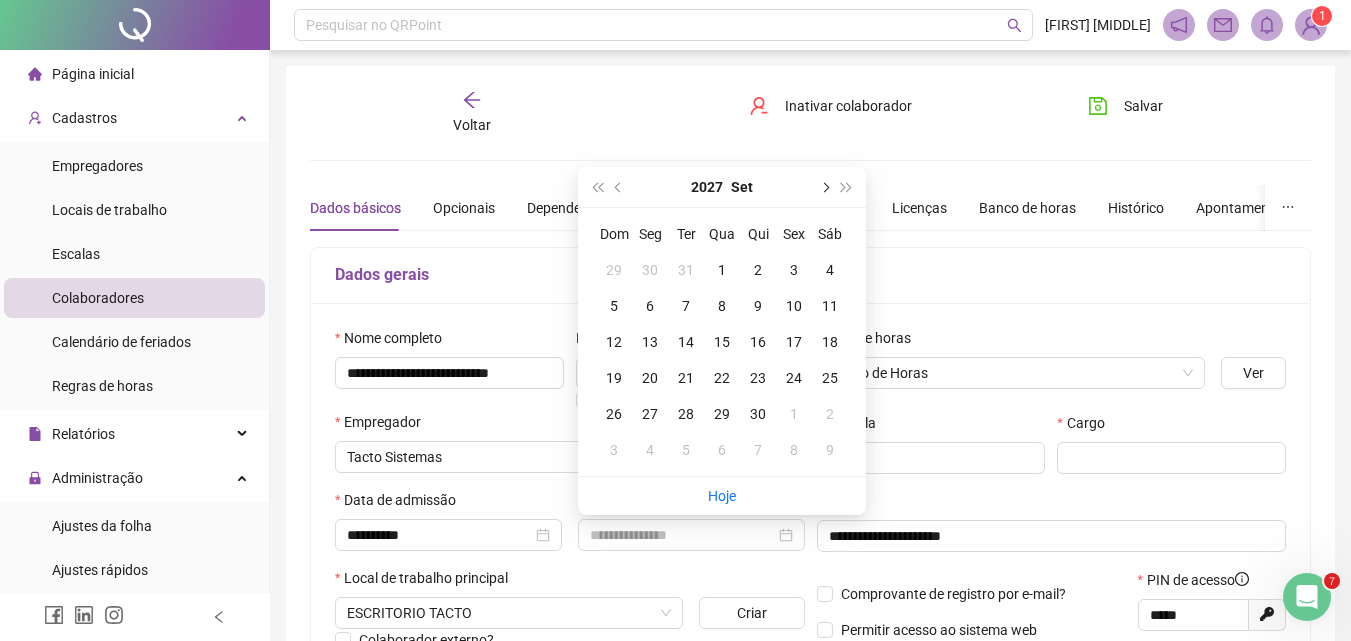 click at bounding box center [824, 187] 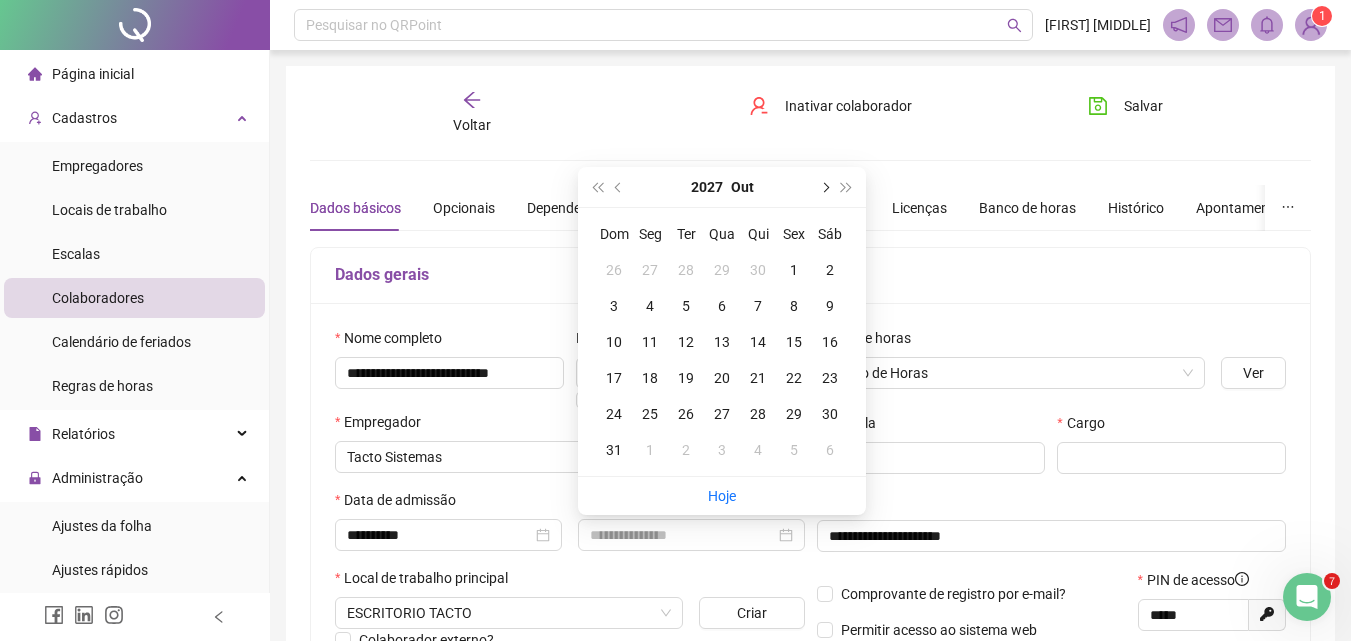 click at bounding box center (824, 187) 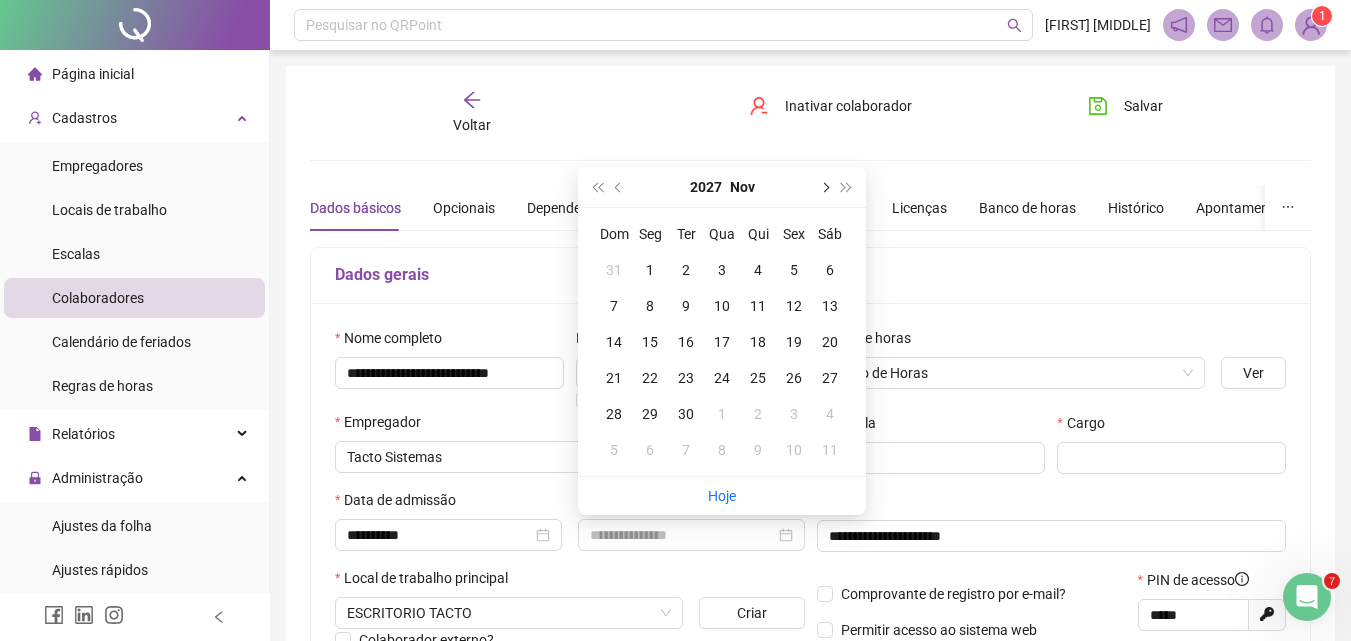 click at bounding box center [824, 187] 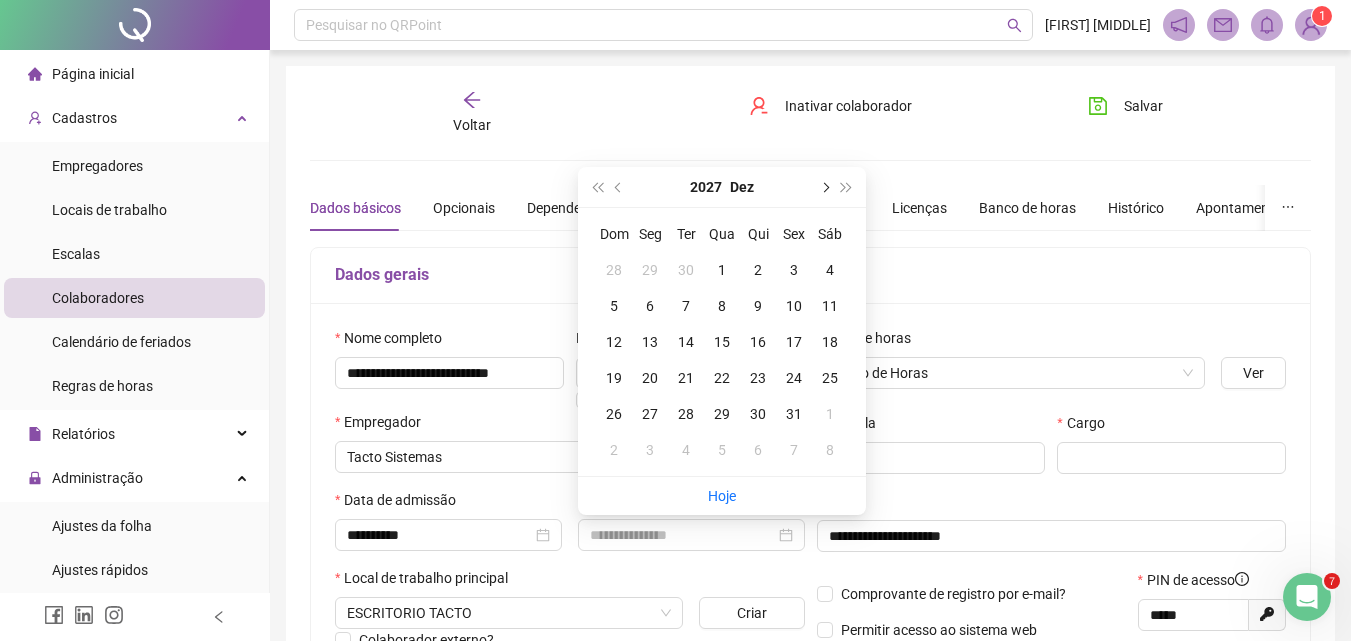 click at bounding box center (824, 187) 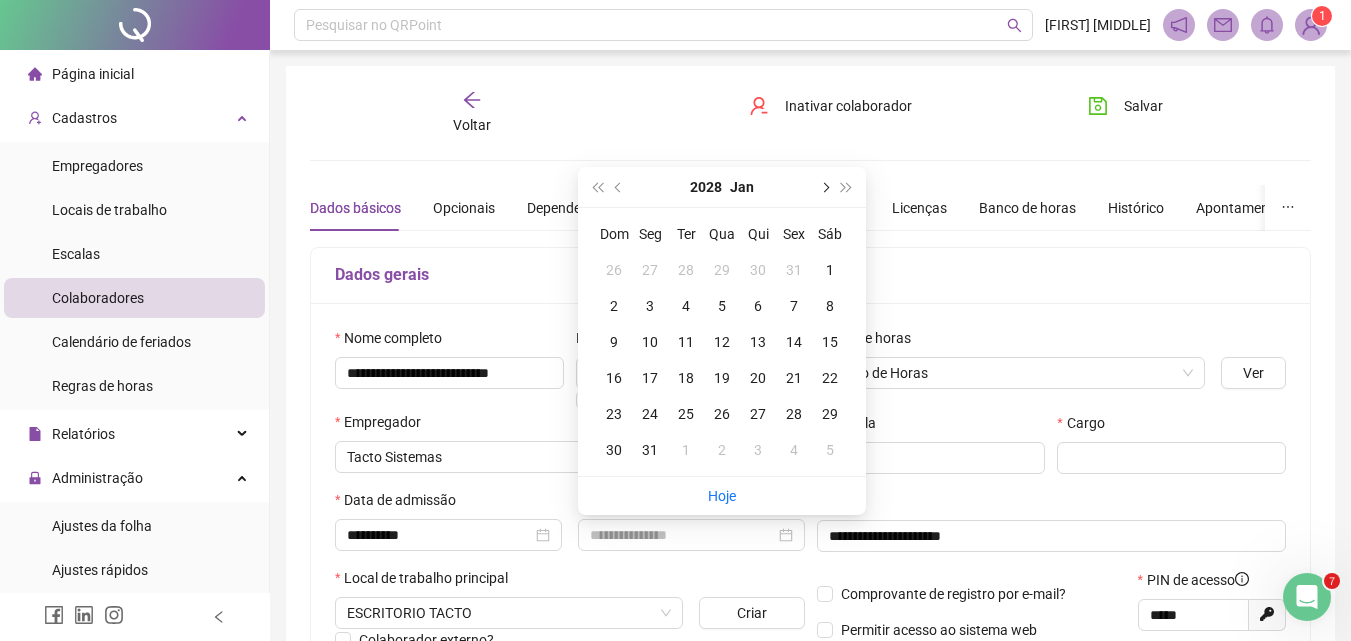 click at bounding box center (824, 187) 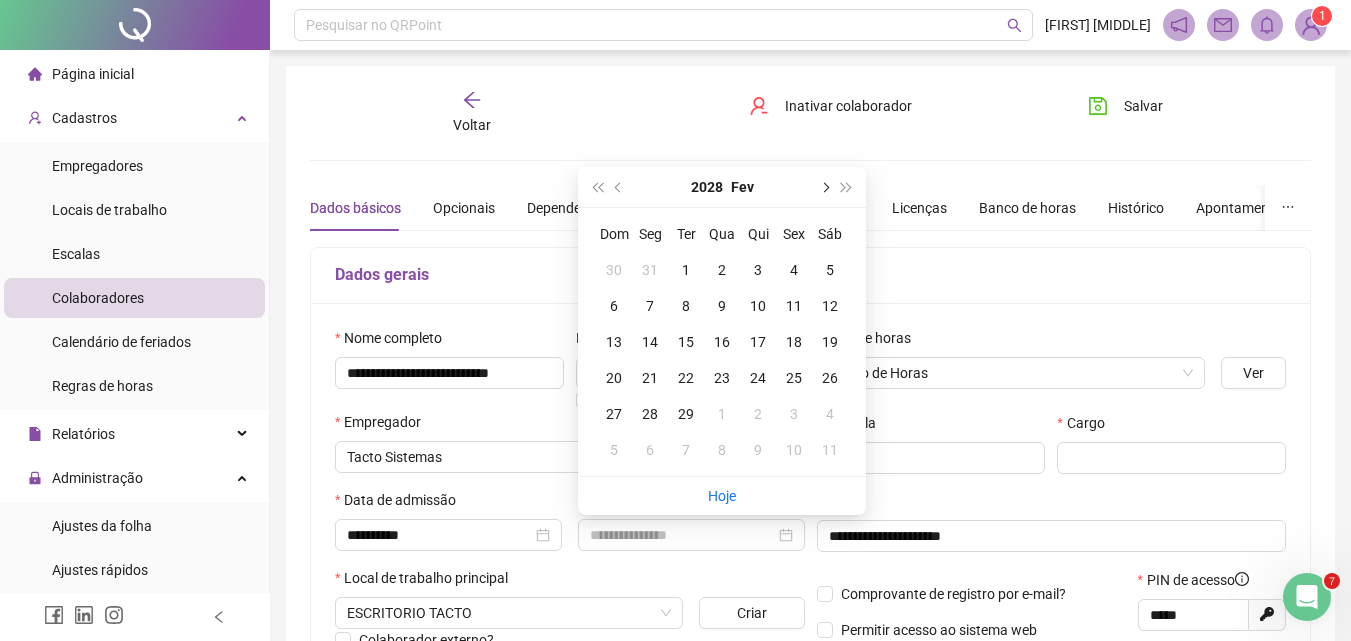 click at bounding box center [824, 187] 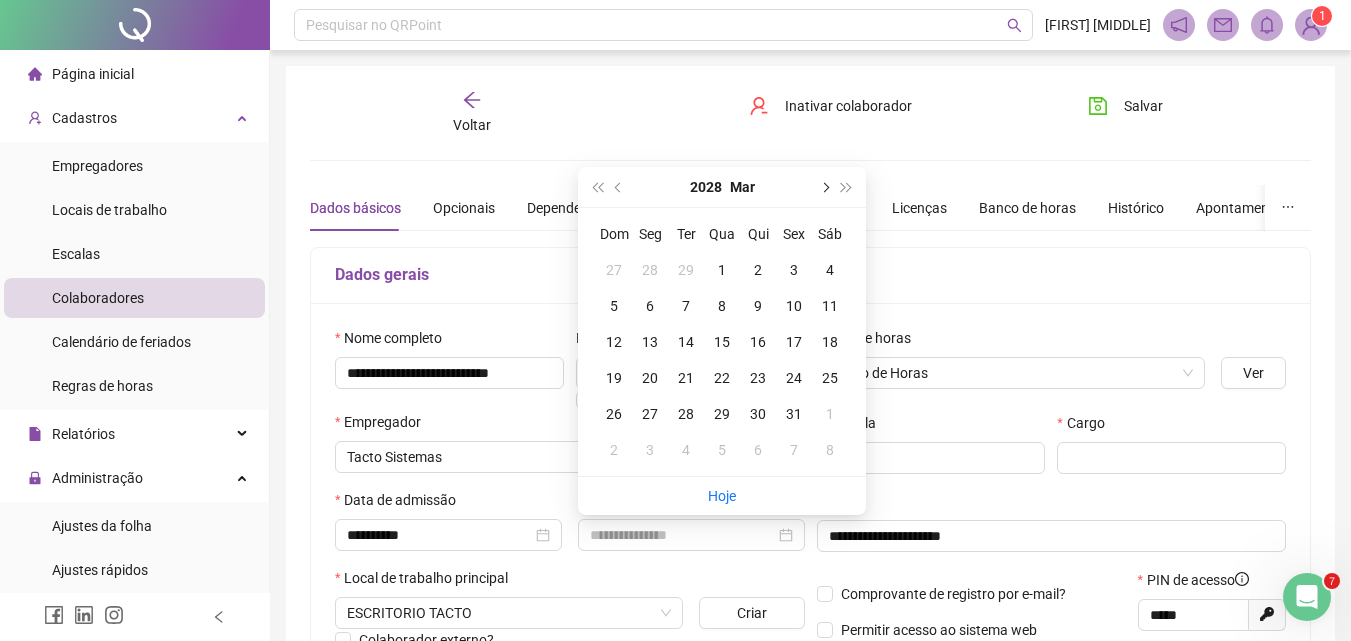 click at bounding box center (824, 187) 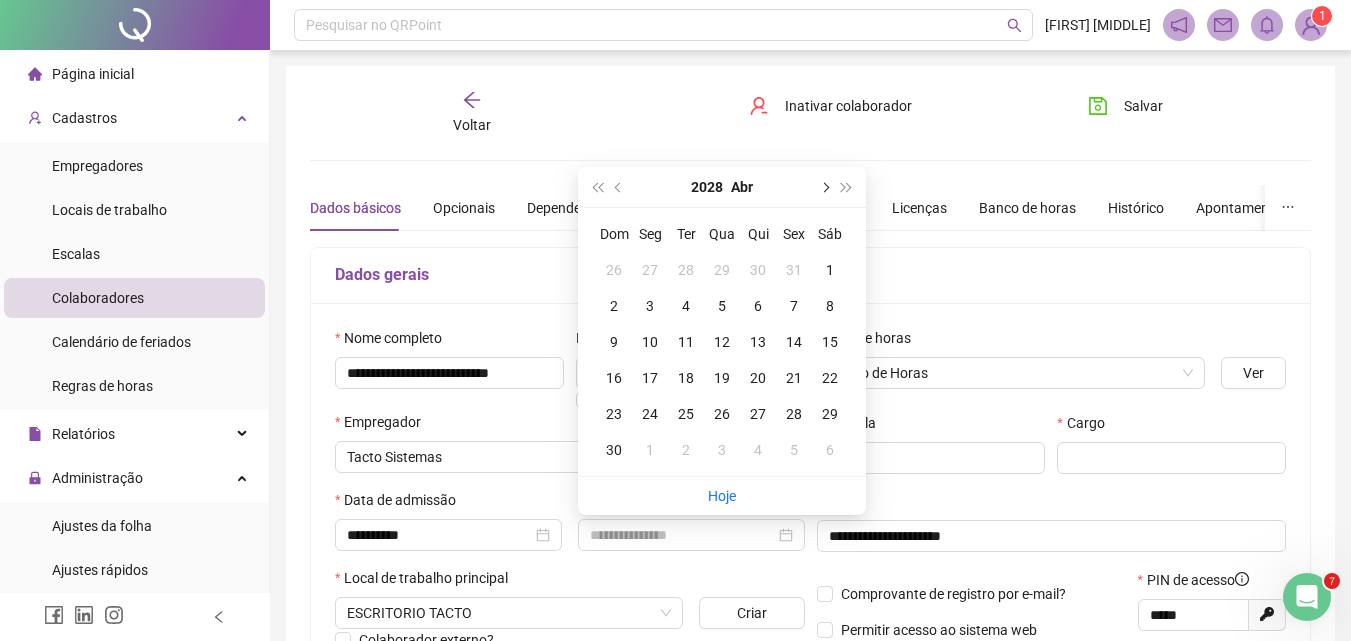 click at bounding box center (824, 187) 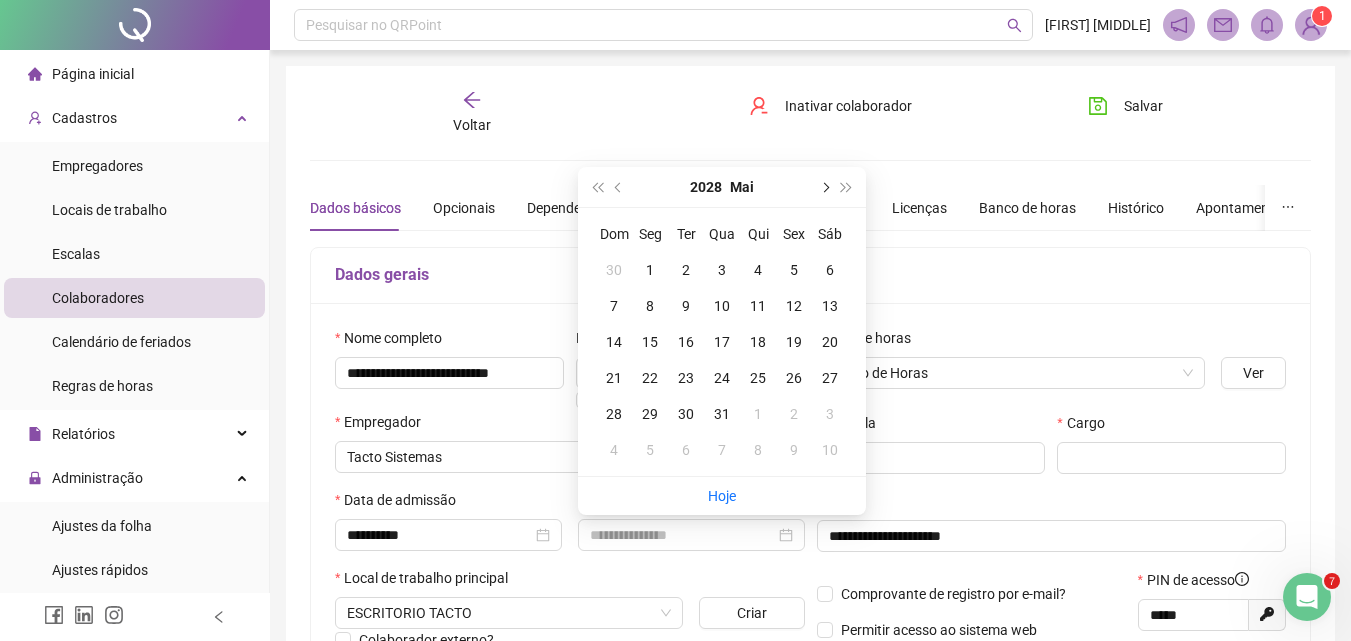click at bounding box center [824, 187] 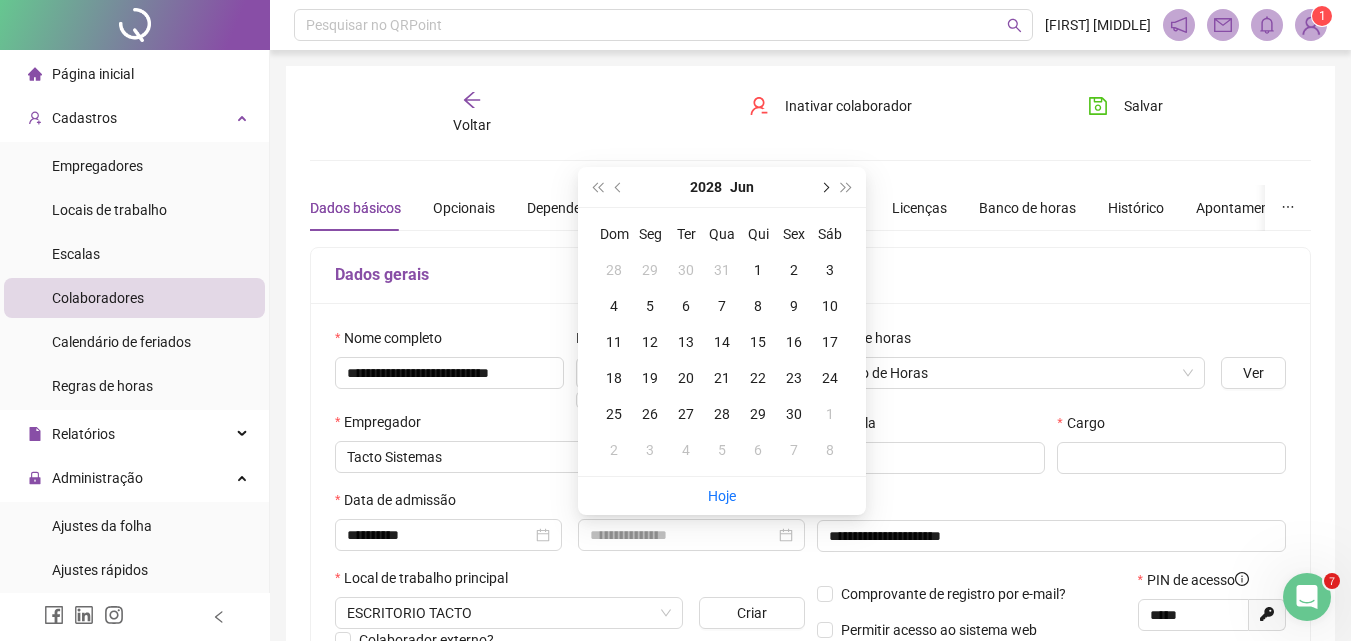 click at bounding box center [824, 187] 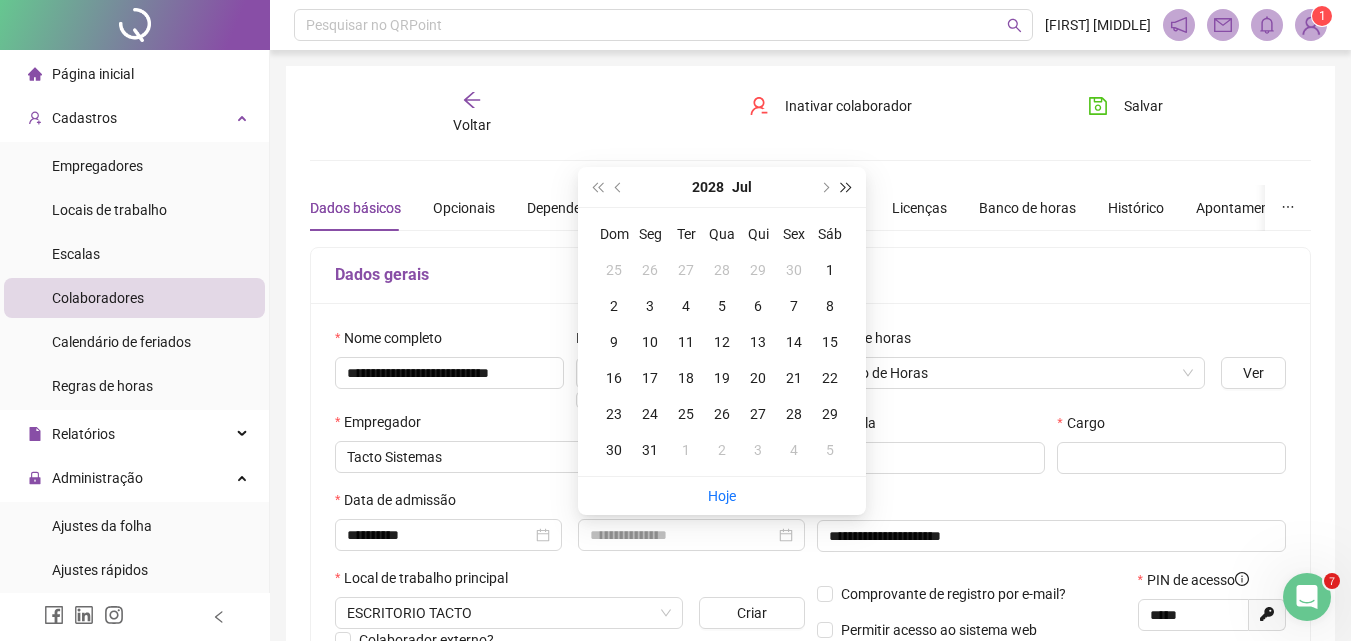 click at bounding box center (847, 187) 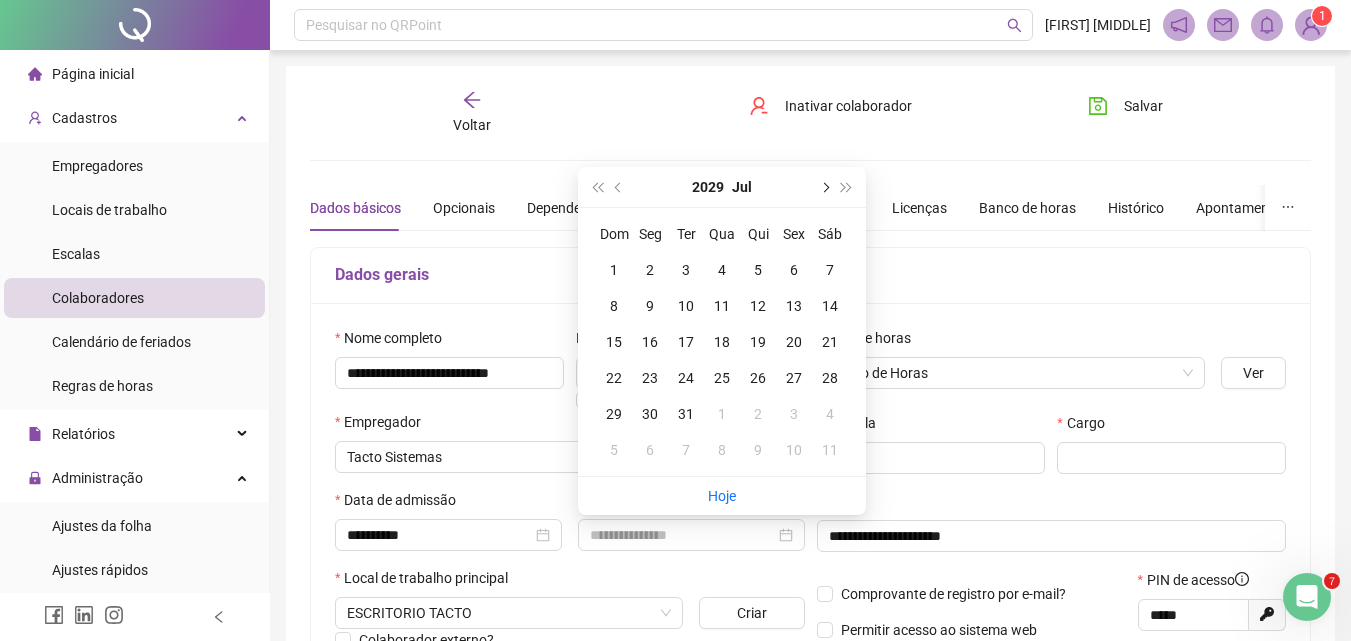 click at bounding box center (824, 187) 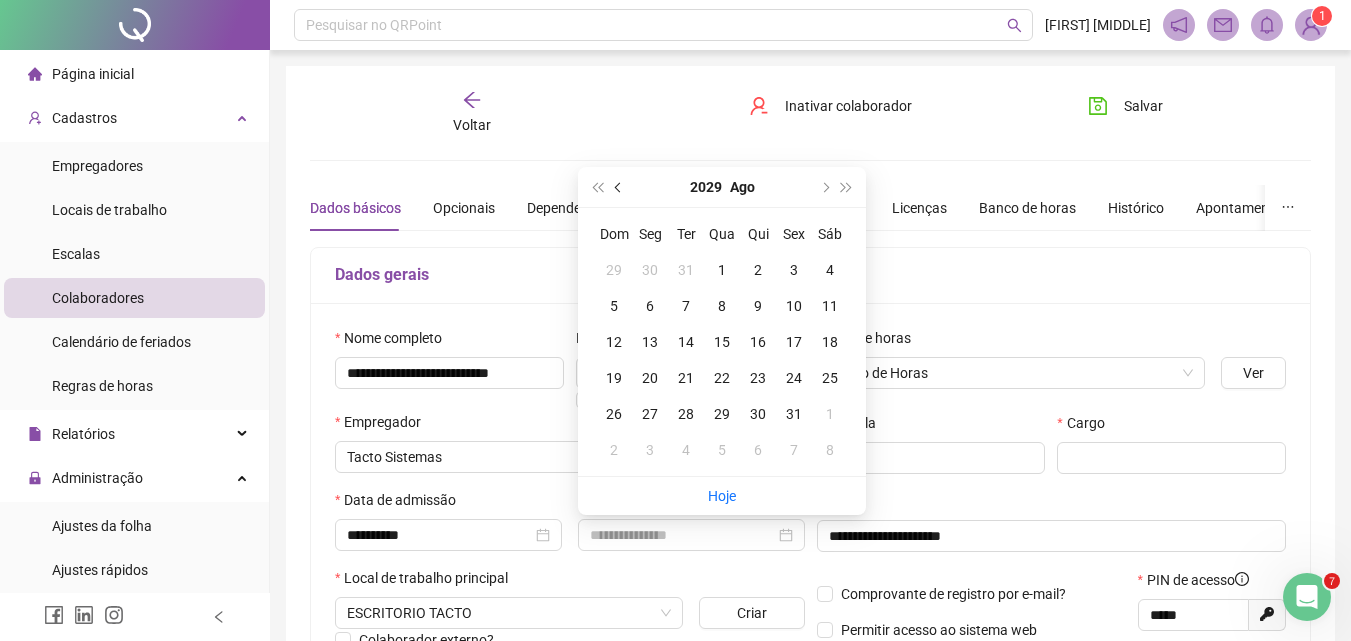 click at bounding box center [620, 187] 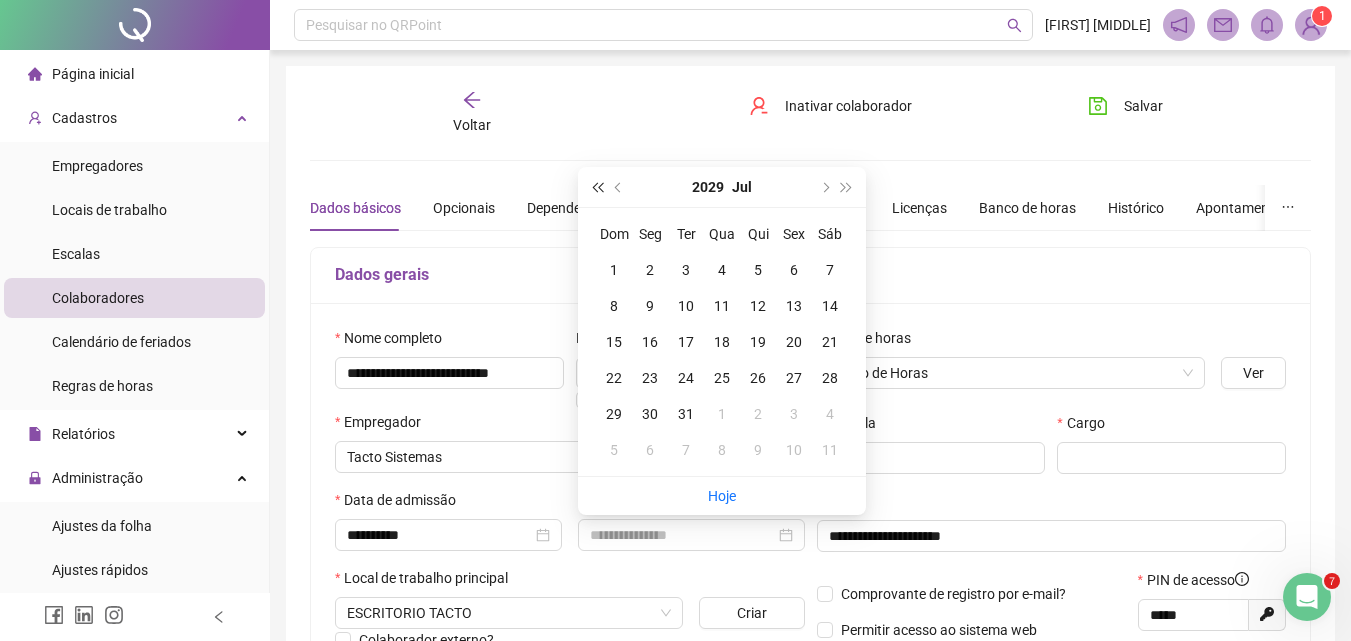 click at bounding box center (597, 187) 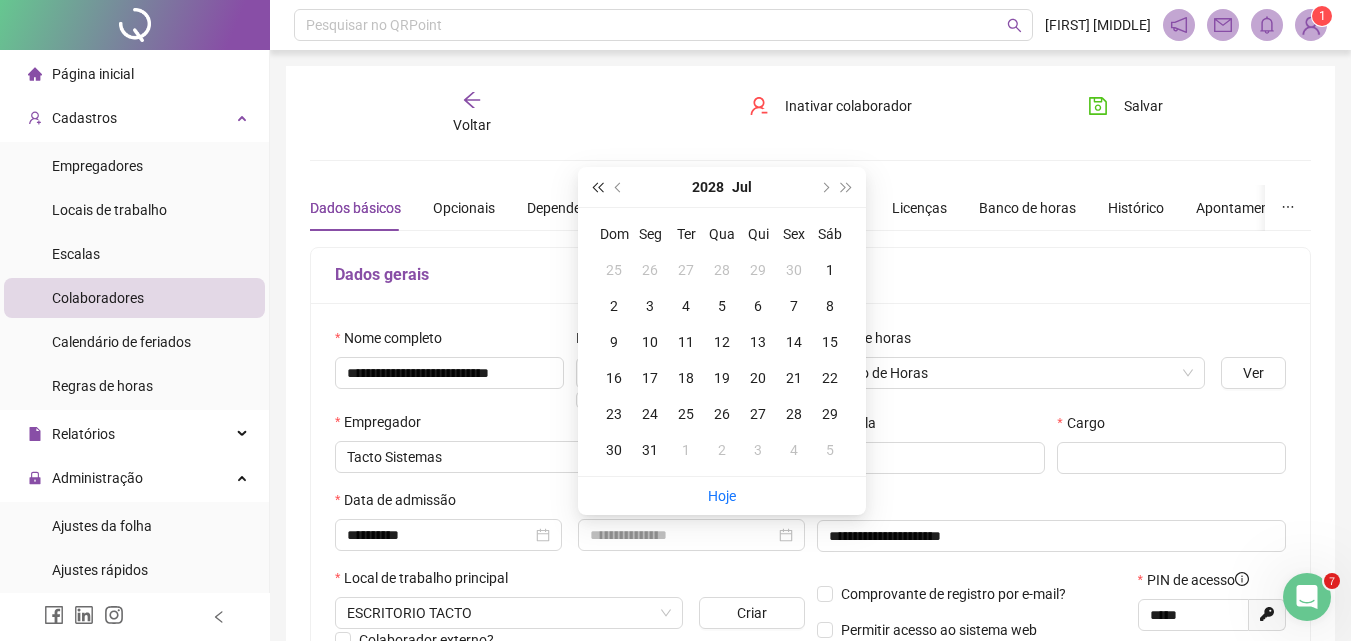 click at bounding box center [597, 187] 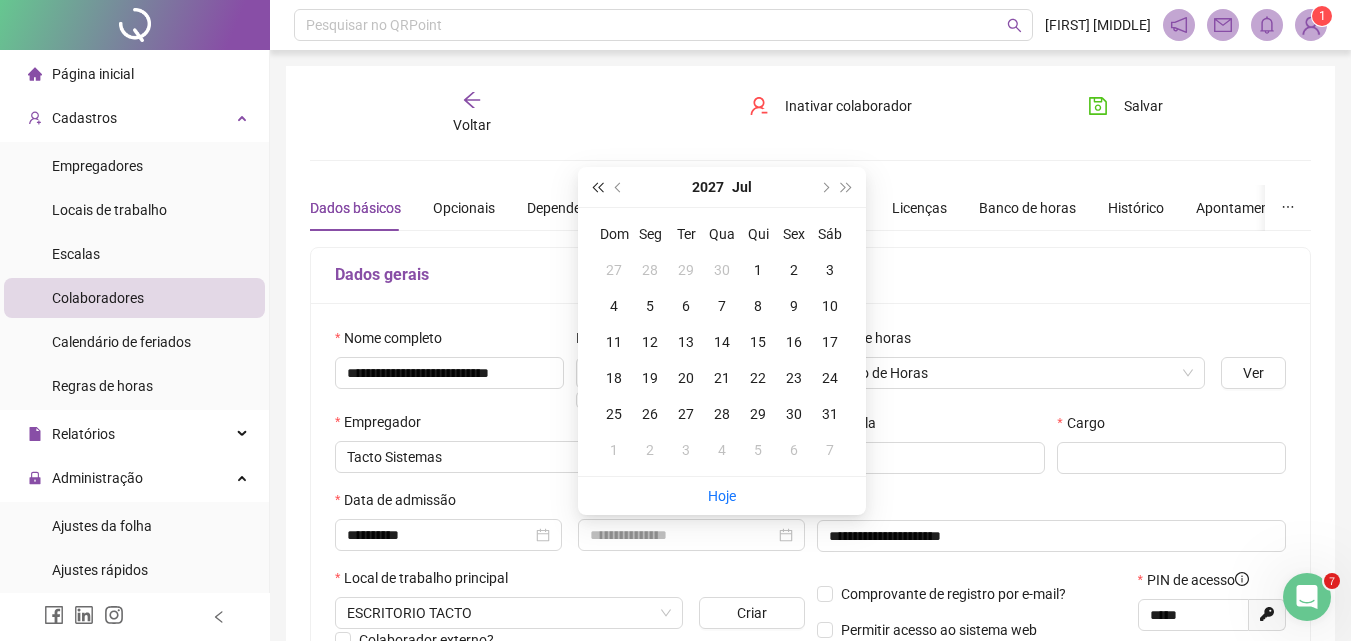 click at bounding box center [597, 187] 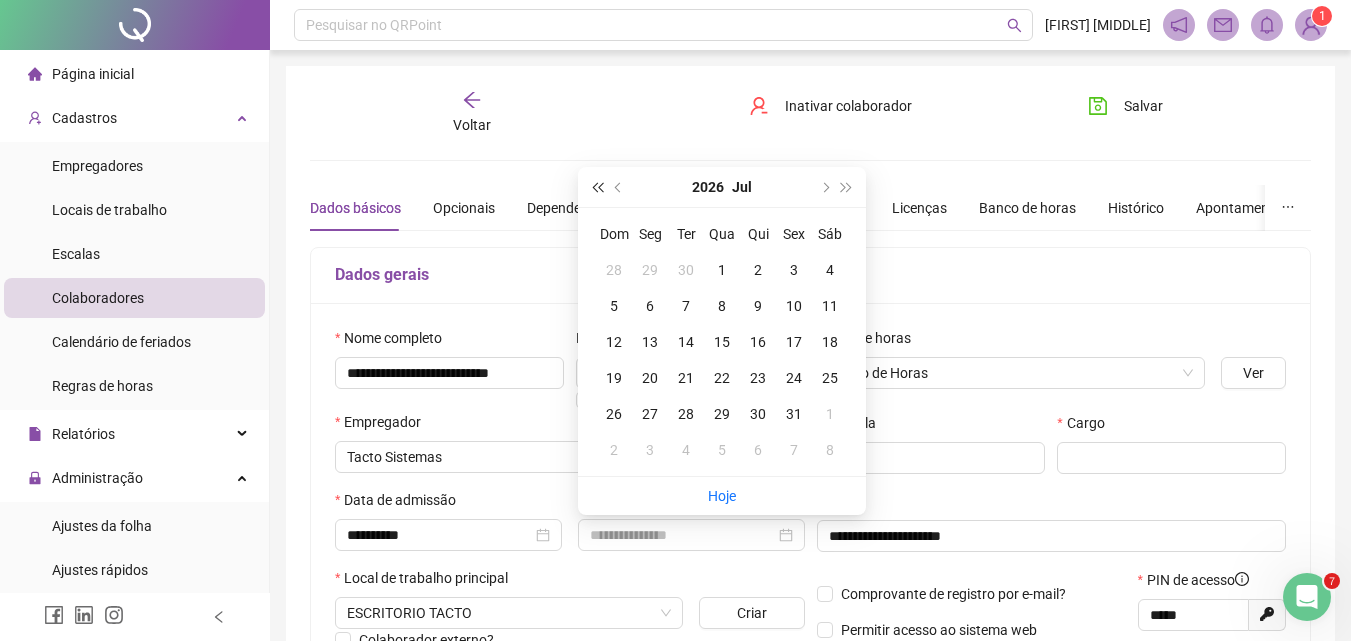 click at bounding box center [597, 187] 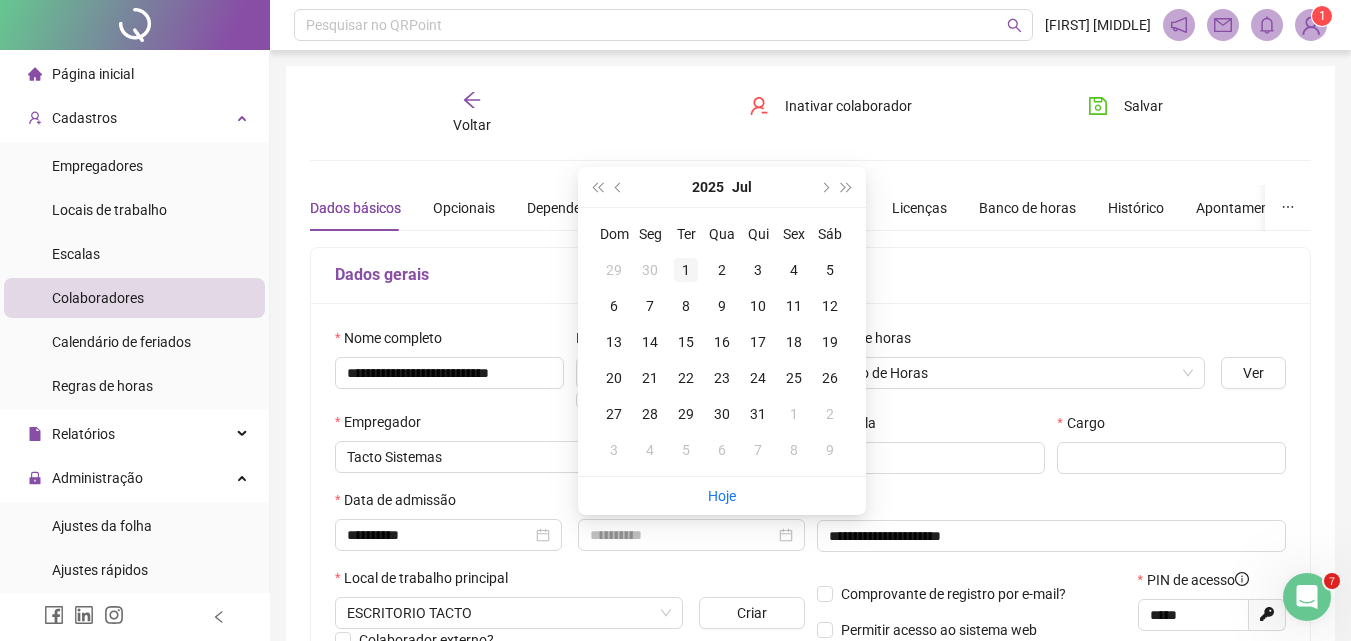 type on "**********" 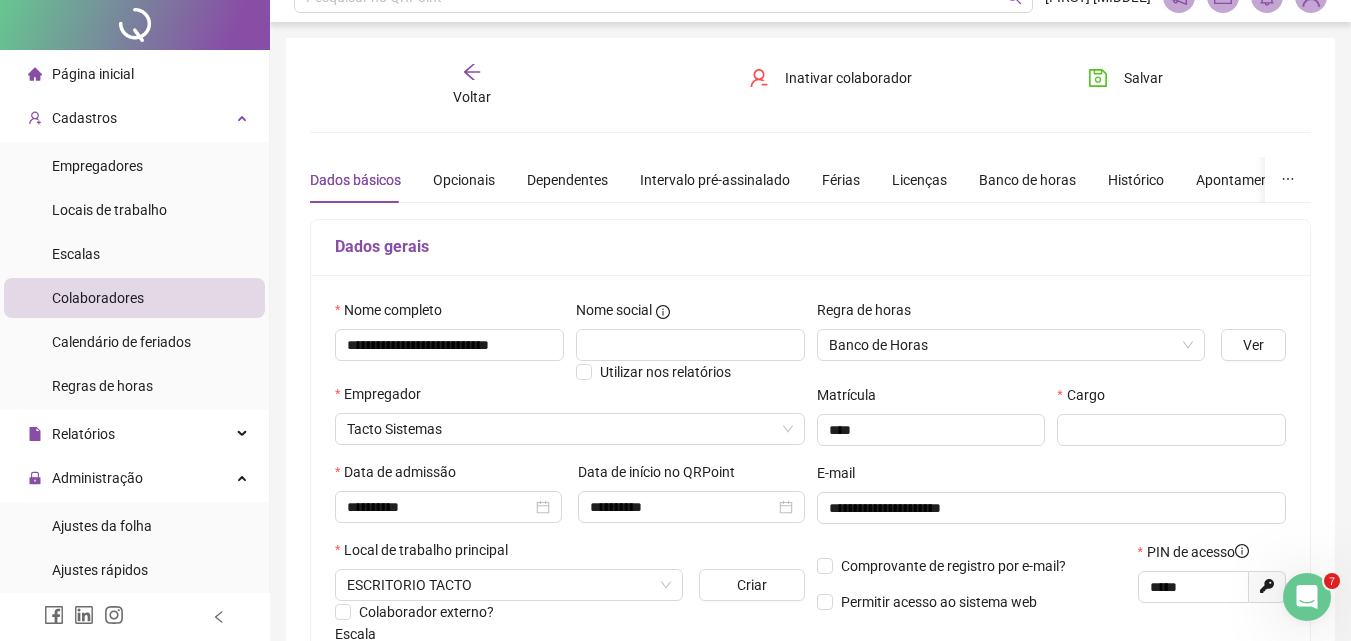 scroll, scrollTop: 0, scrollLeft: 0, axis: both 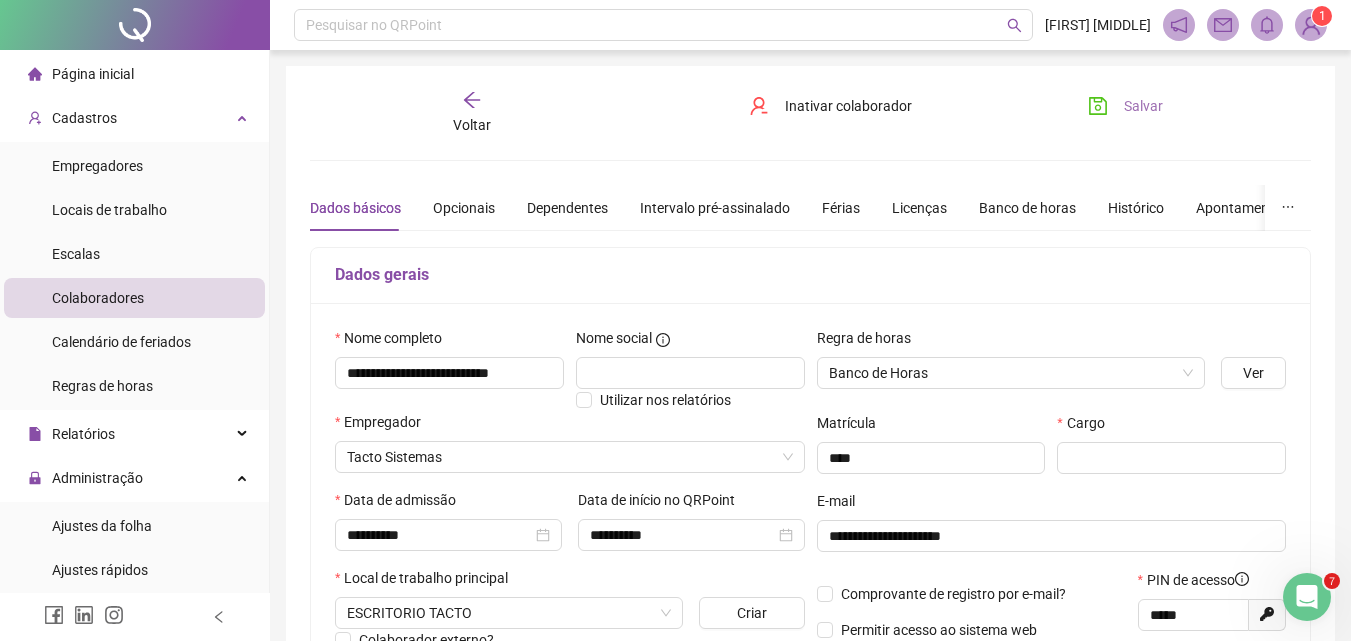 click on "Salvar" at bounding box center (1143, 106) 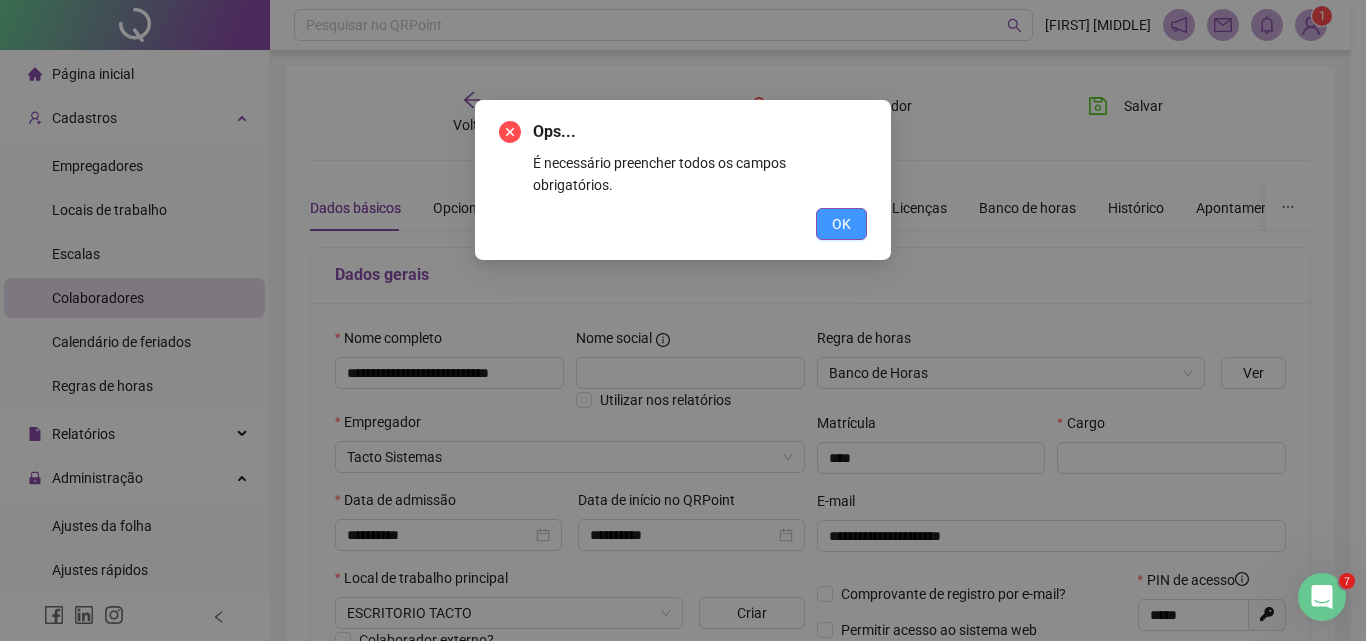 click on "OK" at bounding box center [841, 224] 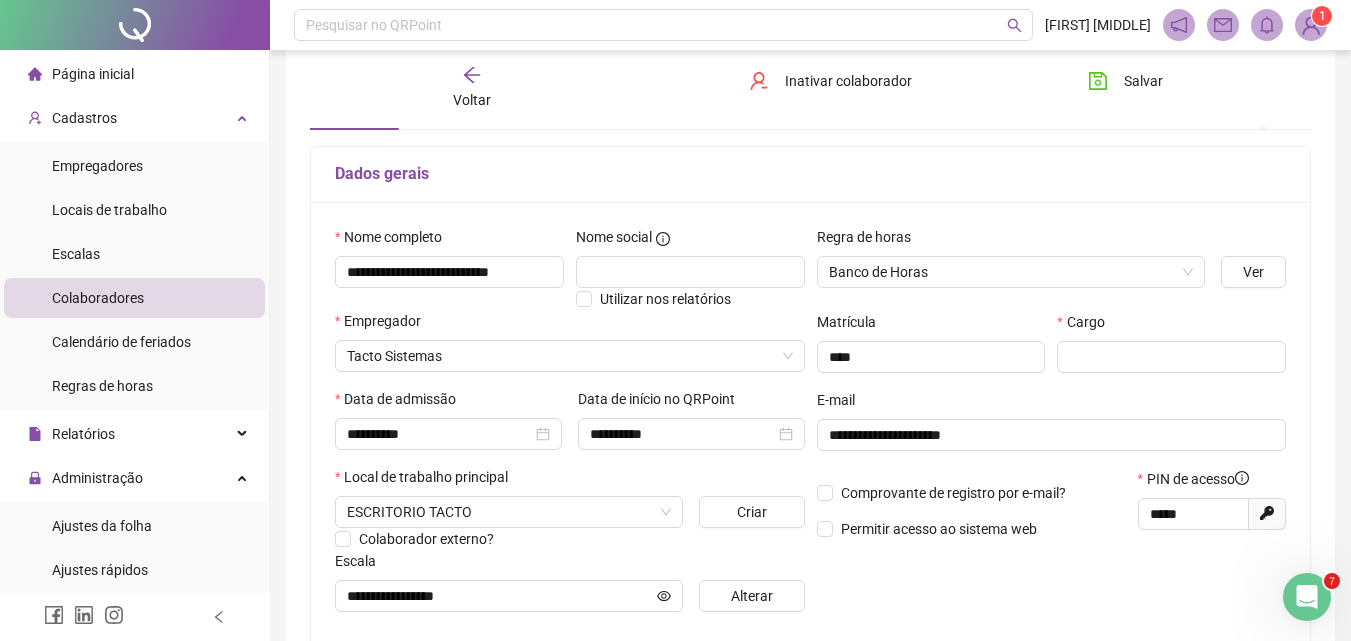 scroll, scrollTop: 300, scrollLeft: 0, axis: vertical 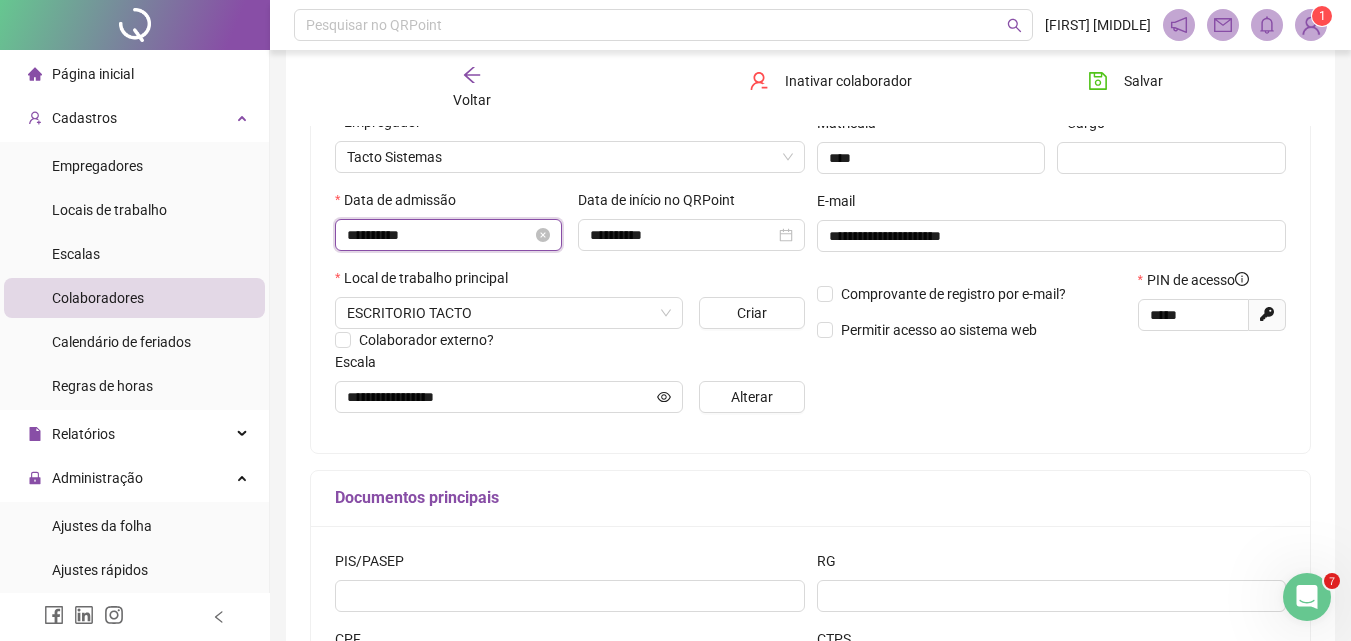 click on "**********" at bounding box center [439, 235] 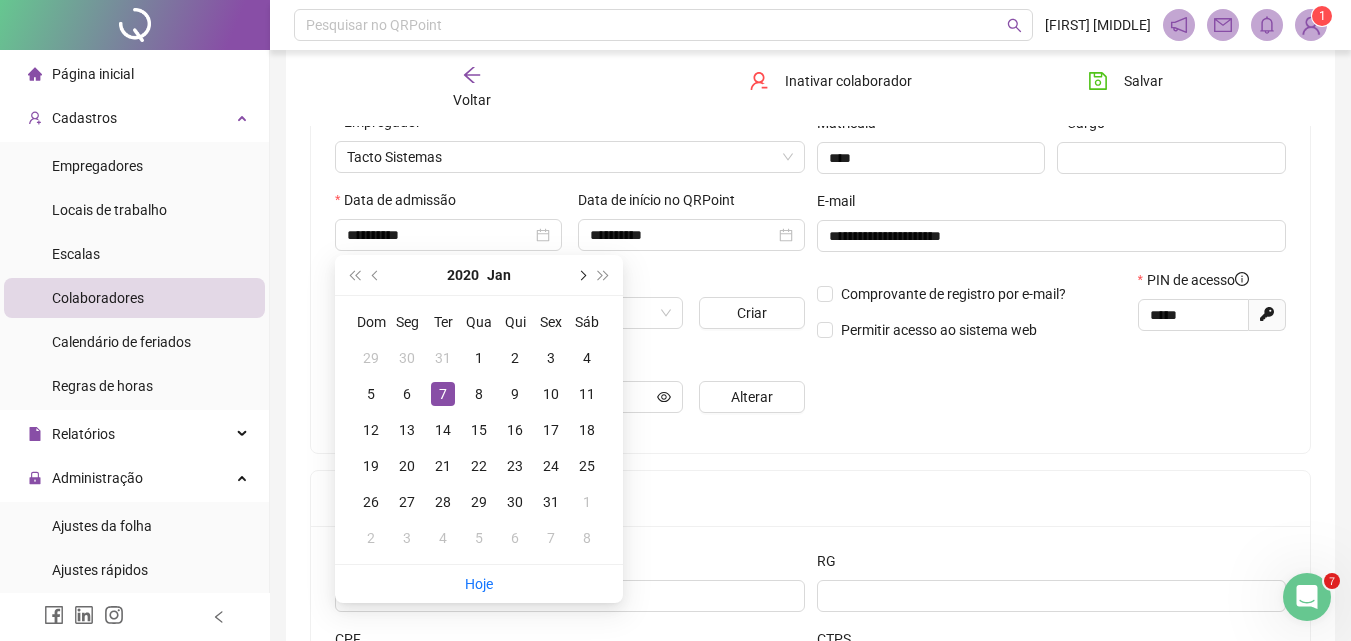 click at bounding box center (581, 275) 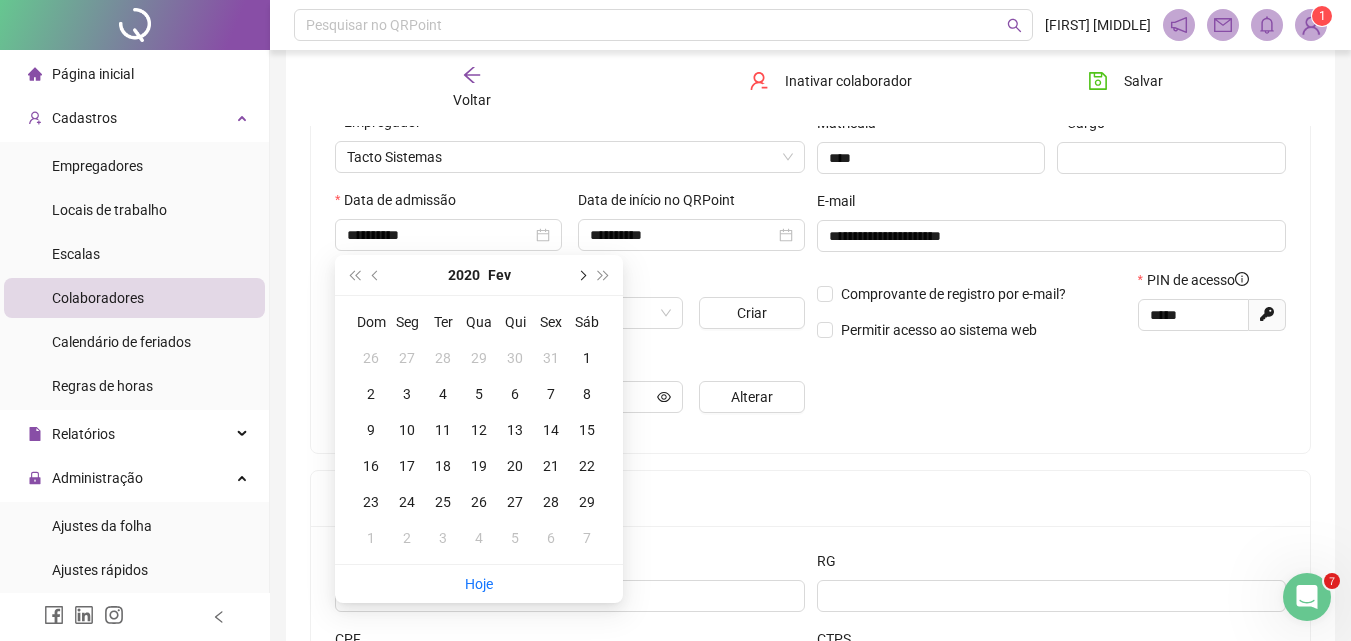 click at bounding box center (581, 275) 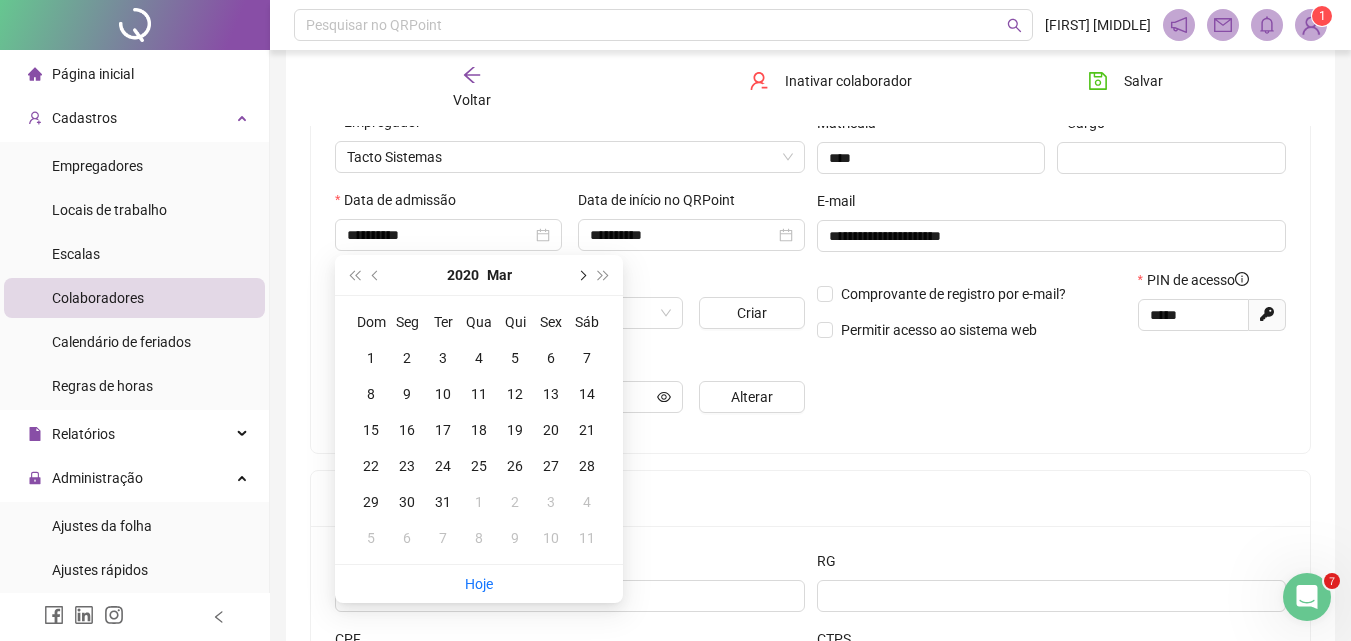 click at bounding box center (581, 275) 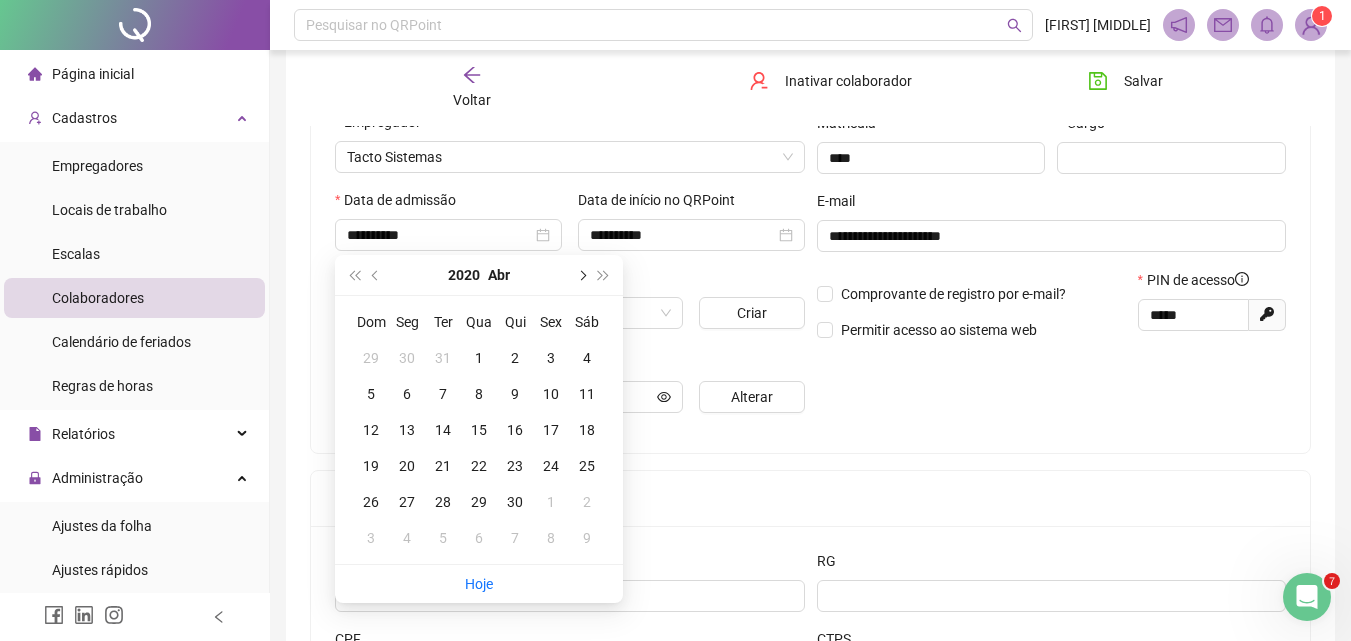 click at bounding box center [581, 275] 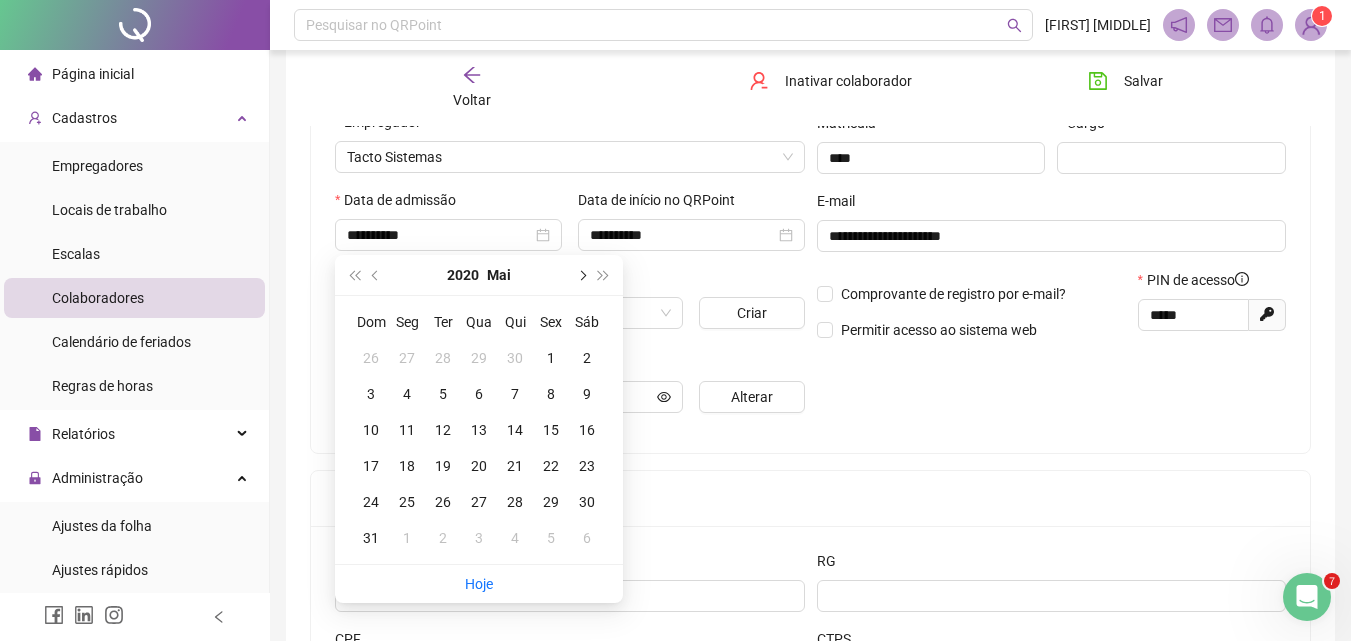 click at bounding box center (581, 275) 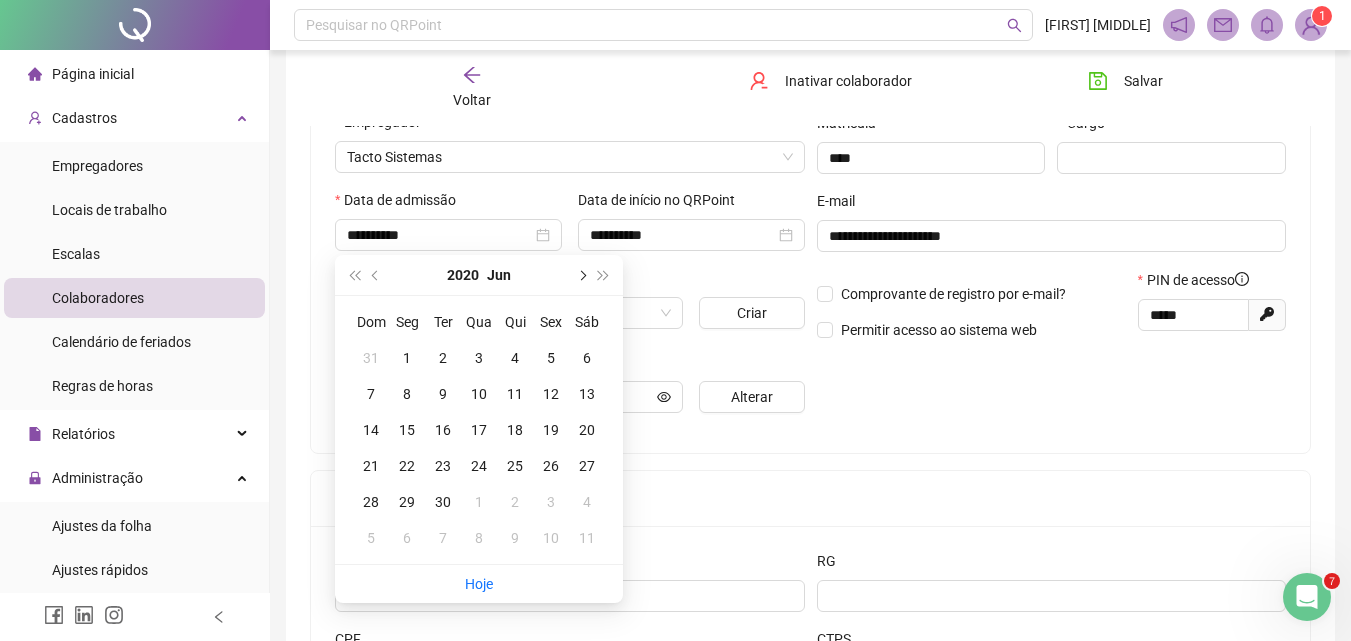 click at bounding box center (581, 275) 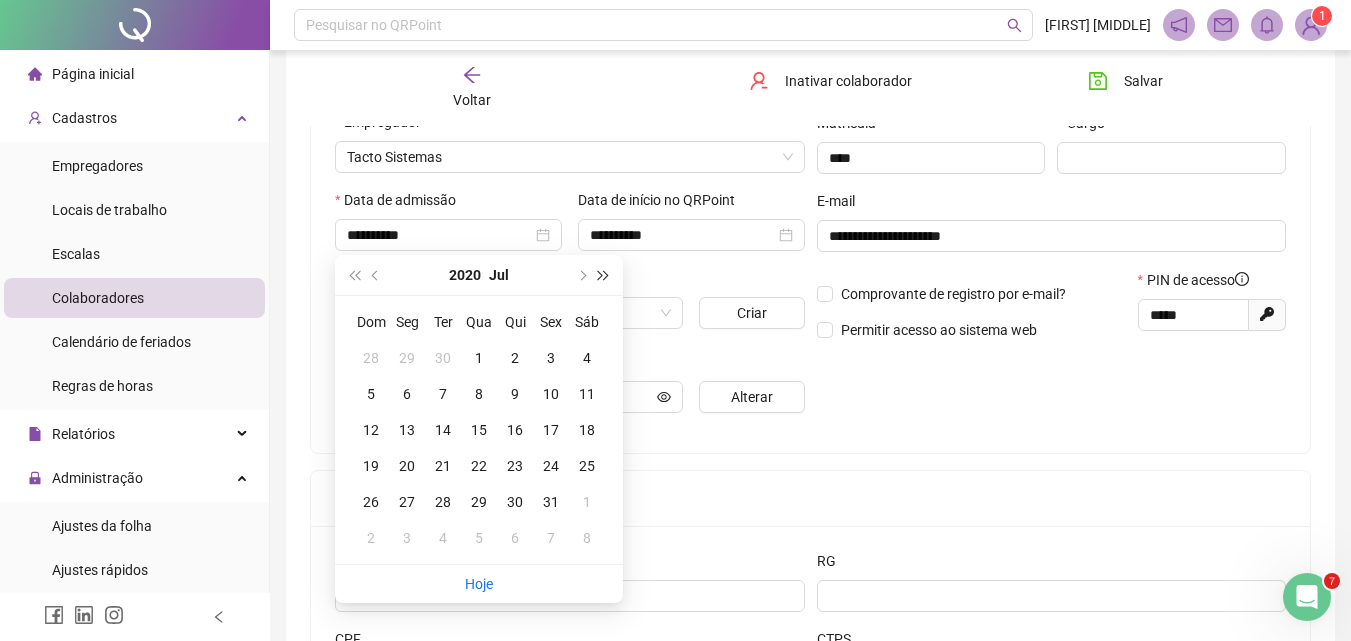 click at bounding box center [604, 275] 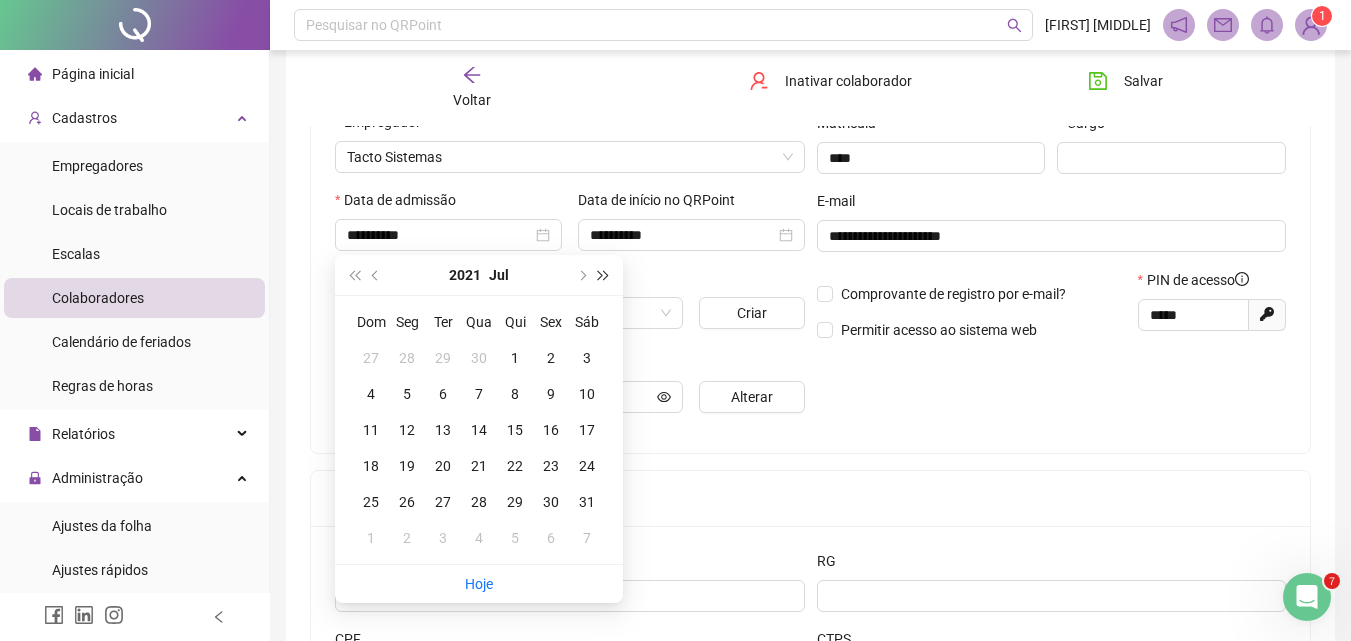 click at bounding box center (604, 275) 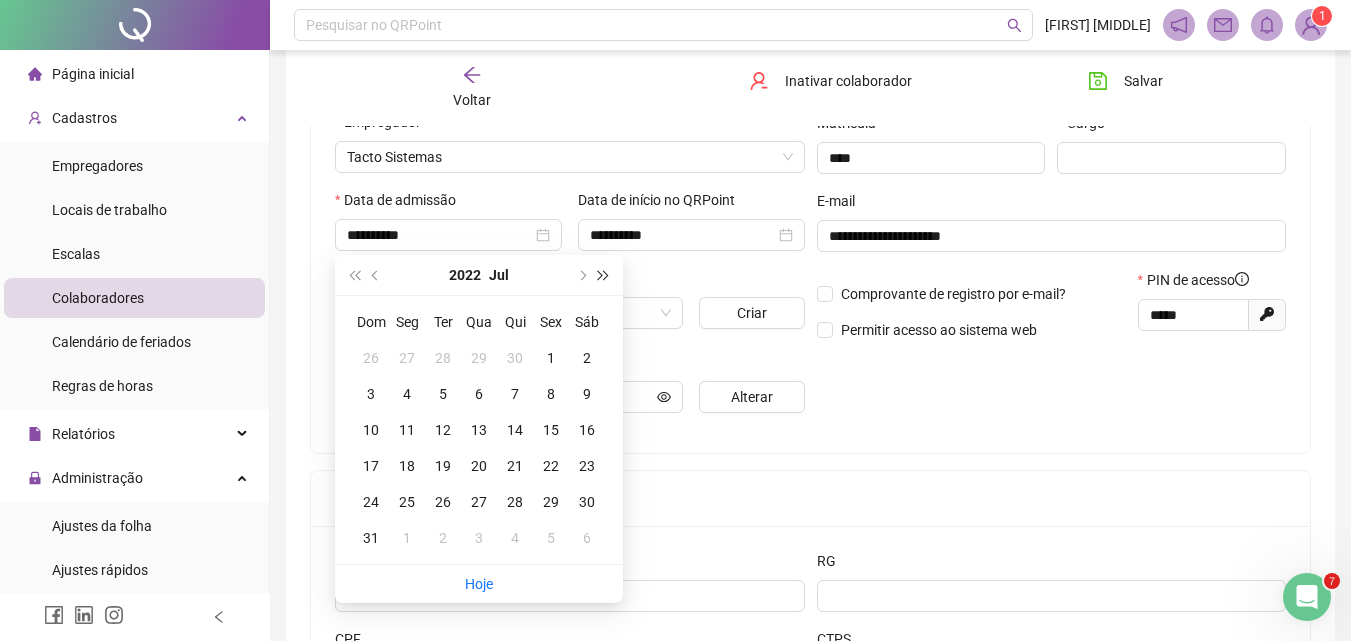 click at bounding box center (604, 275) 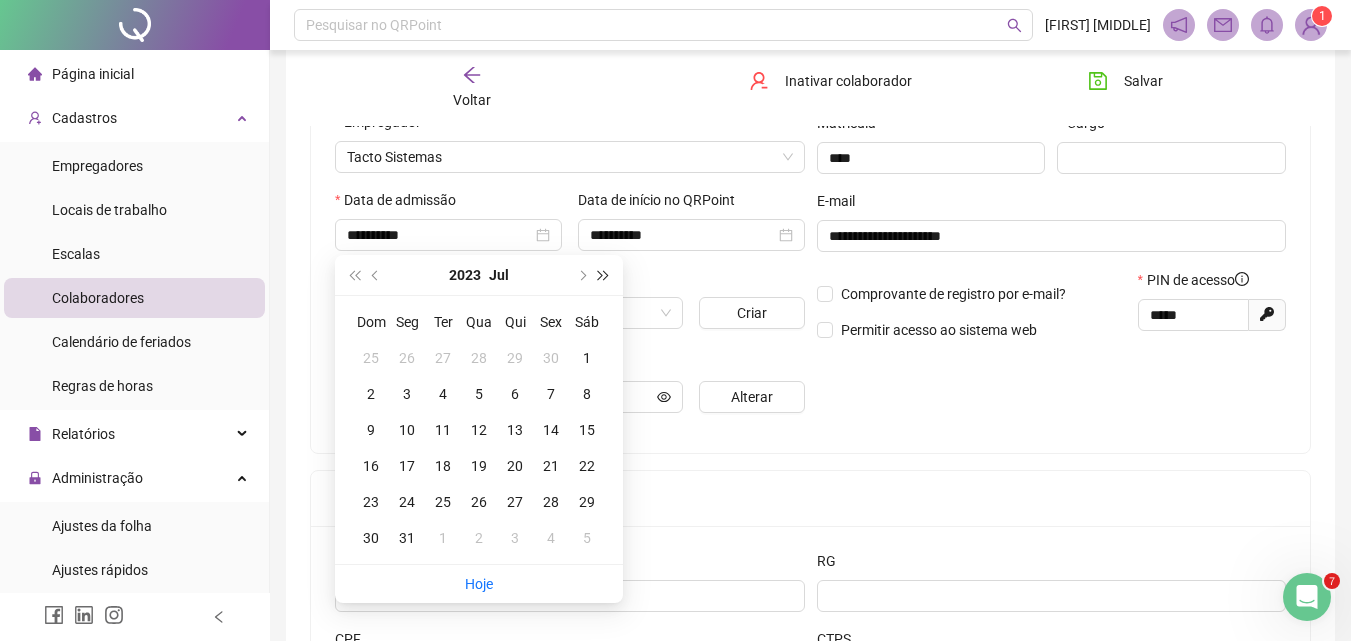 click at bounding box center [604, 275] 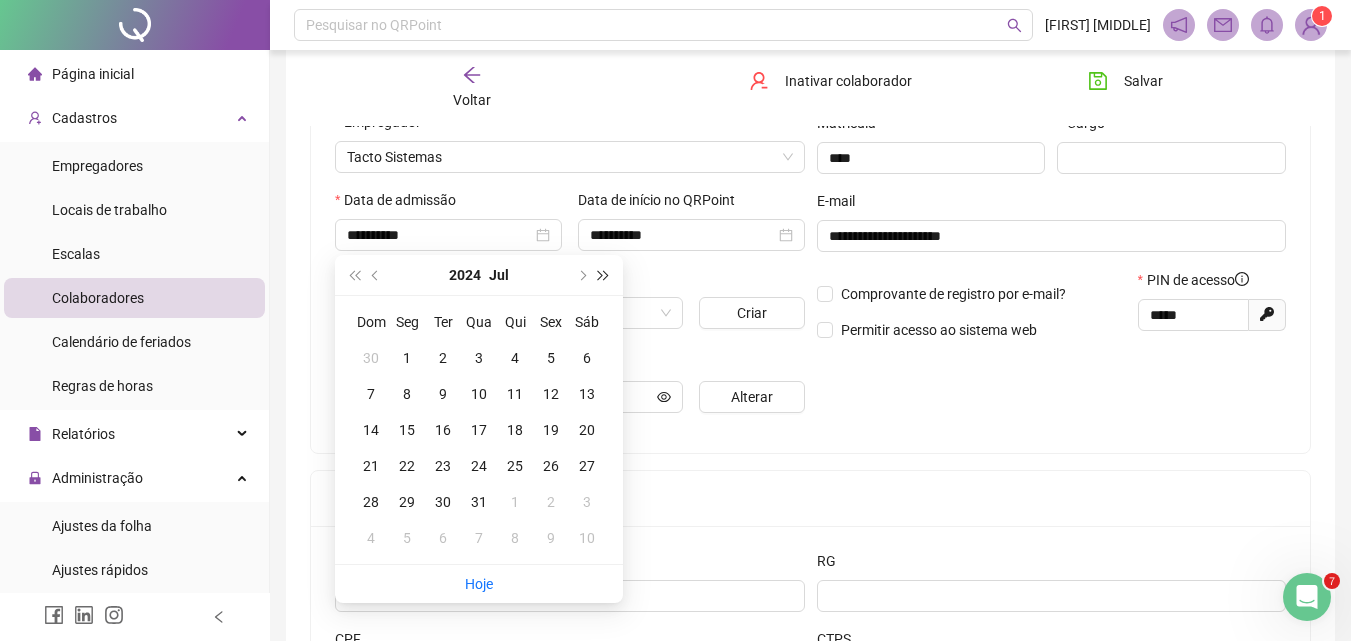 click at bounding box center [604, 275] 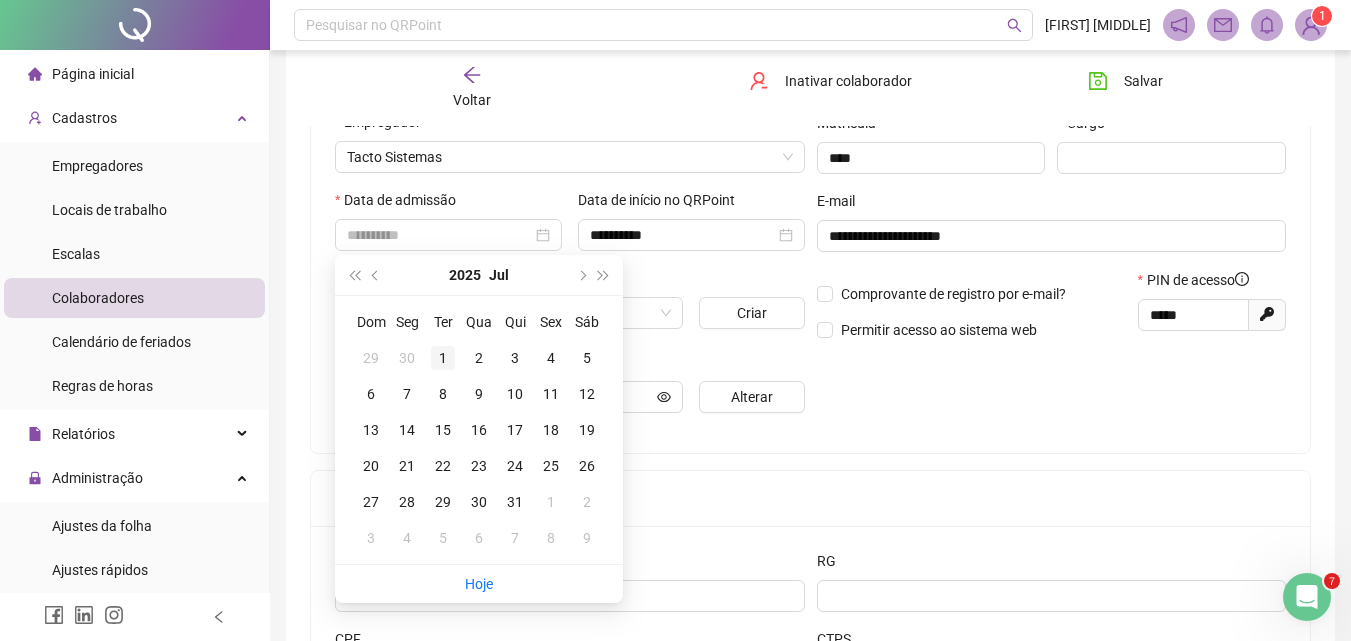 type on "**********" 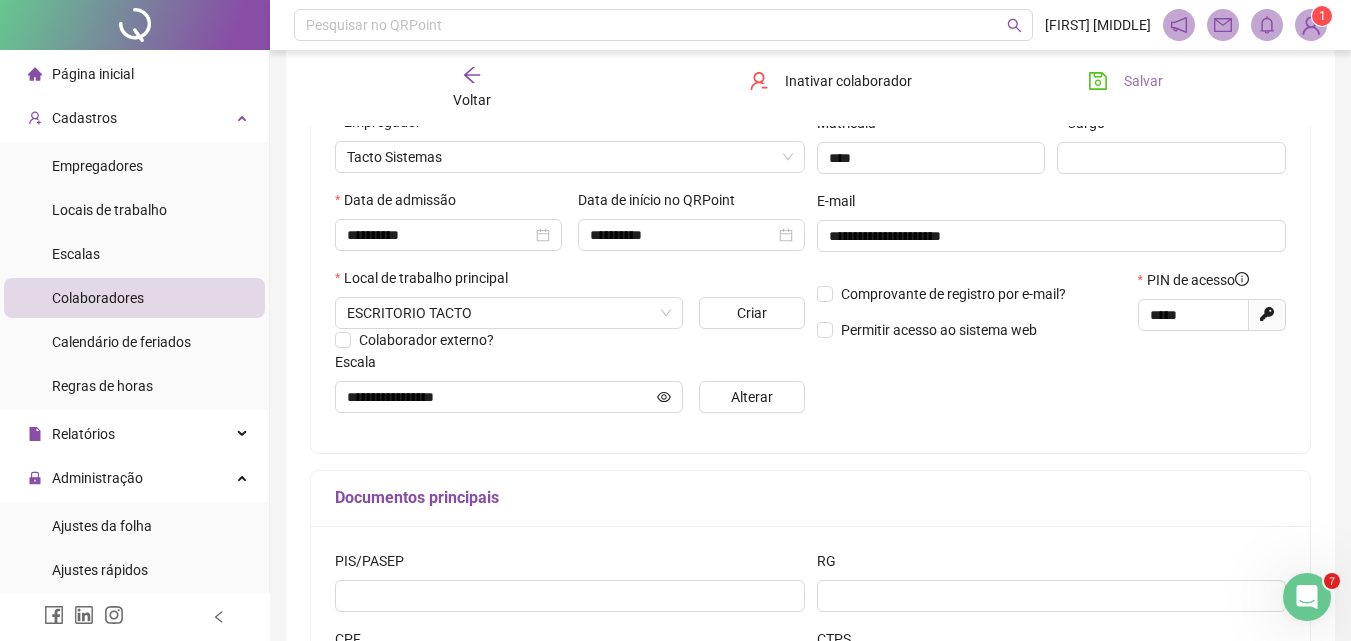 click on "Salvar" at bounding box center (1125, 81) 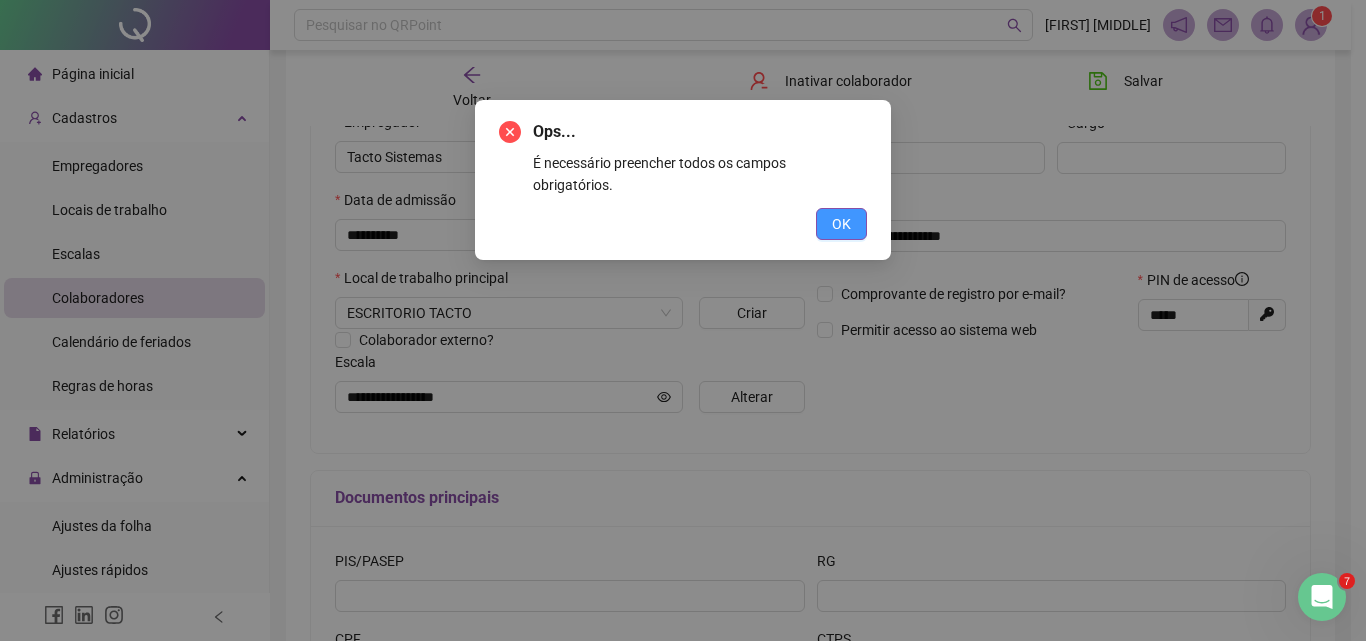 click on "OK" at bounding box center (841, 224) 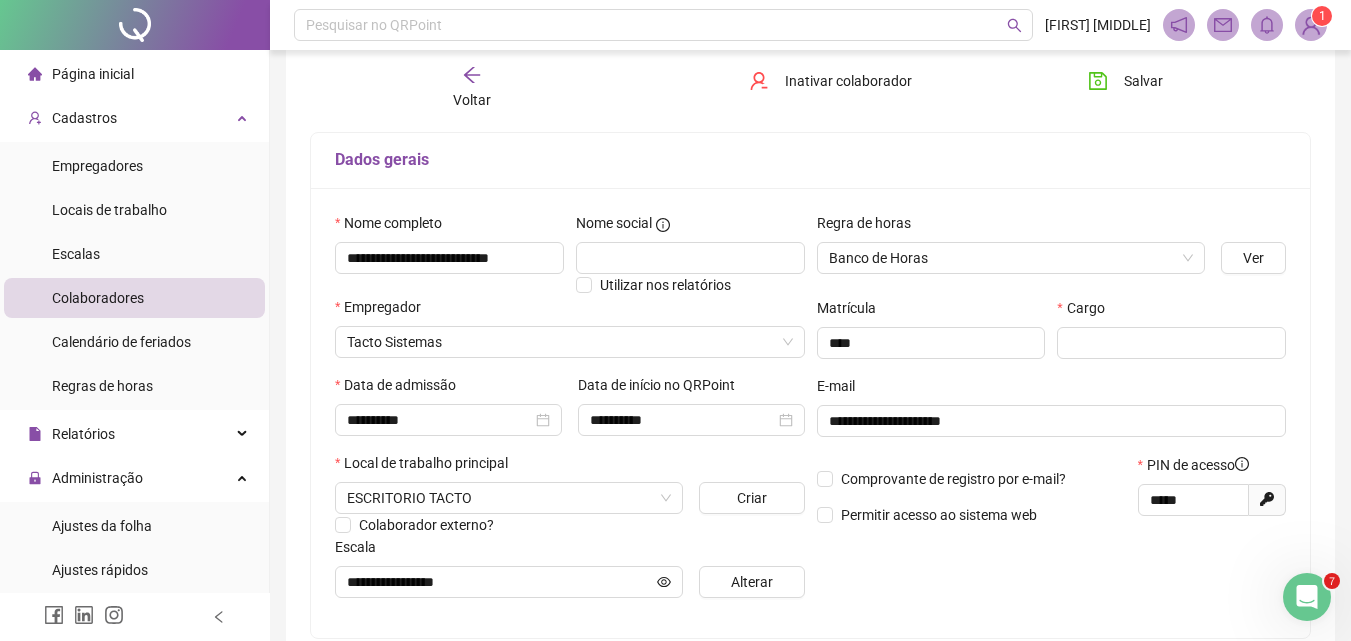 scroll, scrollTop: 100, scrollLeft: 0, axis: vertical 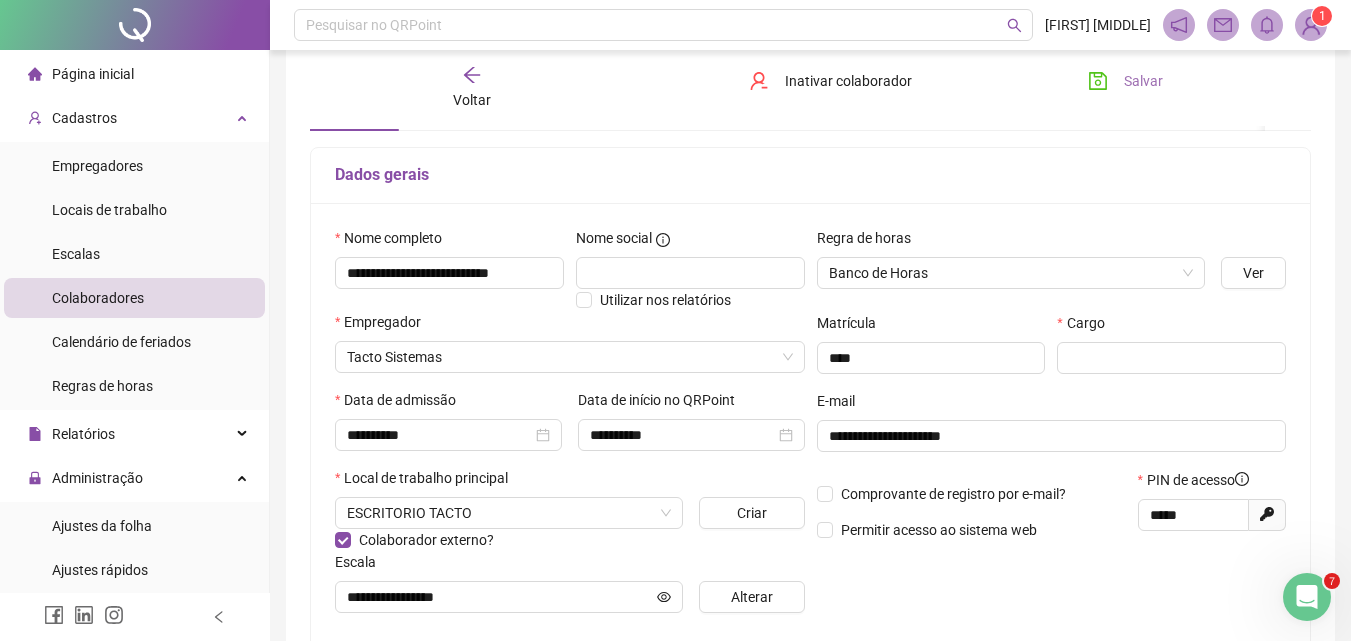 click on "Salvar" at bounding box center [1143, 81] 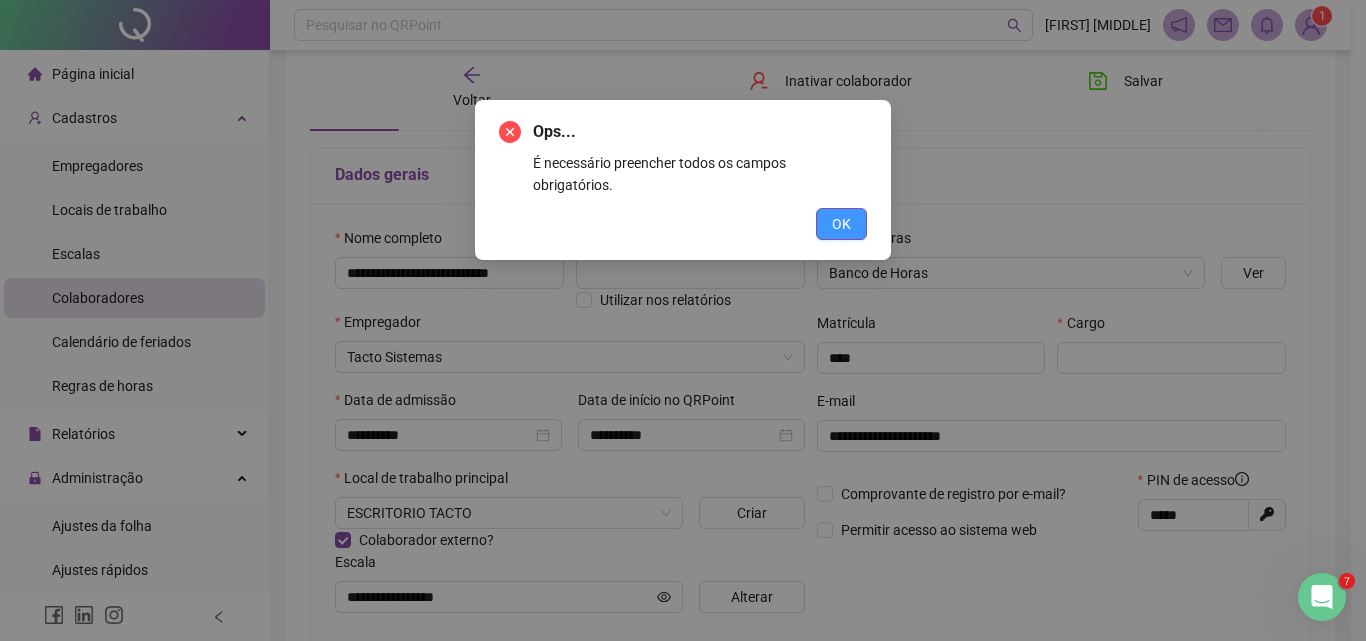 click on "OK" at bounding box center (841, 224) 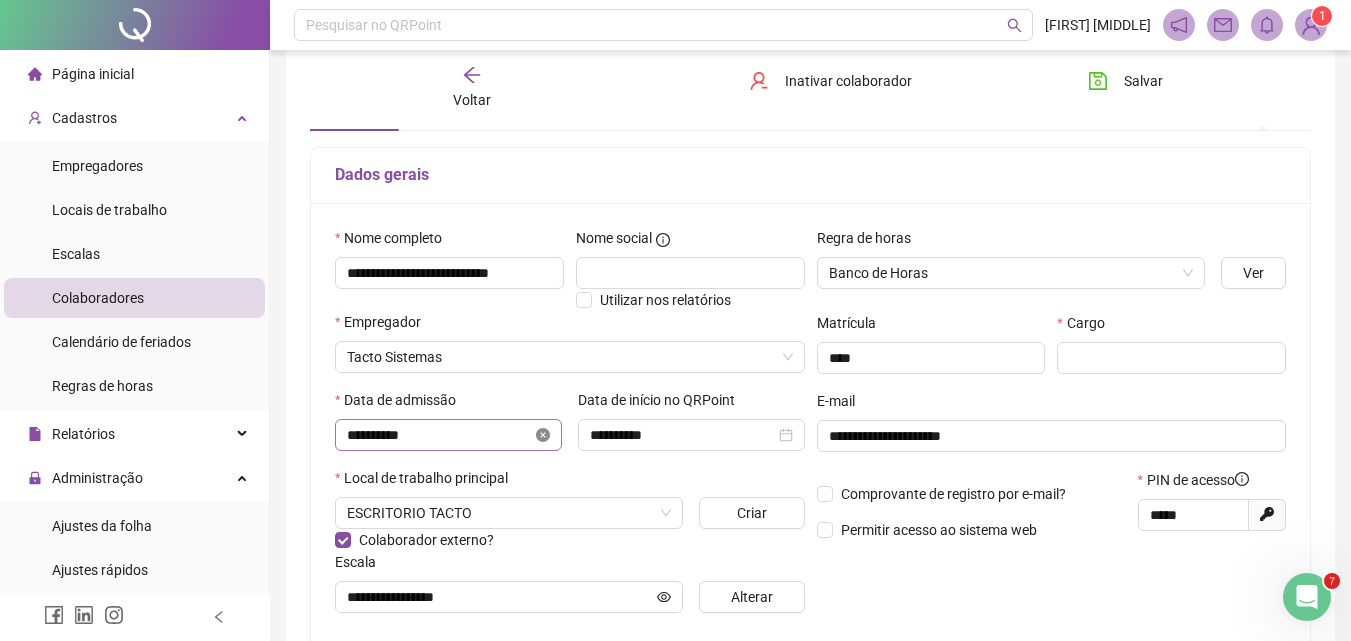 click 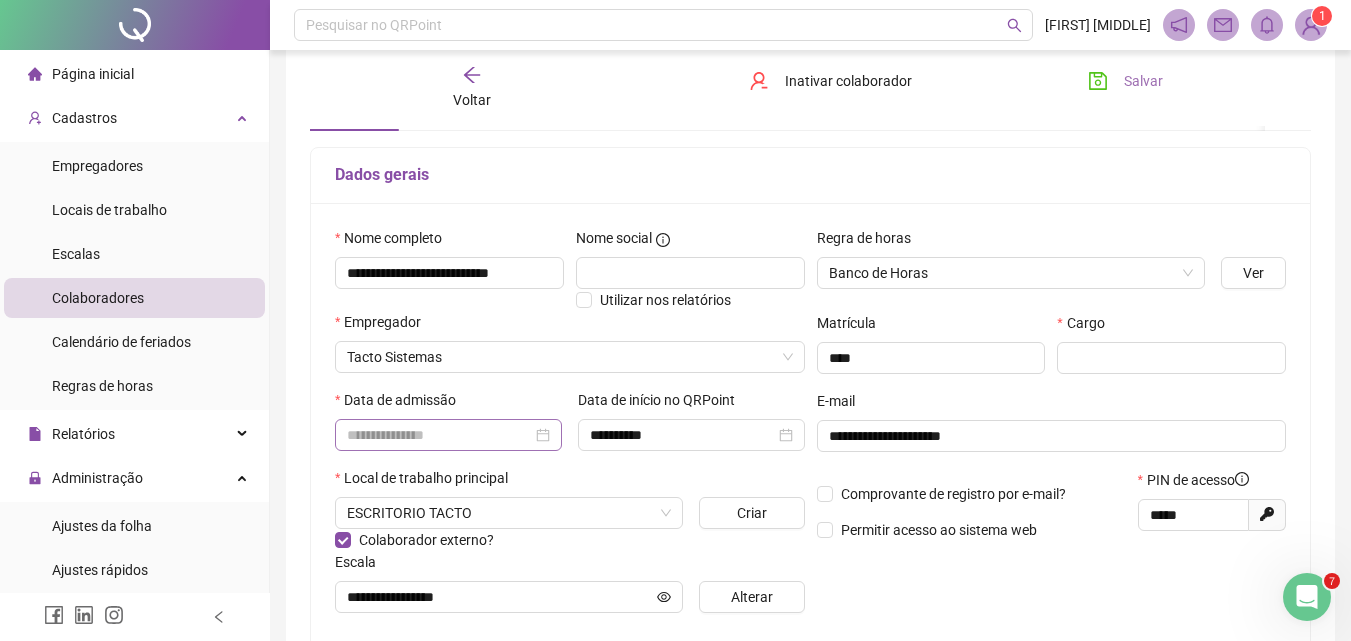 click on "Salvar" at bounding box center (1143, 81) 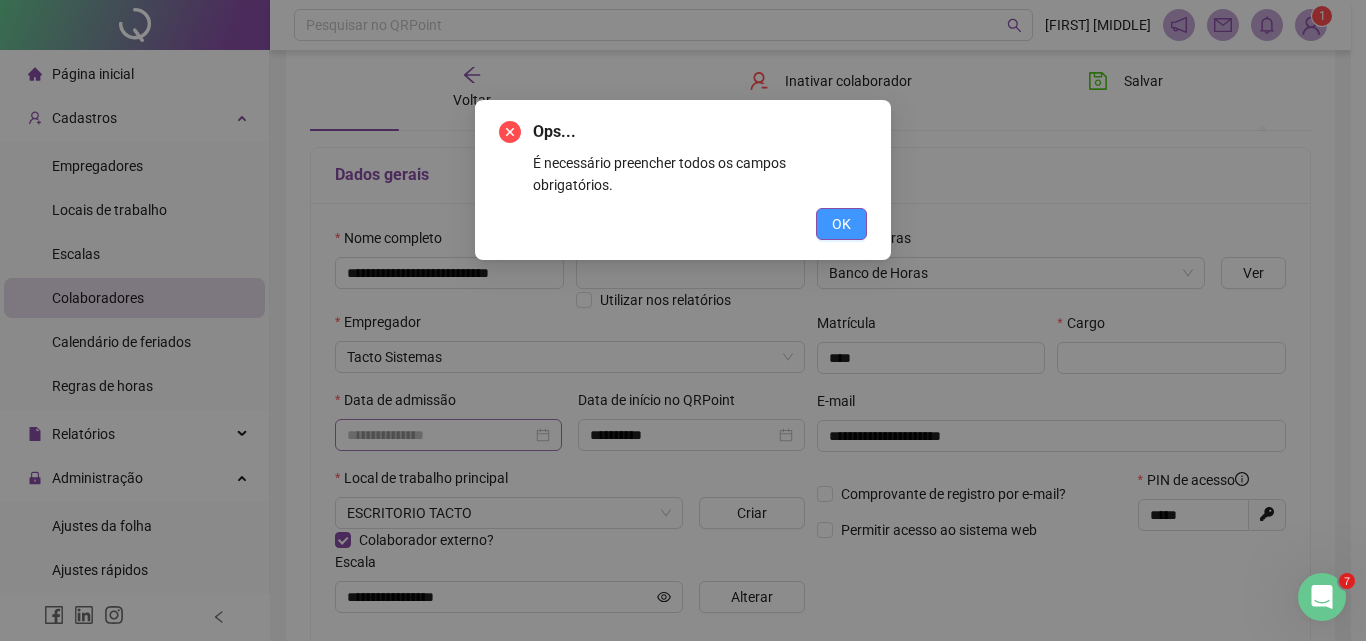 click on "OK" at bounding box center (841, 224) 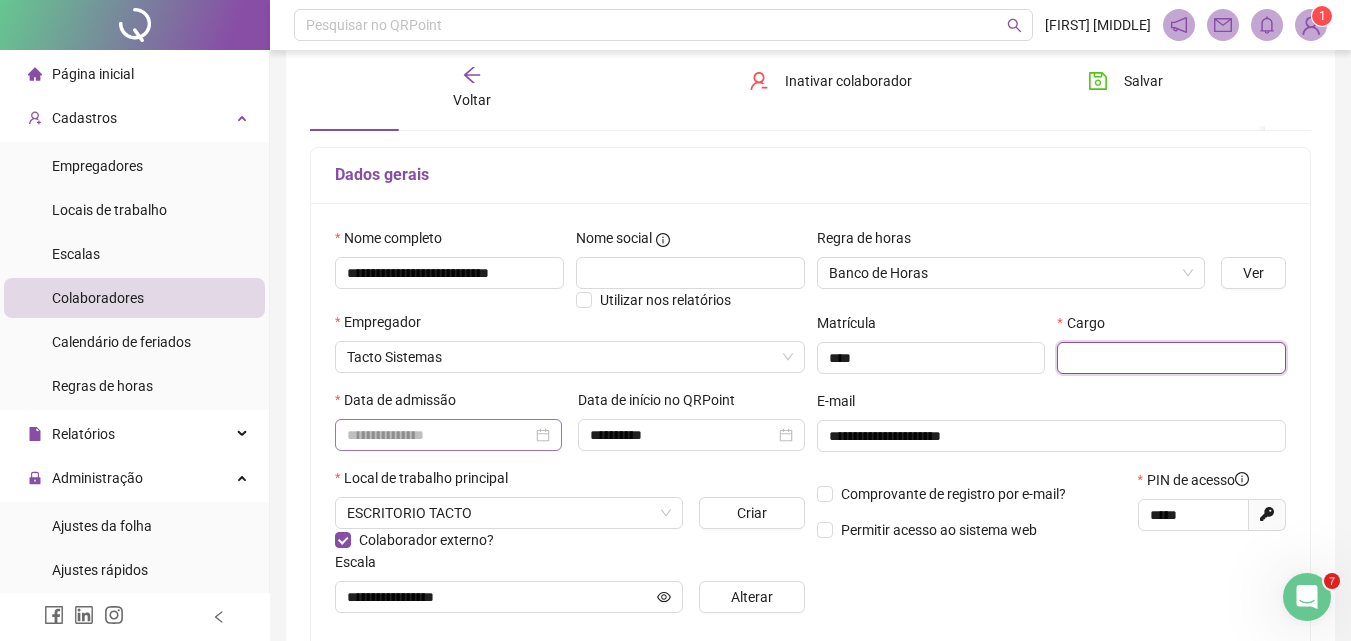 click at bounding box center [1171, 358] 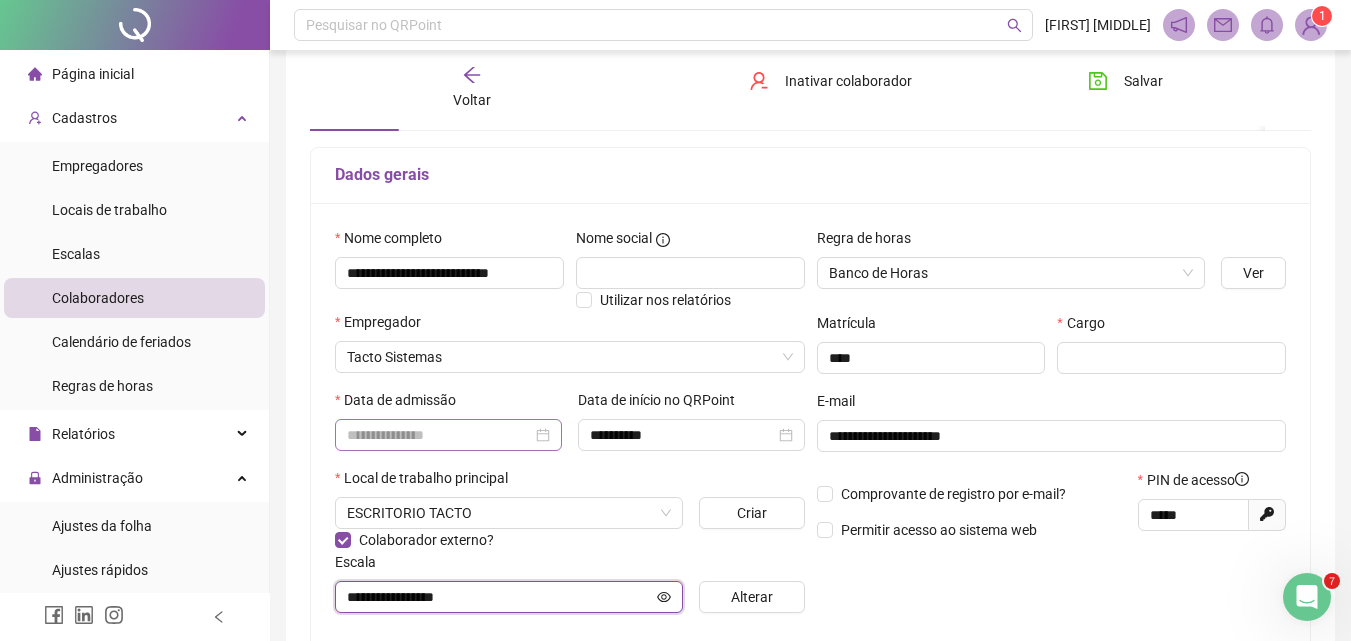 click 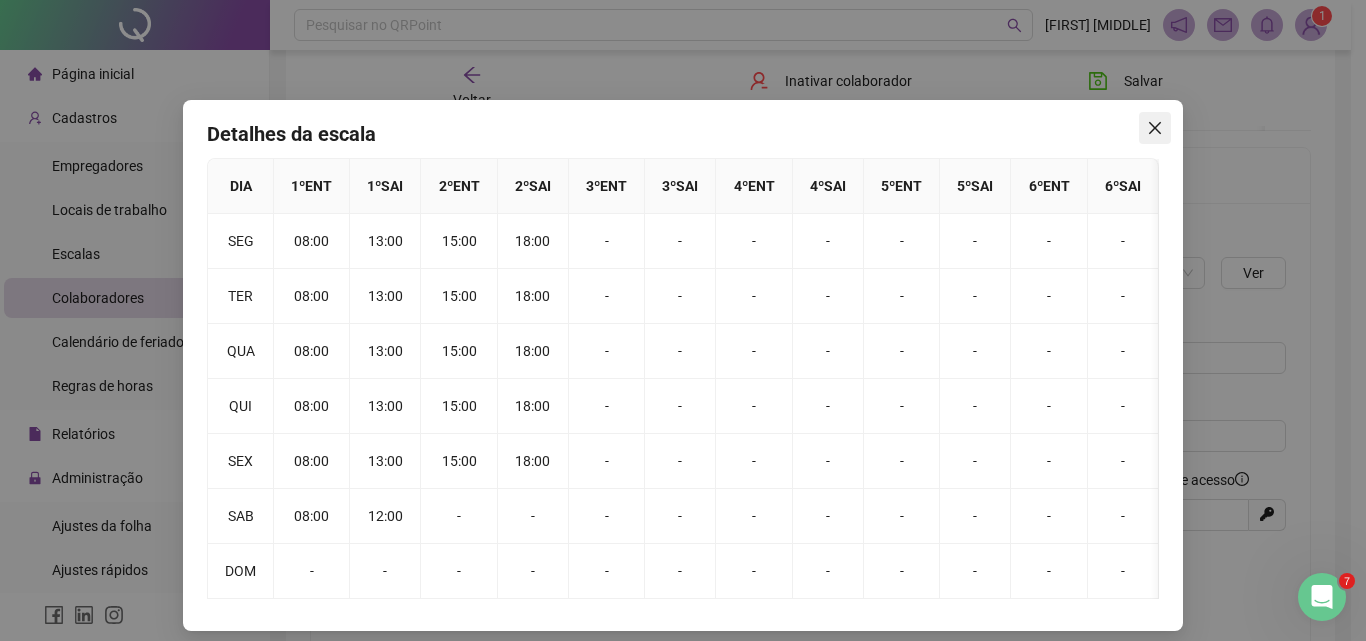 click 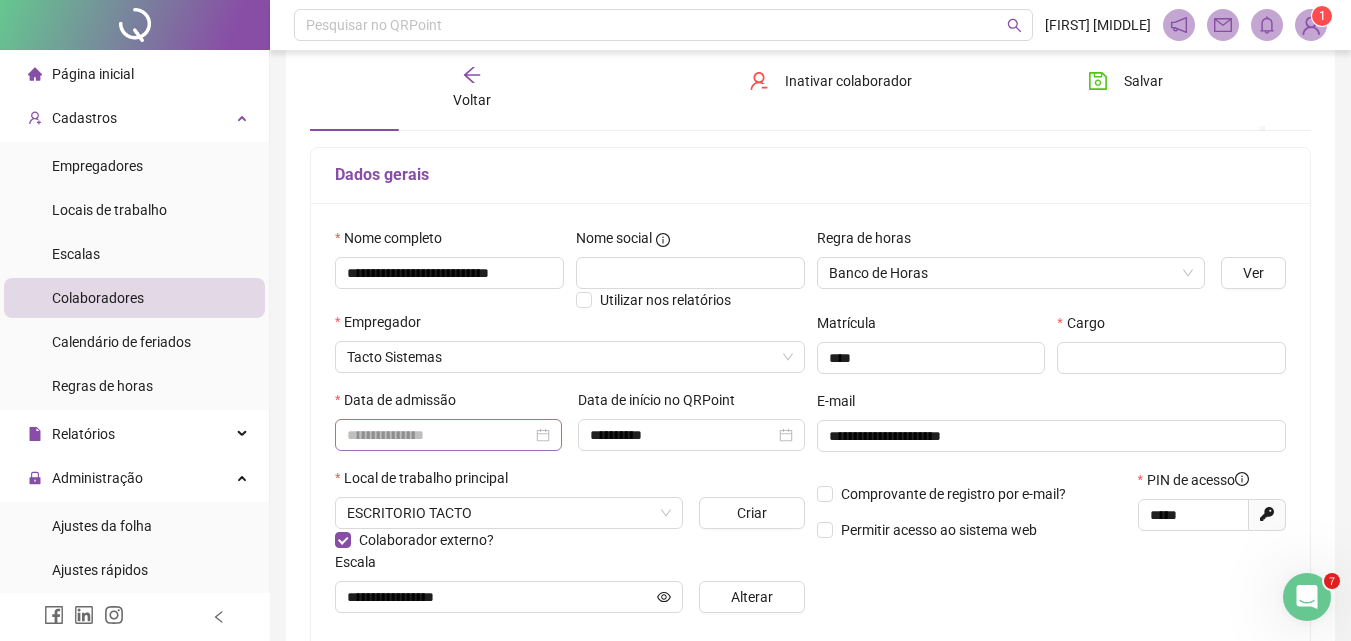 click on "Voltar" at bounding box center [472, 100] 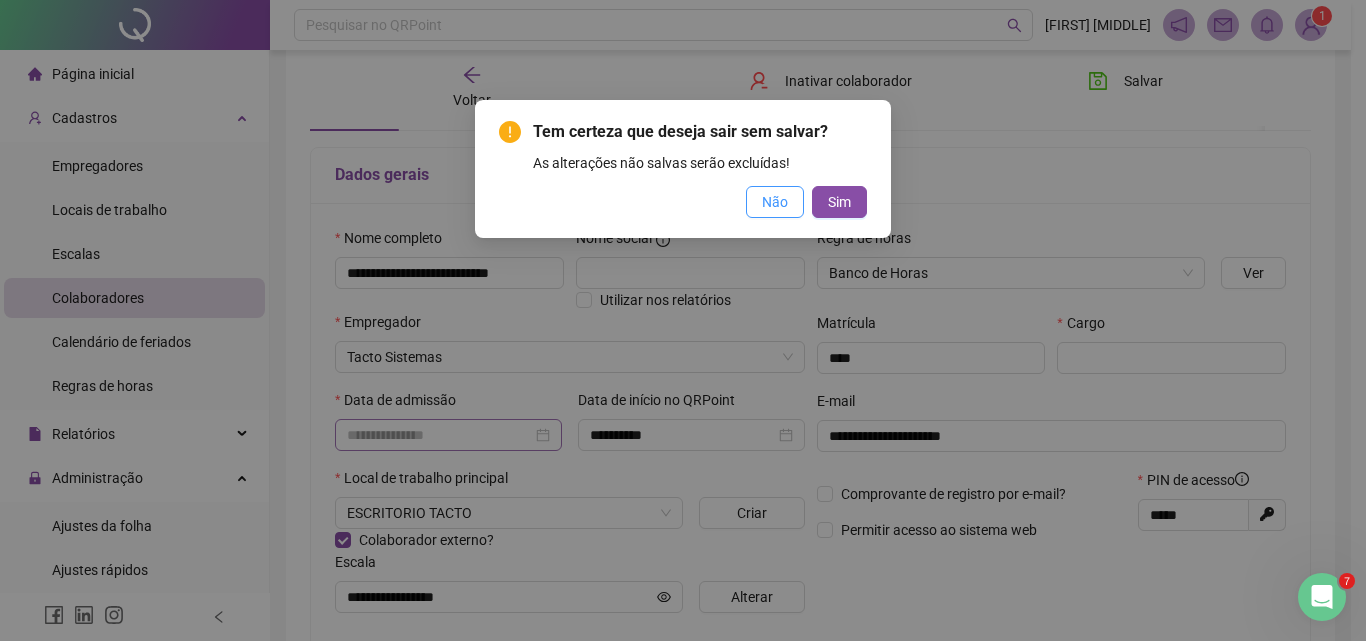 click on "Não" at bounding box center [775, 202] 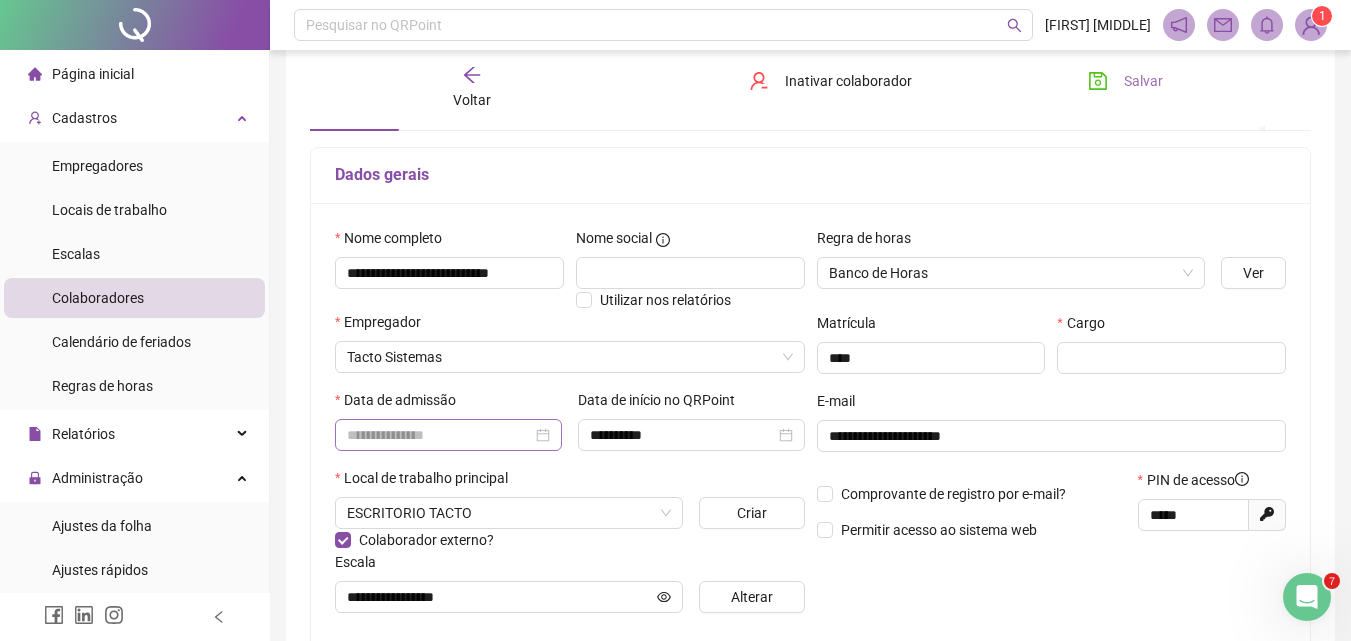 click on "Salvar" at bounding box center (1125, 81) 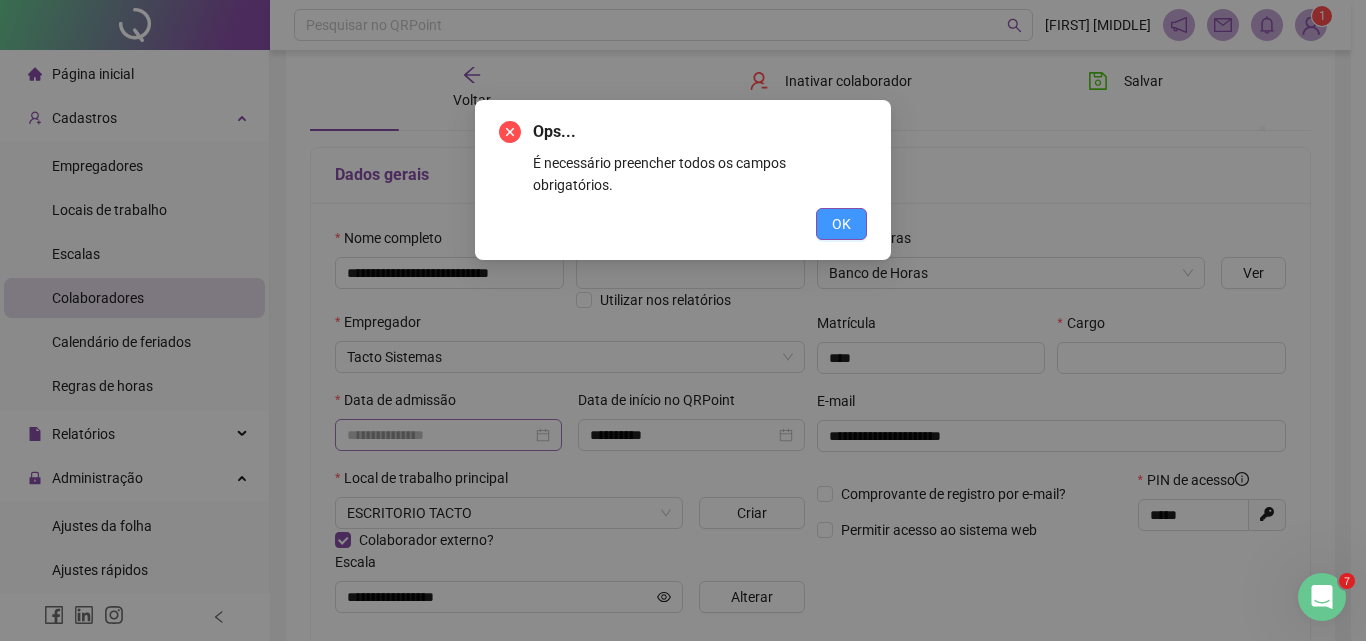 click on "OK" at bounding box center [841, 224] 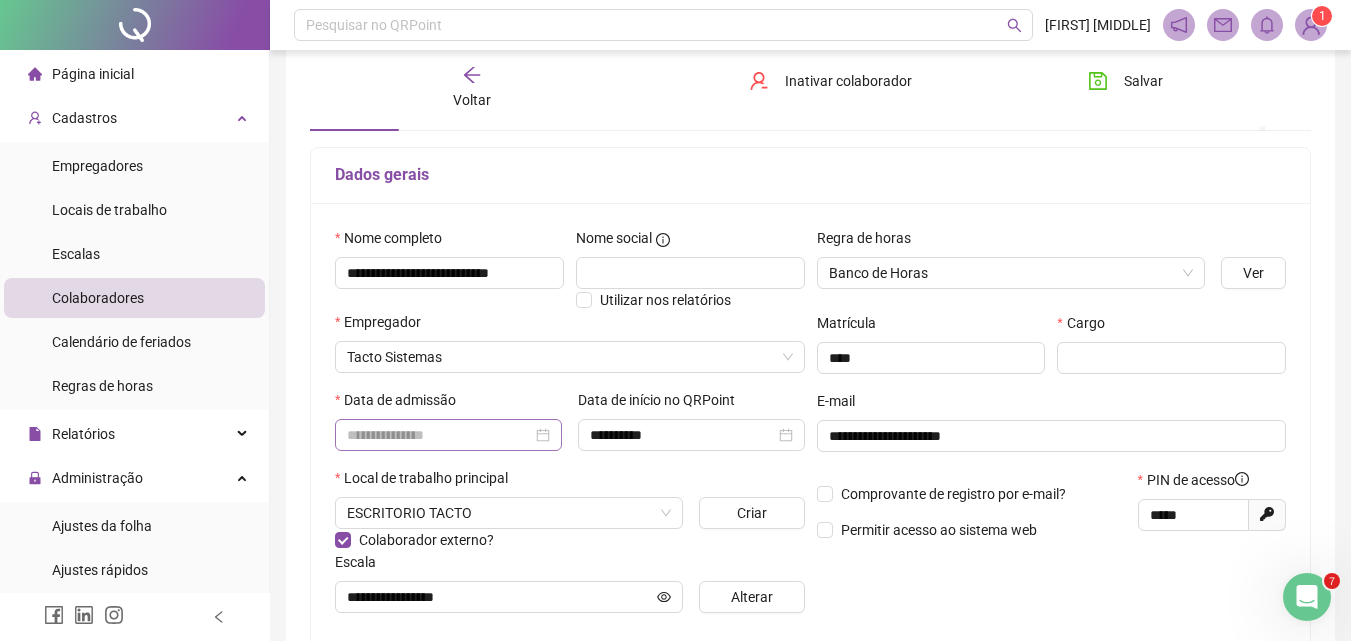 scroll, scrollTop: 0, scrollLeft: 0, axis: both 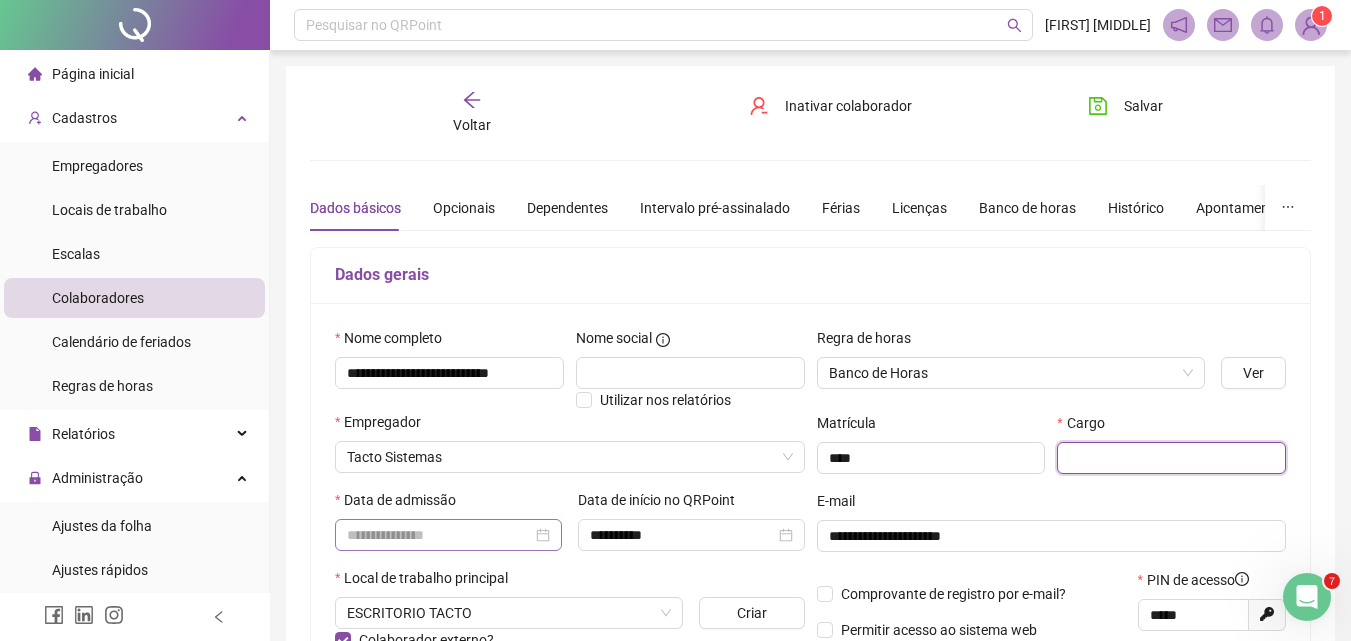 click at bounding box center (1171, 458) 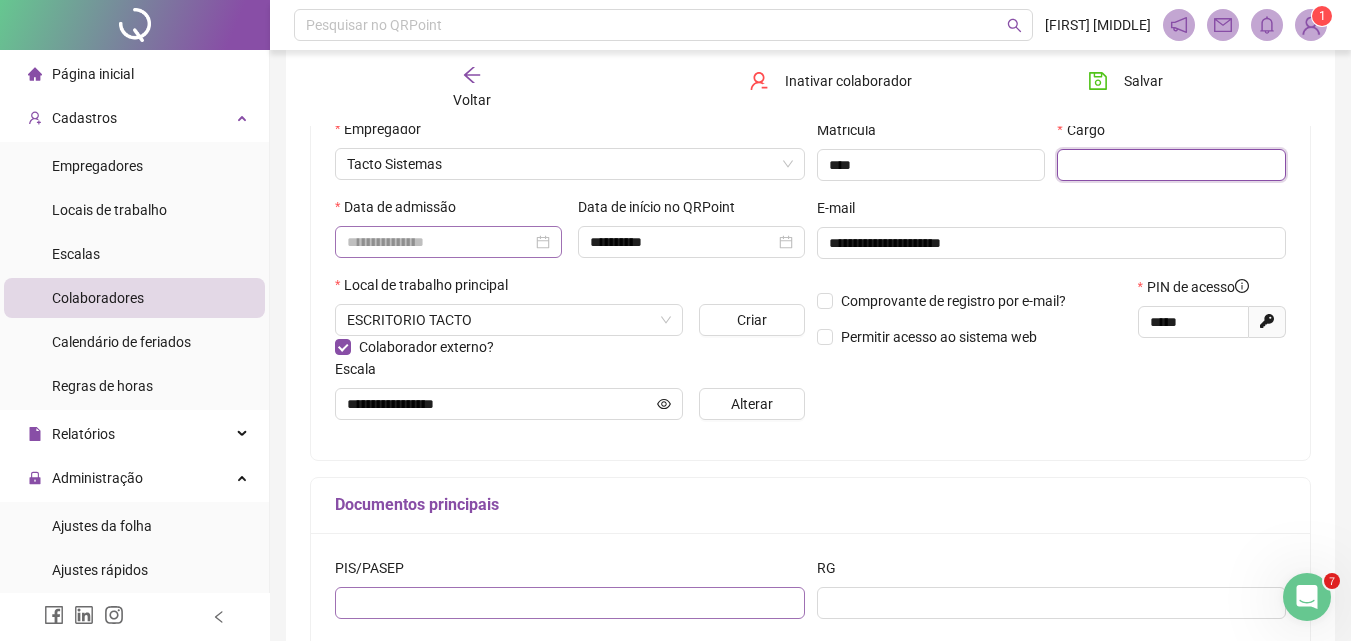 scroll, scrollTop: 100, scrollLeft: 0, axis: vertical 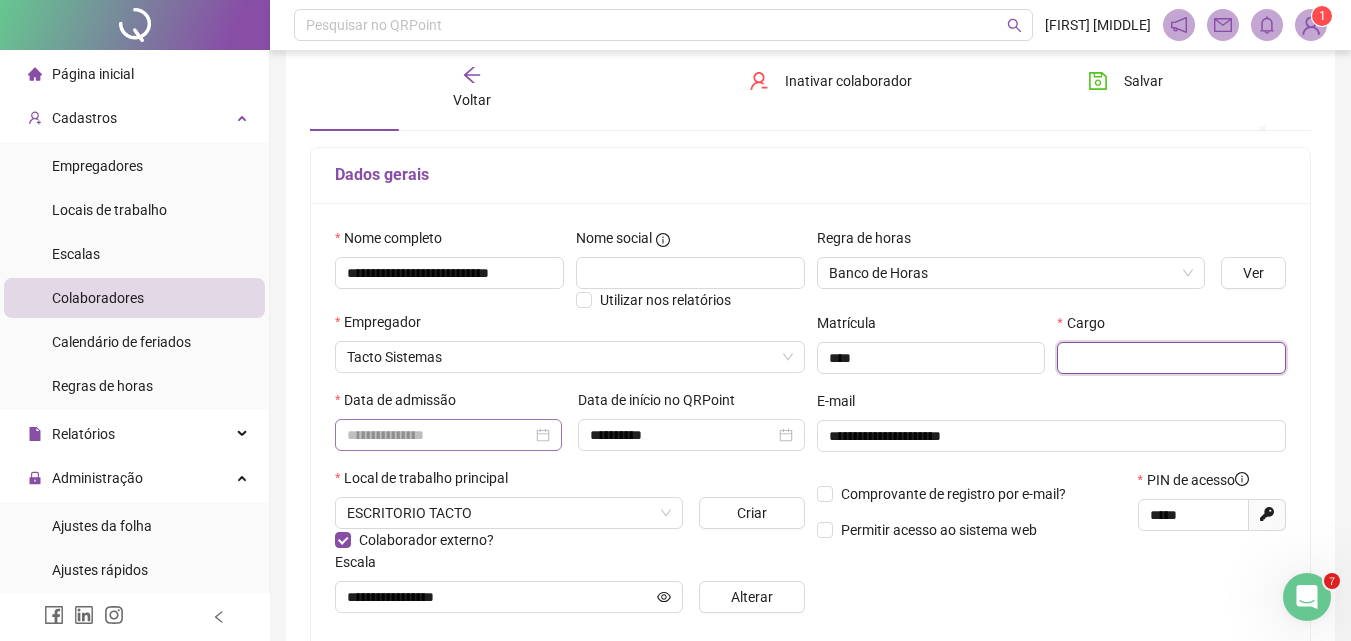 click at bounding box center [1171, 358] 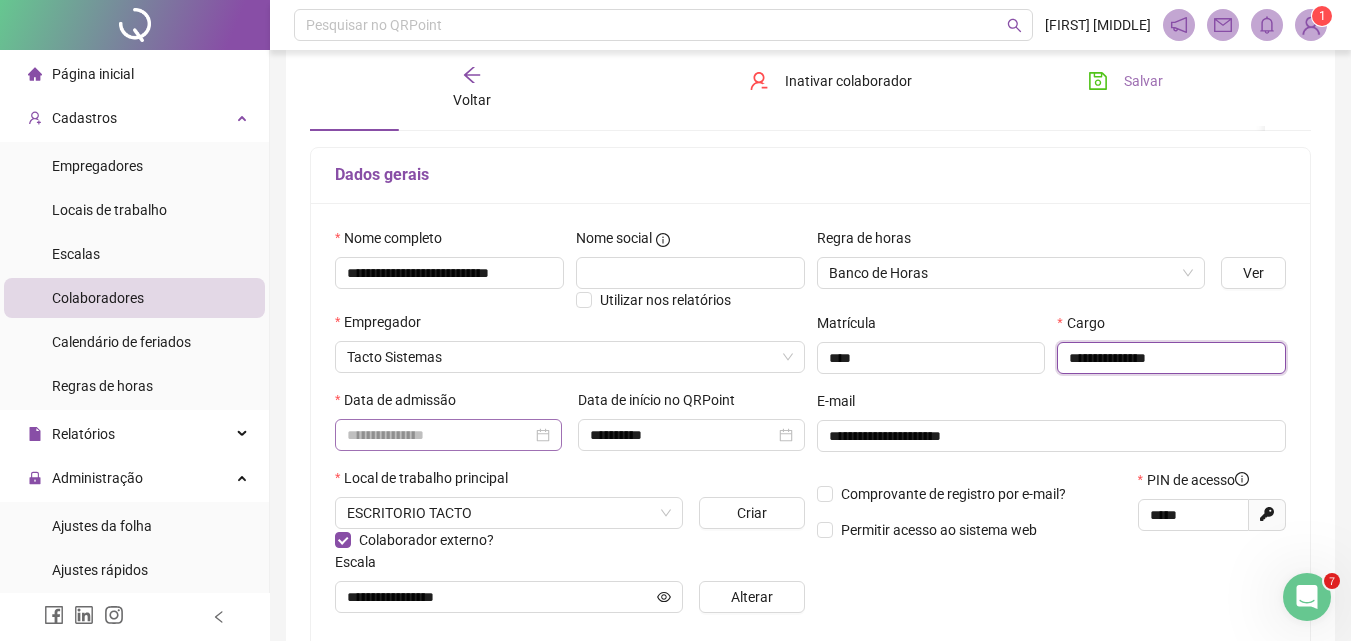 type on "**********" 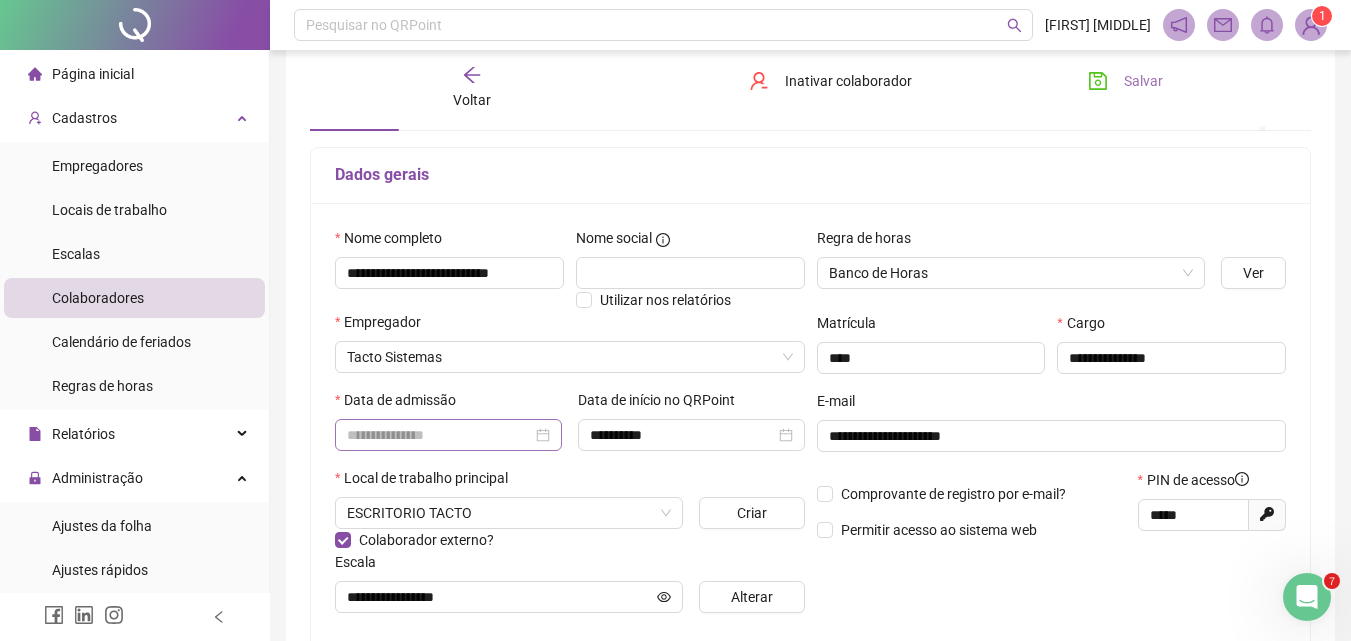 click on "Salvar" at bounding box center (1143, 81) 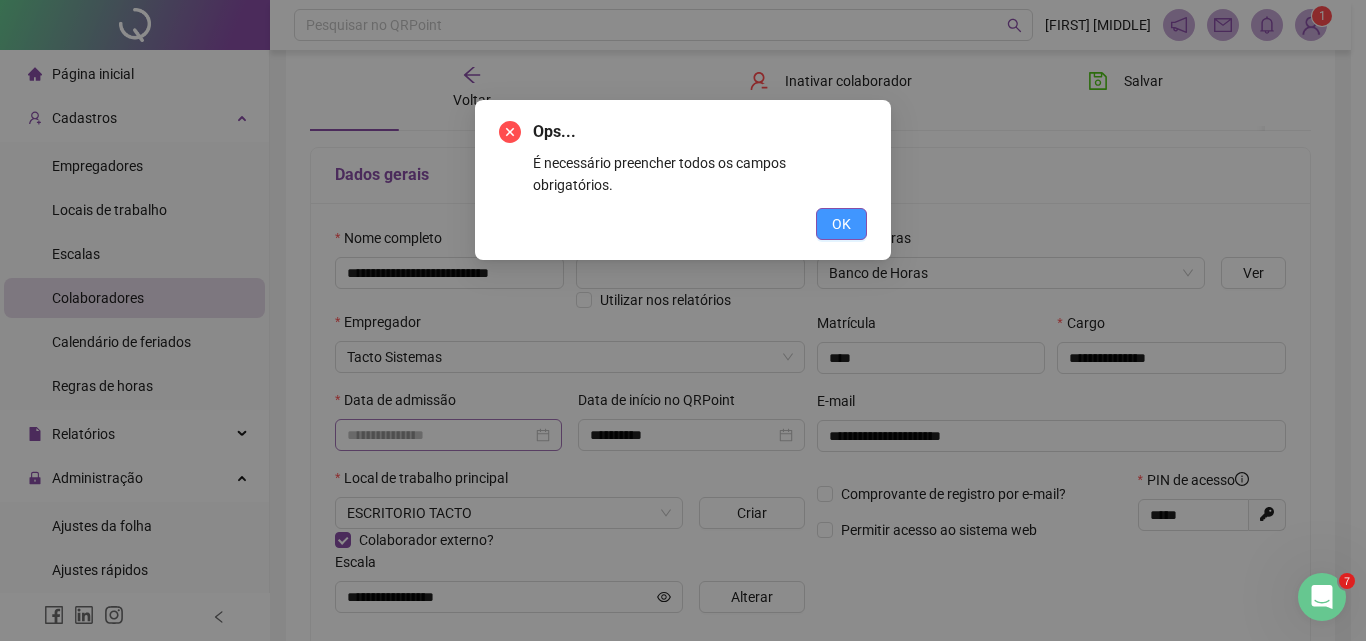 click on "OK" at bounding box center (841, 224) 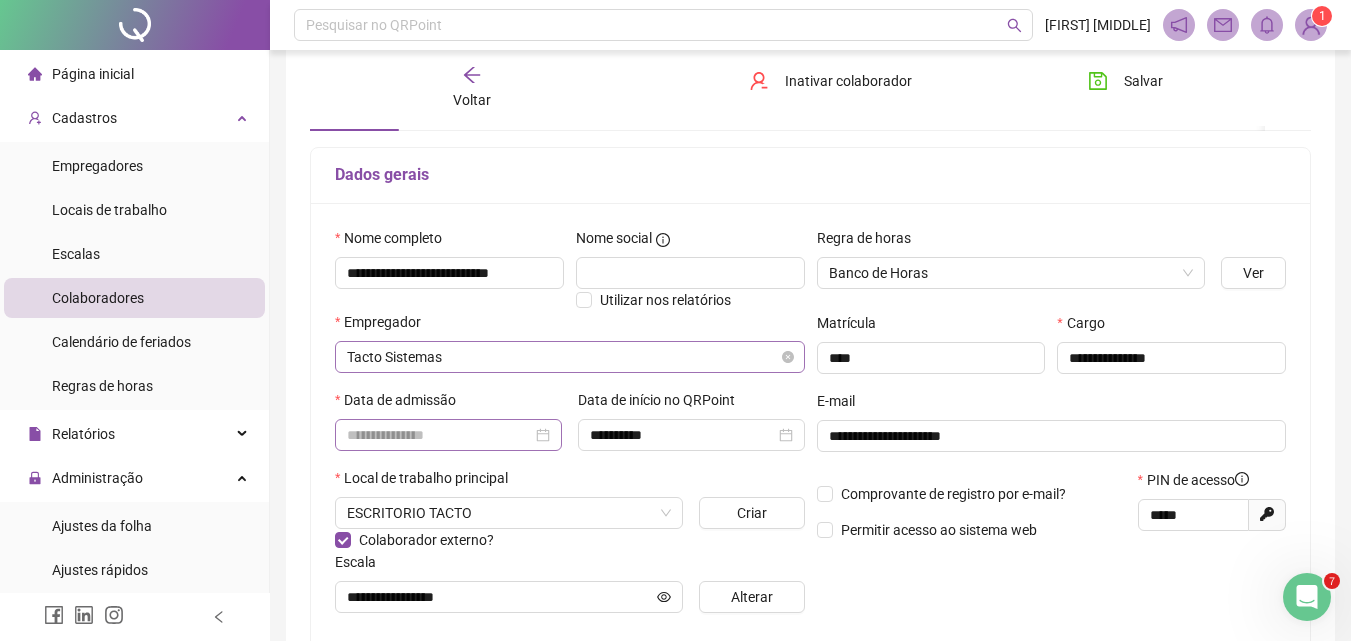 click on "Tacto Sistemas" at bounding box center [570, 357] 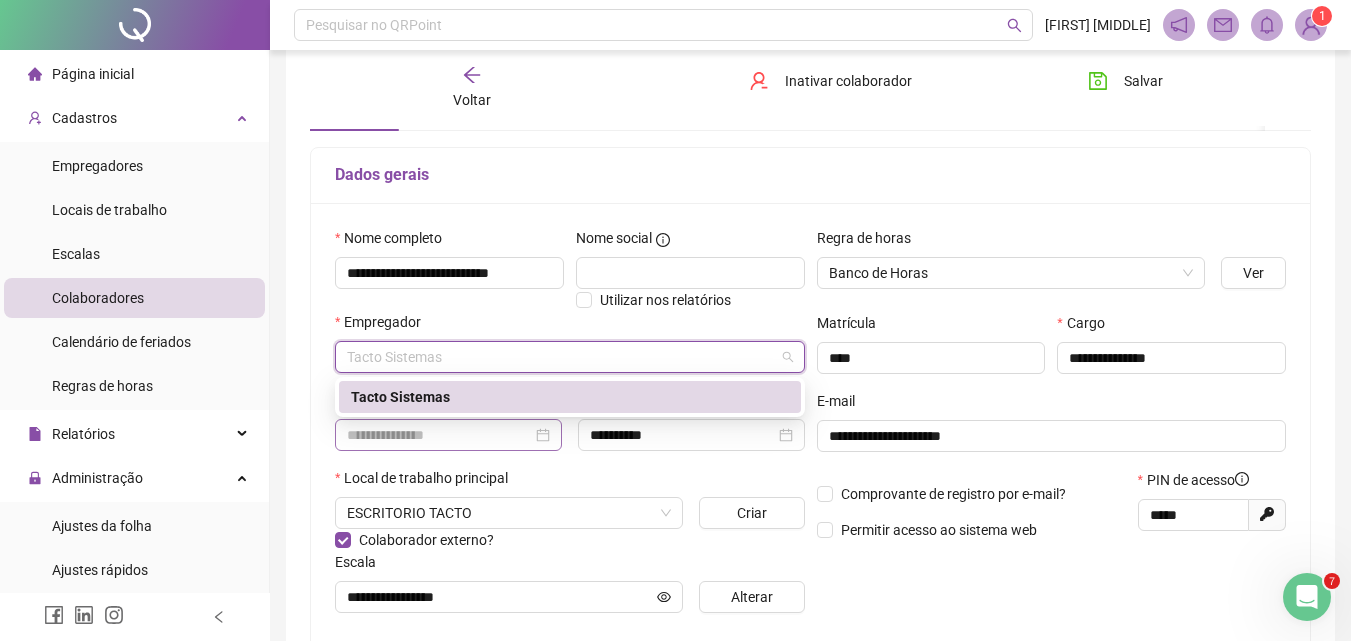 click on "Tacto Sistemas" at bounding box center (570, 397) 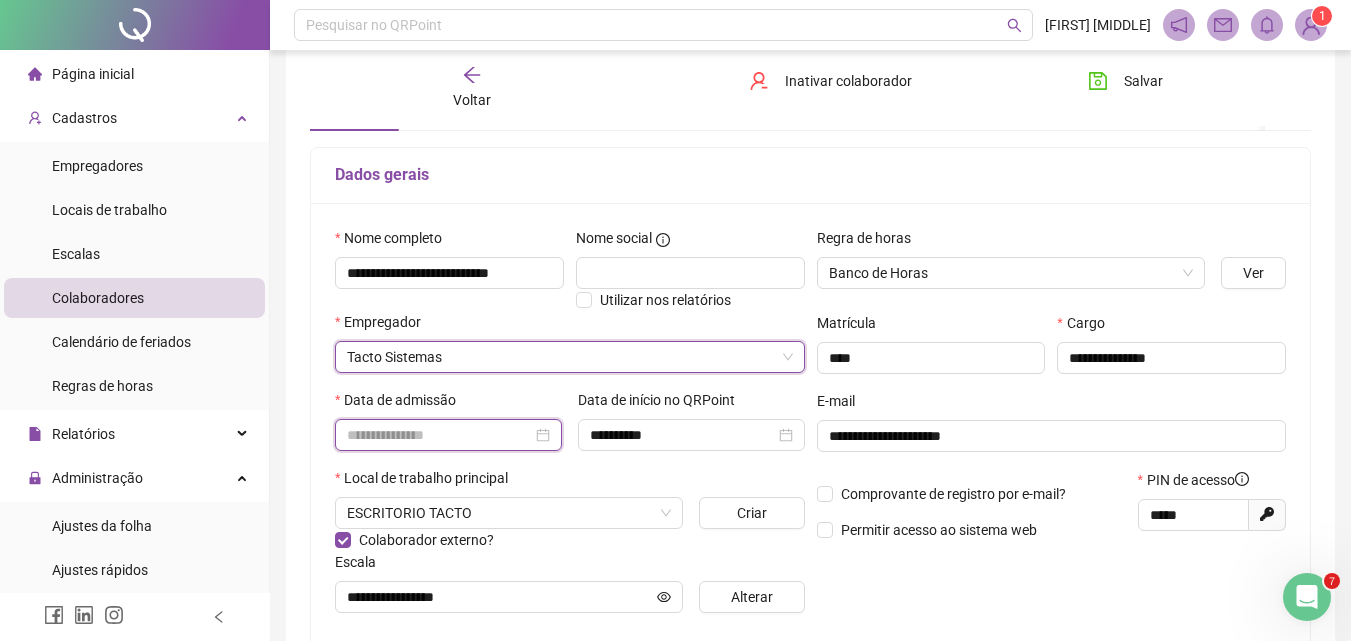 click at bounding box center (439, 435) 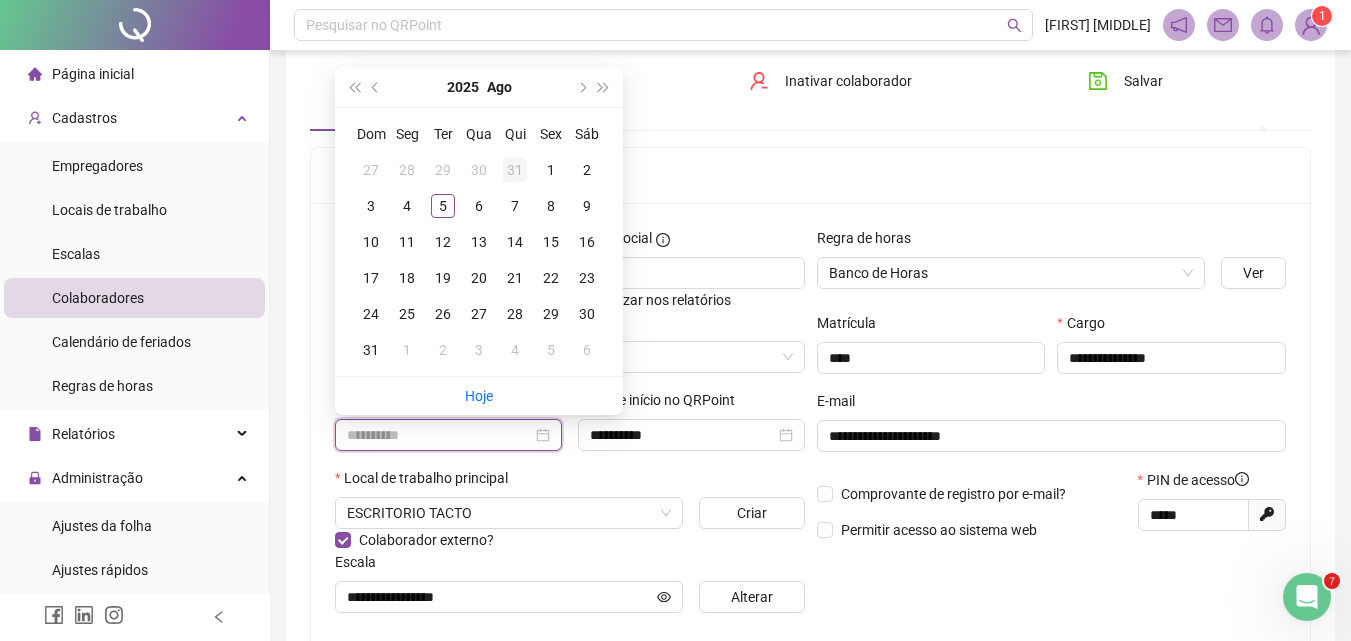 type on "**********" 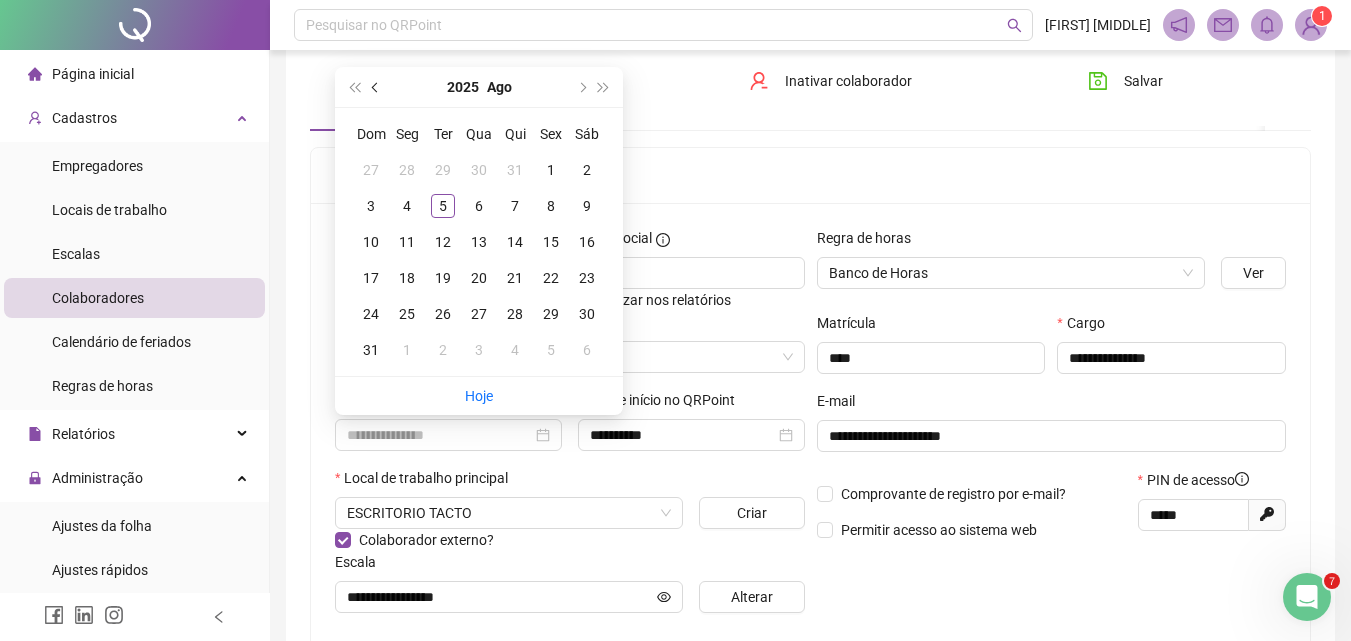 click at bounding box center (377, 87) 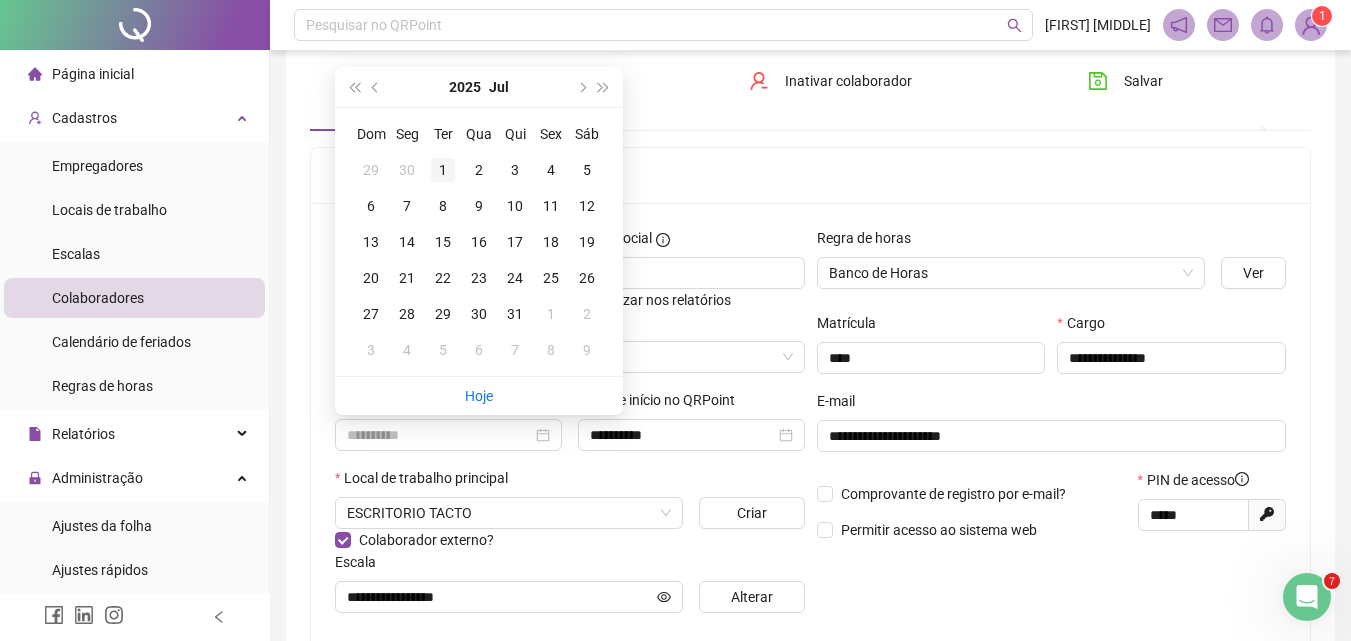 type on "**********" 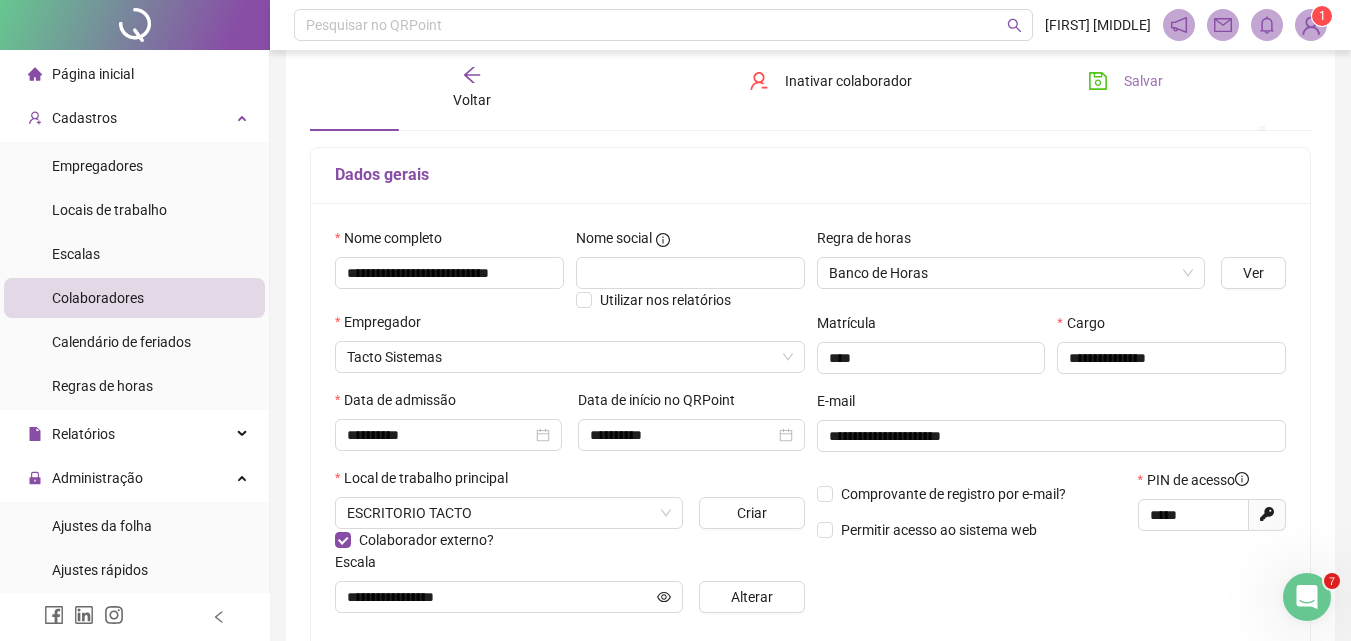 click on "Salvar" at bounding box center [1125, 81] 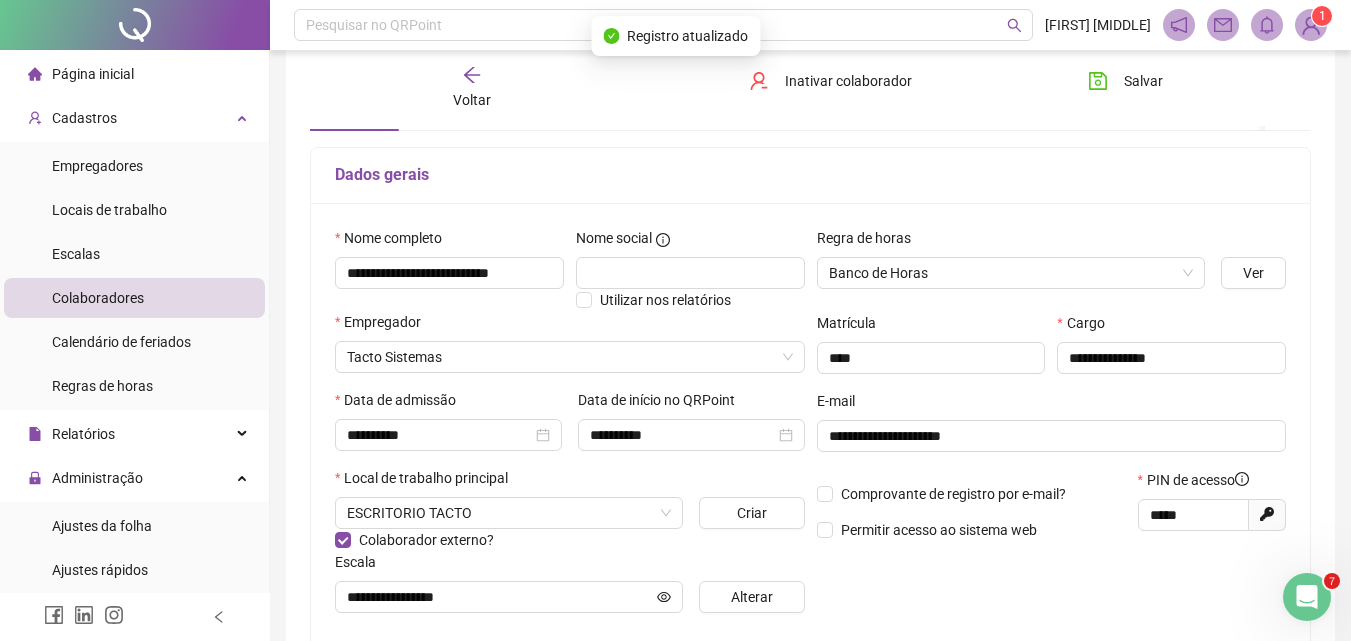 click on "Página inicial" at bounding box center [93, 74] 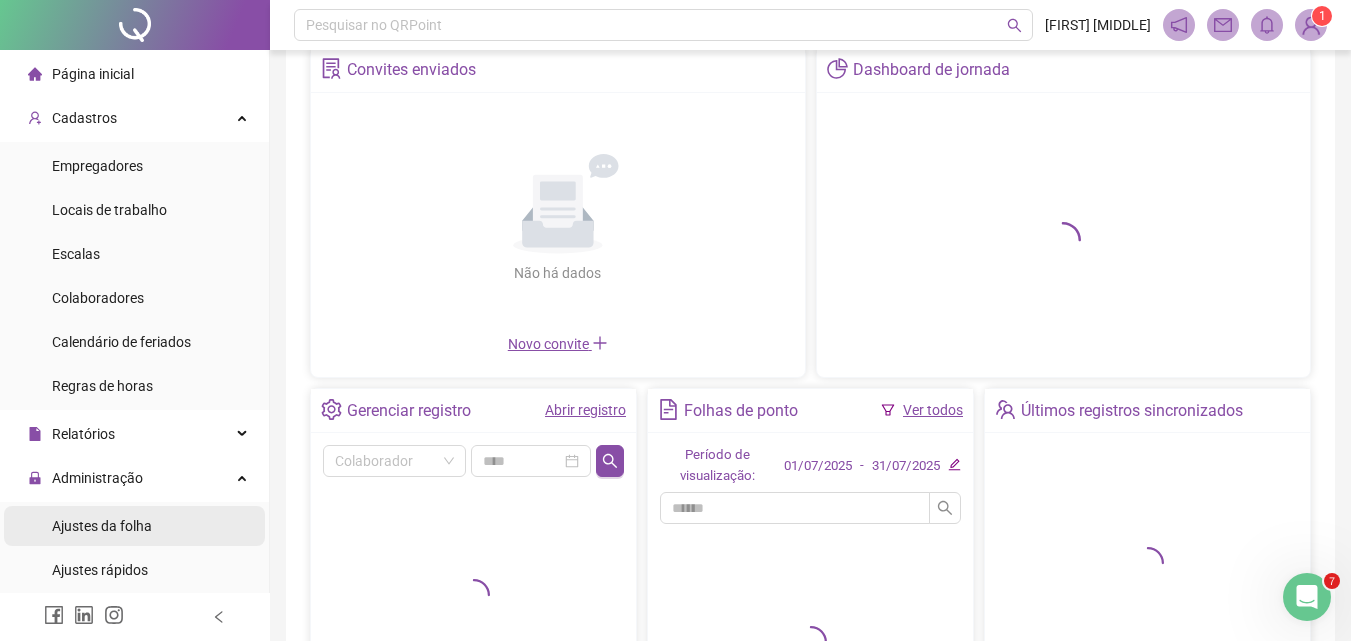 click on "Ajustes da folha" at bounding box center [102, 526] 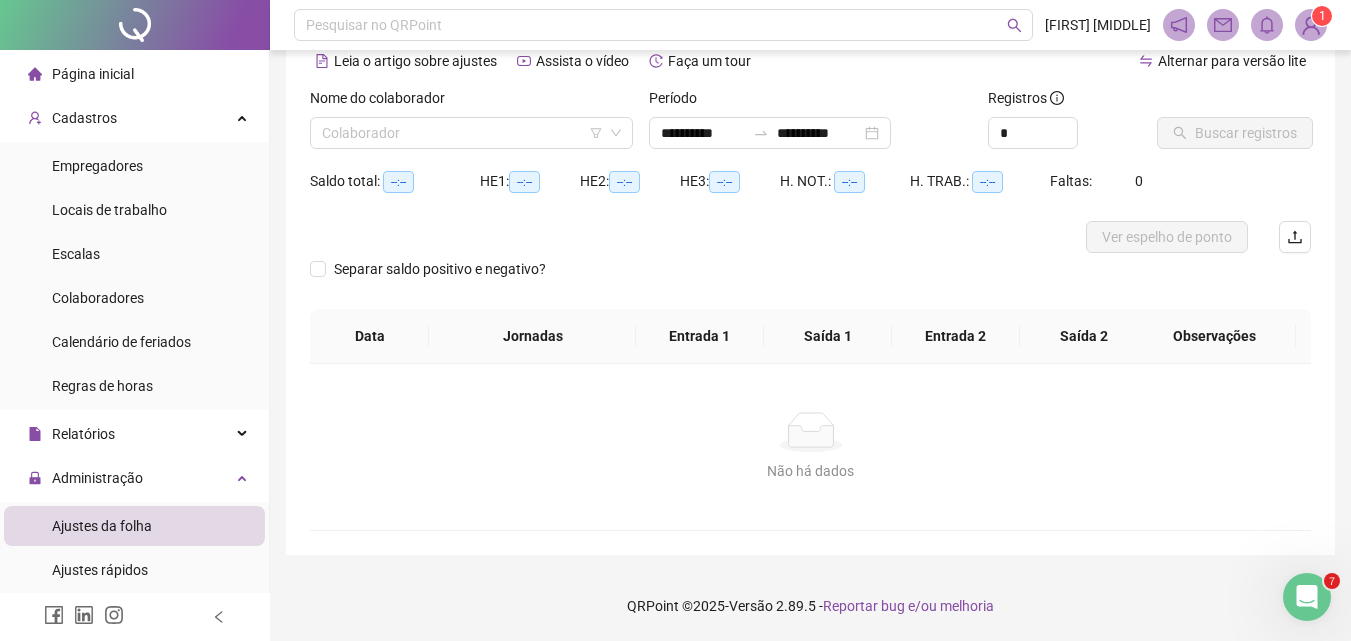 scroll, scrollTop: 97, scrollLeft: 0, axis: vertical 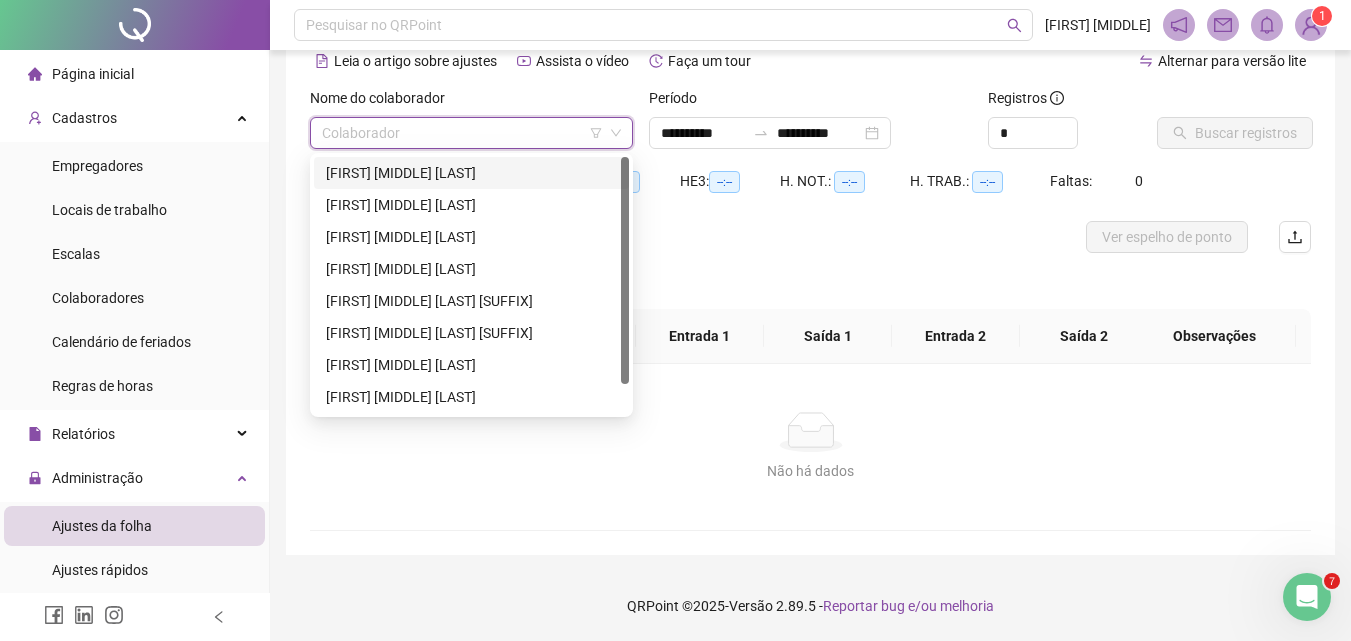 click at bounding box center [462, 133] 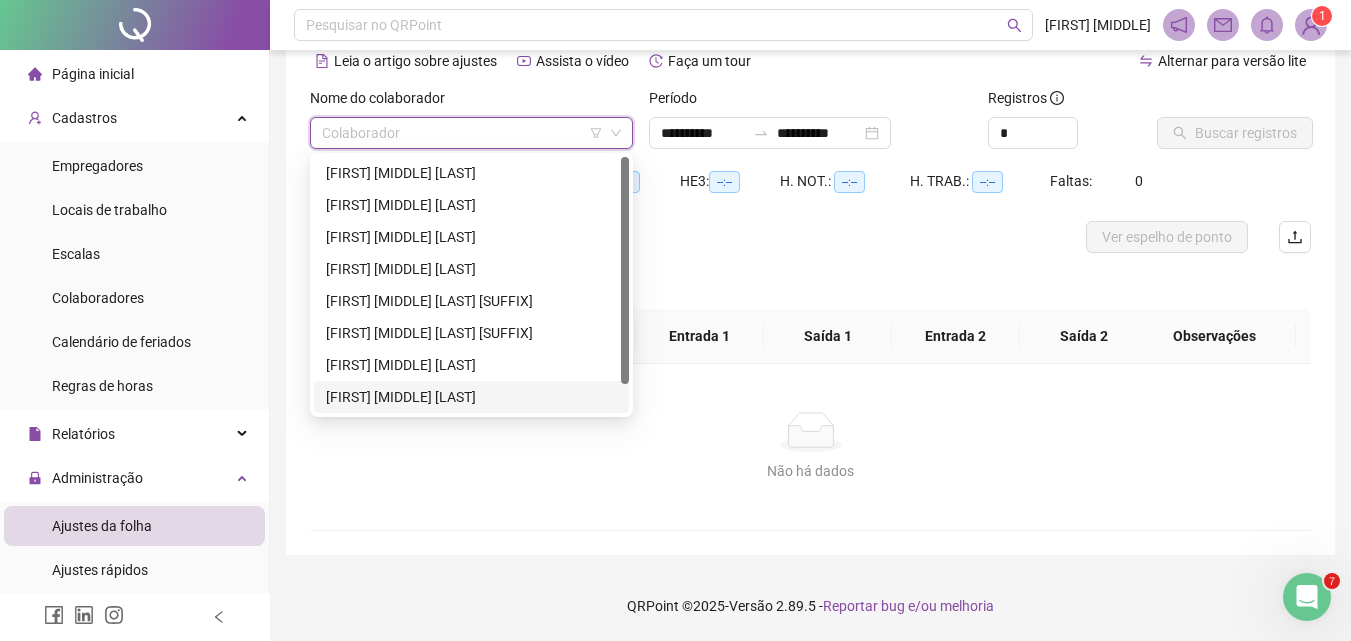 click on "[FIRST] [MIDDLE] [LAST]" at bounding box center [471, 397] 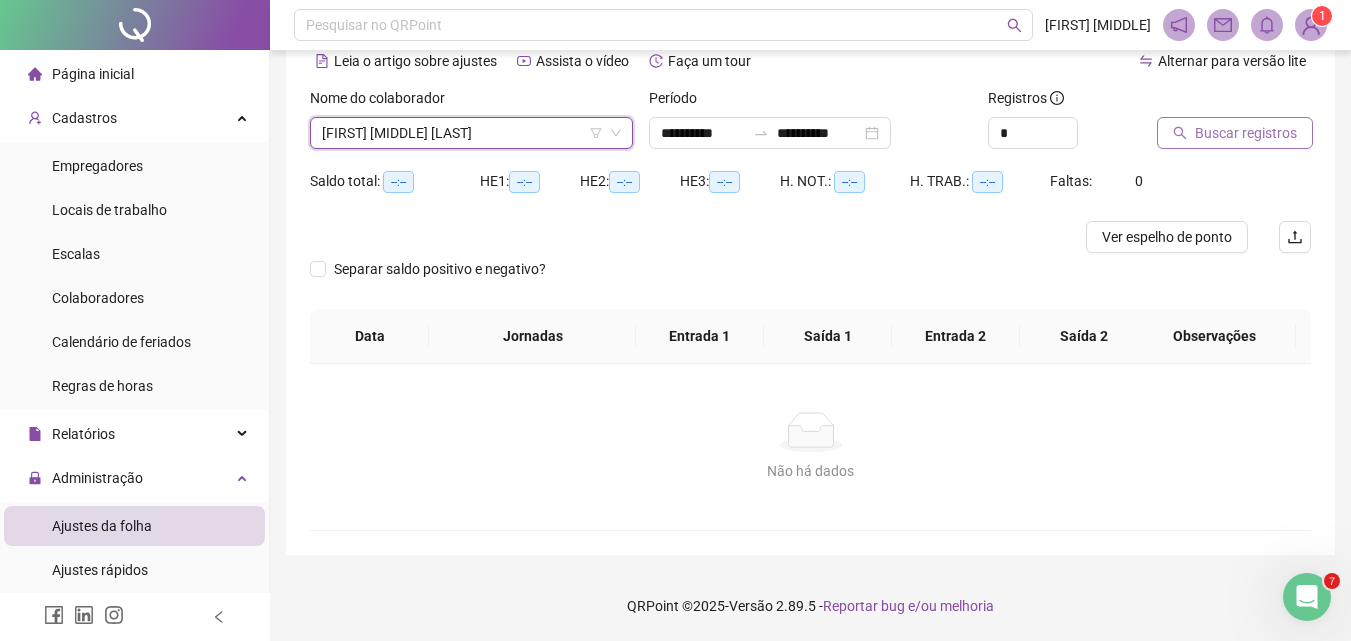 click on "Buscar registros" at bounding box center (1246, 133) 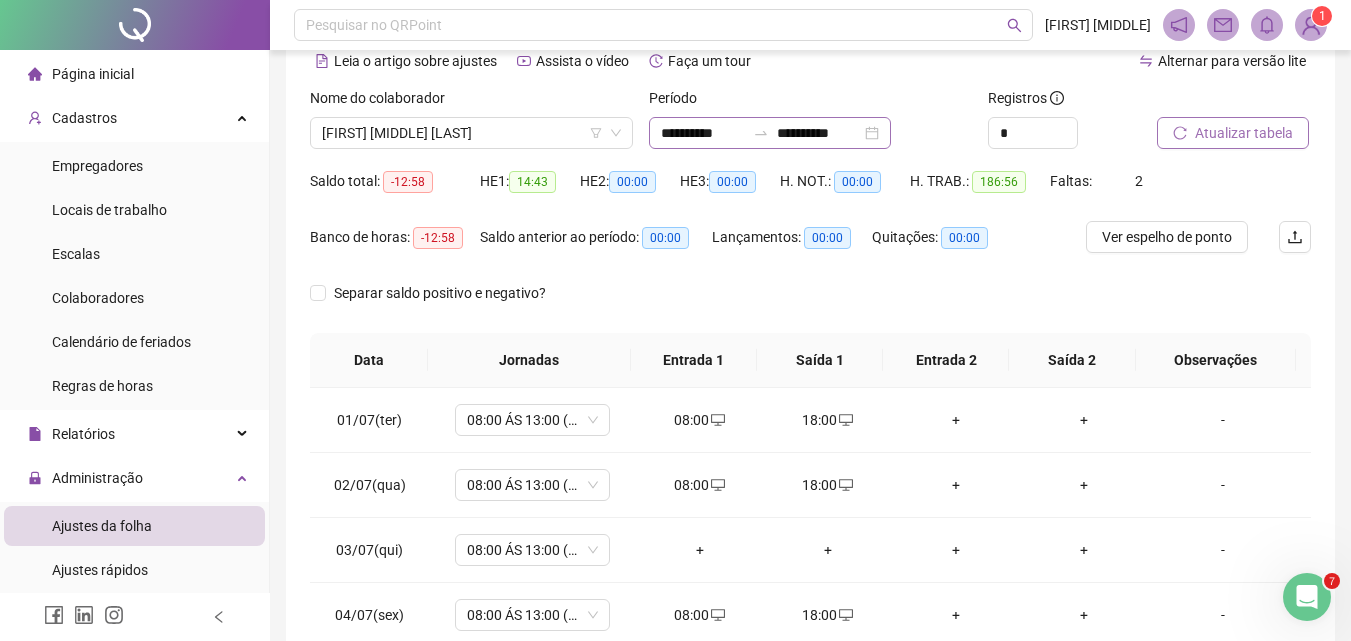 click on "**********" at bounding box center (770, 133) 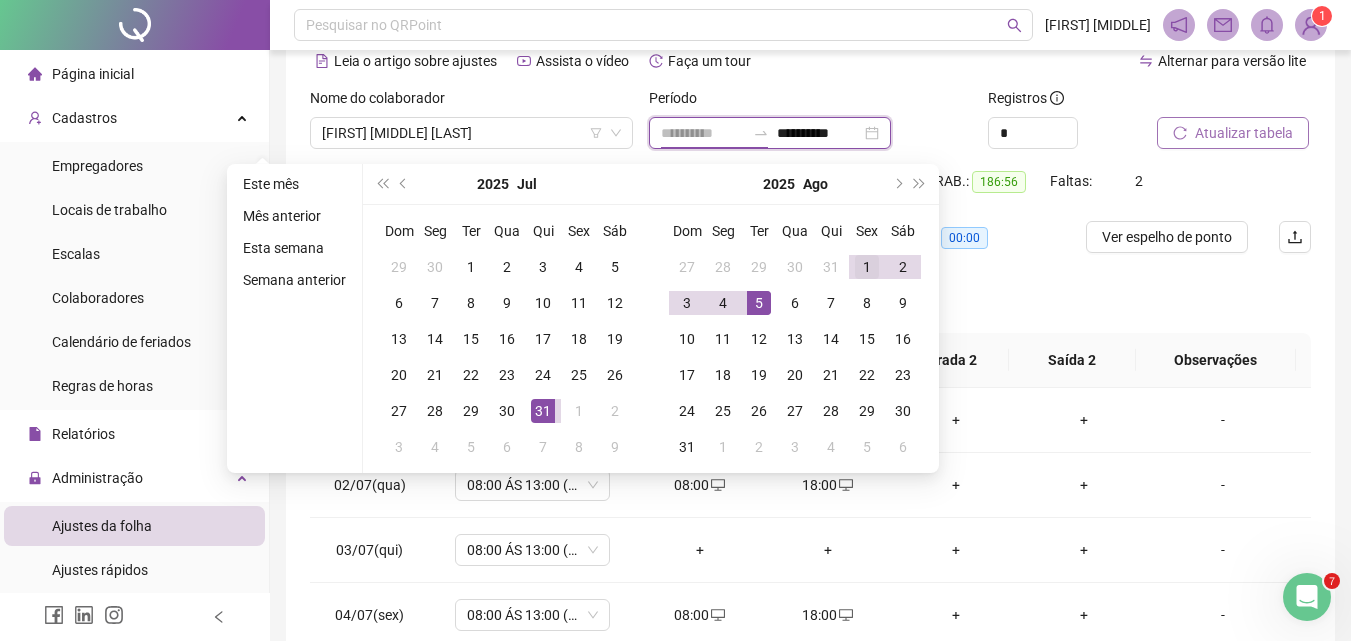 type on "**********" 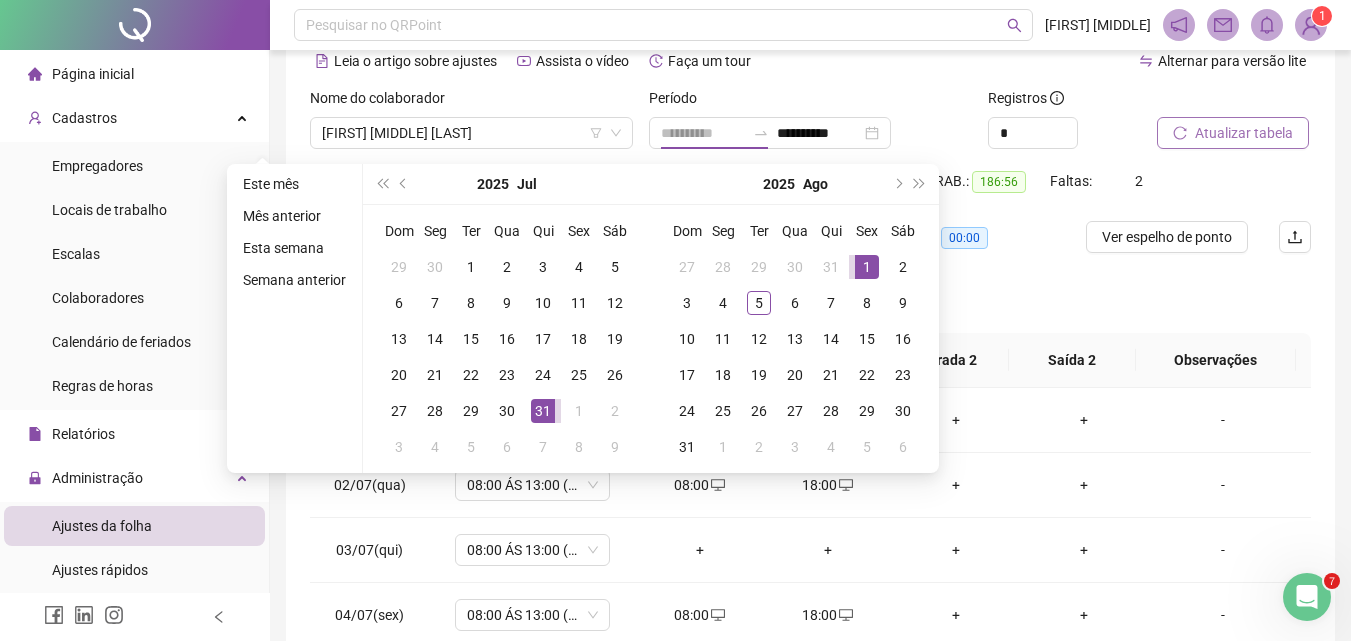 click on "1" at bounding box center [867, 267] 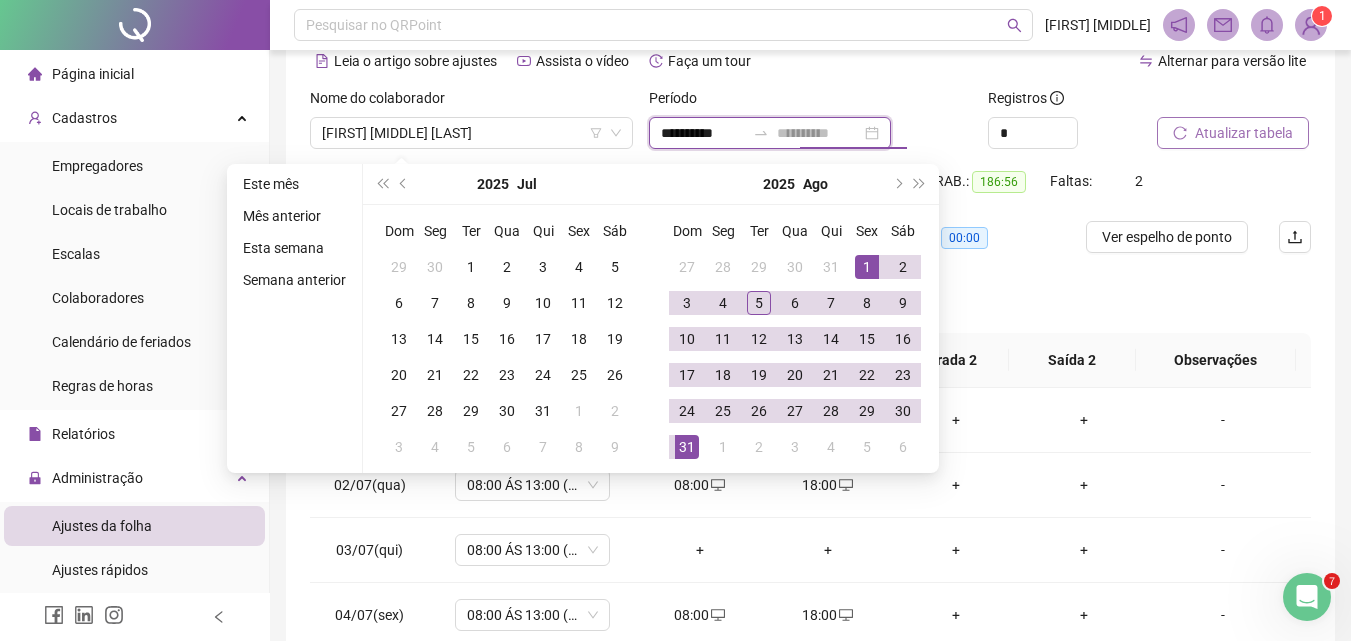 type on "**********" 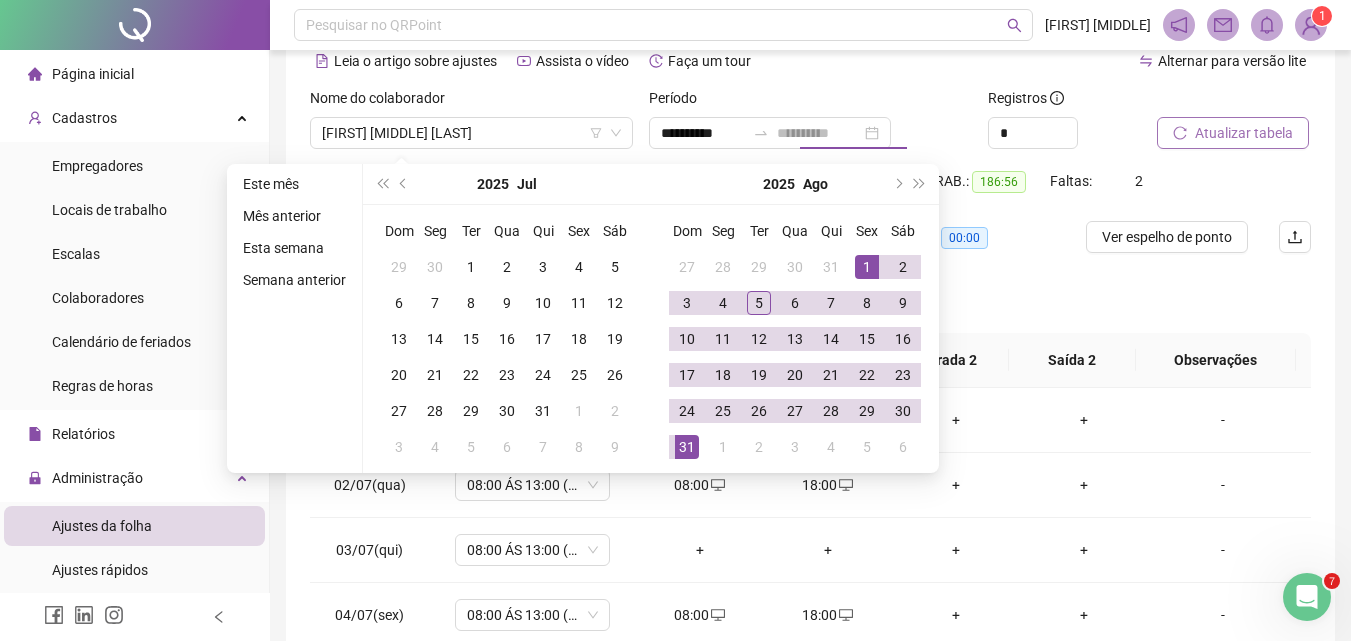 click on "31" at bounding box center [687, 447] 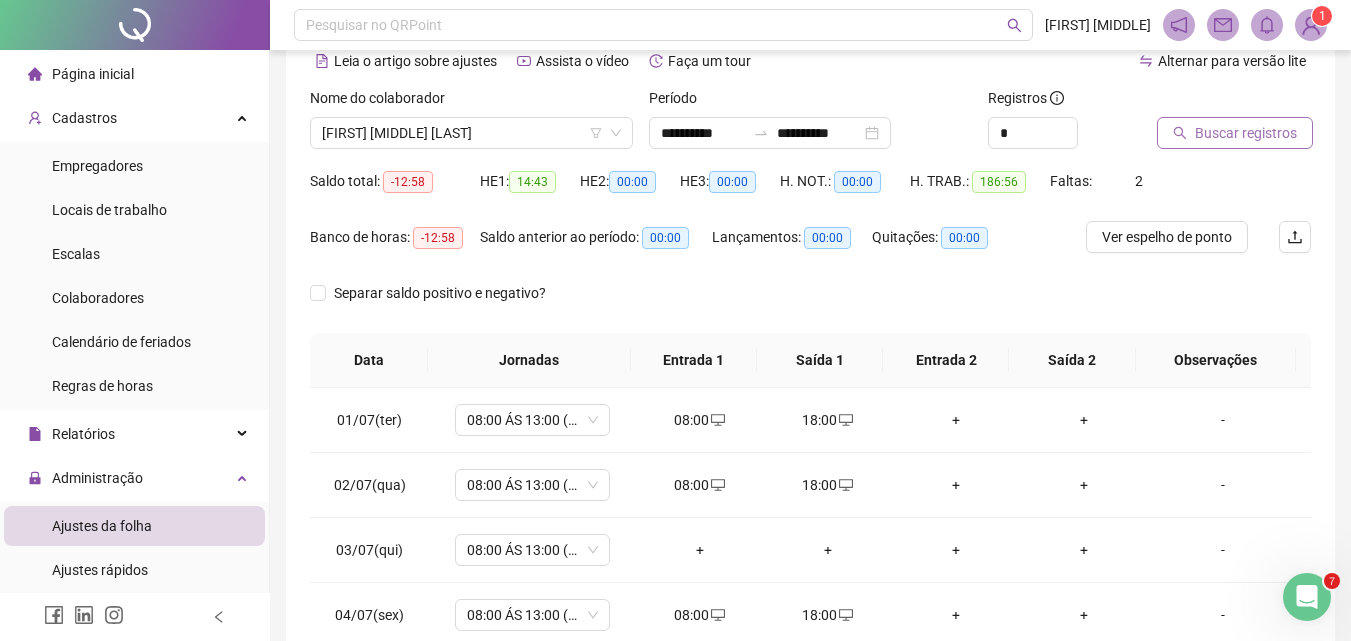 click on "Buscar registros" at bounding box center (1246, 133) 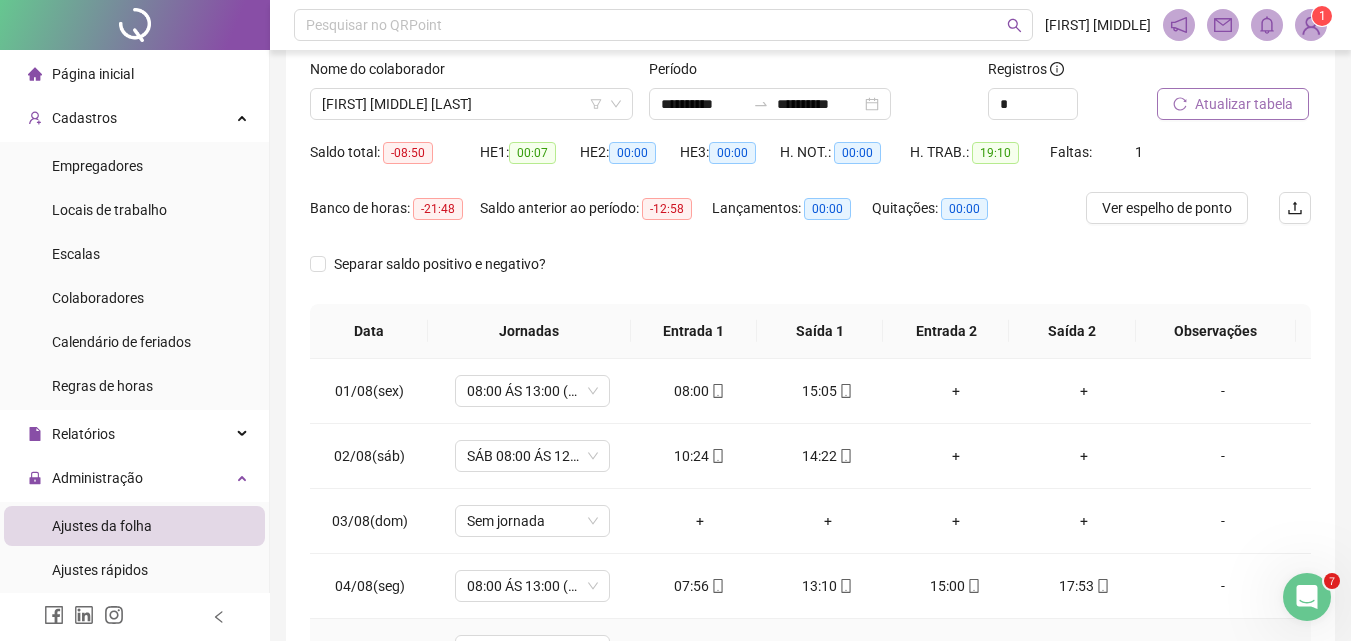 scroll, scrollTop: 79, scrollLeft: 0, axis: vertical 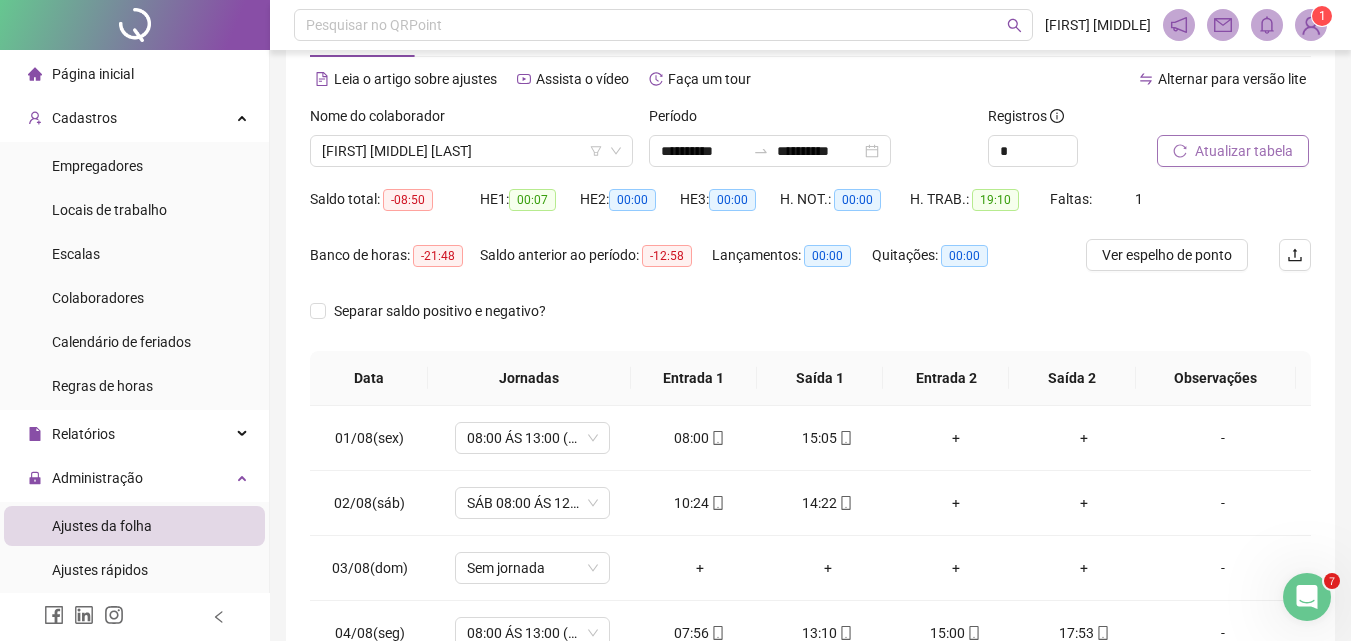 click on "Separar saldo positivo e negativo?" at bounding box center [810, 323] 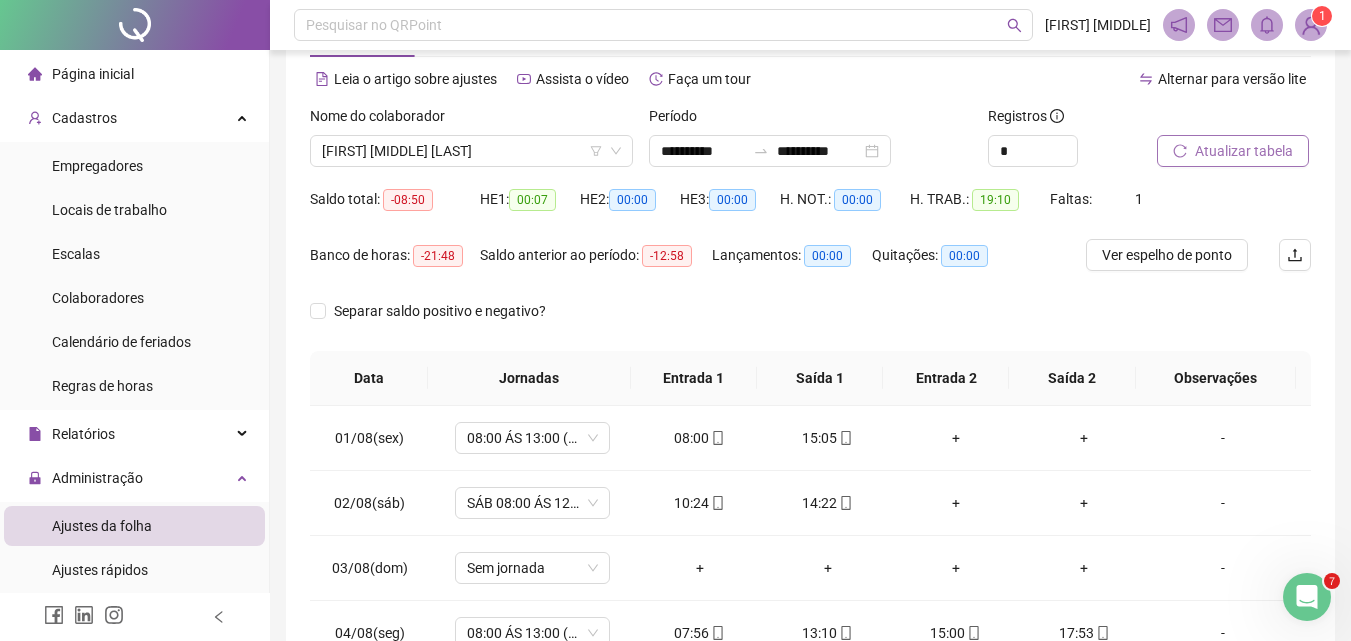 click on "Empregadores Locais de trabalho Escalas Colaboradores Calendário de feriados Regras de horas" at bounding box center [134, 276] 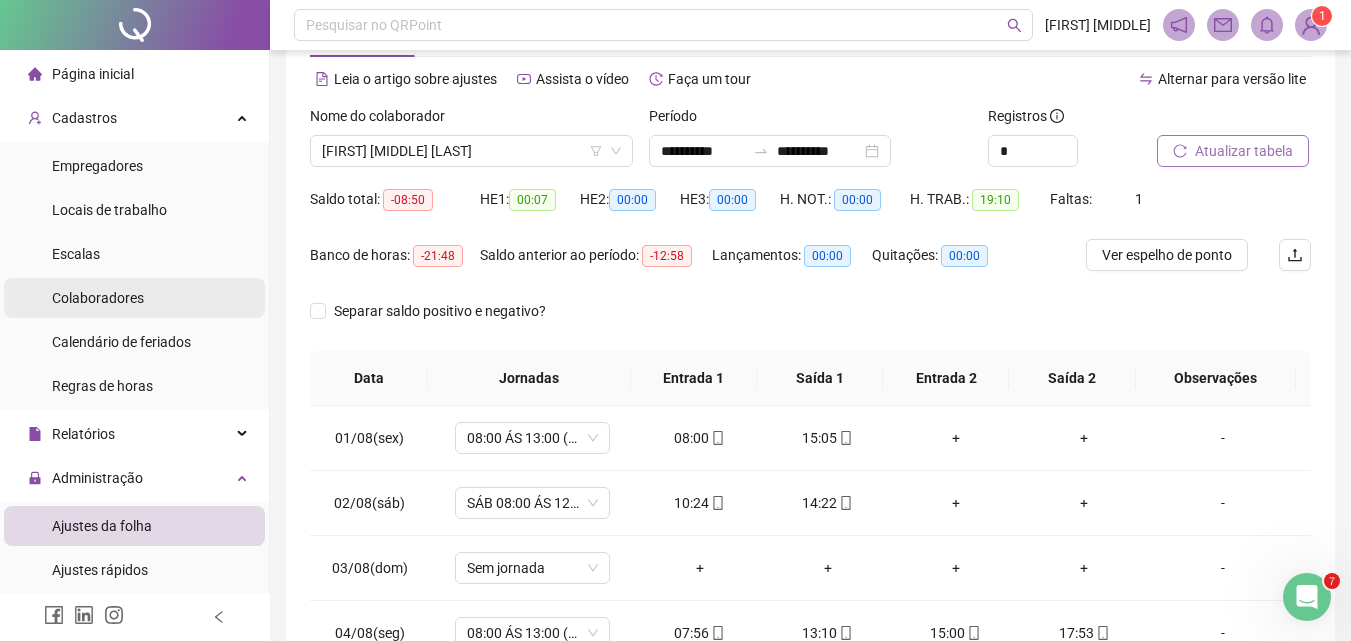 click on "Colaboradores" at bounding box center (98, 298) 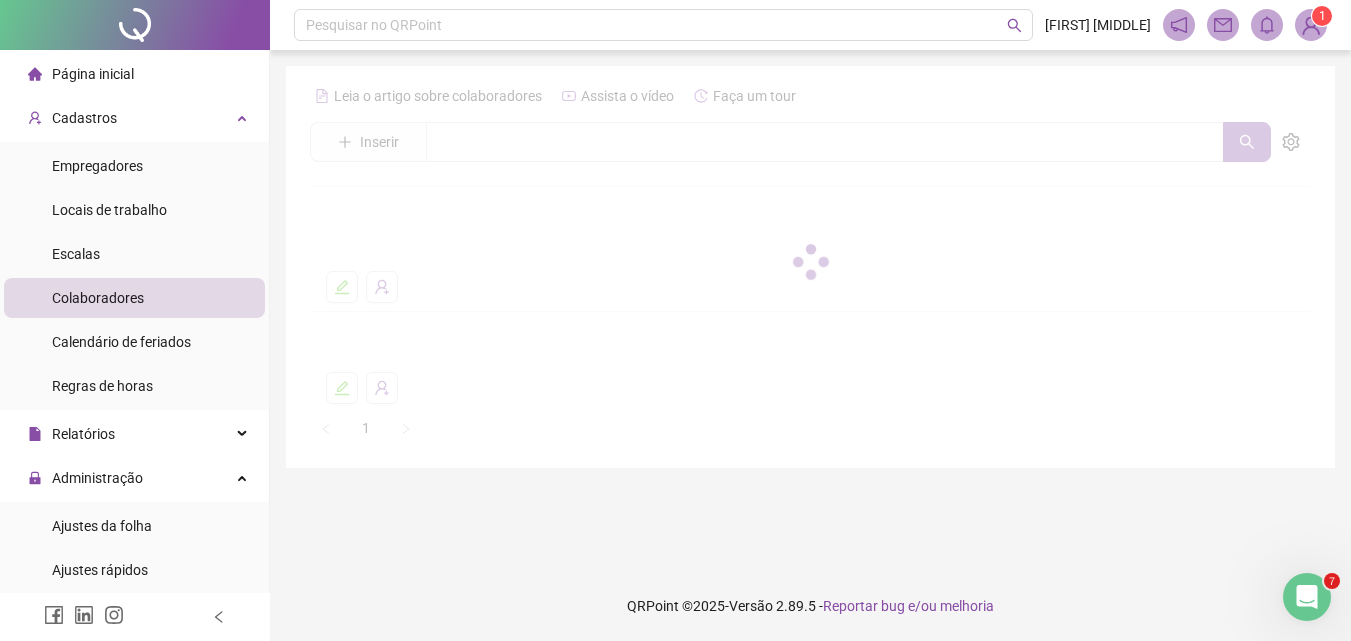 scroll, scrollTop: 0, scrollLeft: 0, axis: both 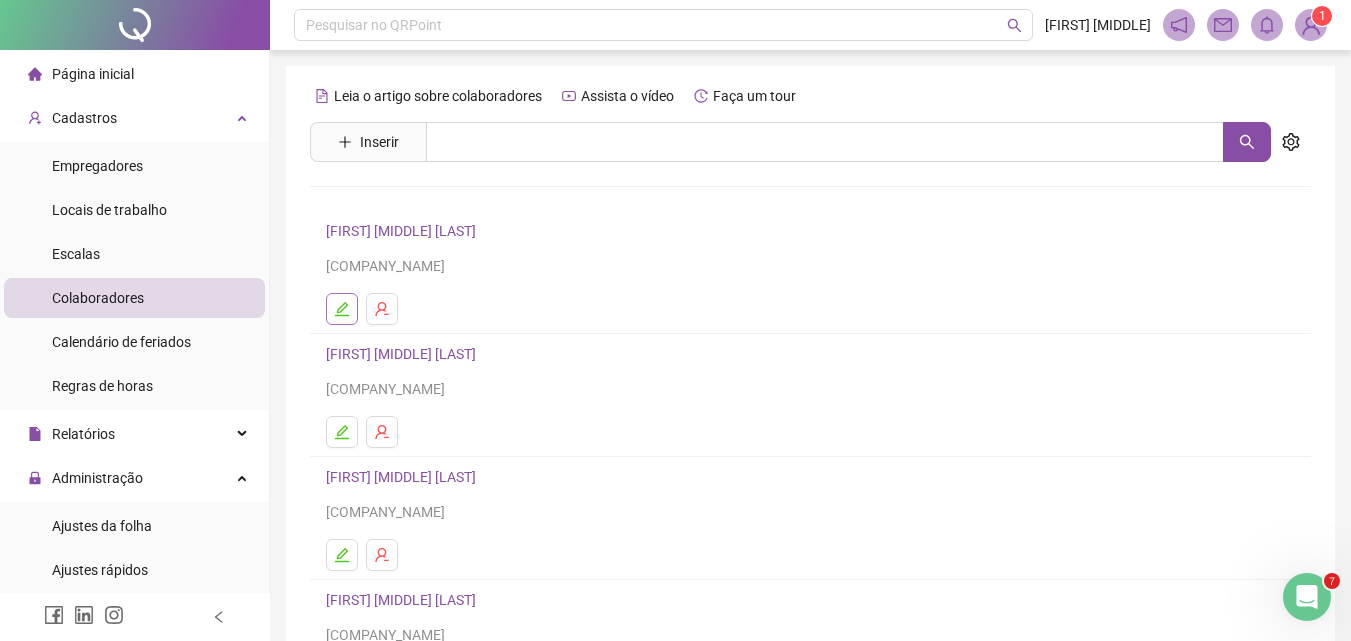 click 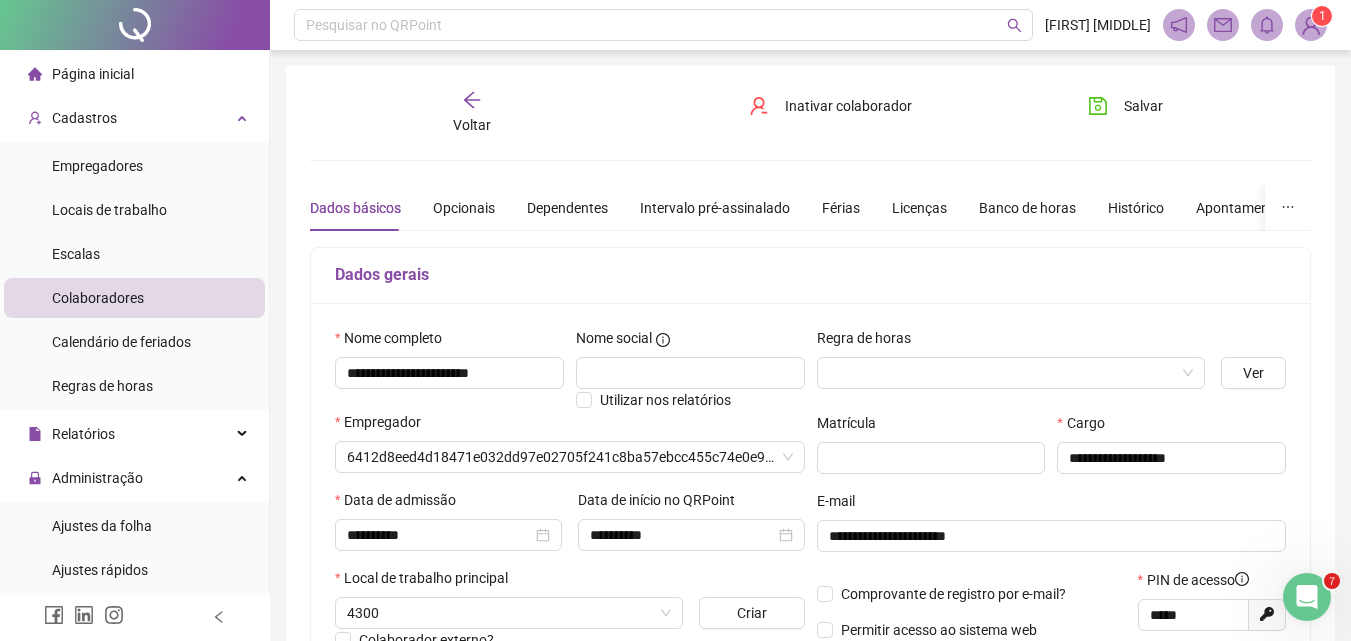 type on "**********" 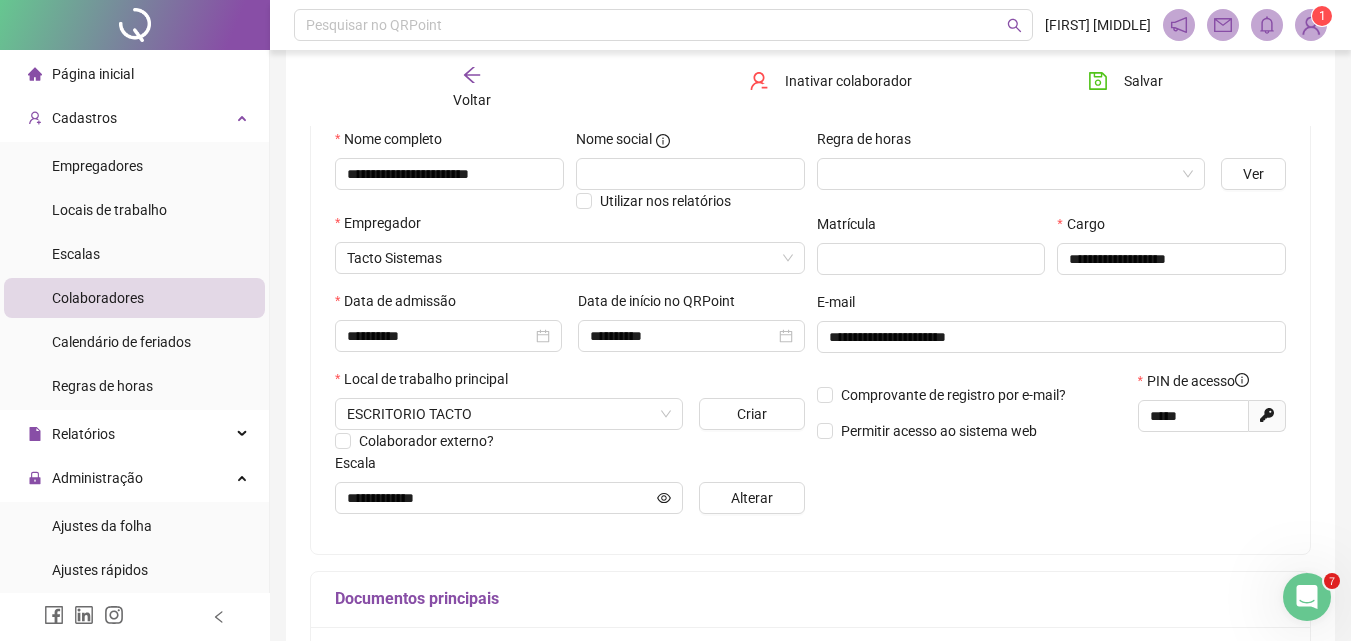 scroll, scrollTop: 200, scrollLeft: 0, axis: vertical 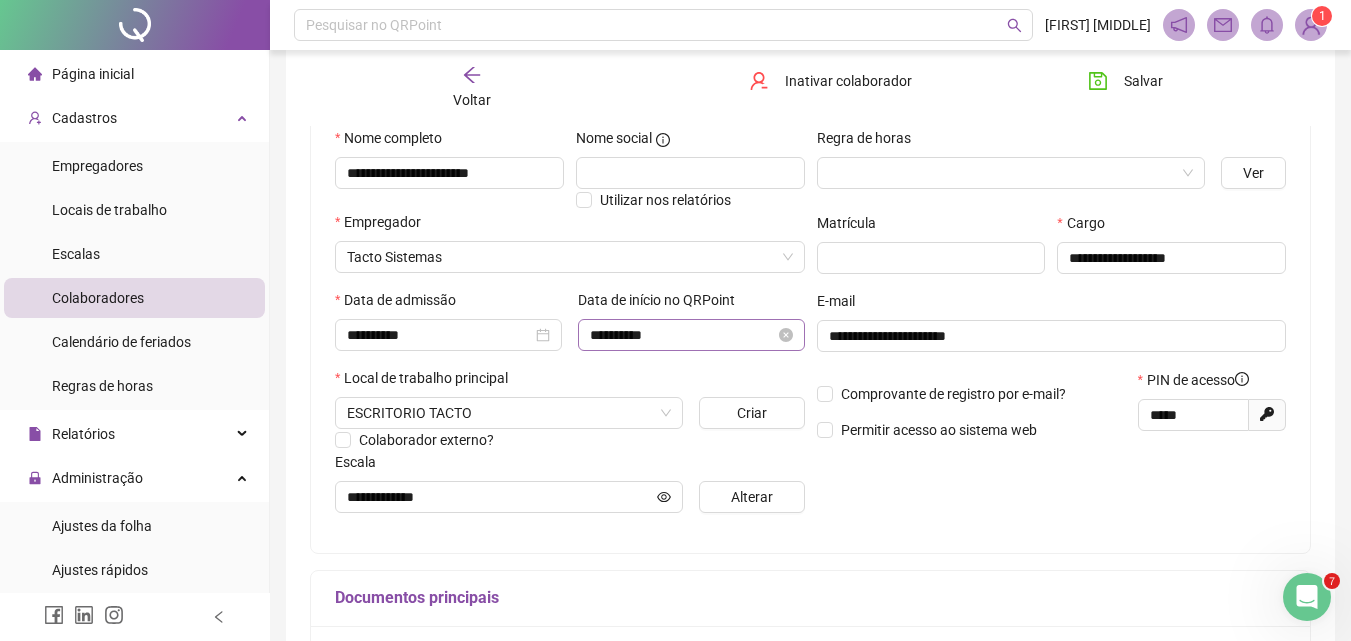 click on "**********" at bounding box center [691, 335] 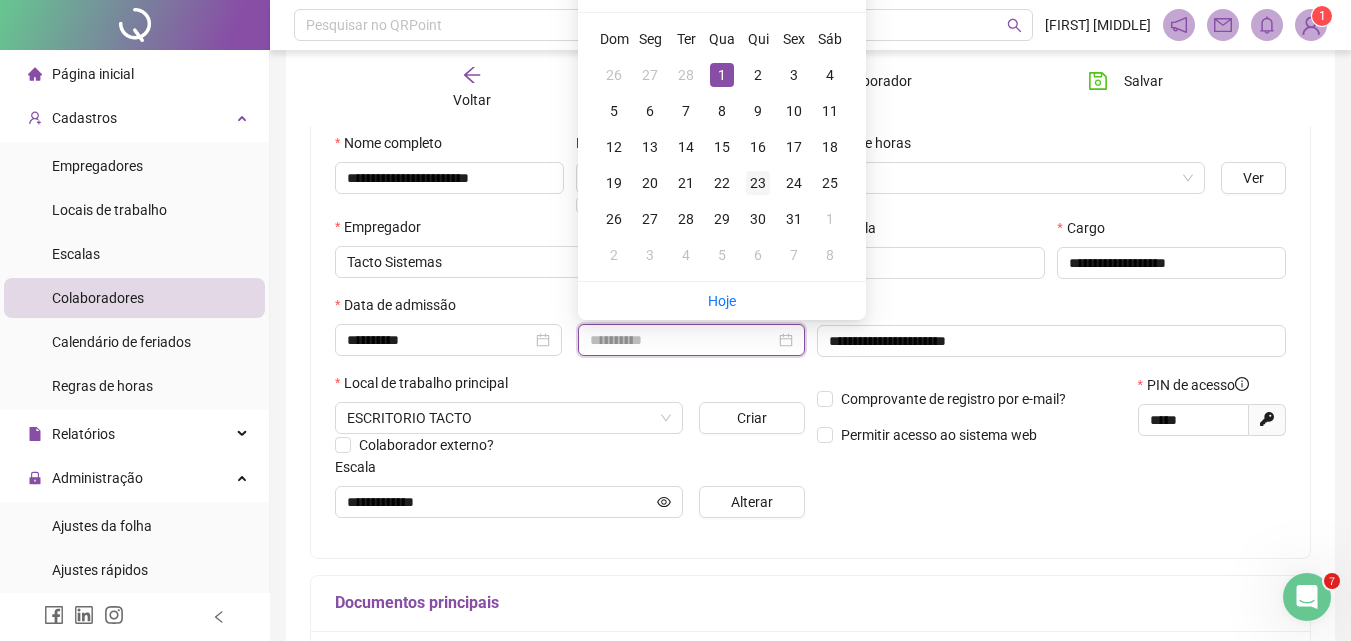 scroll, scrollTop: 0, scrollLeft: 0, axis: both 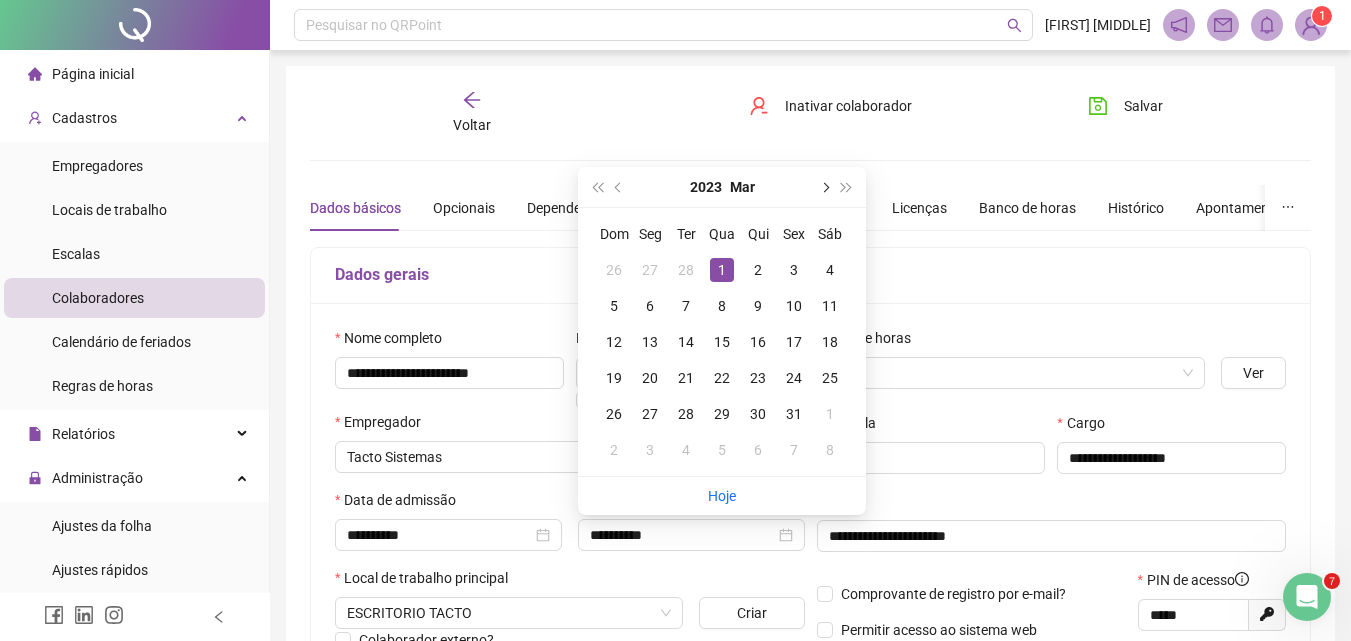 click at bounding box center (824, 187) 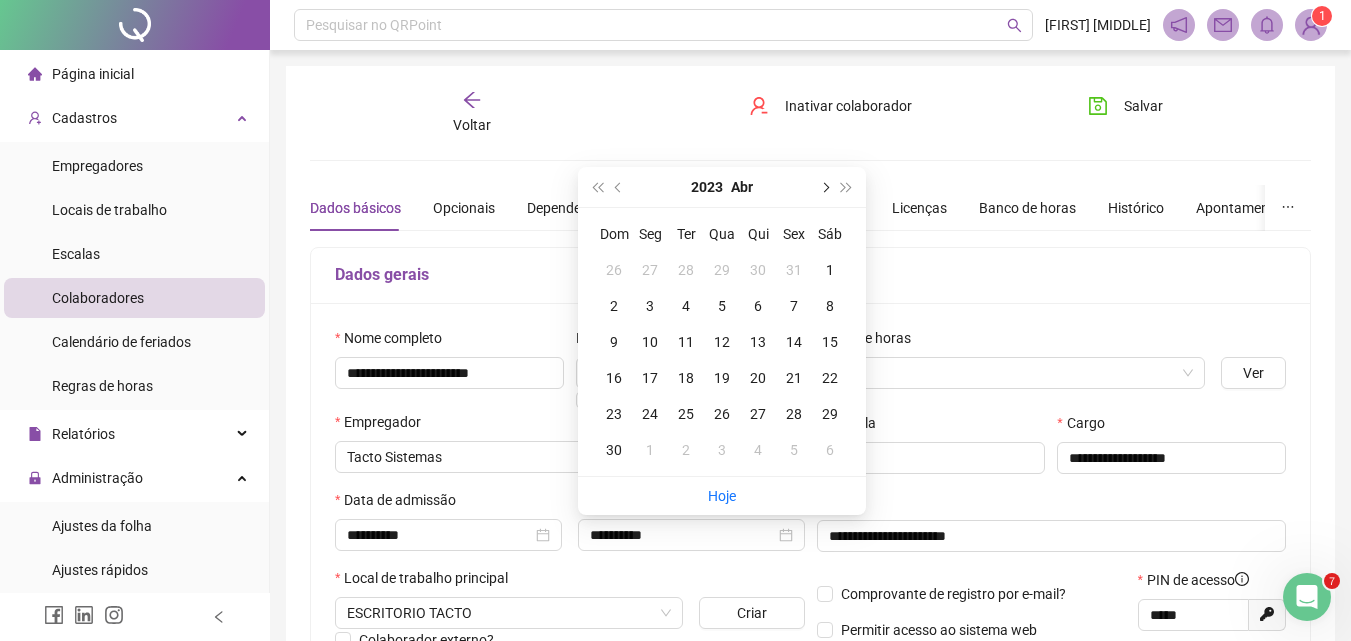 click at bounding box center (824, 187) 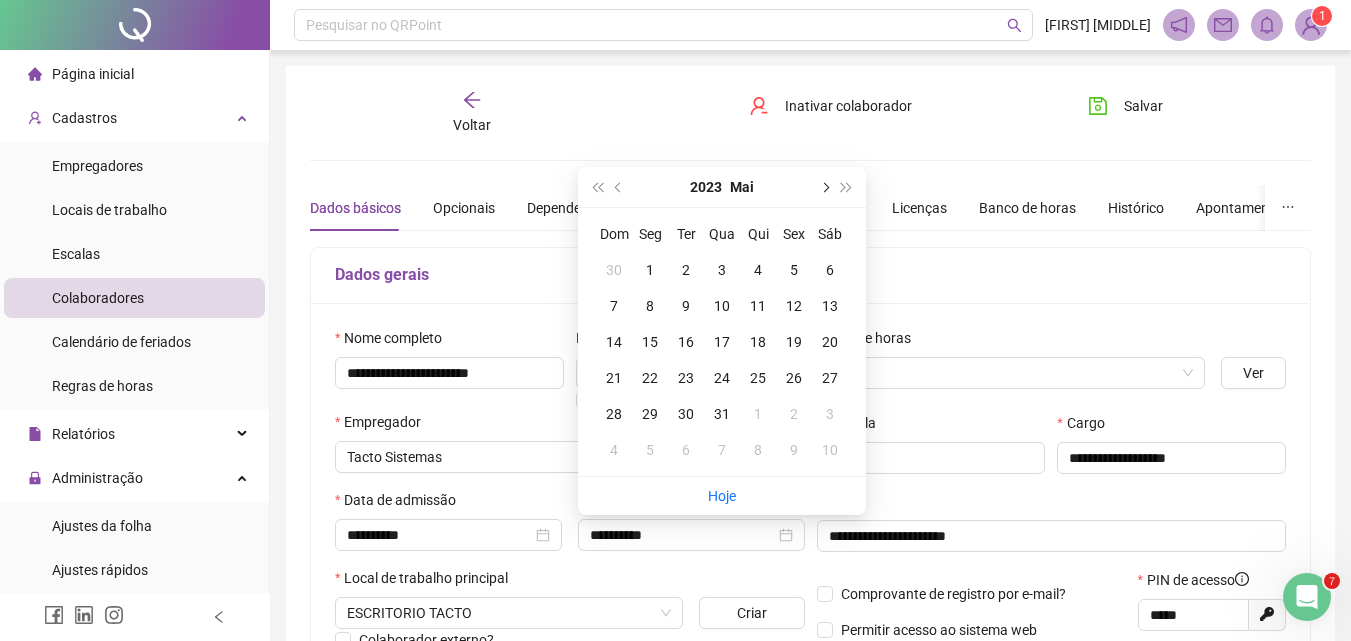 click at bounding box center [824, 187] 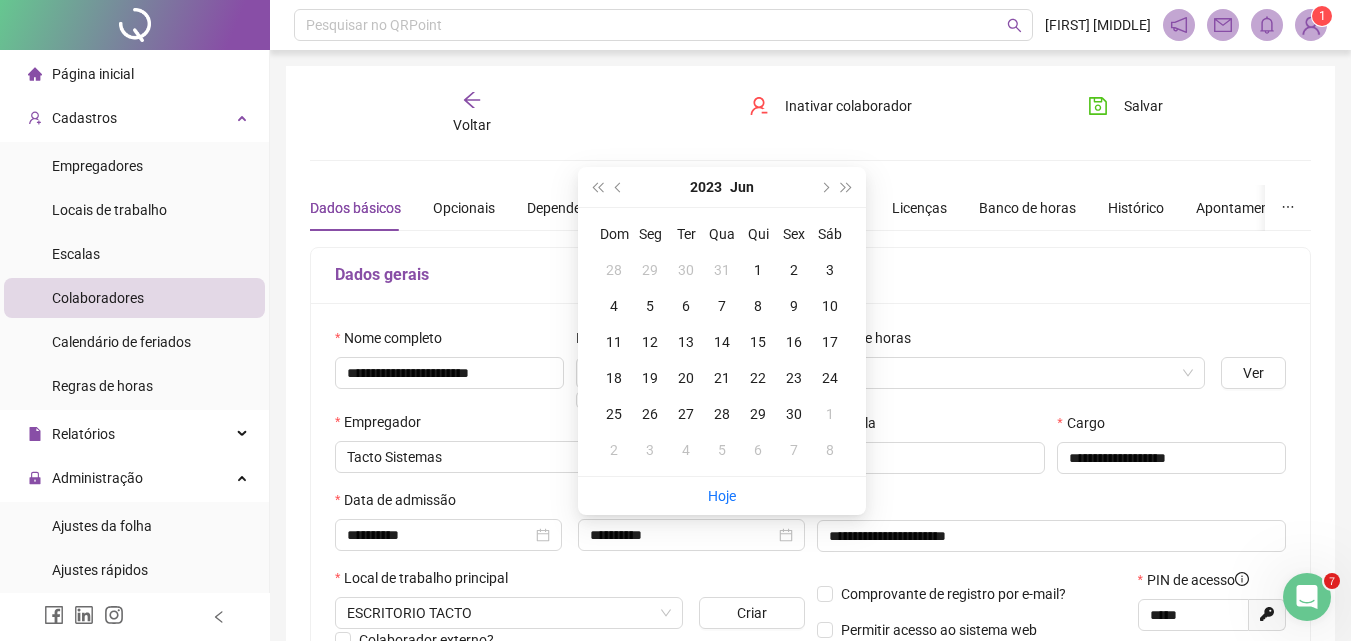 type on "**********" 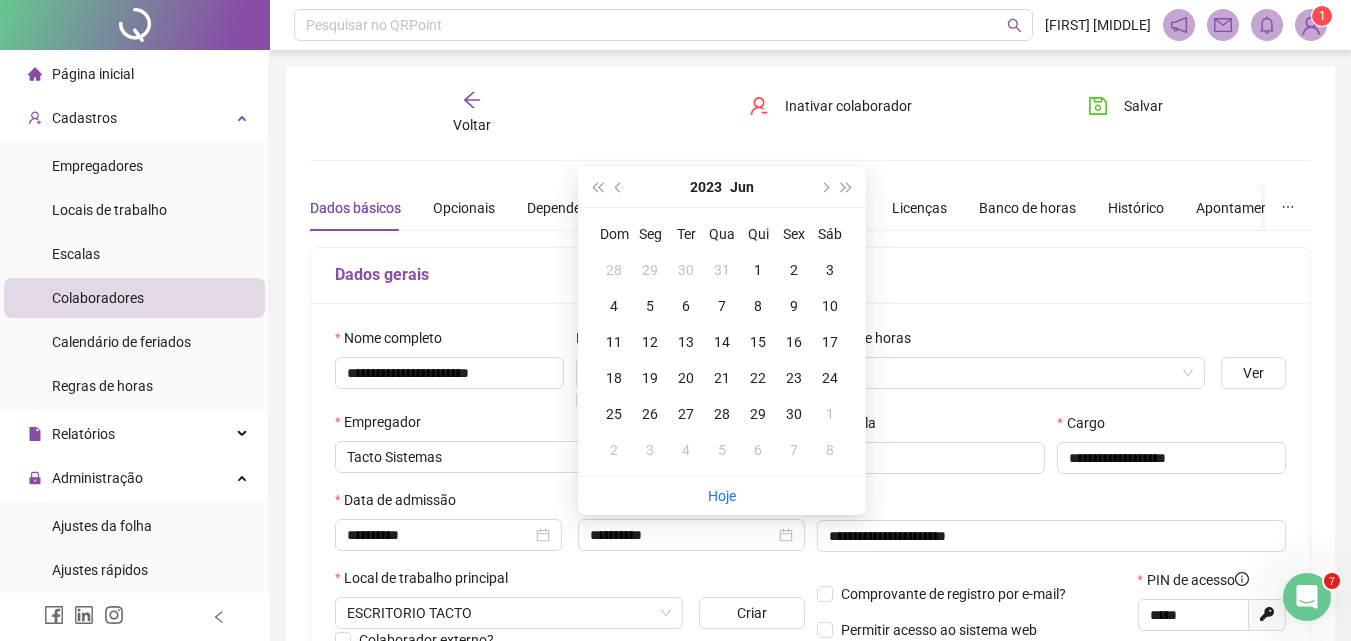 click on "Página inicial" at bounding box center (93, 74) 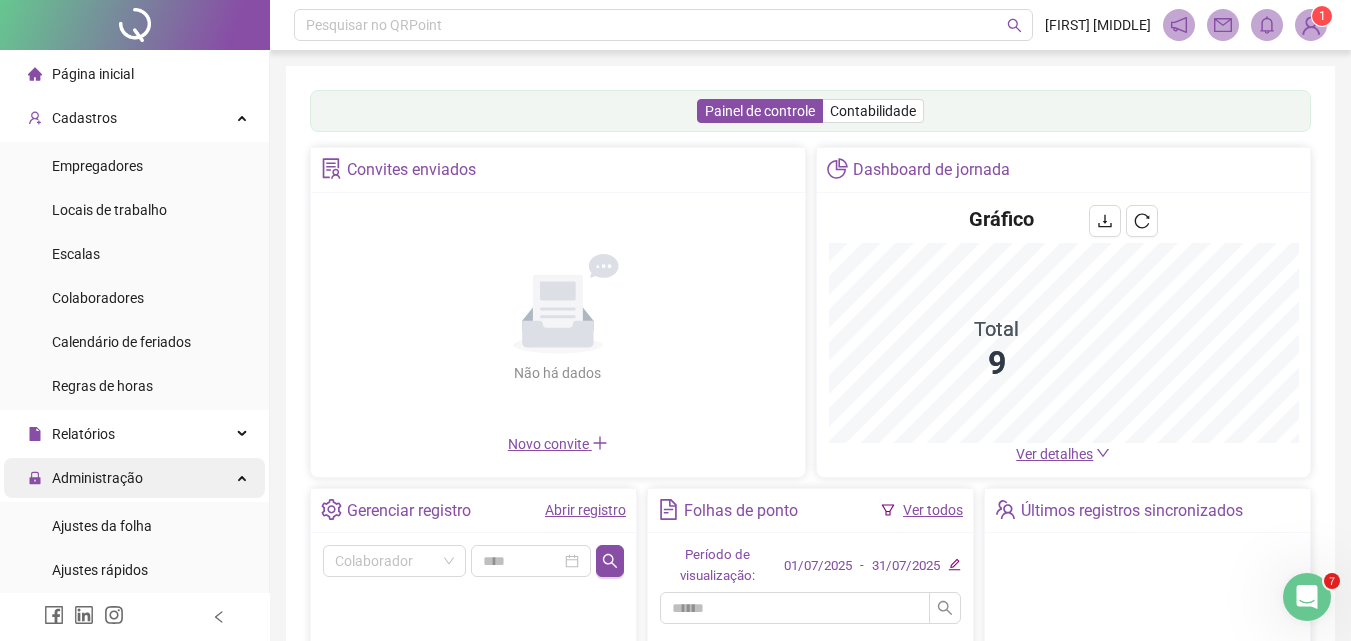 click on "Administração" at bounding box center [97, 478] 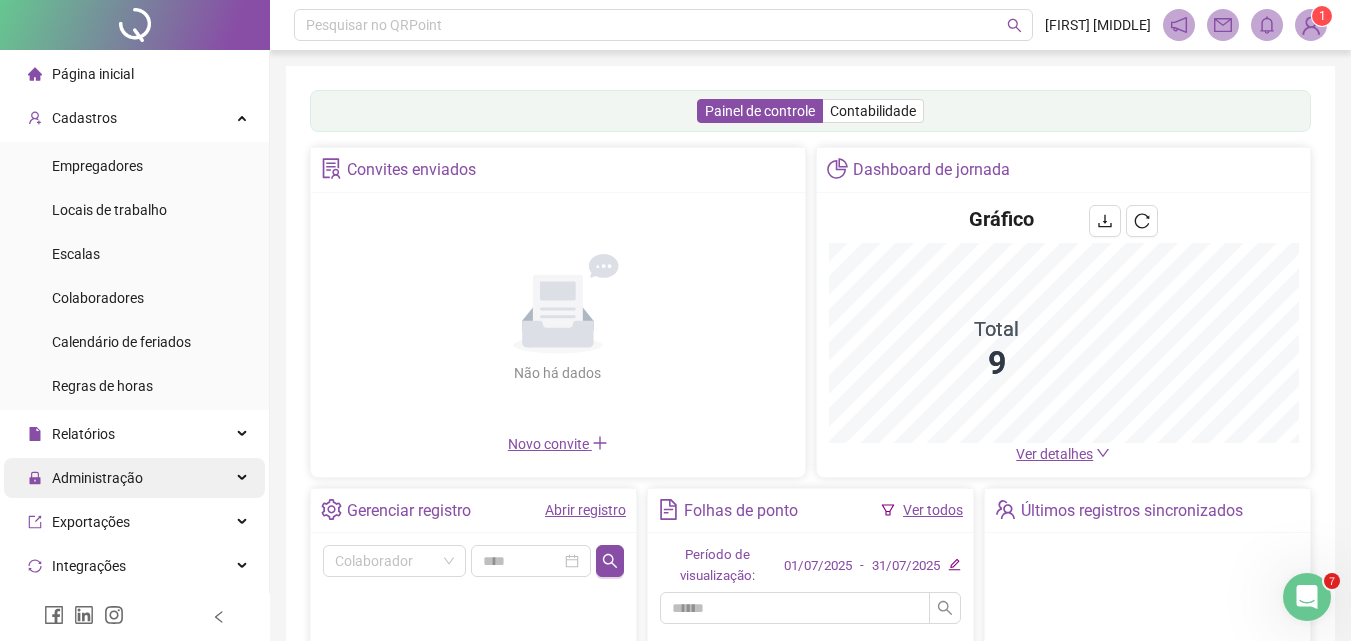 click on "Administração" at bounding box center (97, 478) 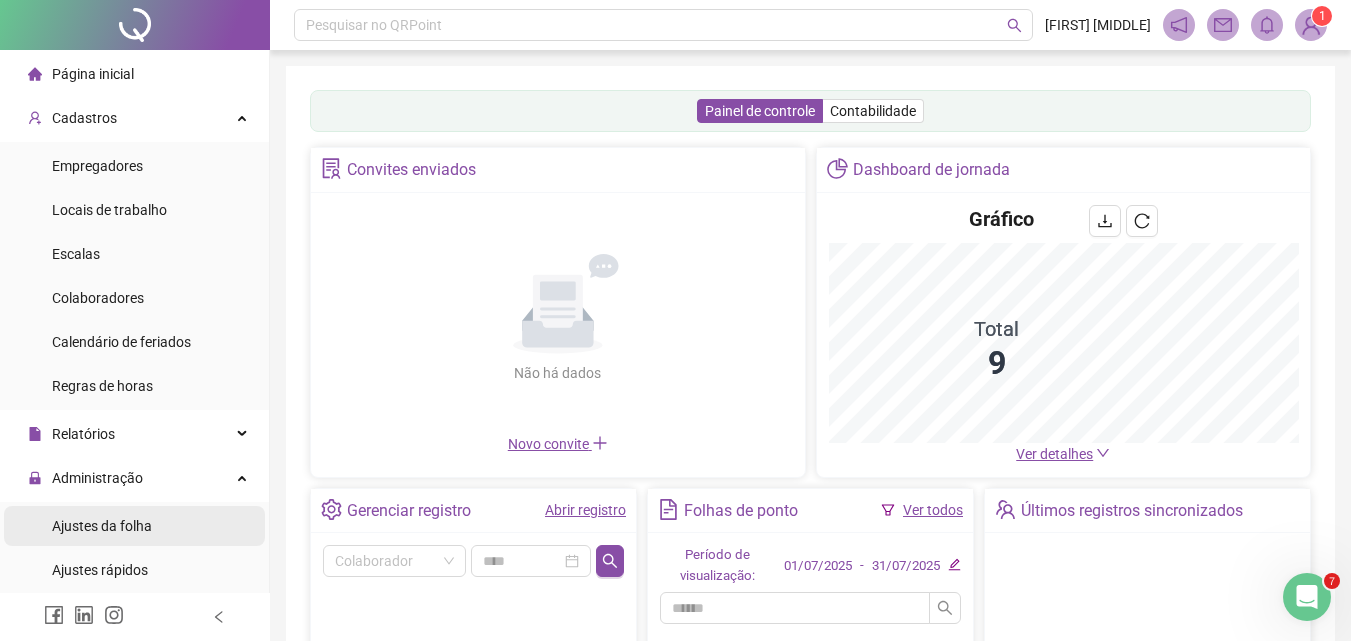 click on "Ajustes da folha" at bounding box center (102, 526) 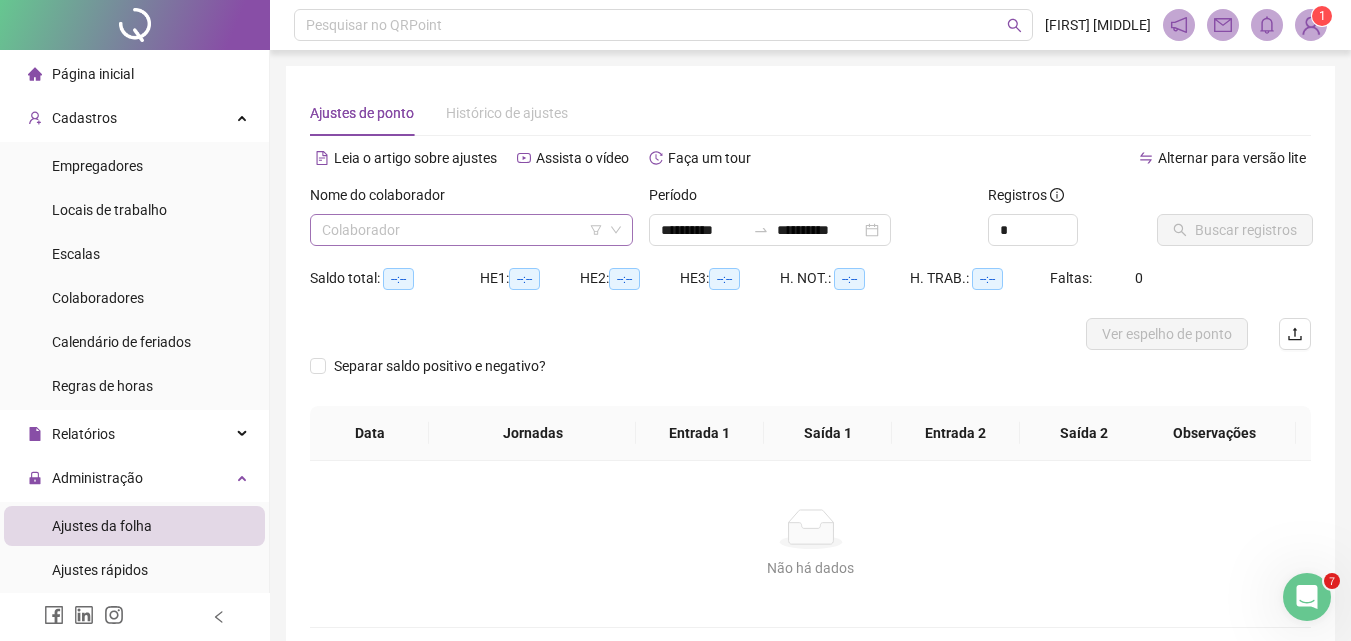 click at bounding box center (462, 230) 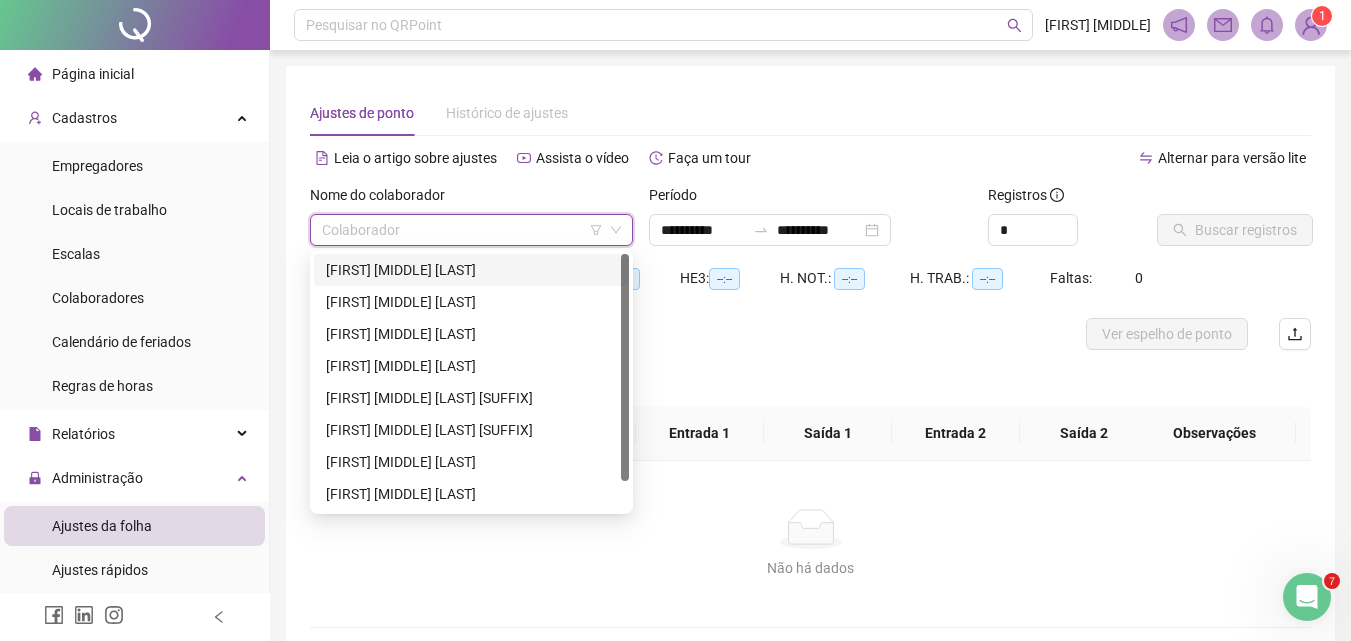click on "[FIRST] [MIDDLE] [LAST]" at bounding box center [471, 270] 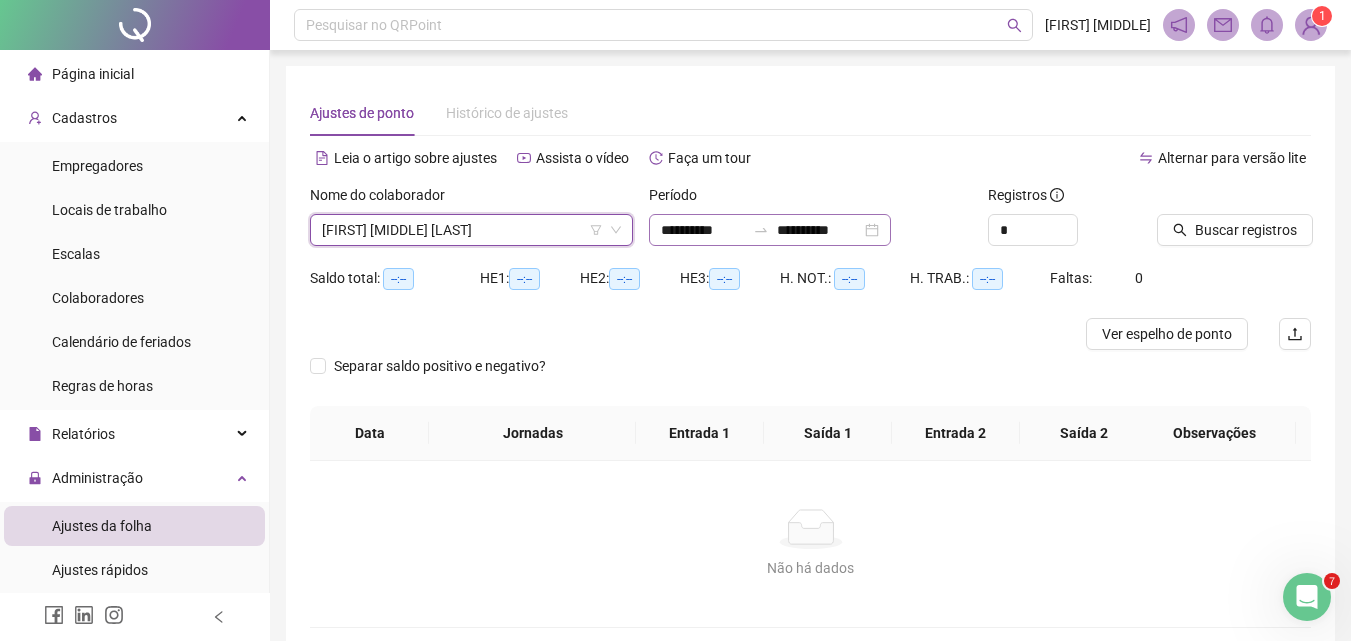 click on "**********" at bounding box center (770, 230) 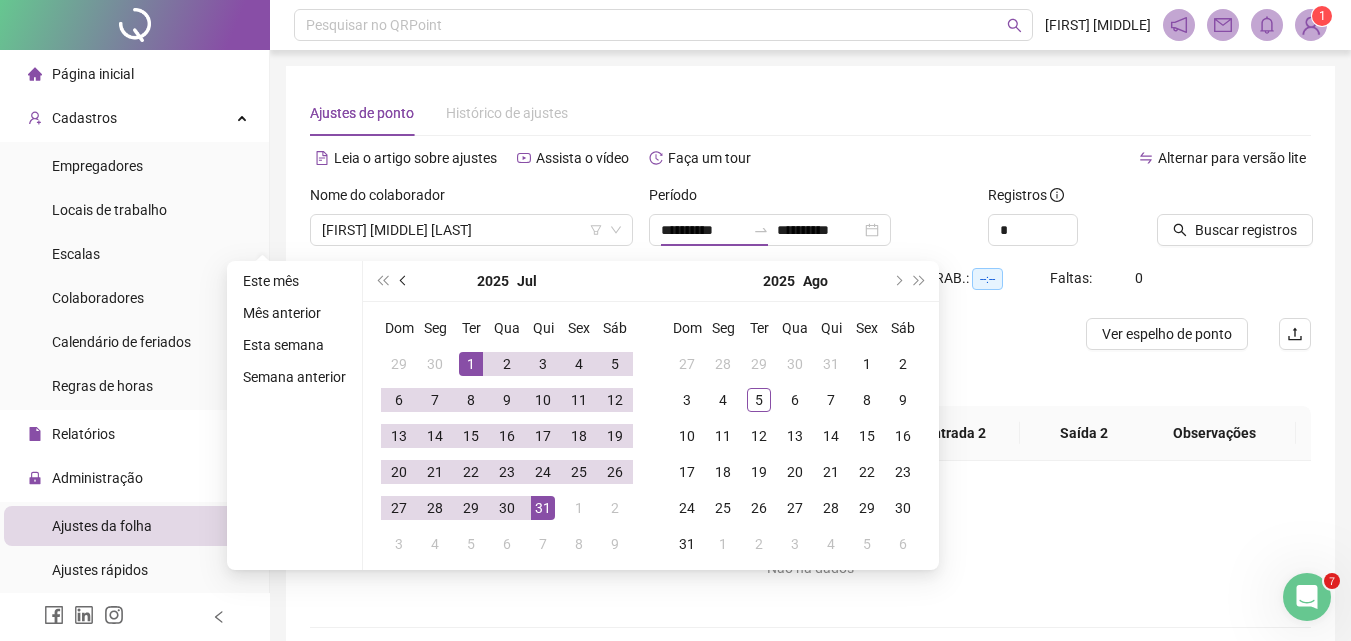 click at bounding box center [405, 281] 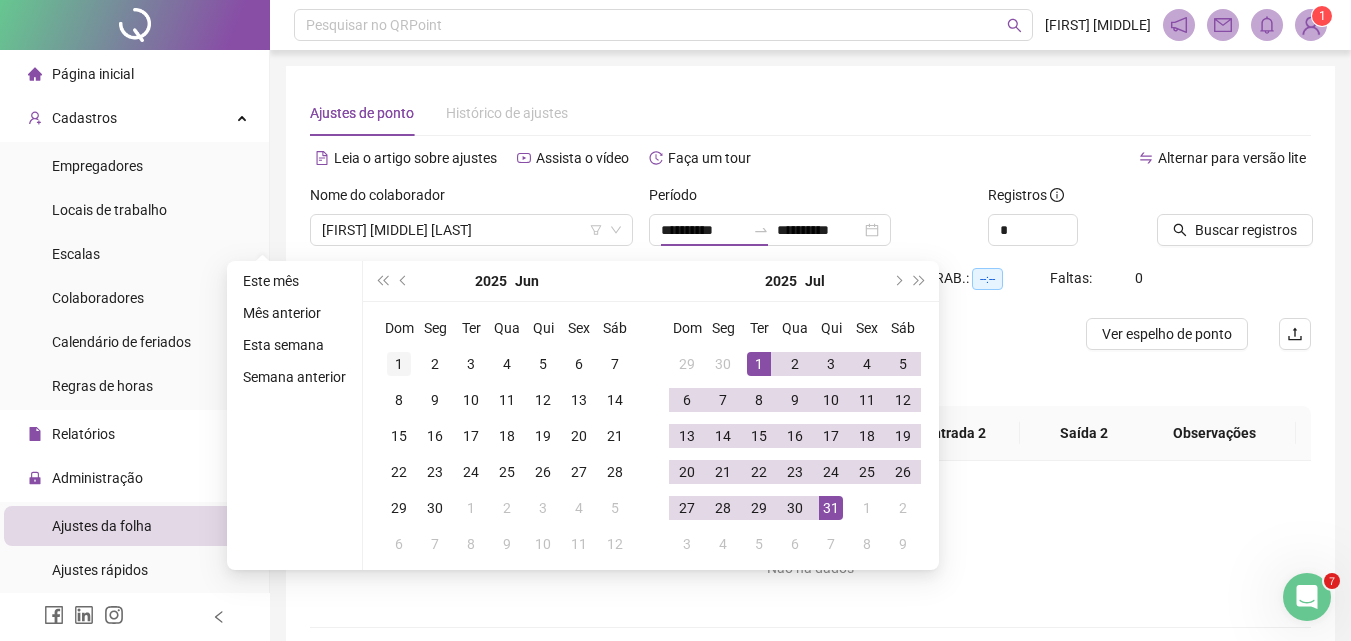 type on "**********" 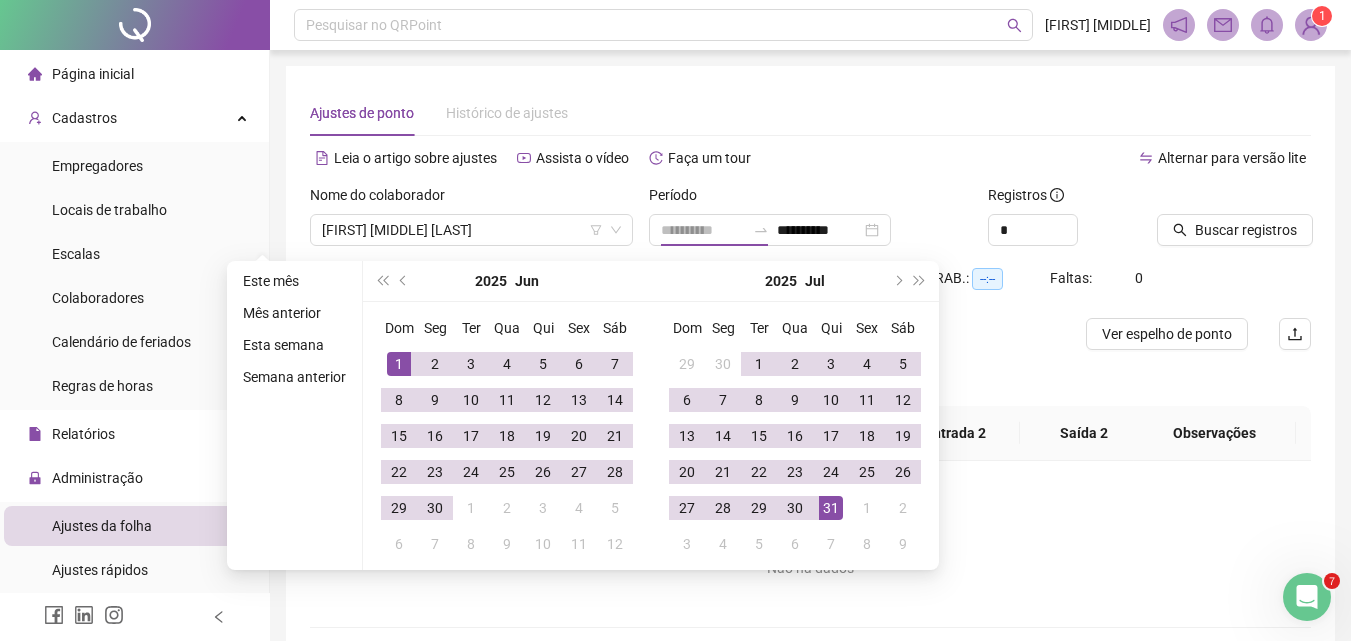 click on "1" at bounding box center [399, 364] 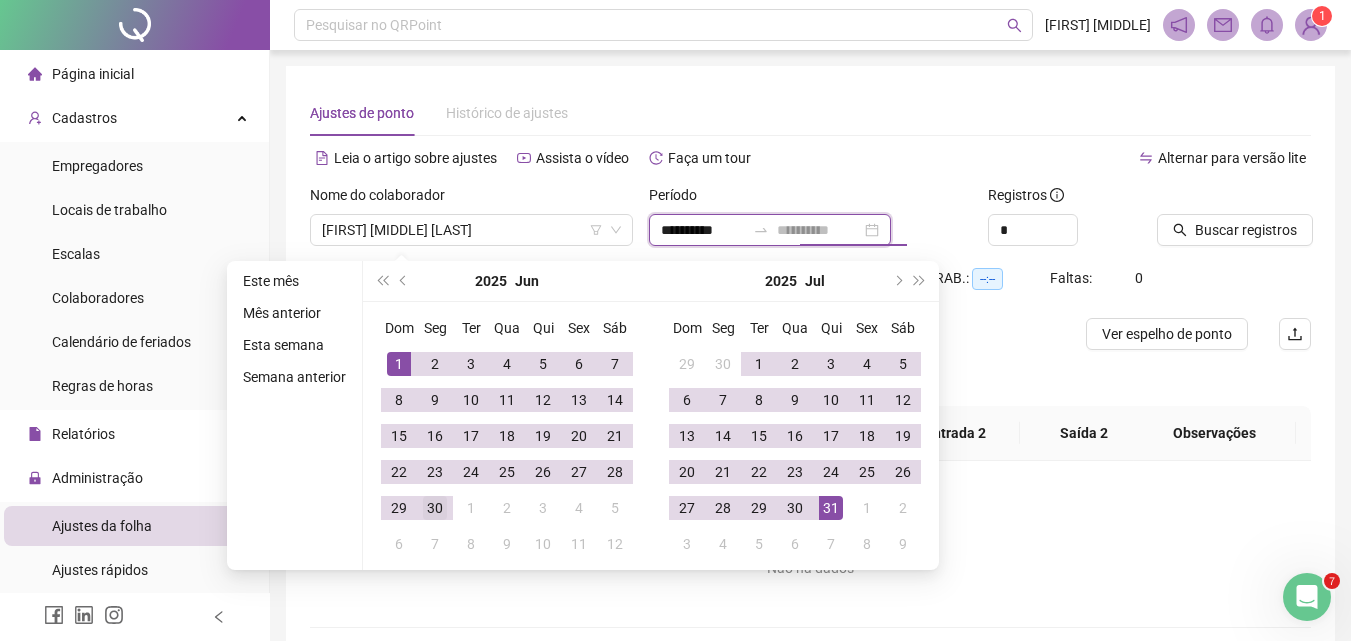 type on "**********" 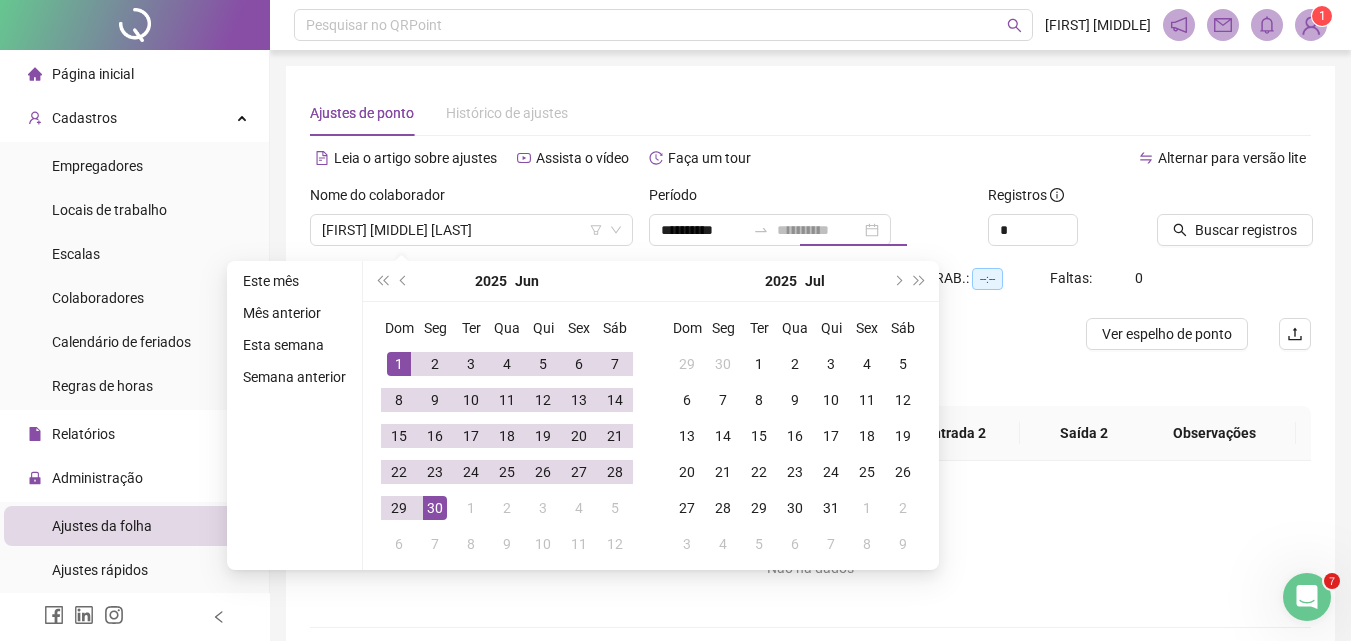 click on "30" at bounding box center (435, 508) 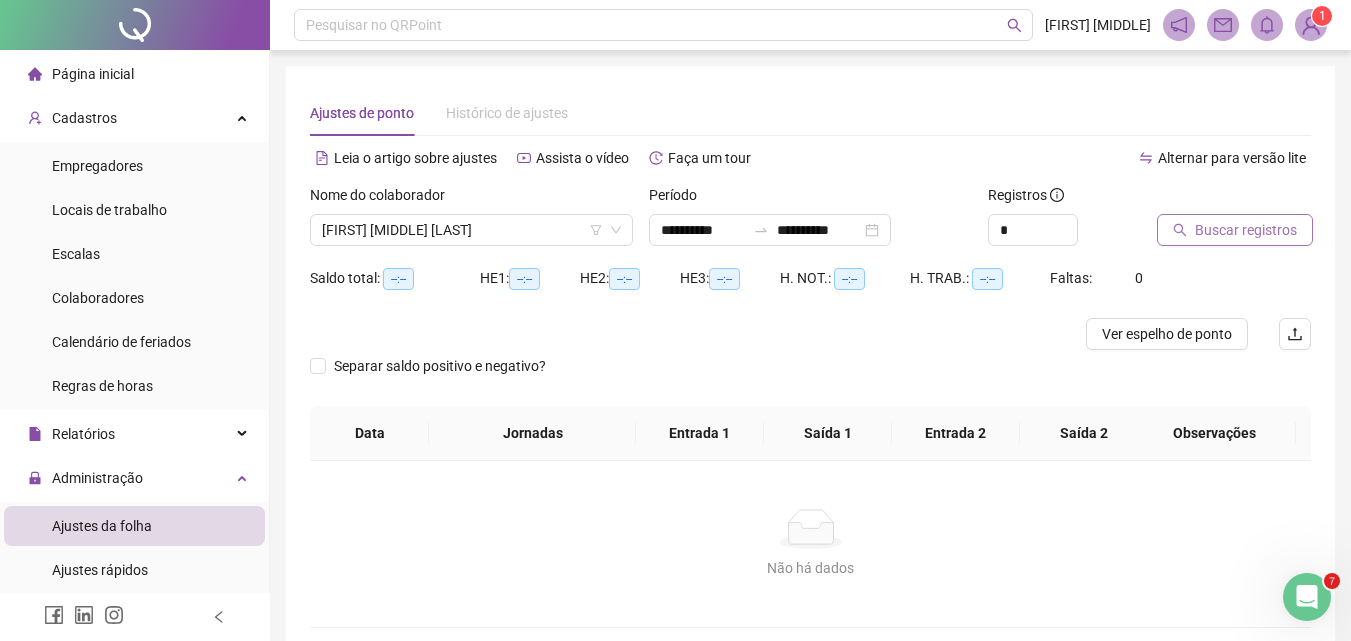 click on "Buscar registros" at bounding box center (1246, 230) 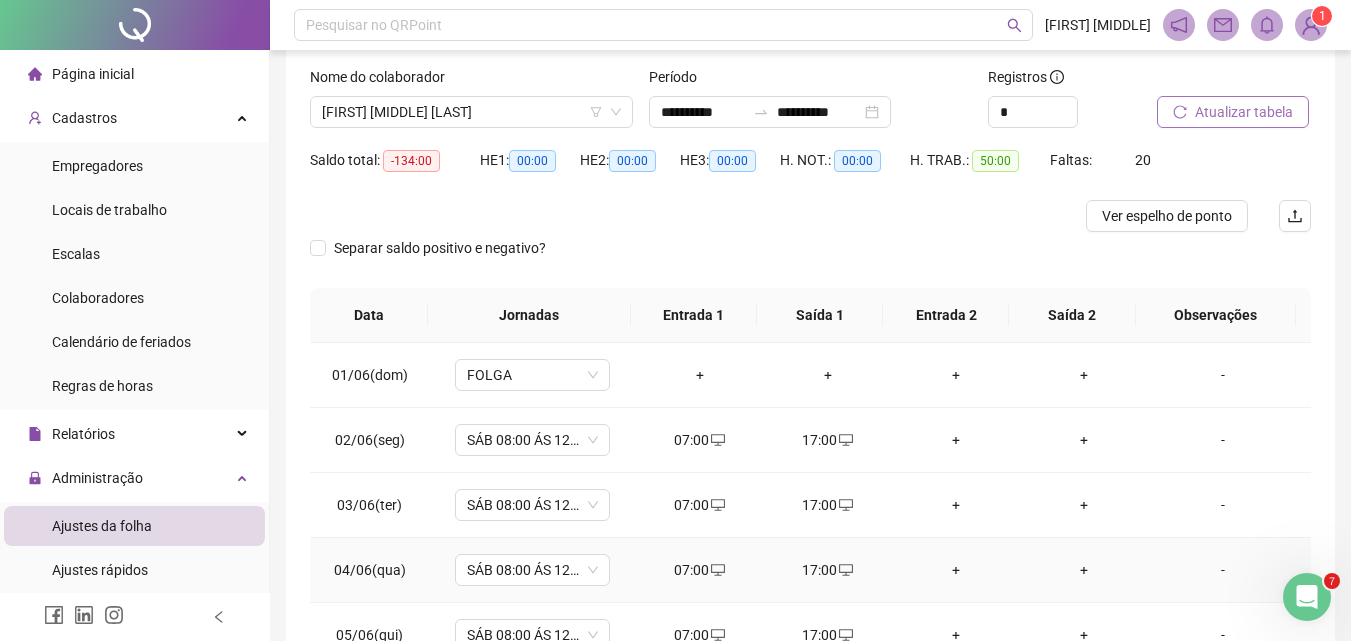 scroll, scrollTop: 0, scrollLeft: 0, axis: both 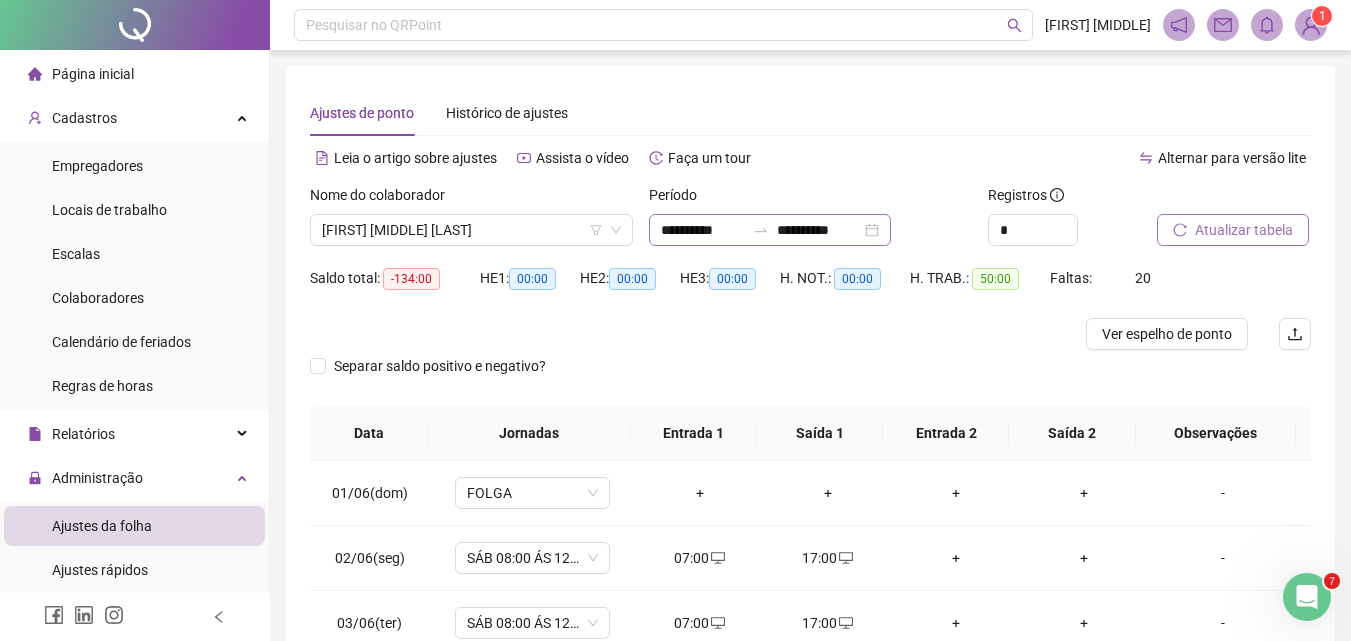 click on "**********" at bounding box center (770, 230) 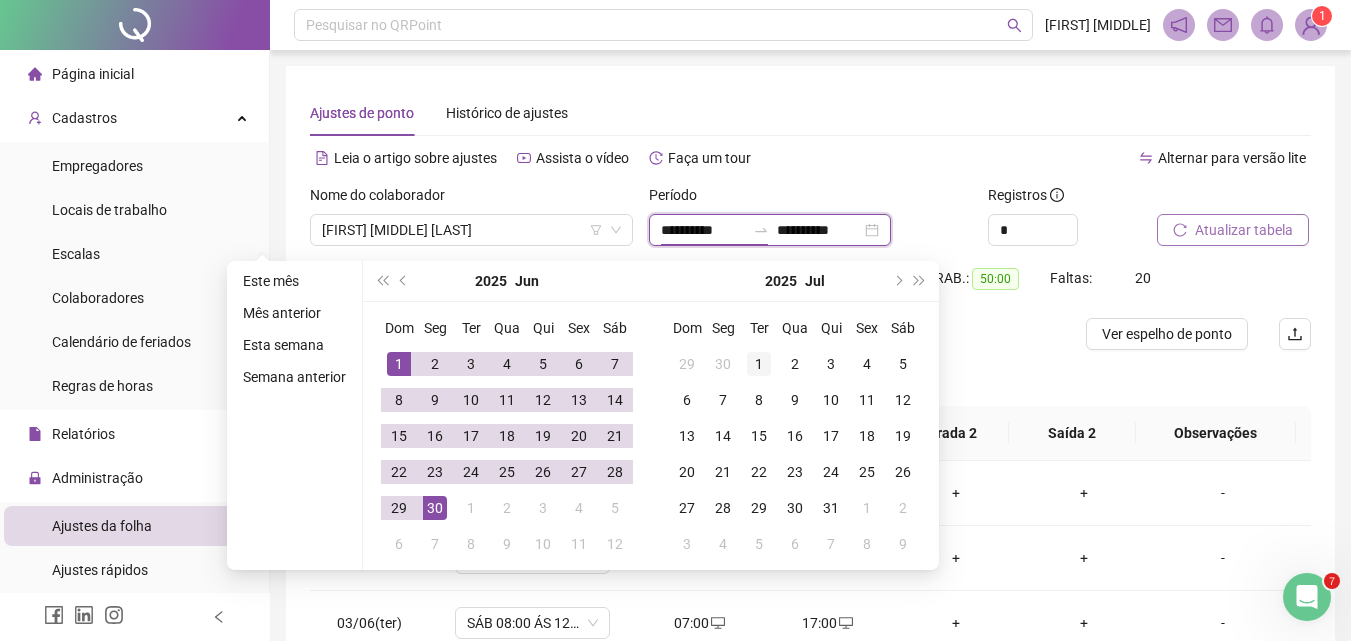 type on "**********" 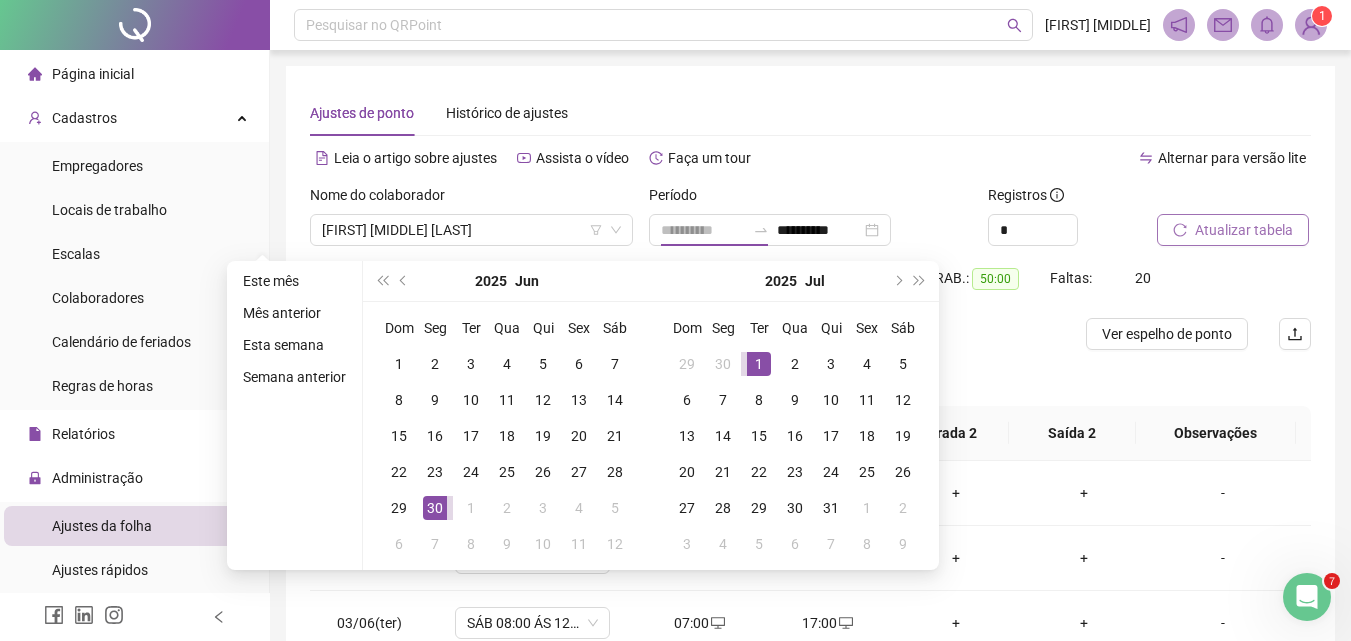 click on "1" at bounding box center [759, 364] 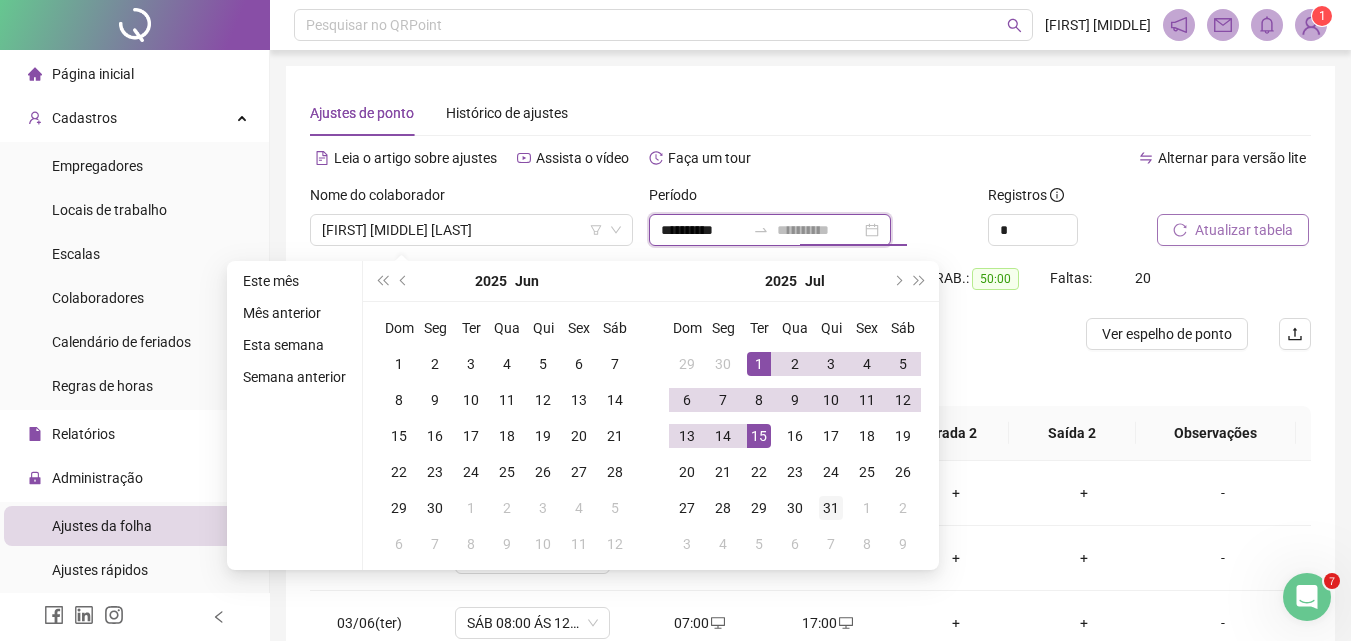 type on "**********" 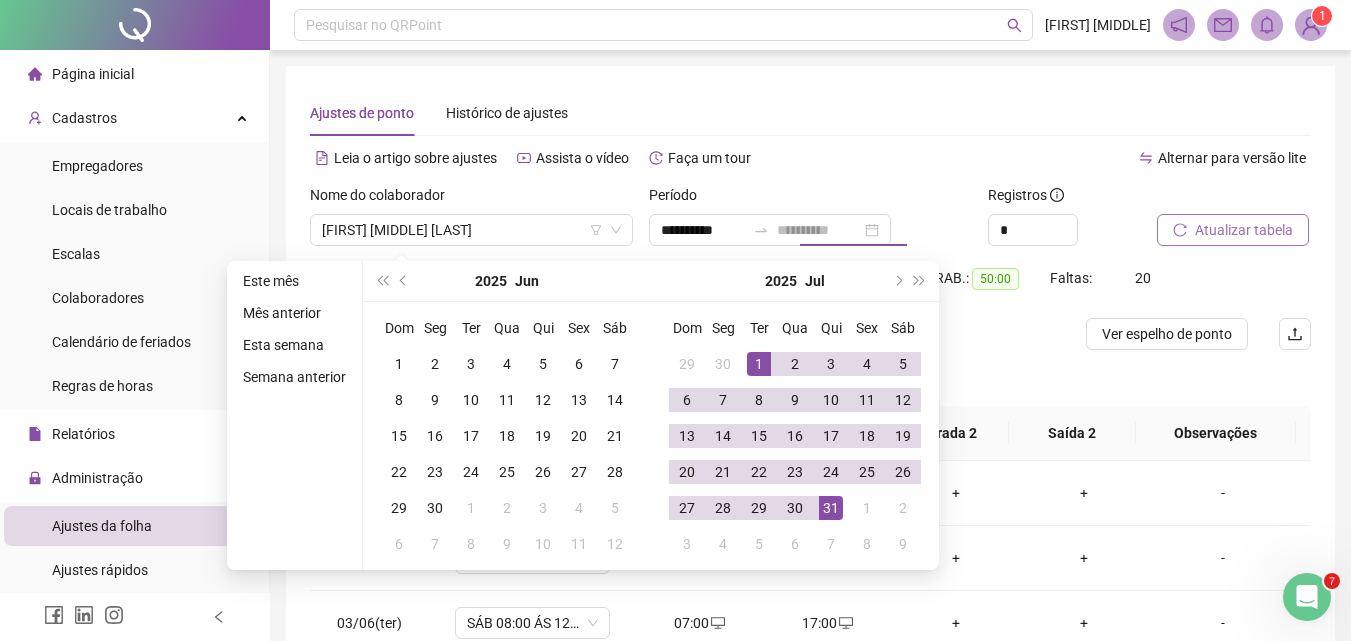 click on "31" at bounding box center (831, 508) 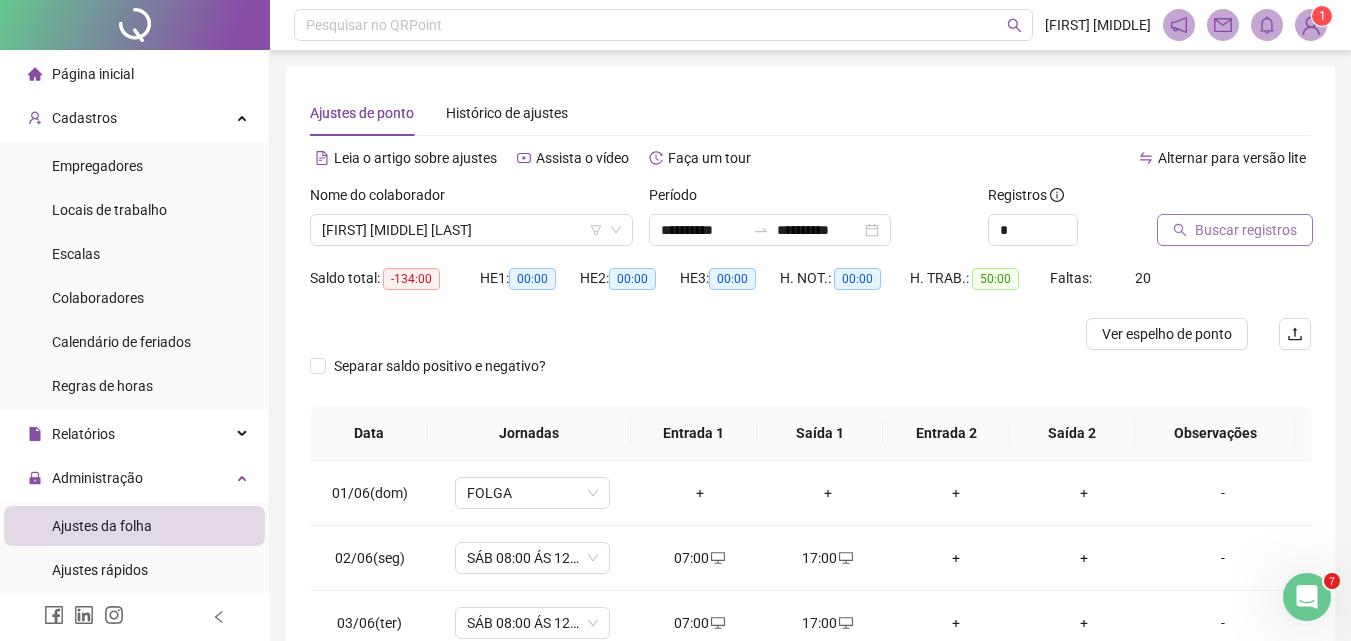 click on "Buscar registros" at bounding box center (1235, 230) 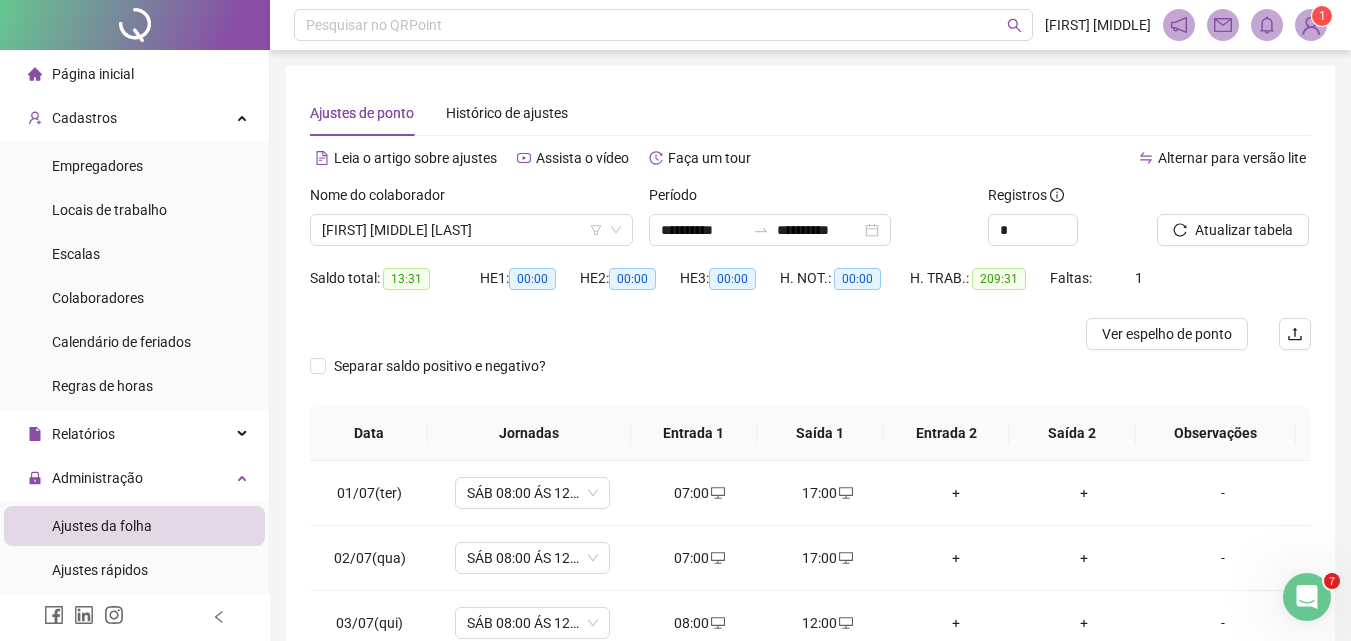 scroll, scrollTop: 357, scrollLeft: 0, axis: vertical 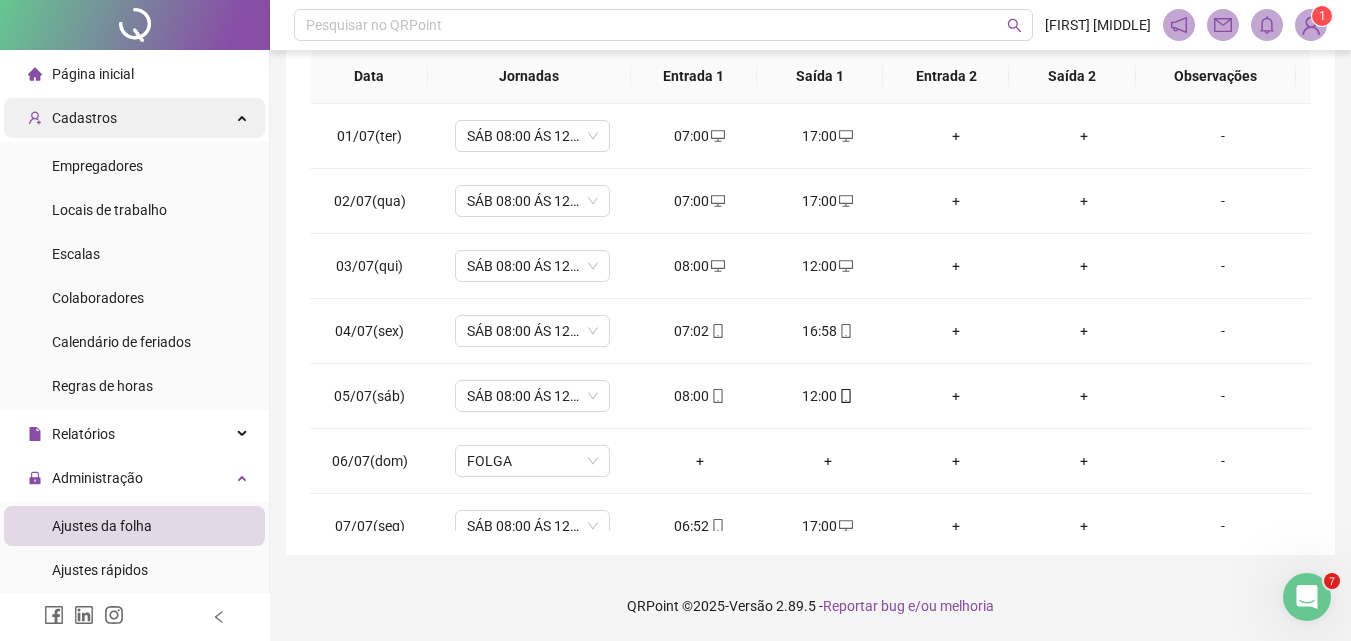 click on "Cadastros" at bounding box center (84, 118) 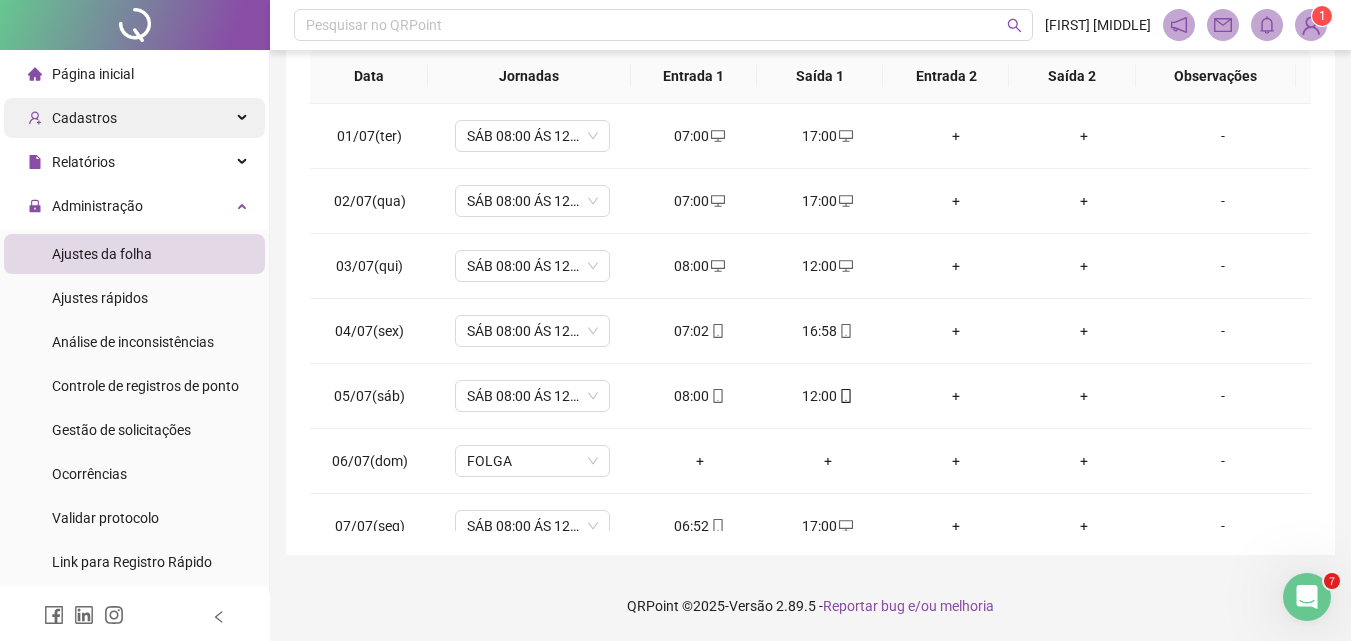 click on "Cadastros" at bounding box center (84, 118) 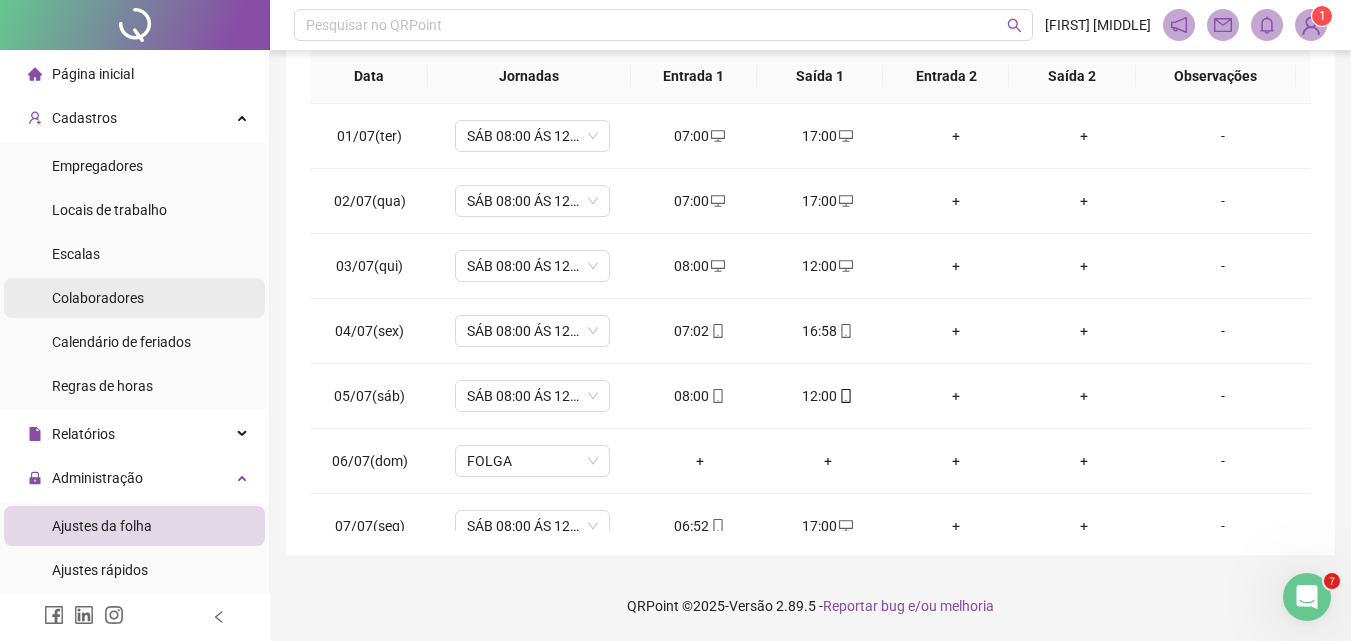 click on "Colaboradores" at bounding box center (98, 298) 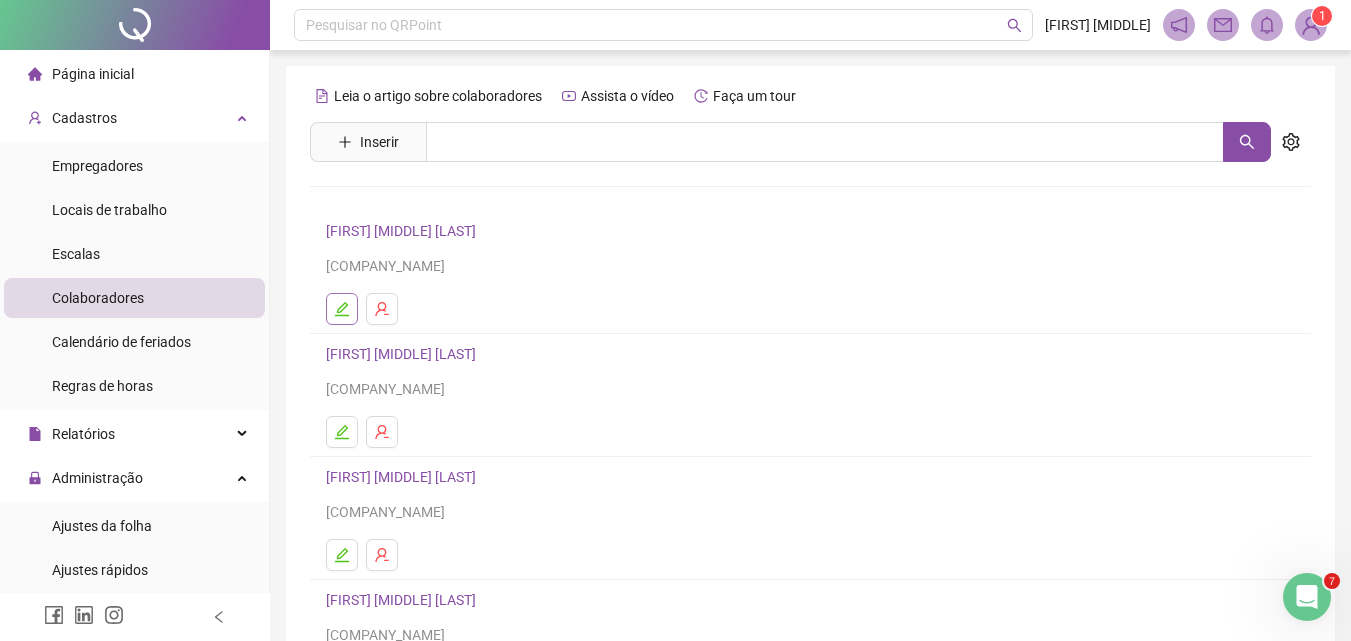 click 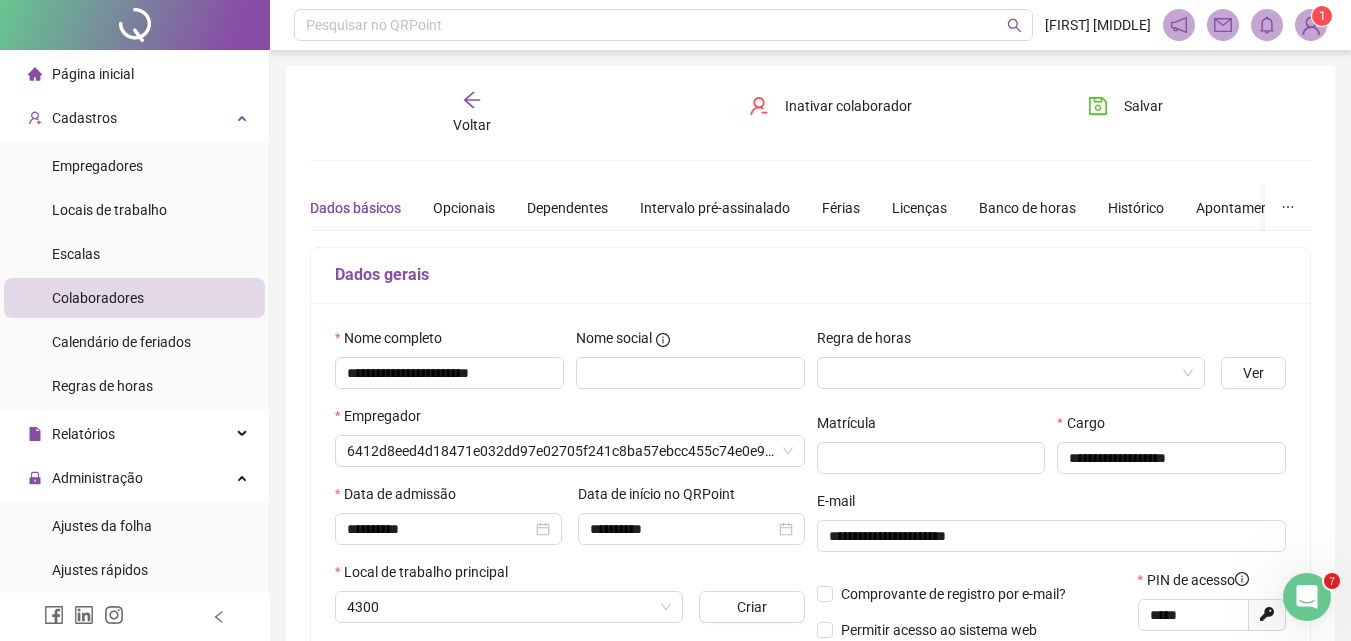 type on "**********" 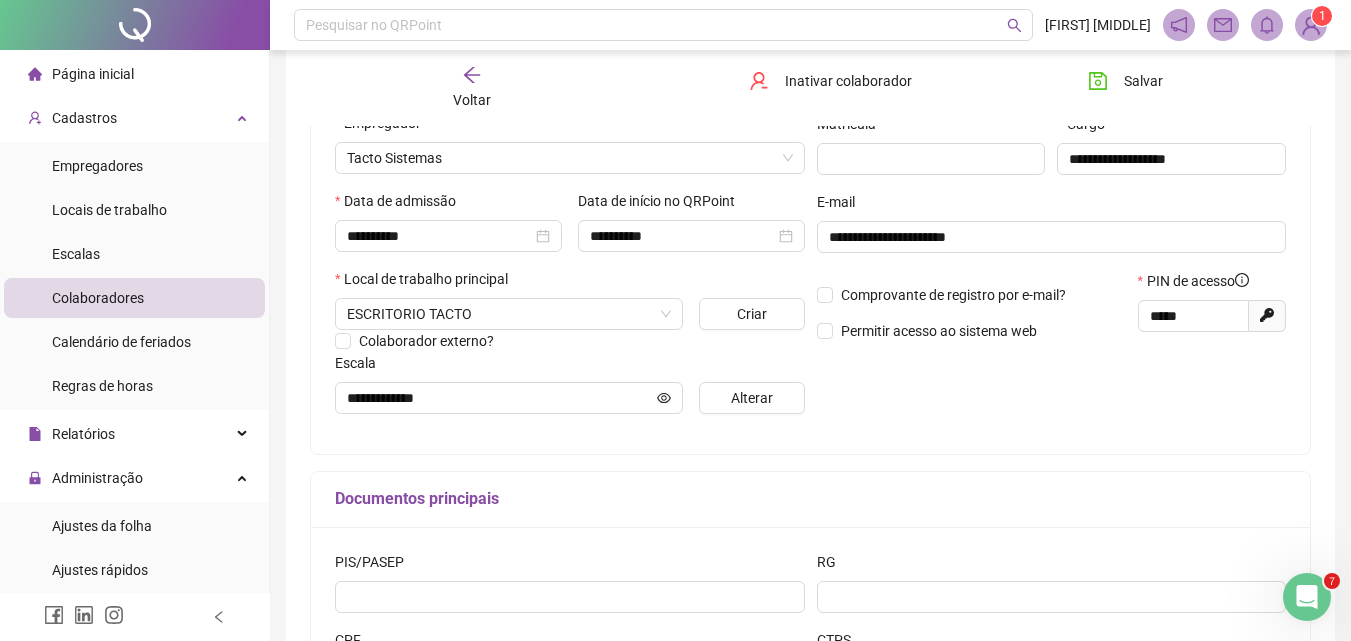 scroll, scrollTop: 300, scrollLeft: 0, axis: vertical 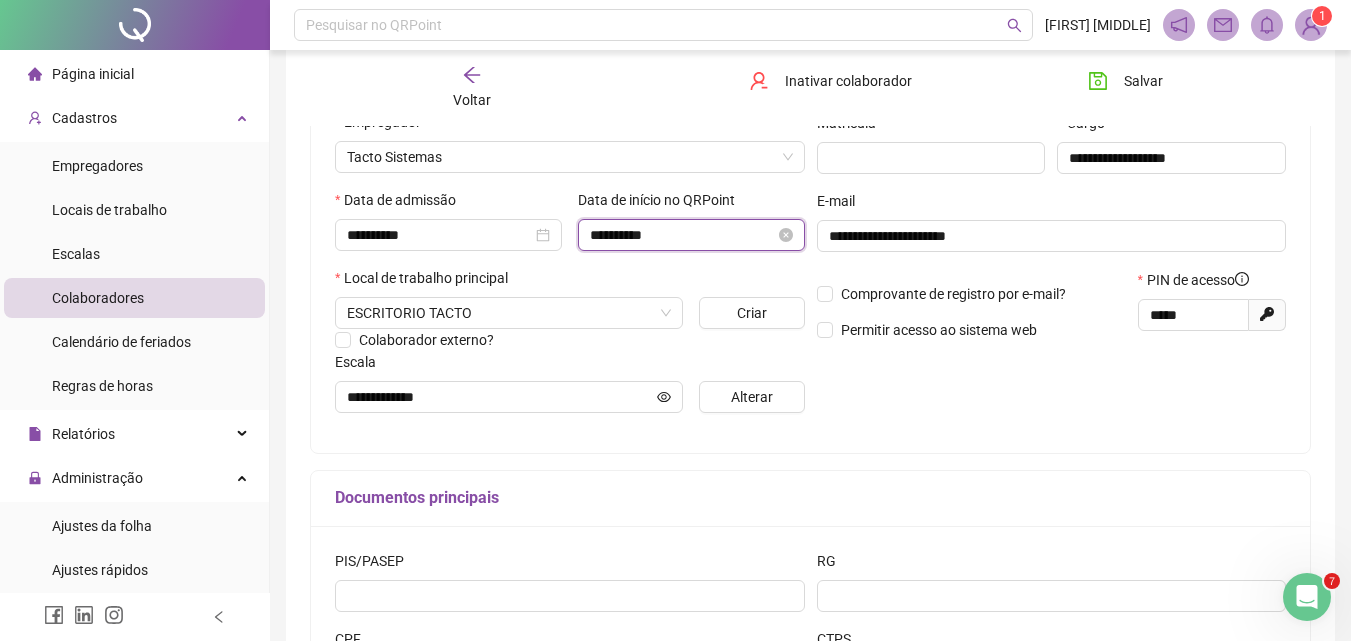 click on "**********" at bounding box center [682, 235] 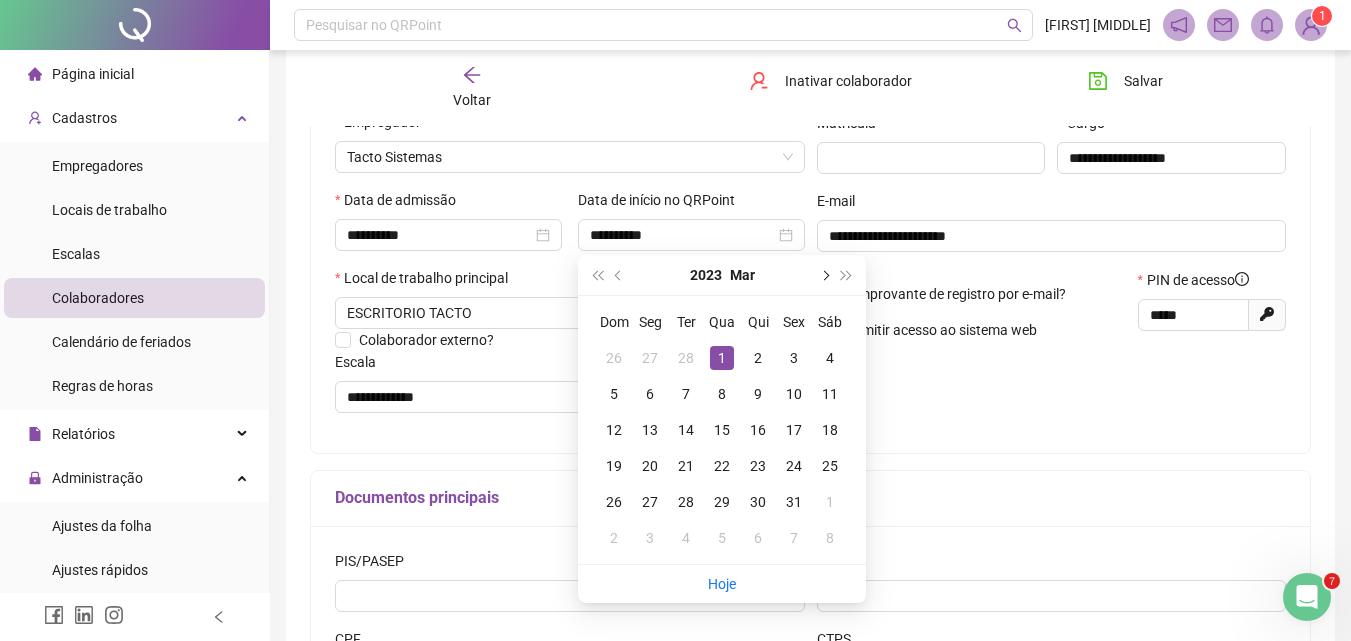 click at bounding box center [824, 275] 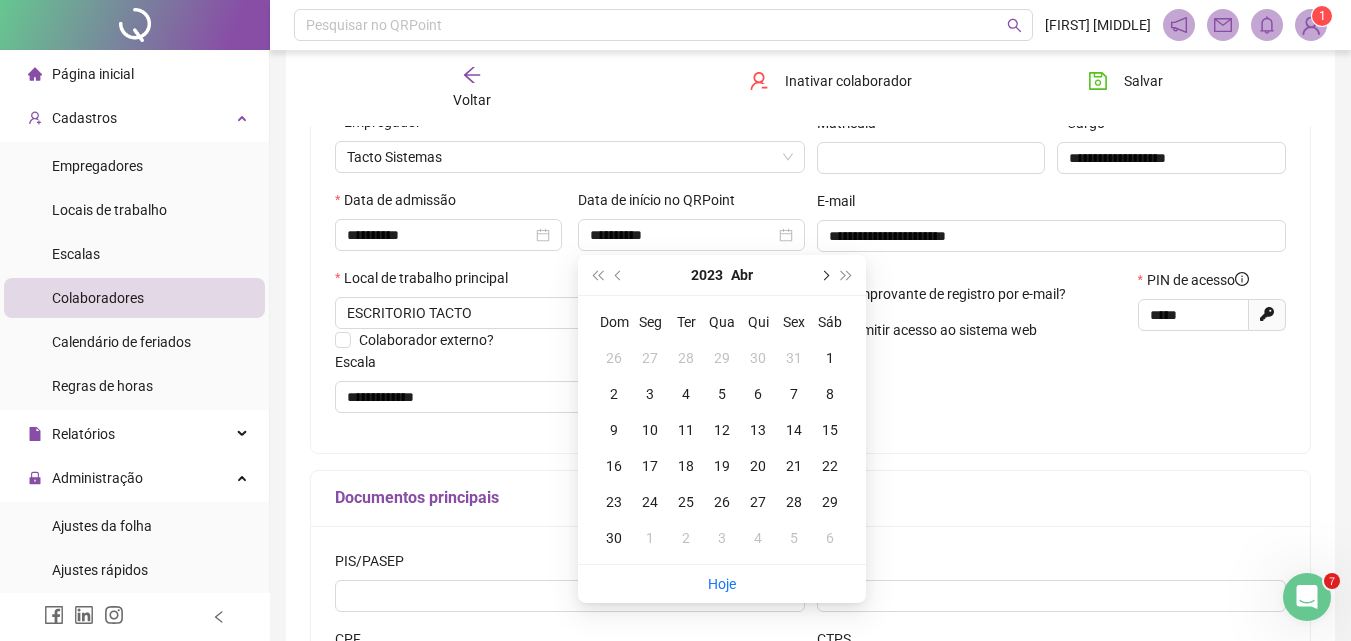 click at bounding box center (824, 275) 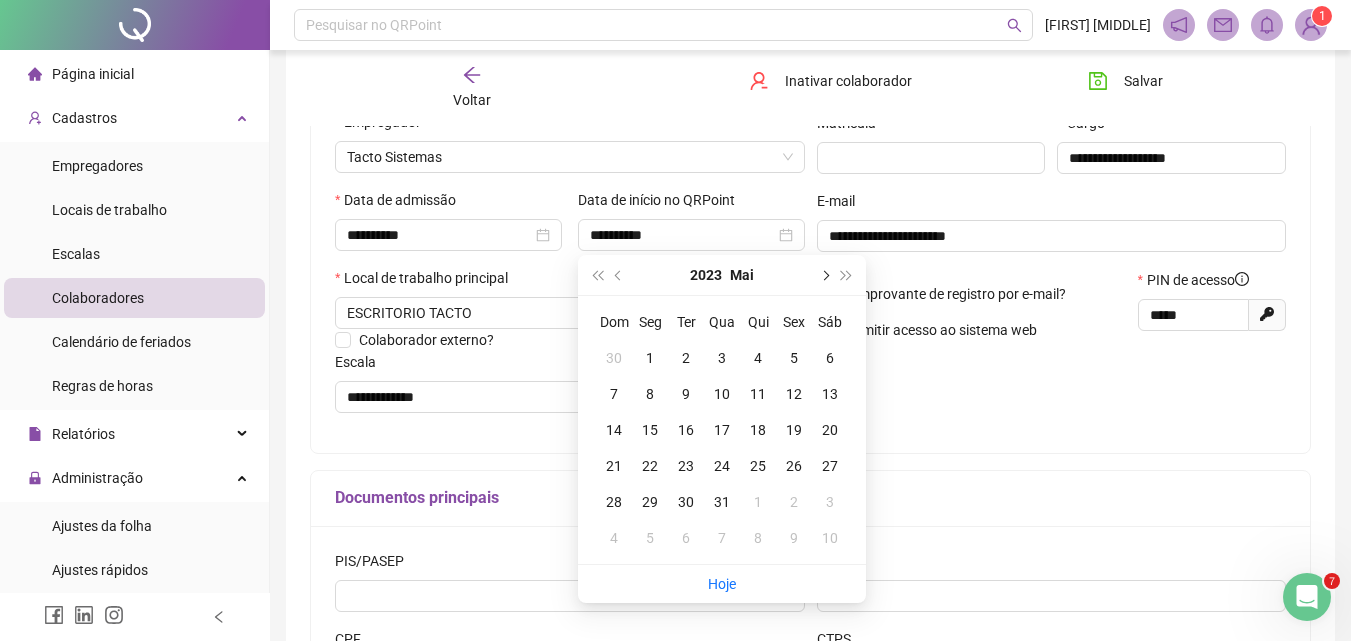 click at bounding box center [824, 275] 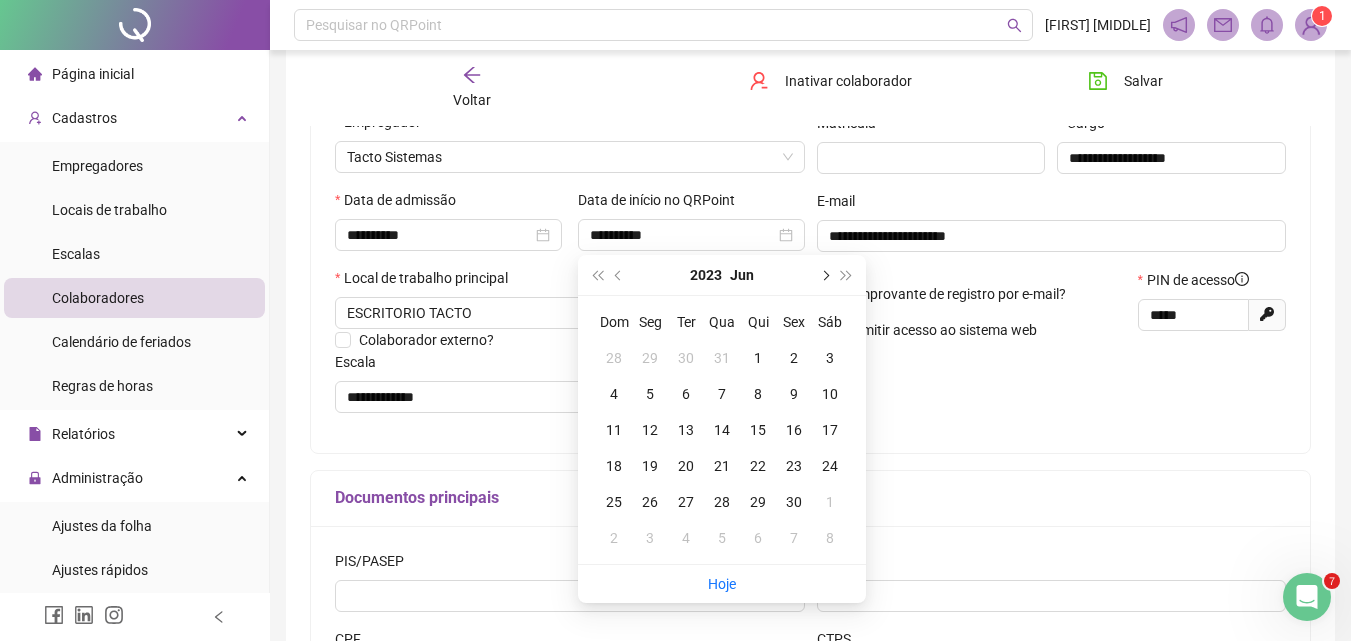 click at bounding box center [824, 275] 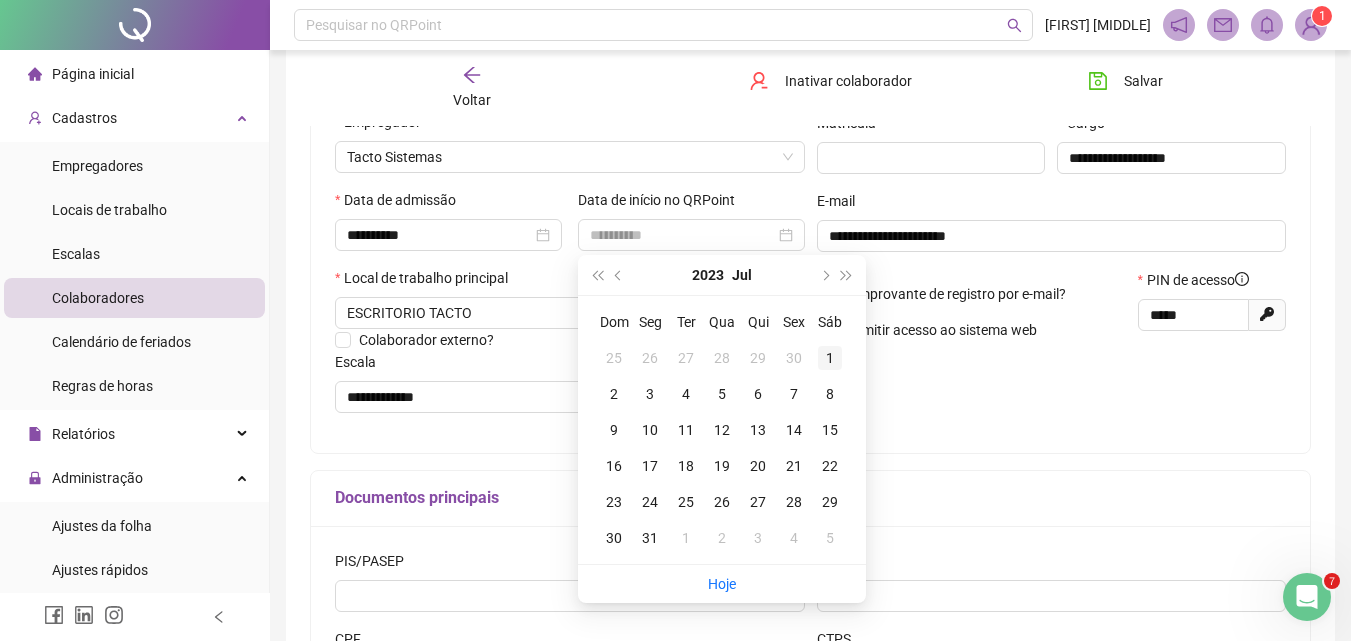 type on "**********" 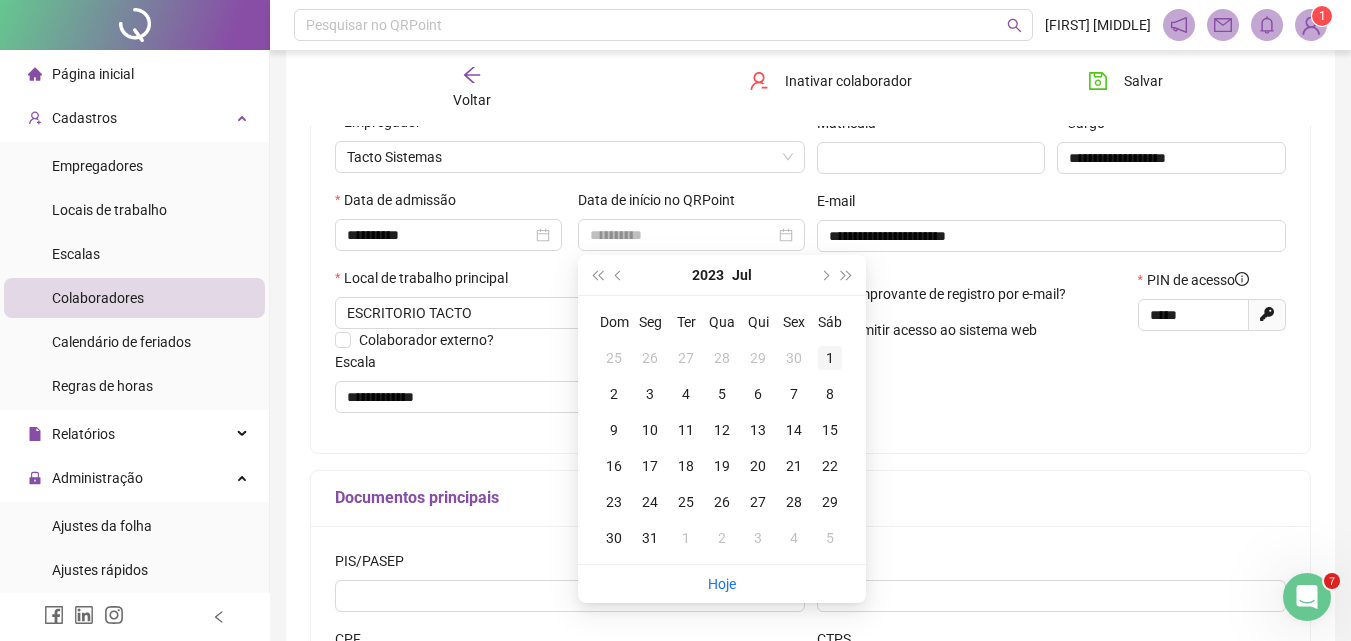 click on "1" at bounding box center [830, 358] 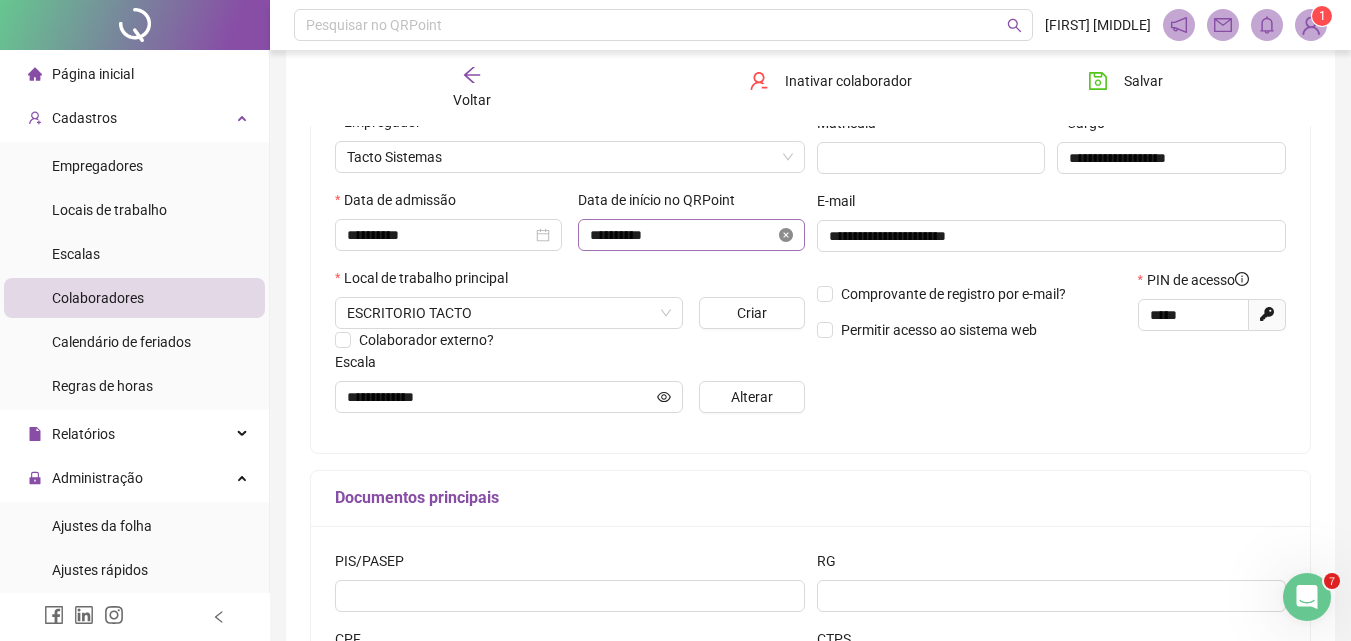 click 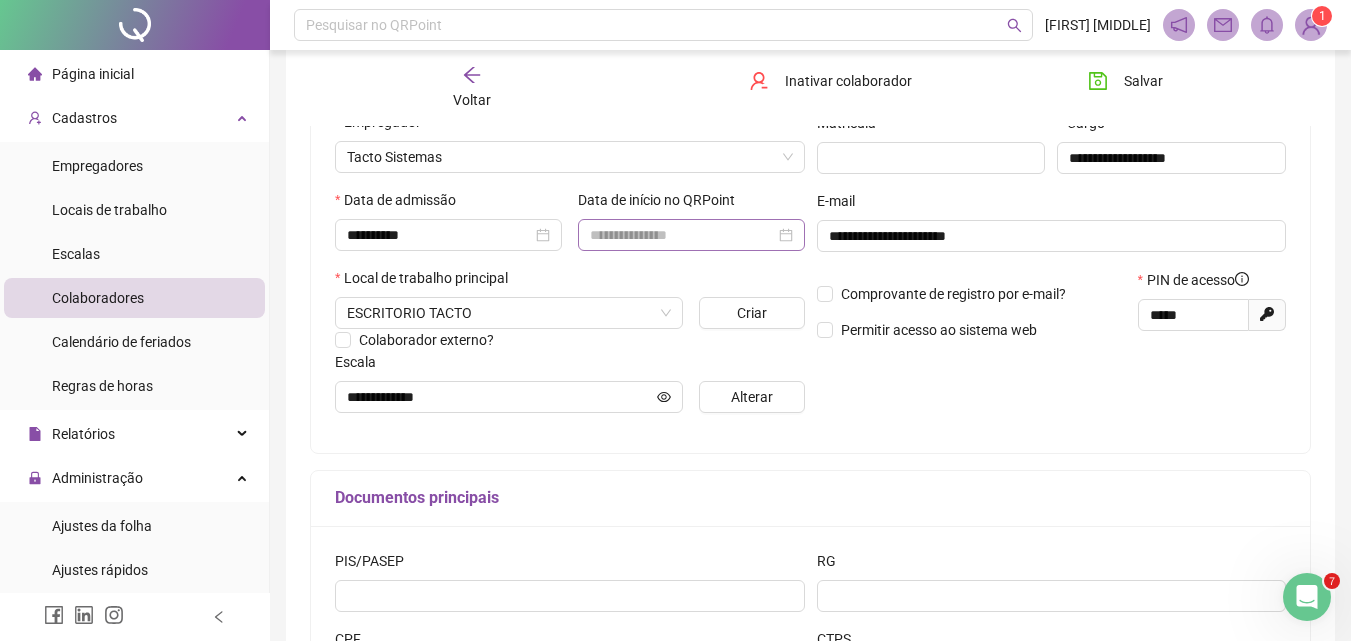 click at bounding box center (691, 235) 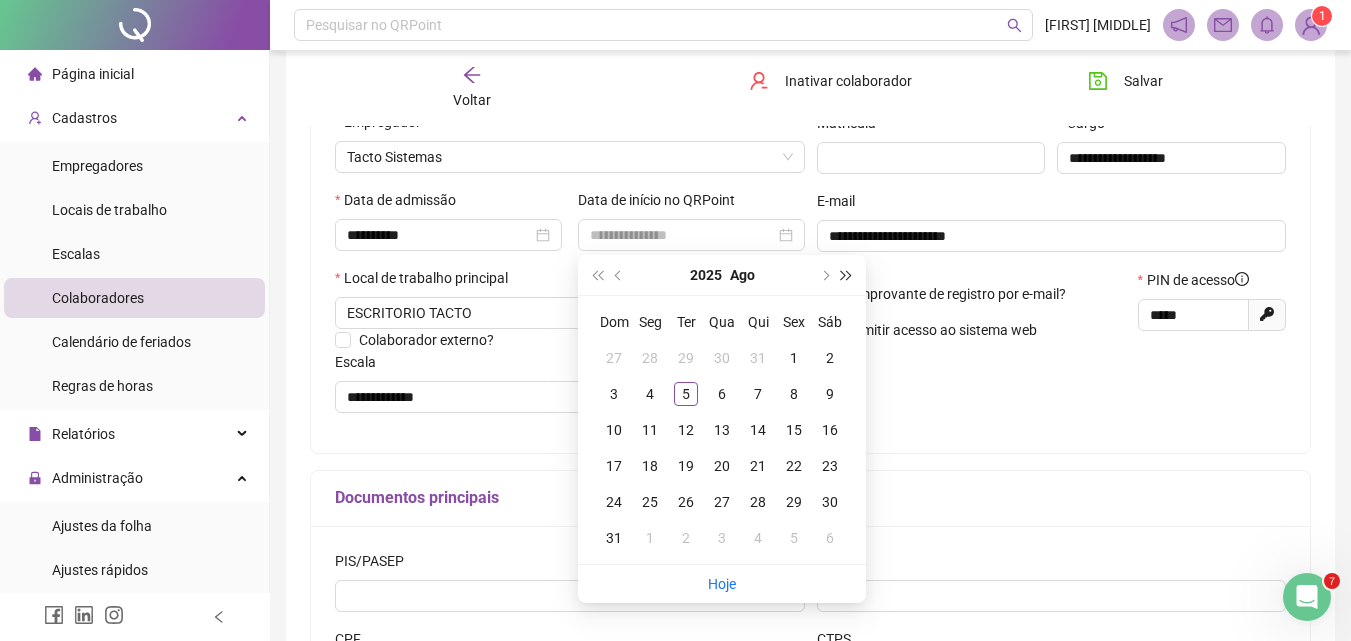 click at bounding box center (847, 275) 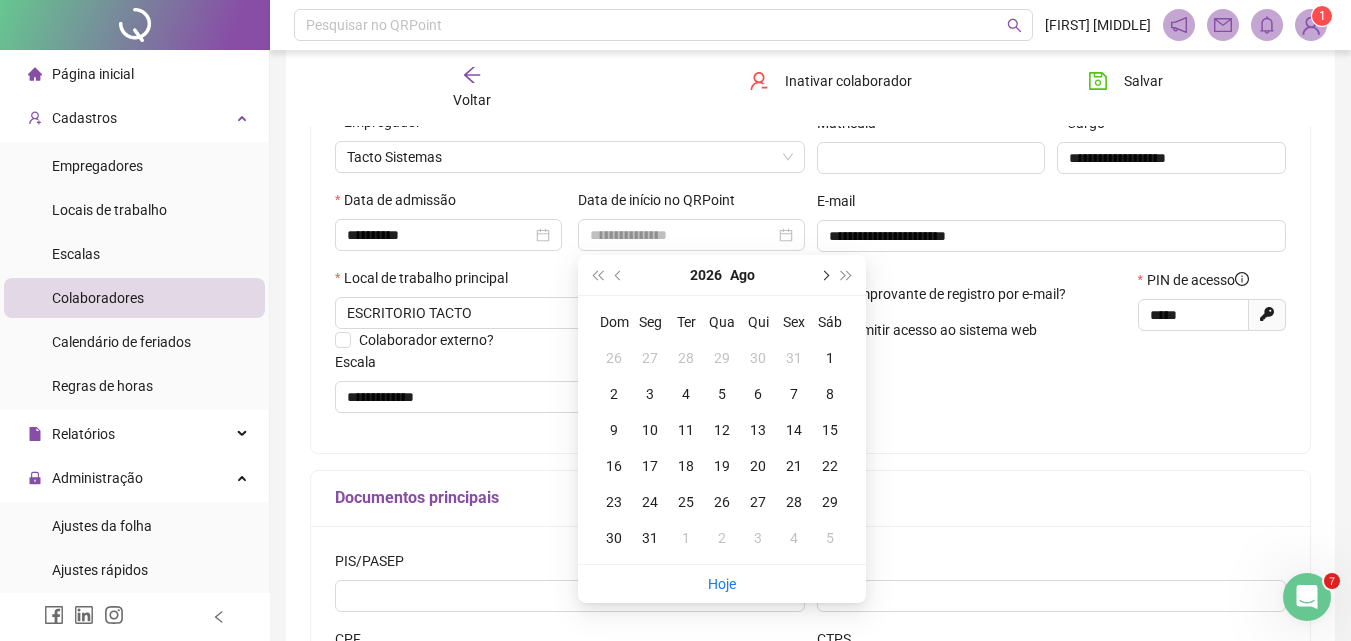 click at bounding box center [824, 275] 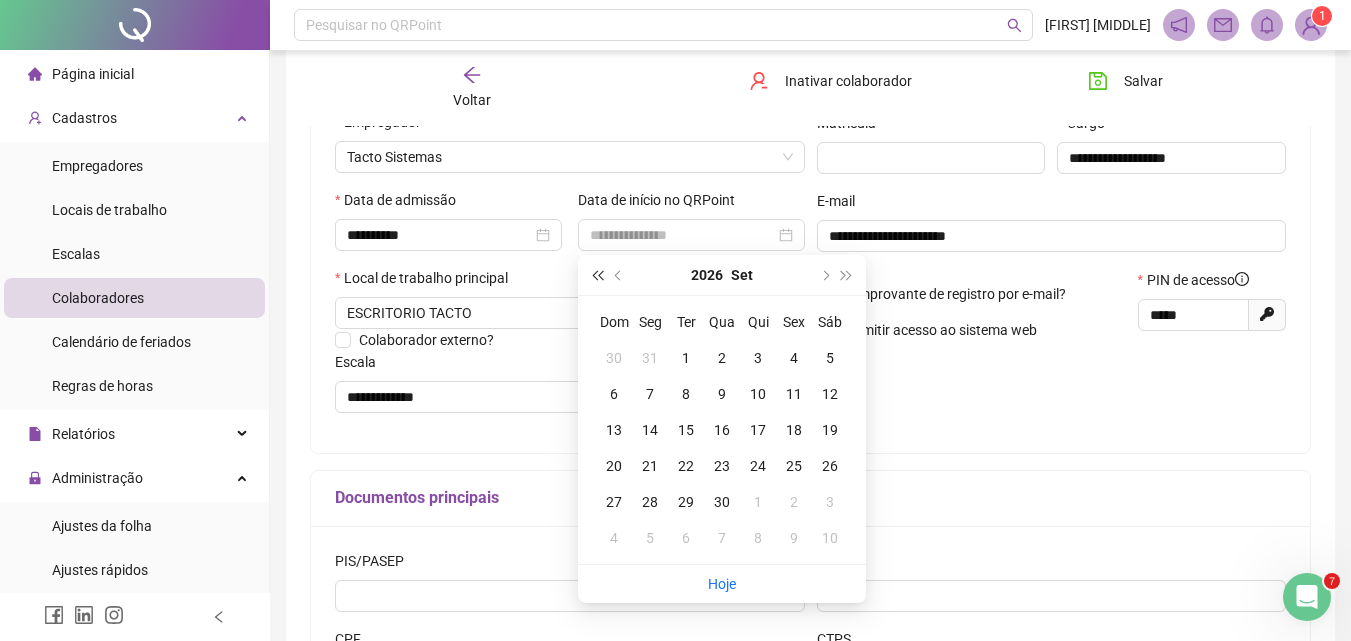 click at bounding box center [597, 275] 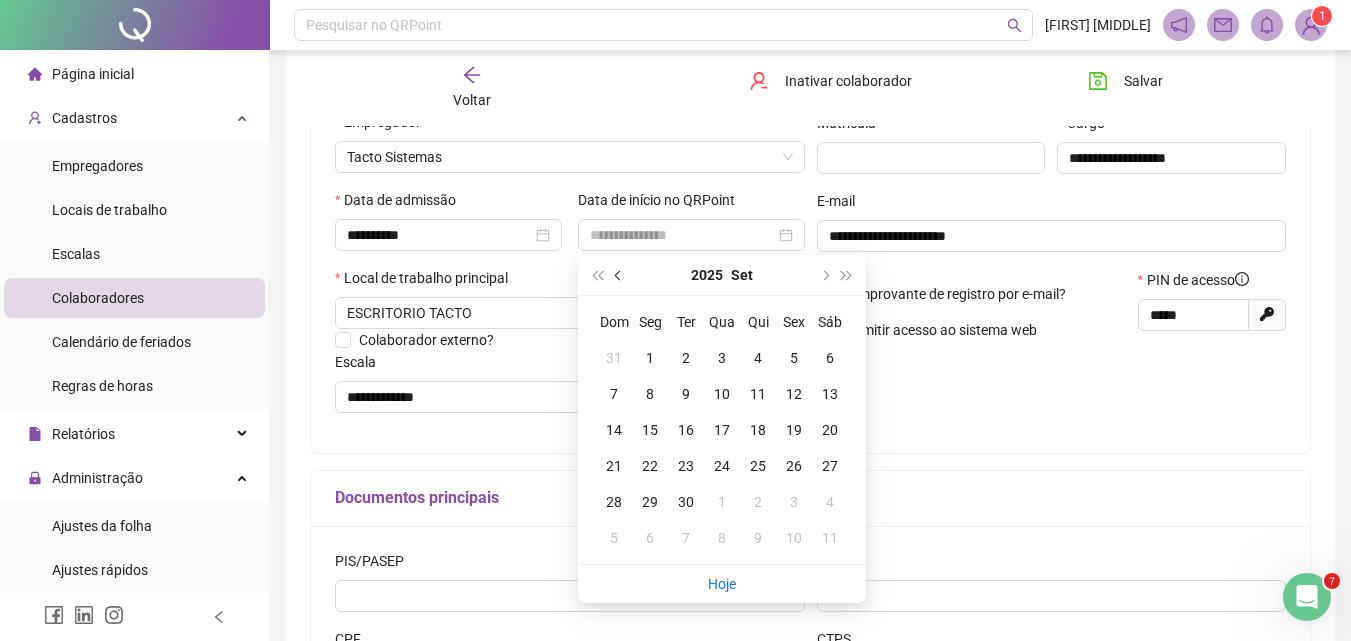 click at bounding box center (619, 275) 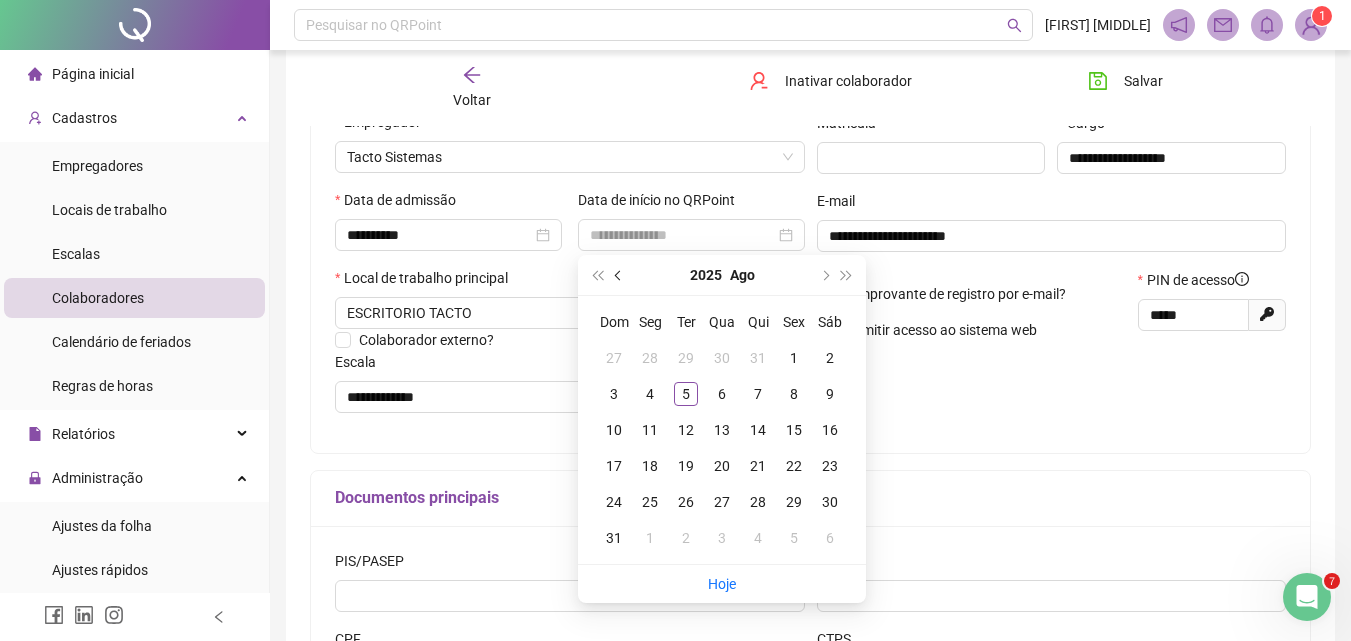 click at bounding box center (619, 275) 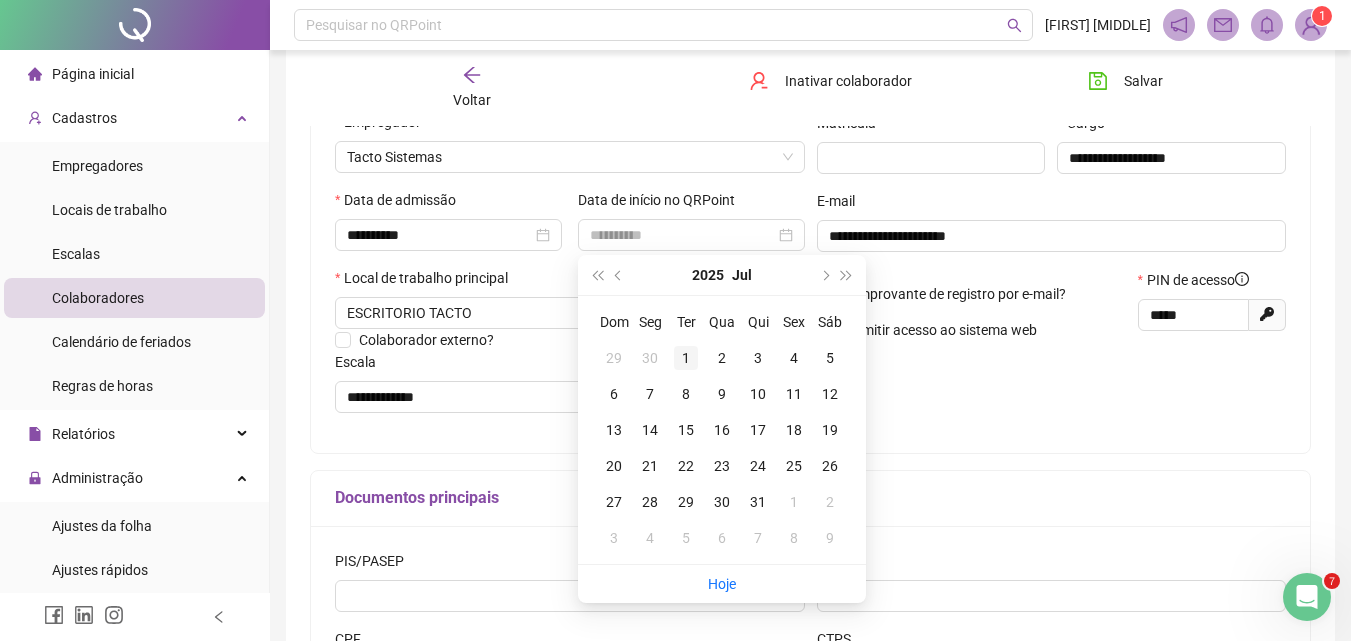 type on "**********" 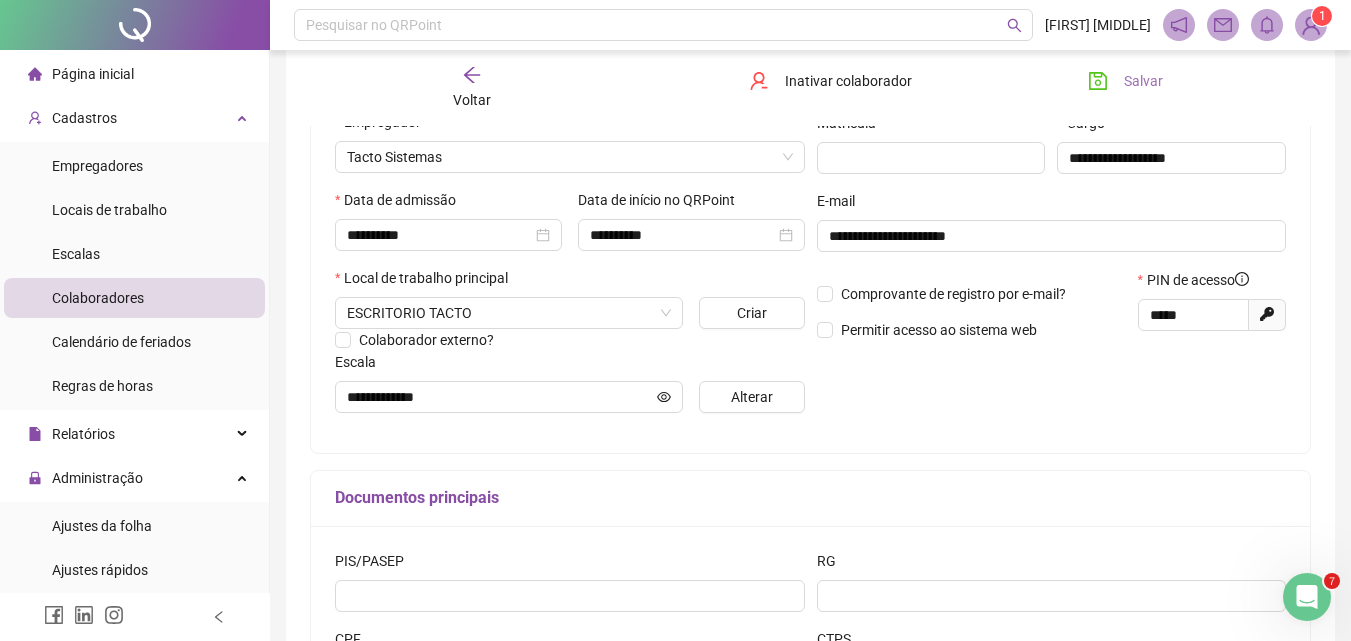 click on "Salvar" at bounding box center [1143, 81] 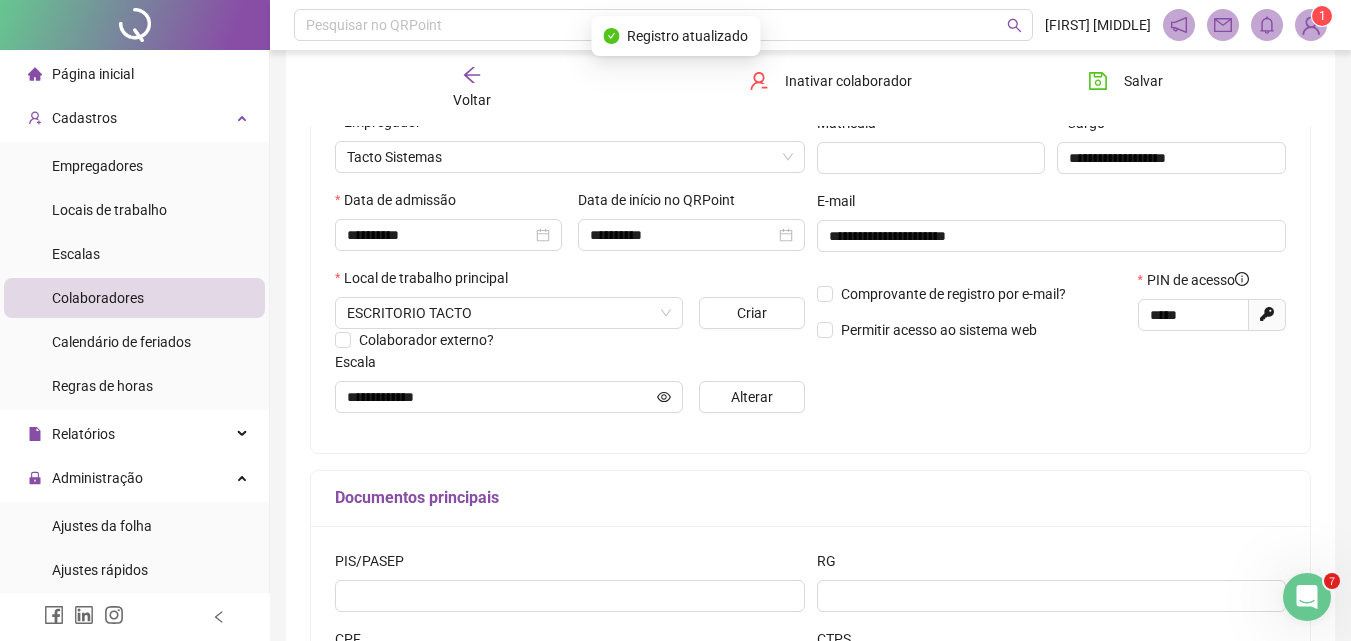 click on "Página inicial" at bounding box center (93, 74) 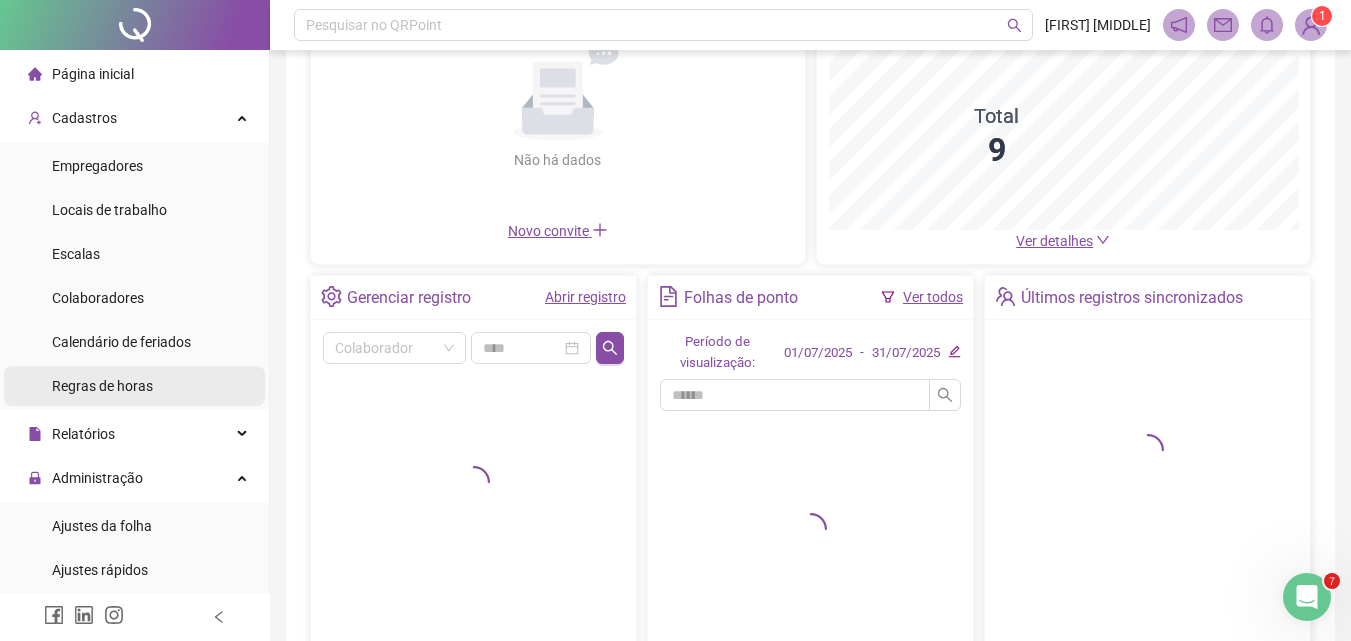 scroll, scrollTop: 100, scrollLeft: 0, axis: vertical 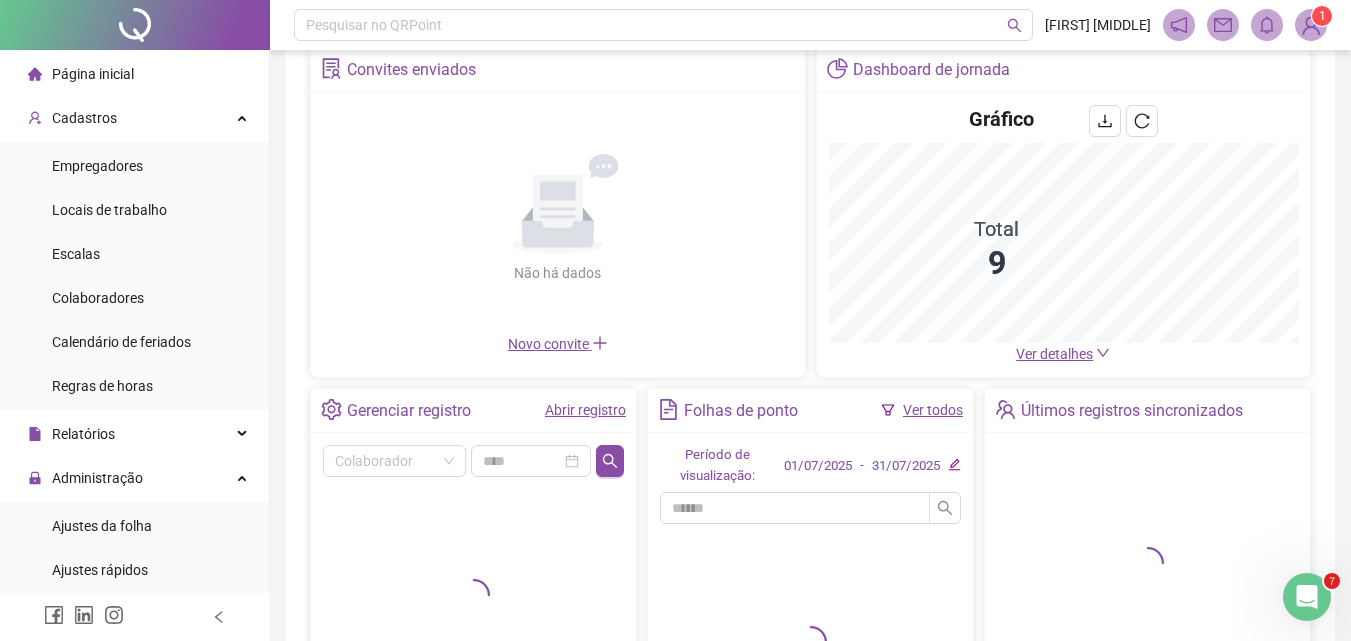 click on "Ajustes da folha" at bounding box center [102, 526] 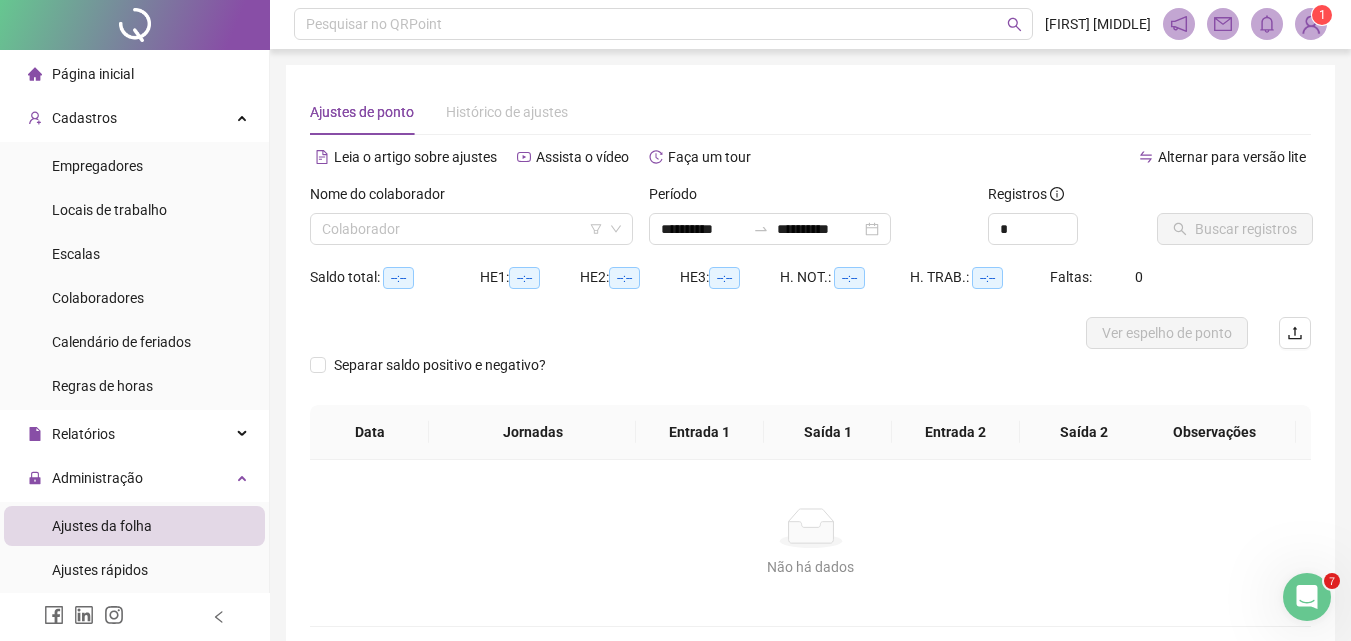 scroll, scrollTop: 0, scrollLeft: 0, axis: both 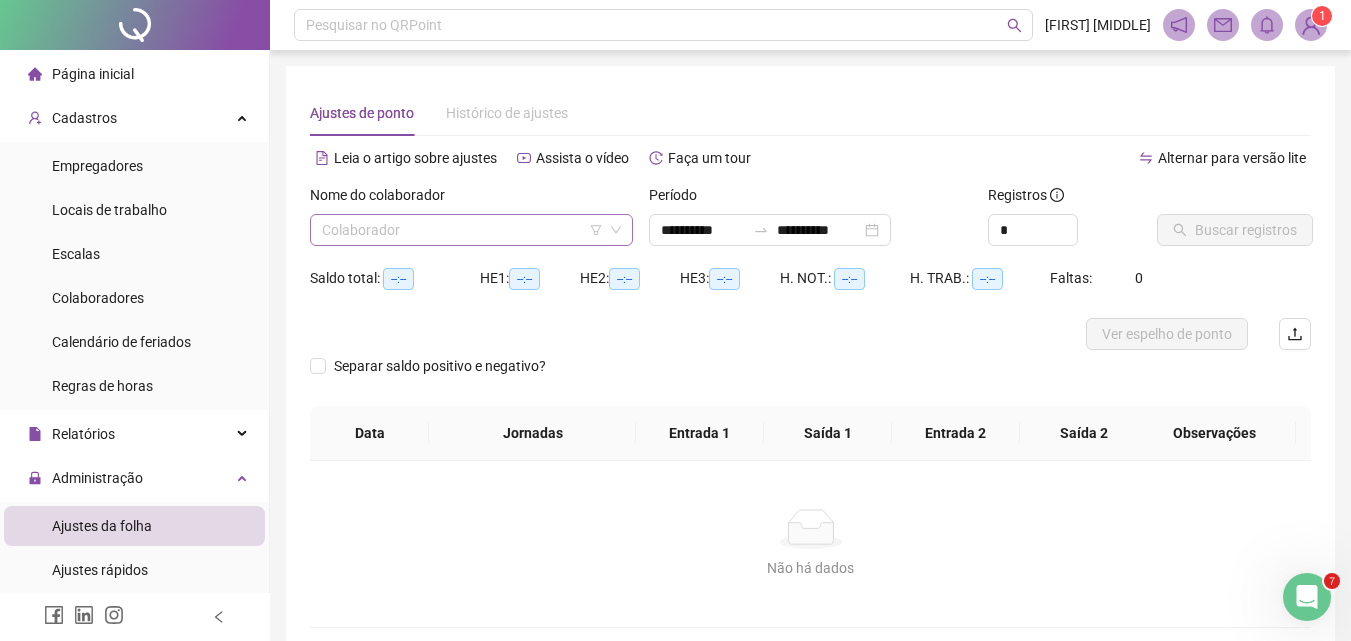 click at bounding box center [462, 230] 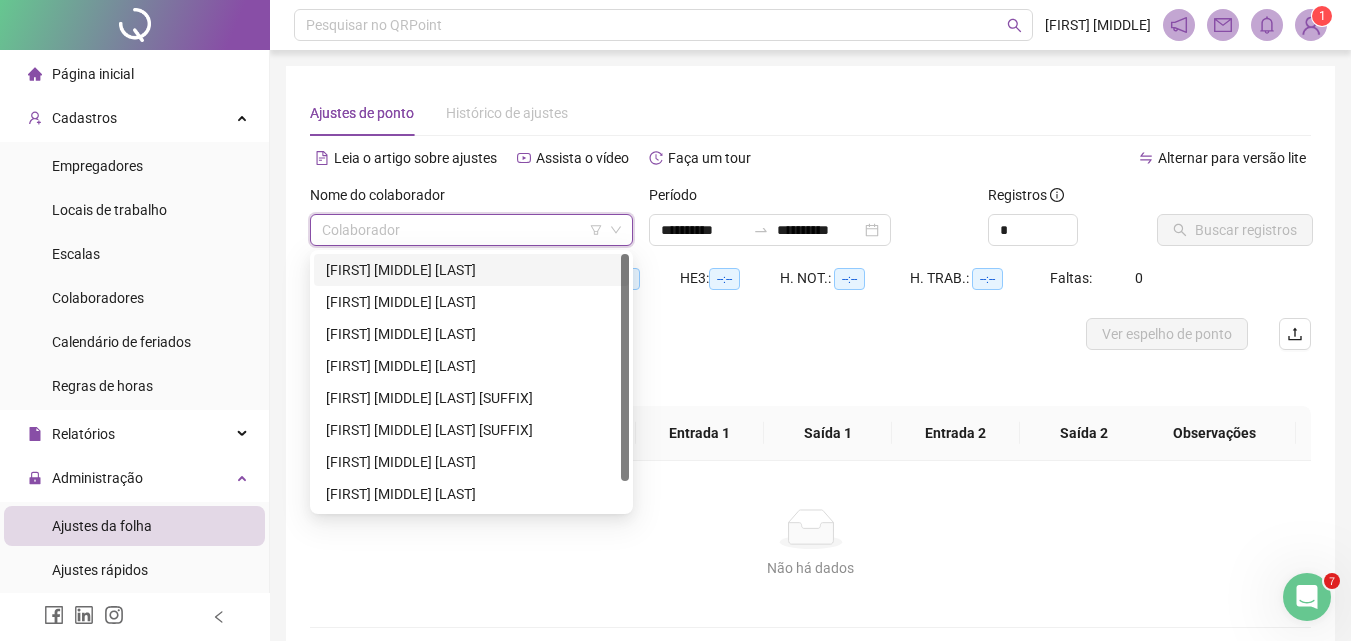 click on "[FIRST] [MIDDLE] [LAST]" at bounding box center [471, 270] 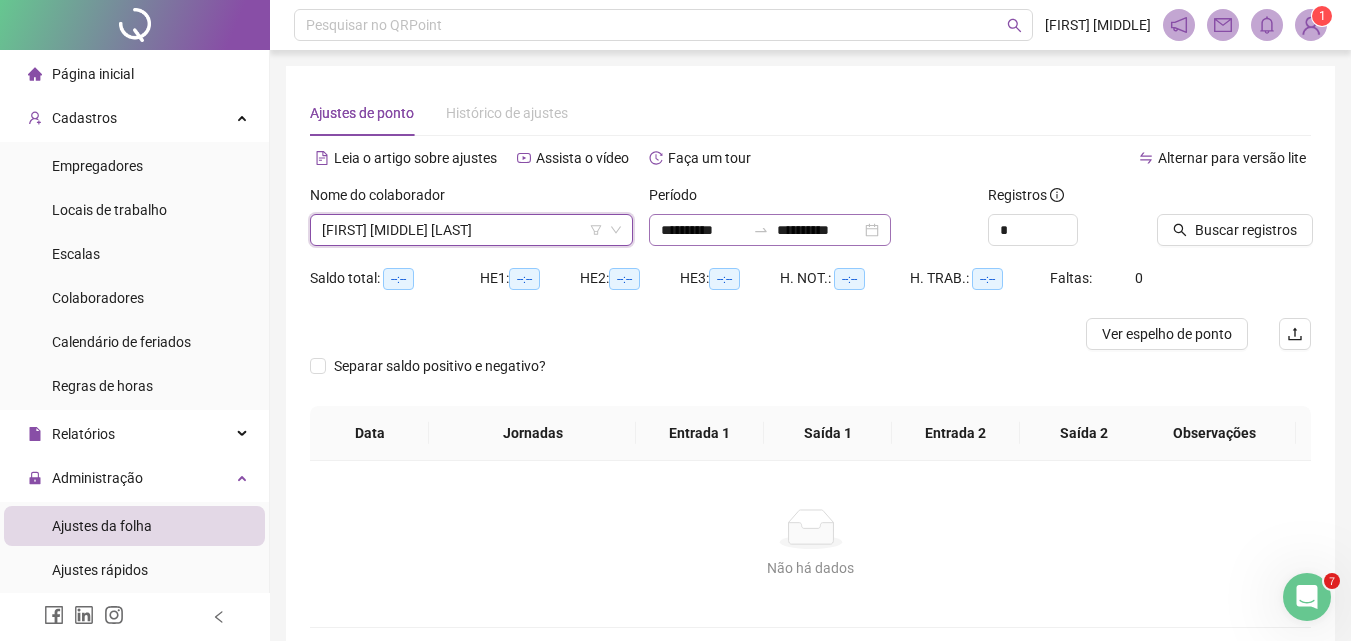 click on "**********" at bounding box center (770, 230) 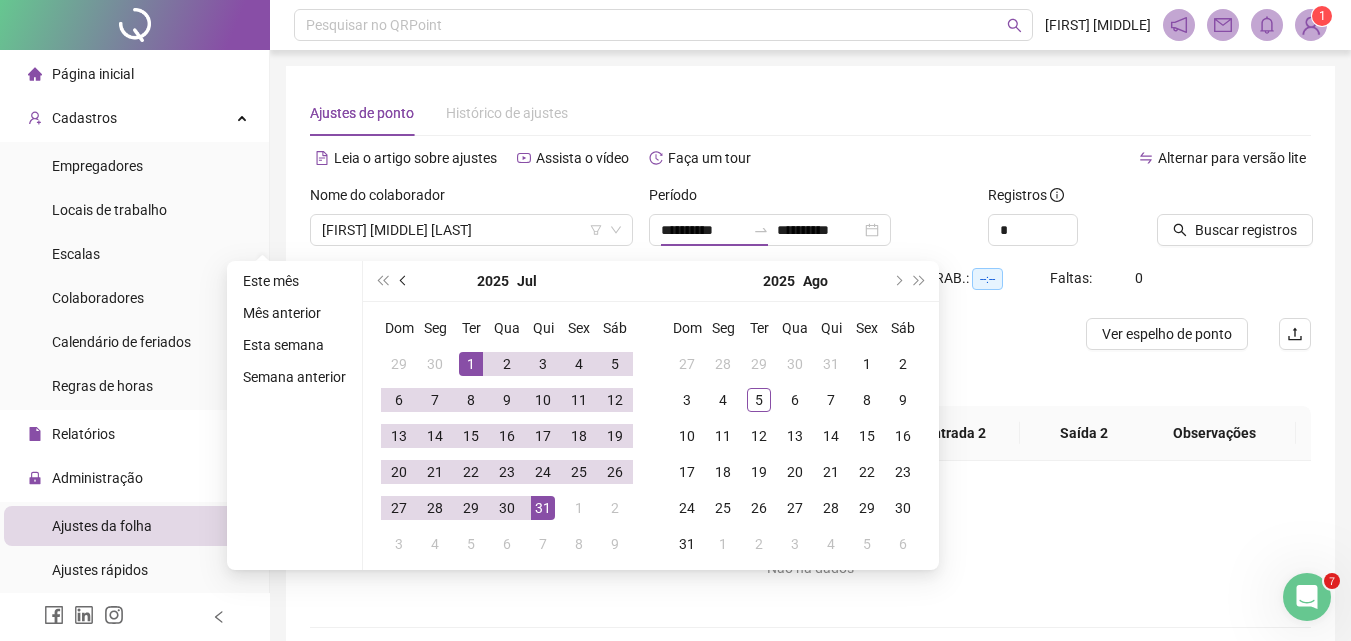 click at bounding box center (405, 281) 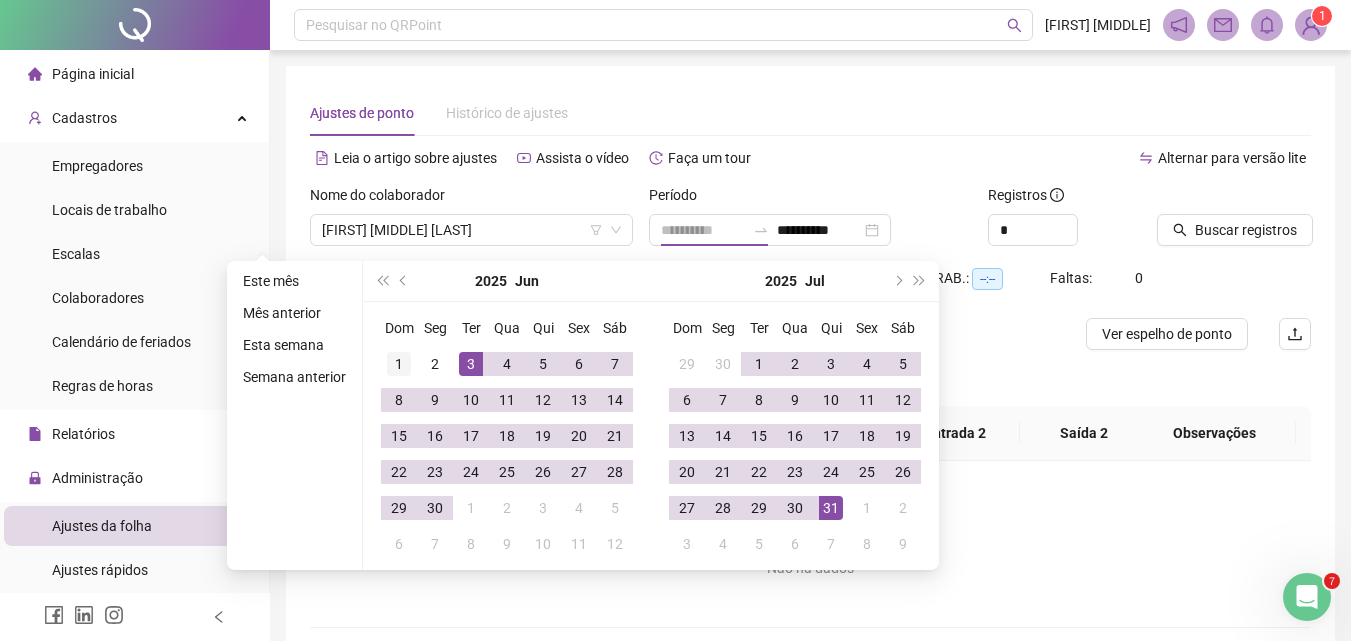 type on "**********" 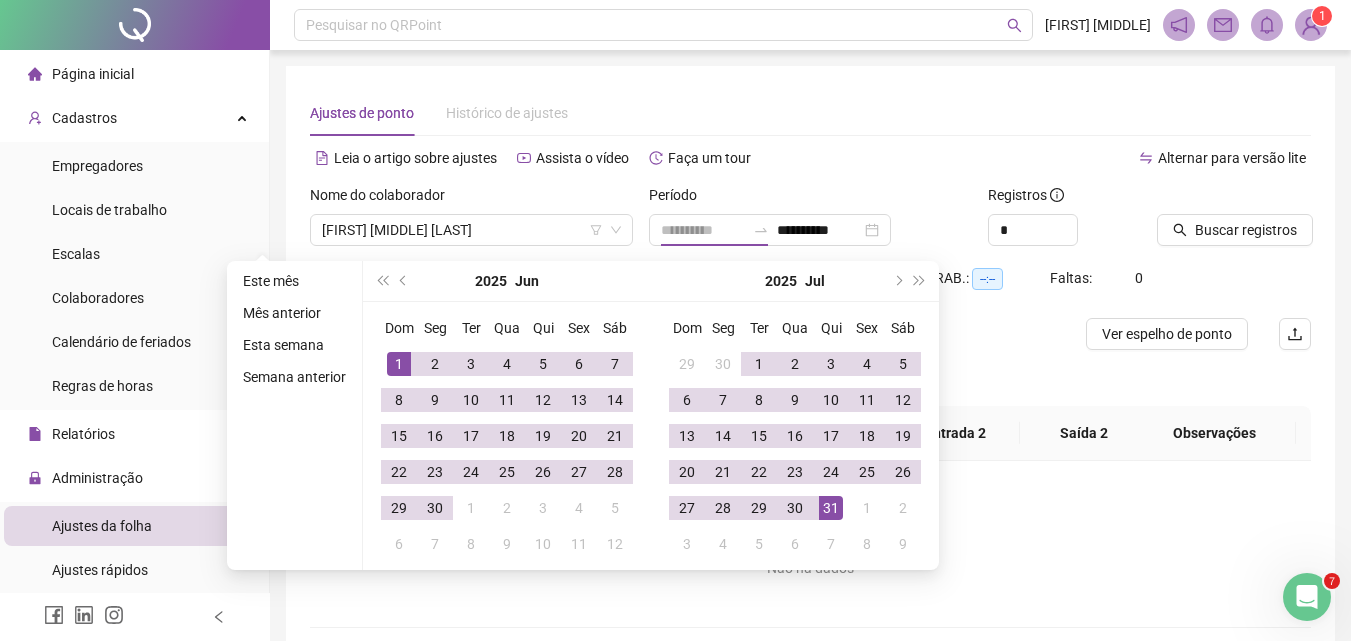 click on "1" at bounding box center [399, 364] 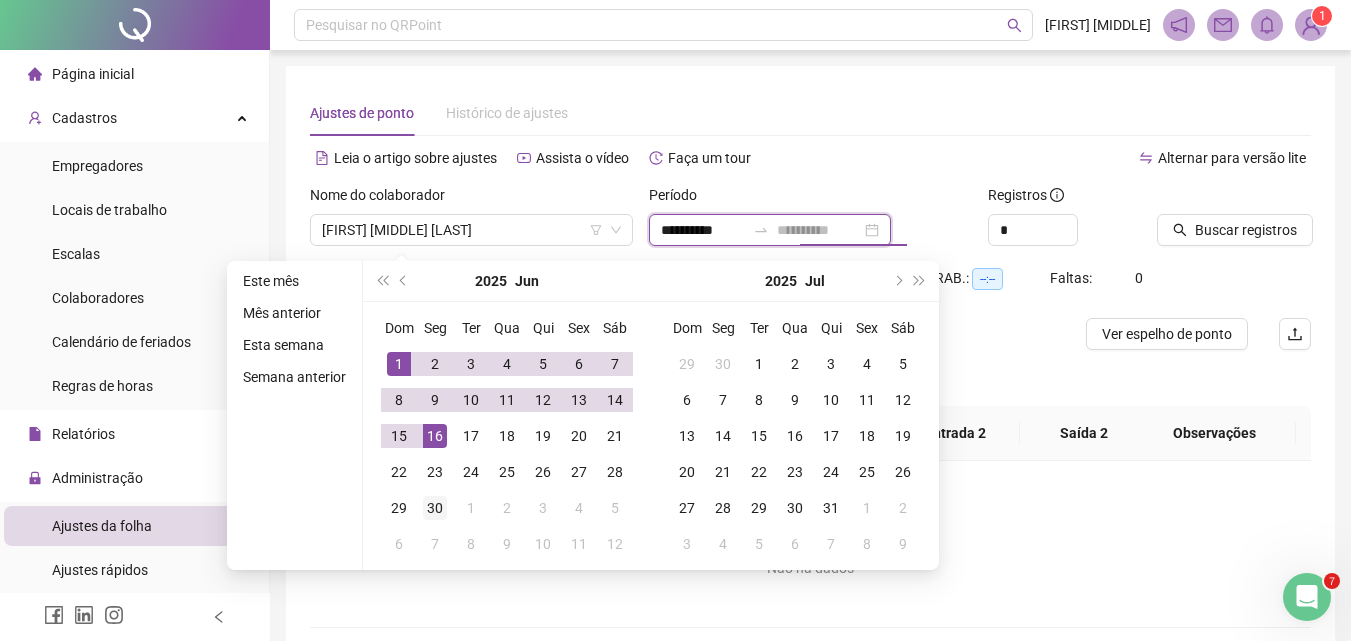 type on "**********" 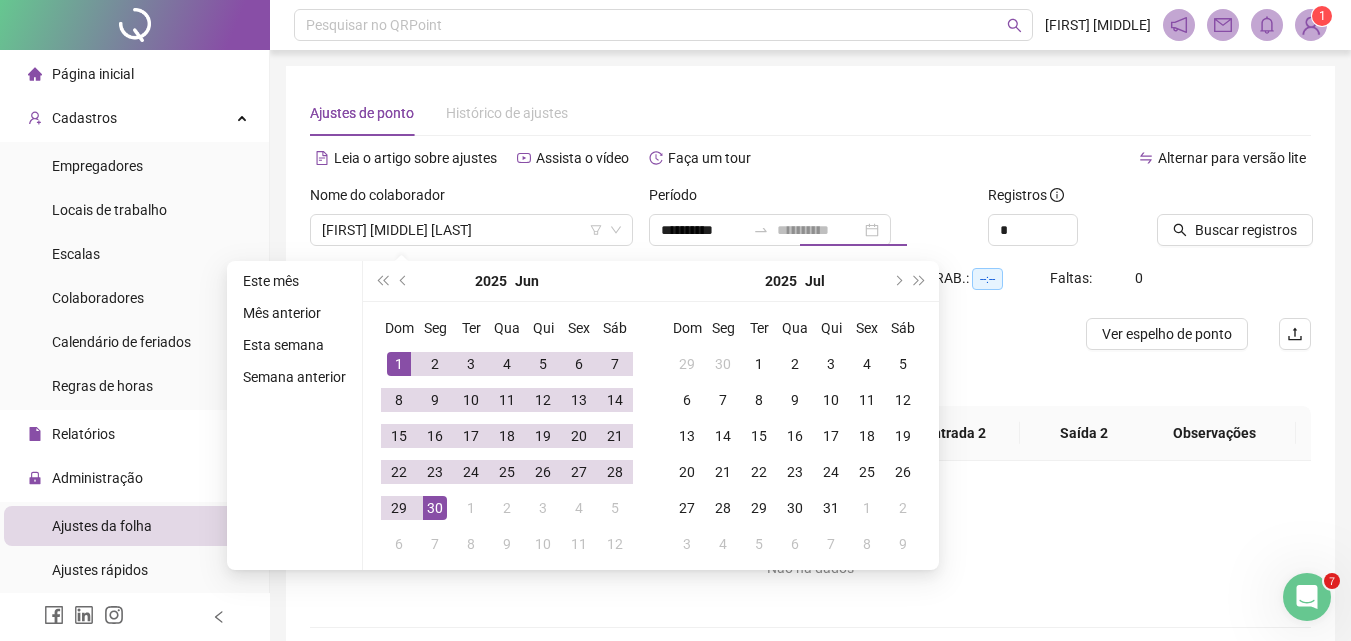 click on "30" at bounding box center [435, 508] 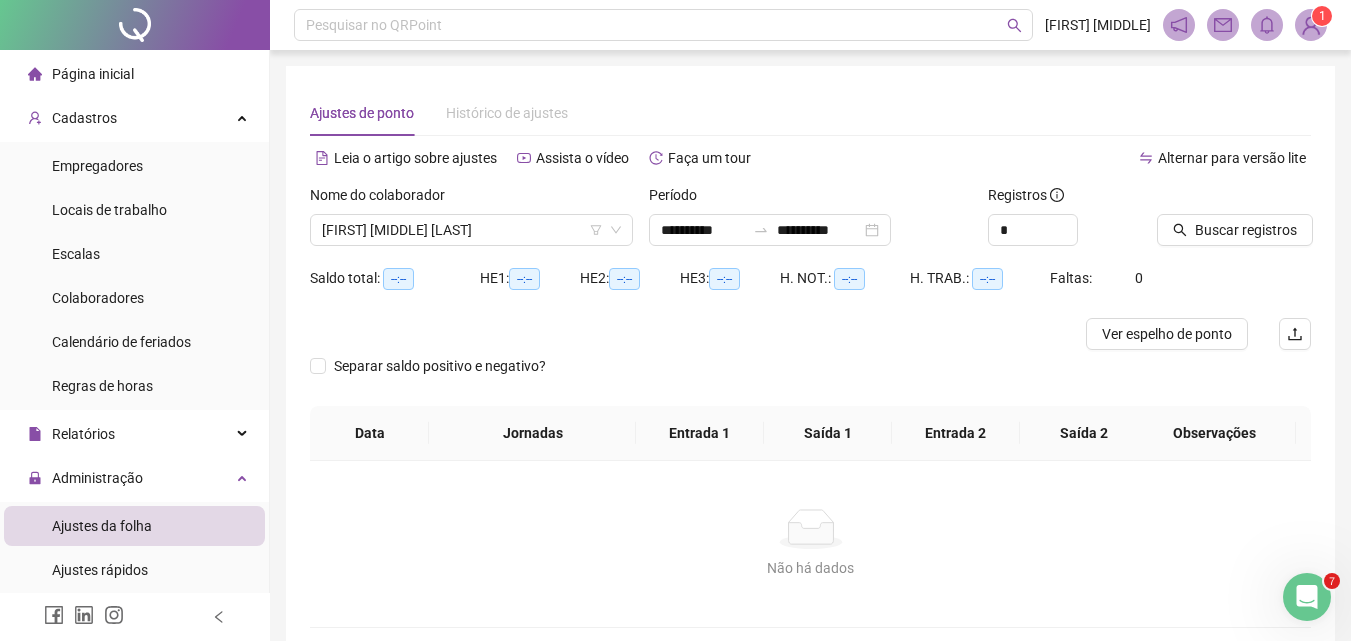click on "Buscar registros" at bounding box center (1234, 223) 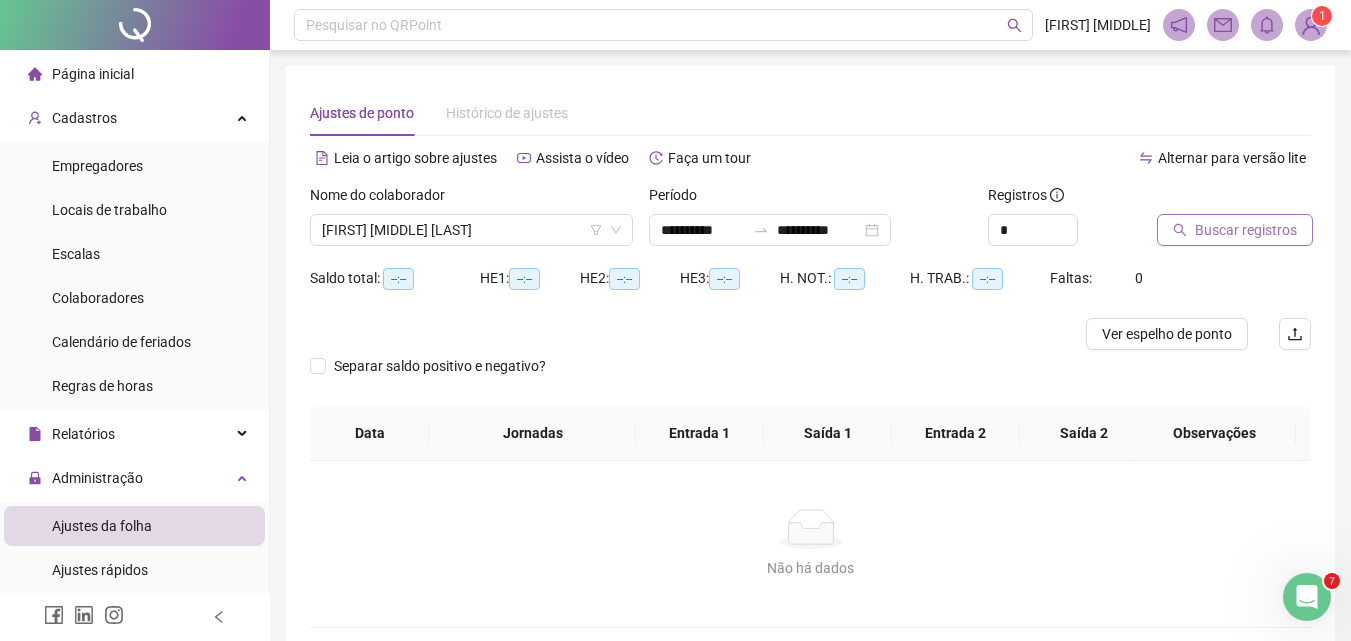 click on "Buscar registros" at bounding box center [1246, 230] 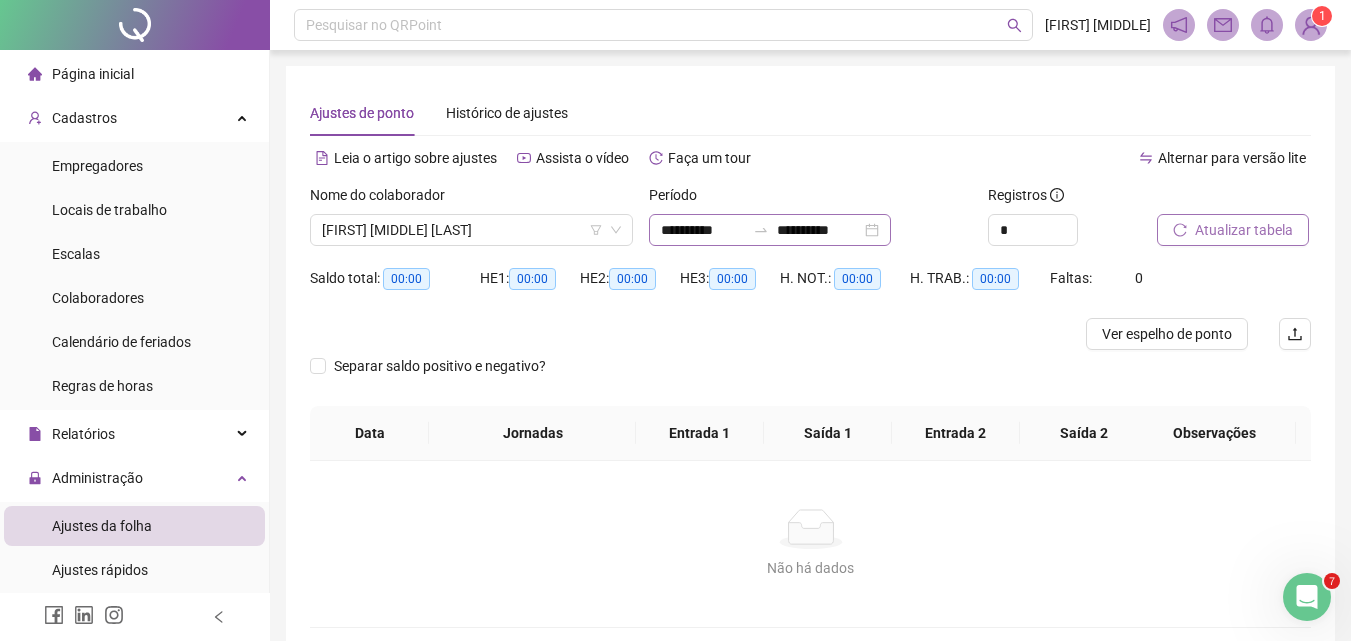 click on "**********" at bounding box center (770, 230) 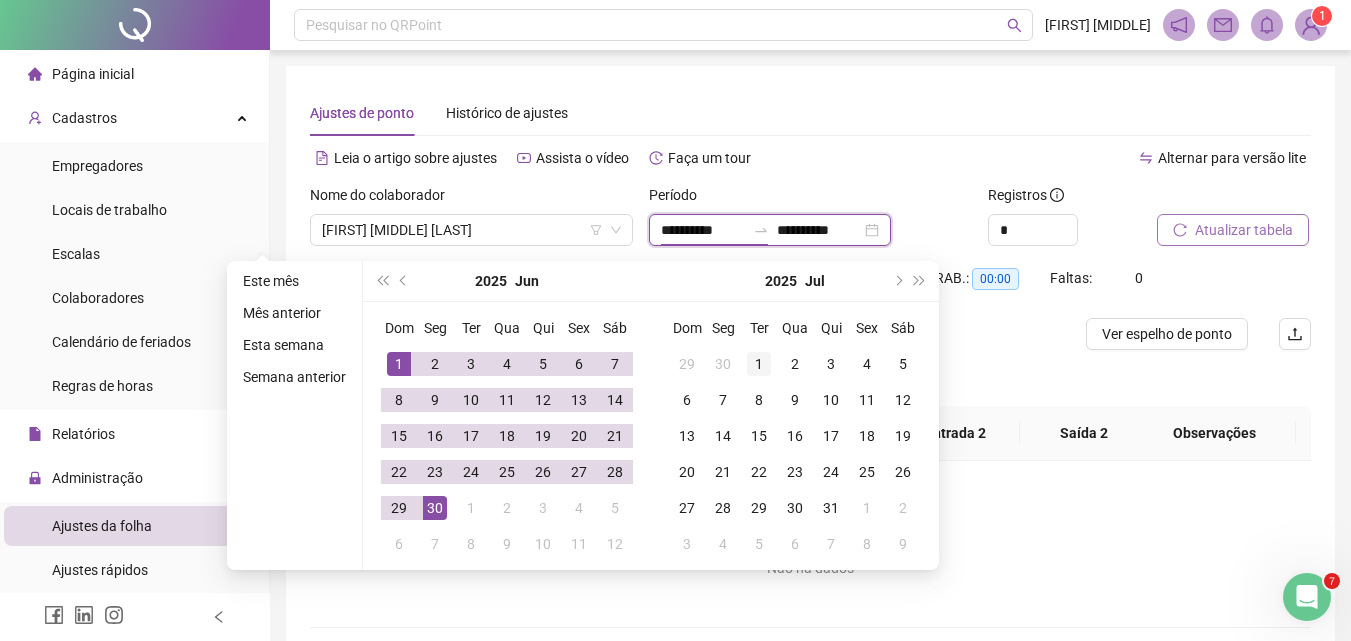 type on "**********" 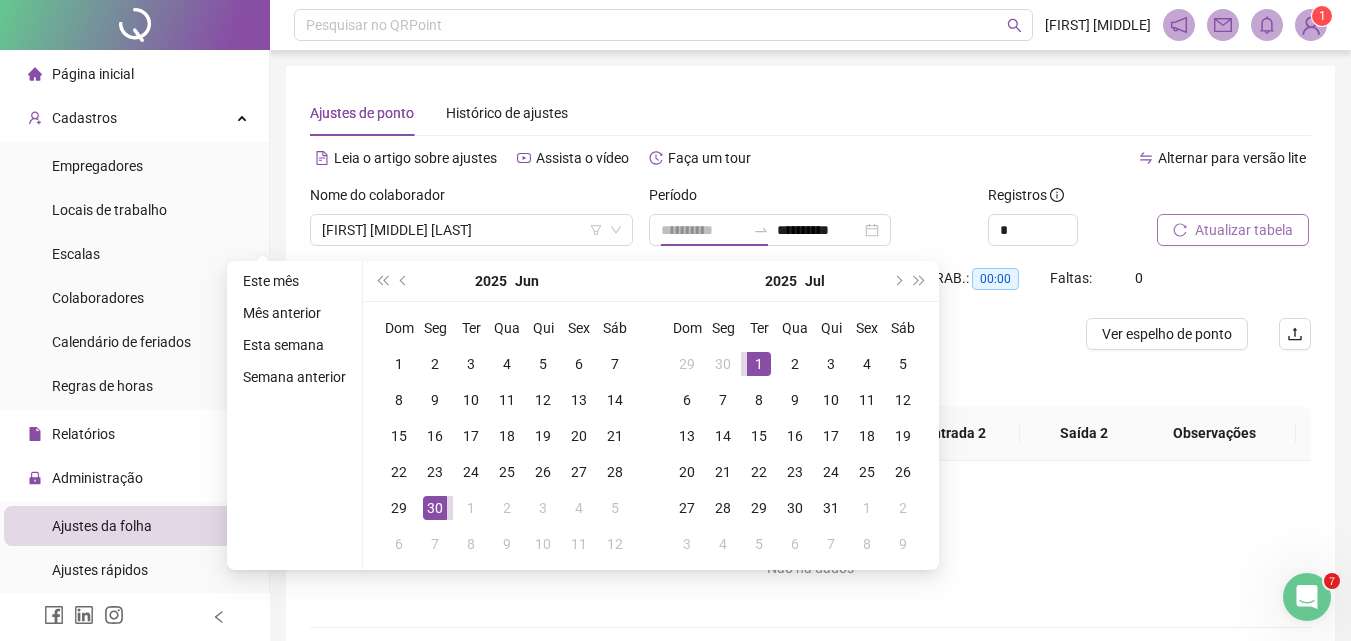 click on "1" at bounding box center [759, 364] 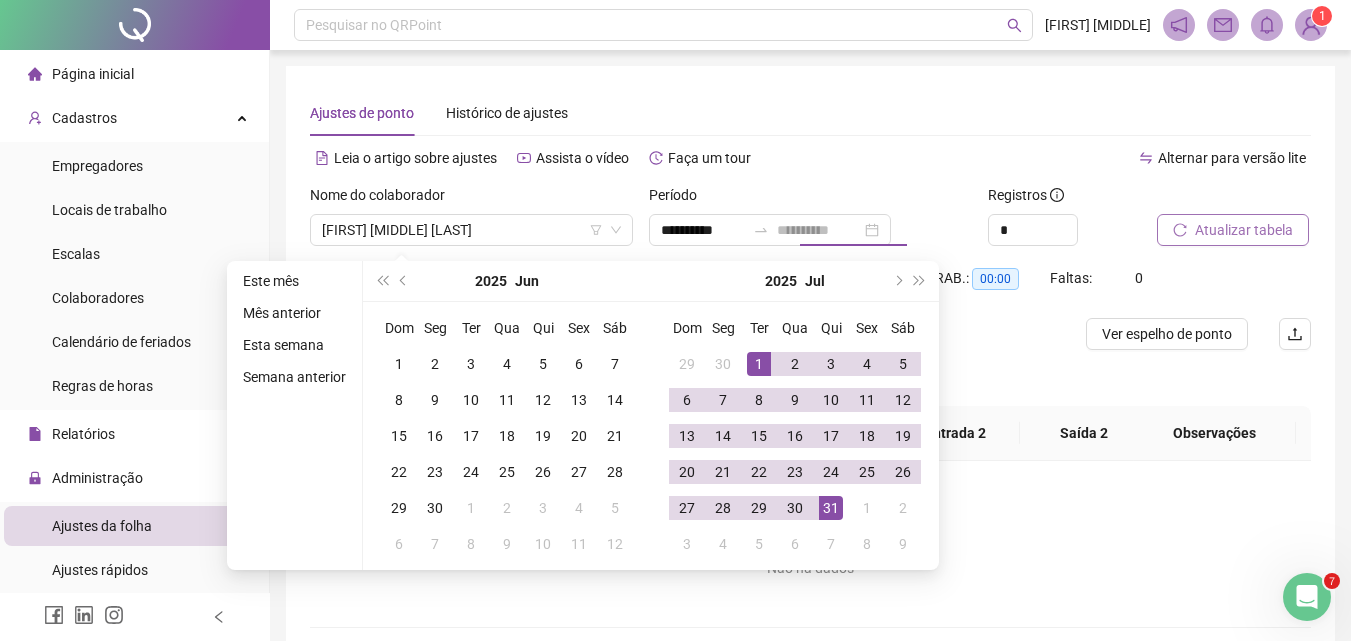 click on "31" at bounding box center [831, 508] 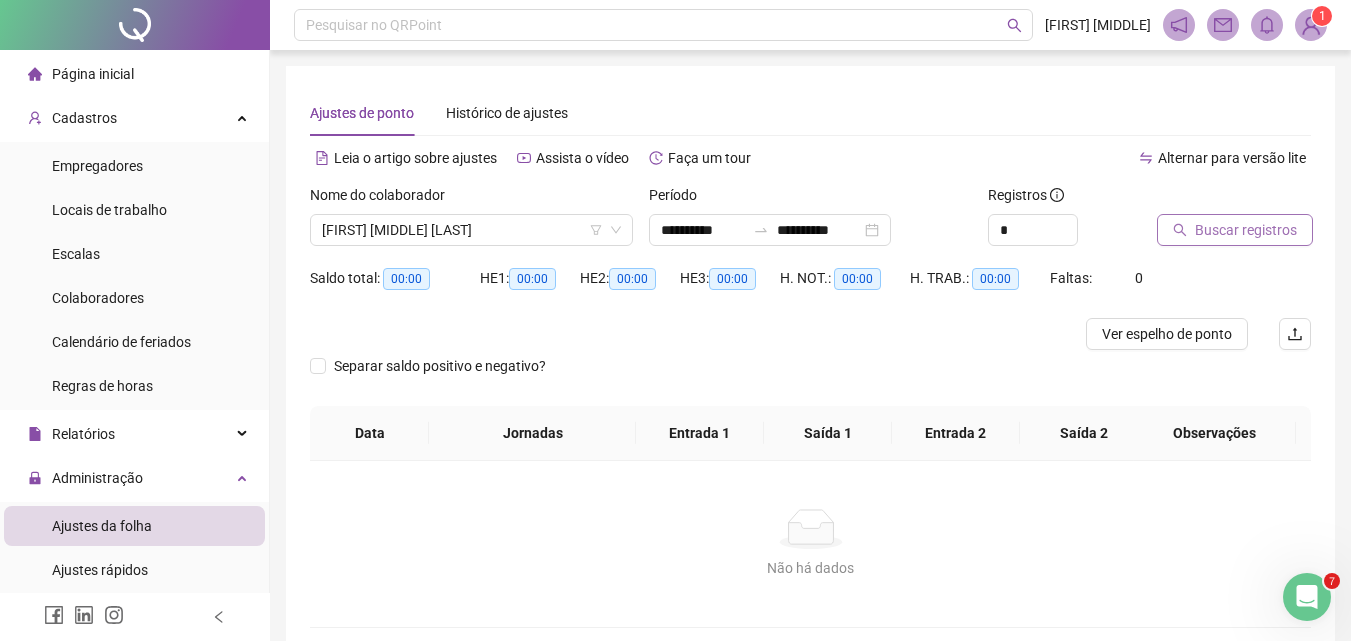 click on "Buscar registros" at bounding box center [1246, 230] 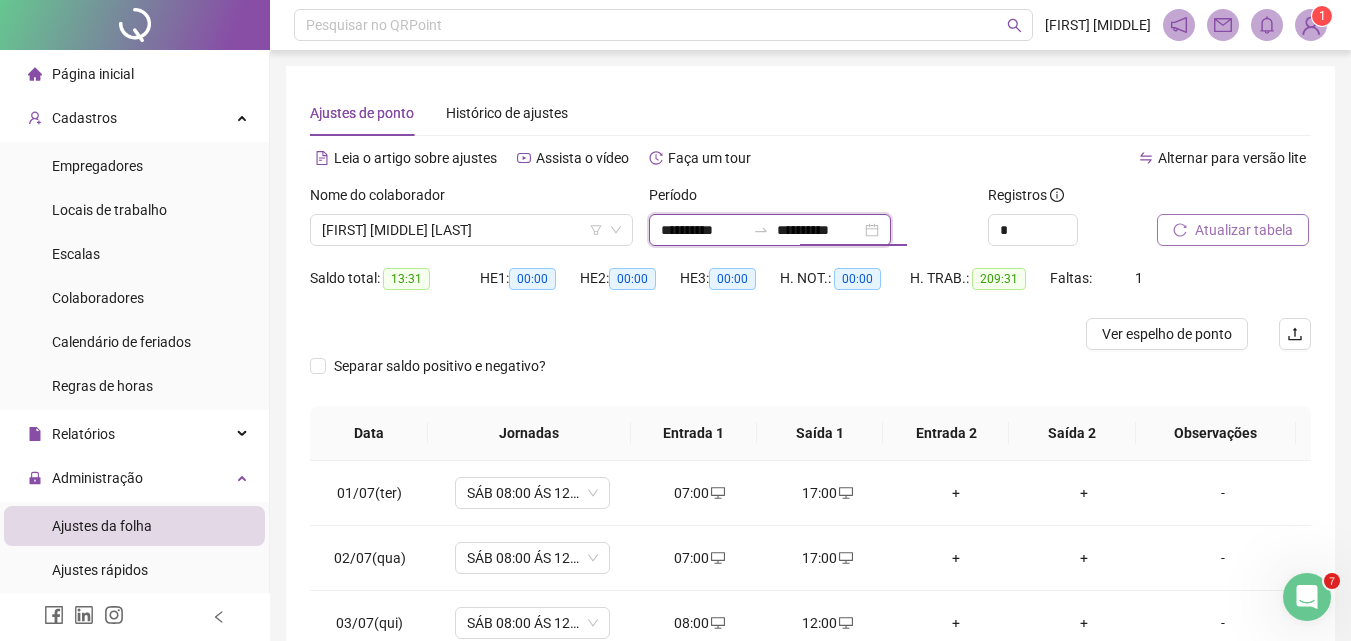 click on "**********" at bounding box center [819, 230] 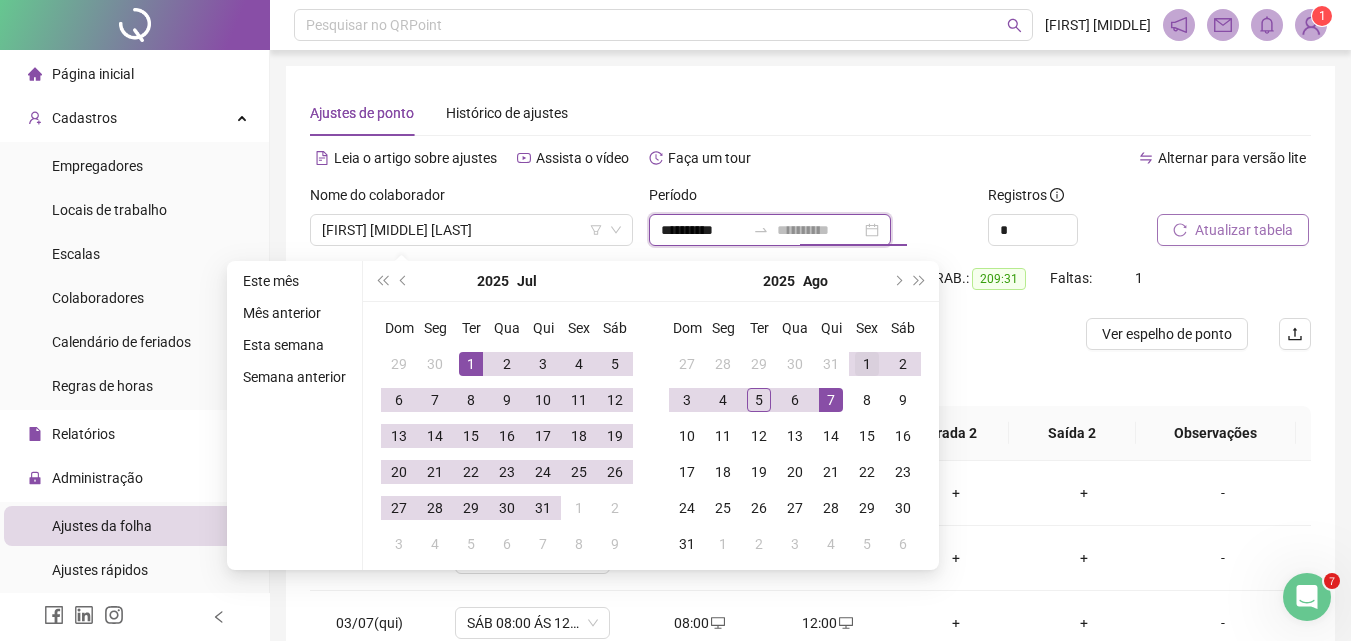 type on "**********" 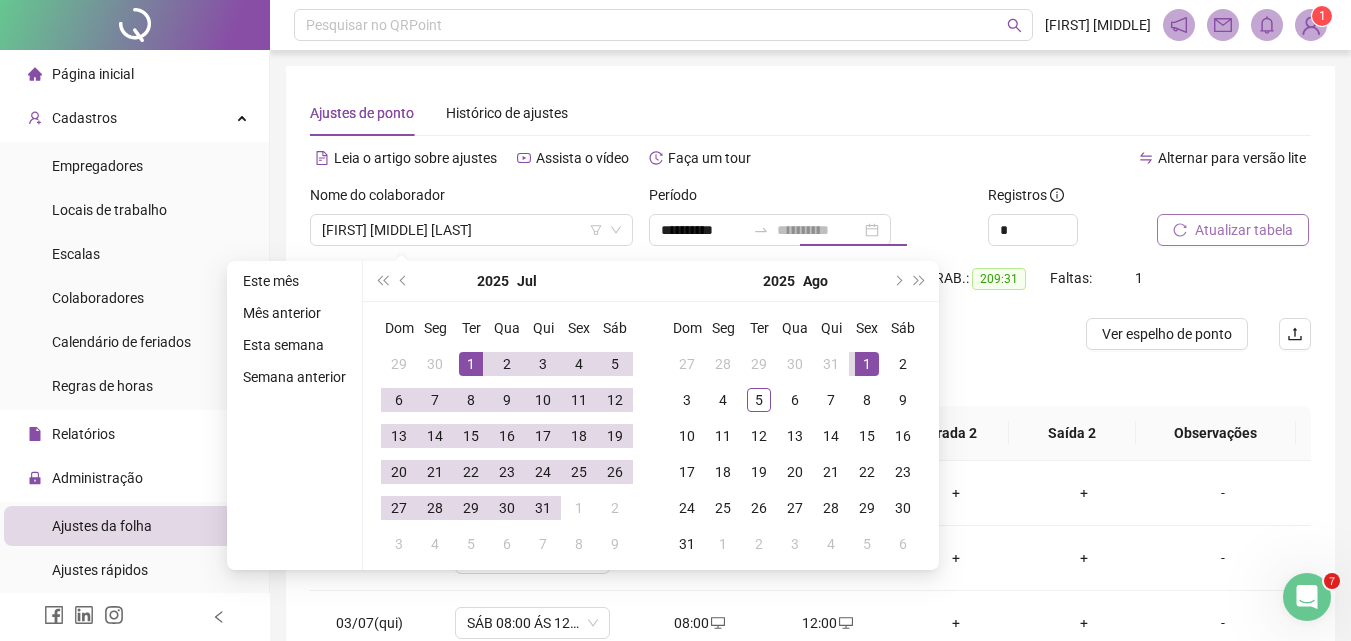 click on "1" at bounding box center (867, 364) 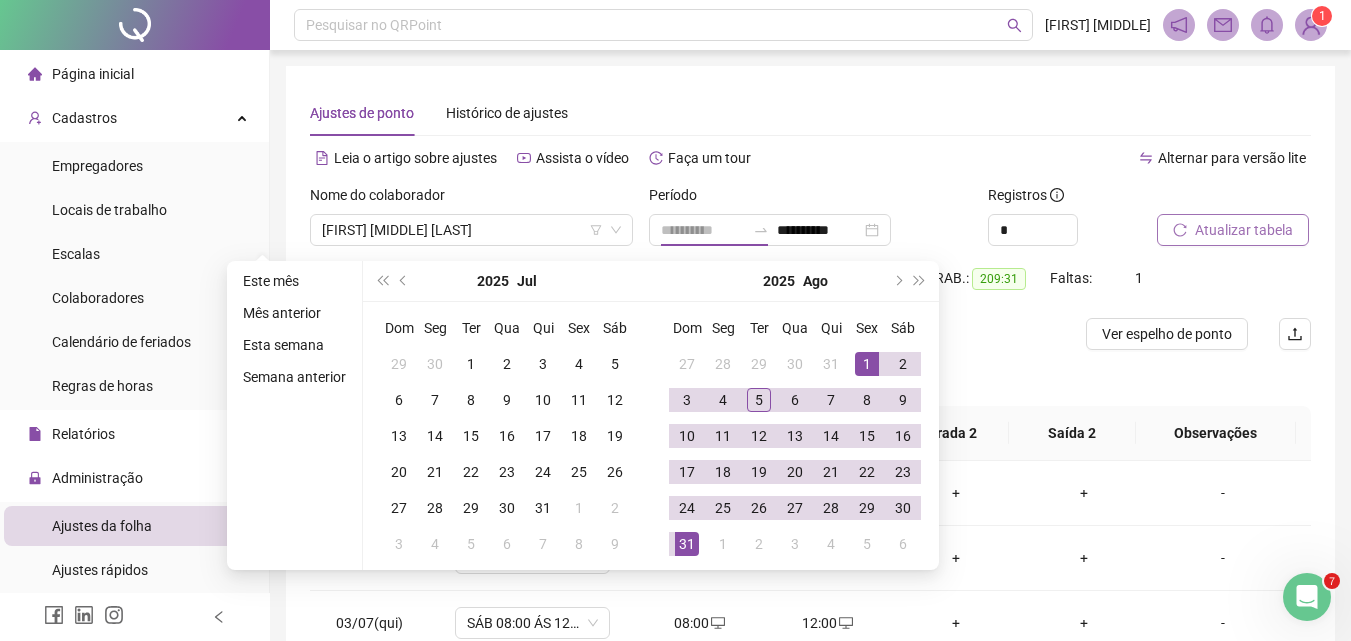 click on "31" at bounding box center (687, 544) 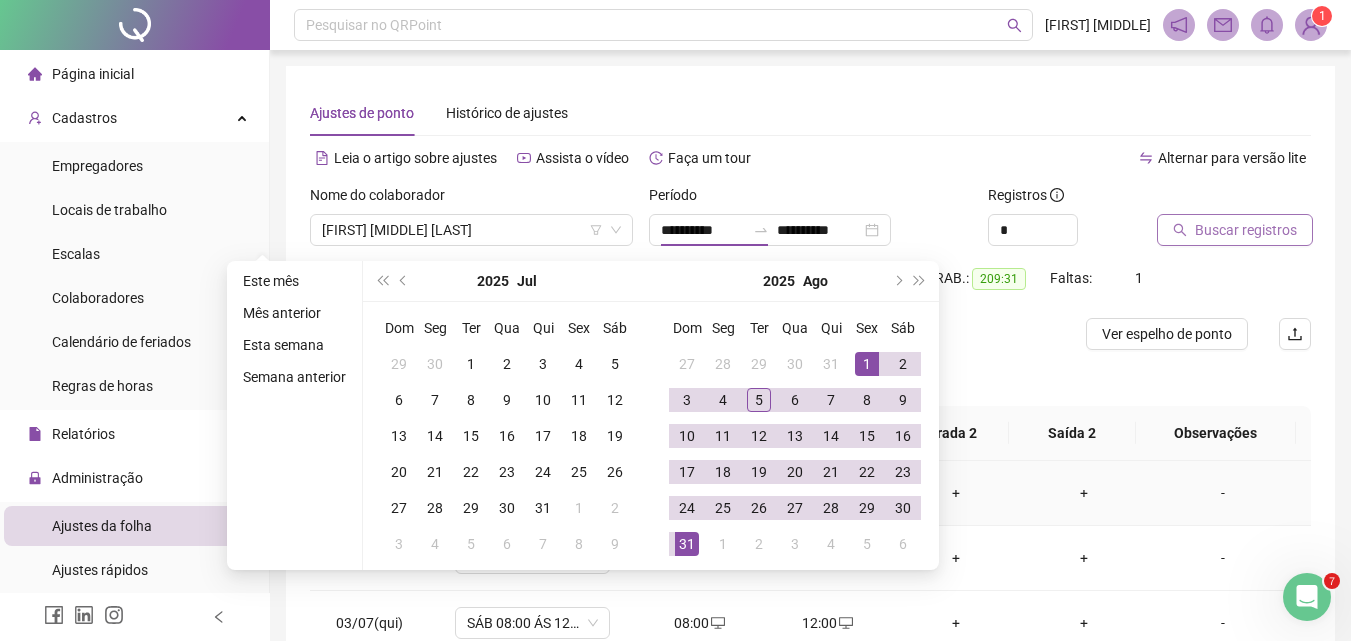 type on "**********" 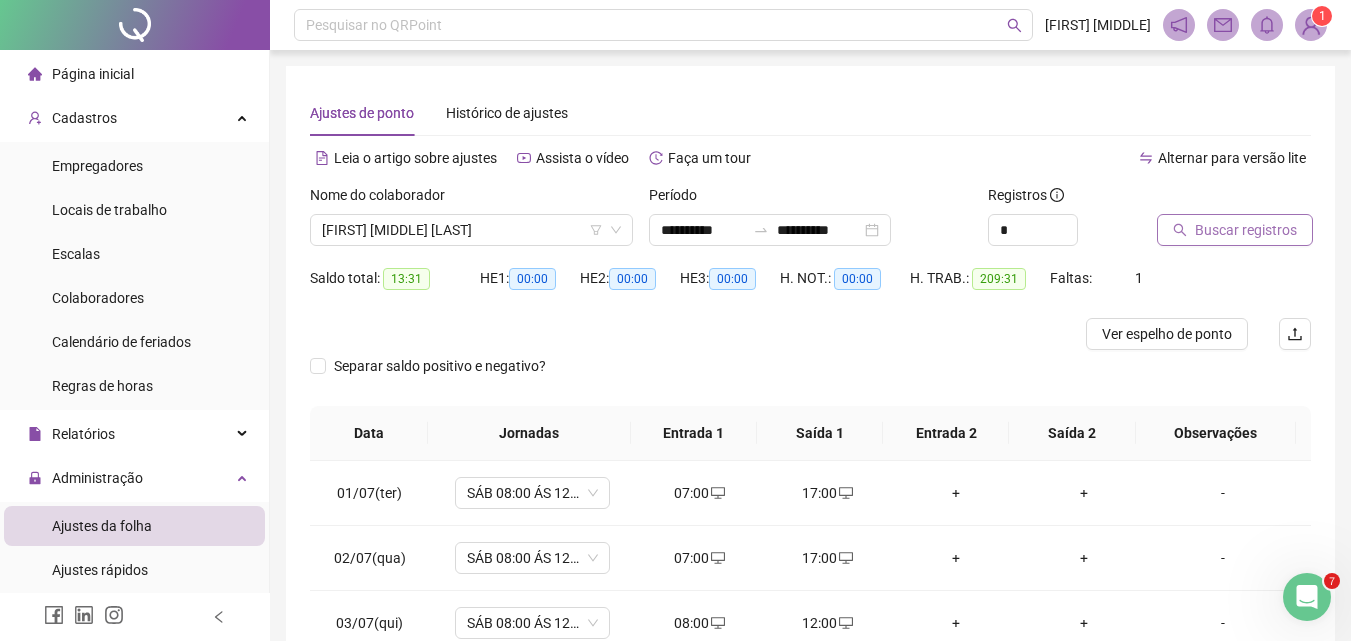 click on "Buscar registros" at bounding box center [1246, 230] 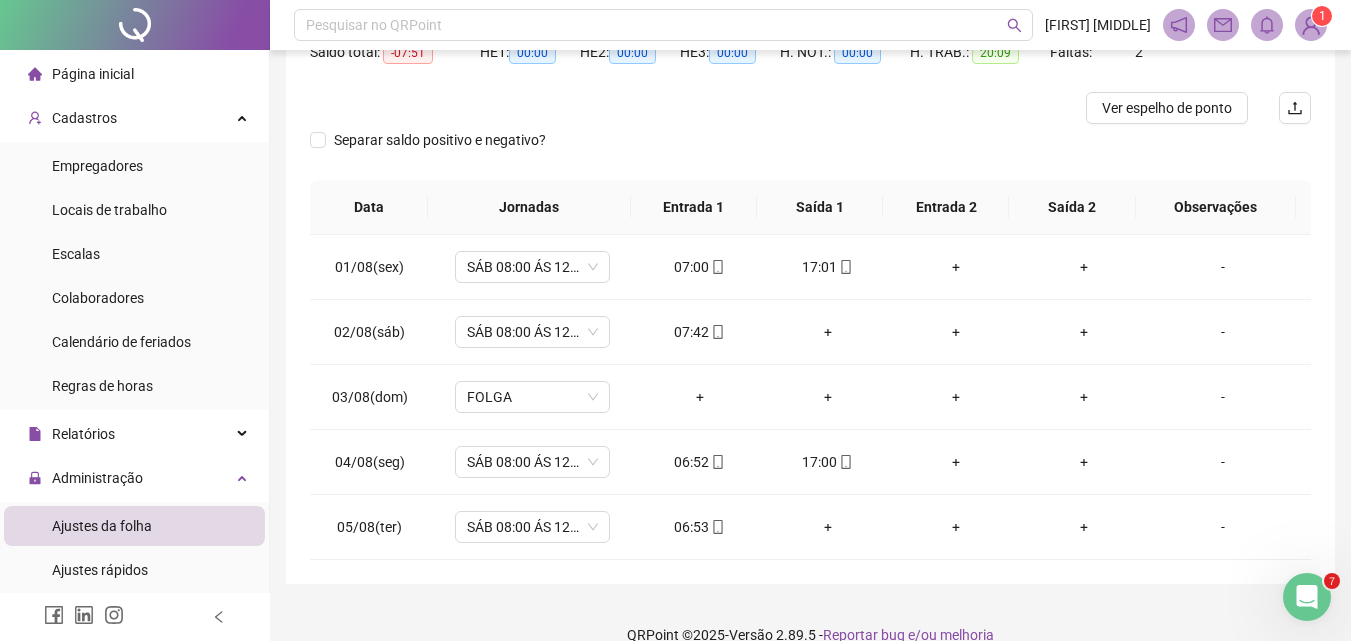 scroll, scrollTop: 255, scrollLeft: 0, axis: vertical 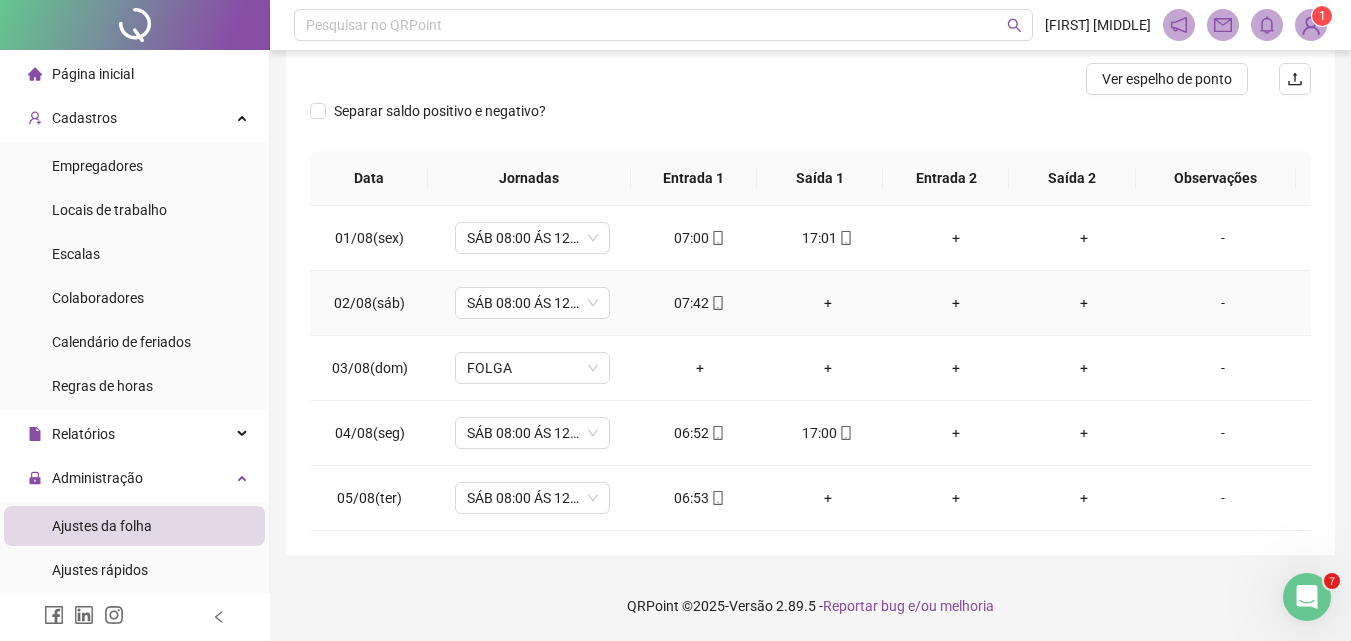 click on "+" at bounding box center [828, 303] 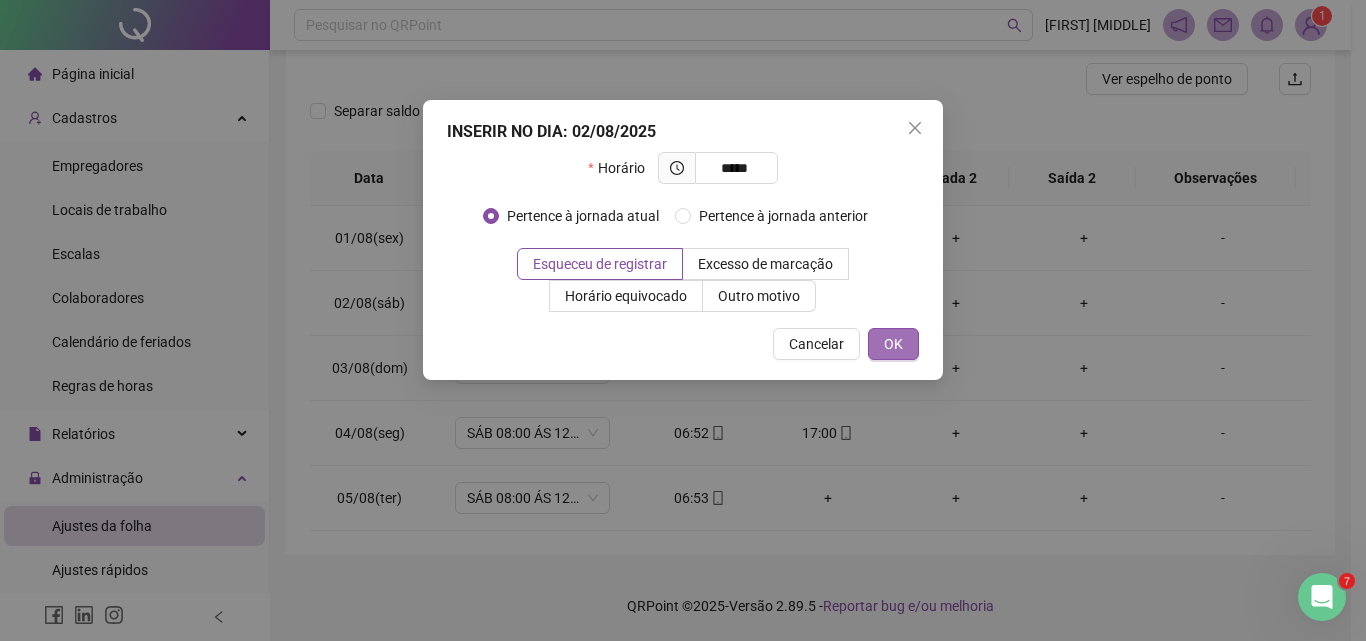 type on "*****" 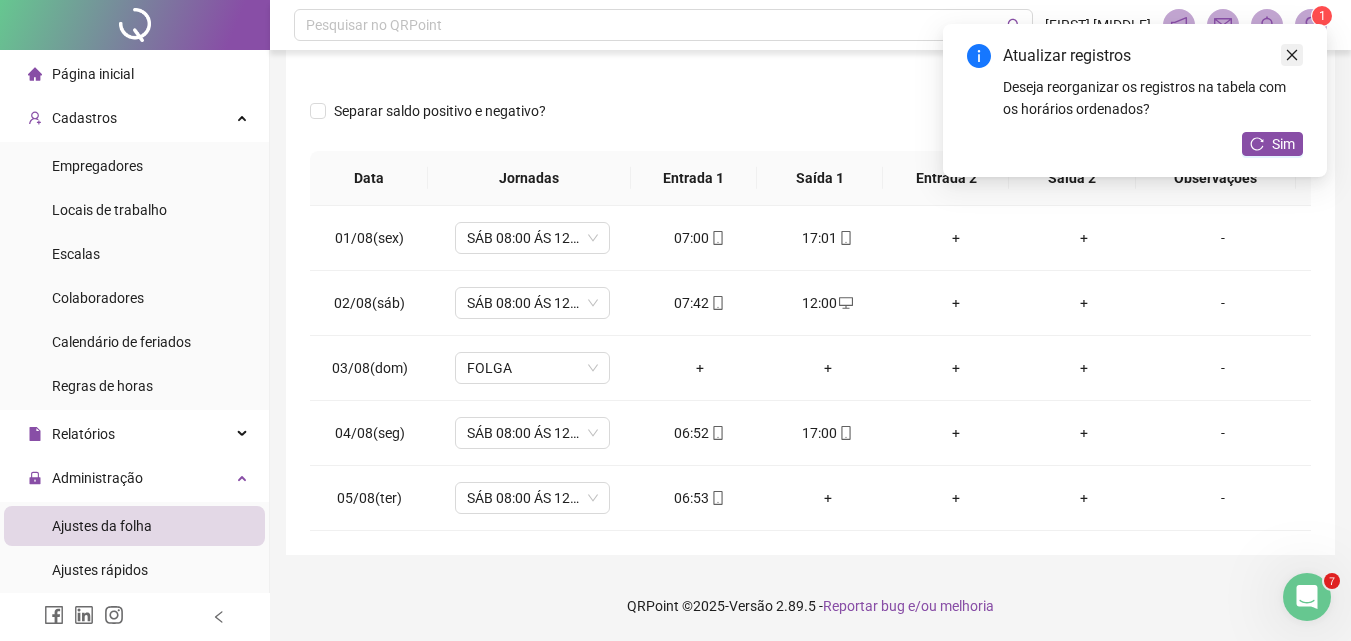 click 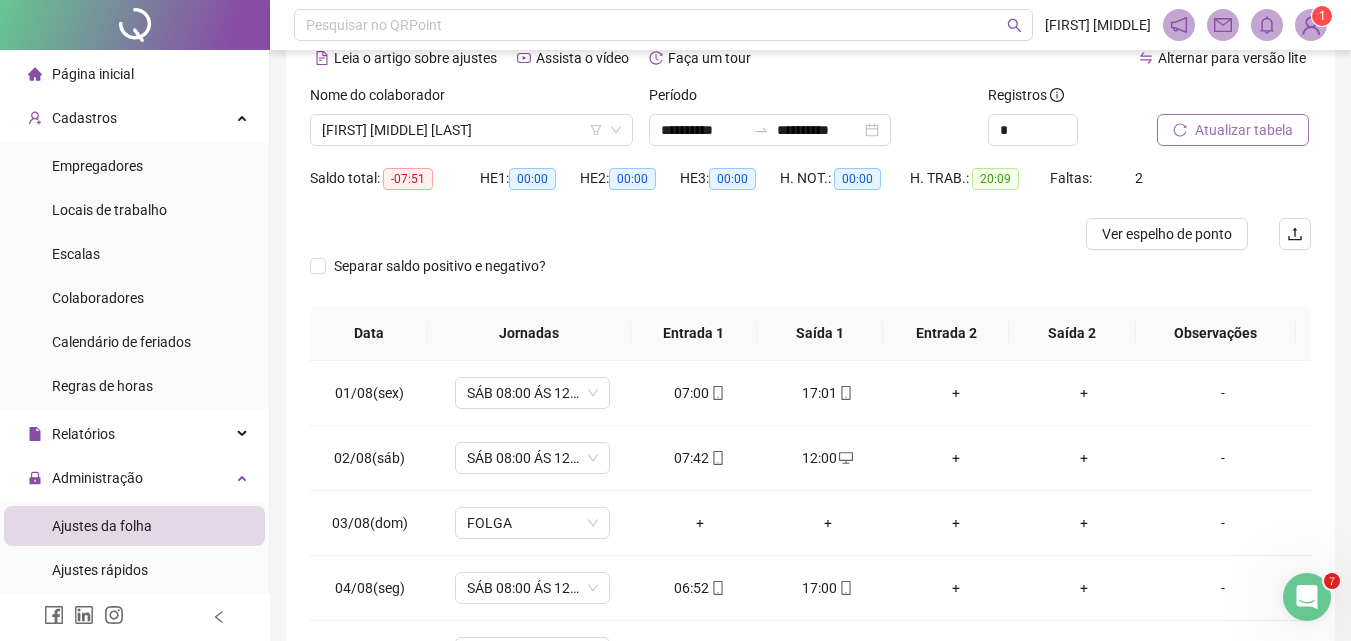 scroll, scrollTop: 0, scrollLeft: 0, axis: both 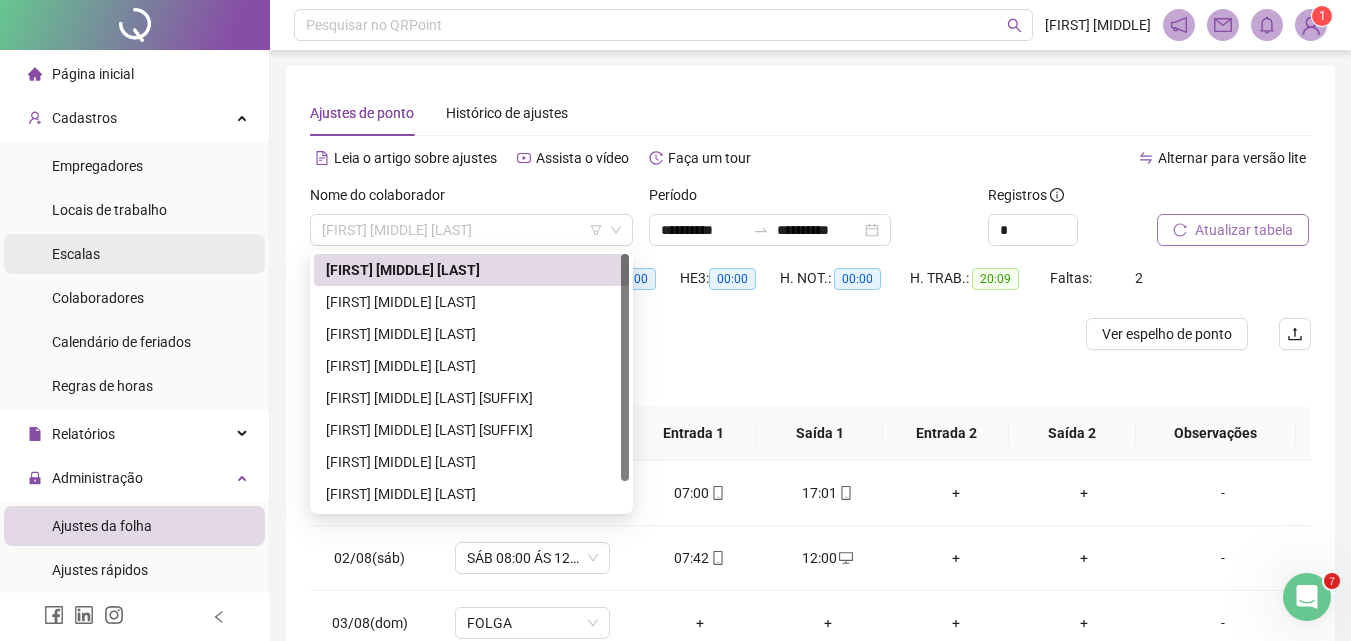 drag, startPoint x: 541, startPoint y: 232, endPoint x: 210, endPoint y: 258, distance: 332.0196 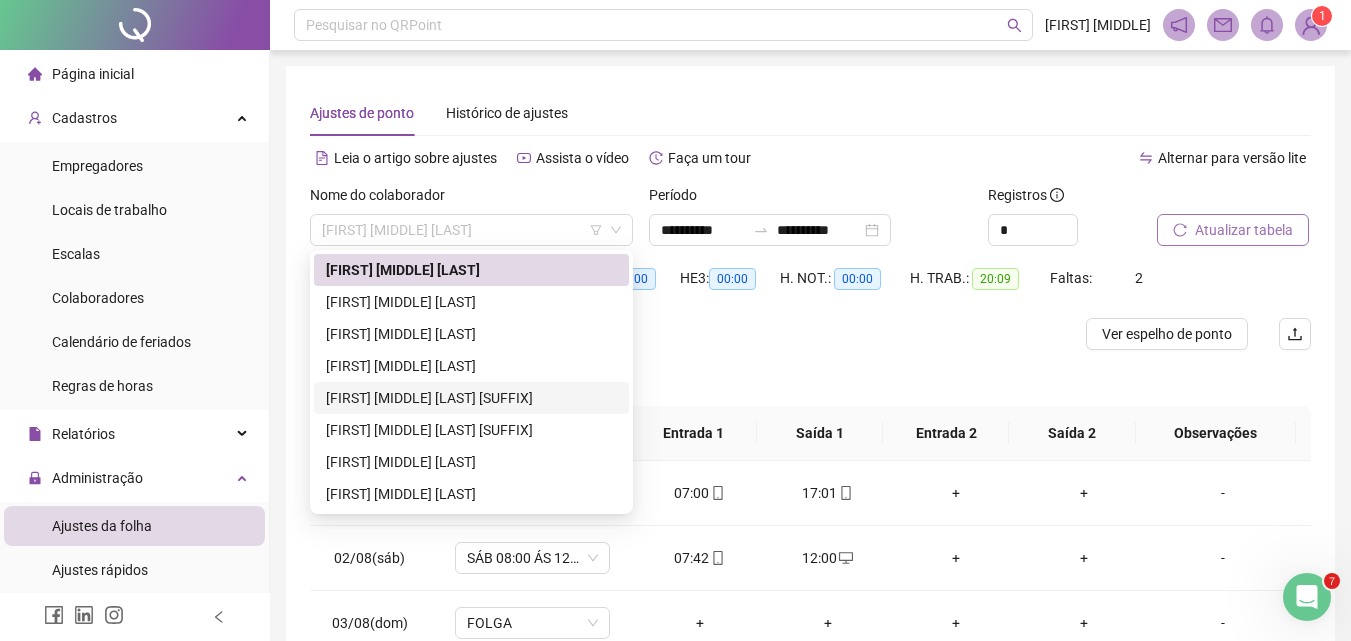 click on "[FIRST] [MIDDLE] [LAST] [SUFFIX]" at bounding box center [471, 398] 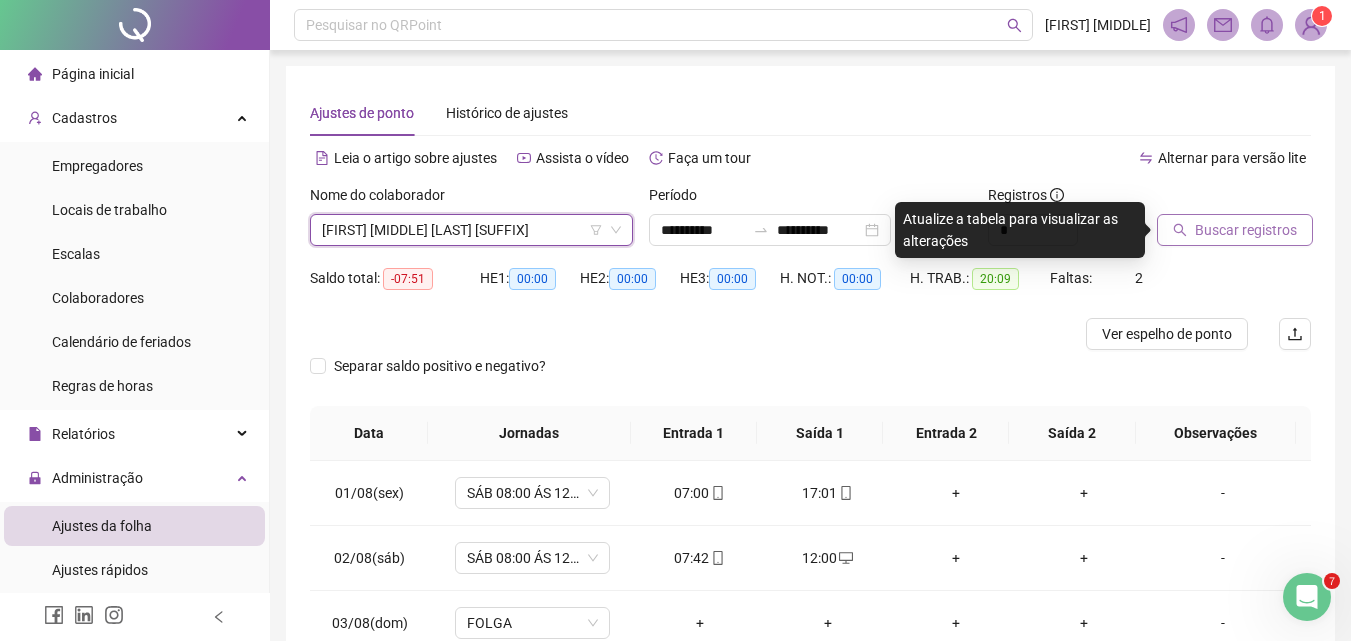 click on "Buscar registros" at bounding box center (1246, 230) 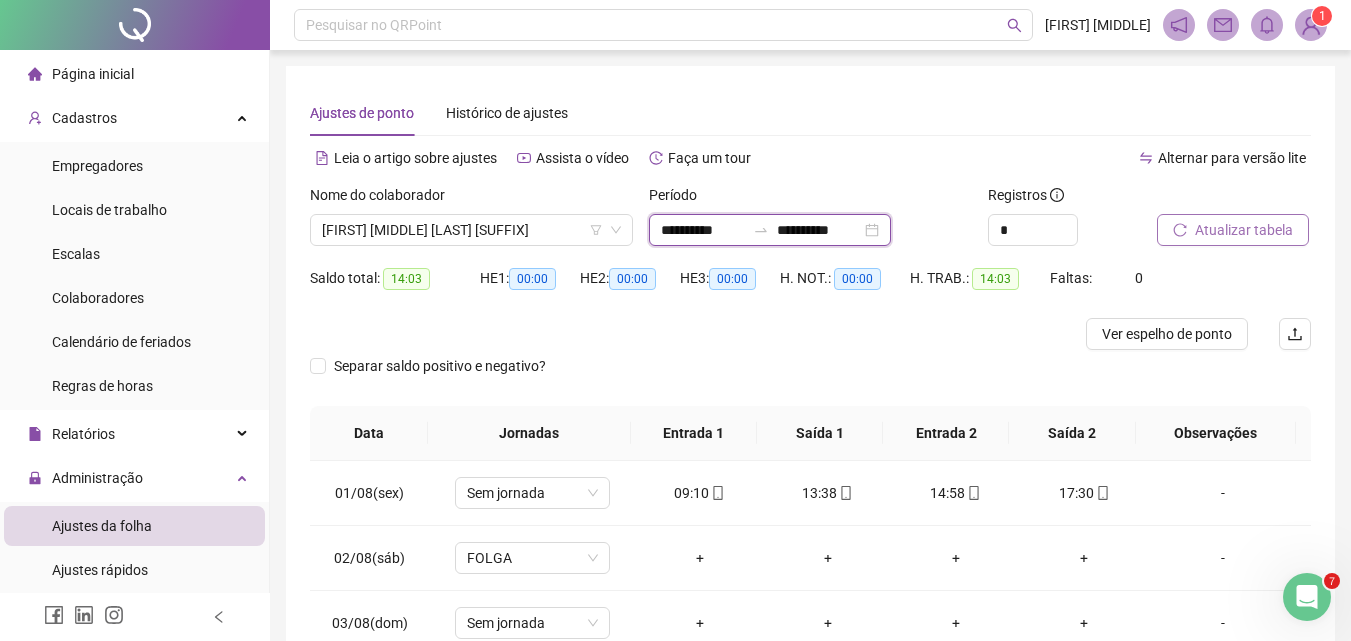 click on "**********" at bounding box center (819, 230) 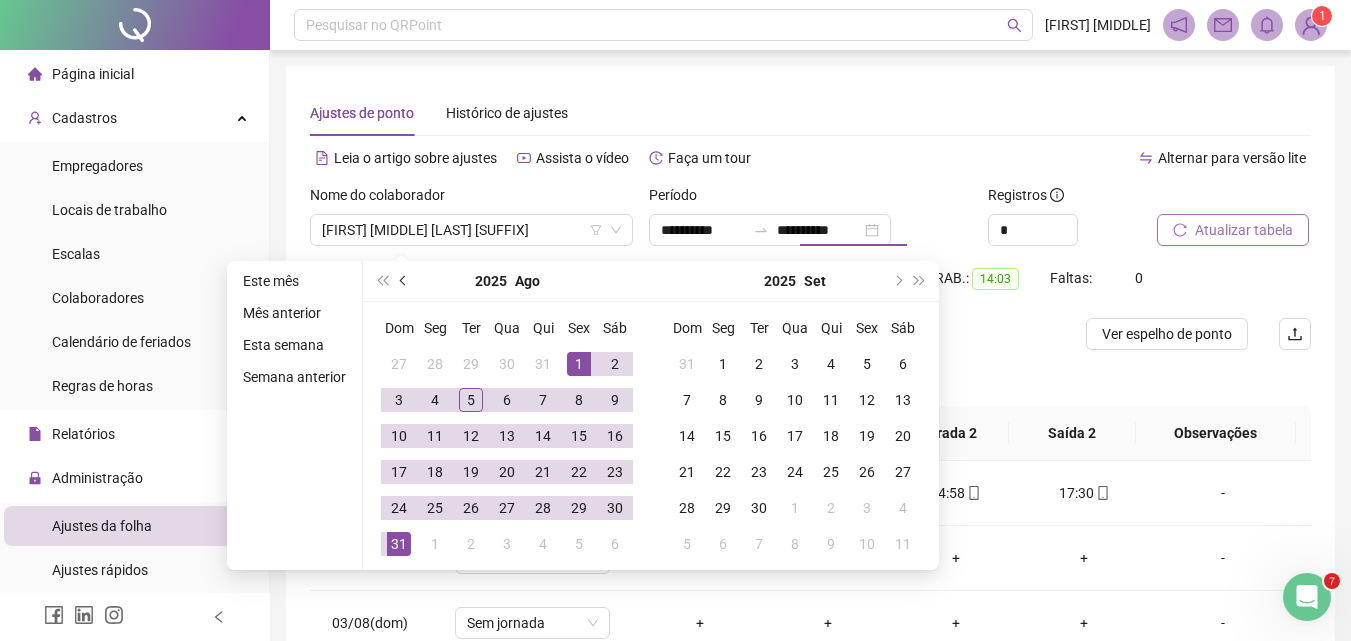 click at bounding box center (404, 281) 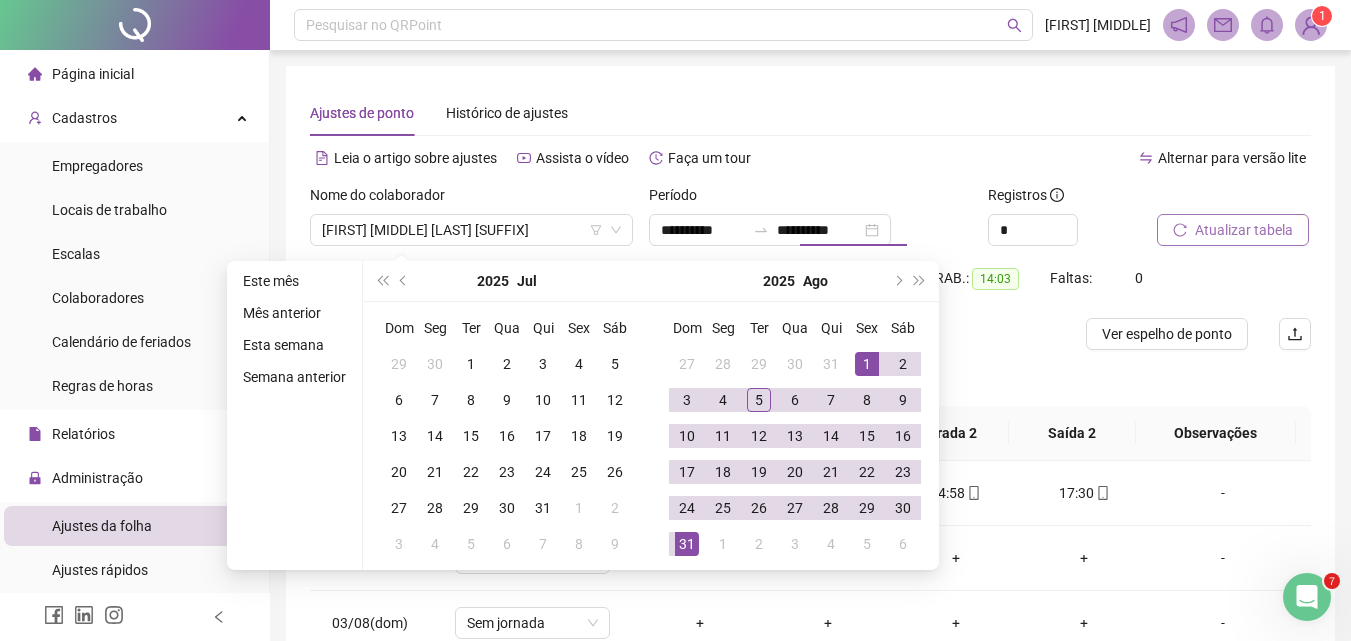 type on "**********" 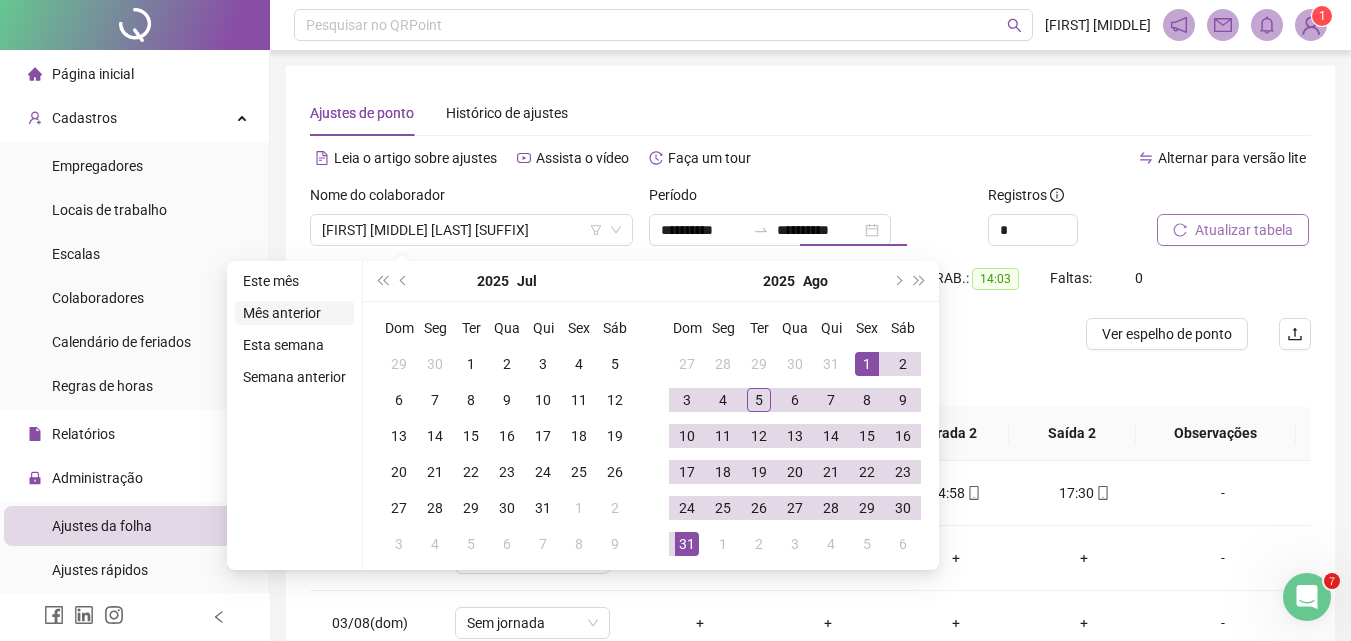 type on "**********" 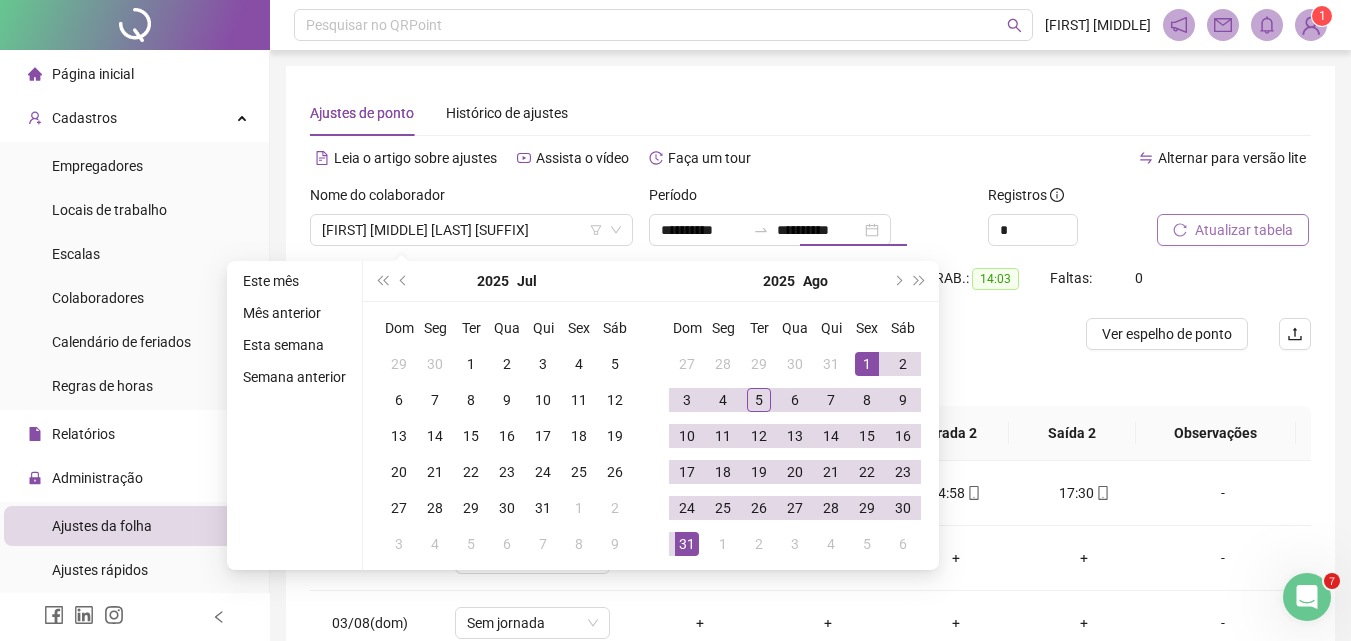 type on "**********" 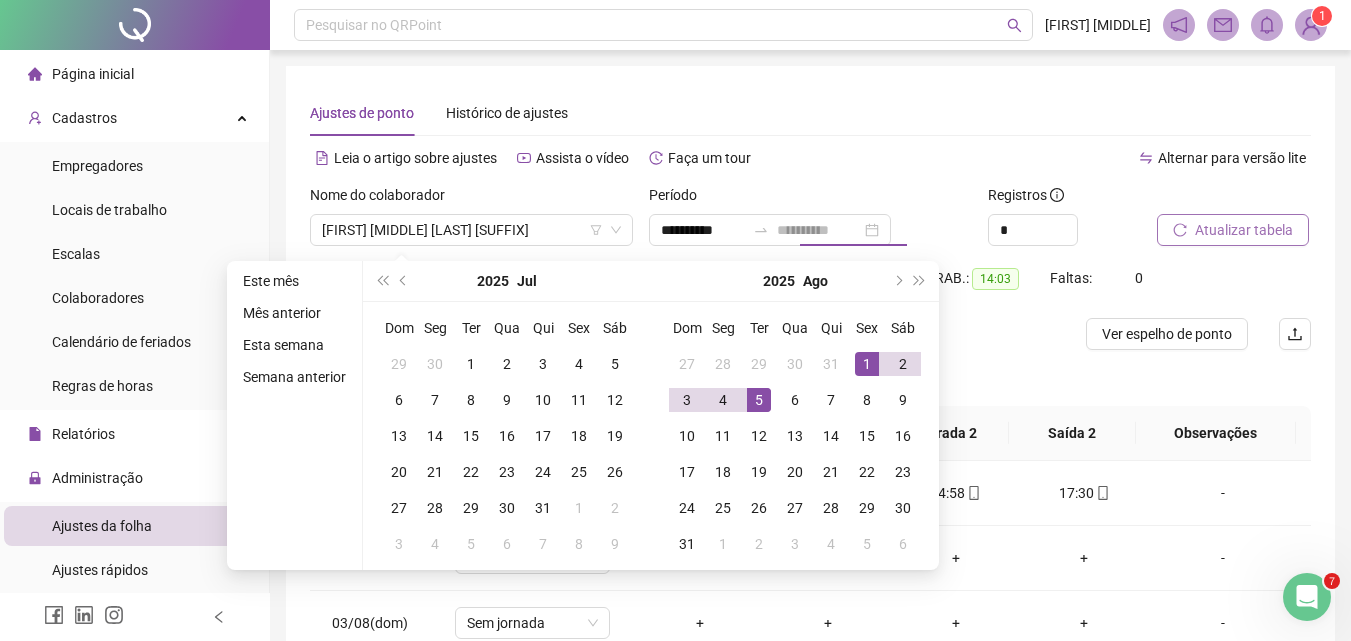 type on "**********" 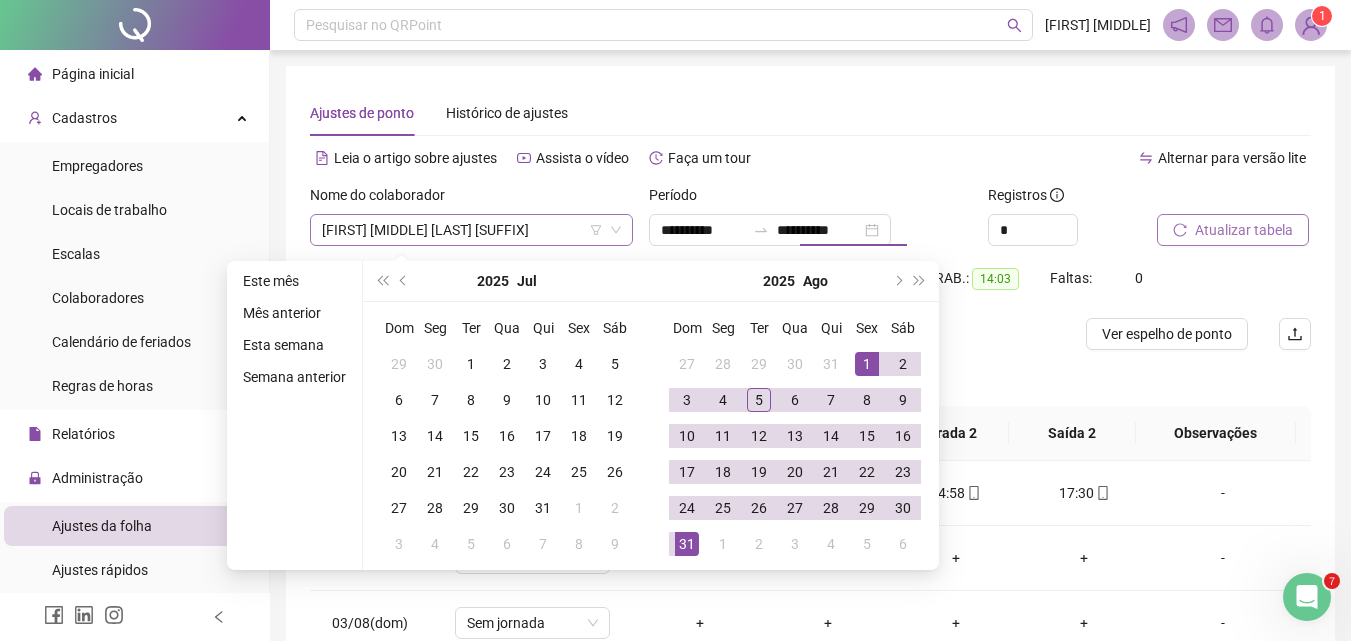 click on "[FIRST] [MIDDLE] [LAST] [SUFFIX]" at bounding box center [471, 230] 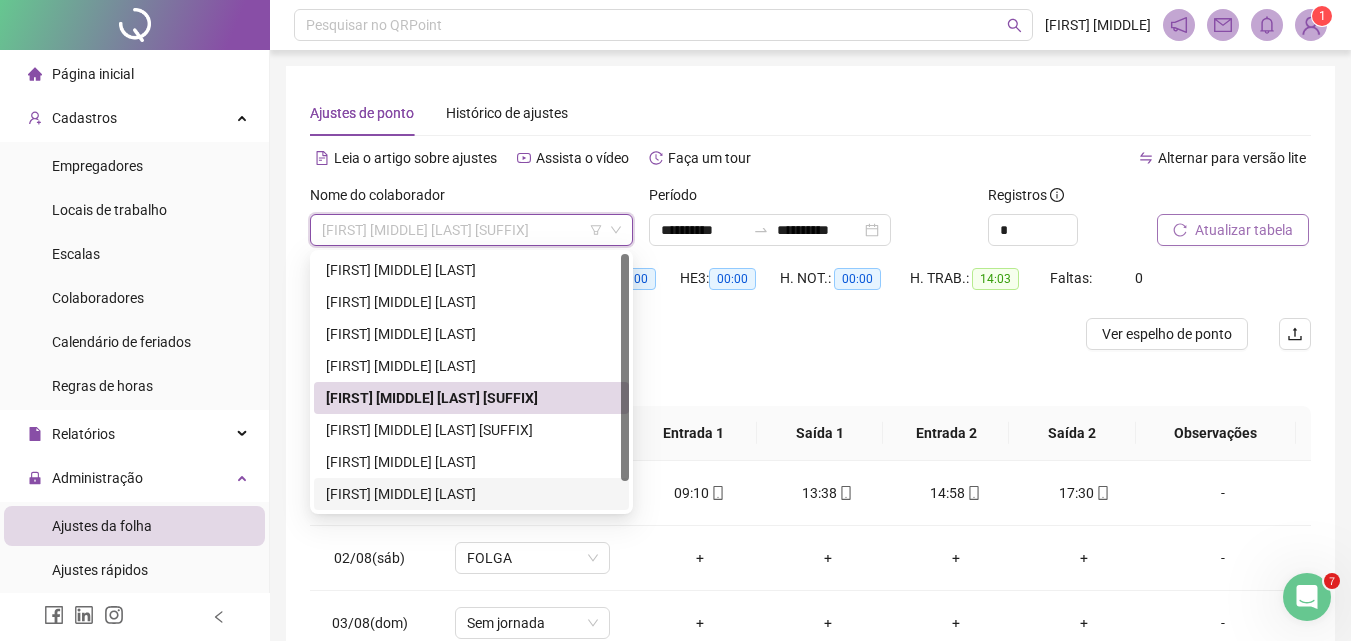 click on "[FIRST] [MIDDLE] [LAST]" at bounding box center (471, 494) 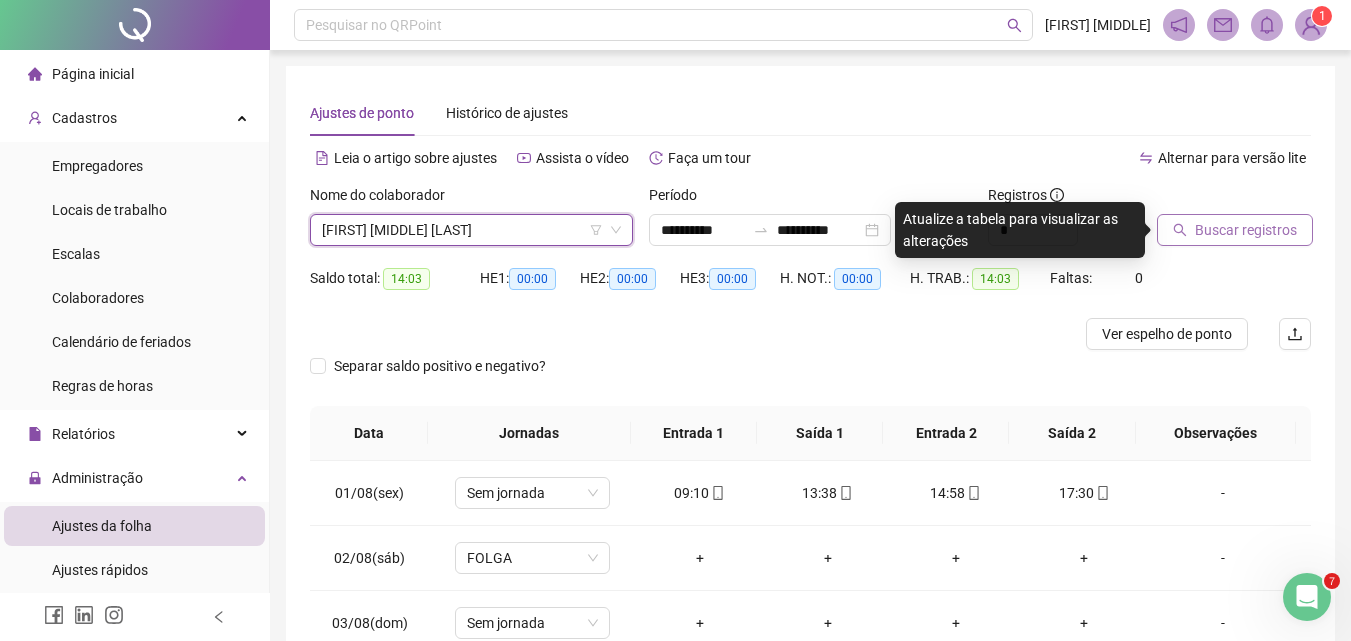 click on "[FIRST] [MIDDLE] [LAST]" at bounding box center [471, 230] 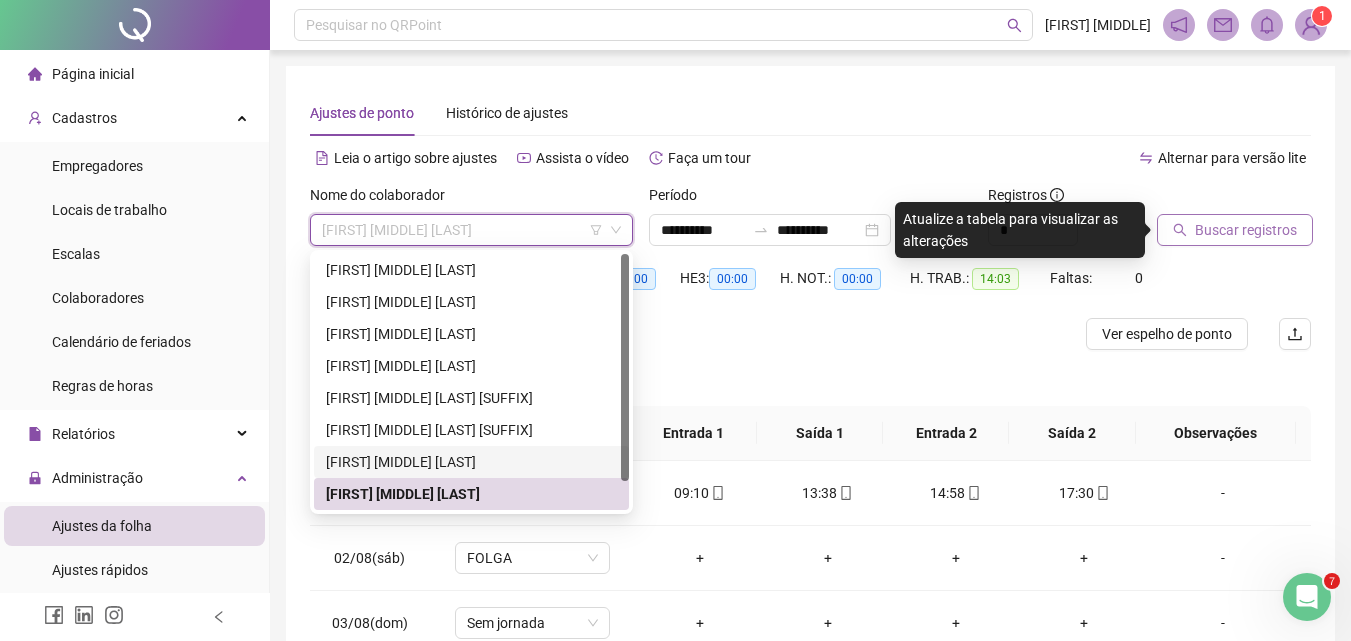 click on "[FIRST] [MIDDLE] [LAST]" at bounding box center (471, 462) 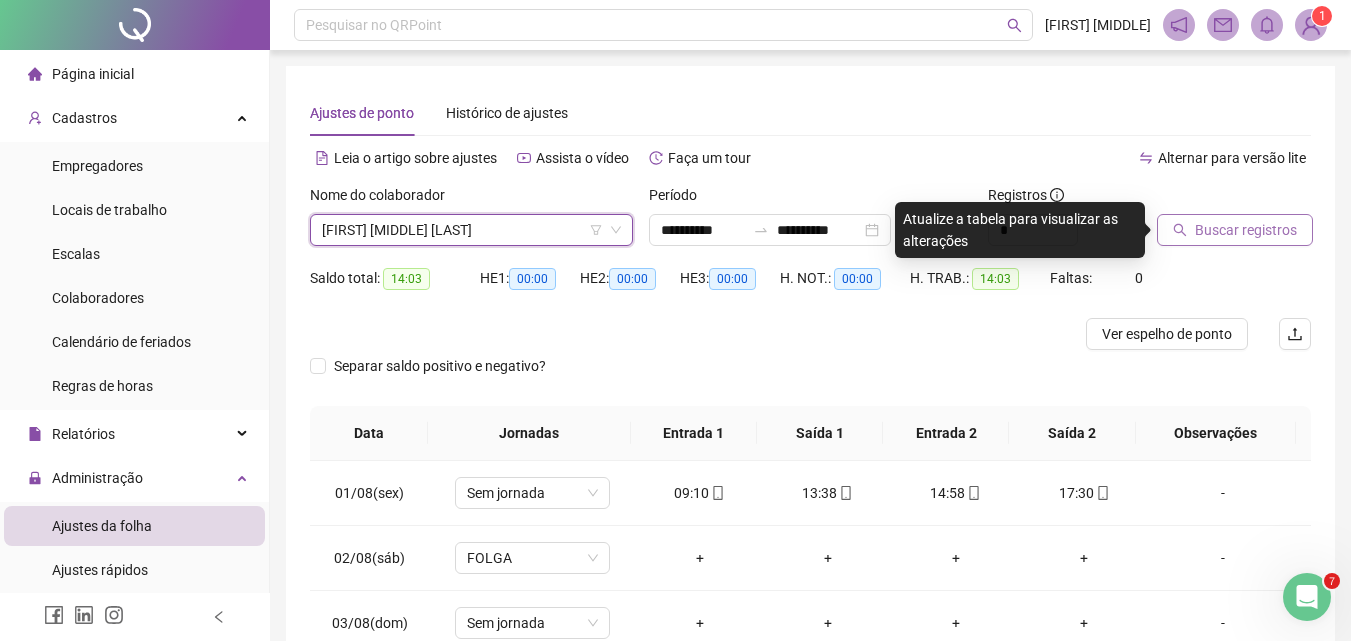 click on "Buscar registros" at bounding box center (1246, 230) 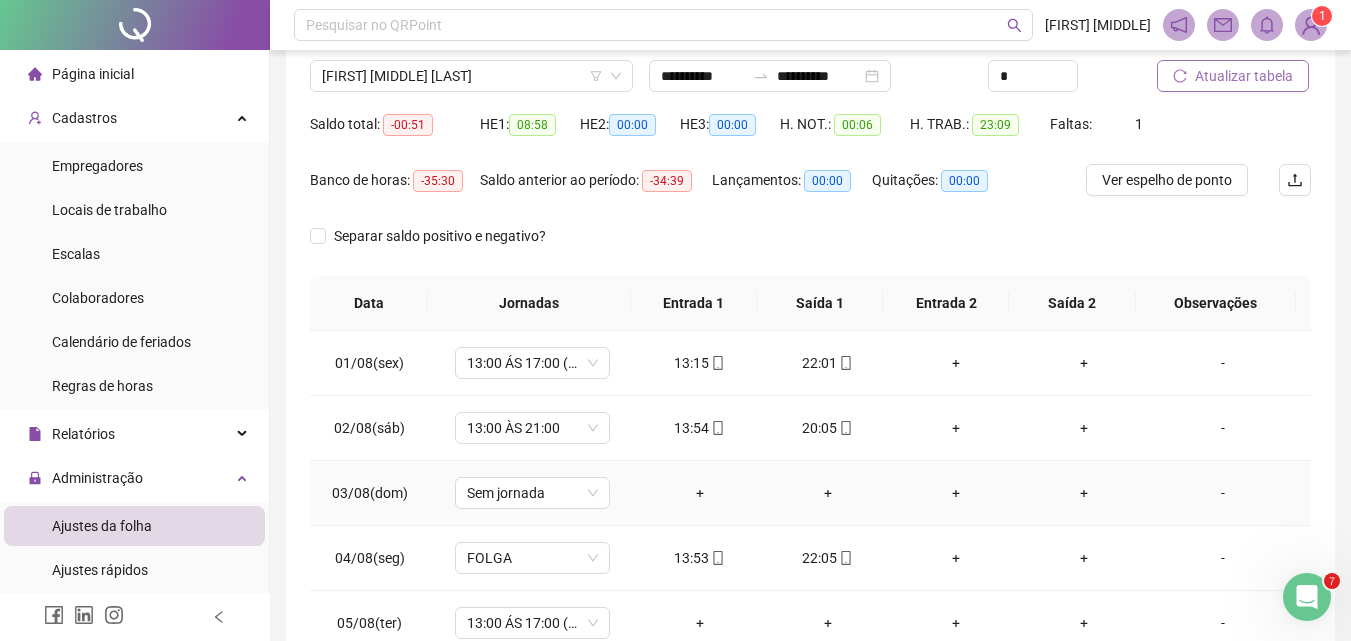 scroll, scrollTop: 0, scrollLeft: 0, axis: both 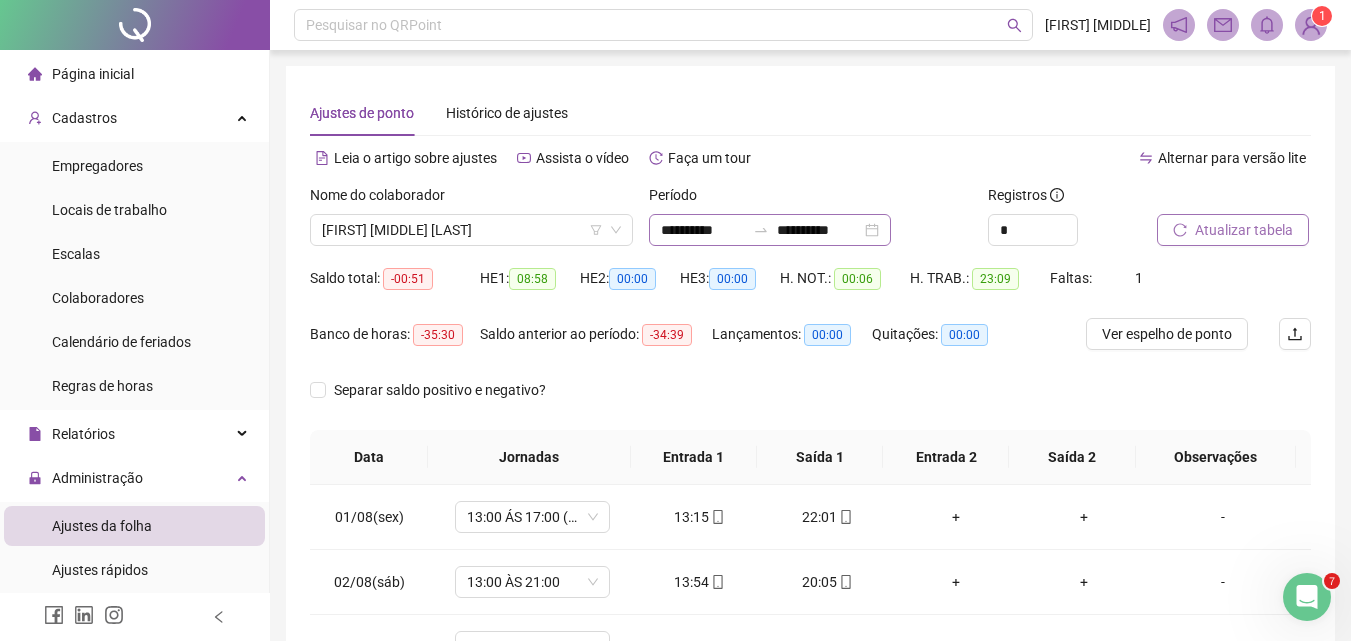 click on "**********" at bounding box center [770, 230] 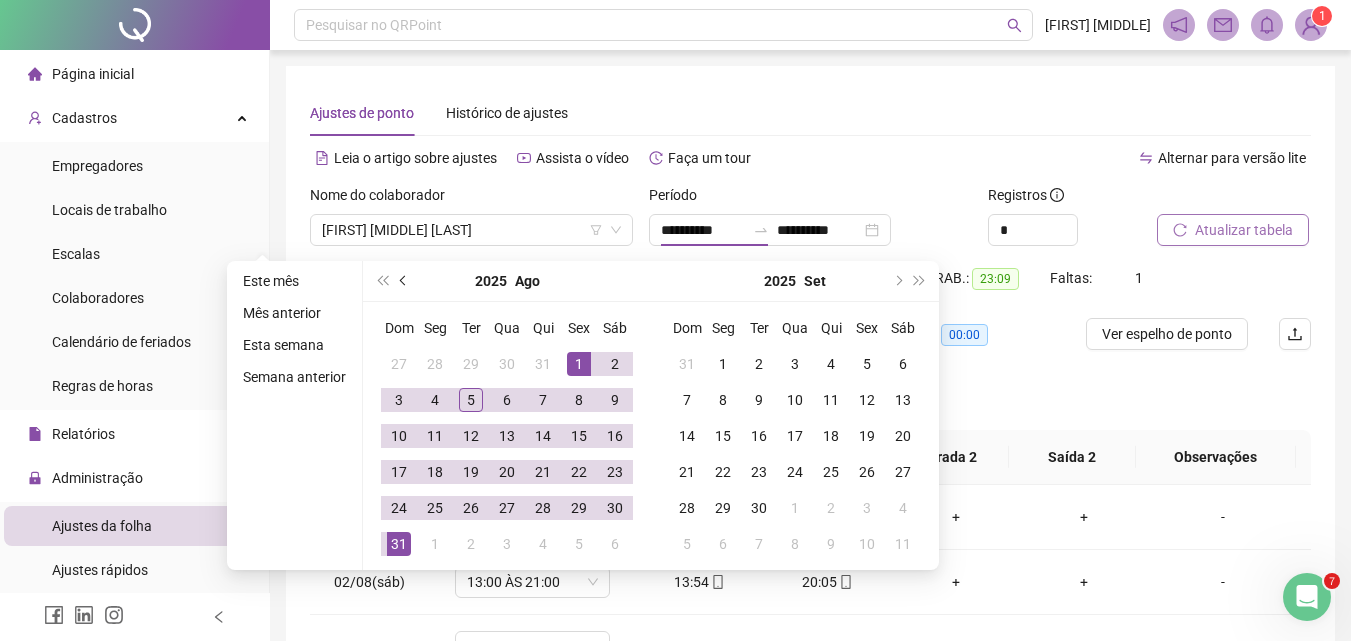 click at bounding box center [405, 281] 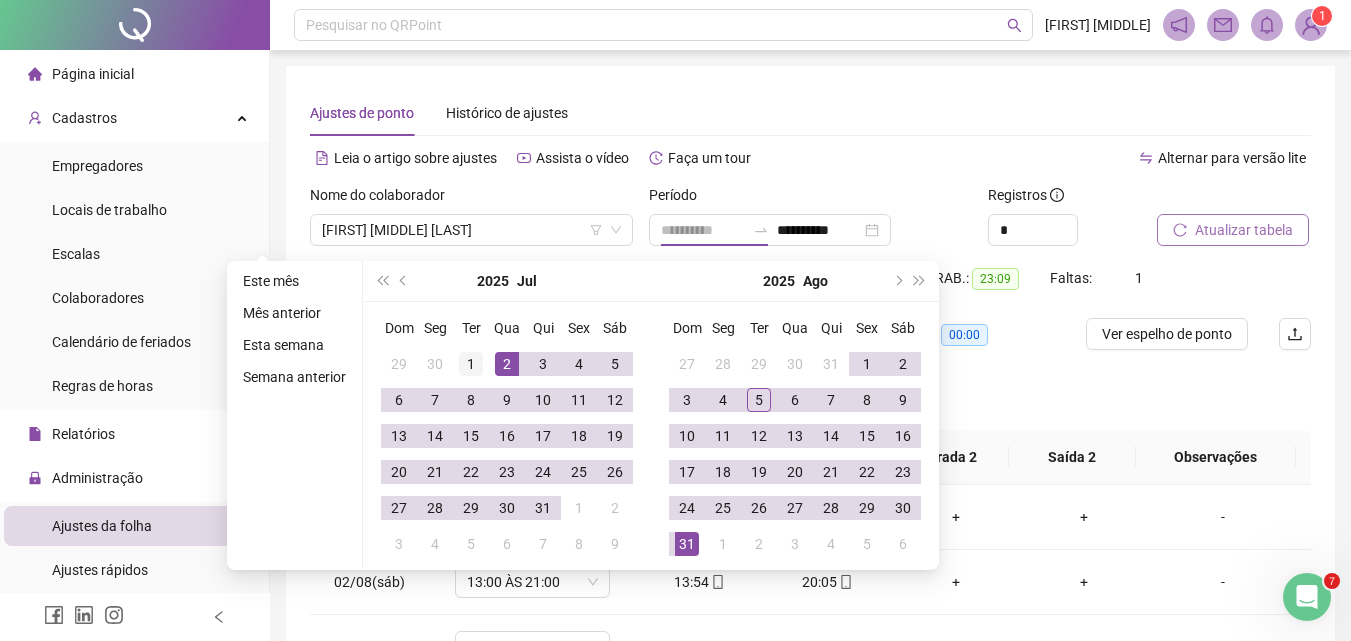 type on "**********" 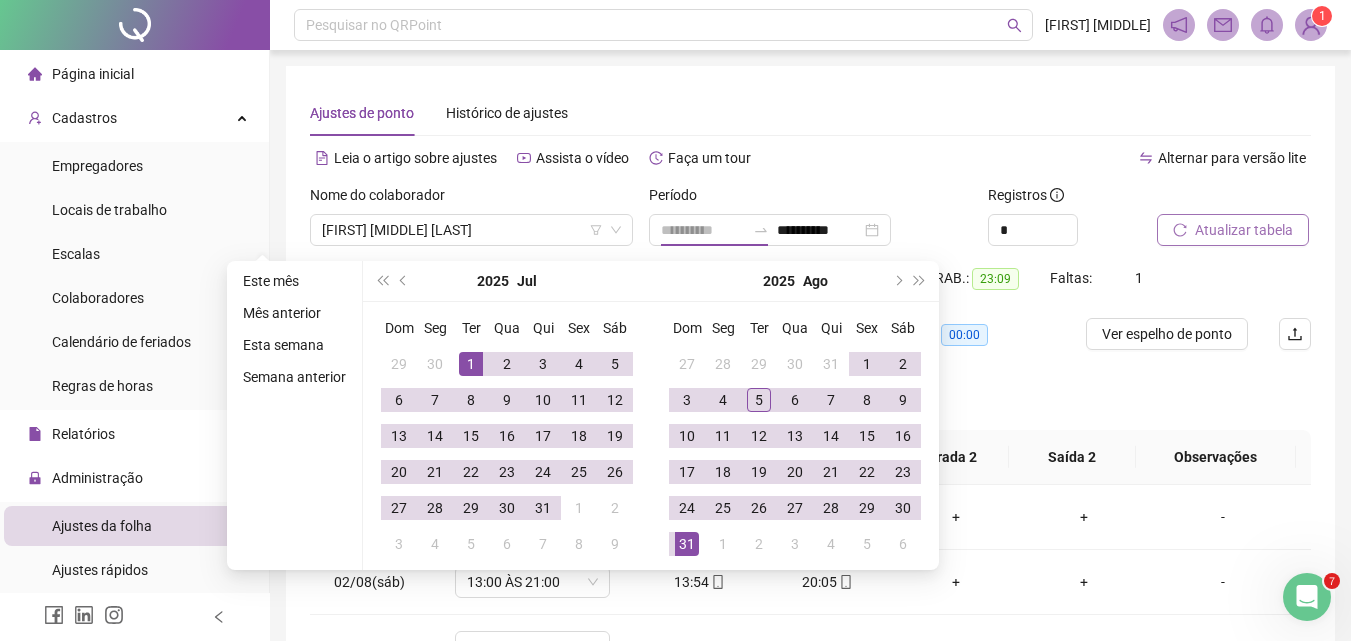 click on "1" at bounding box center (471, 364) 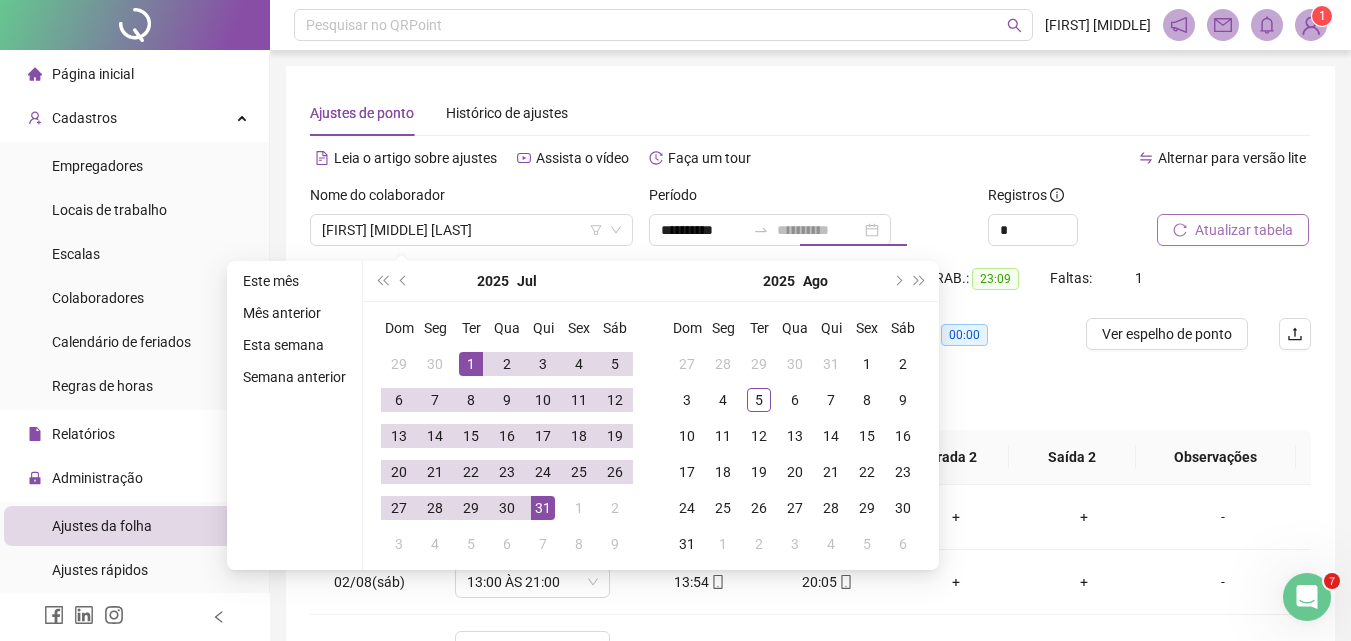 click on "31" at bounding box center [543, 508] 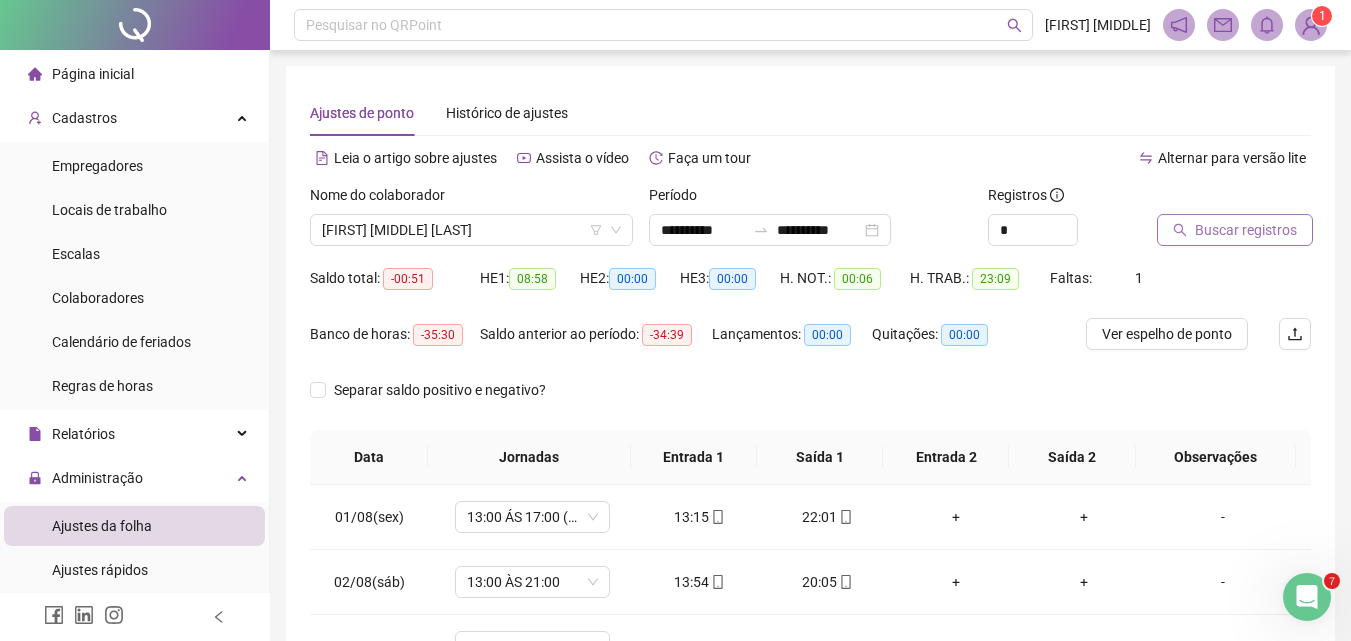 click on "Buscar registros" at bounding box center [1246, 230] 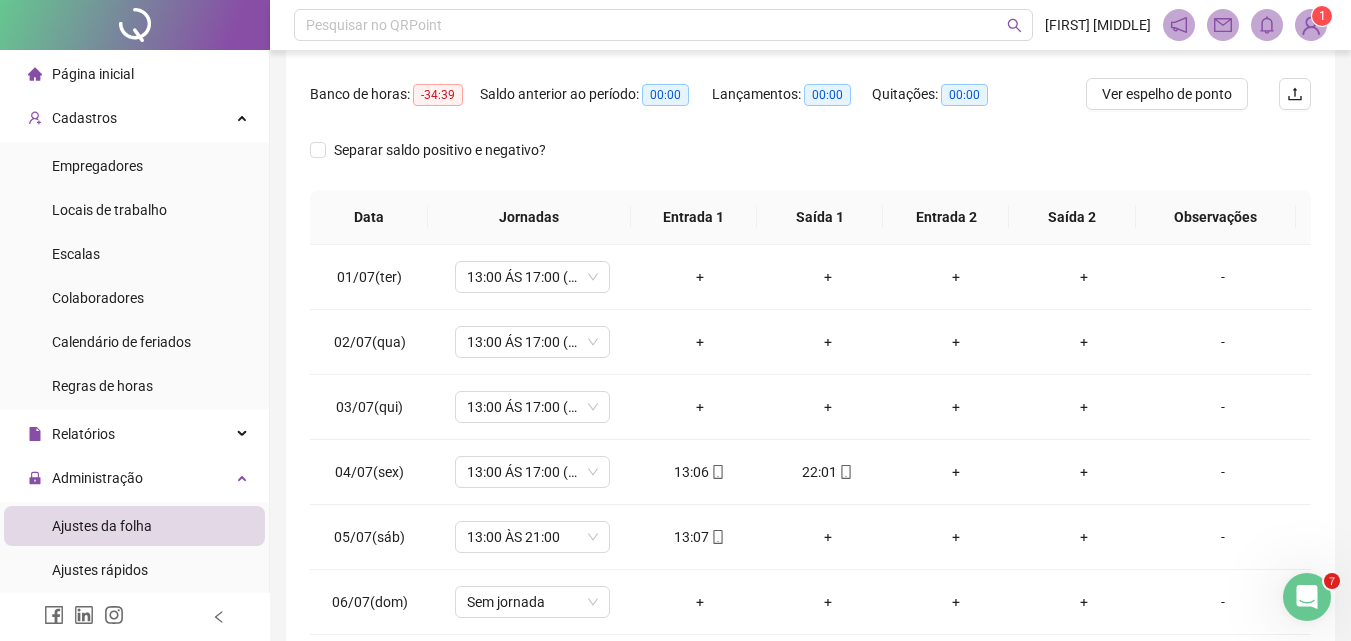 scroll, scrollTop: 381, scrollLeft: 0, axis: vertical 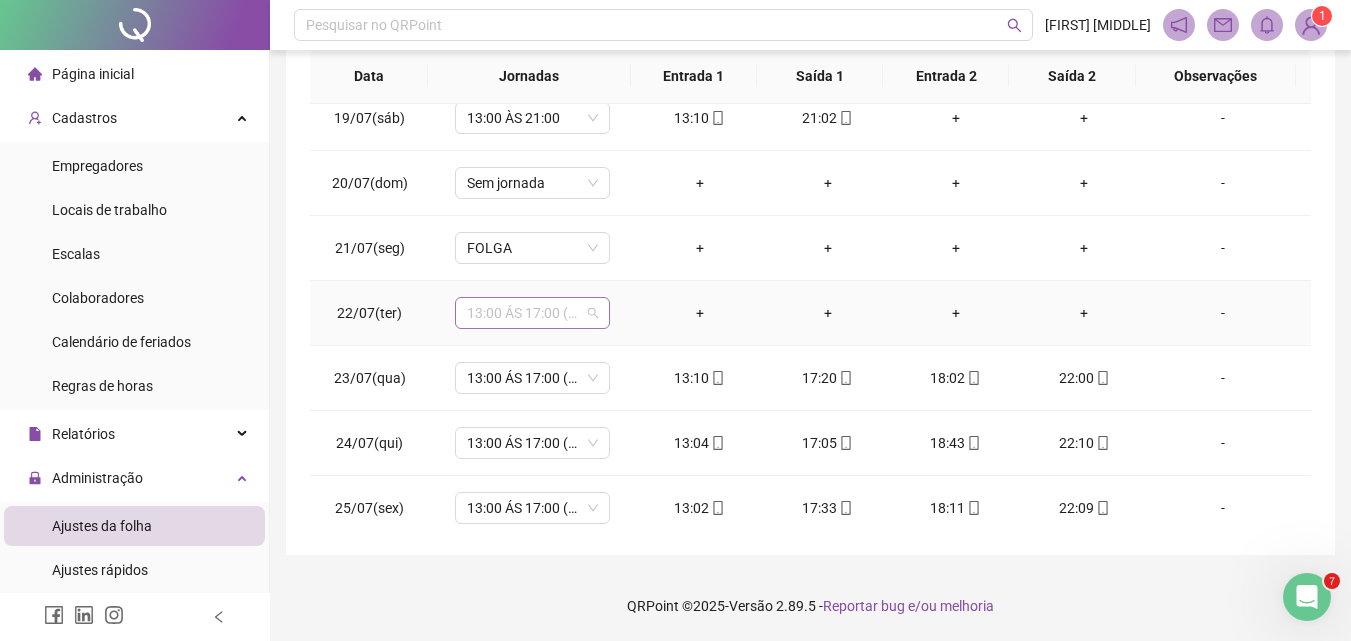 click on "13:00 ÁS 17:00  (INTERVALO) 18:00 ÁS 22:00" at bounding box center [532, 313] 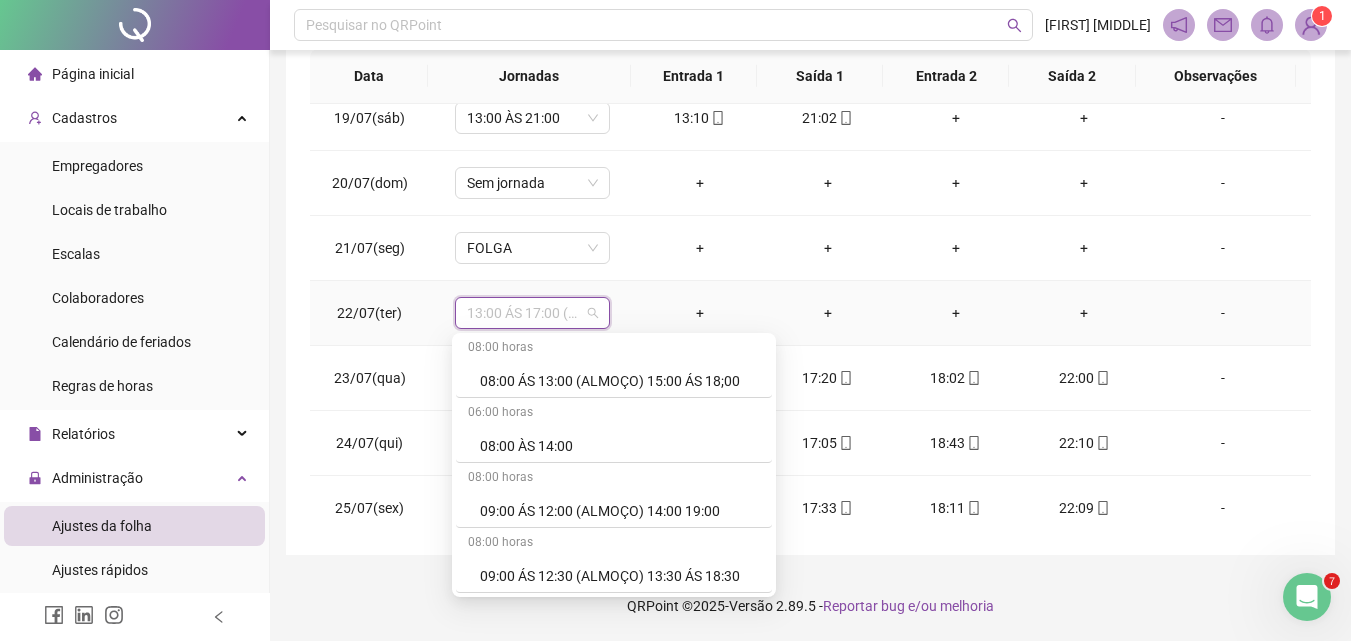 scroll, scrollTop: 400, scrollLeft: 0, axis: vertical 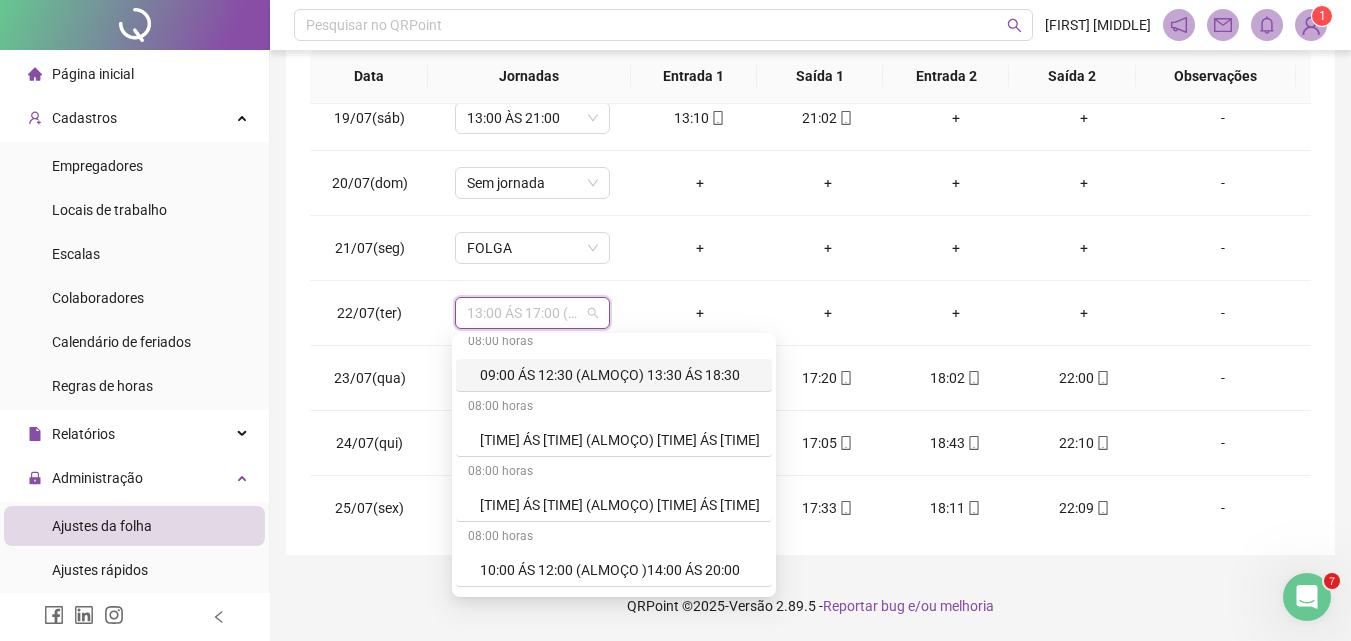click on "QRPoint © 2025  -  Versão   2.89.5   -  Reportar bug e/ou melhoria" at bounding box center [810, 606] 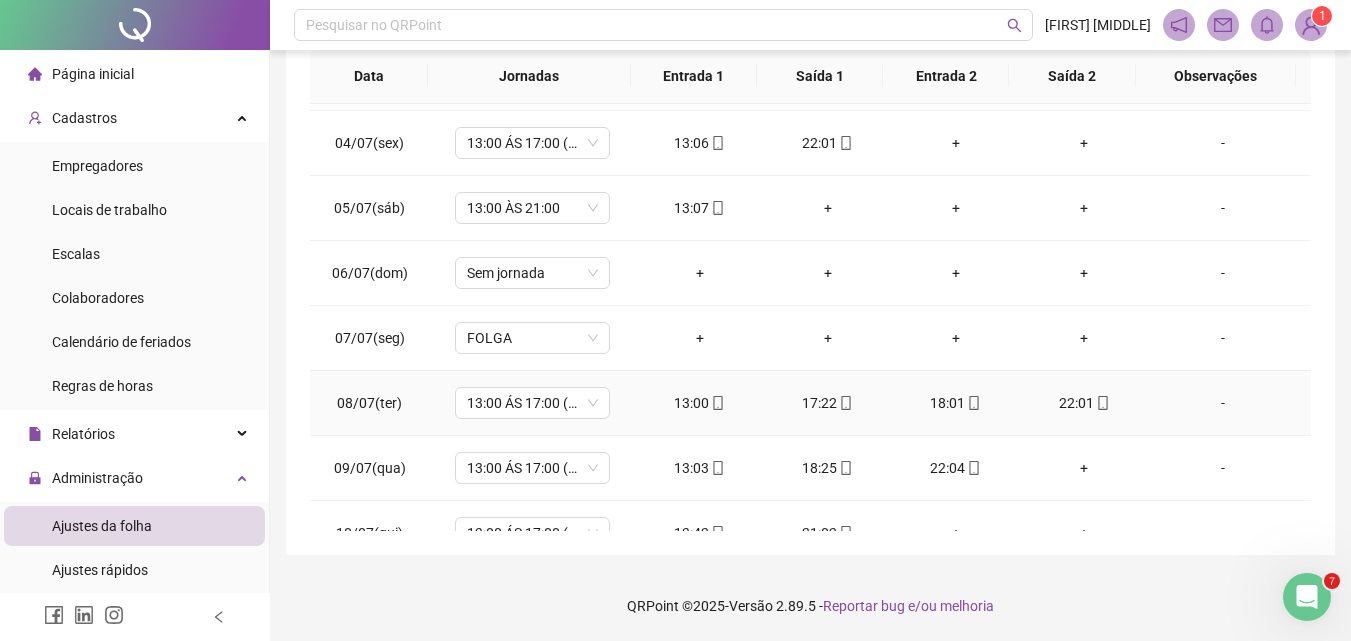 scroll, scrollTop: 0, scrollLeft: 0, axis: both 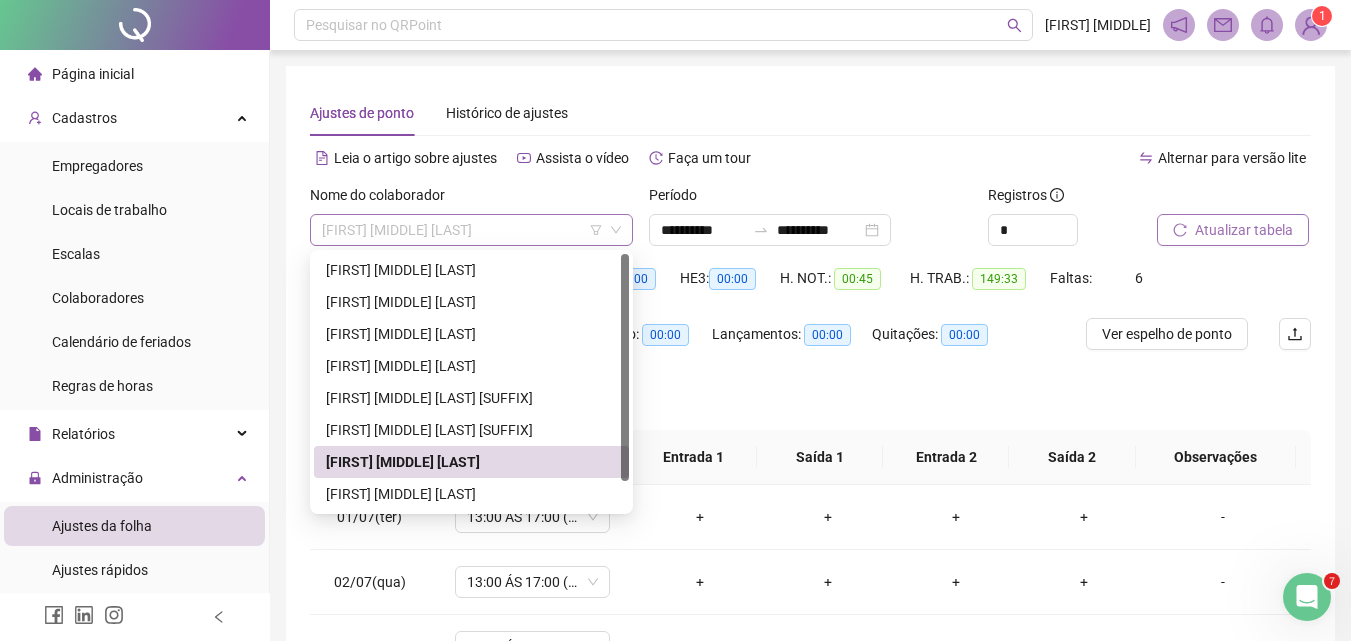 click on "[FIRST] [MIDDLE] [LAST]" at bounding box center (471, 230) 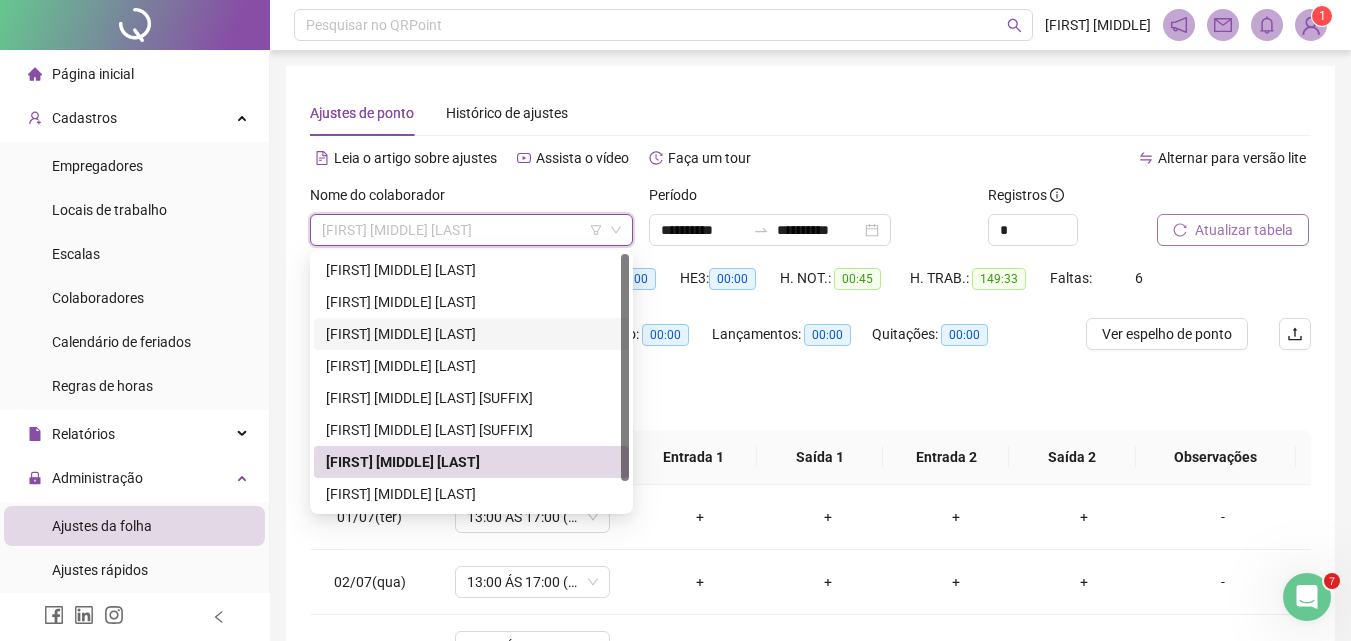 click on "[FIRST] [MIDDLE] [LAST]" at bounding box center (471, 334) 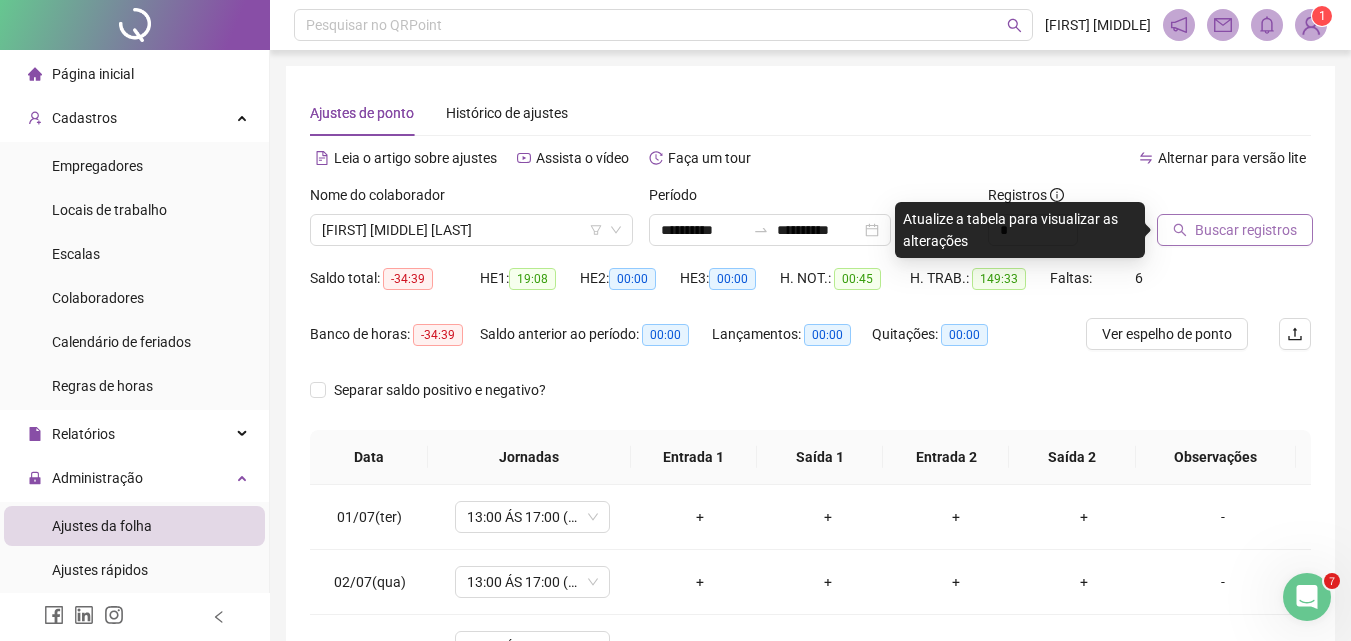 click on "Buscar registros" at bounding box center (1235, 230) 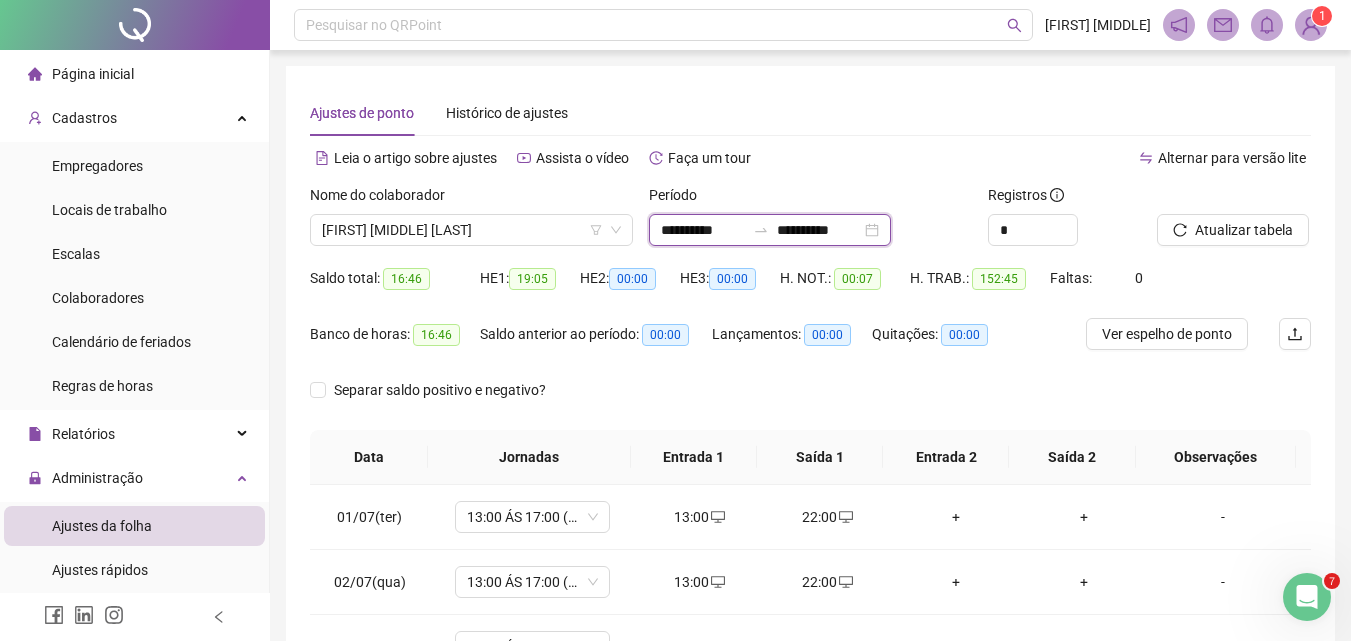 click on "**********" at bounding box center (819, 230) 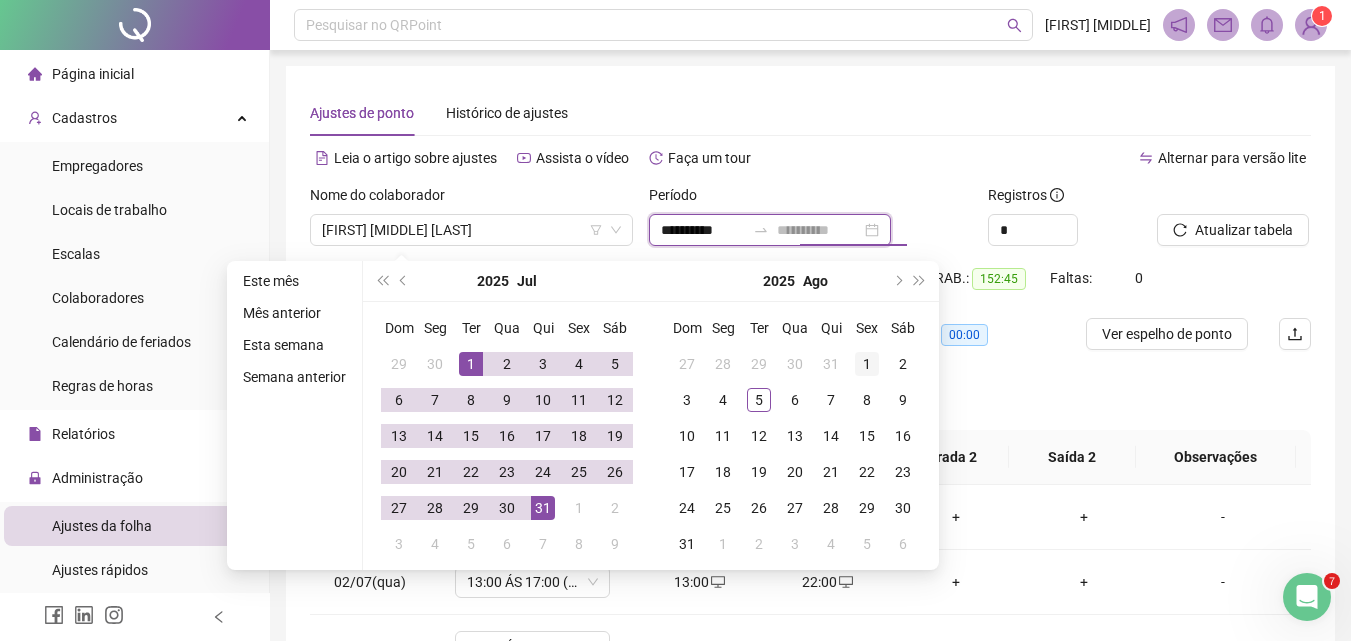 type on "**********" 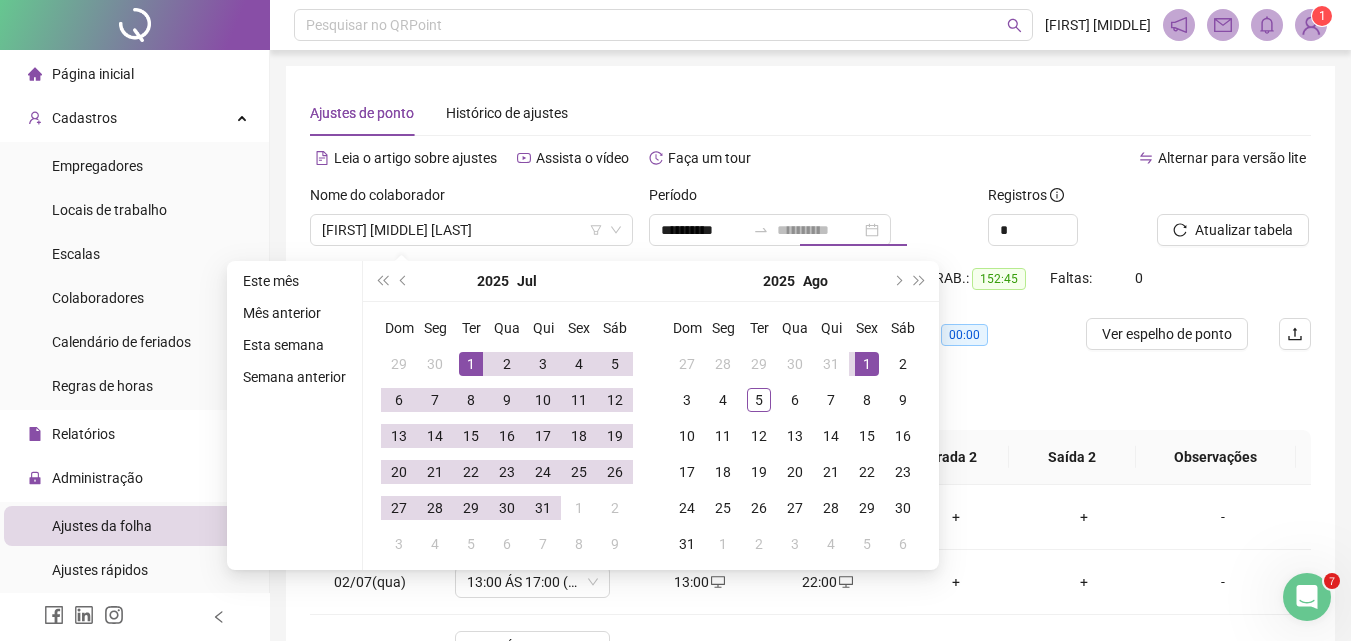 click on "1" at bounding box center (867, 364) 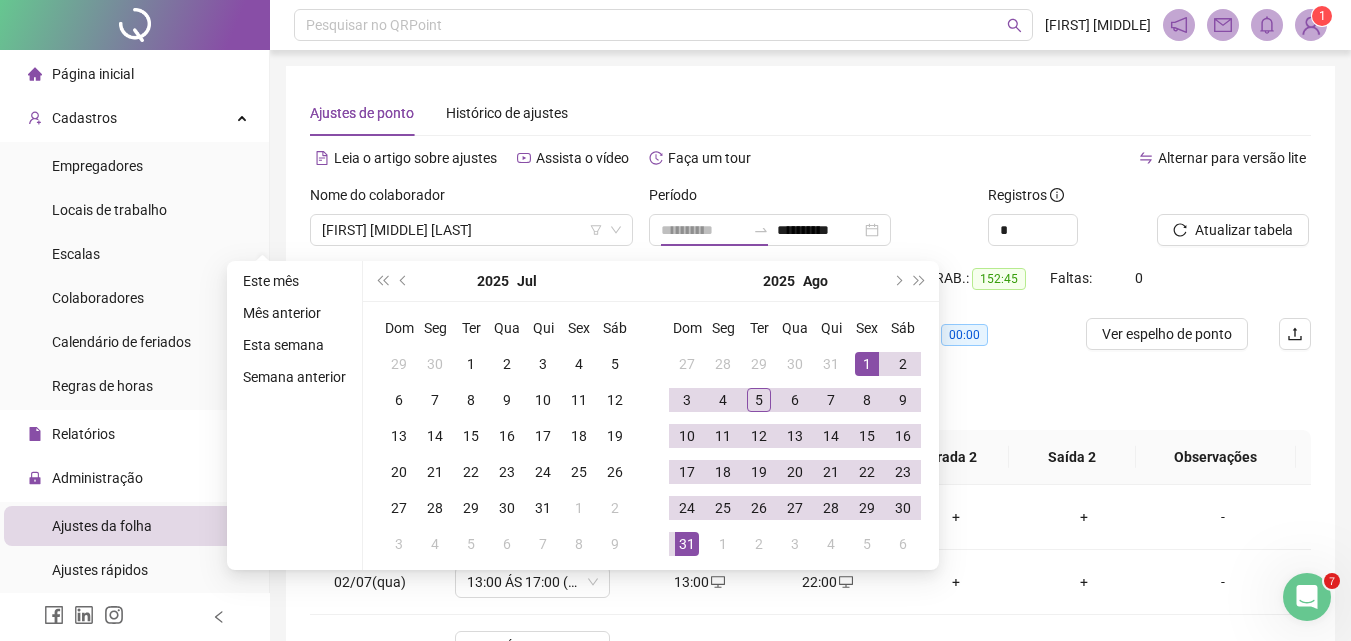 click on "31" at bounding box center [687, 544] 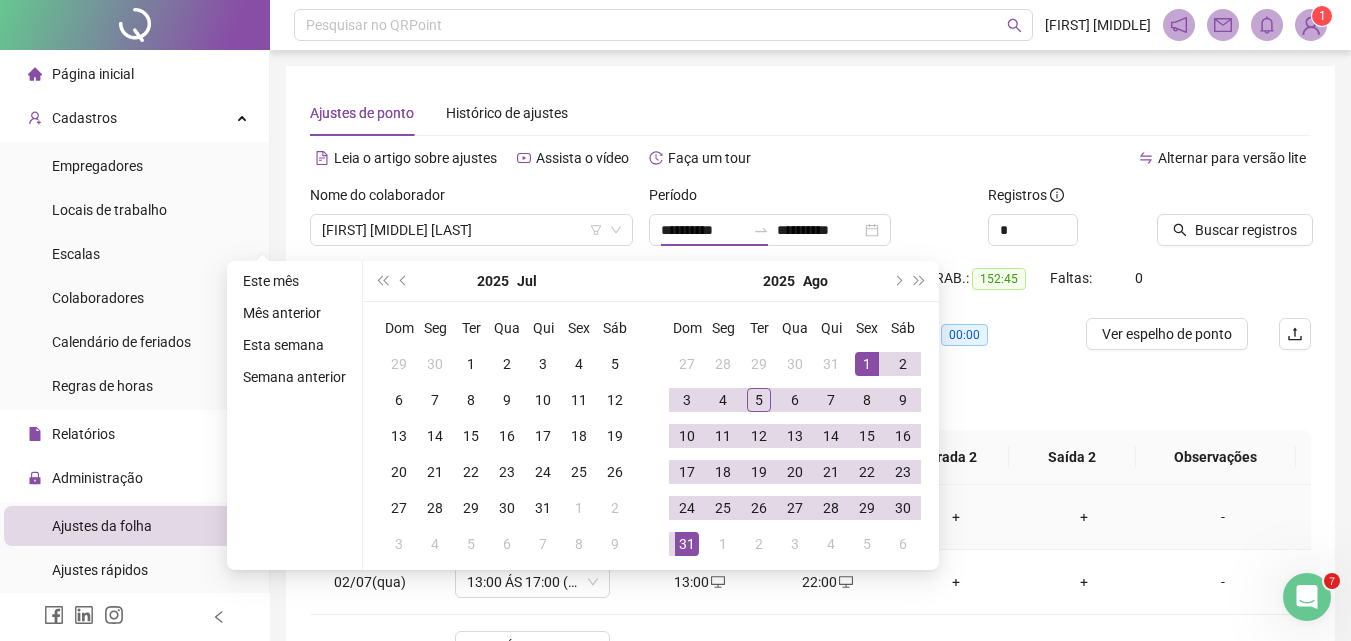 type on "**********" 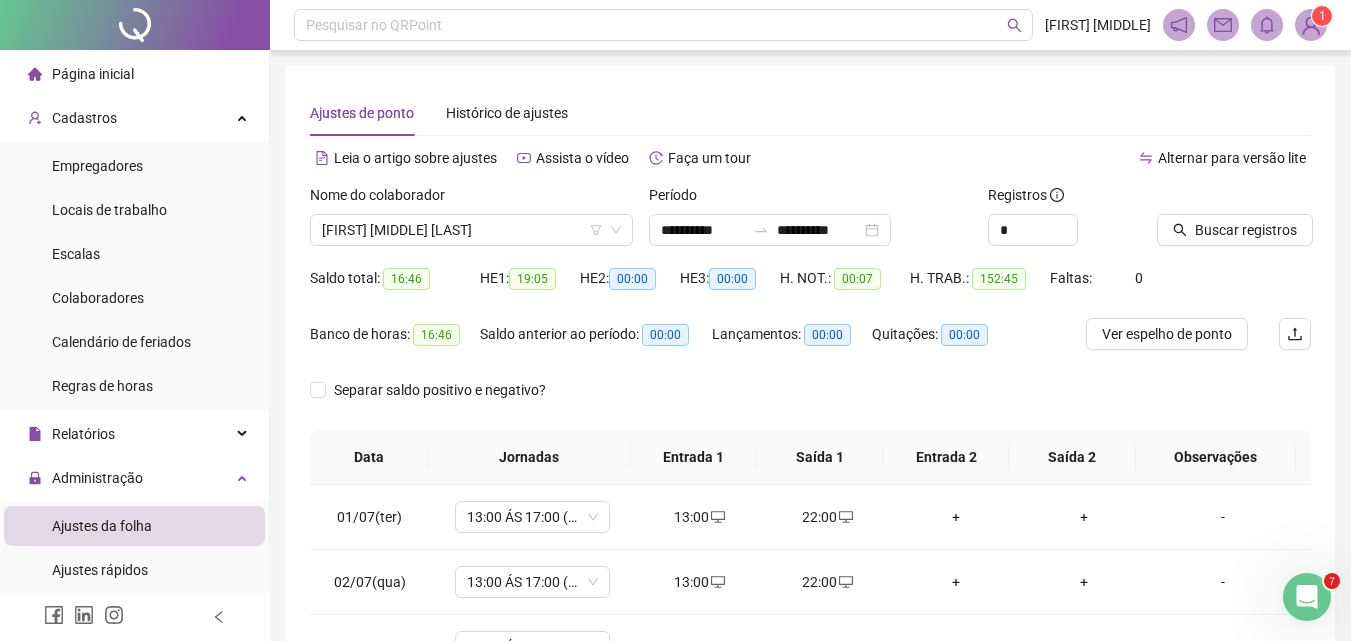 click on "Buscar registros" at bounding box center [1234, 223] 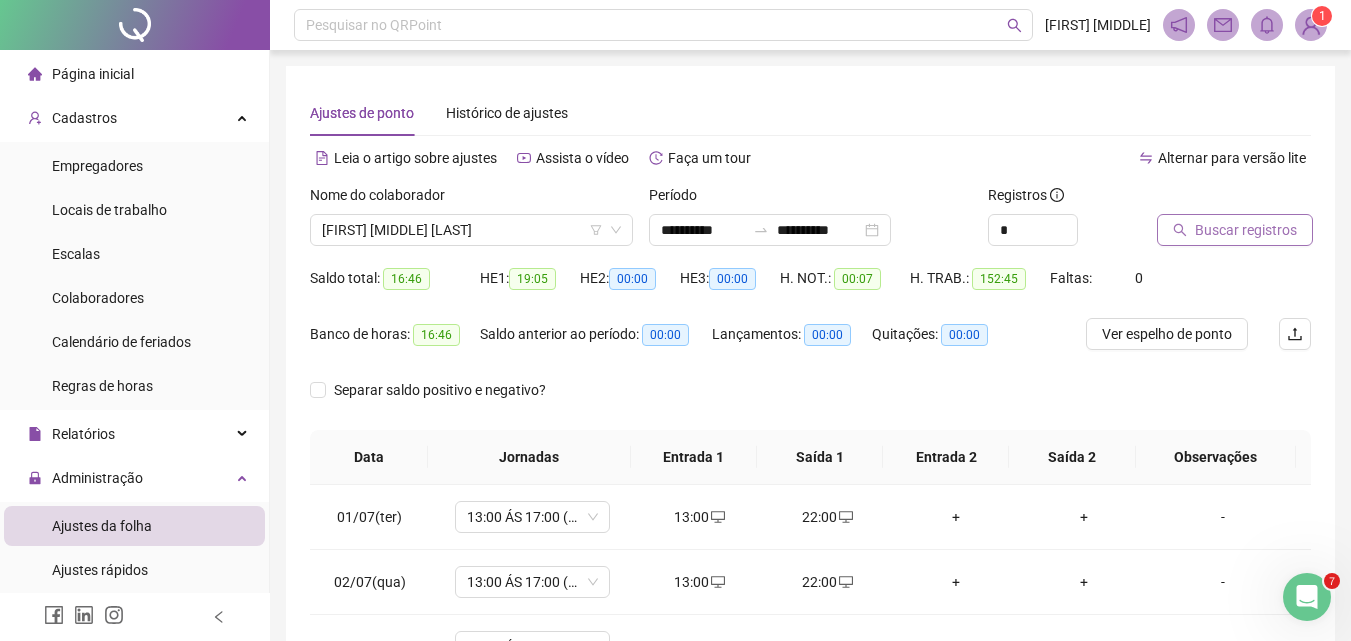 click on "Buscar registros" at bounding box center (1246, 230) 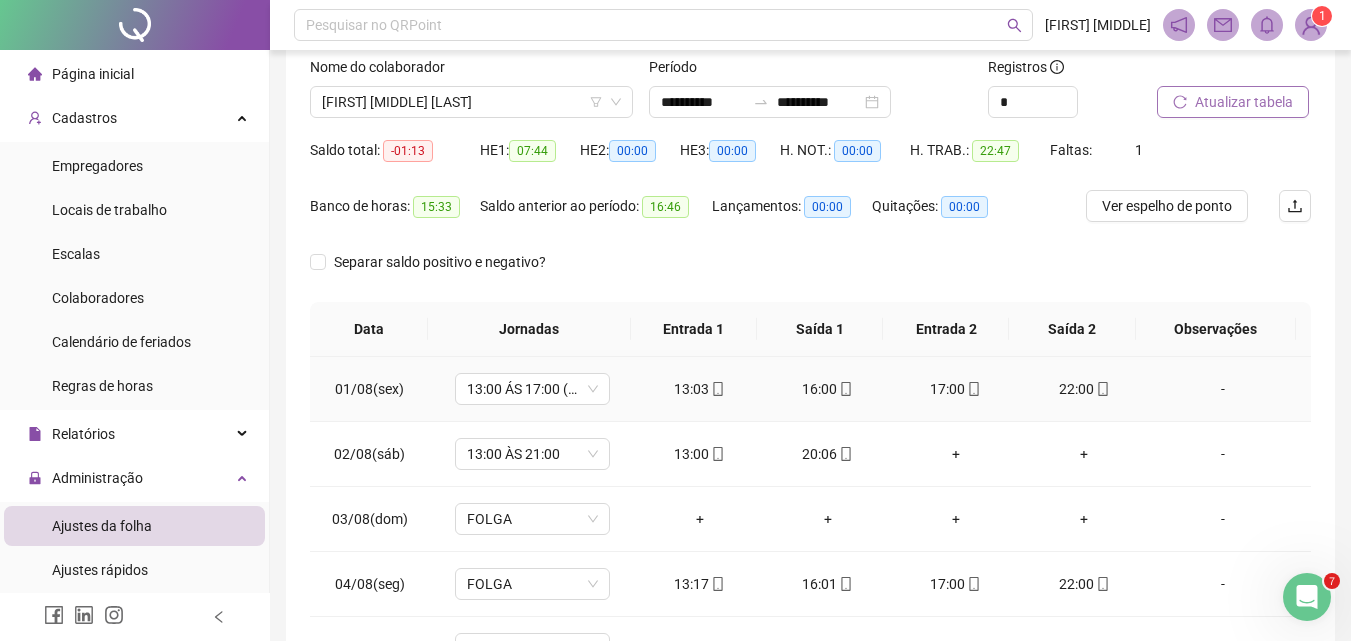 scroll, scrollTop: 0, scrollLeft: 0, axis: both 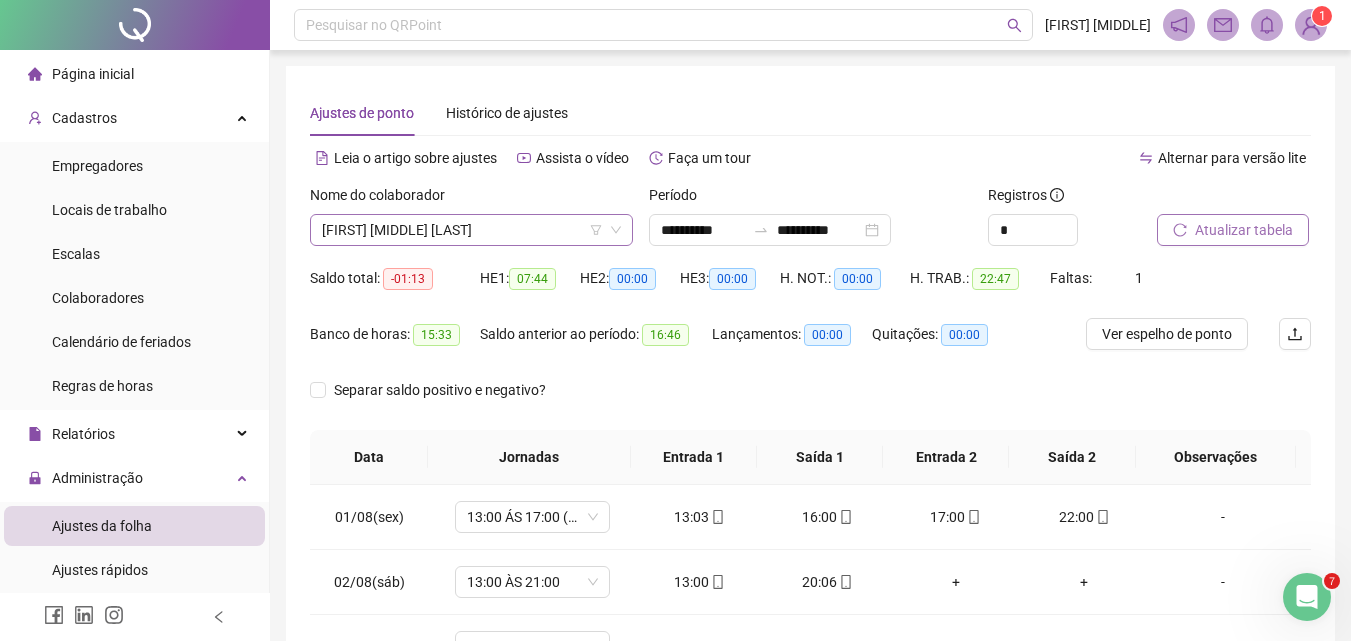 click on "[FIRST] [MIDDLE] [LAST]" at bounding box center (471, 230) 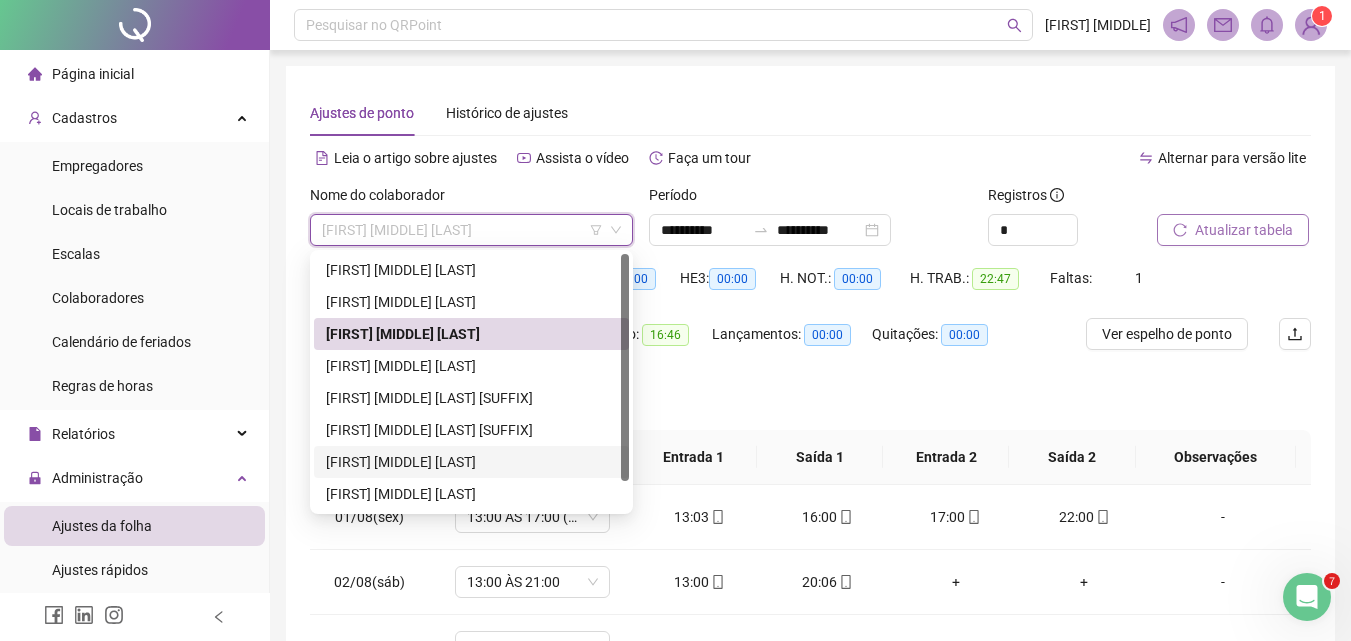 scroll, scrollTop: 32, scrollLeft: 0, axis: vertical 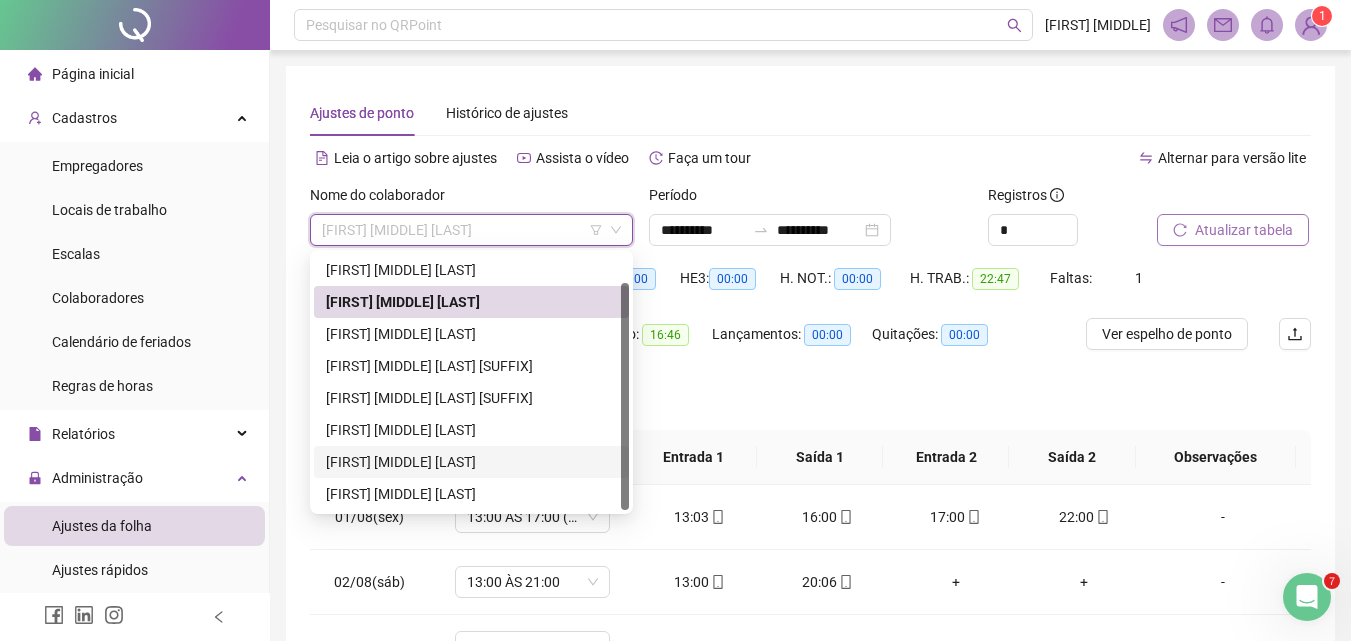 click on "[FIRST] [MIDDLE] [LAST]" at bounding box center (471, 462) 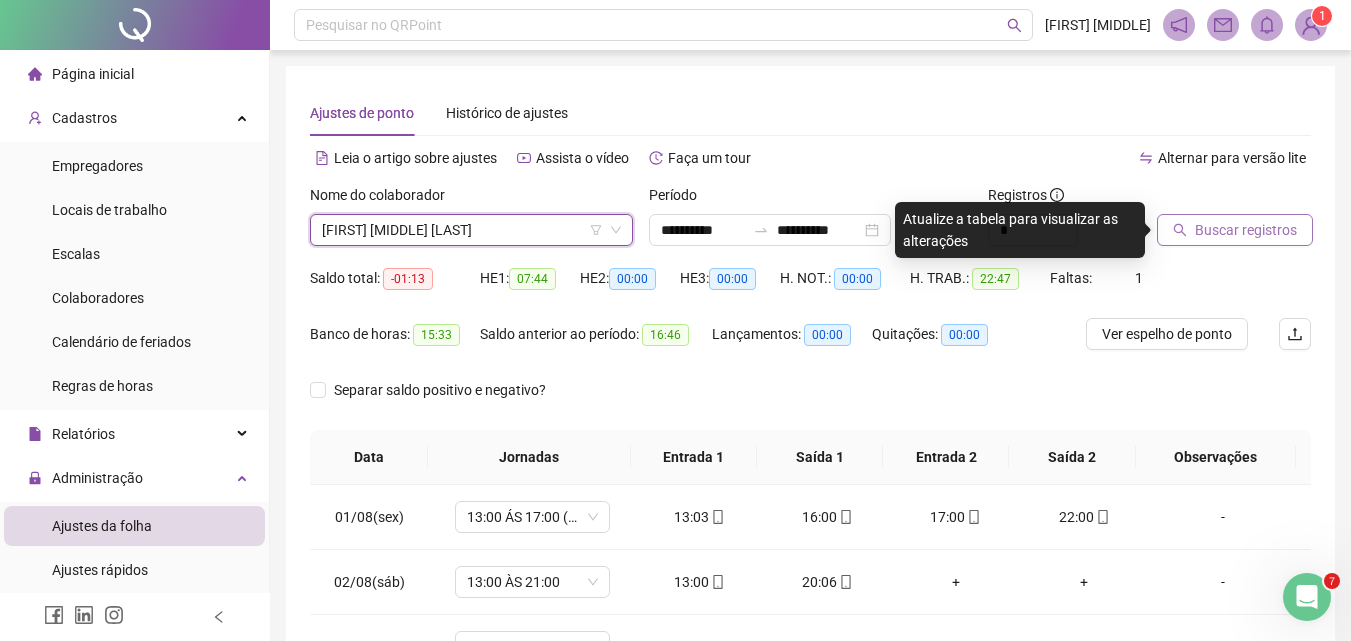 click on "Buscar registros" at bounding box center (1246, 230) 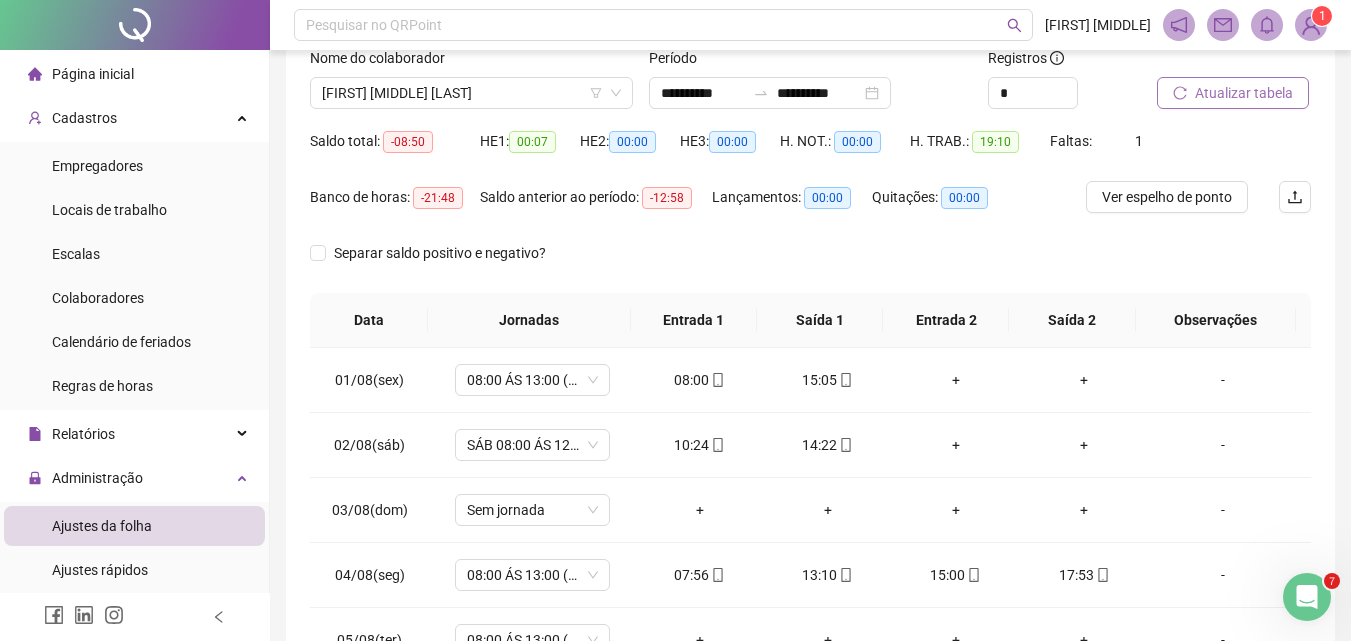 scroll, scrollTop: 279, scrollLeft: 0, axis: vertical 